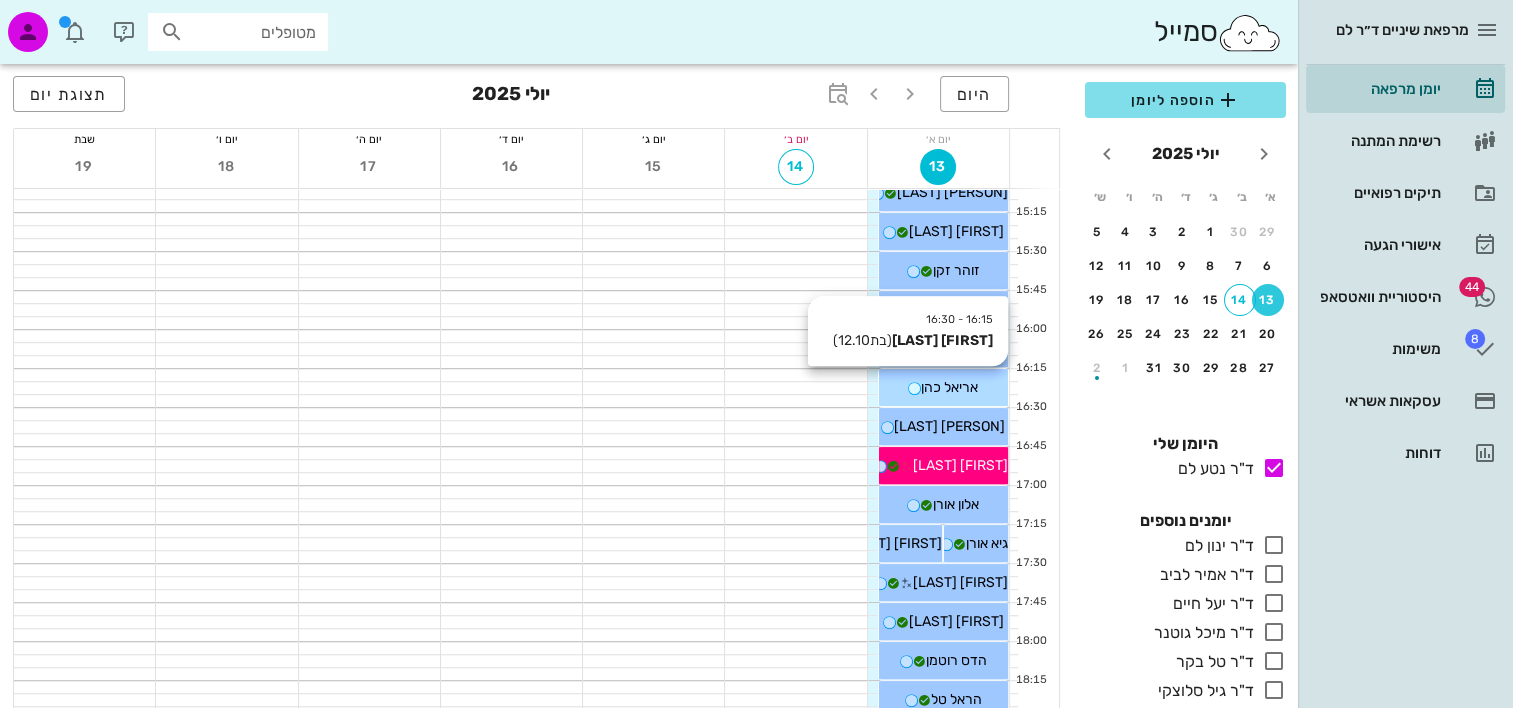 scroll, scrollTop: 1064, scrollLeft: 0, axis: vertical 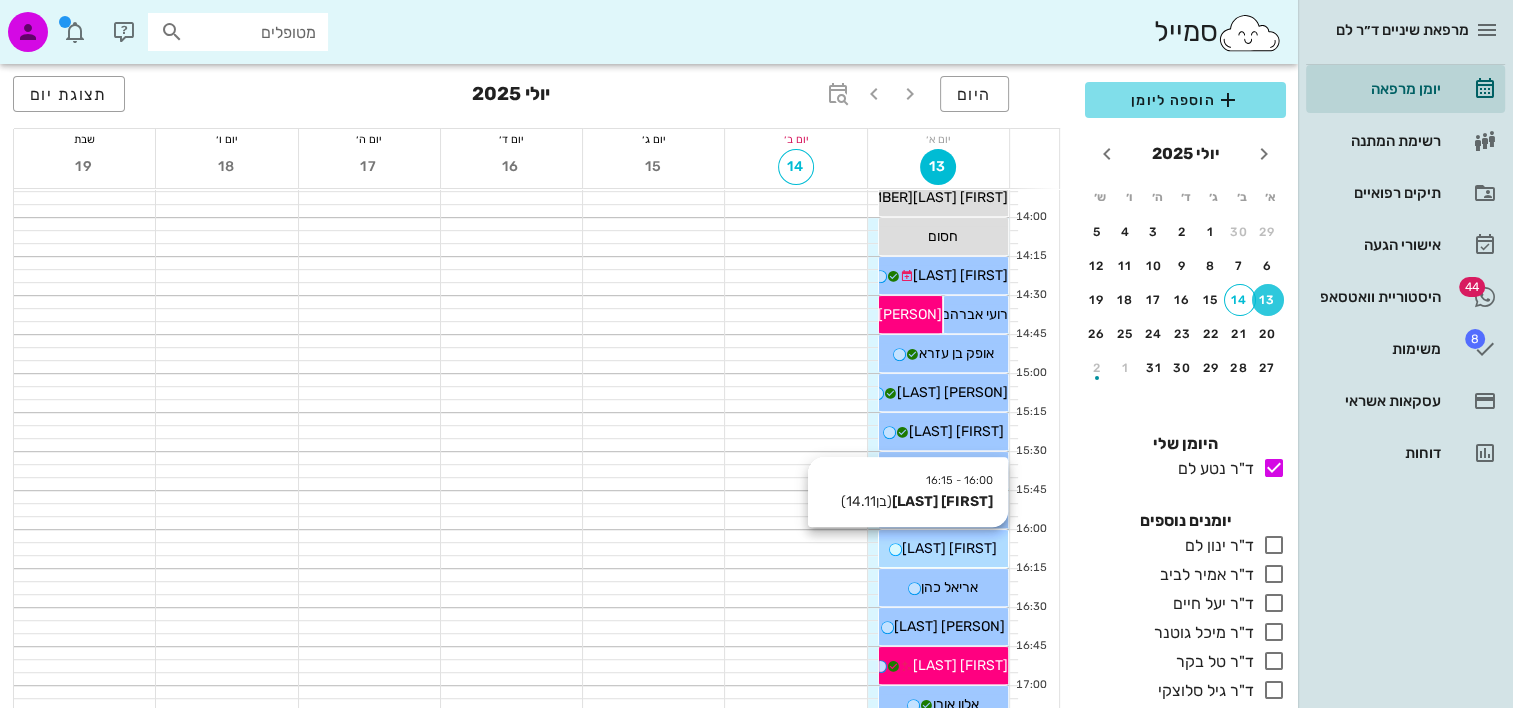 click on "[FIRST] [LAST]" at bounding box center [949, 548] 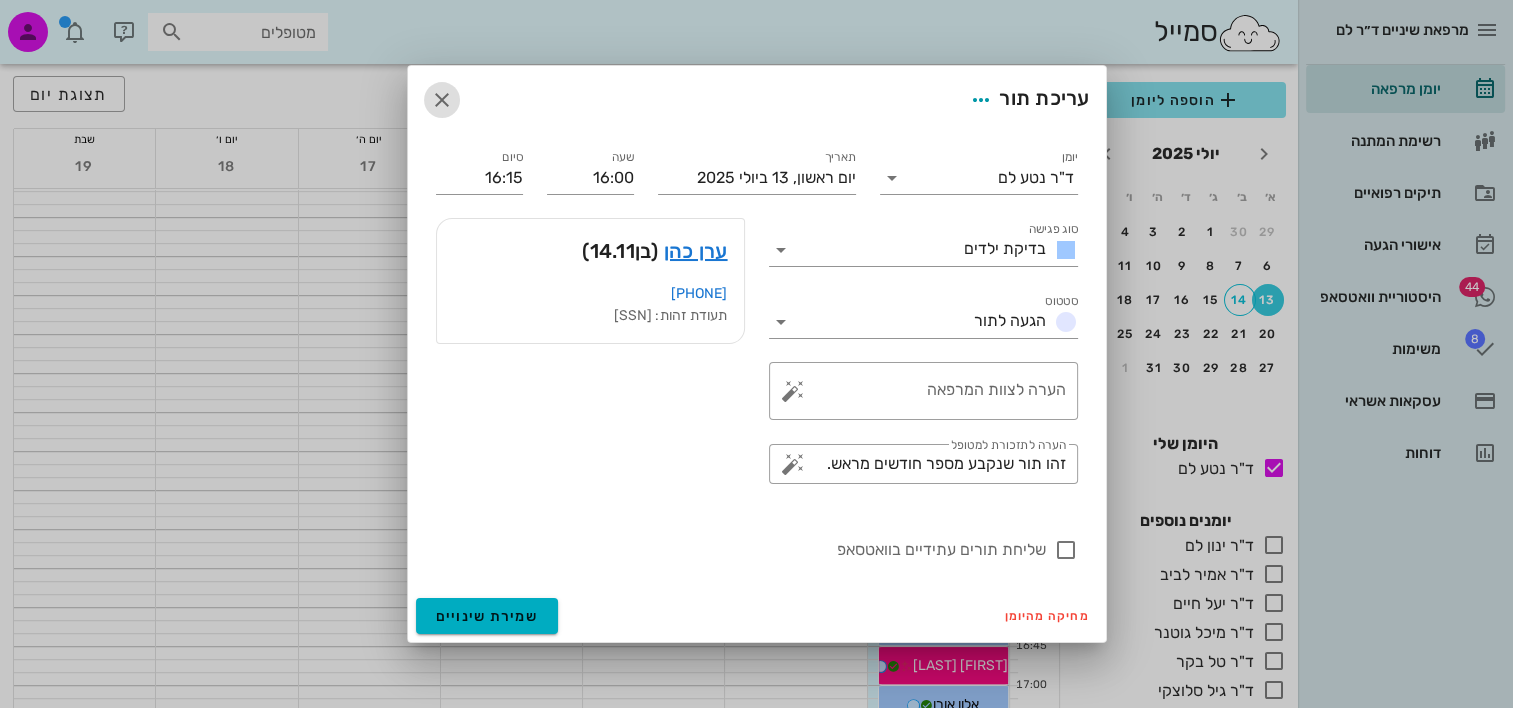 click at bounding box center [442, 100] 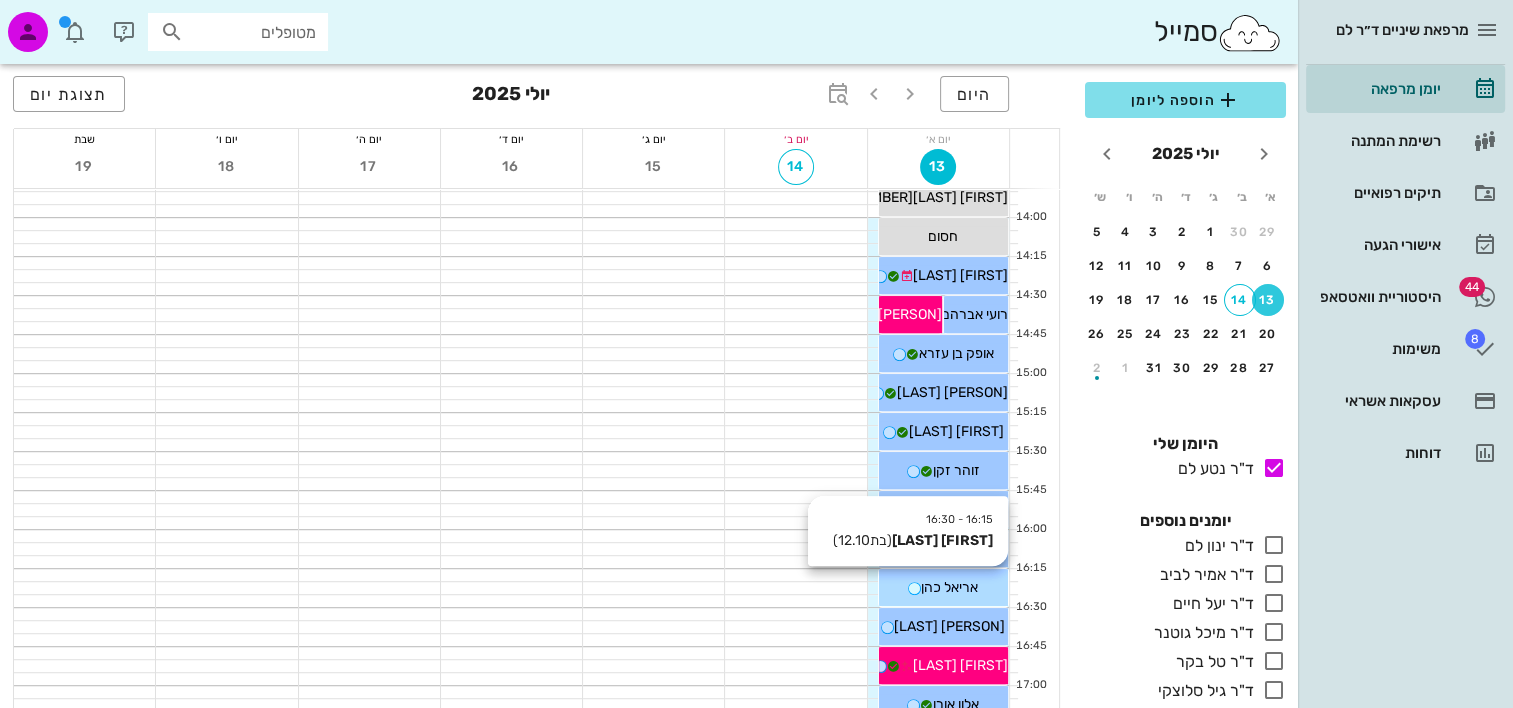 click on "[FIRST] [LAST]" at bounding box center [949, 587] 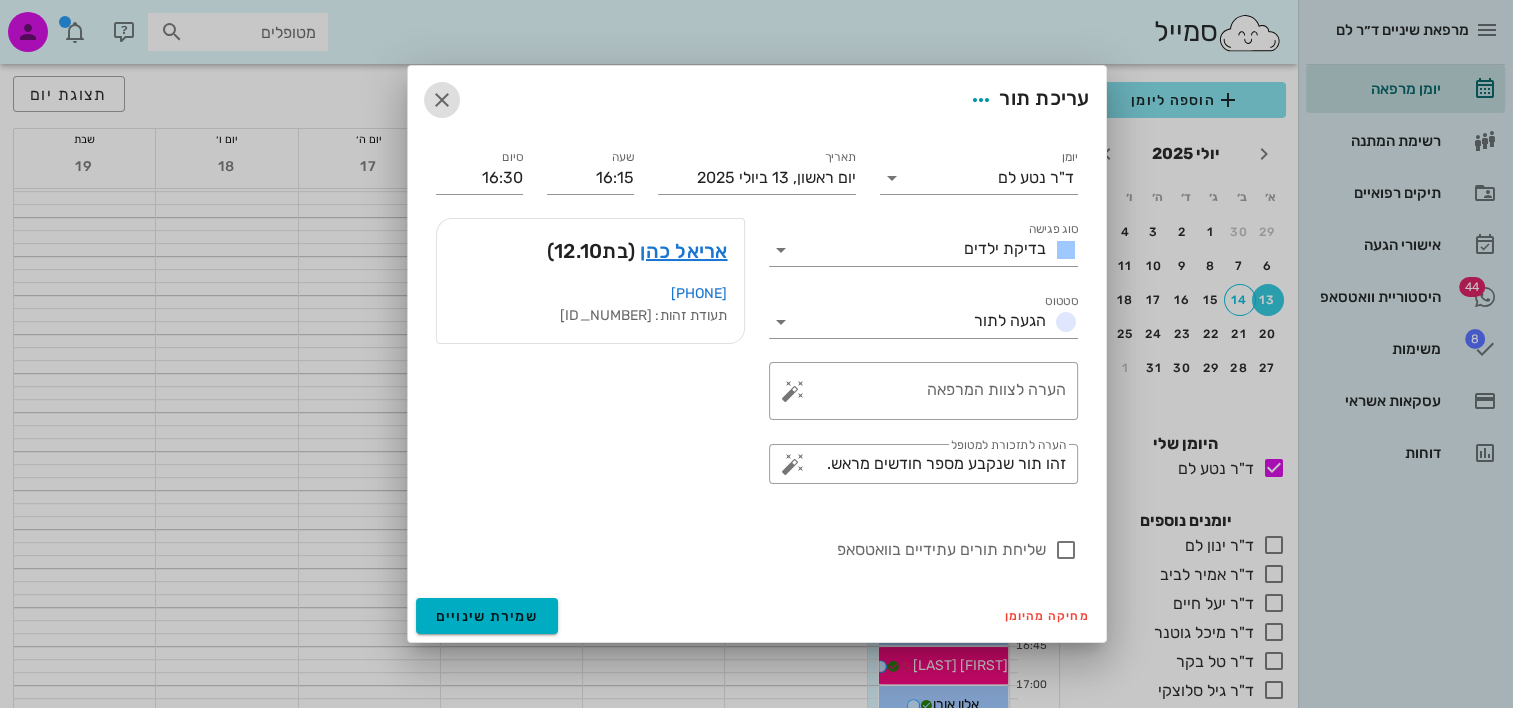 click at bounding box center [442, 100] 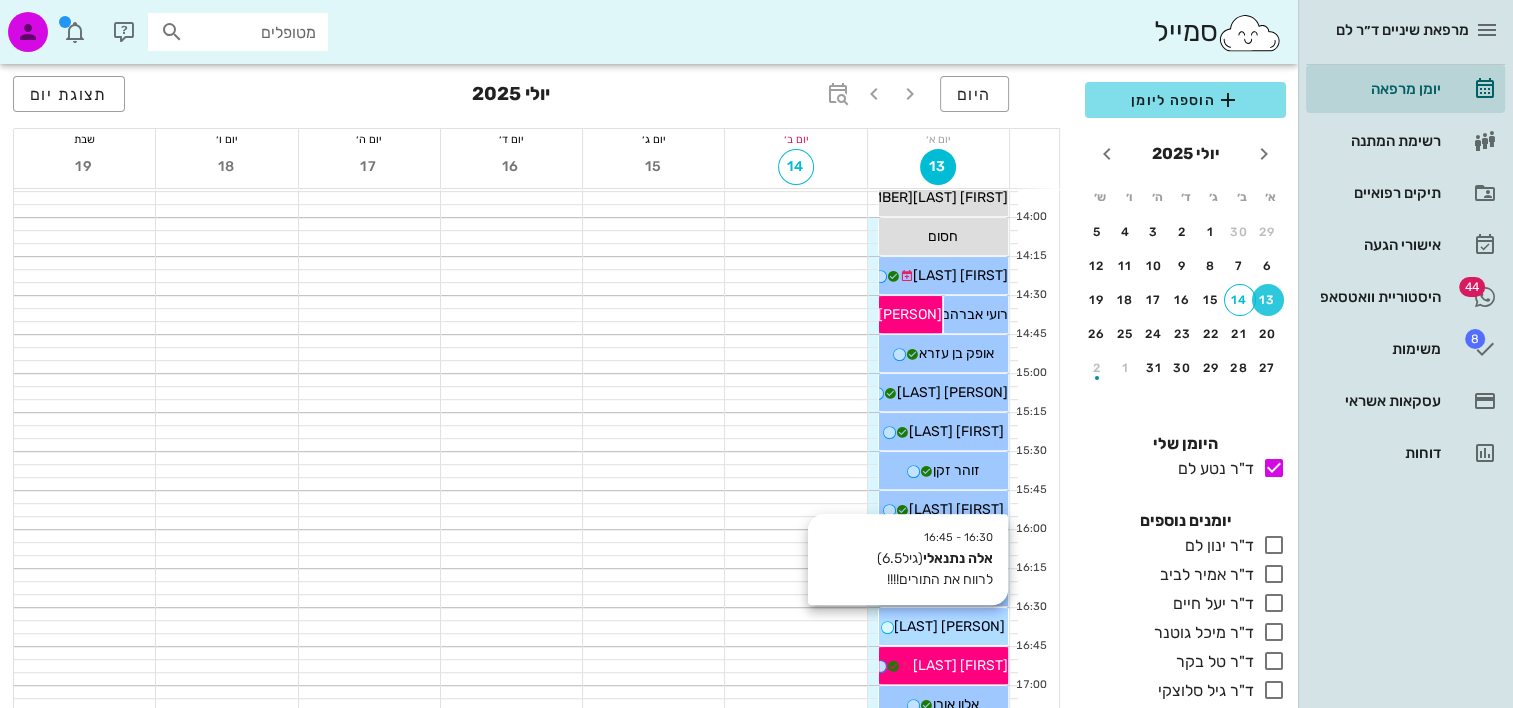 click on "[FIRST] [LAST]" at bounding box center [949, 626] 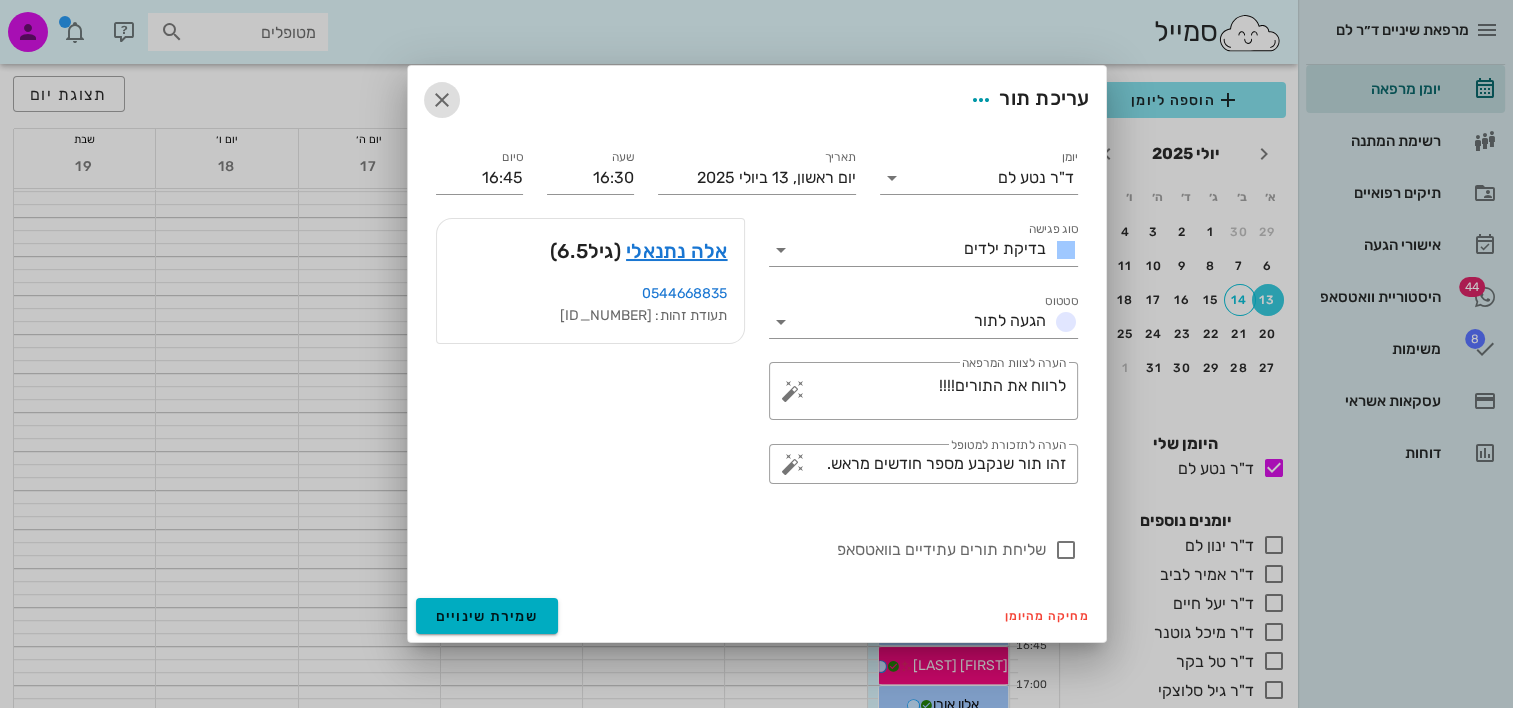 click at bounding box center [442, 100] 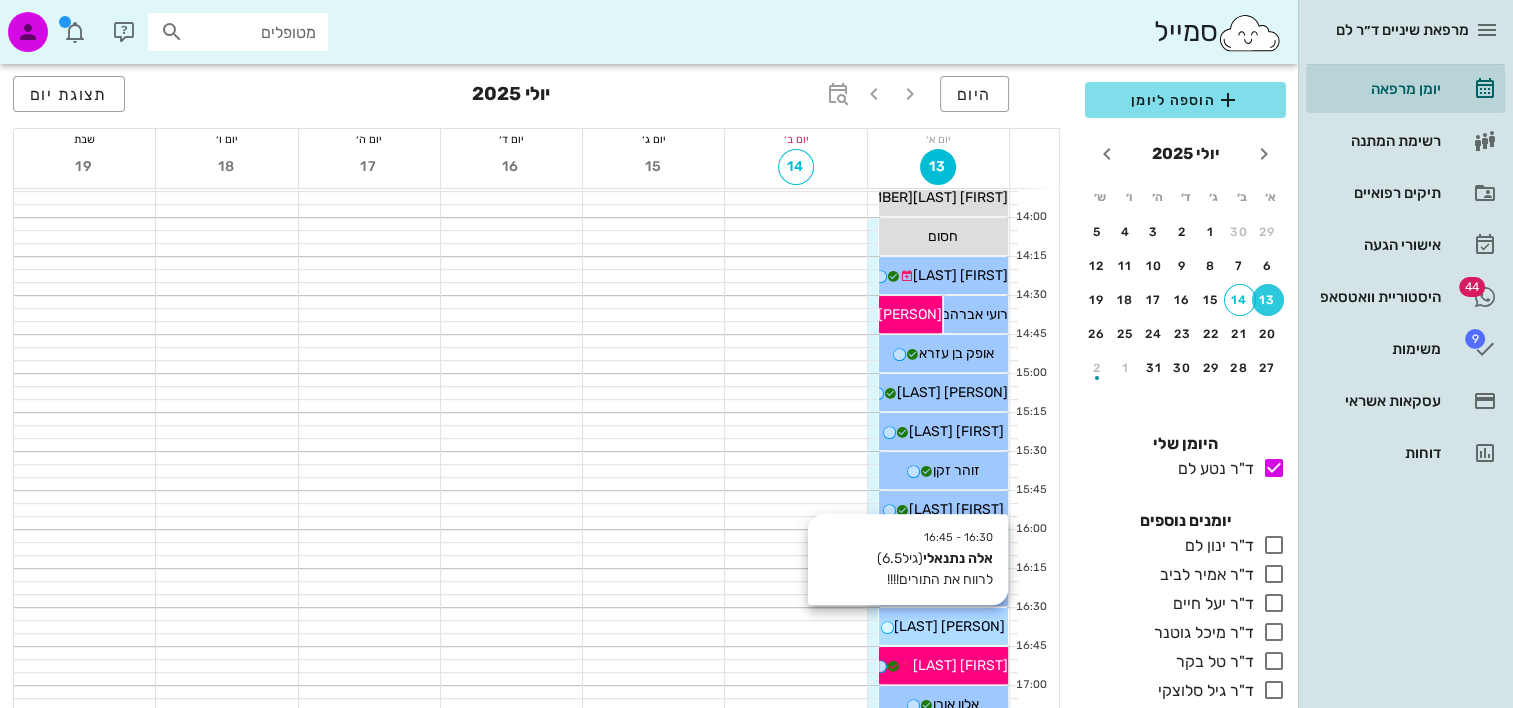 click on "[FIRST] [LAST]" at bounding box center [949, 626] 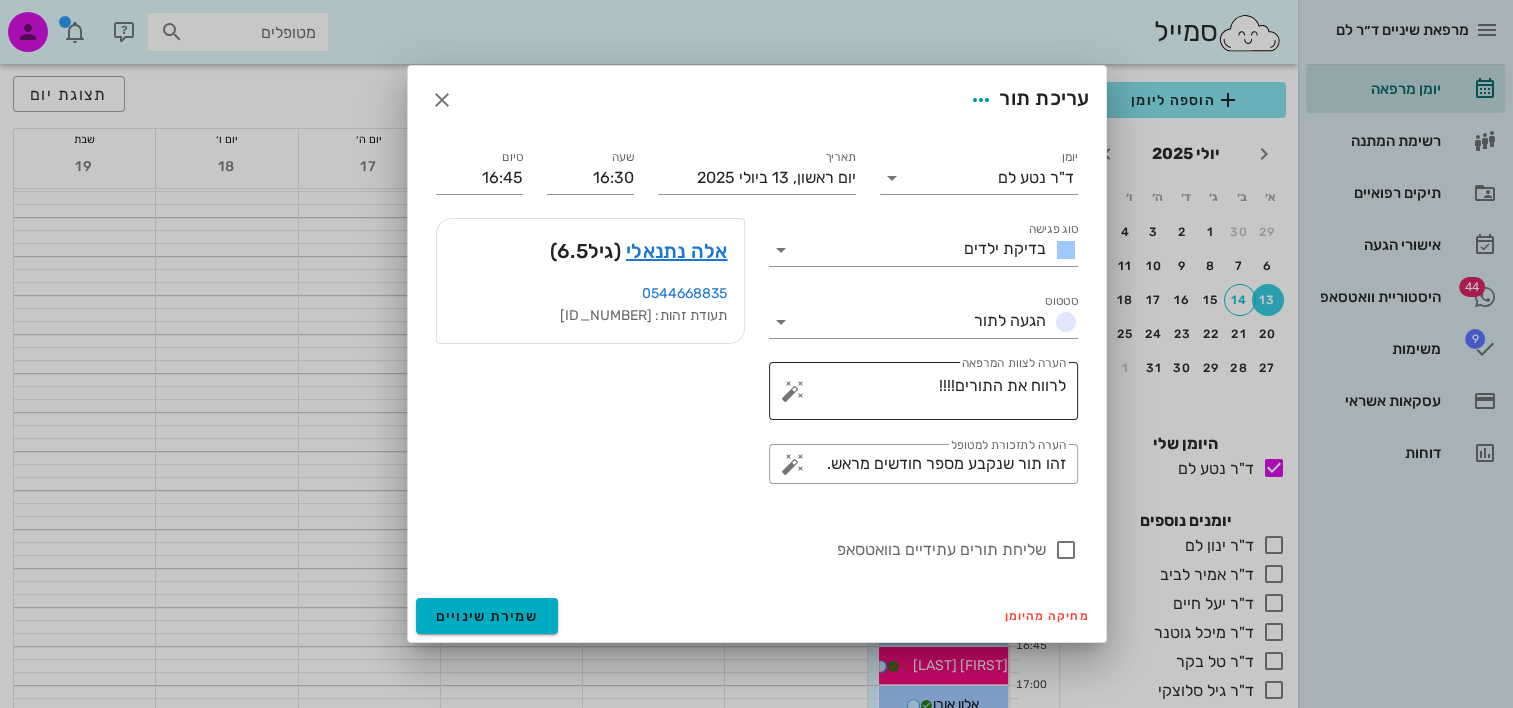 click at bounding box center (793, 391) 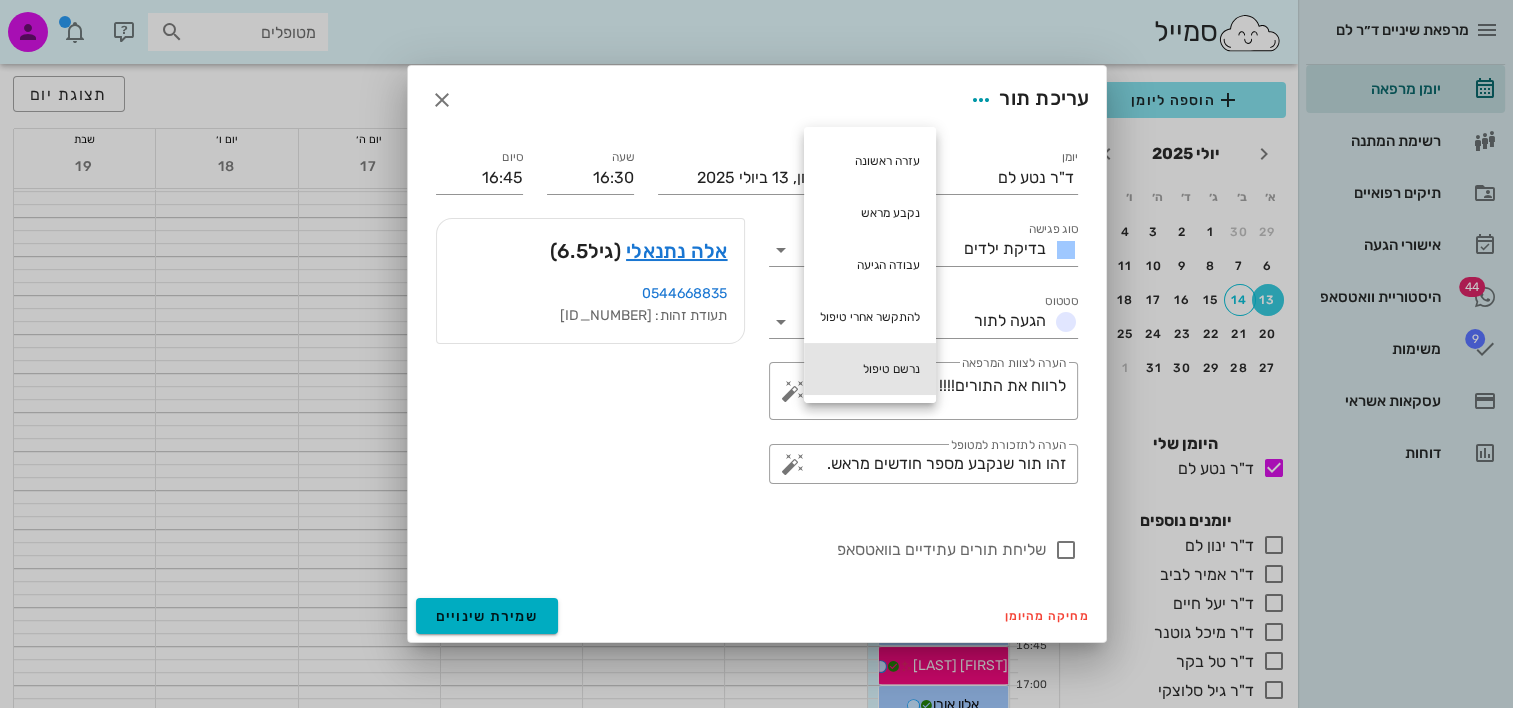 click on "נרשם טיפול" at bounding box center [870, 369] 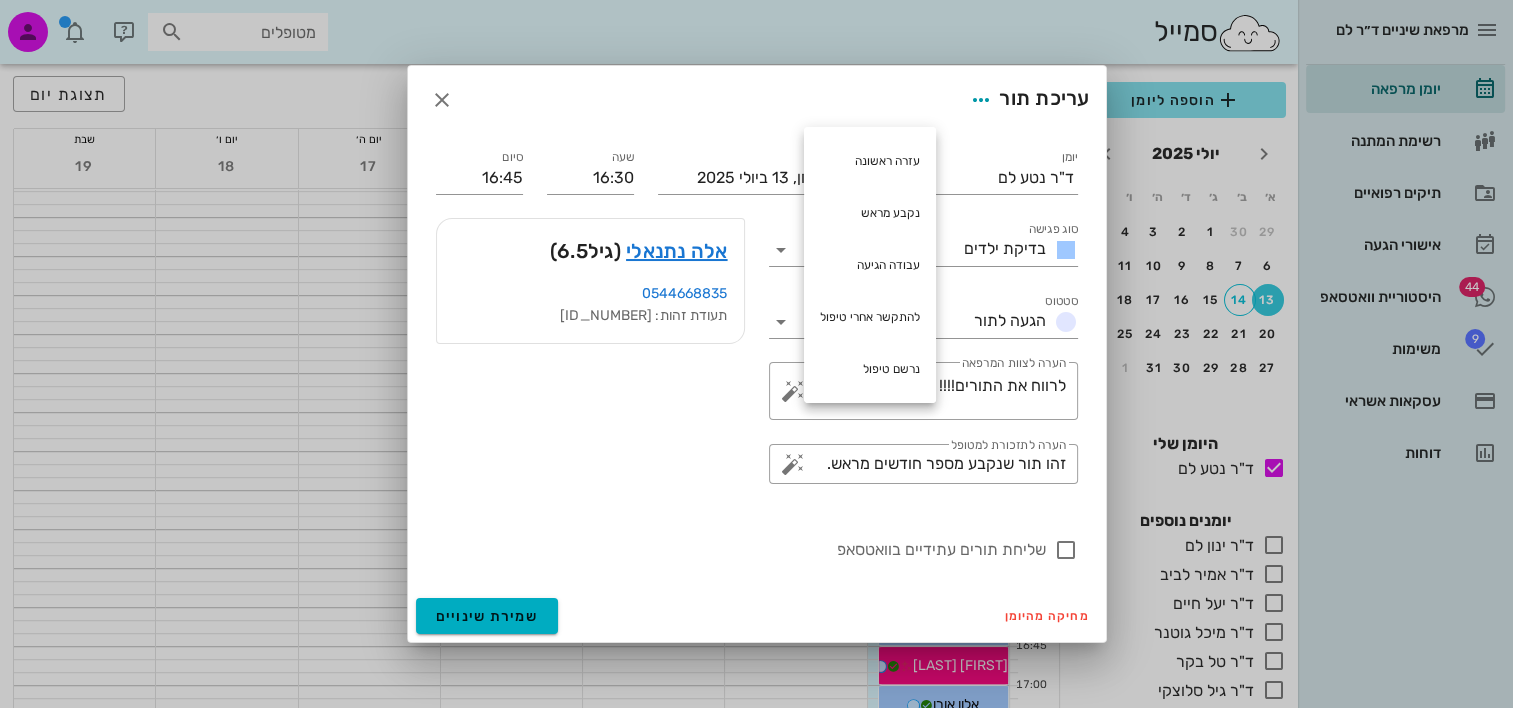 type on "לרווח את התורים!!!! נרשם טיפול" 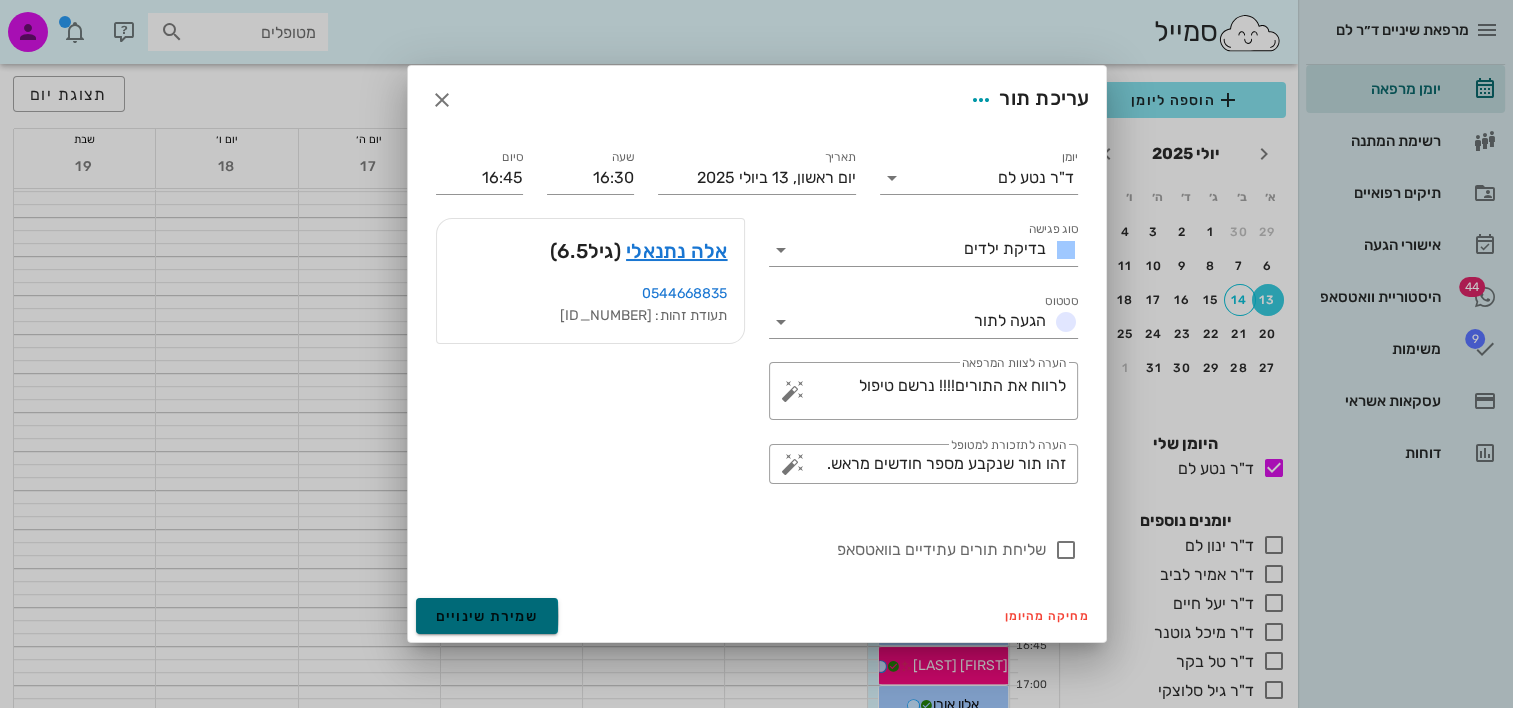 click on "שמירת שינויים" at bounding box center [487, 616] 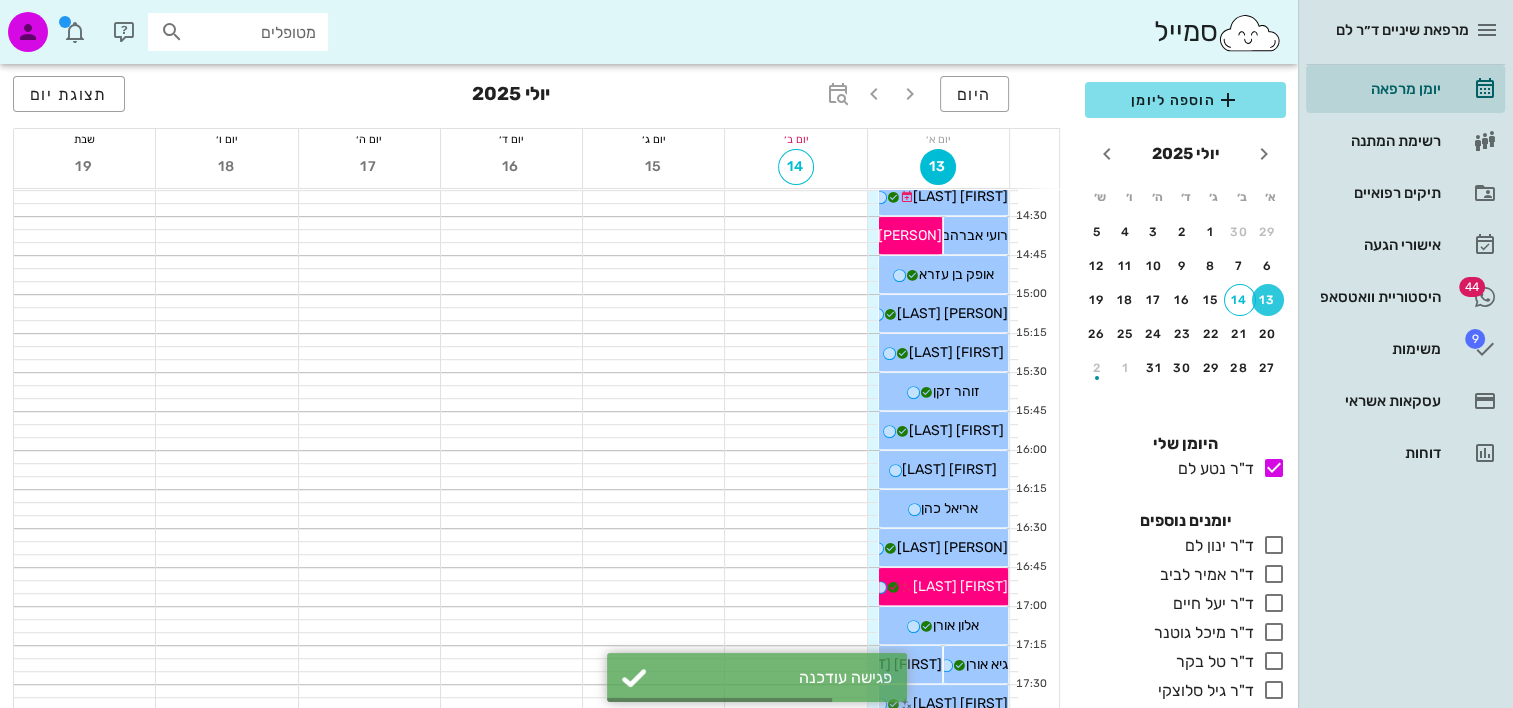 scroll, scrollTop: 1164, scrollLeft: 0, axis: vertical 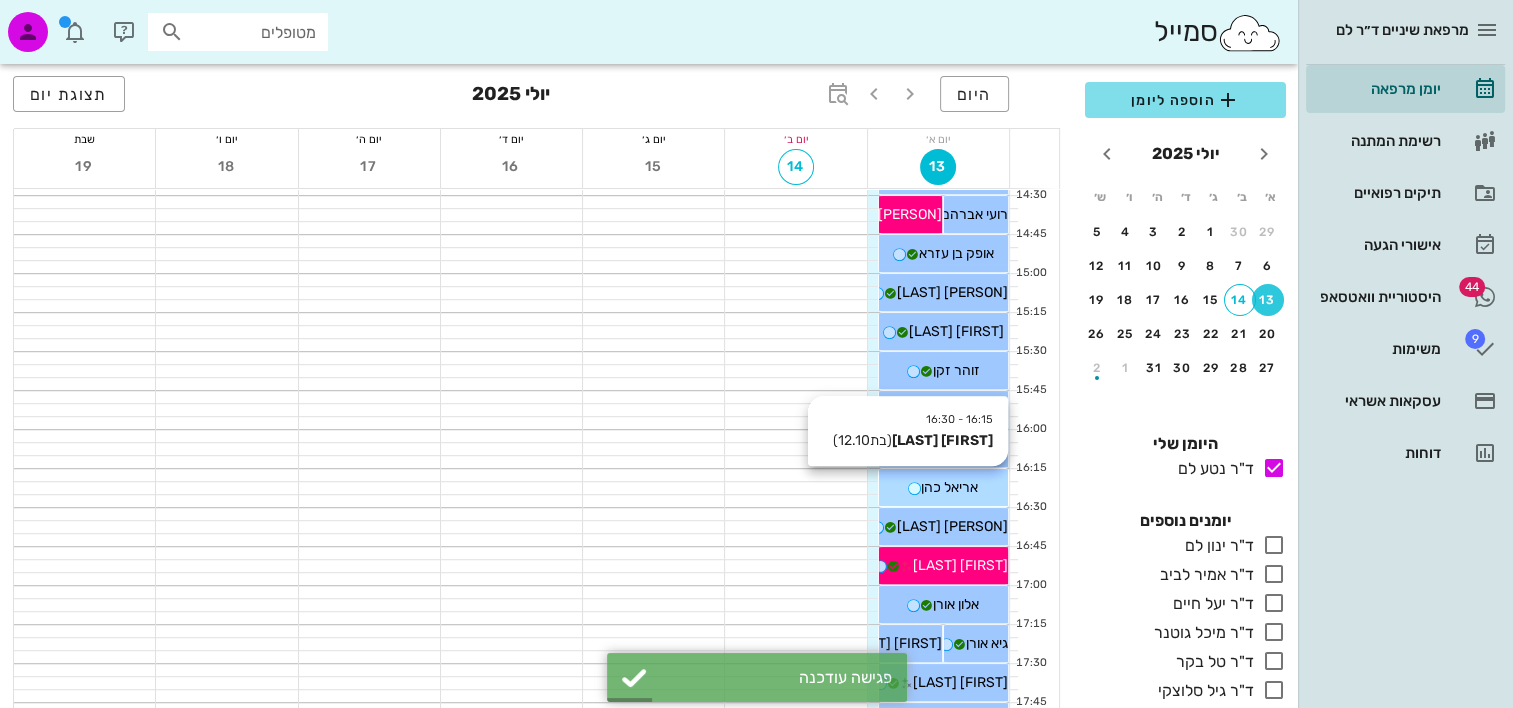 click on "16:15
- 16:30
אריאל
כהן
(בת
12.10 )
אריאל כהן" at bounding box center (943, 487) 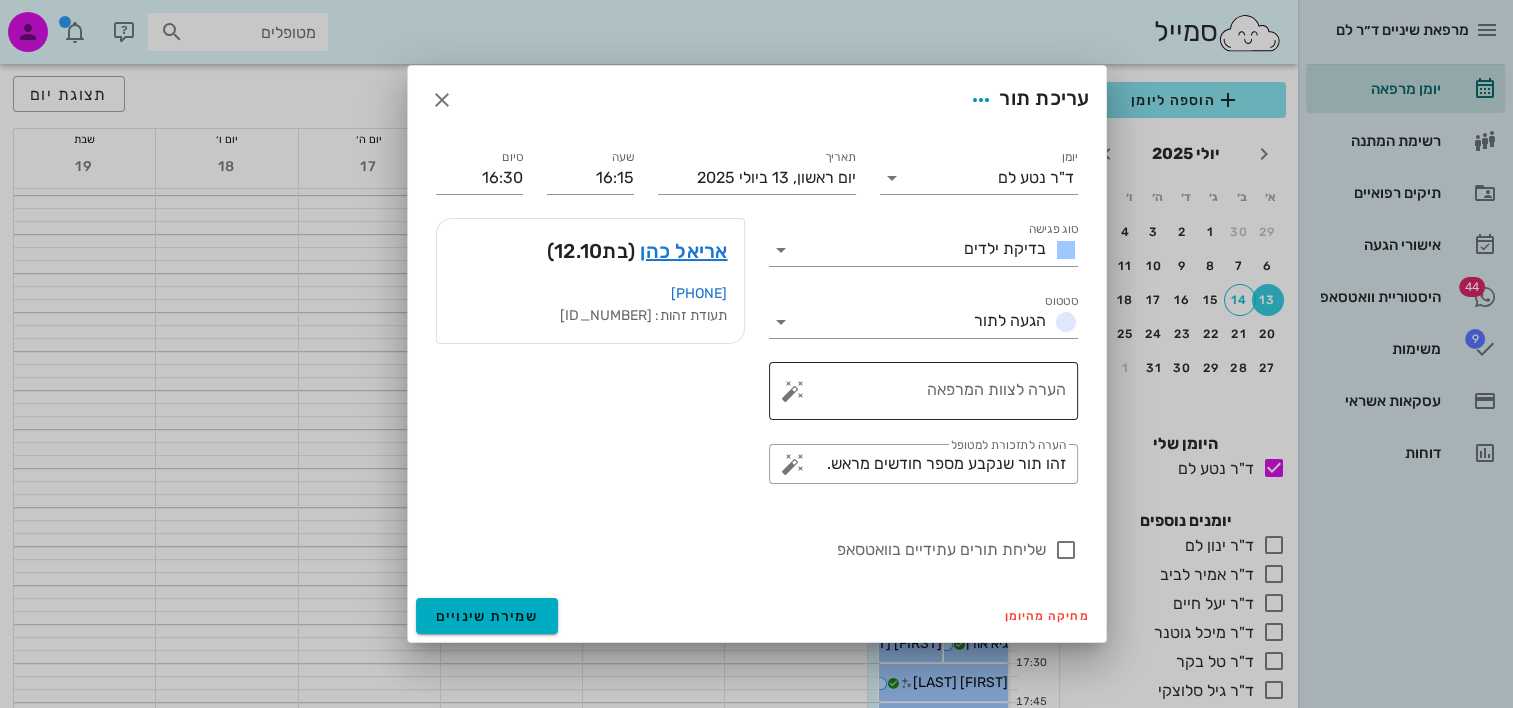 click at bounding box center (793, 391) 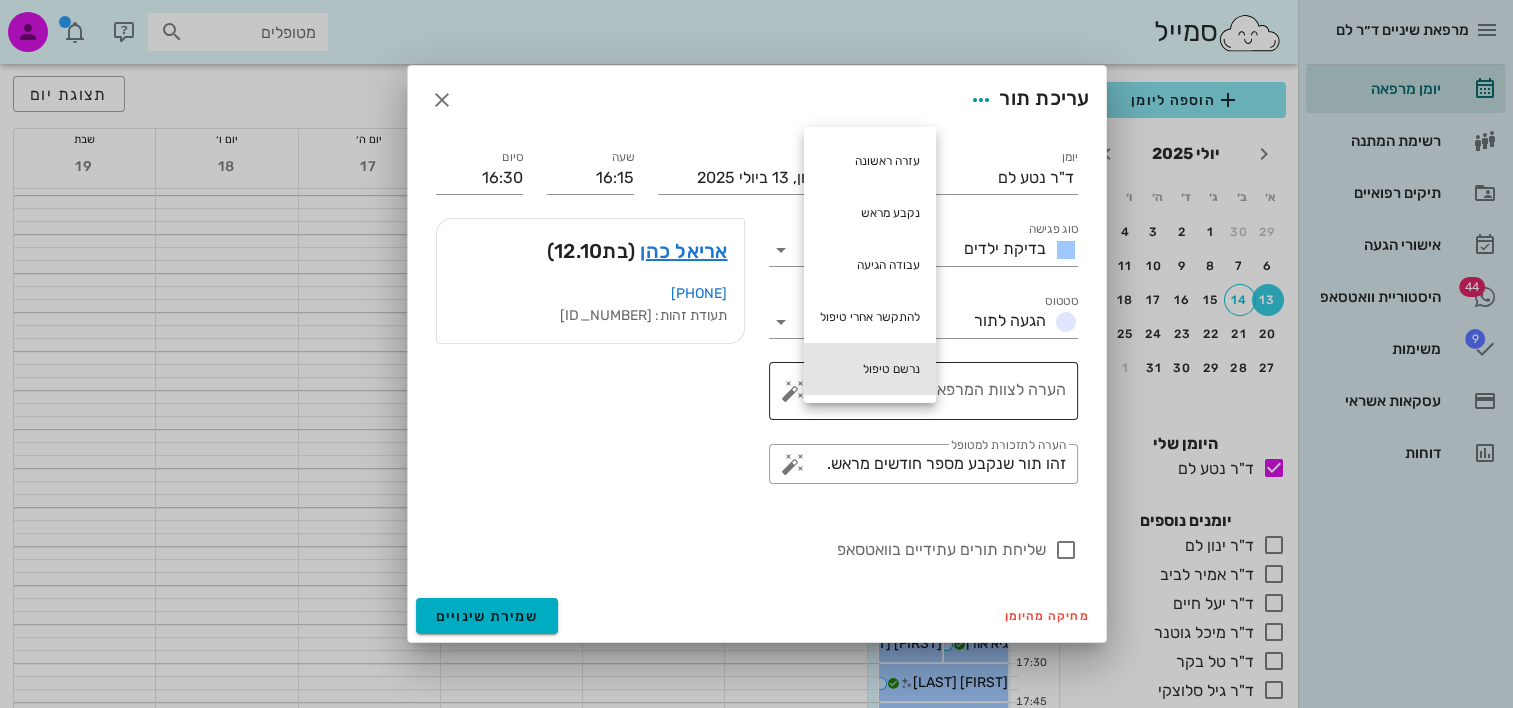 click on "נרשם טיפול" at bounding box center [870, 369] 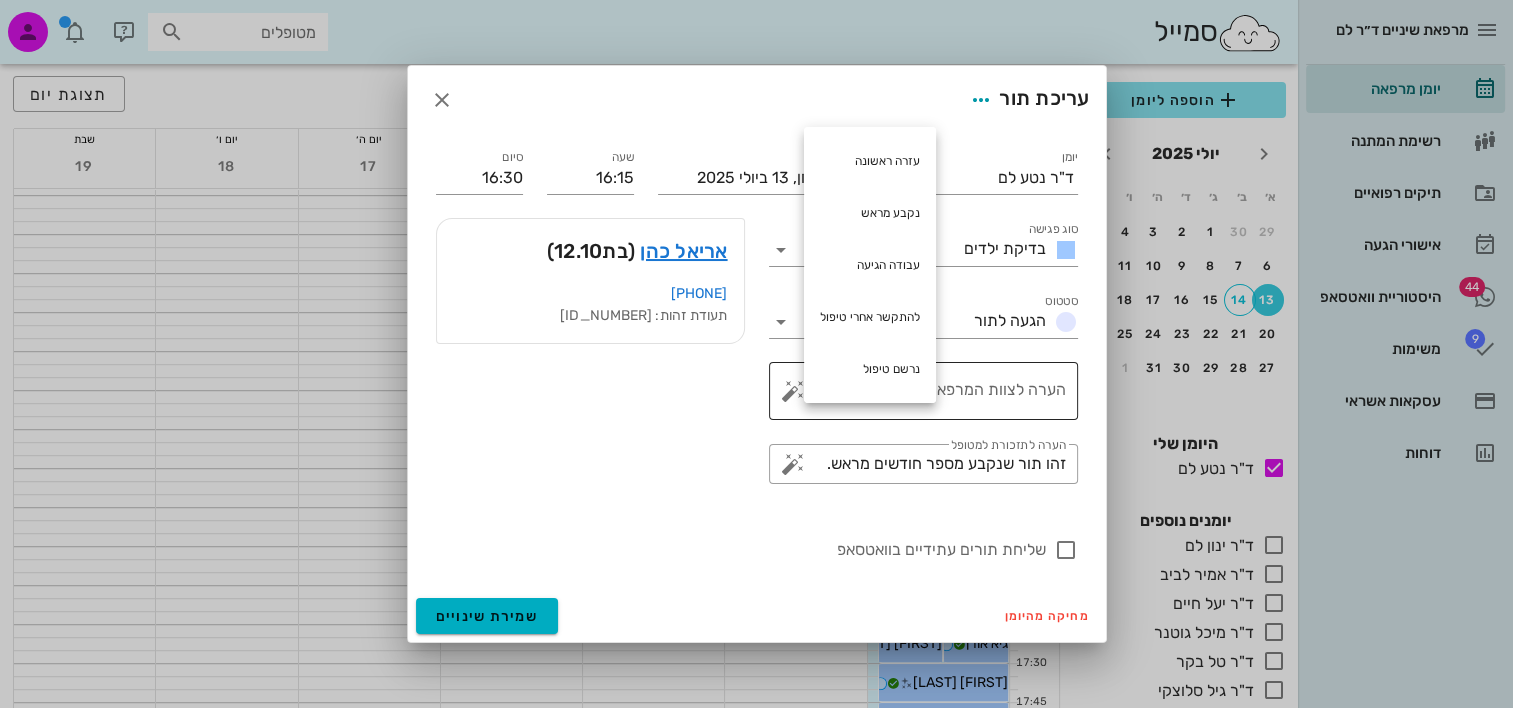 type on "נרשם טיפול" 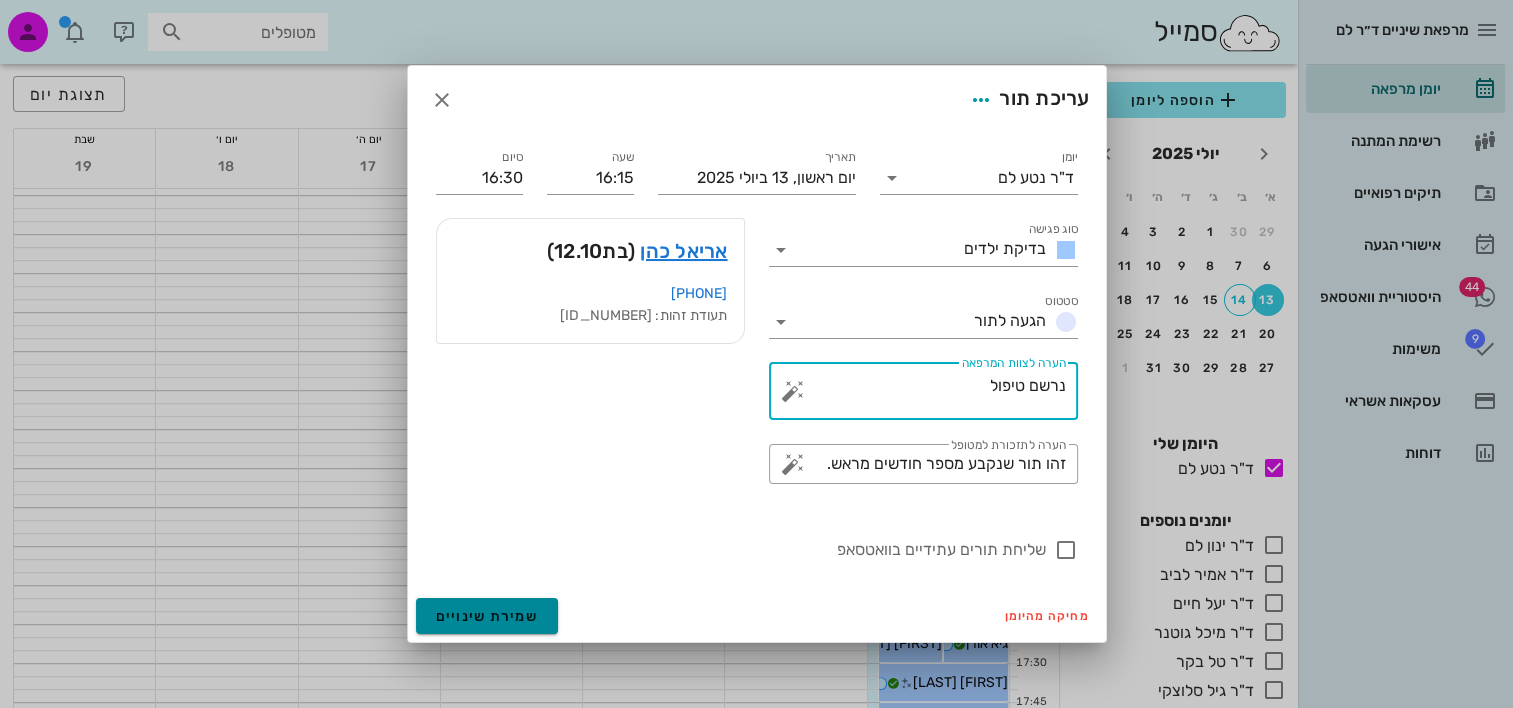 click on "שמירת שינויים" at bounding box center [487, 616] 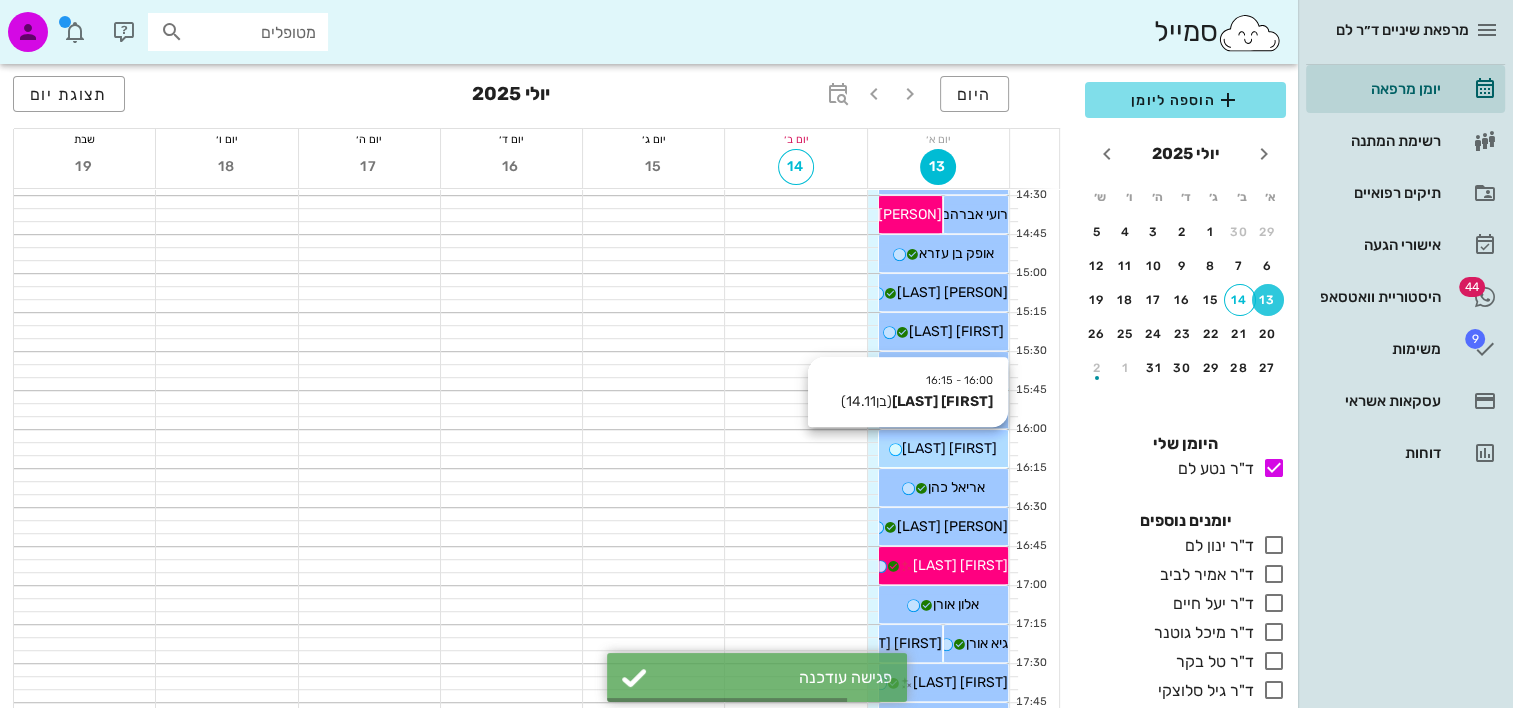 click on "ערן כהן" at bounding box center (943, 448) 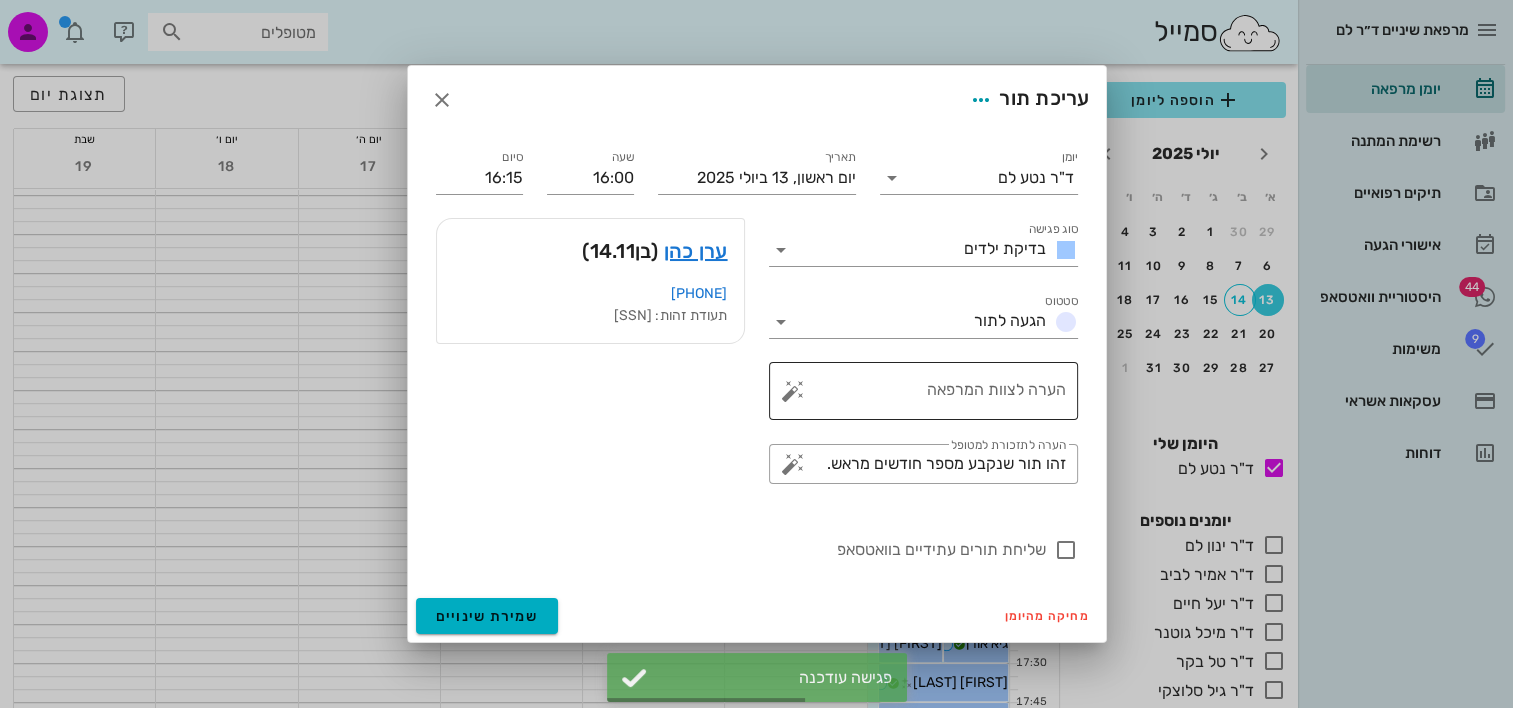click at bounding box center (793, 391) 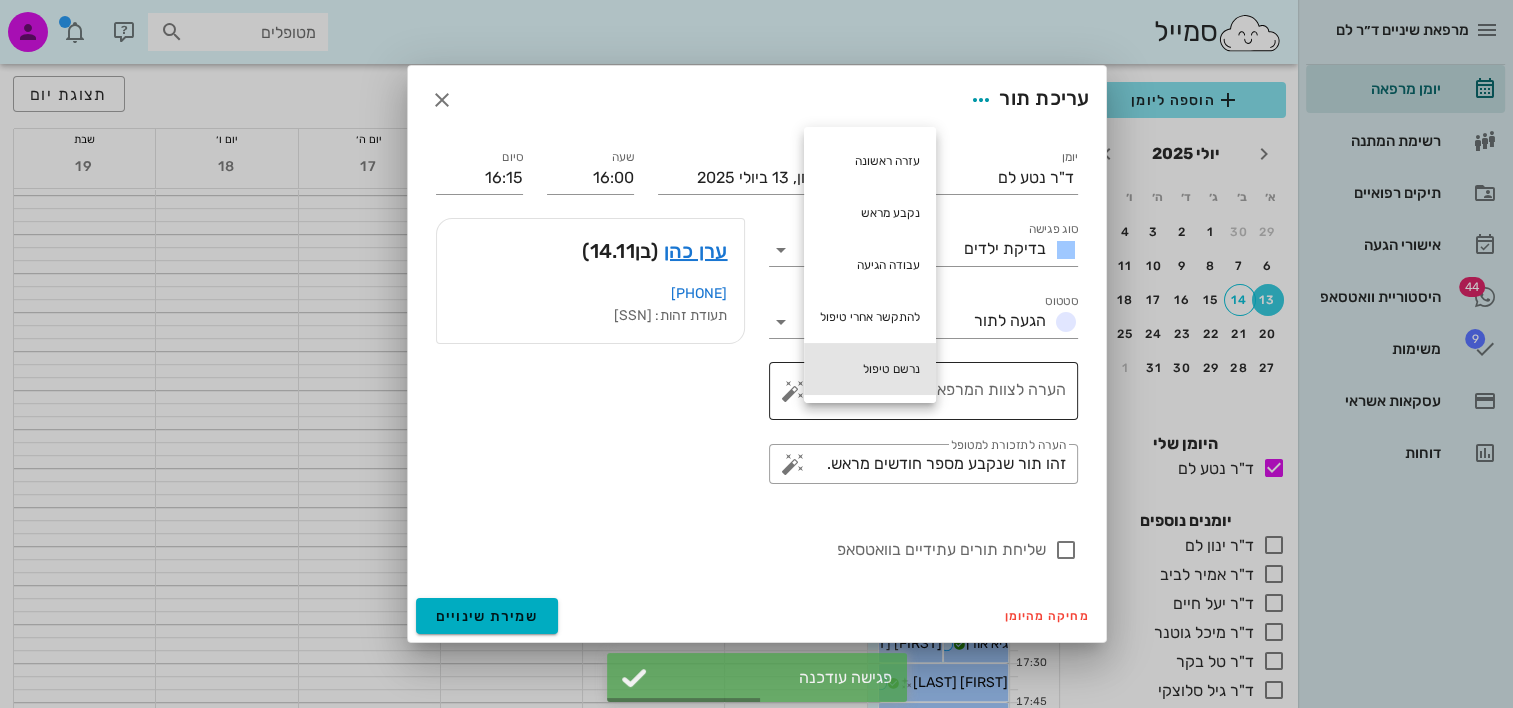 click on "נרשם טיפול" at bounding box center [870, 369] 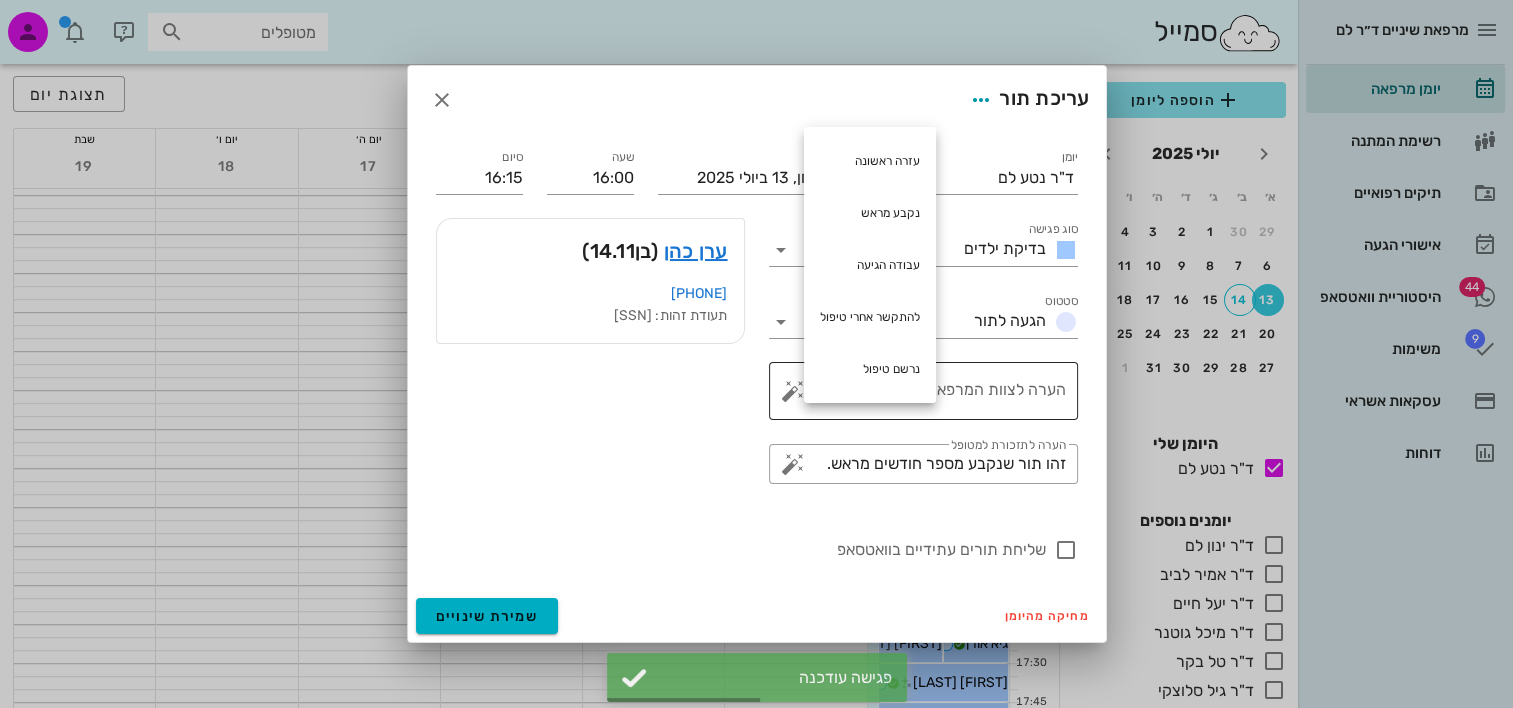 type on "נרשם טיפול" 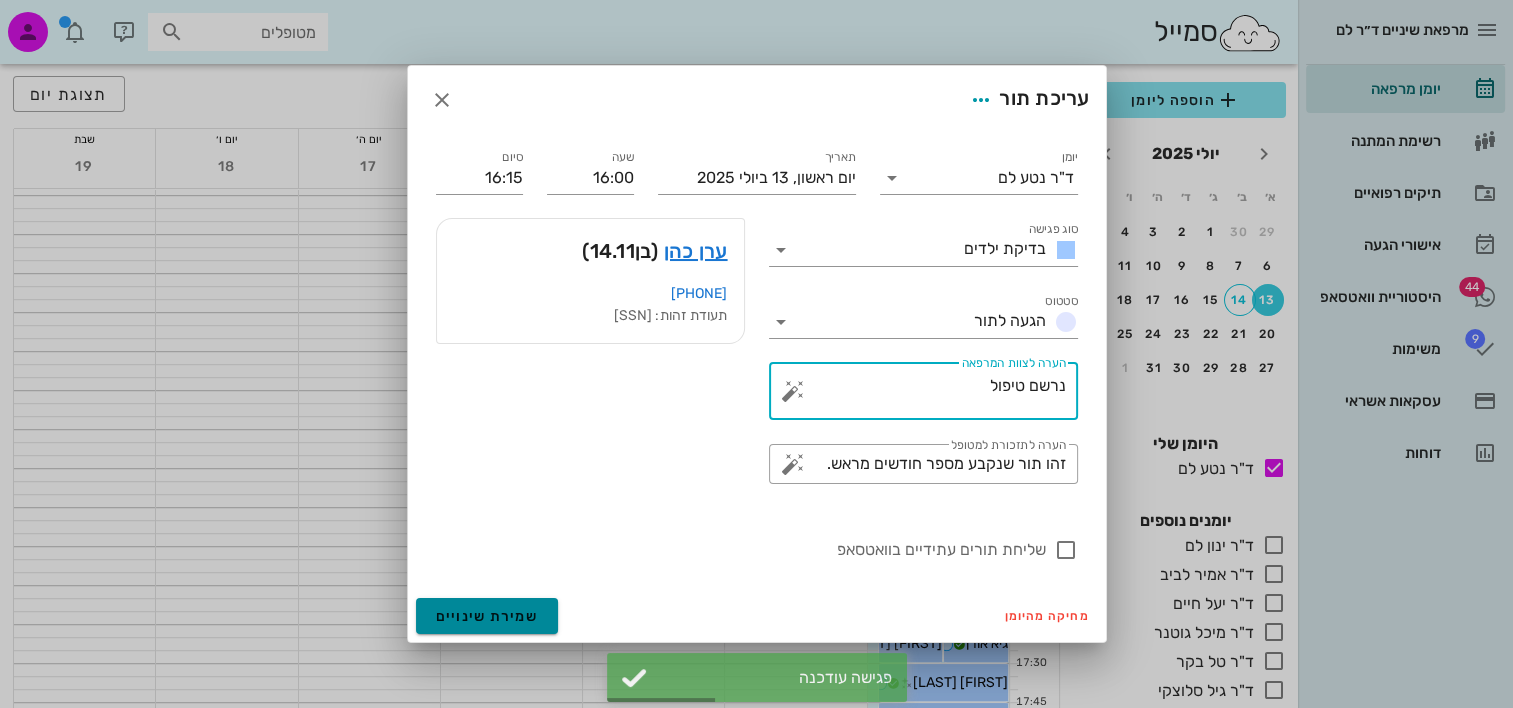 click on "שמירת שינויים" at bounding box center (487, 616) 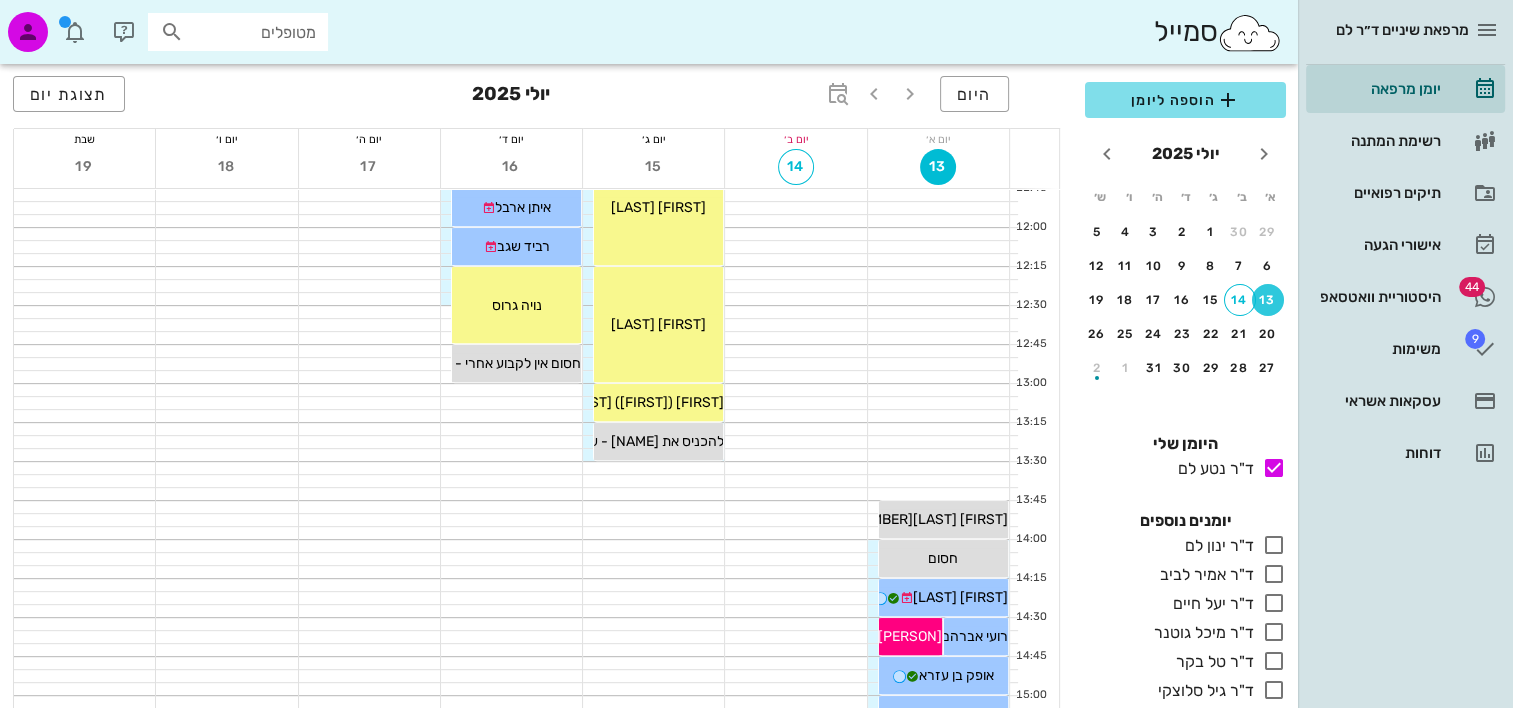 scroll, scrollTop: 664, scrollLeft: 0, axis: vertical 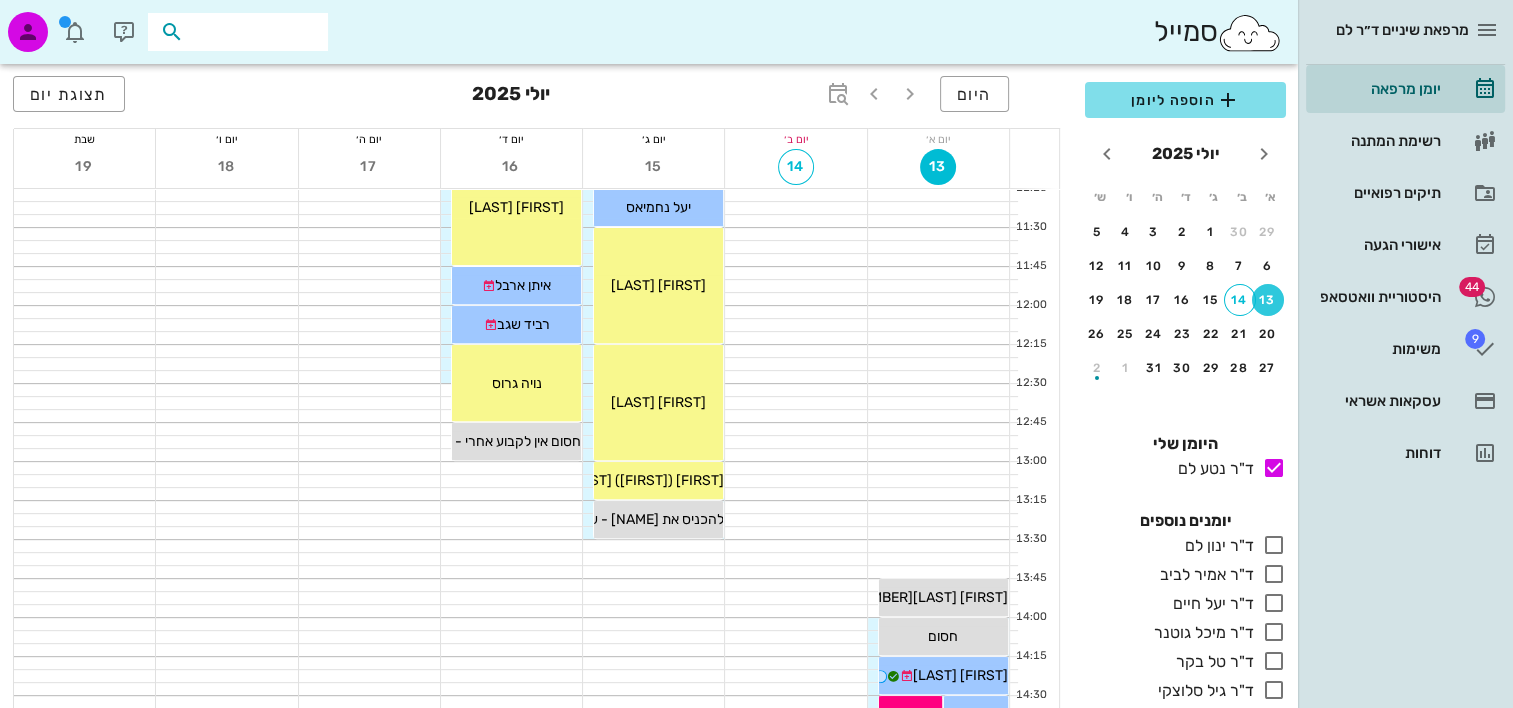 click at bounding box center (252, 32) 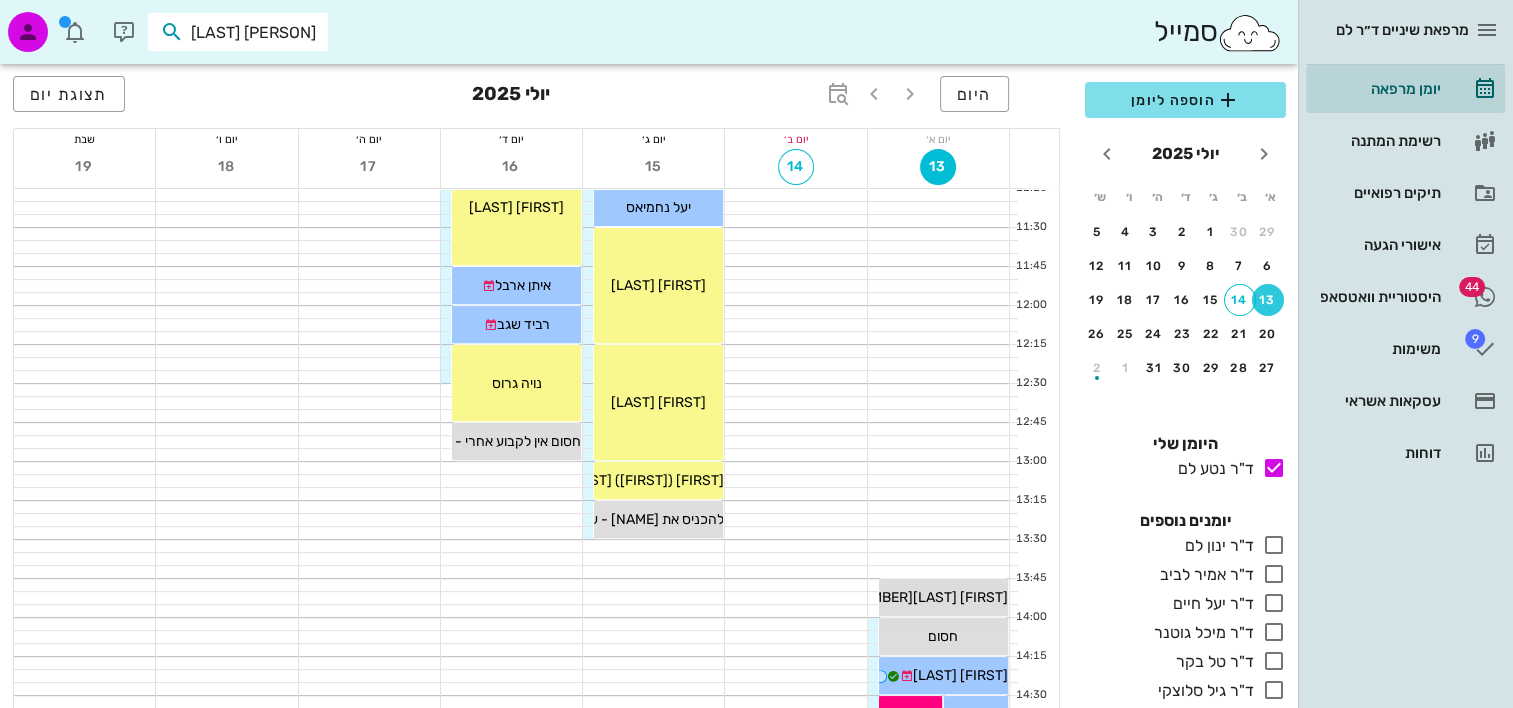 type on "שחר נו" 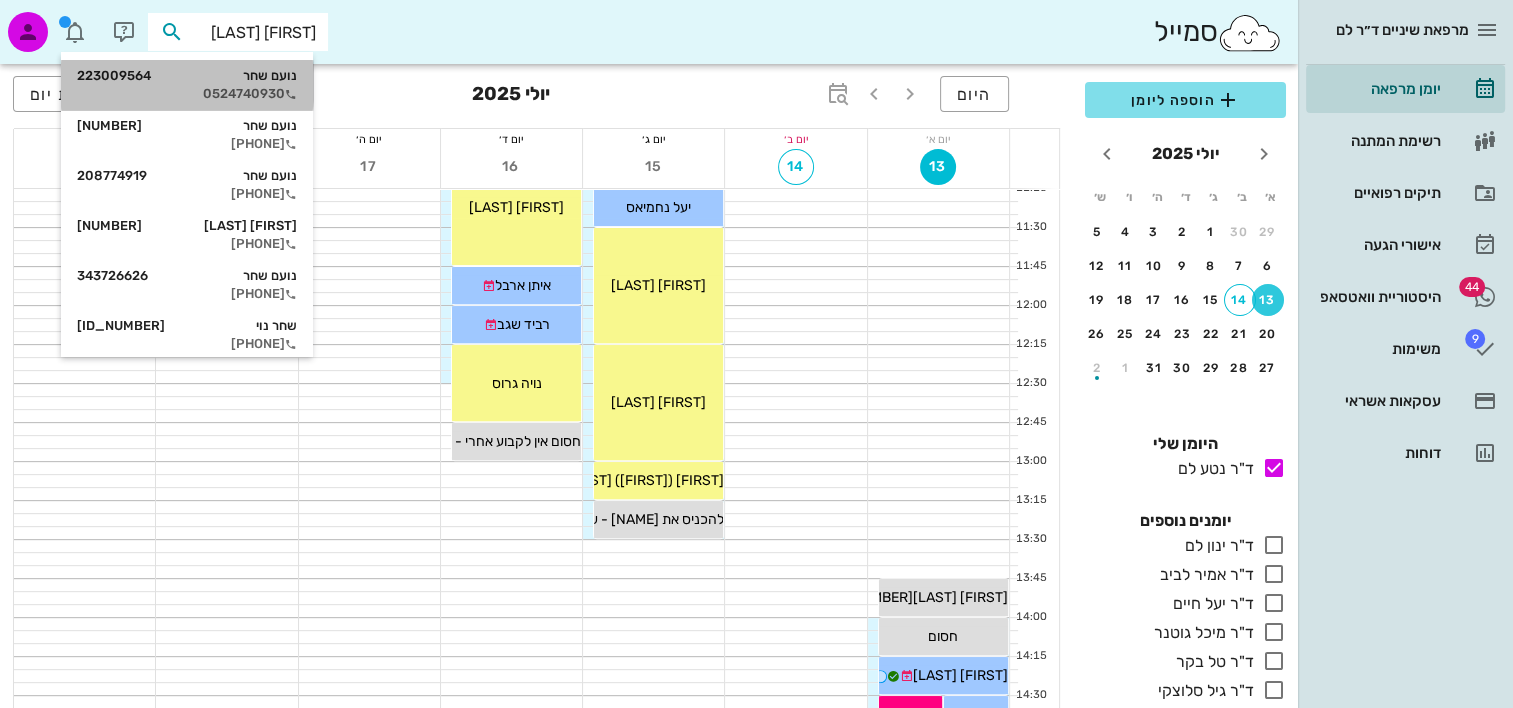click on "0524740930" at bounding box center (187, 94) 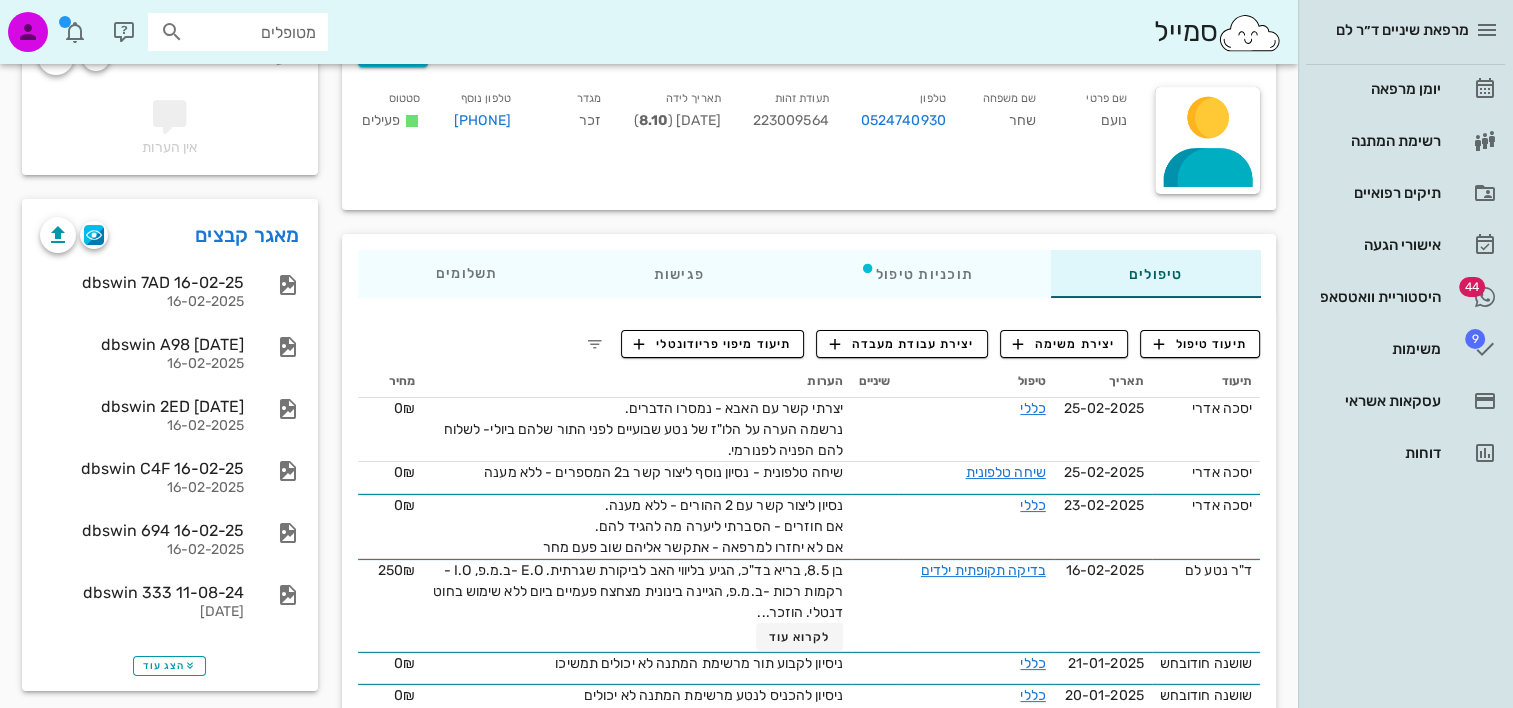 scroll, scrollTop: 200, scrollLeft: 0, axis: vertical 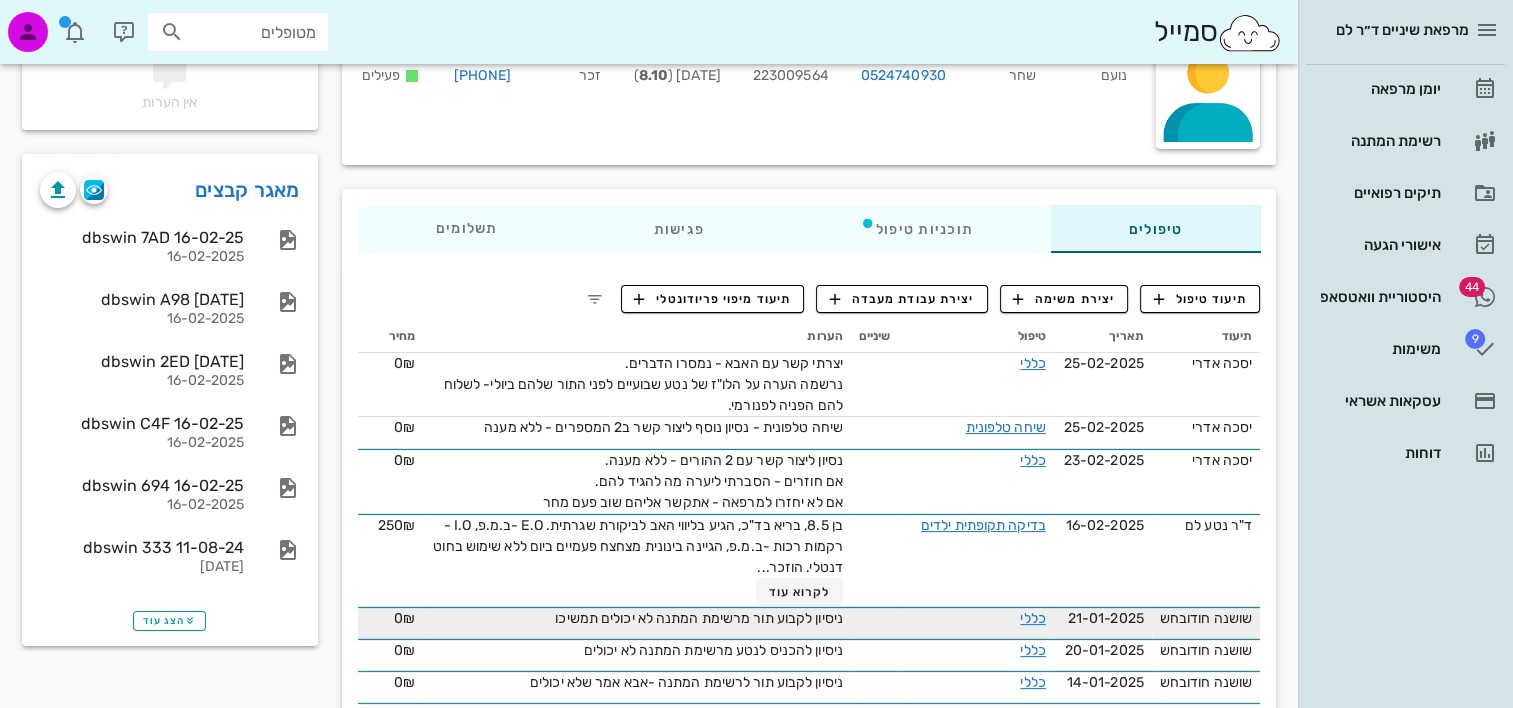 click on "ניסיון לקבוע תור מרשימת המתנה לא יכולים תמשיכו" at bounding box center [638, 636] 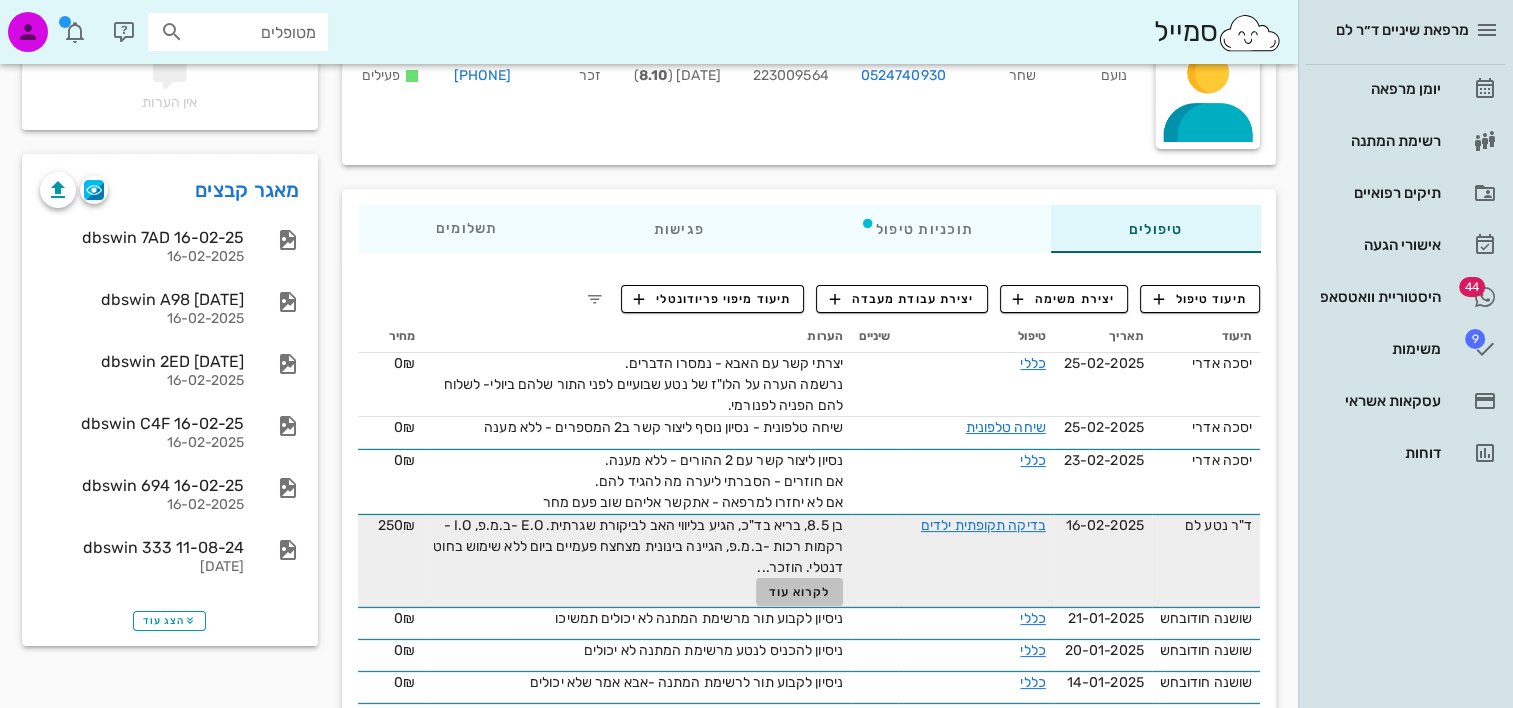 click on "לקרוא עוד" at bounding box center (739, 610) 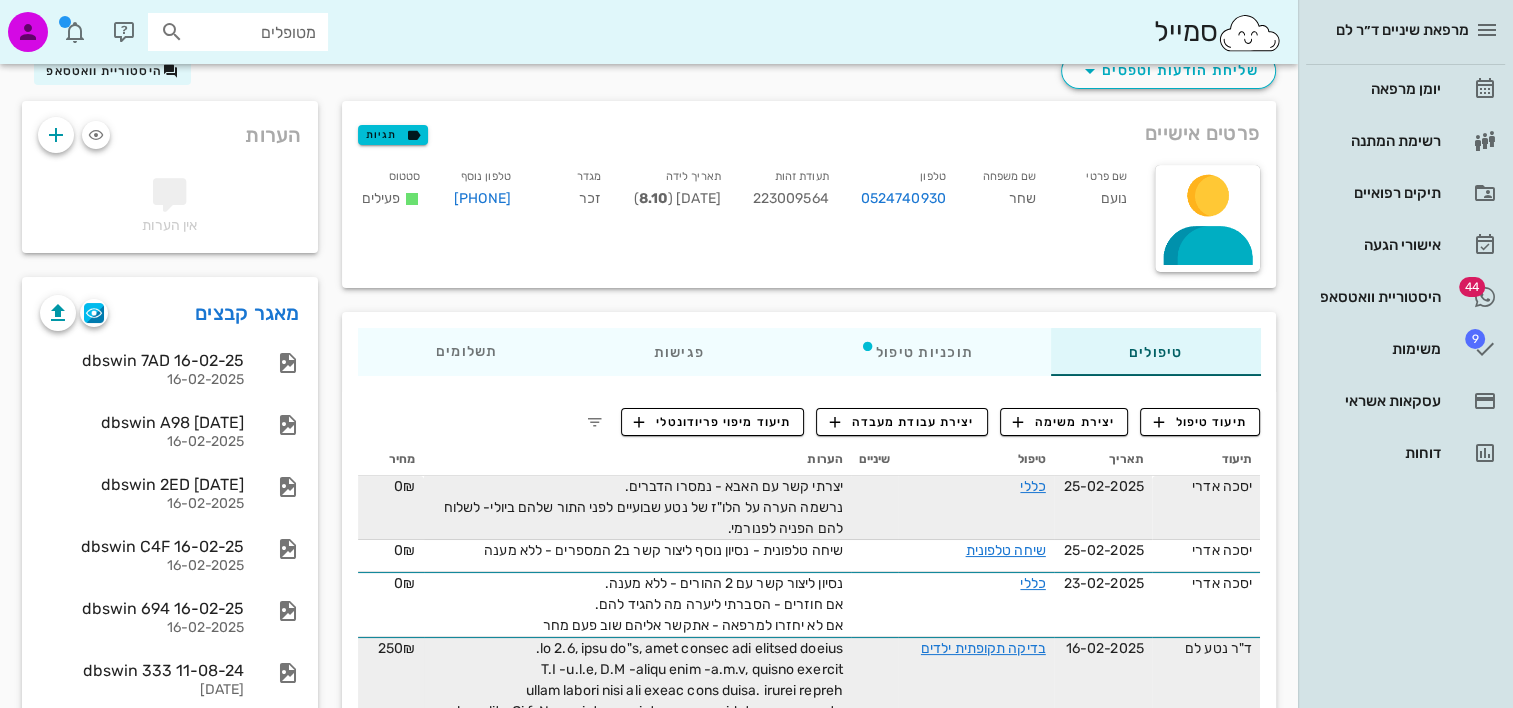 scroll, scrollTop: 0, scrollLeft: 0, axis: both 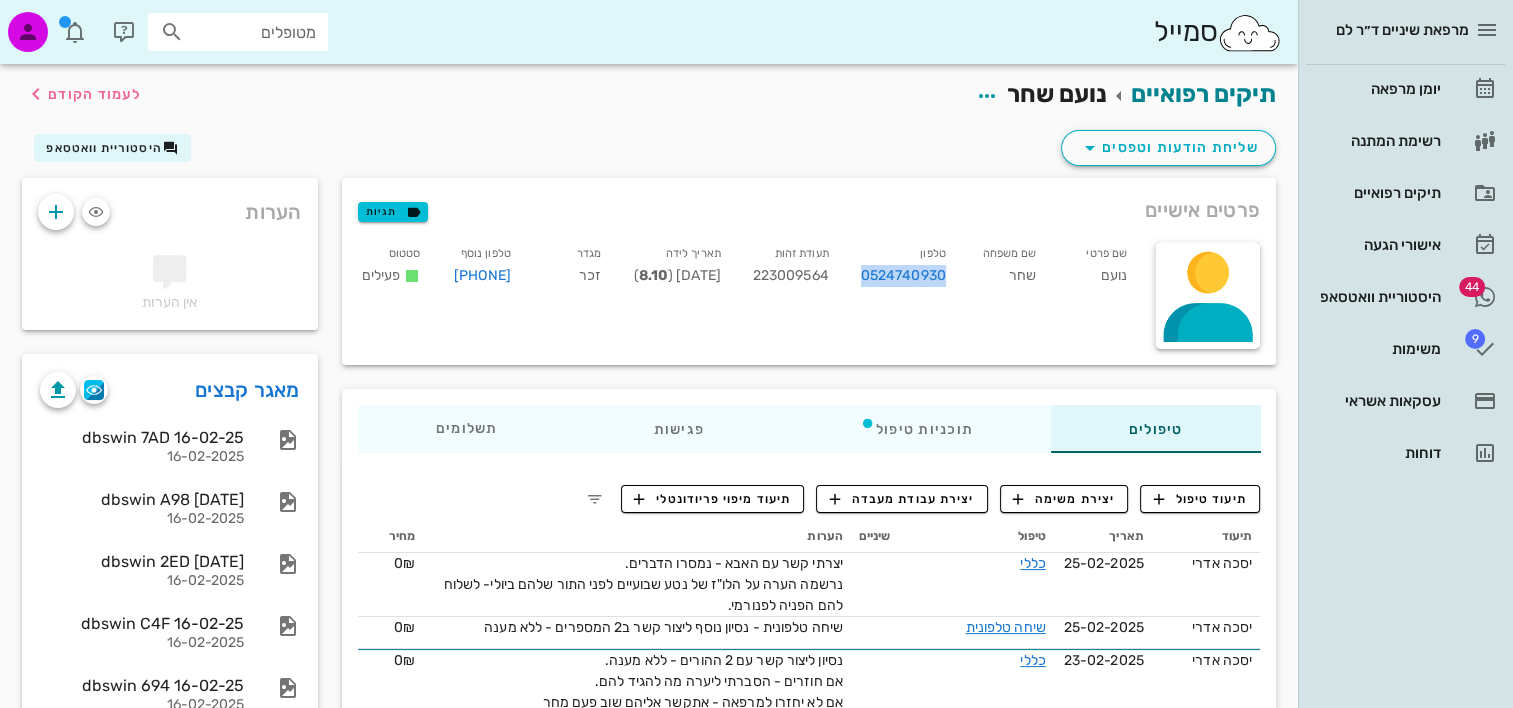 drag, startPoint x: 940, startPoint y: 277, endPoint x: 836, endPoint y: 284, distance: 104.23531 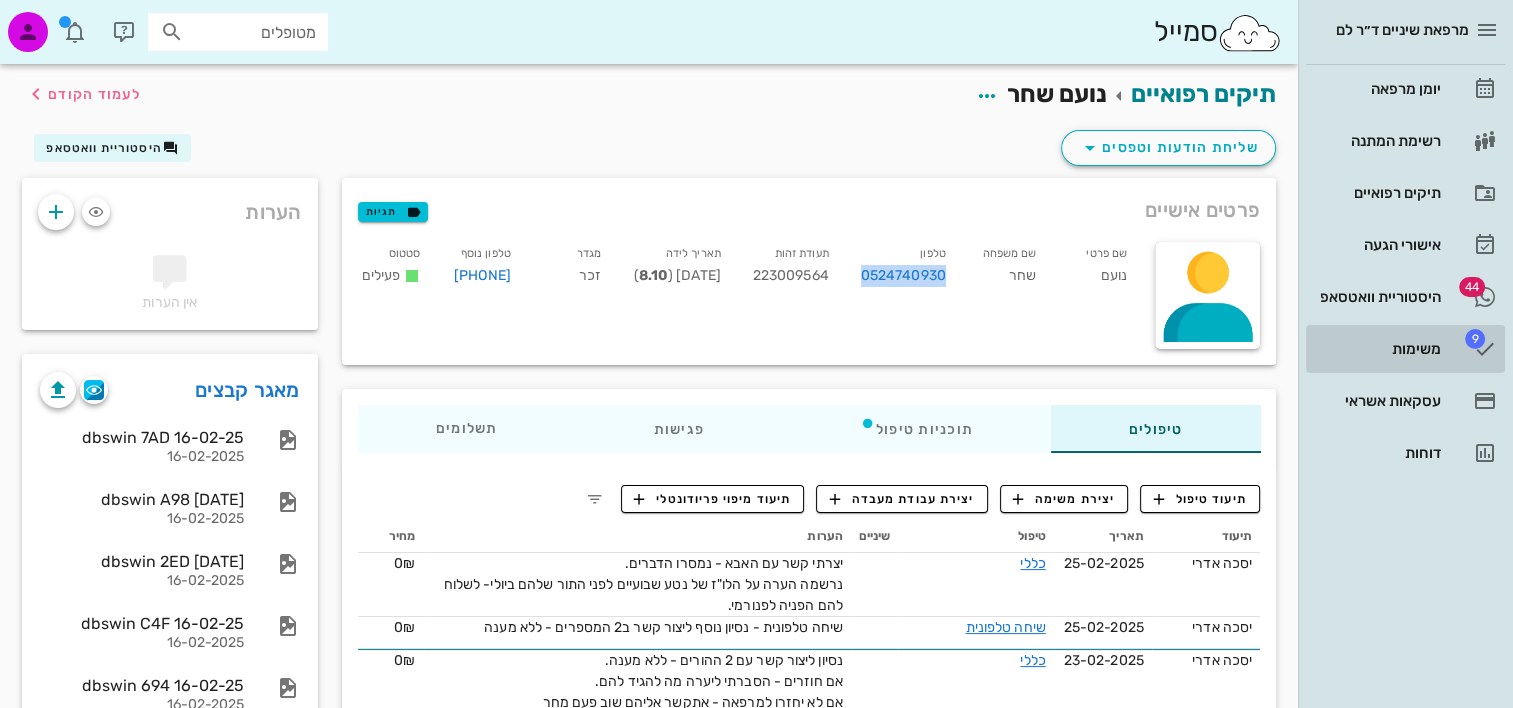 click on "משימות" at bounding box center (1377, 349) 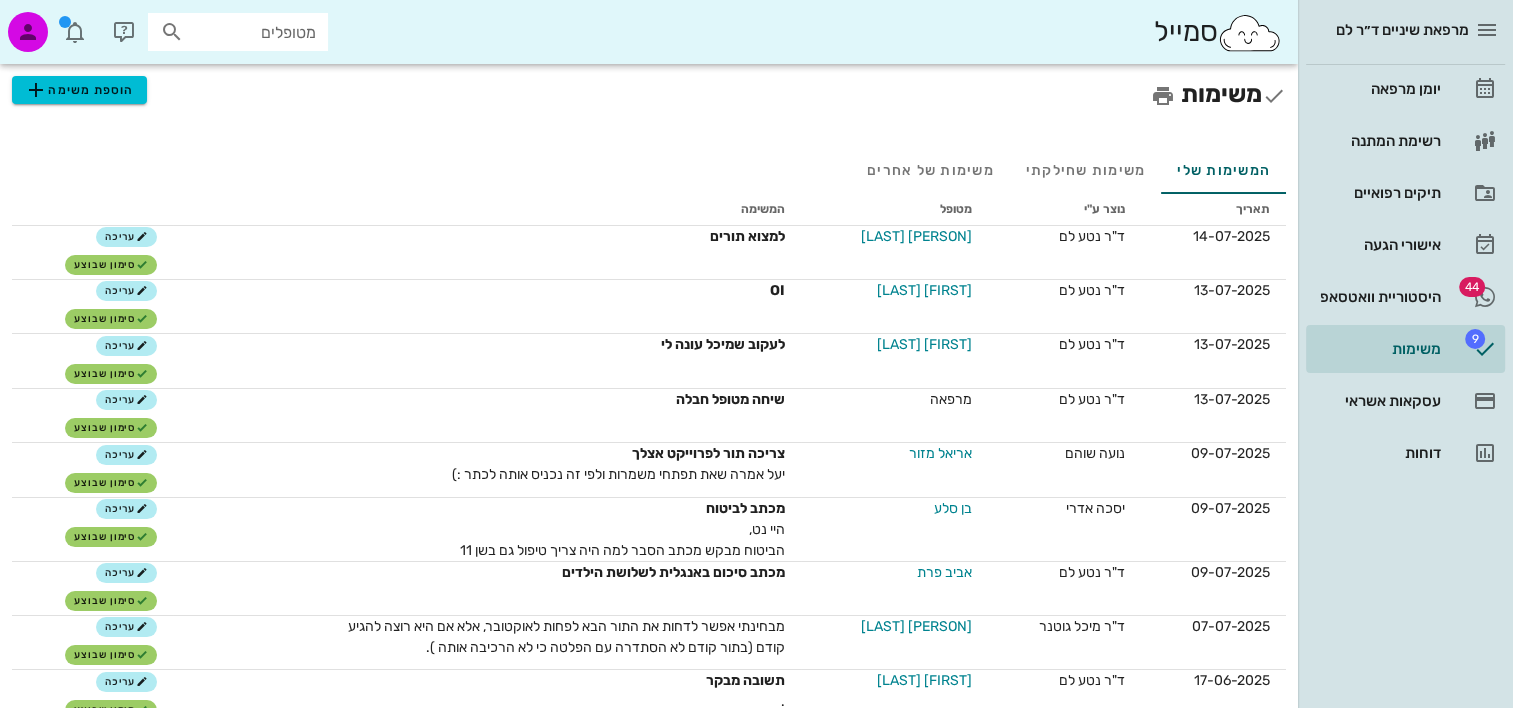 click on "משימות
הוספת משימה" at bounding box center (649, 95) 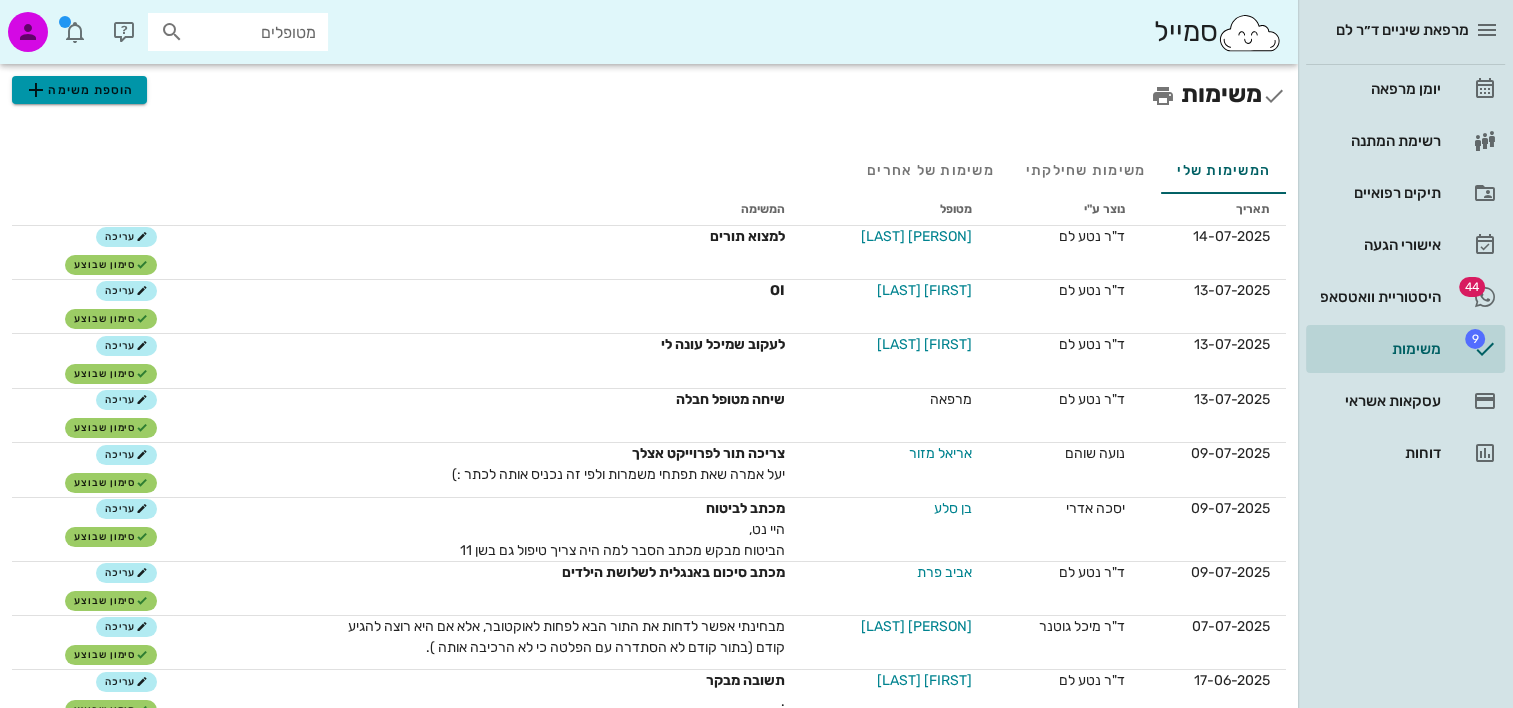 click on "הוספת משימה" at bounding box center (79, 90) 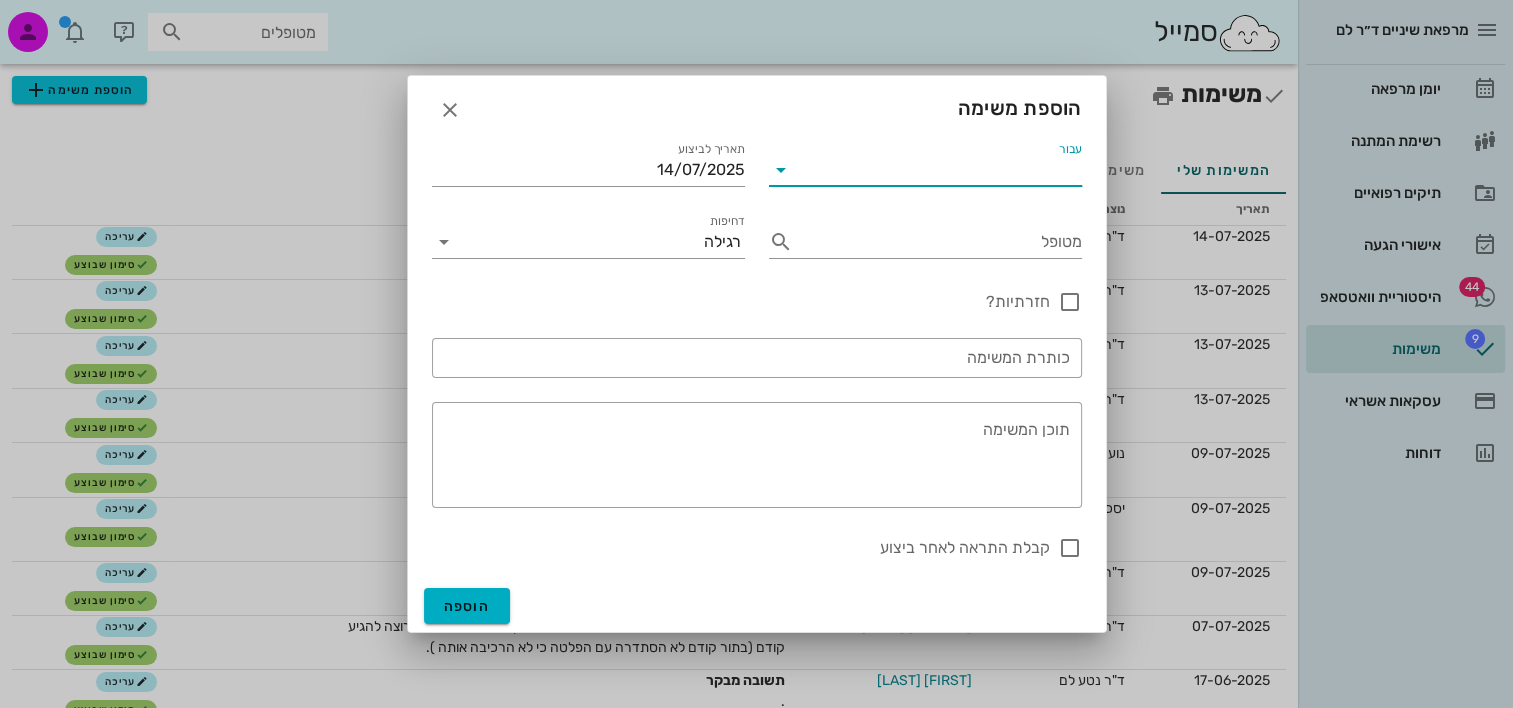 click on "עבור" at bounding box center [939, 170] 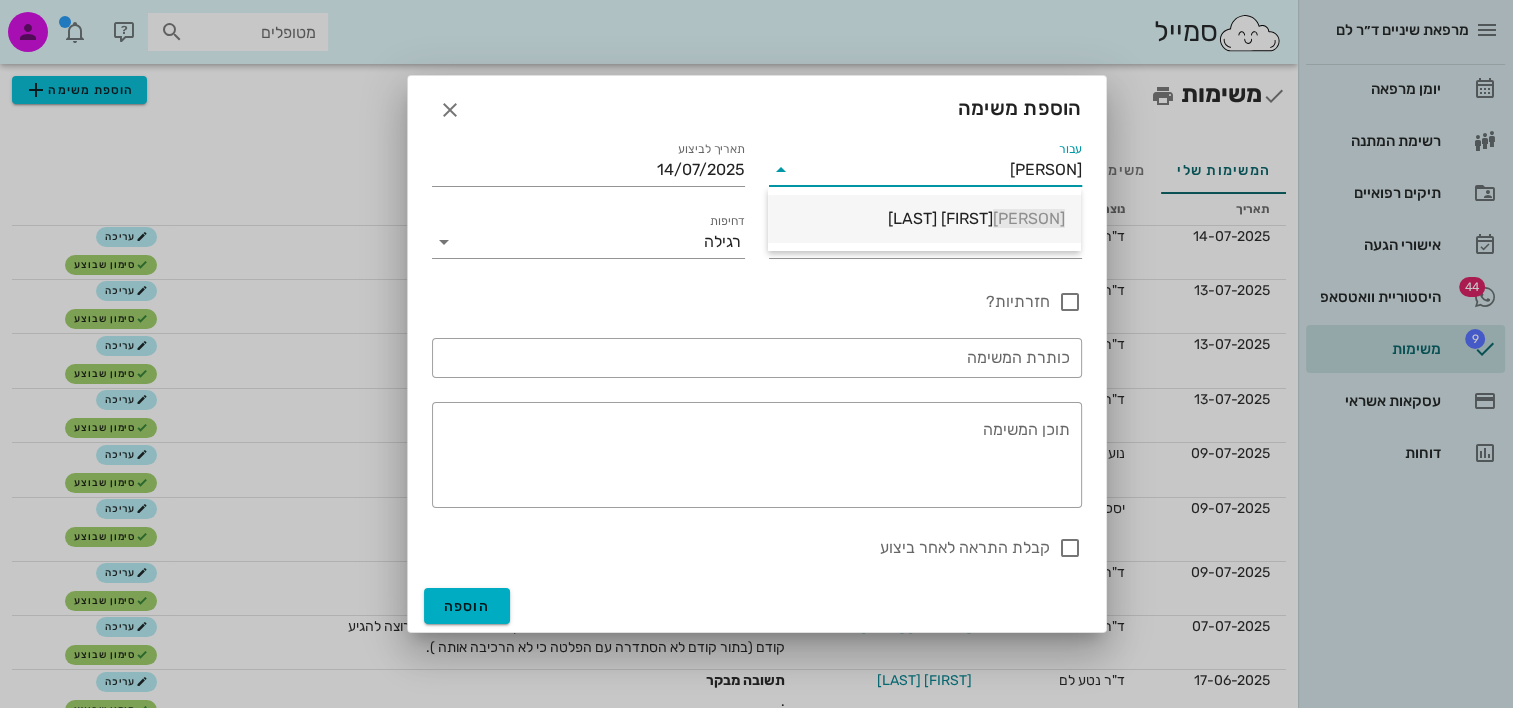 click on "שוש נה חודובחש" at bounding box center [924, 218] 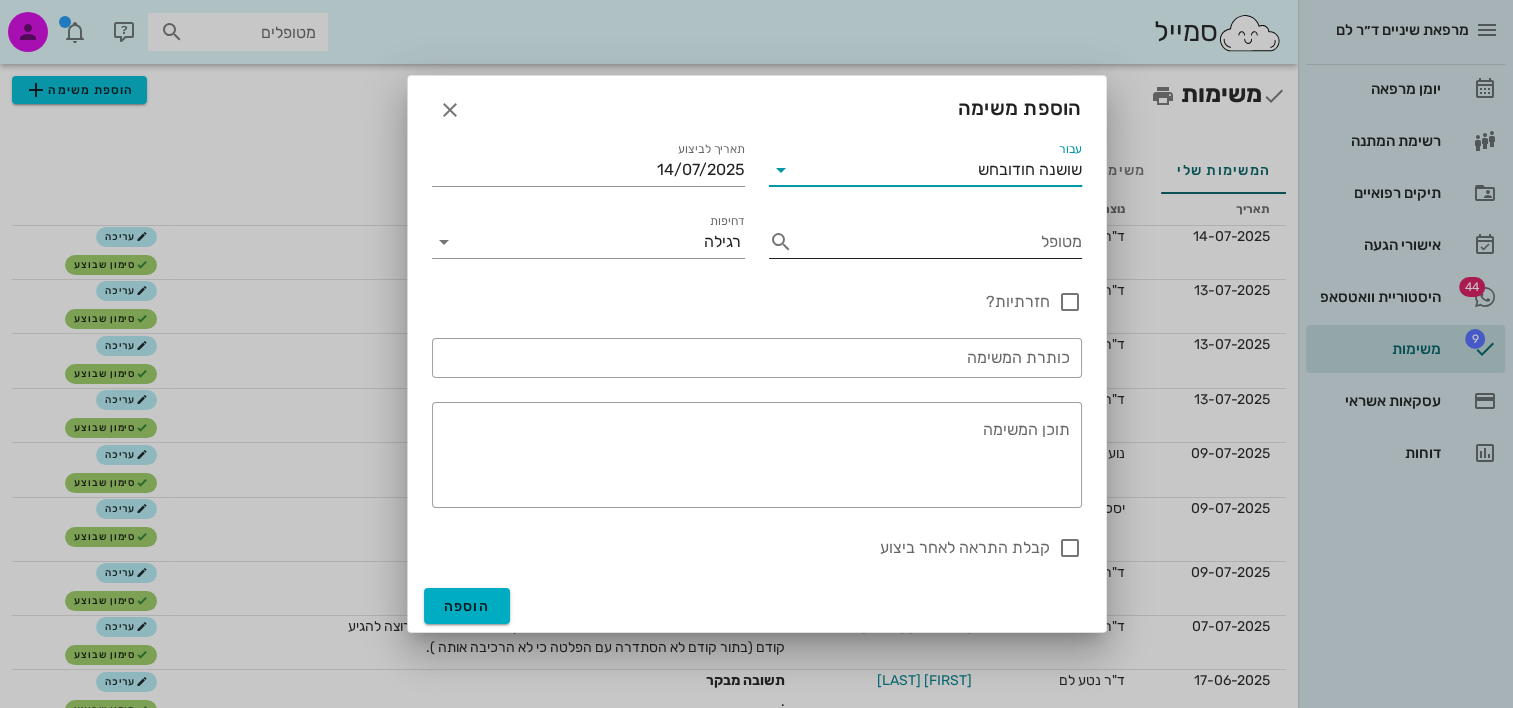 type on "שושנה חודובחש" 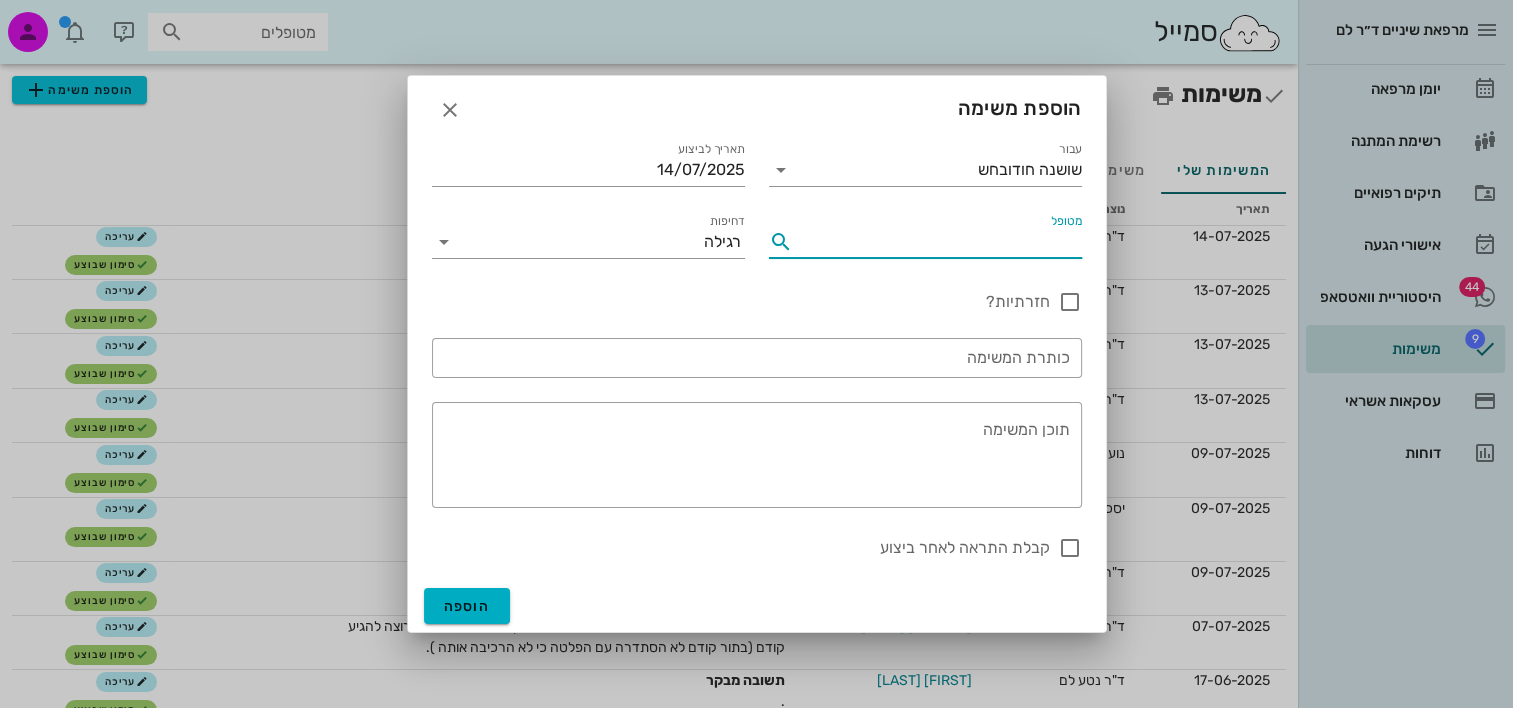 paste on "0524740930" 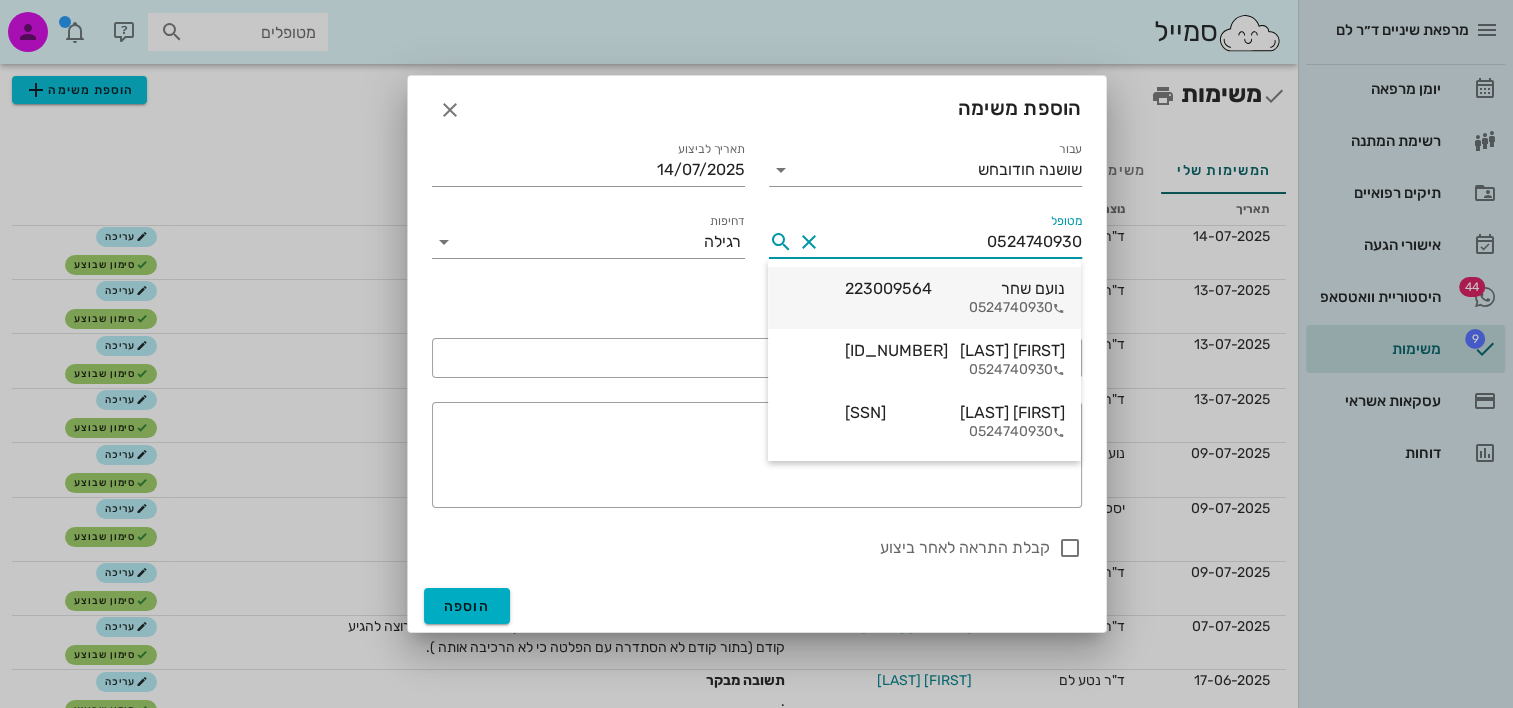 click on "נועם שחר  223009564
0524740930" at bounding box center (955, 298) 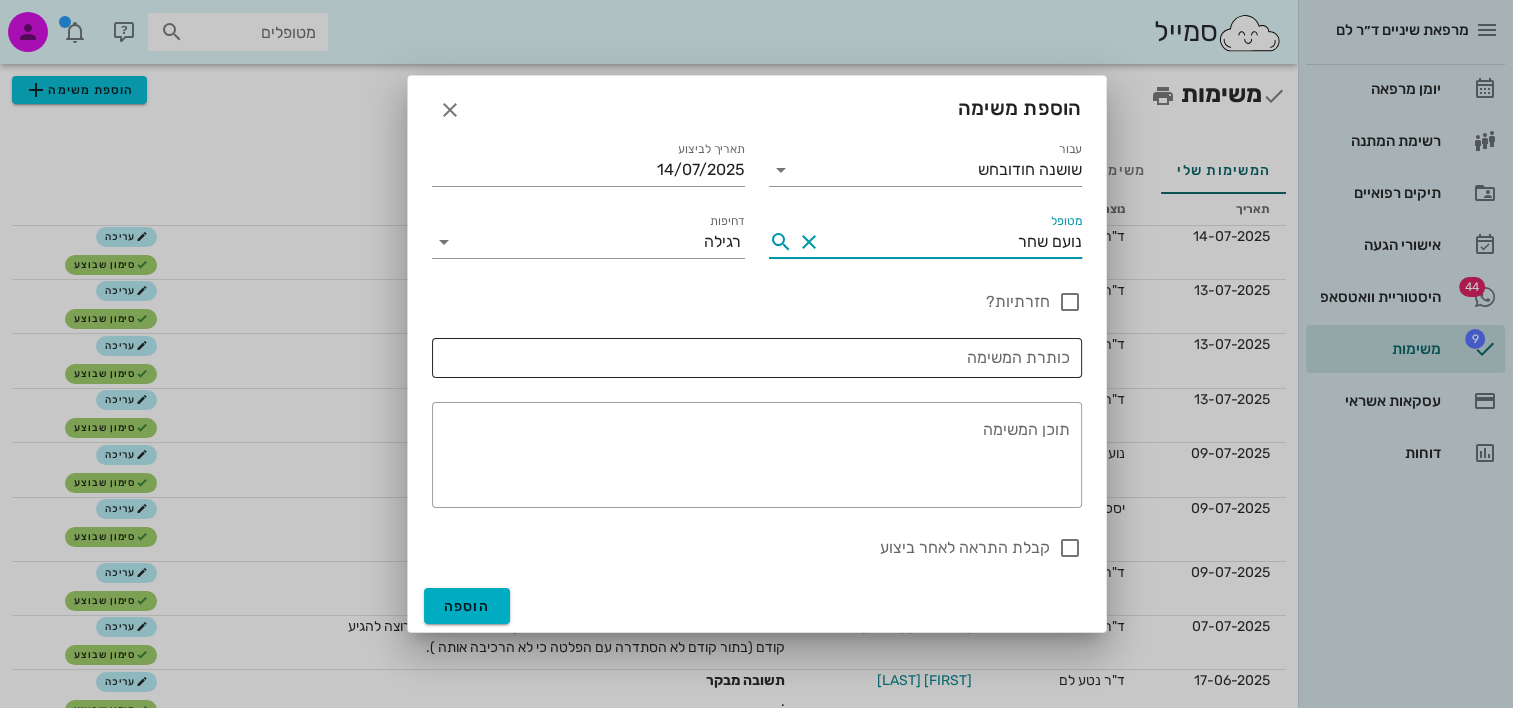 type on "נועם שחר" 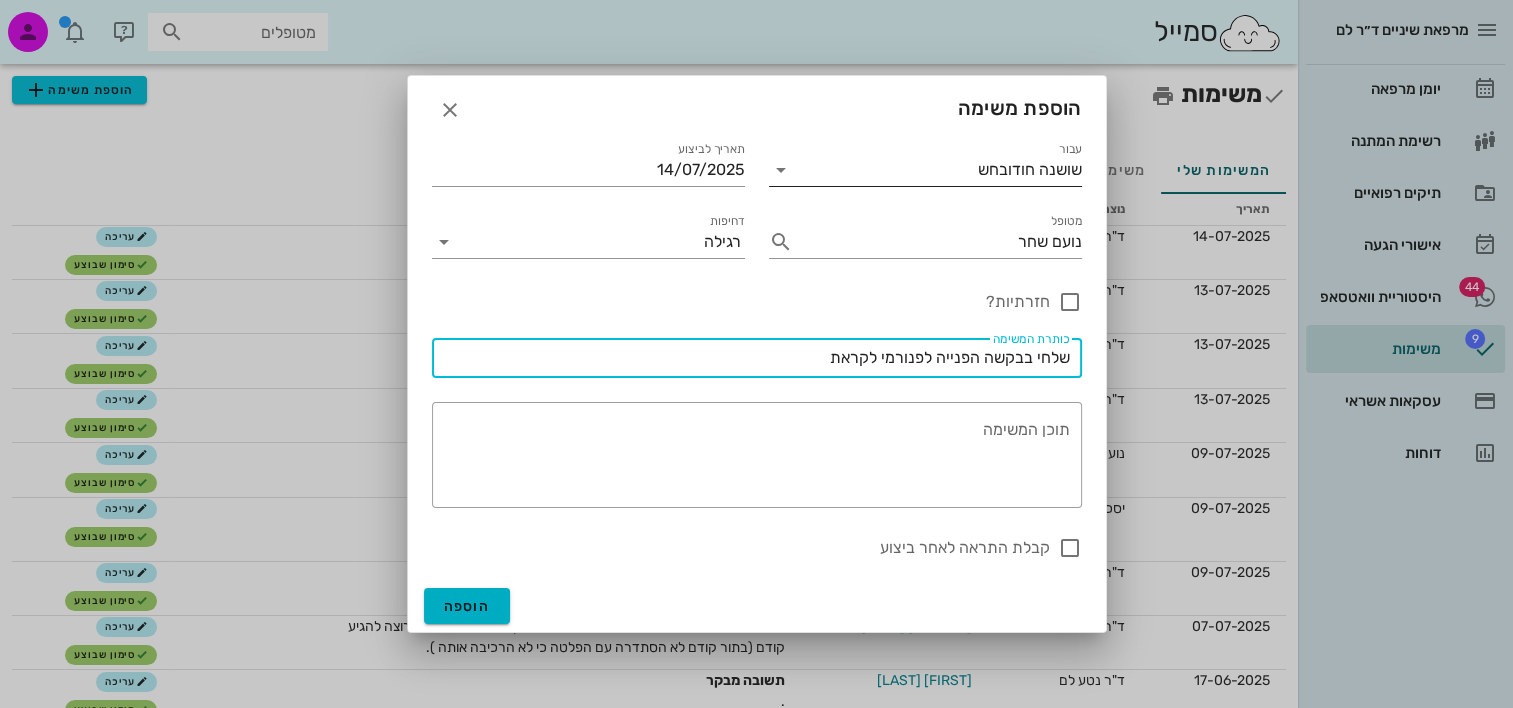 type on "שלחי בבקשה הפנייה לפנורמי לקראת" 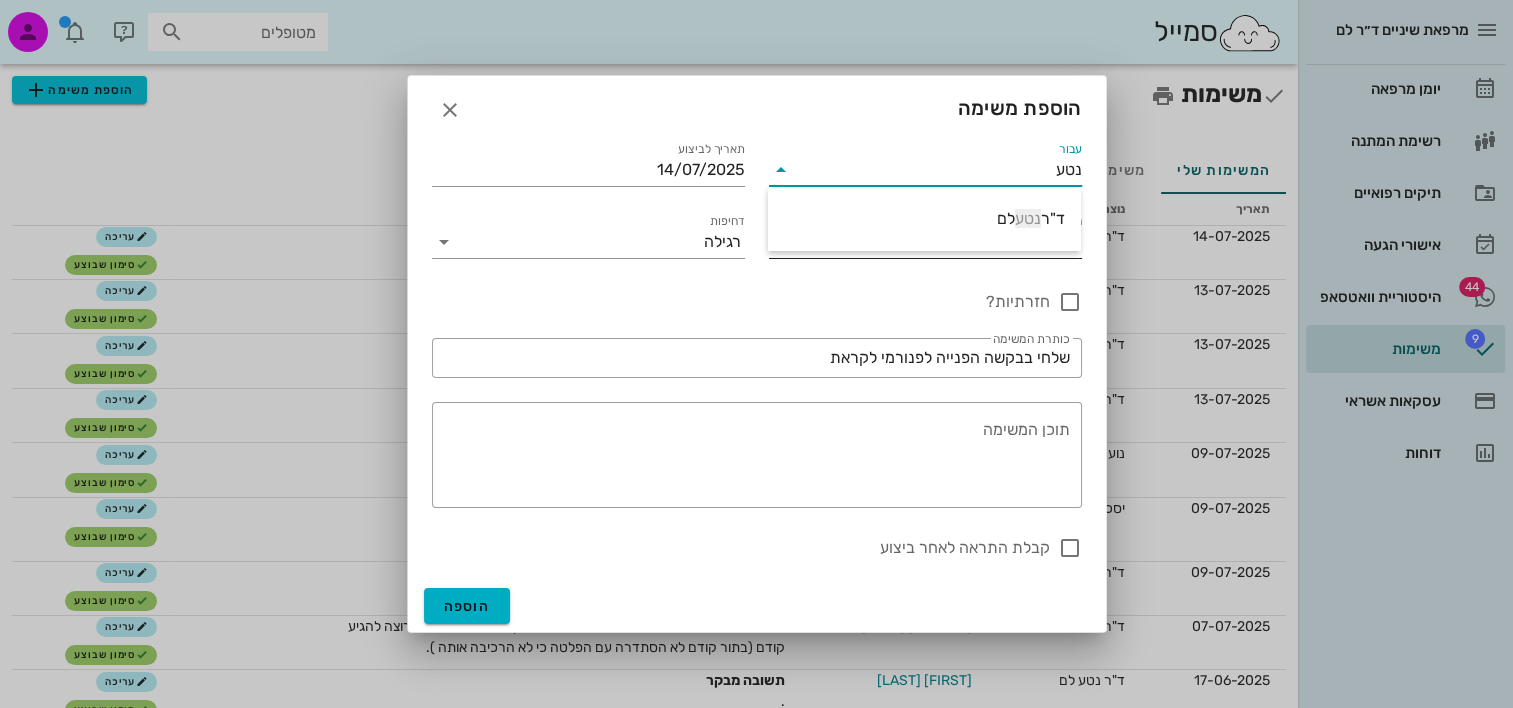 click on "נטע" at bounding box center (1015, 218) 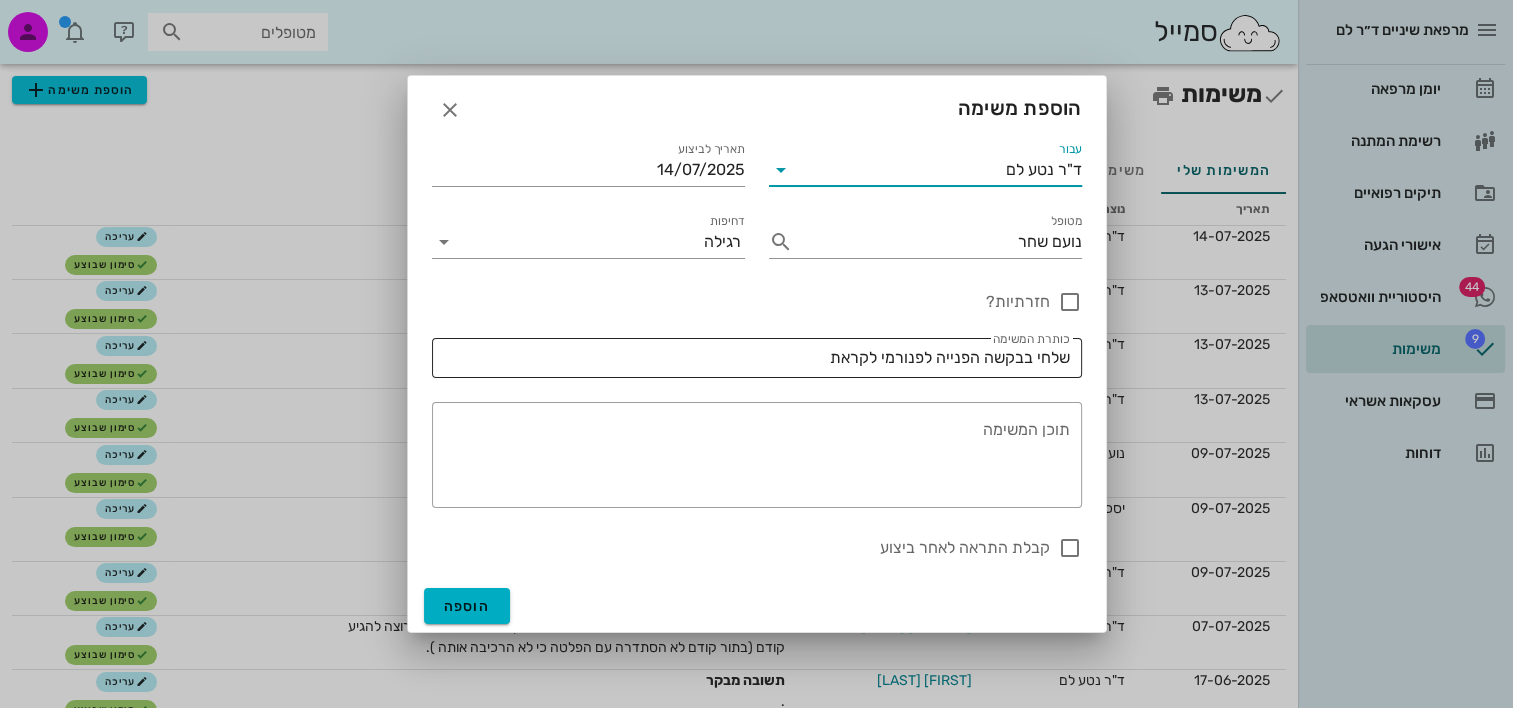 type on "ד"ר נטע לם" 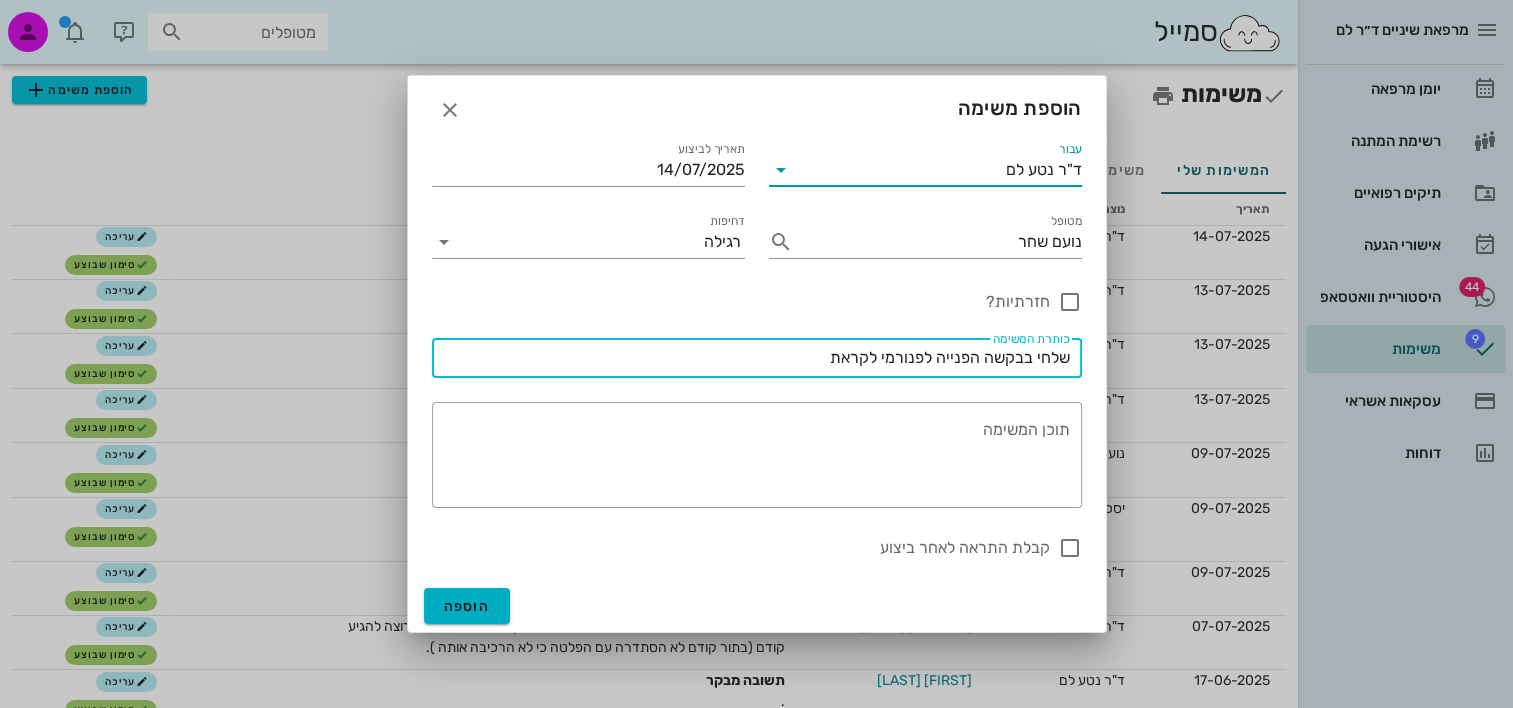 drag, startPoint x: 820, startPoint y: 353, endPoint x: 1077, endPoint y: 360, distance: 257.0953 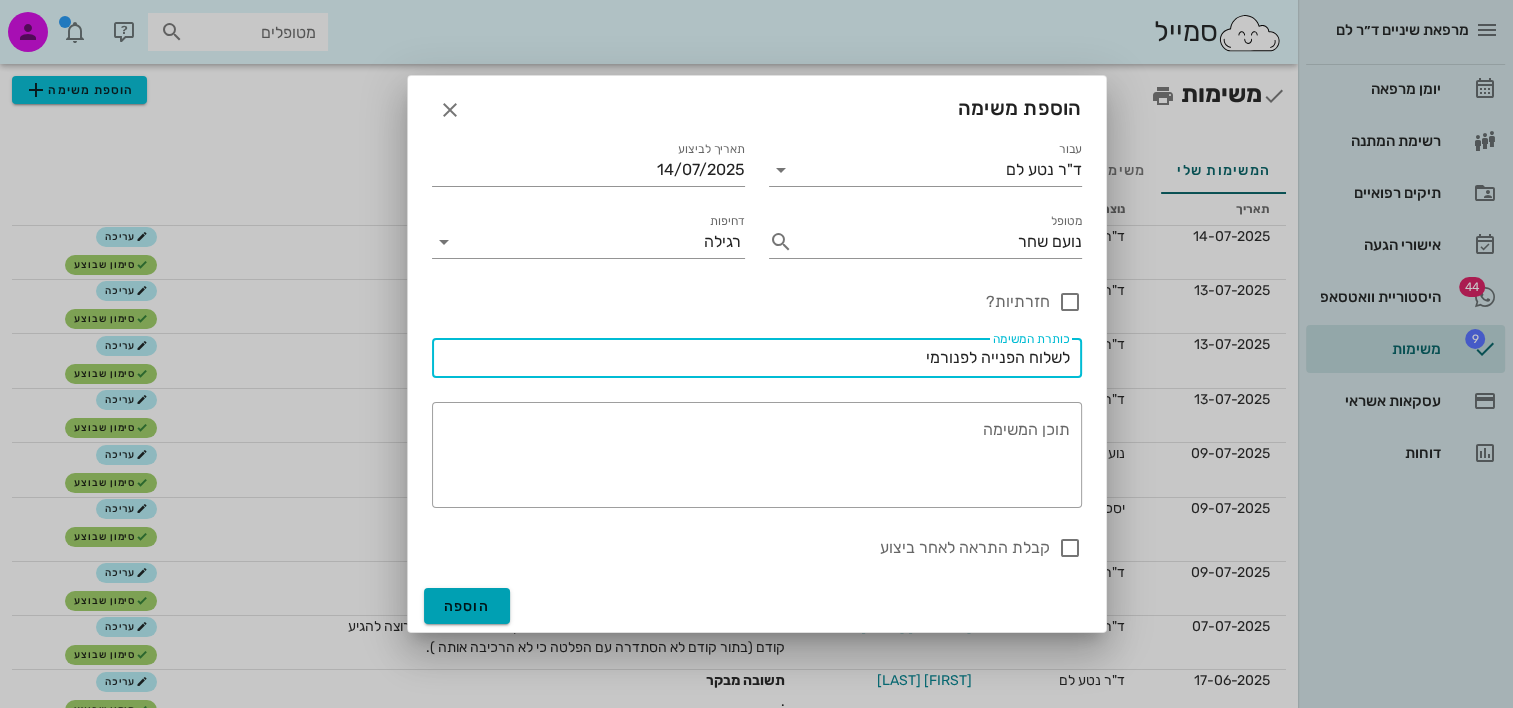 type on "לשלוח הפנייה לפנורמי" 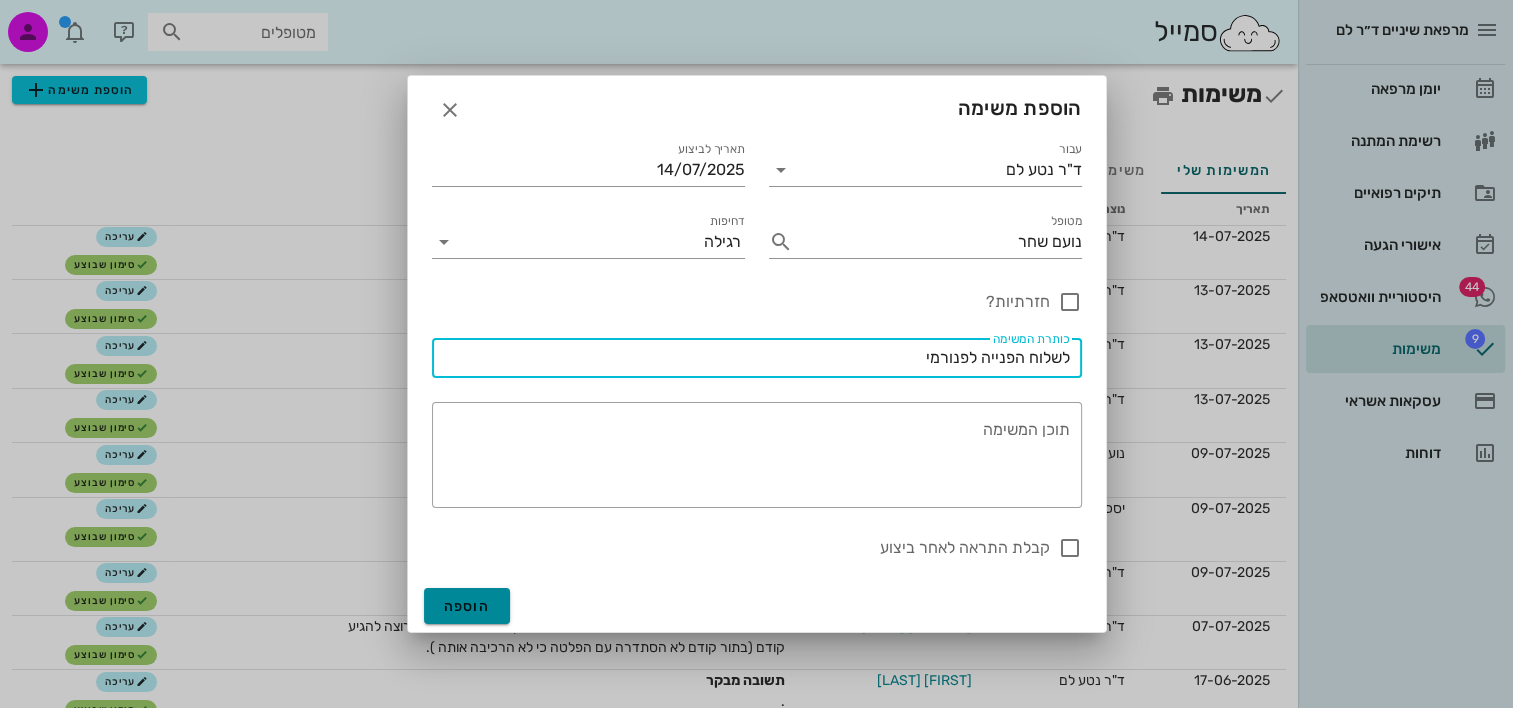 click on "הוספה" at bounding box center [467, 606] 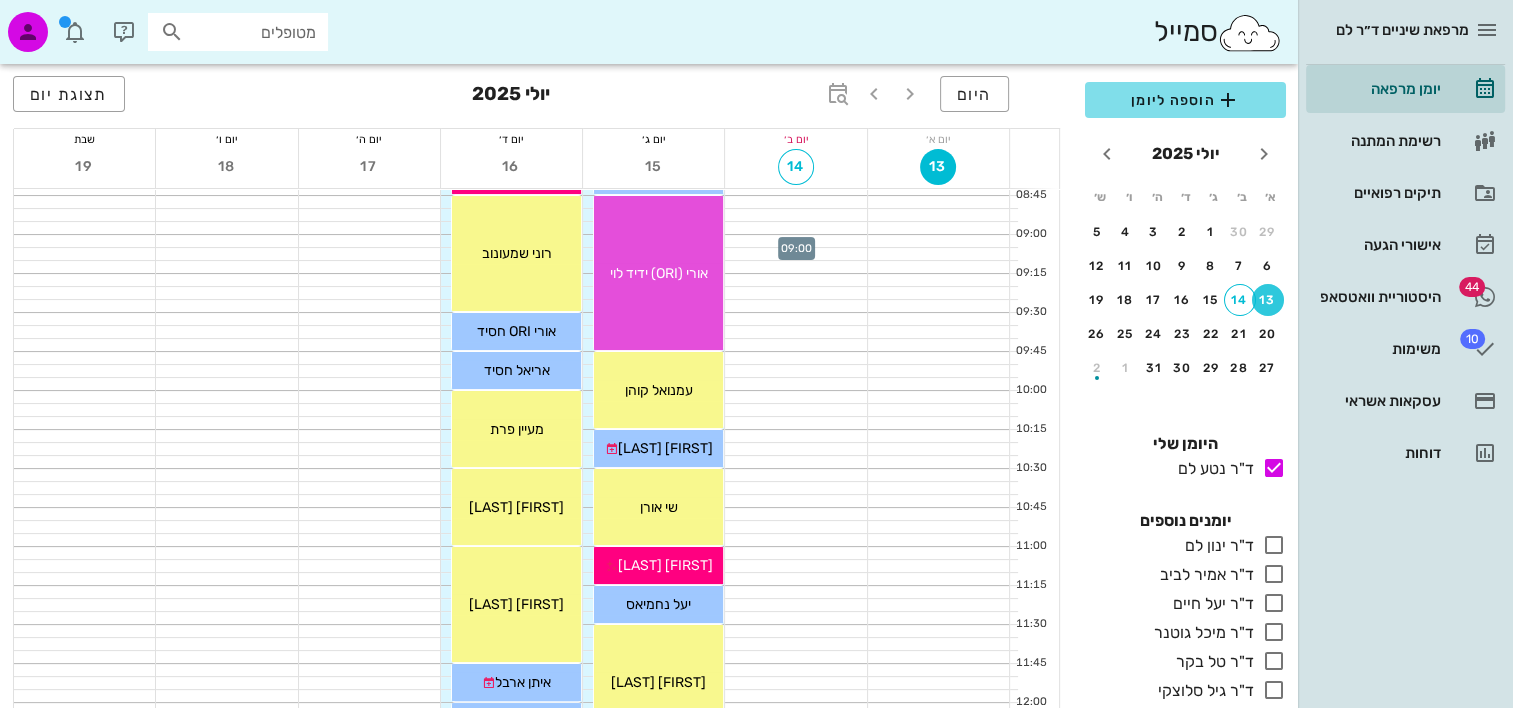 scroll, scrollTop: 300, scrollLeft: 0, axis: vertical 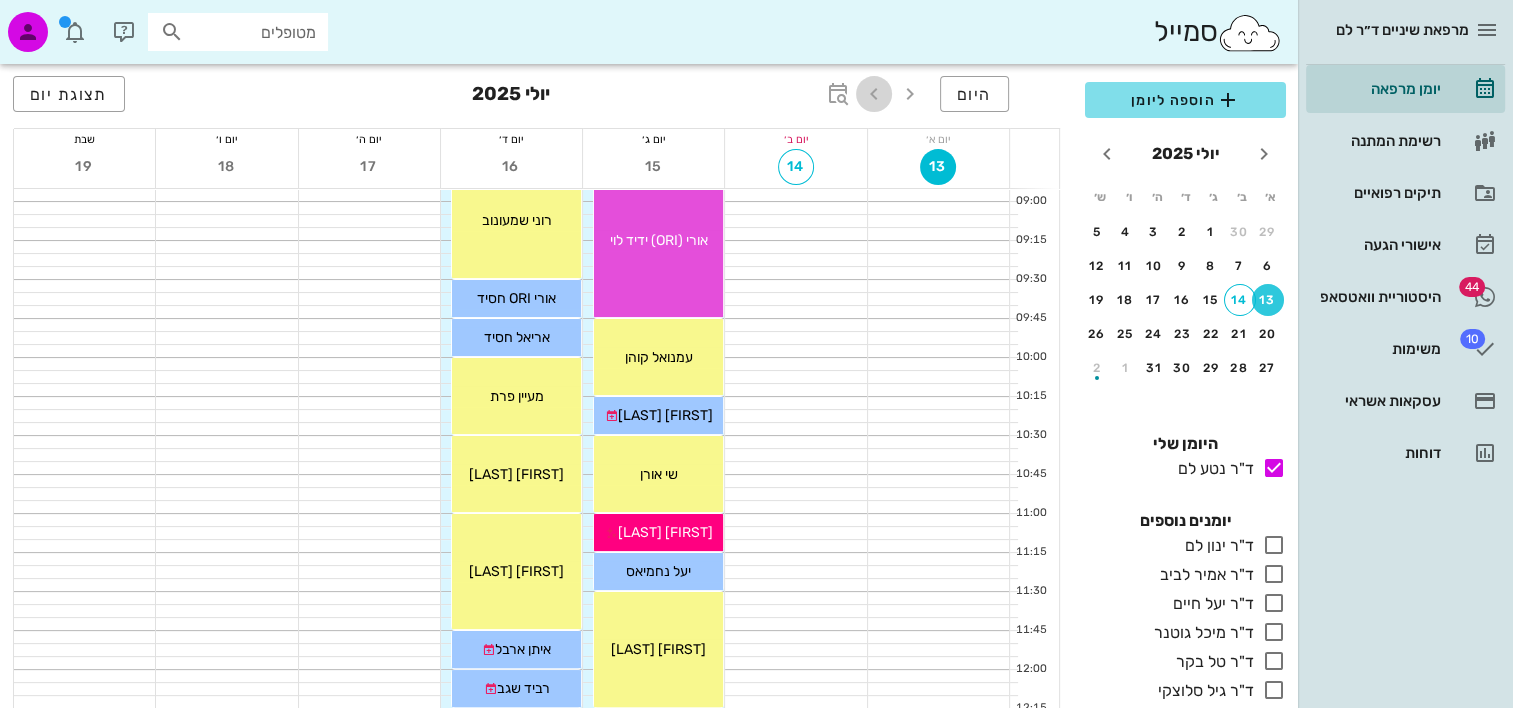 click at bounding box center (874, 94) 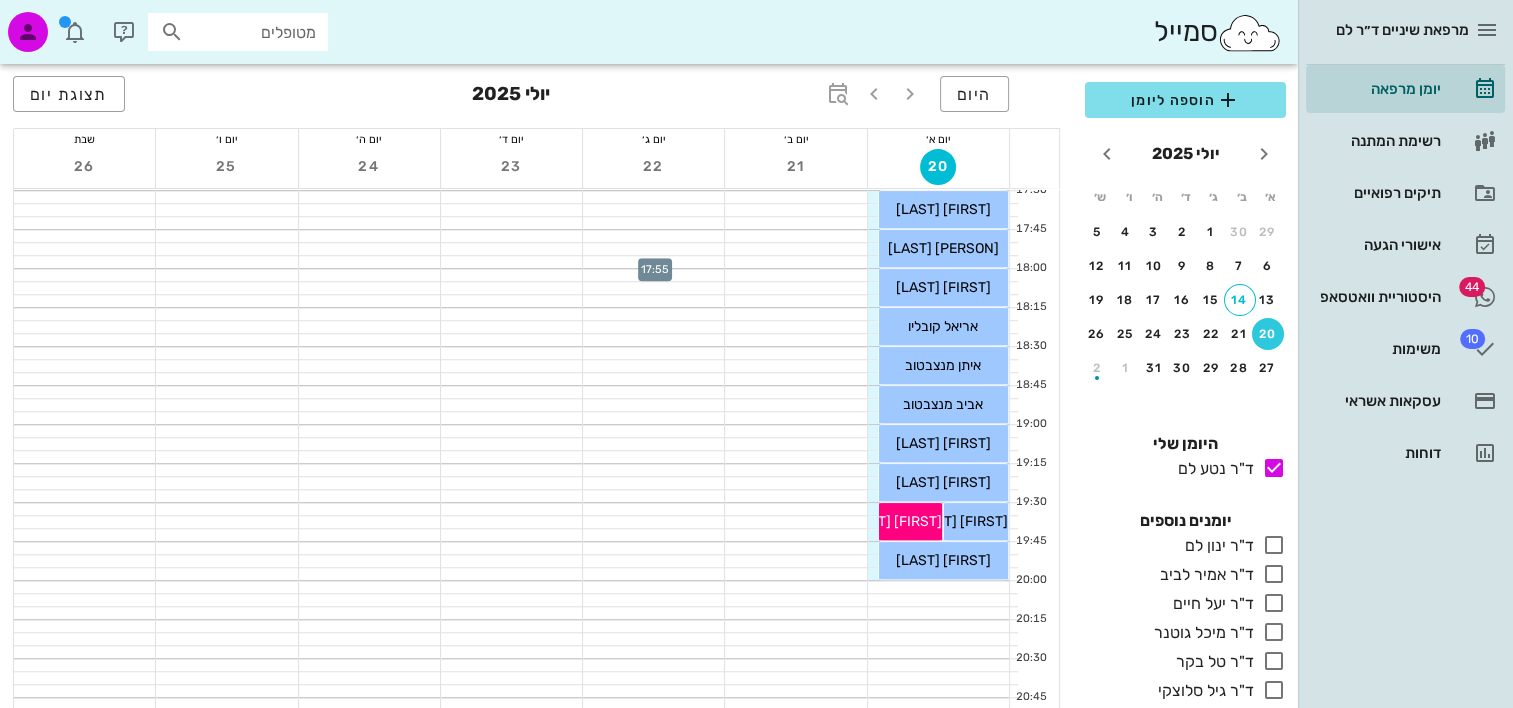 scroll, scrollTop: 1664, scrollLeft: 0, axis: vertical 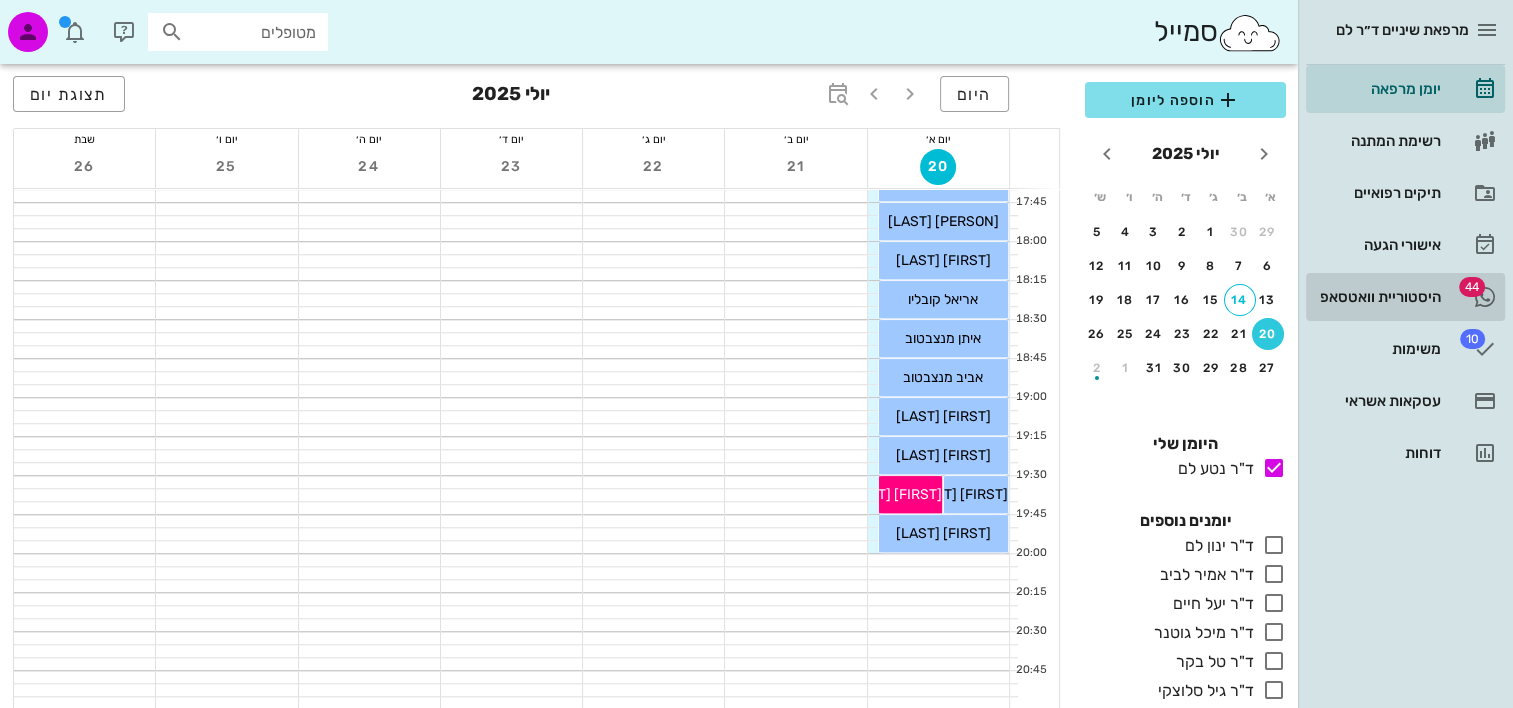 click on "היסטוריית וואטסאפ" at bounding box center [1377, 297] 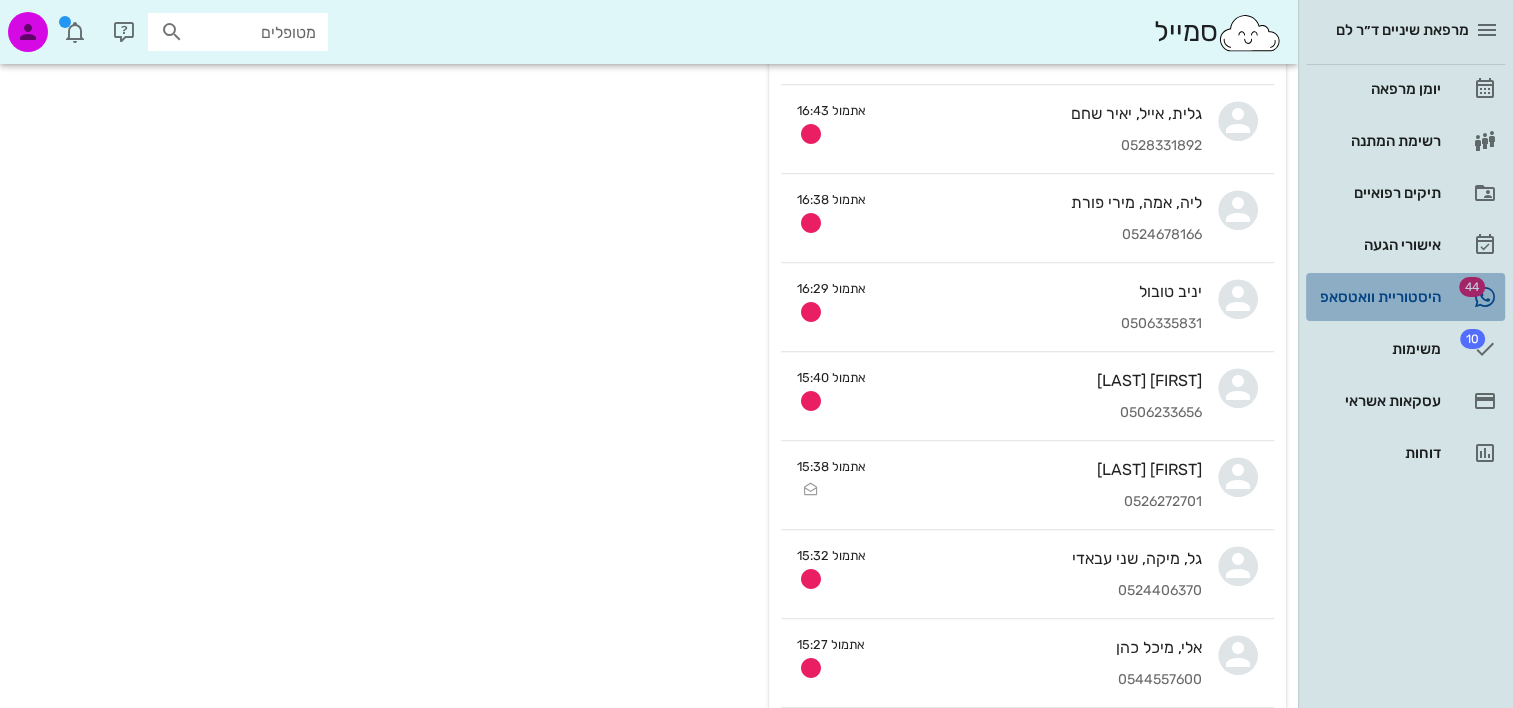 scroll, scrollTop: 0, scrollLeft: 0, axis: both 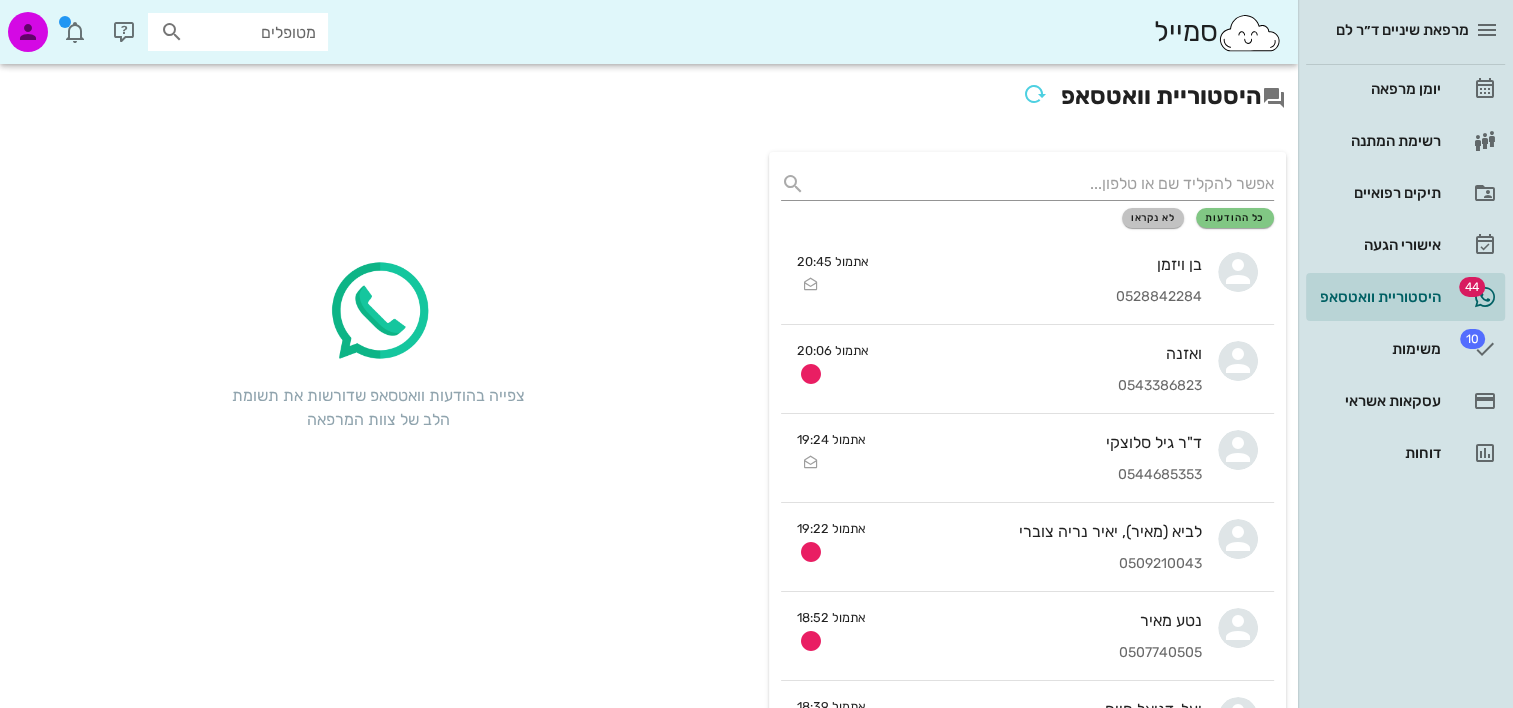 click on "לא נקראו" at bounding box center (1153, 218) 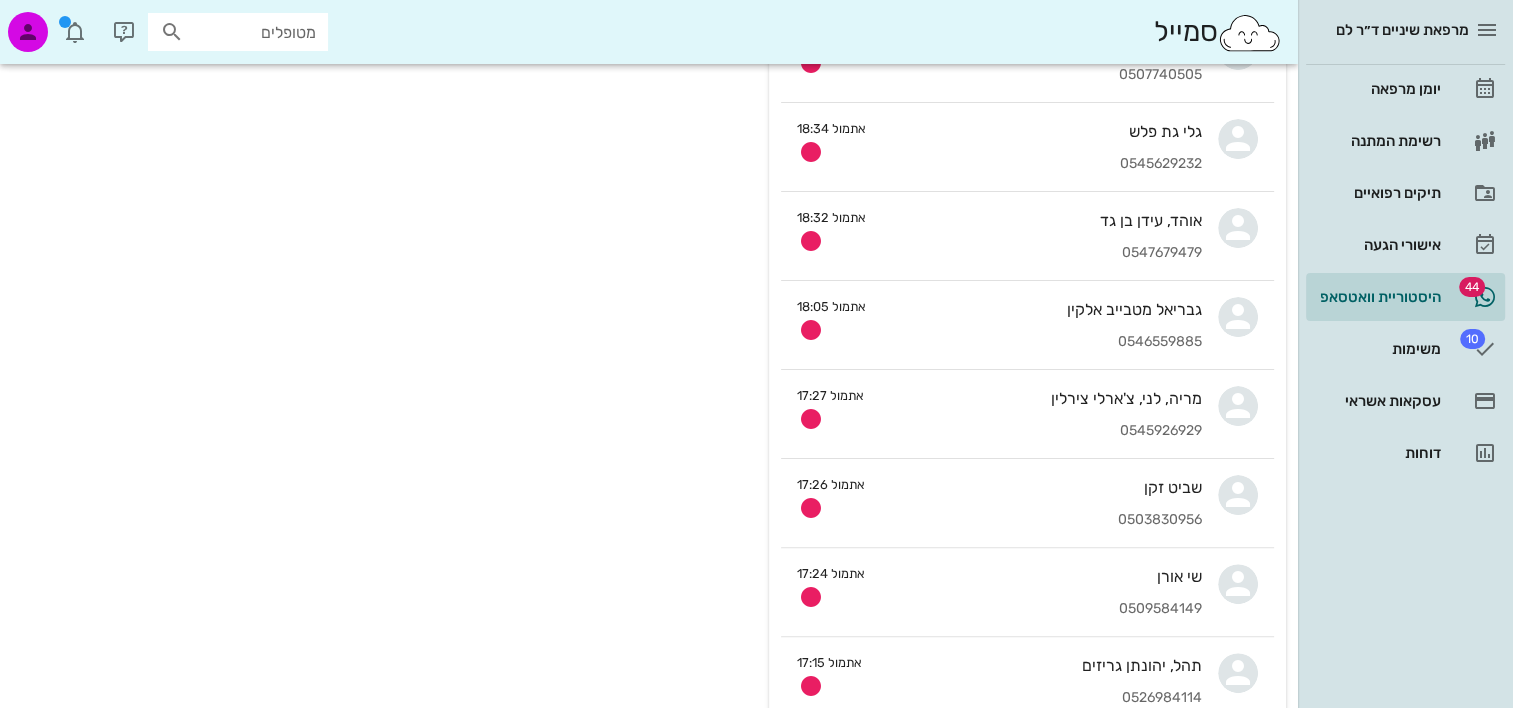 scroll, scrollTop: 800, scrollLeft: 0, axis: vertical 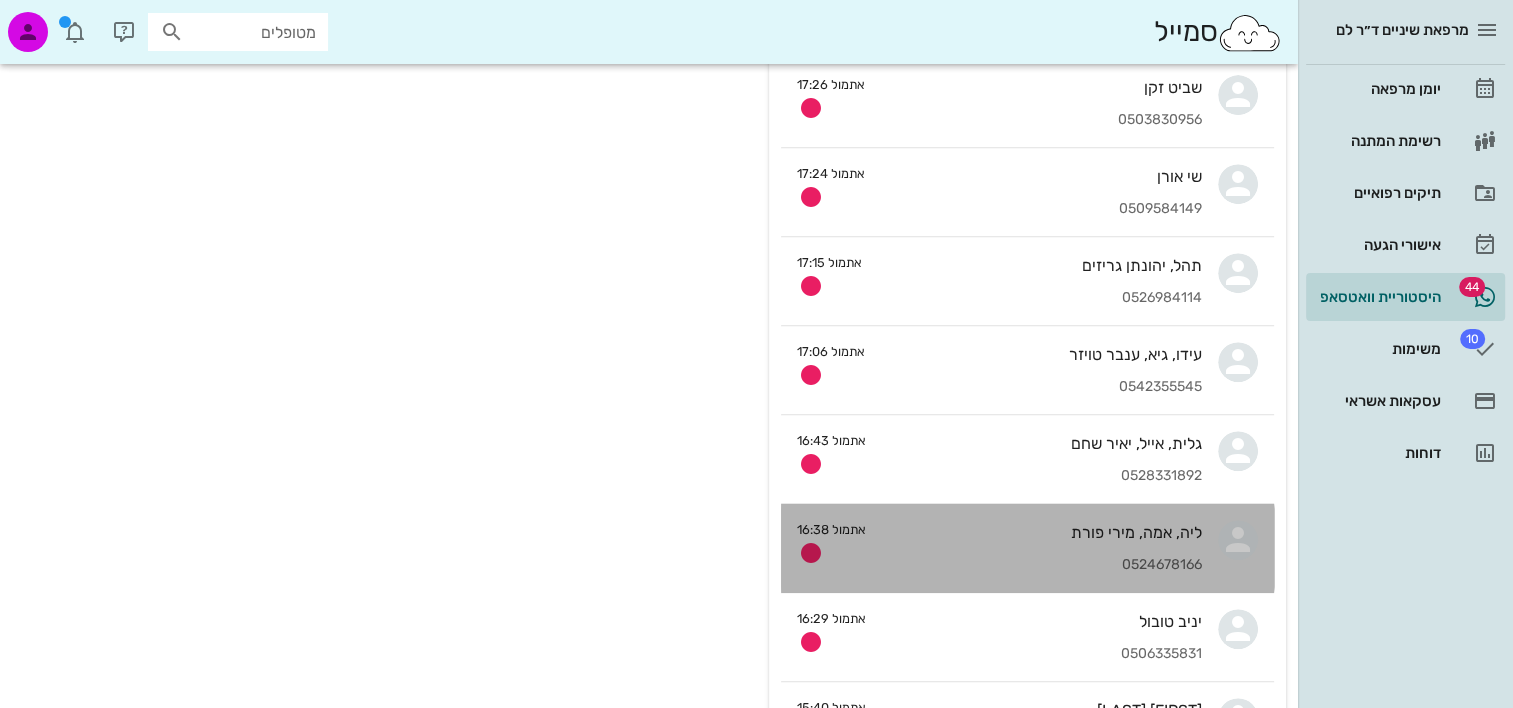 click on "ליה, אמה, מירי פורת" at bounding box center (1042, 532) 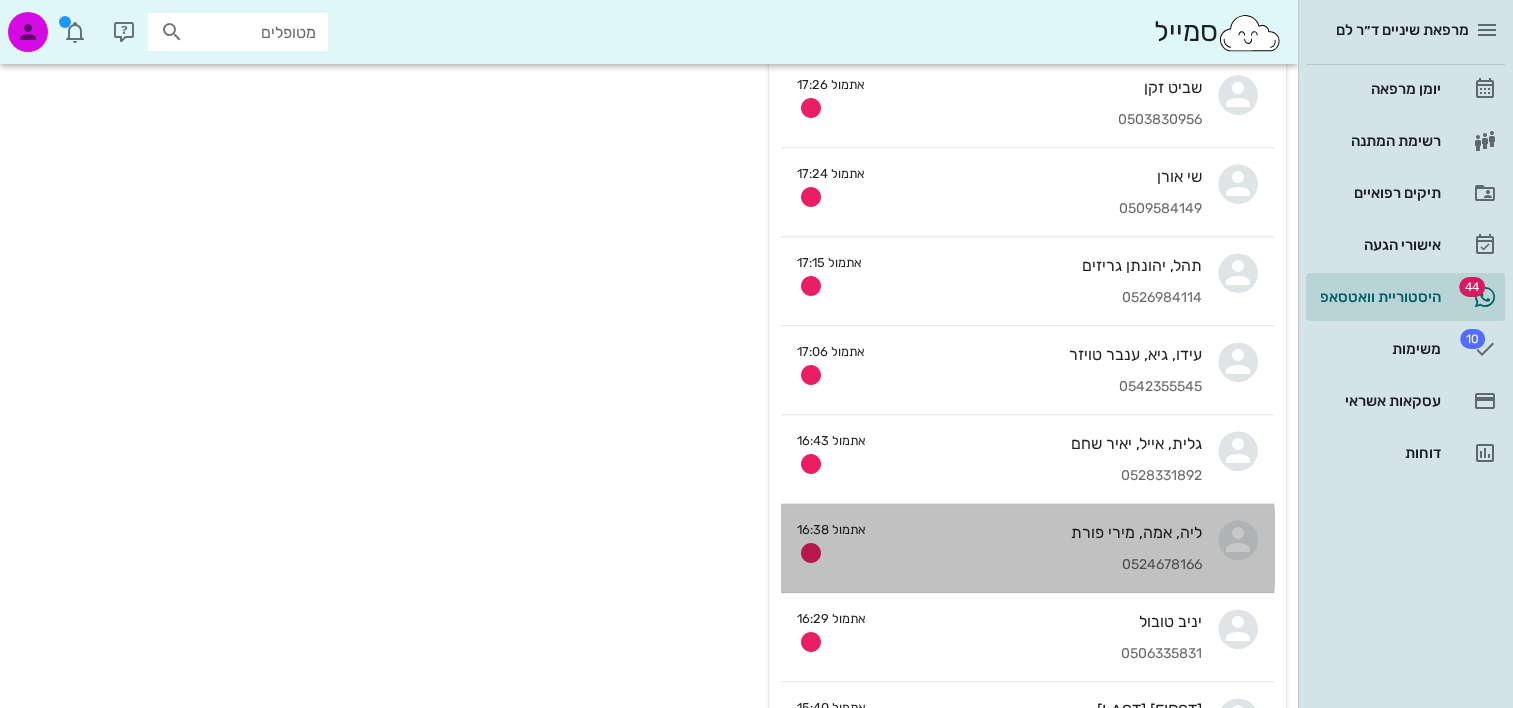 scroll, scrollTop: 0, scrollLeft: 0, axis: both 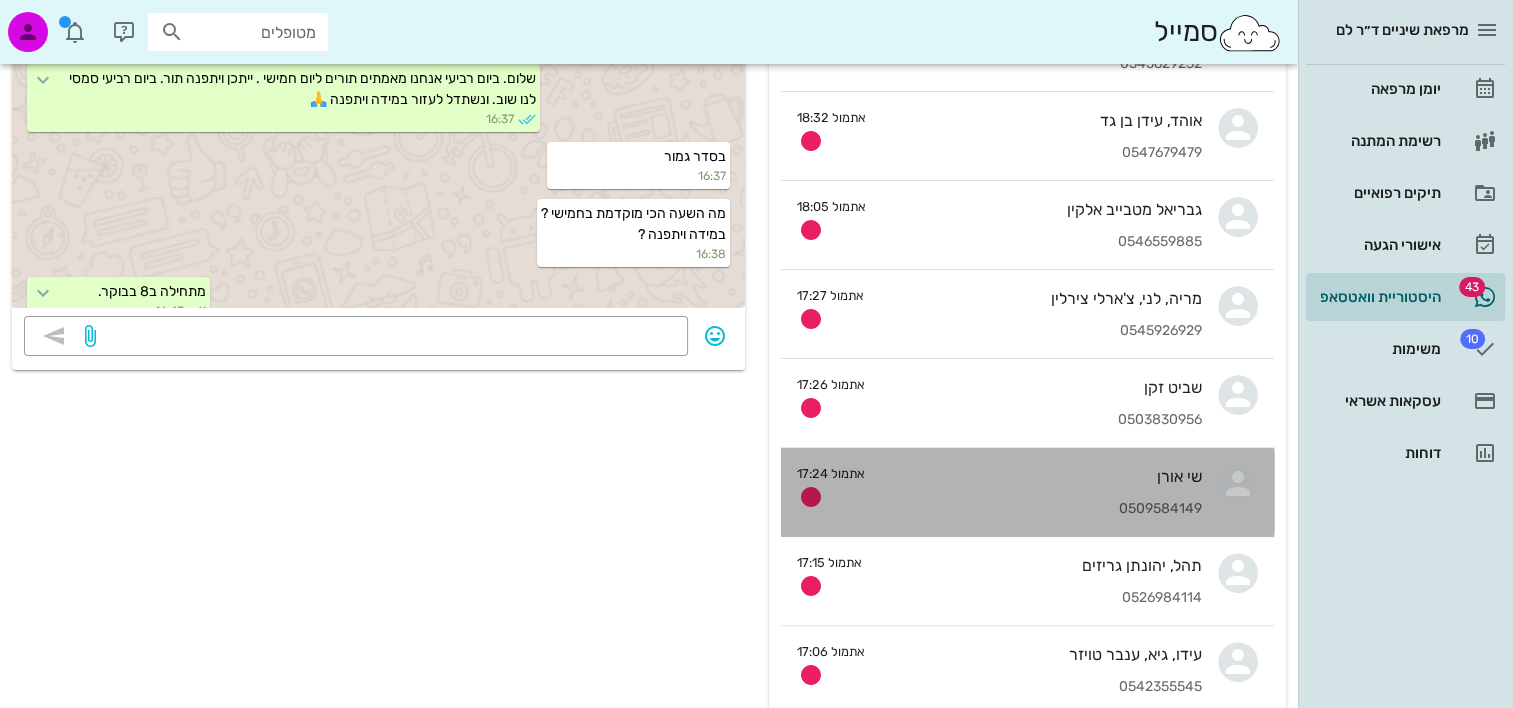 click on "שי אורן 0509584149" at bounding box center [1041, 492] 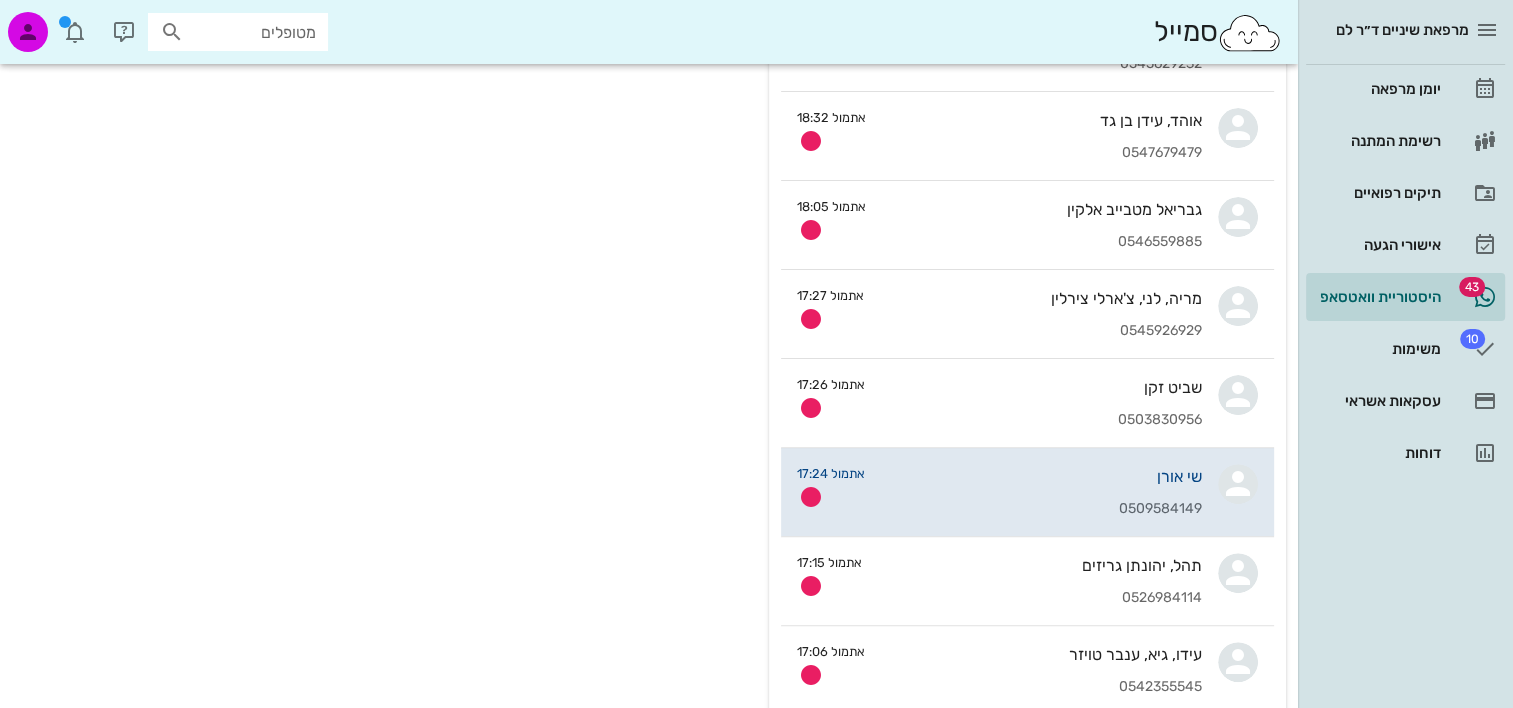 scroll, scrollTop: 0, scrollLeft: 0, axis: both 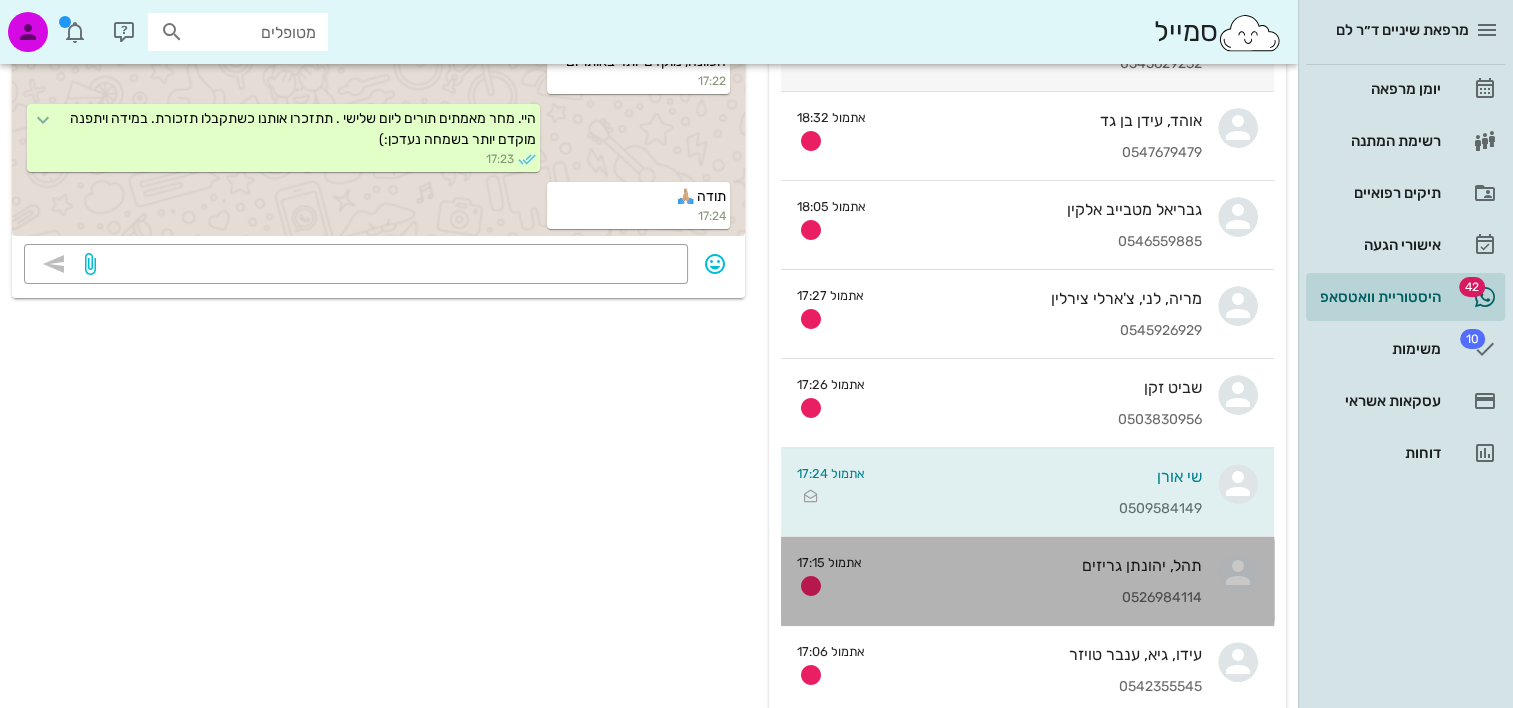 click on "תהל, יהונתן גריזים 0526984114" at bounding box center (1040, 581) 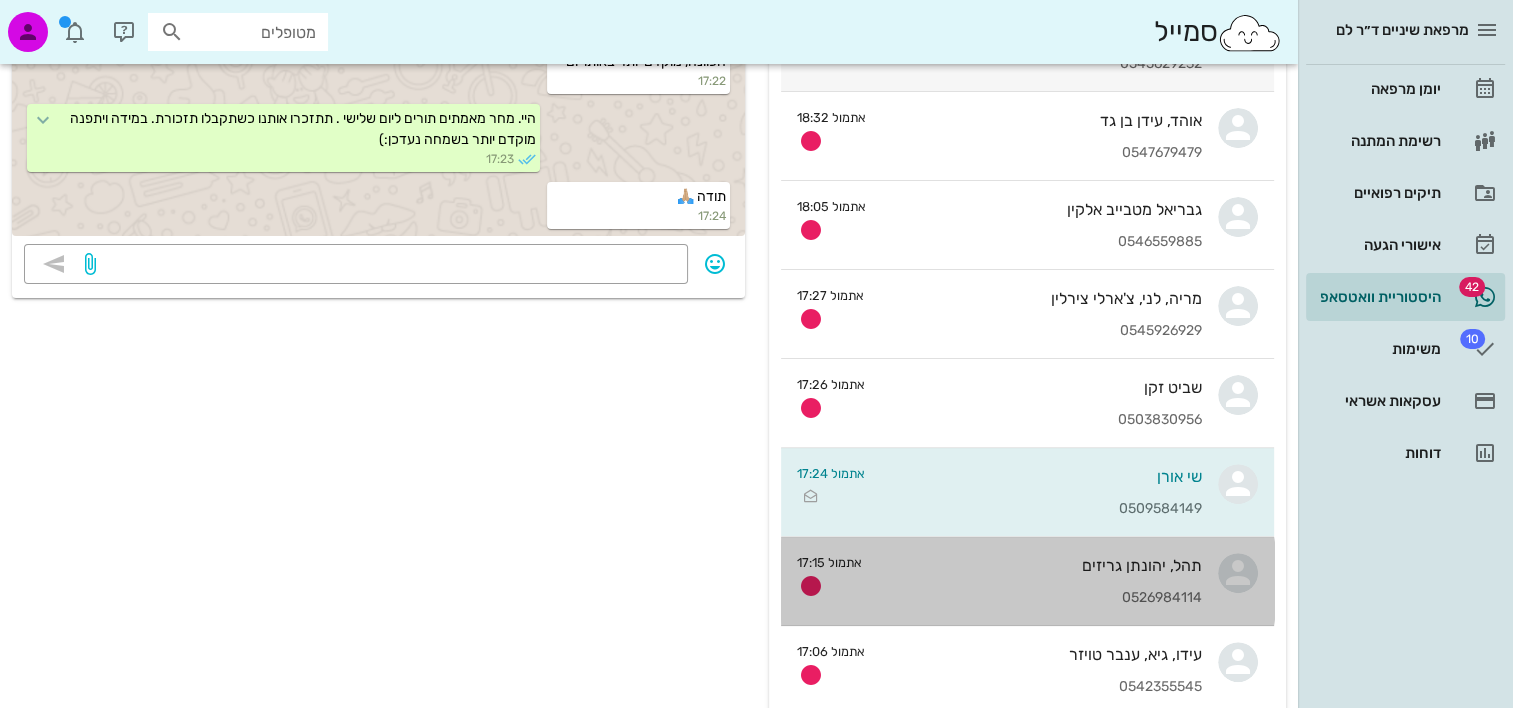 scroll, scrollTop: 0, scrollLeft: 0, axis: both 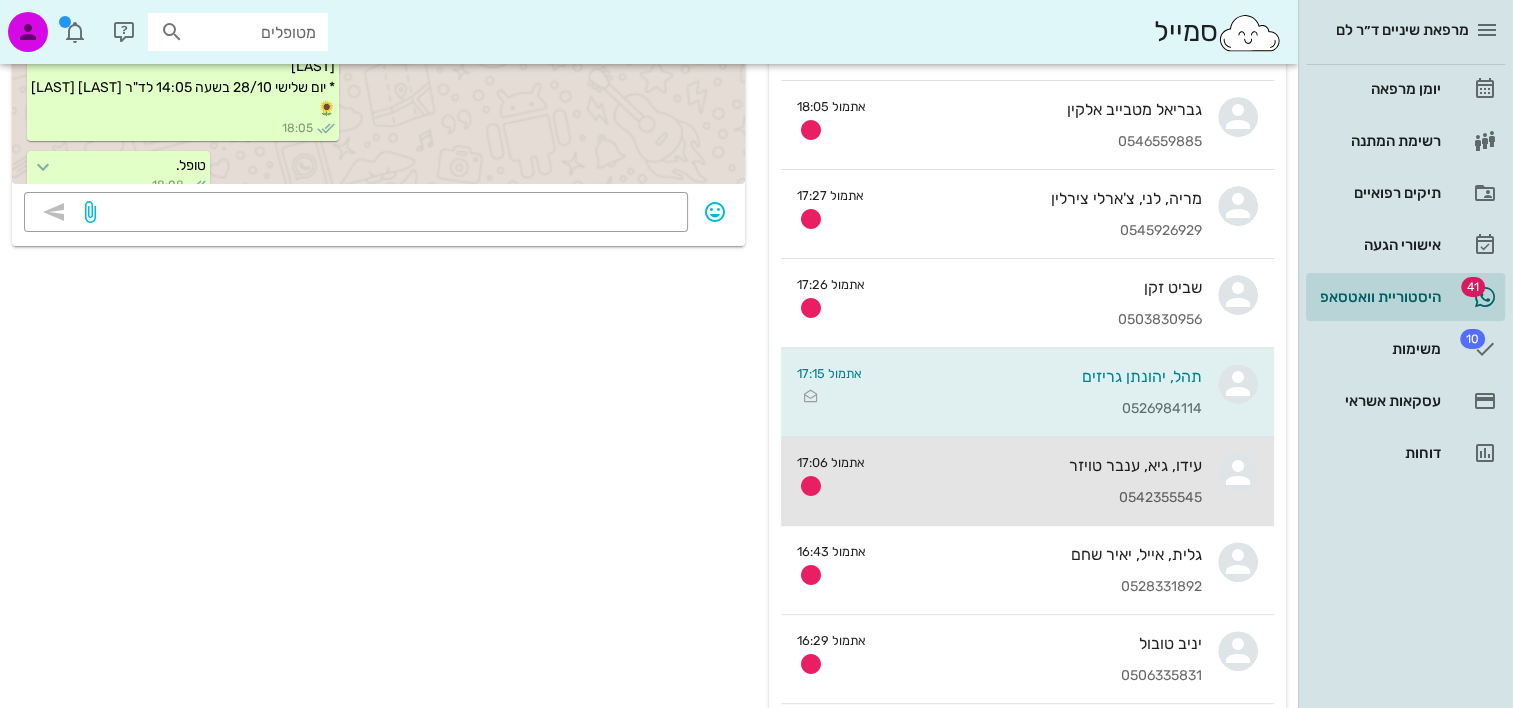 click on "0542355545" at bounding box center (1041, 498) 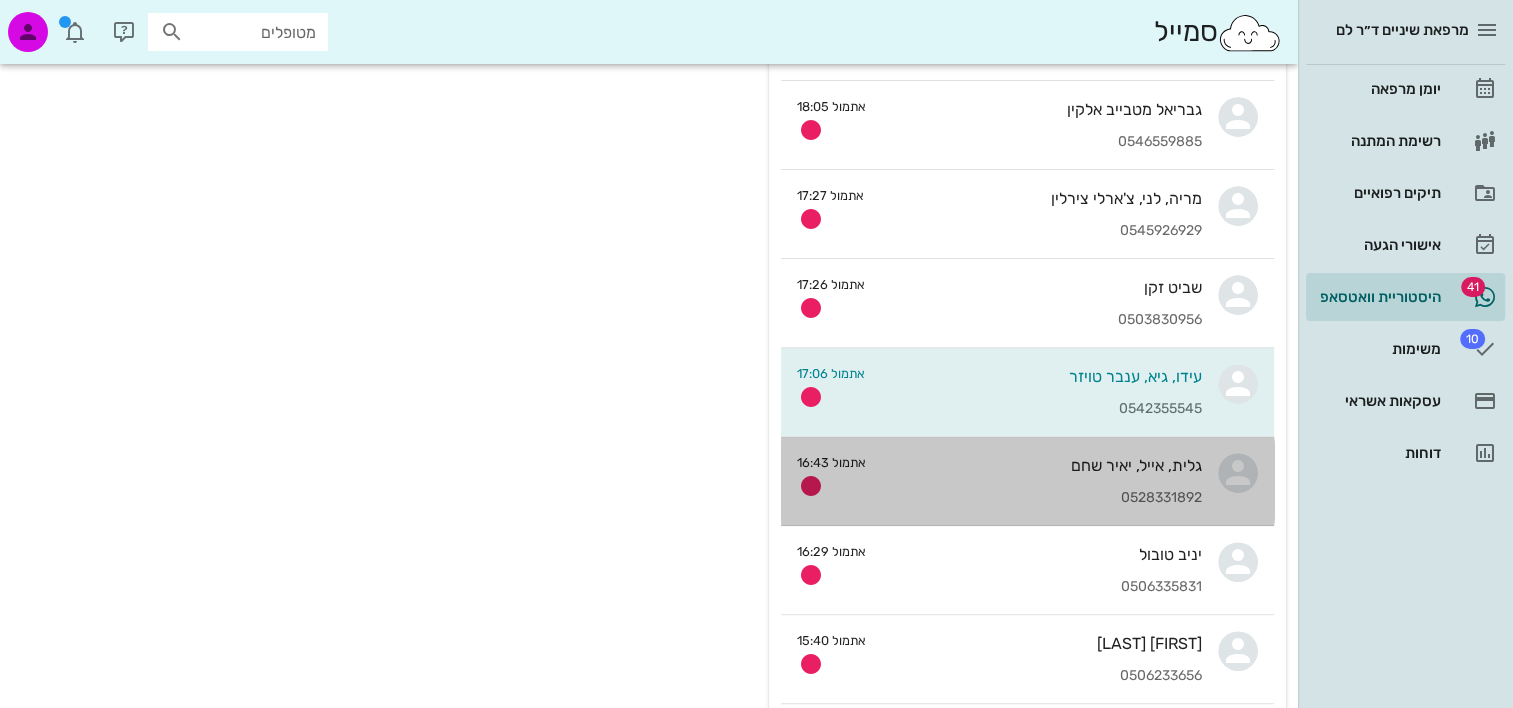 scroll, scrollTop: 0, scrollLeft: 0, axis: both 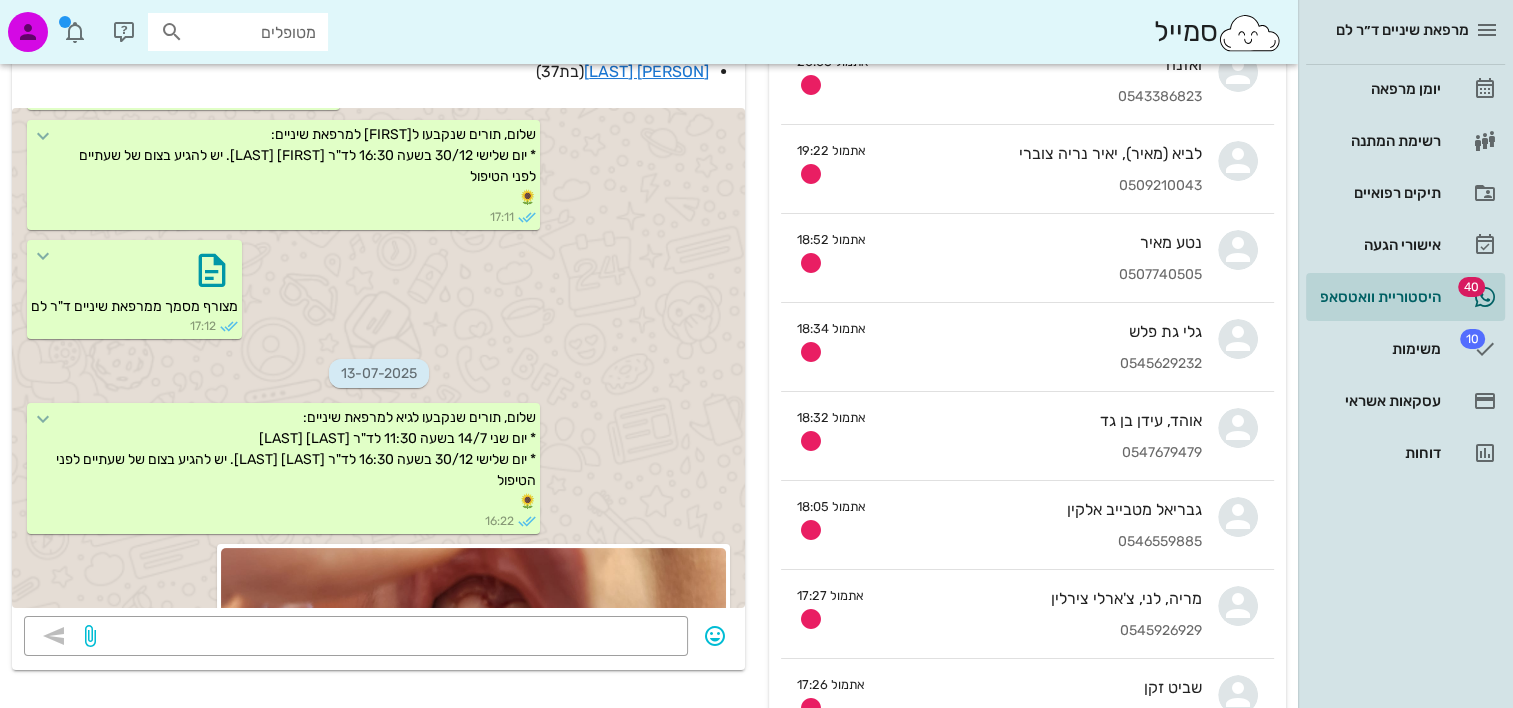 click at bounding box center [473, 623] 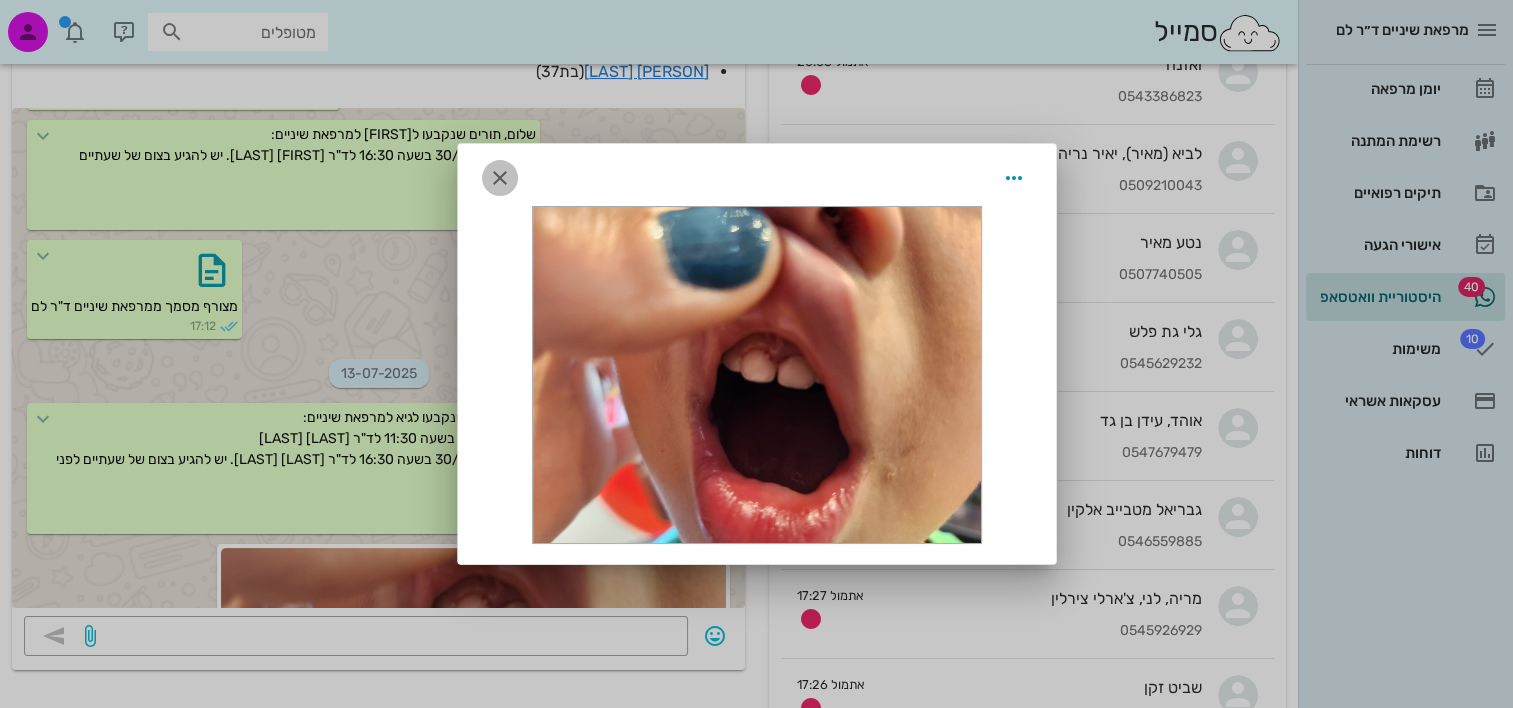click at bounding box center [500, 178] 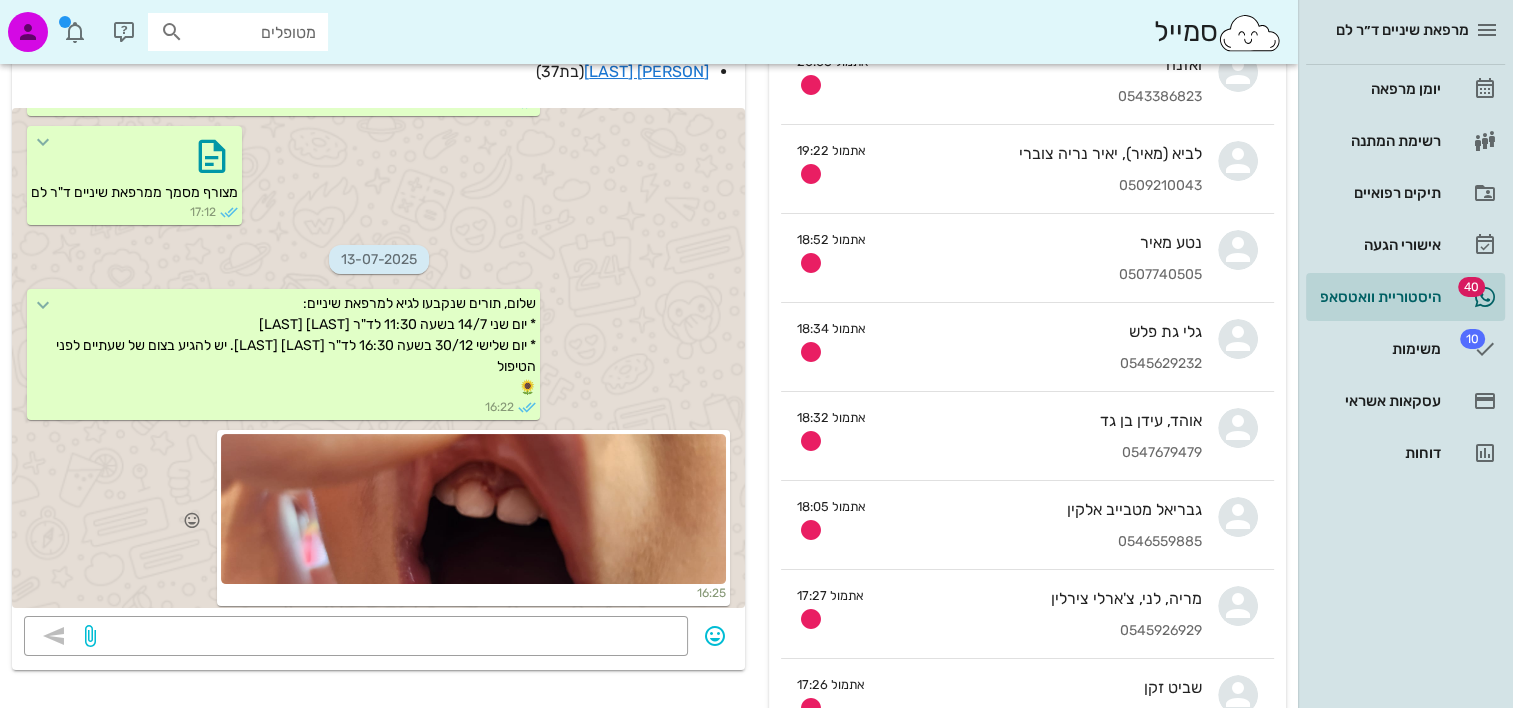 scroll, scrollTop: 1018, scrollLeft: 0, axis: vertical 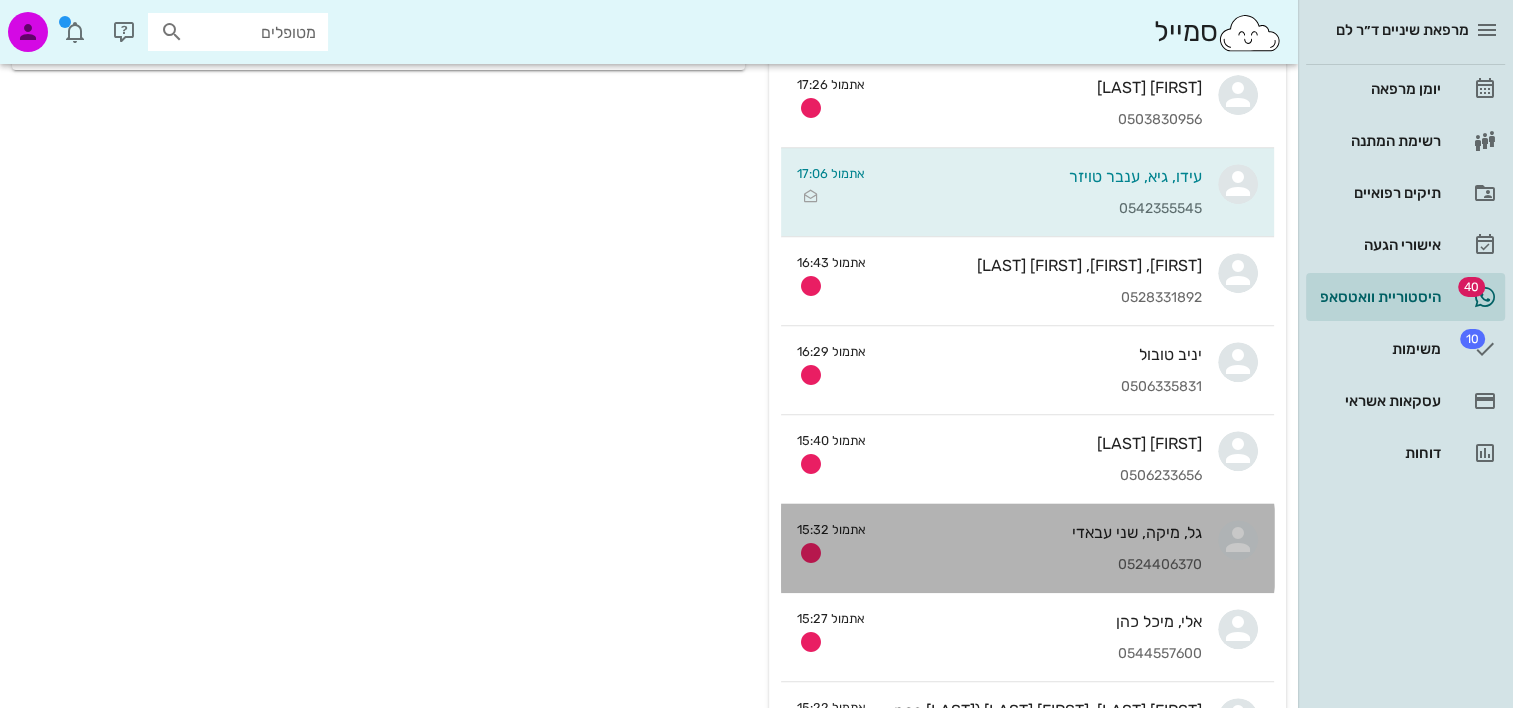 click on "גל, מיקה, שני עבאדי 0524406370" at bounding box center (1042, 548) 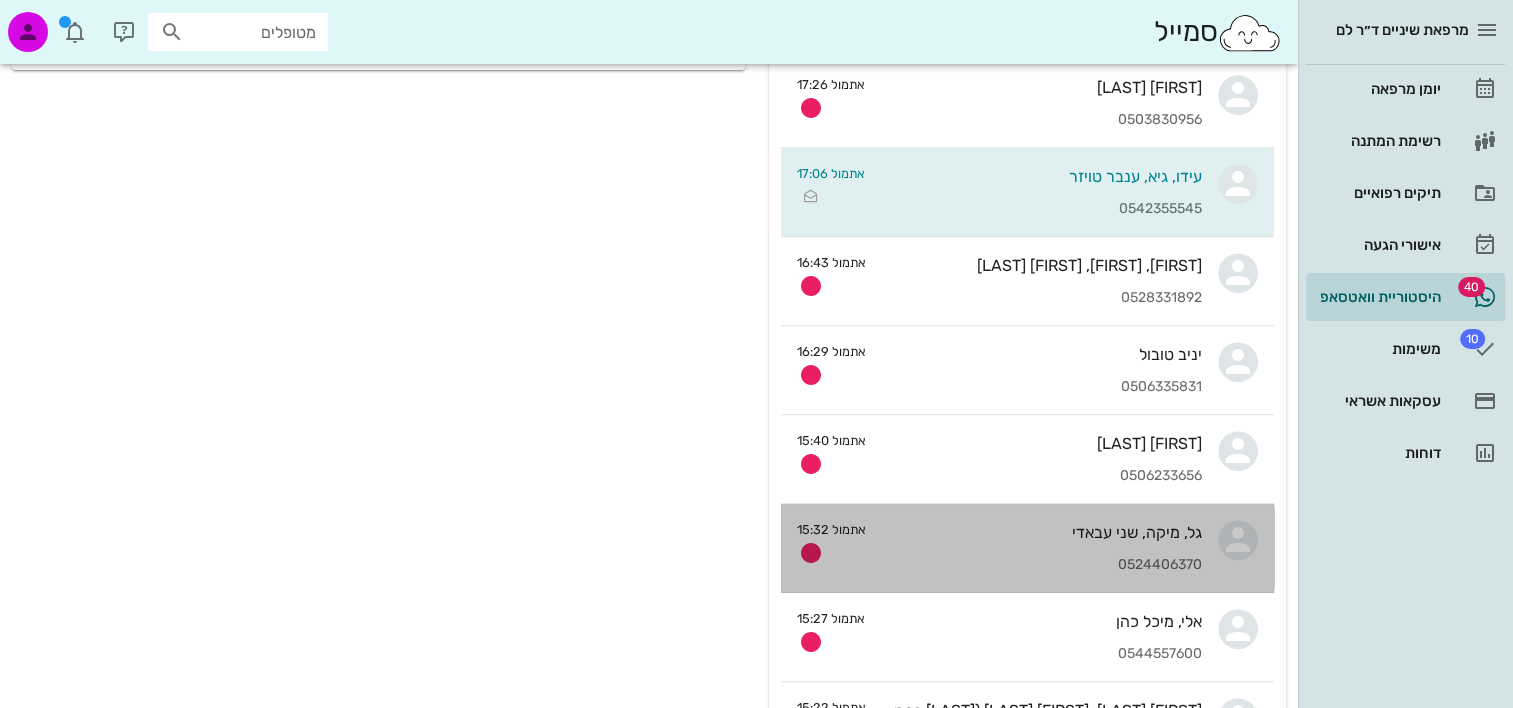 scroll, scrollTop: 0, scrollLeft: 0, axis: both 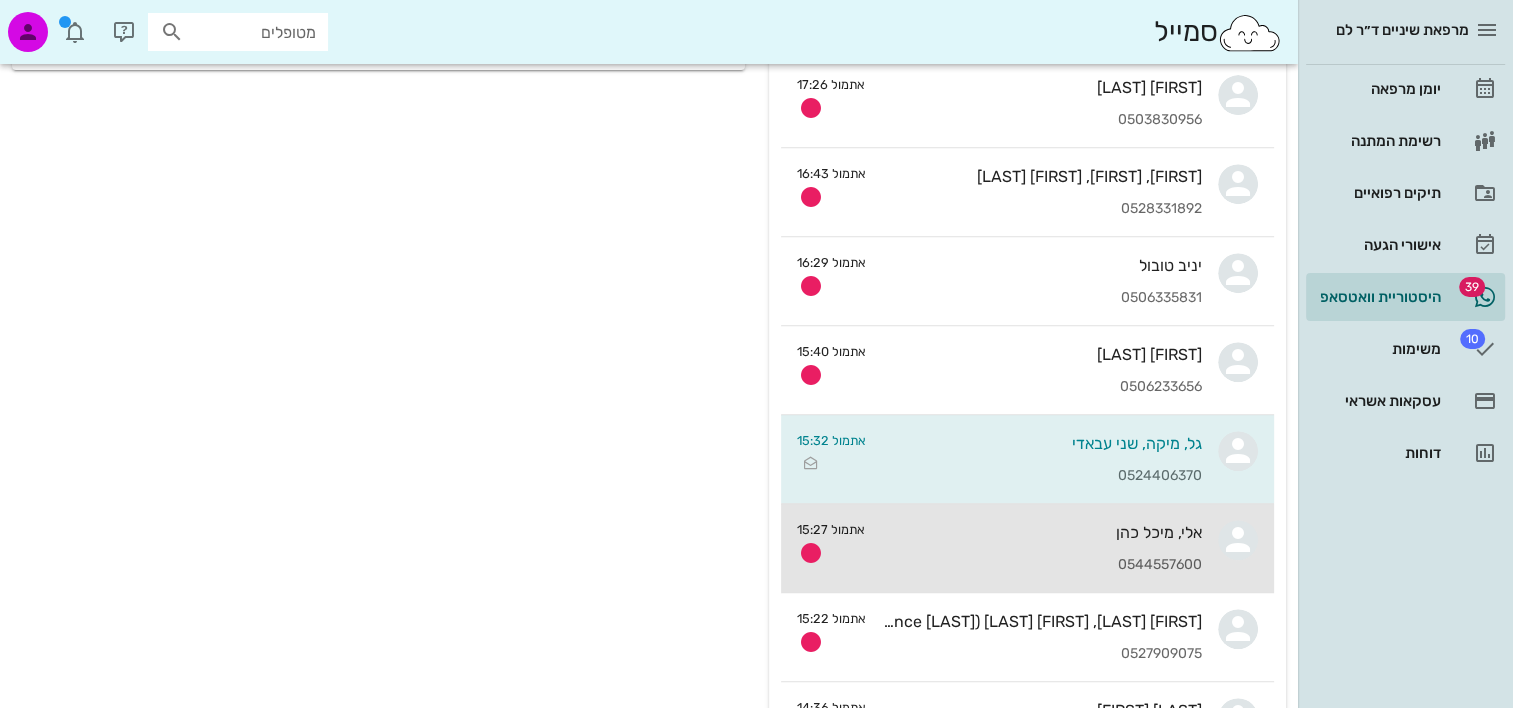 click on "אלי, מיכל כהן 0544557600" at bounding box center (1041, 548) 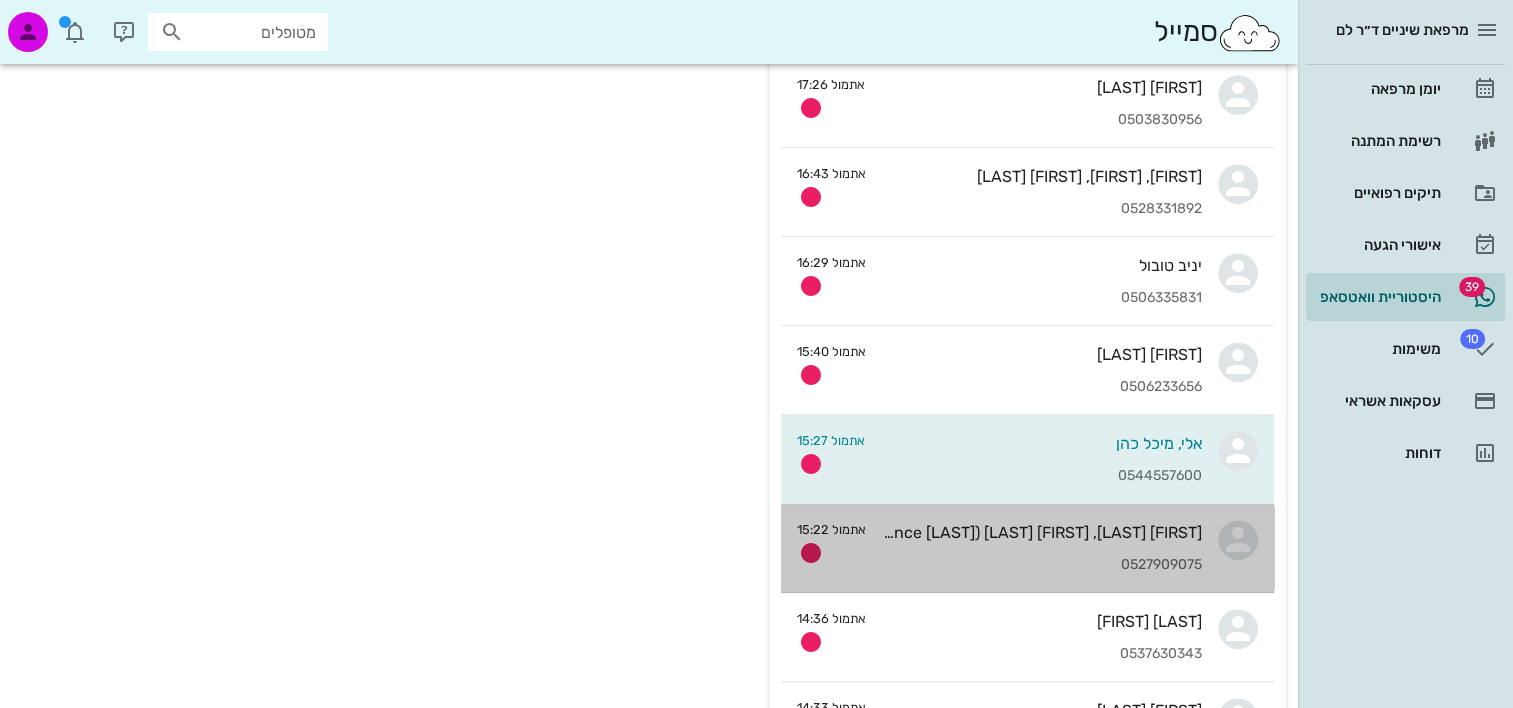 scroll, scrollTop: 0, scrollLeft: 0, axis: both 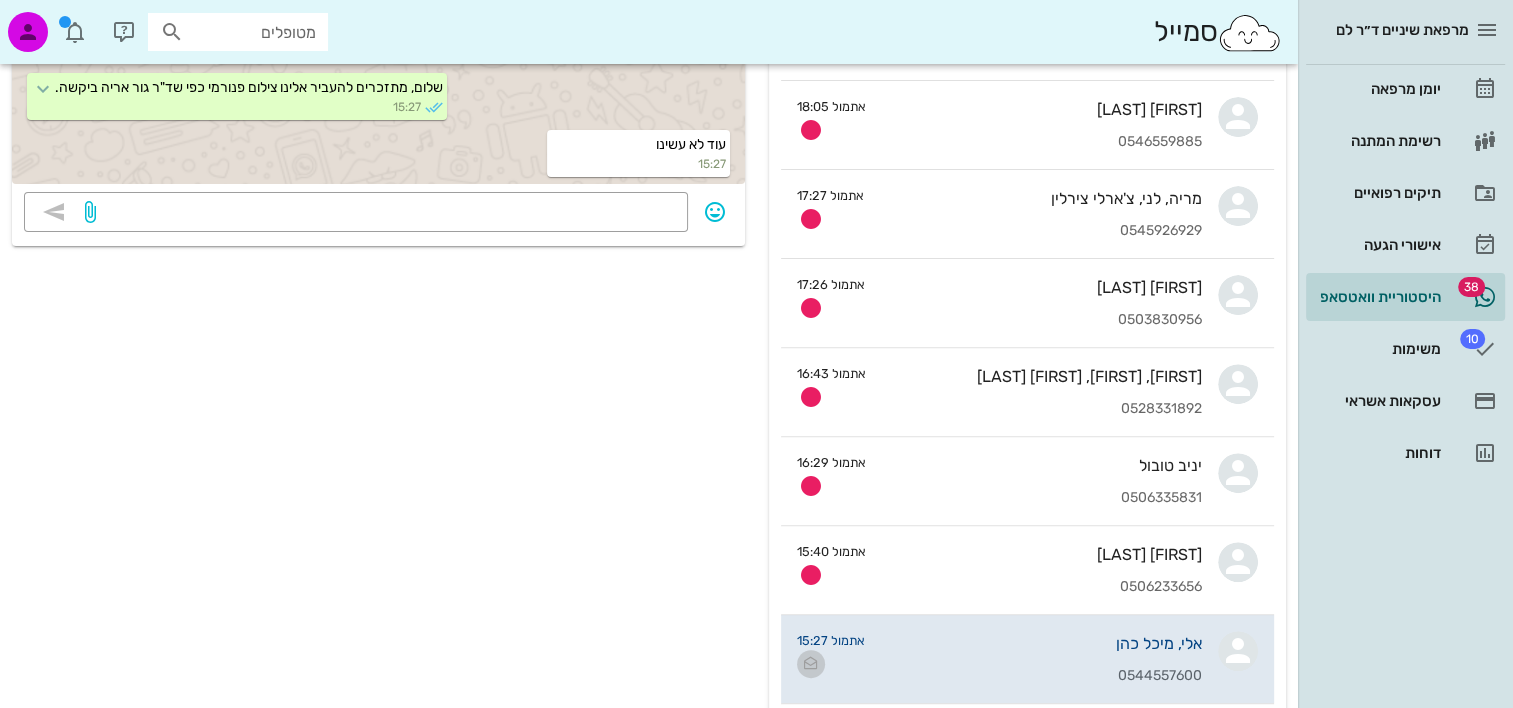 click at bounding box center [811, 664] 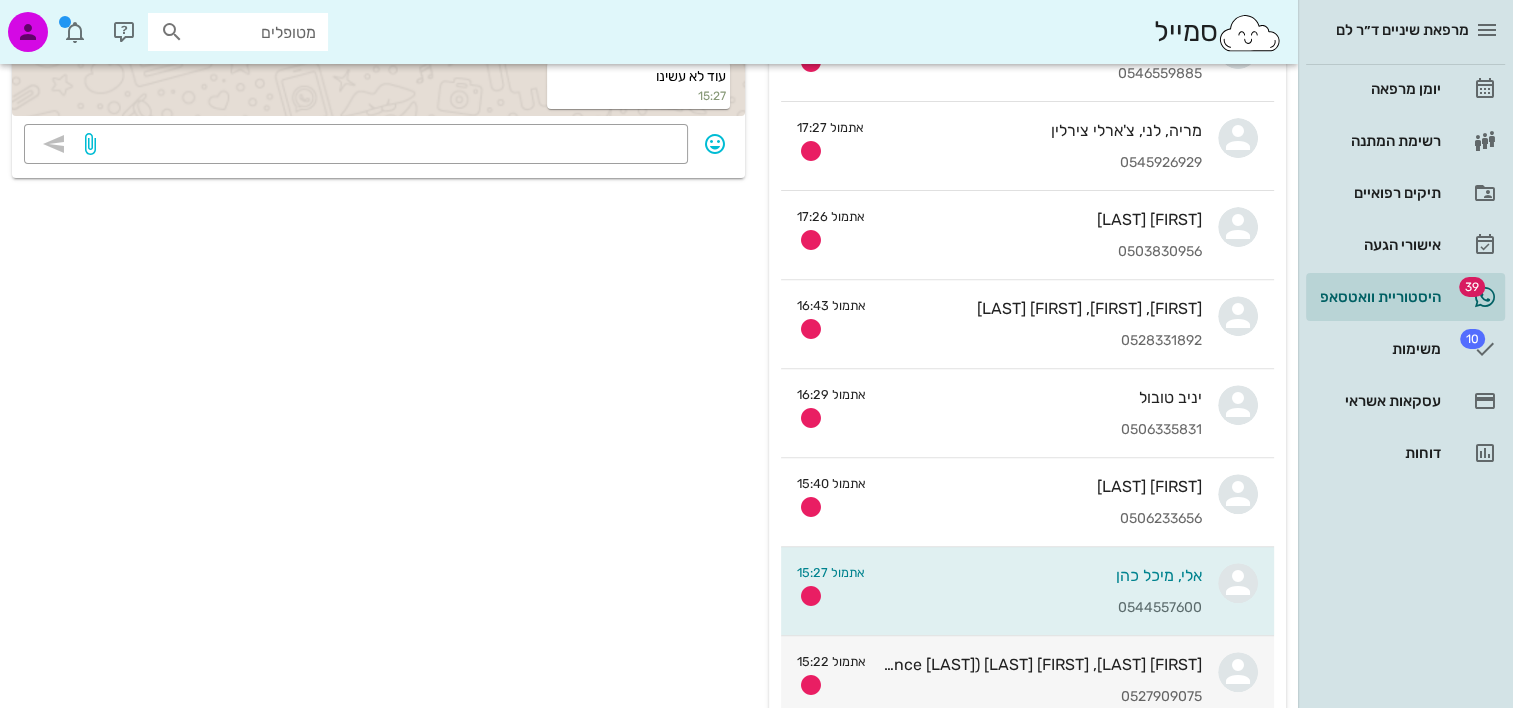 scroll, scrollTop: 700, scrollLeft: 0, axis: vertical 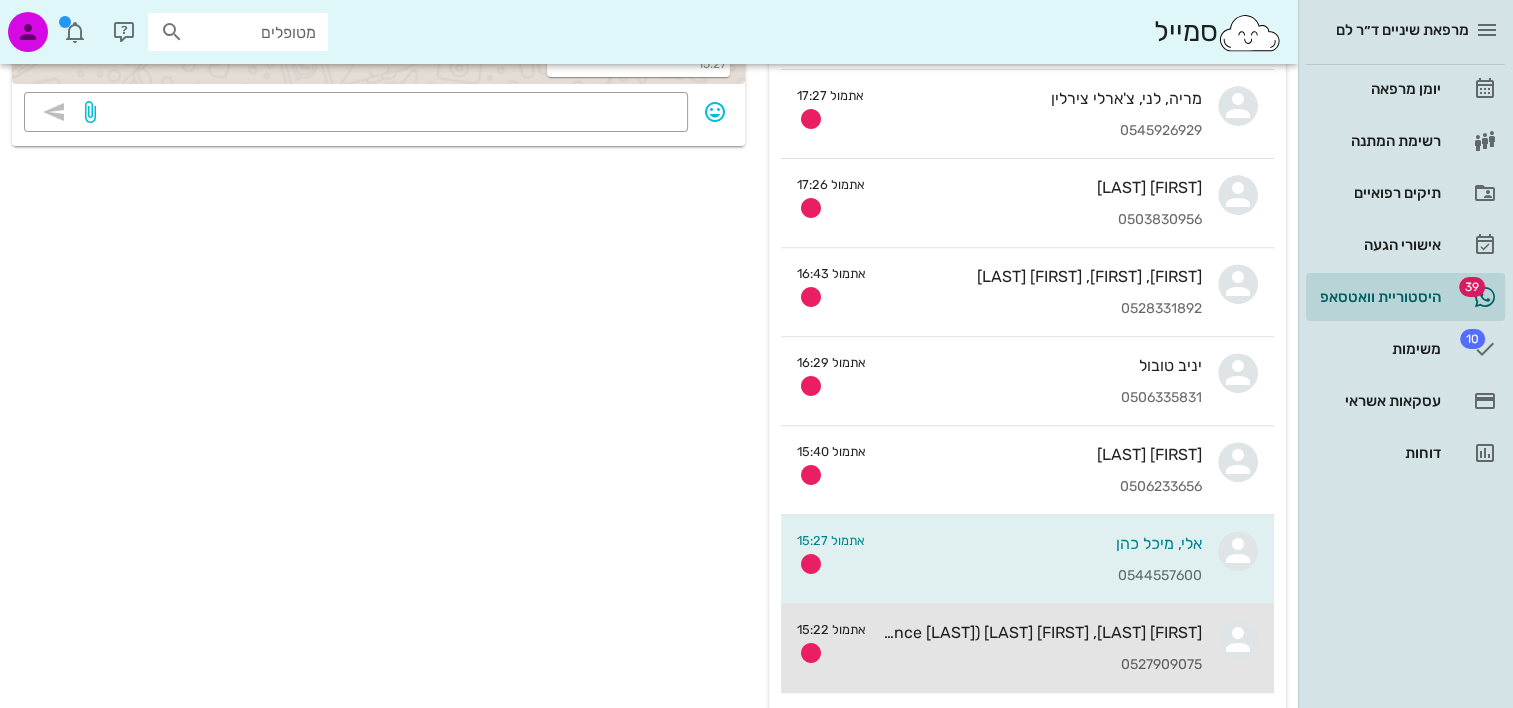 click on "0527909075" at bounding box center (1042, 665) 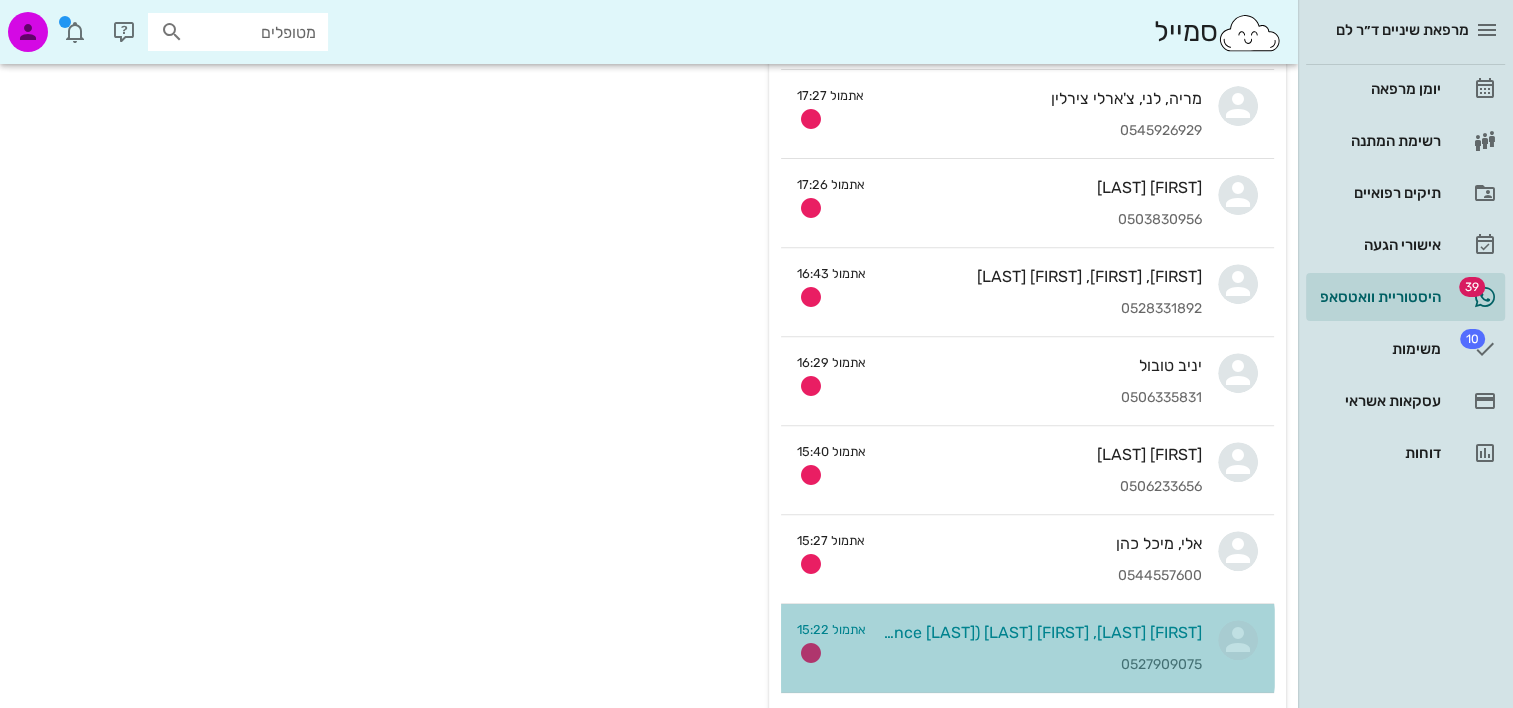 scroll, scrollTop: 0, scrollLeft: 0, axis: both 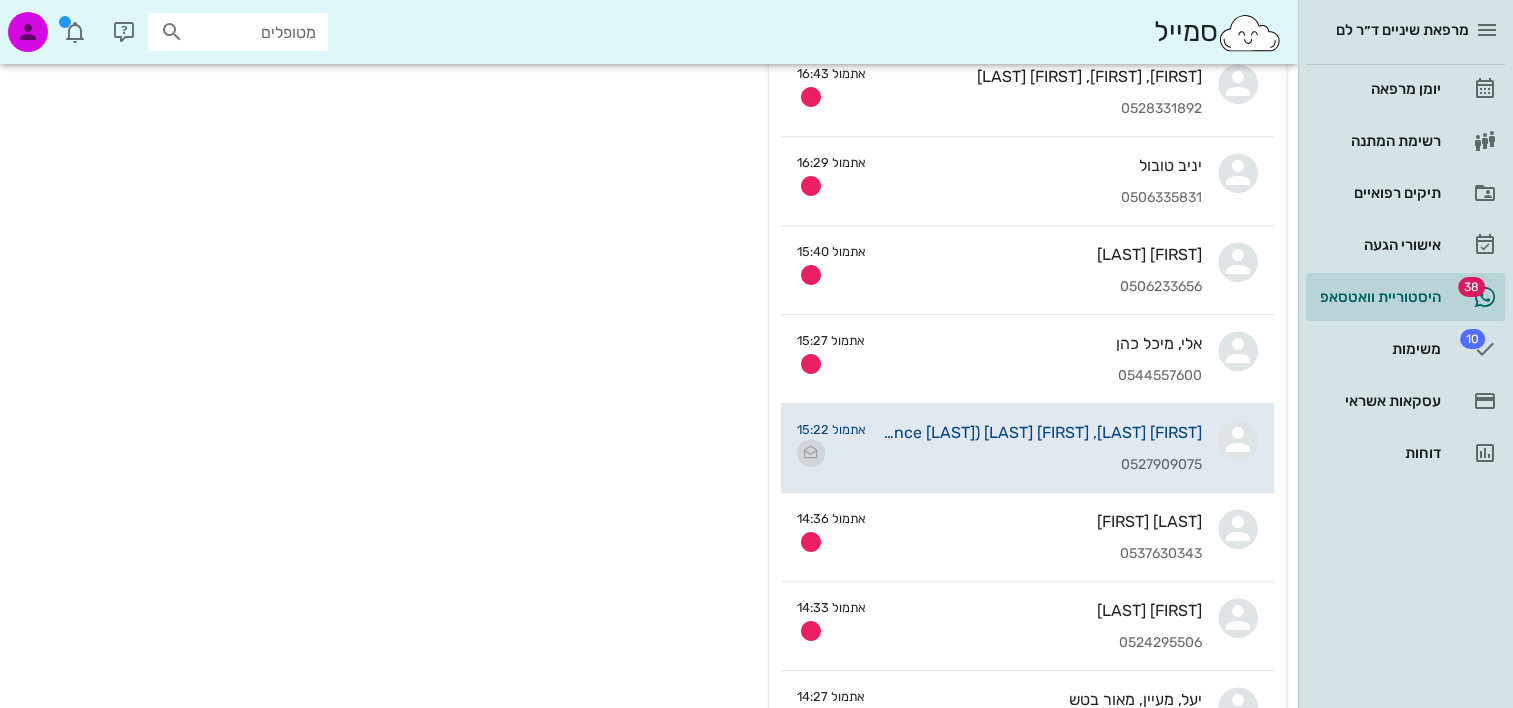 click at bounding box center [811, 453] 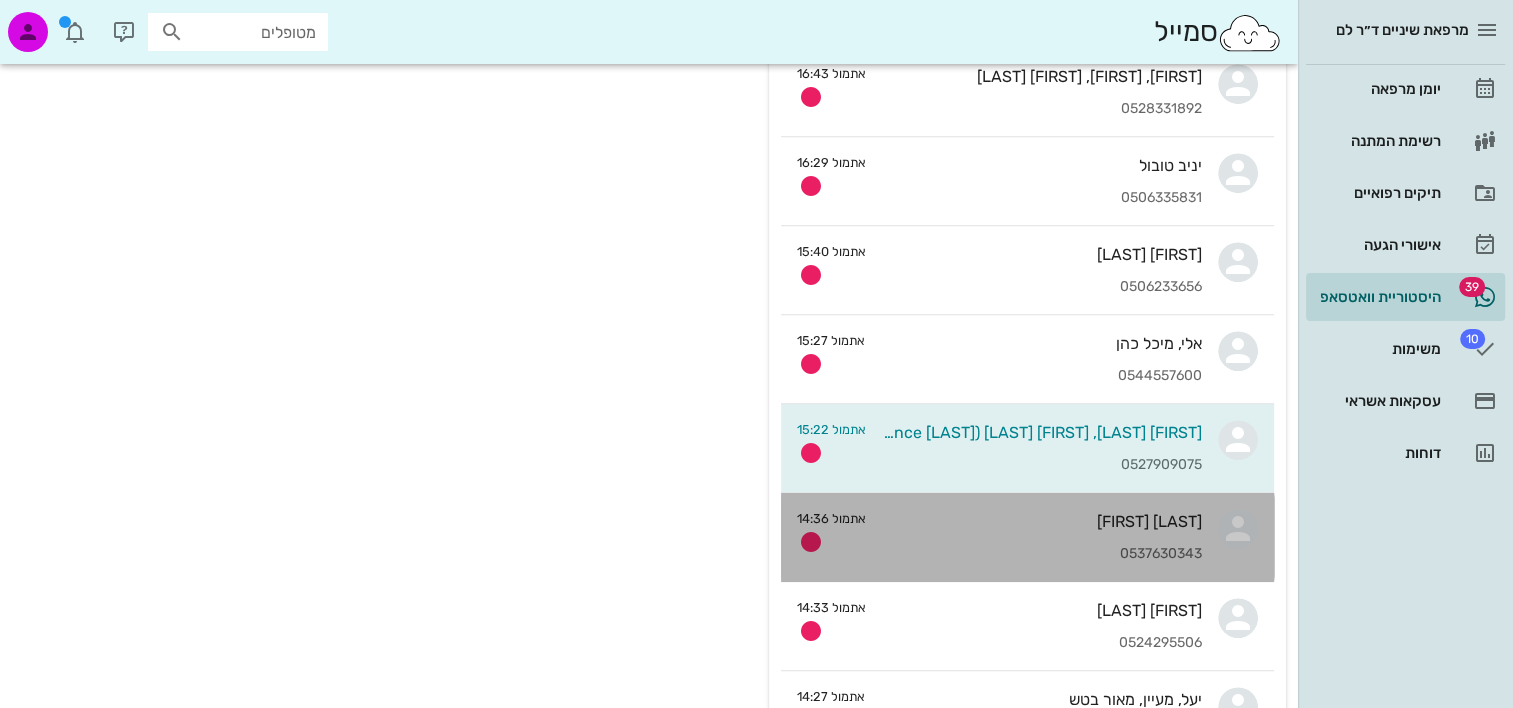 click on "פדר דבורי 0537630343" at bounding box center [1042, 537] 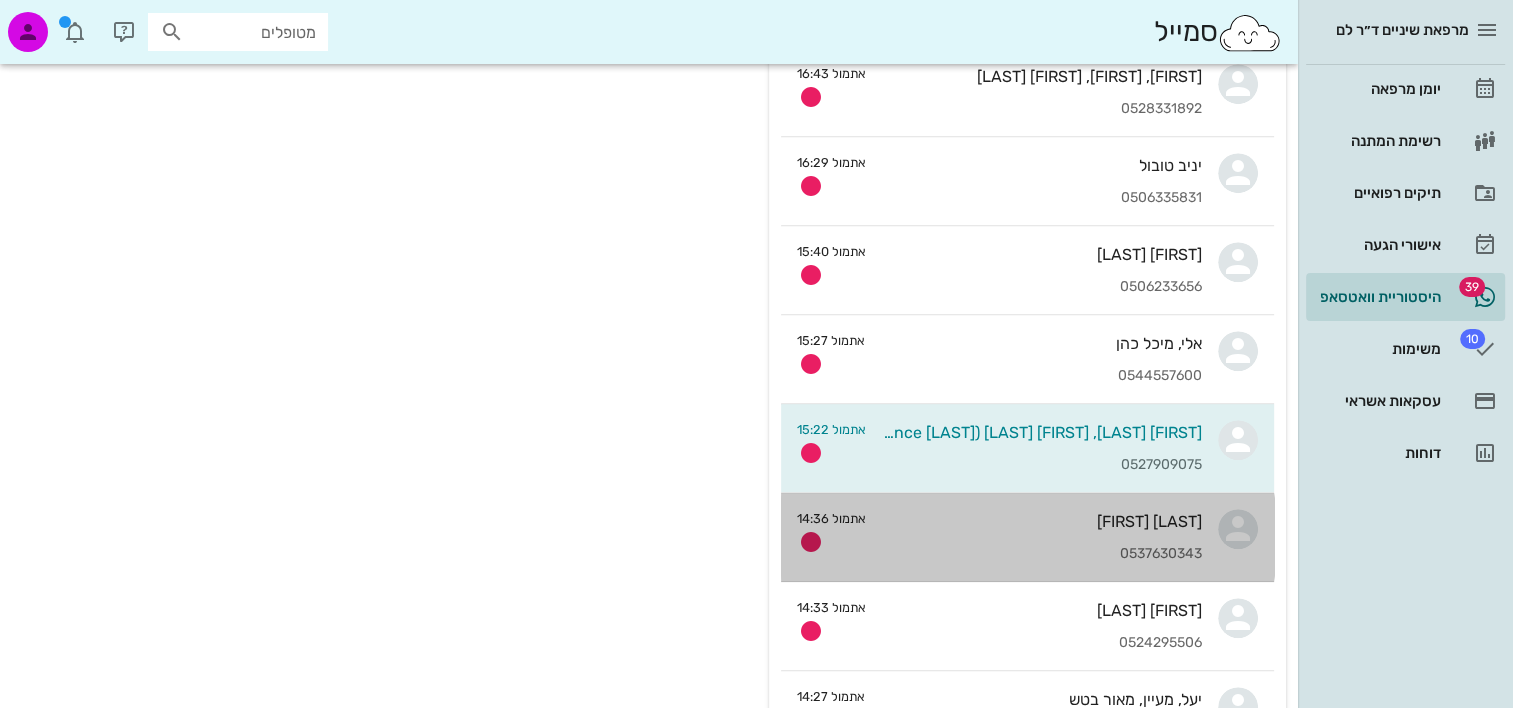 scroll, scrollTop: 0, scrollLeft: 0, axis: both 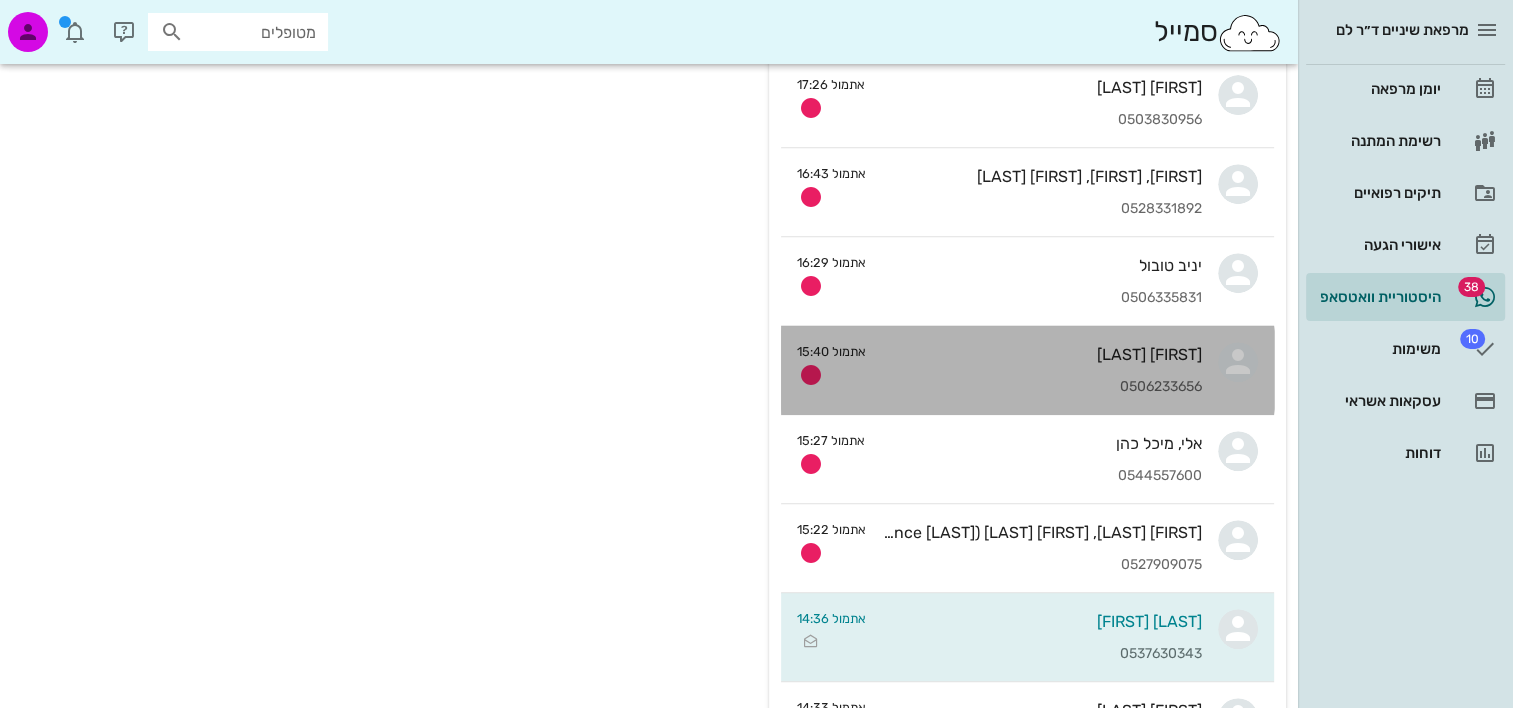 click on "0506233656" at bounding box center (1042, 387) 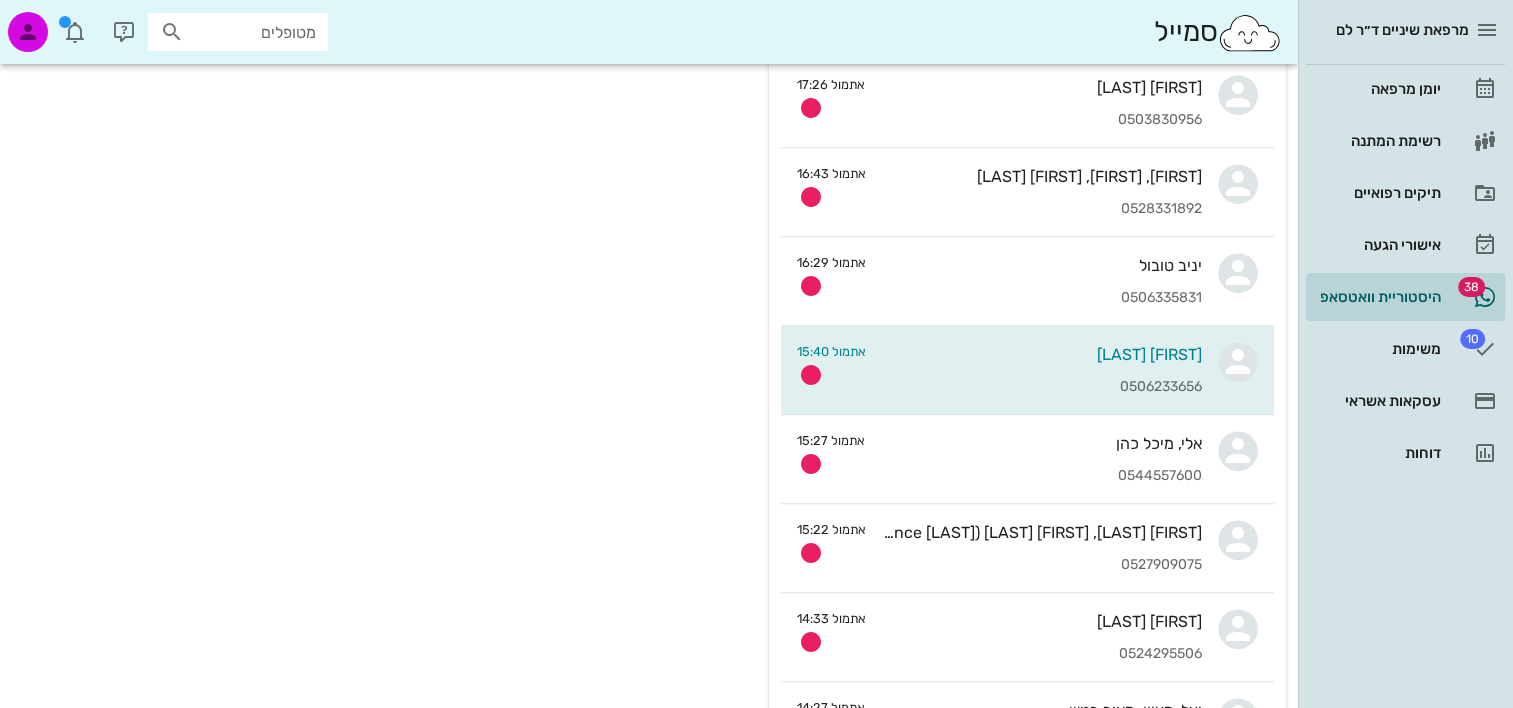 scroll, scrollTop: 0, scrollLeft: 0, axis: both 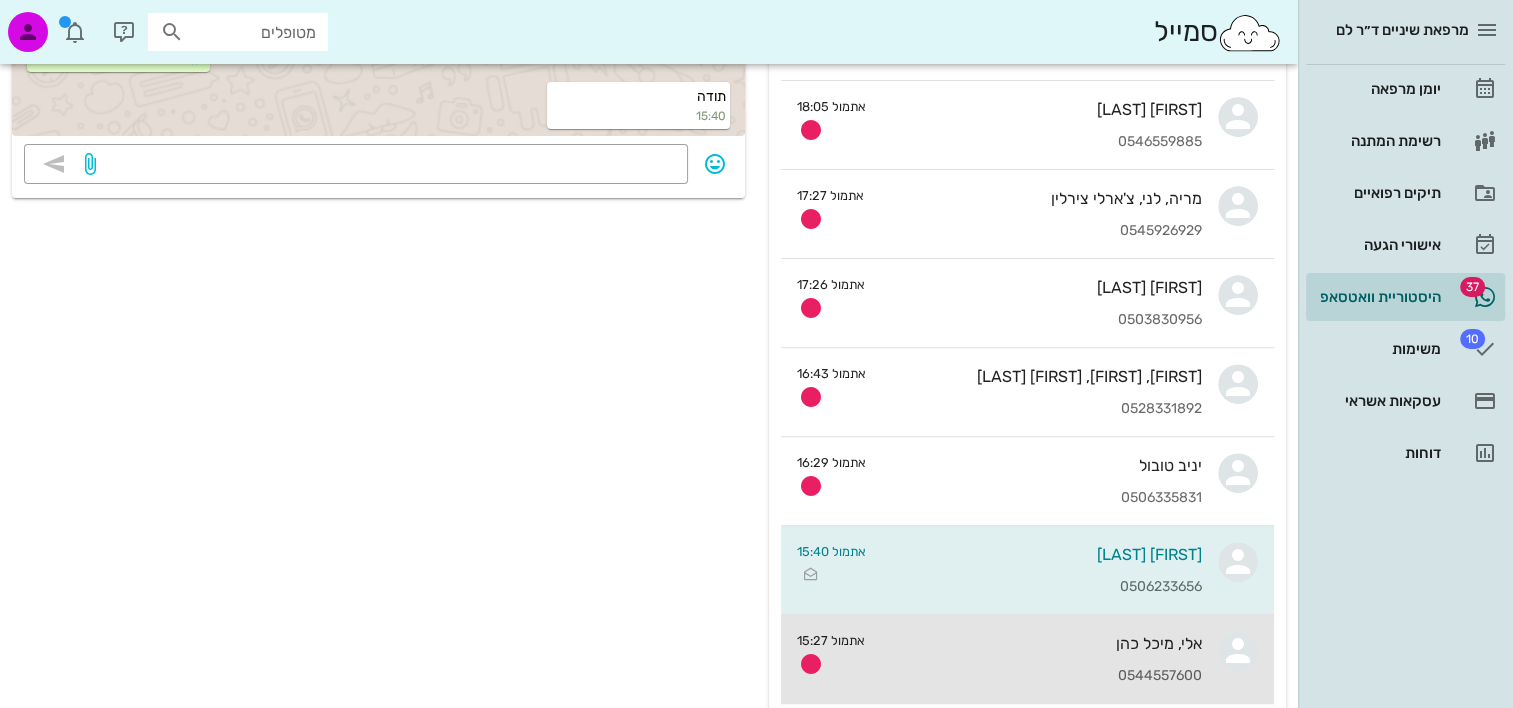 click on "אלי, מיכל כהן 0544557600" at bounding box center (1041, 659) 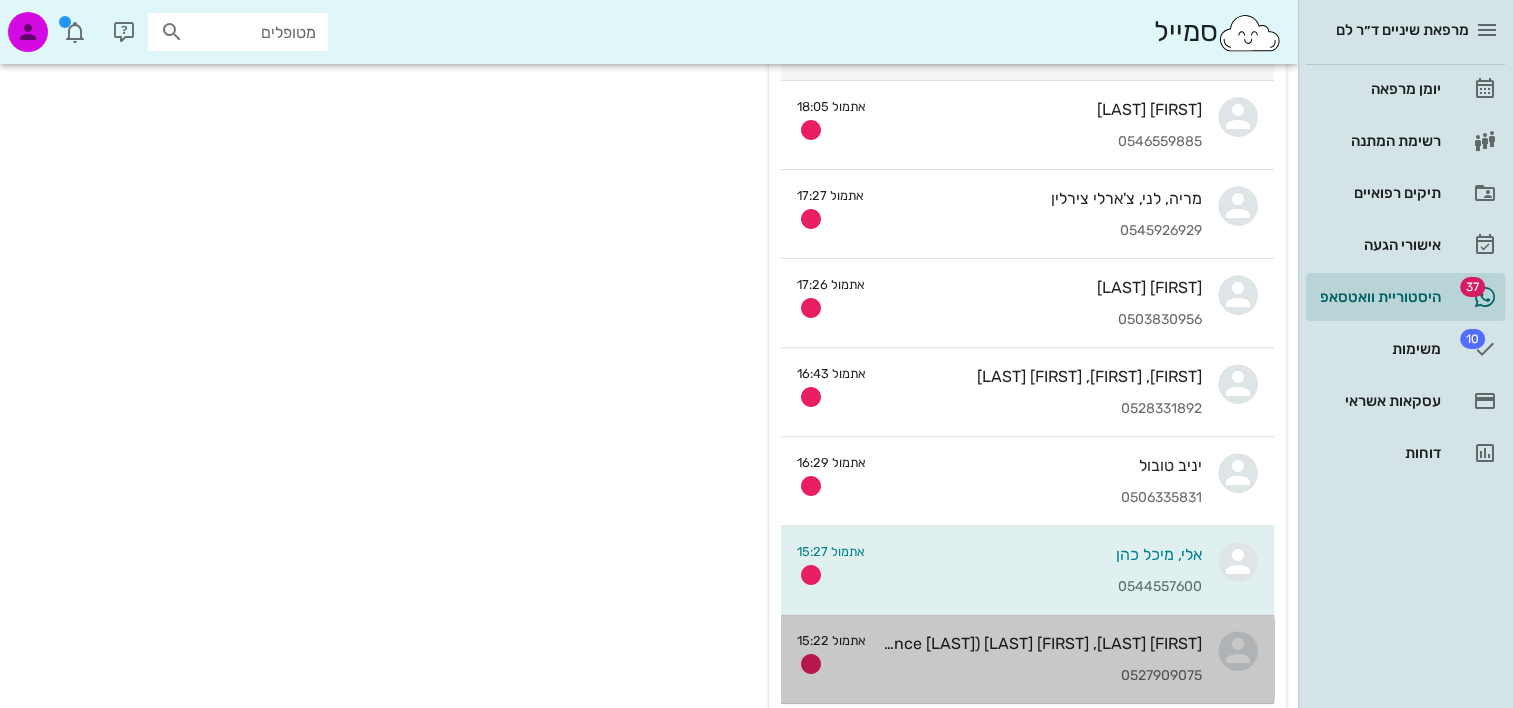 scroll, scrollTop: 0, scrollLeft: 0, axis: both 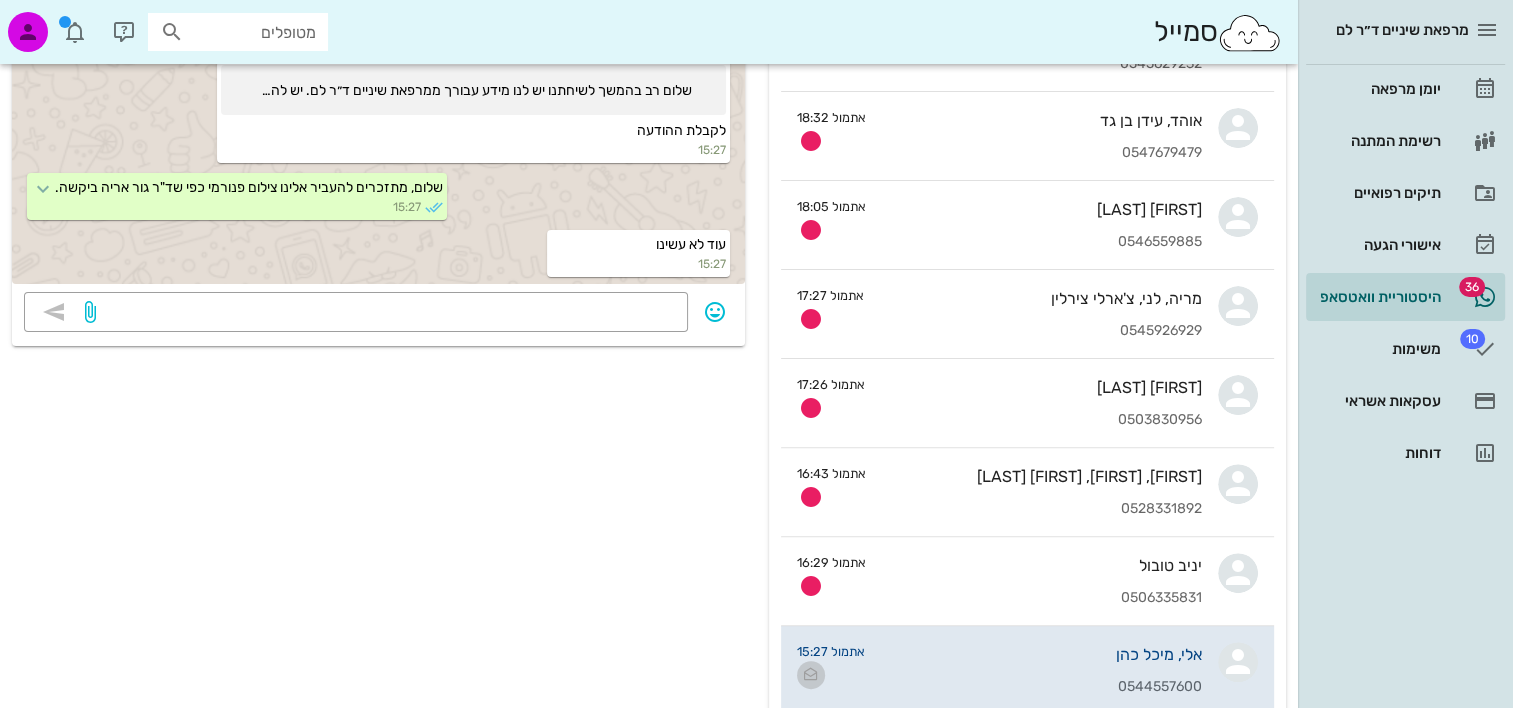 click at bounding box center (811, 675) 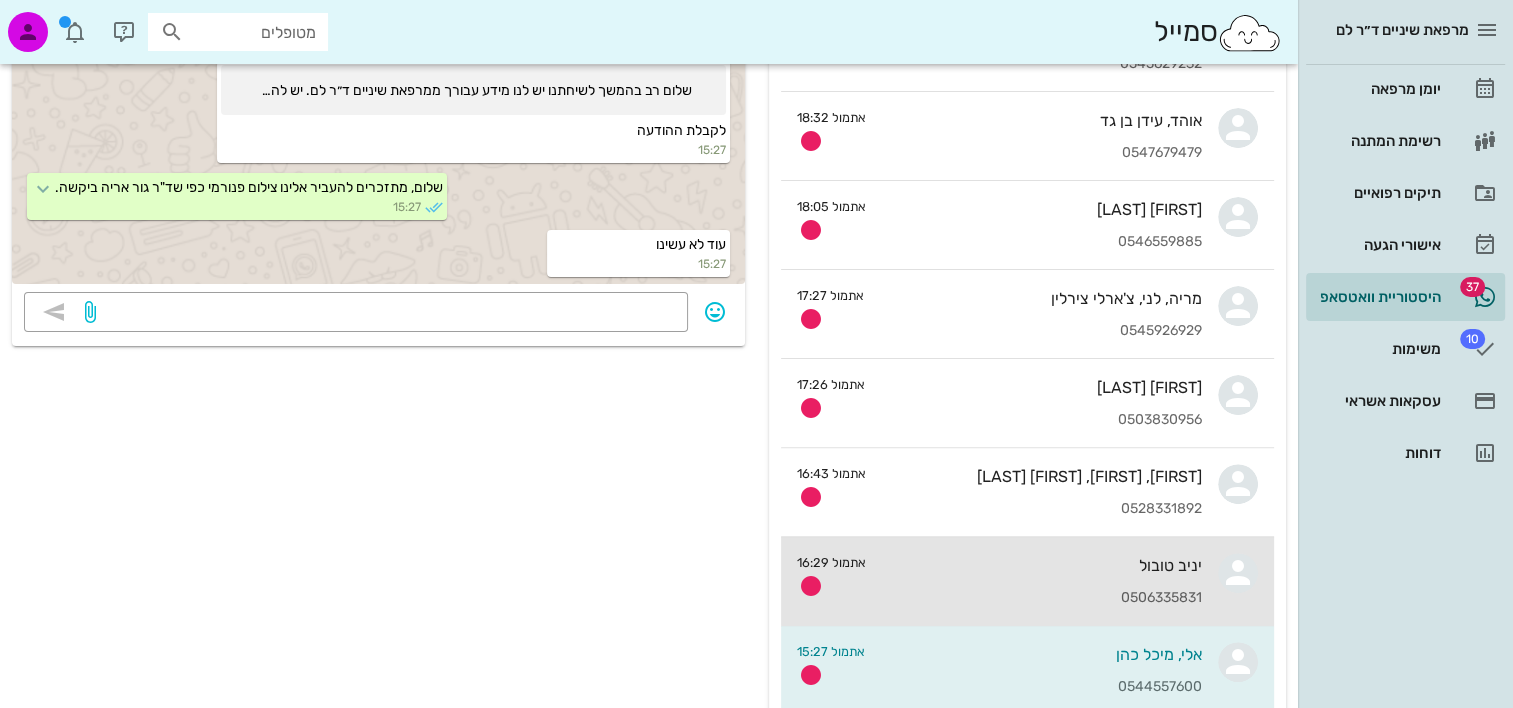 click on "יניב טובול 0506335831" at bounding box center [1042, 581] 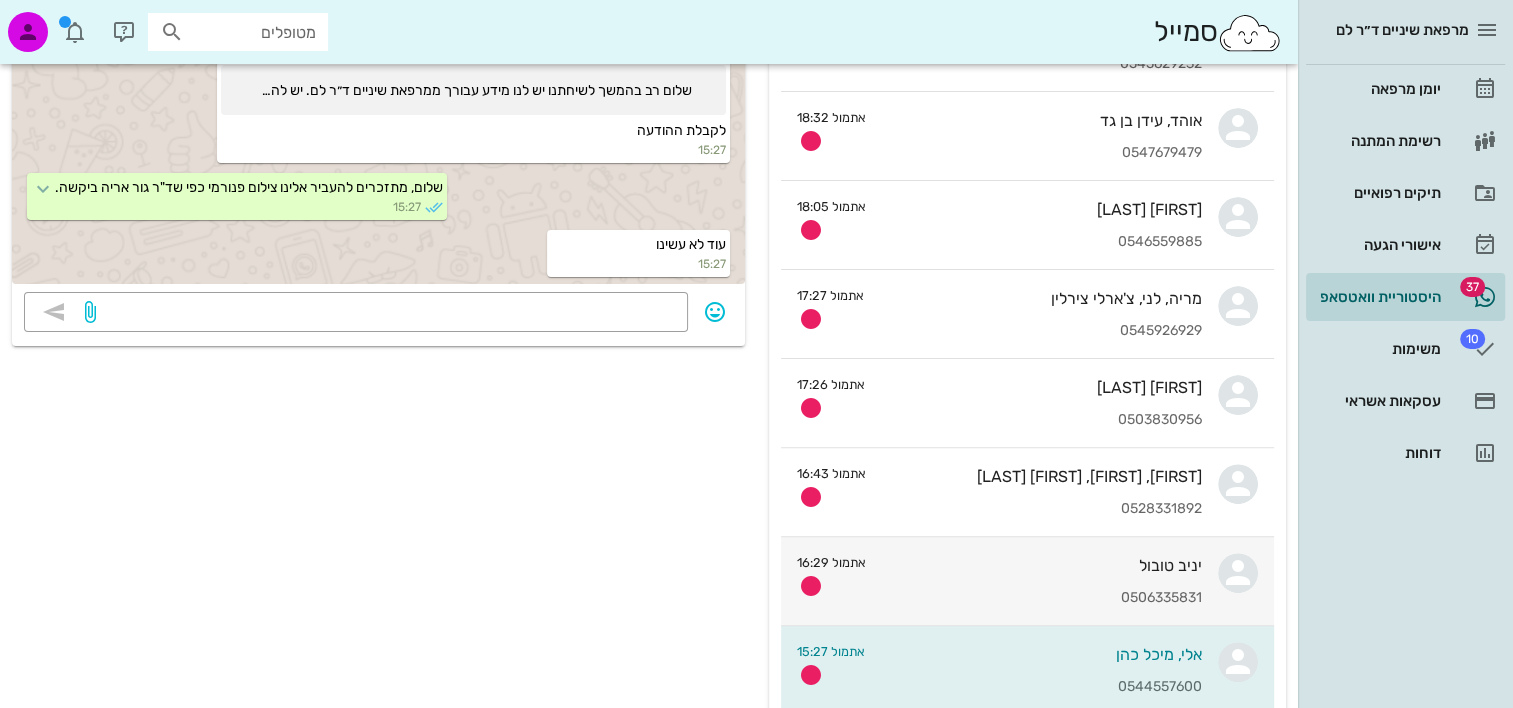 scroll, scrollTop: 0, scrollLeft: 0, axis: both 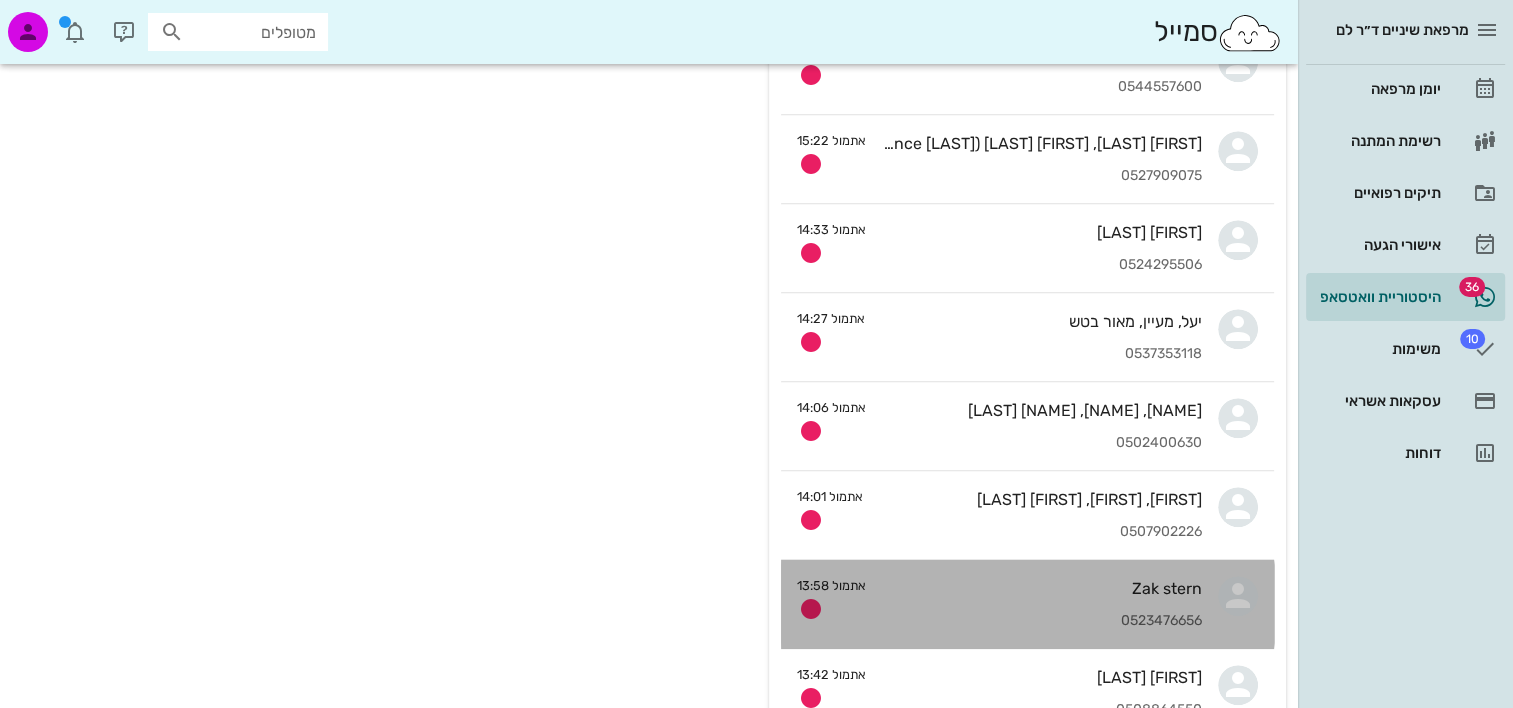 drag, startPoint x: 1039, startPoint y: 589, endPoint x: 1018, endPoint y: 589, distance: 21 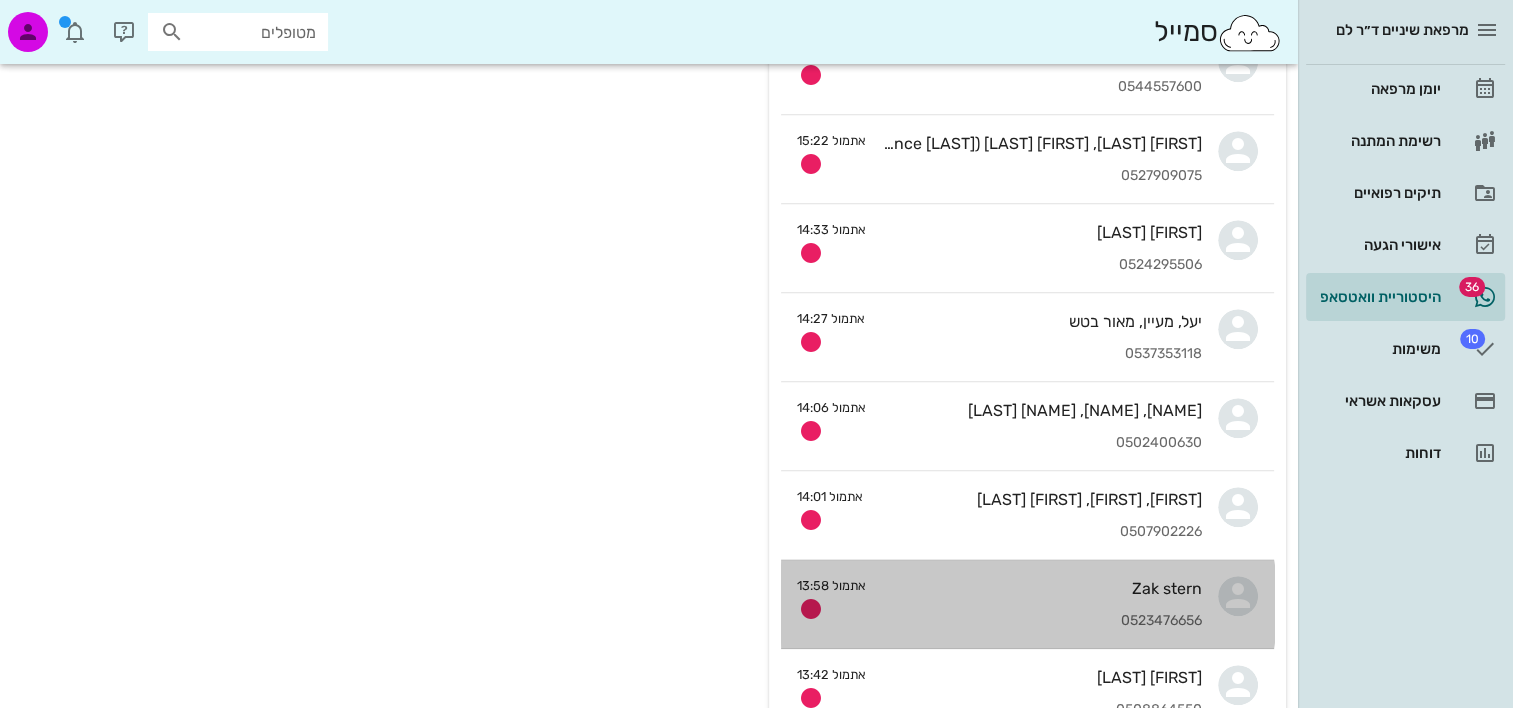 scroll, scrollTop: 0, scrollLeft: 0, axis: both 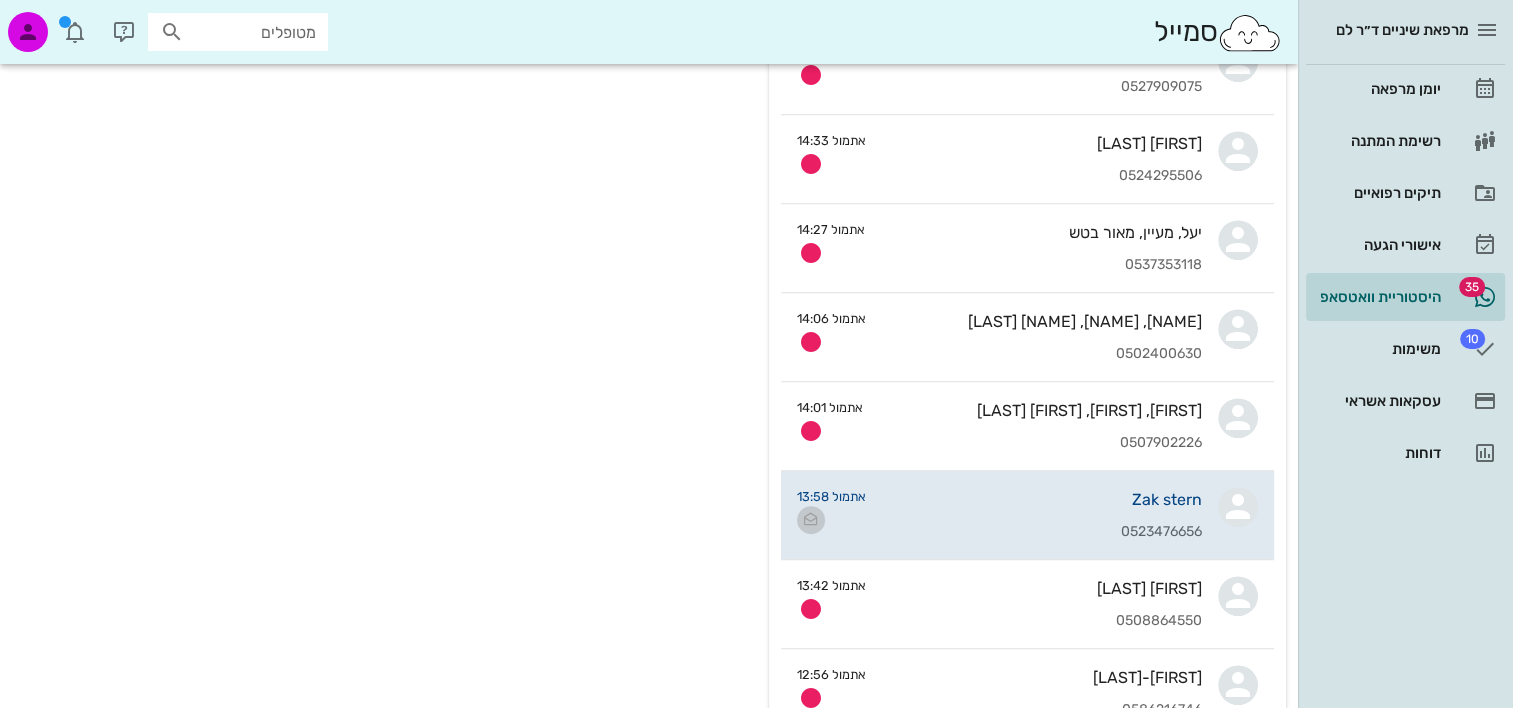click at bounding box center [811, 520] 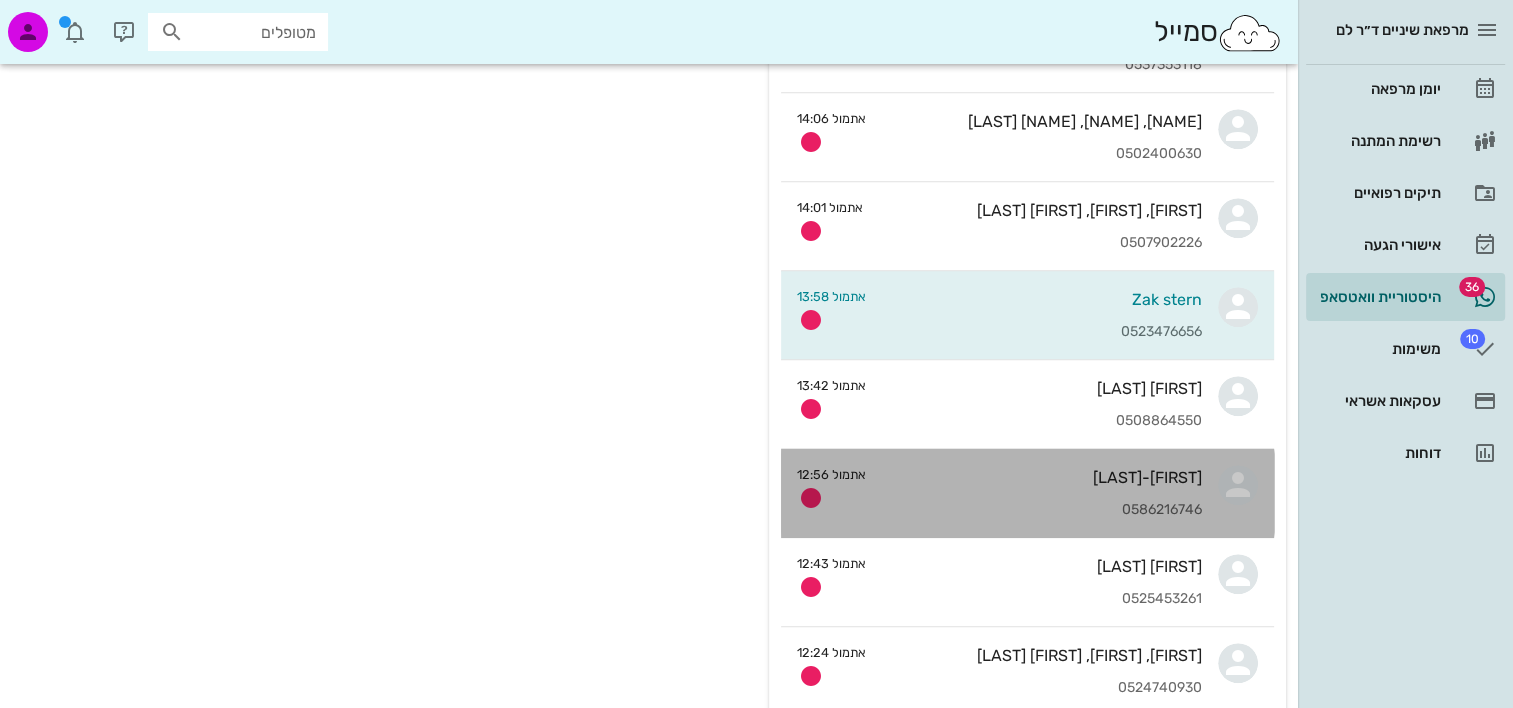 click on "אתמול 12:56" at bounding box center (831, 488) 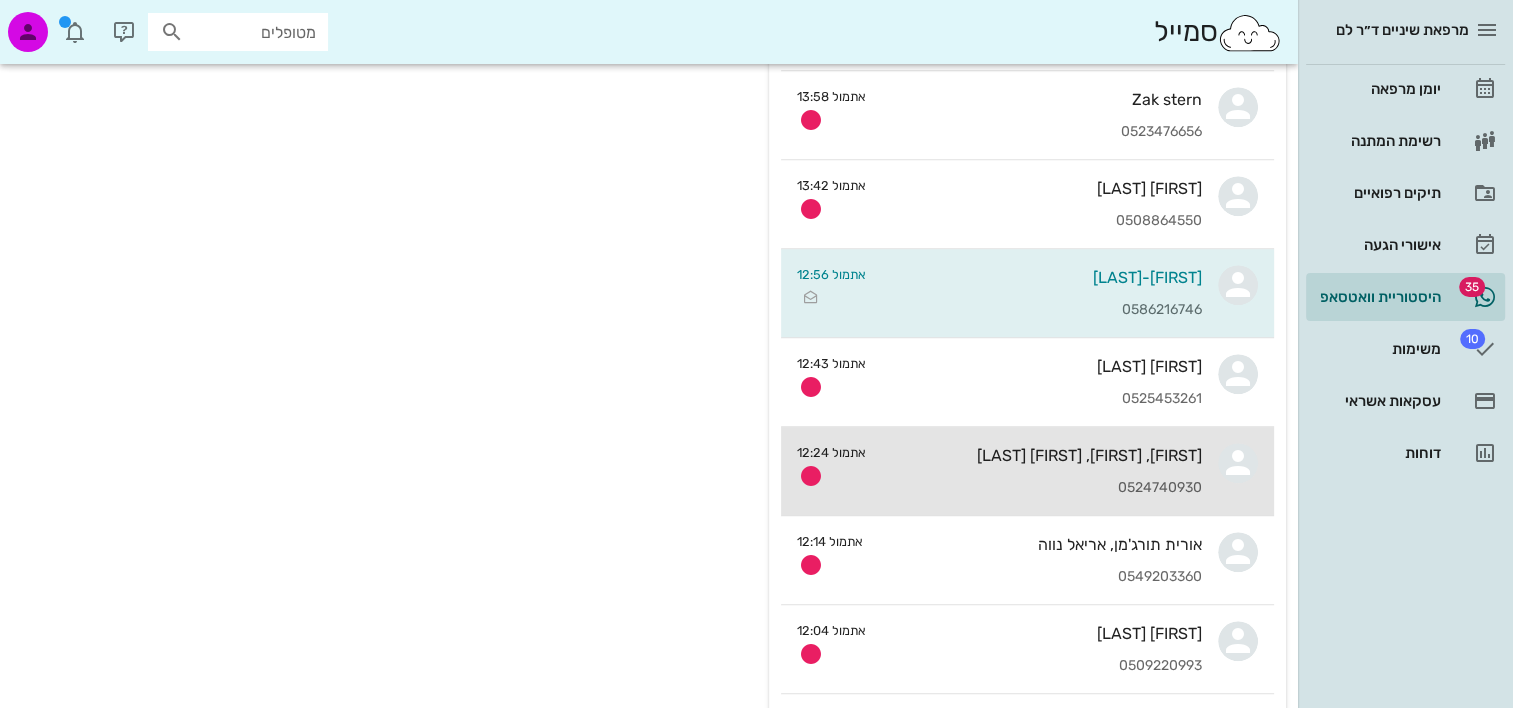 click on "נועם, איתי, עידן שחר 0524740930" at bounding box center [1042, 471] 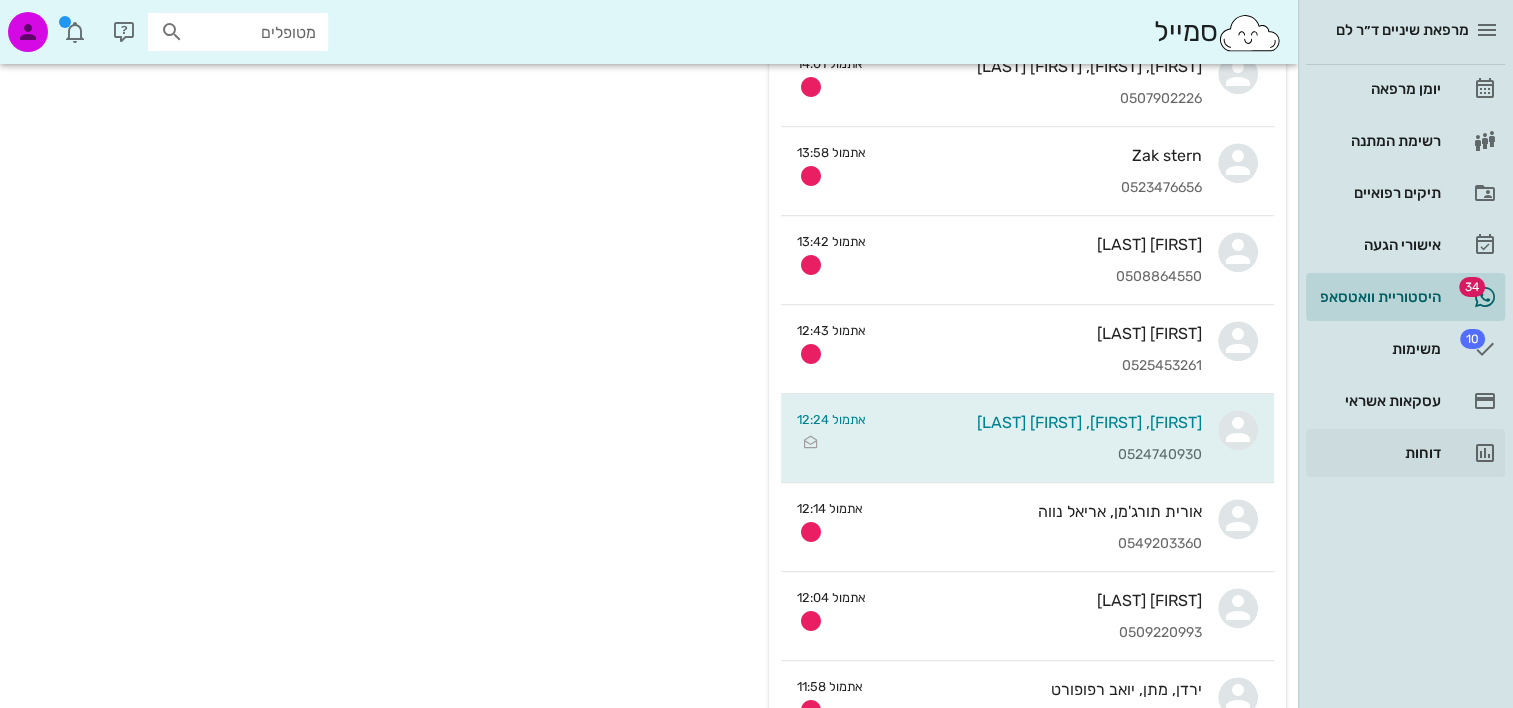 scroll, scrollTop: 1500, scrollLeft: 0, axis: vertical 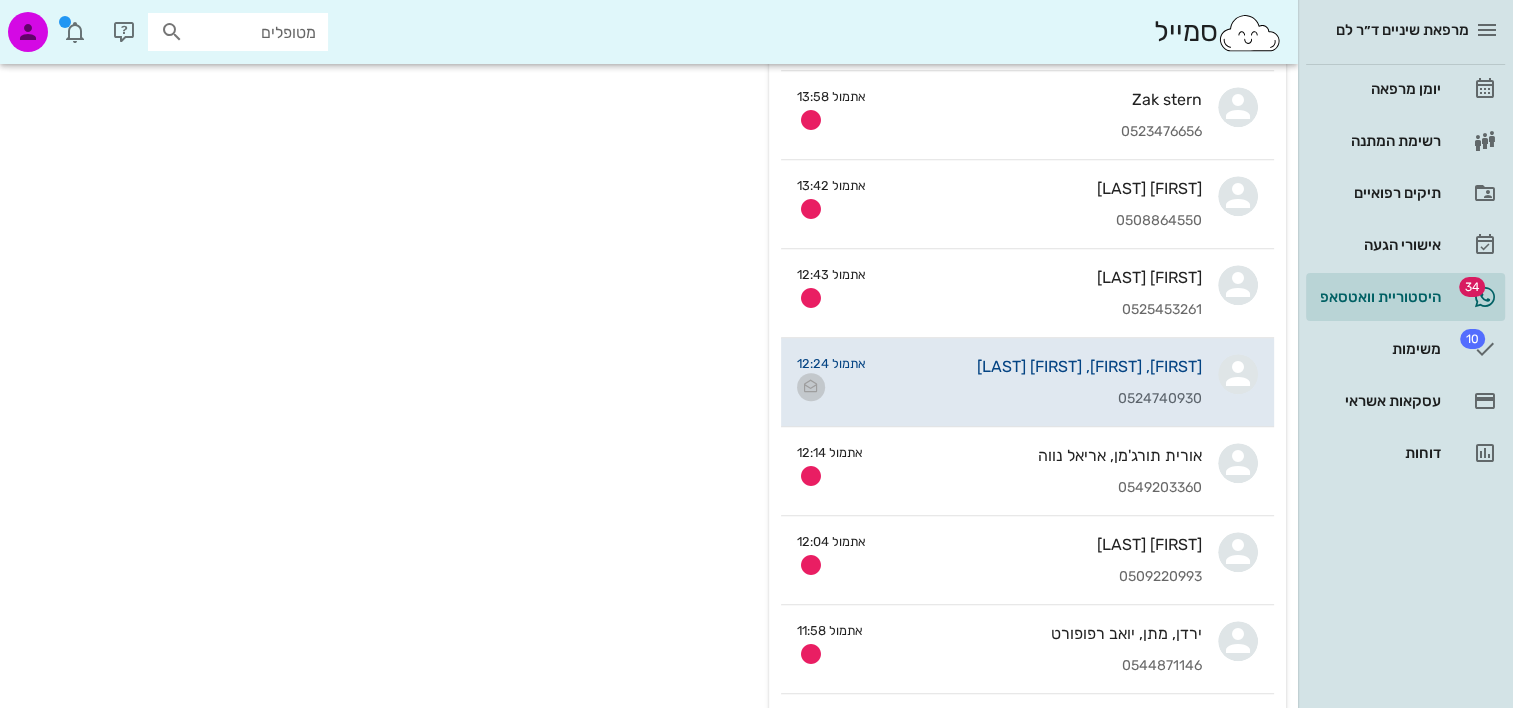 click at bounding box center (811, 387) 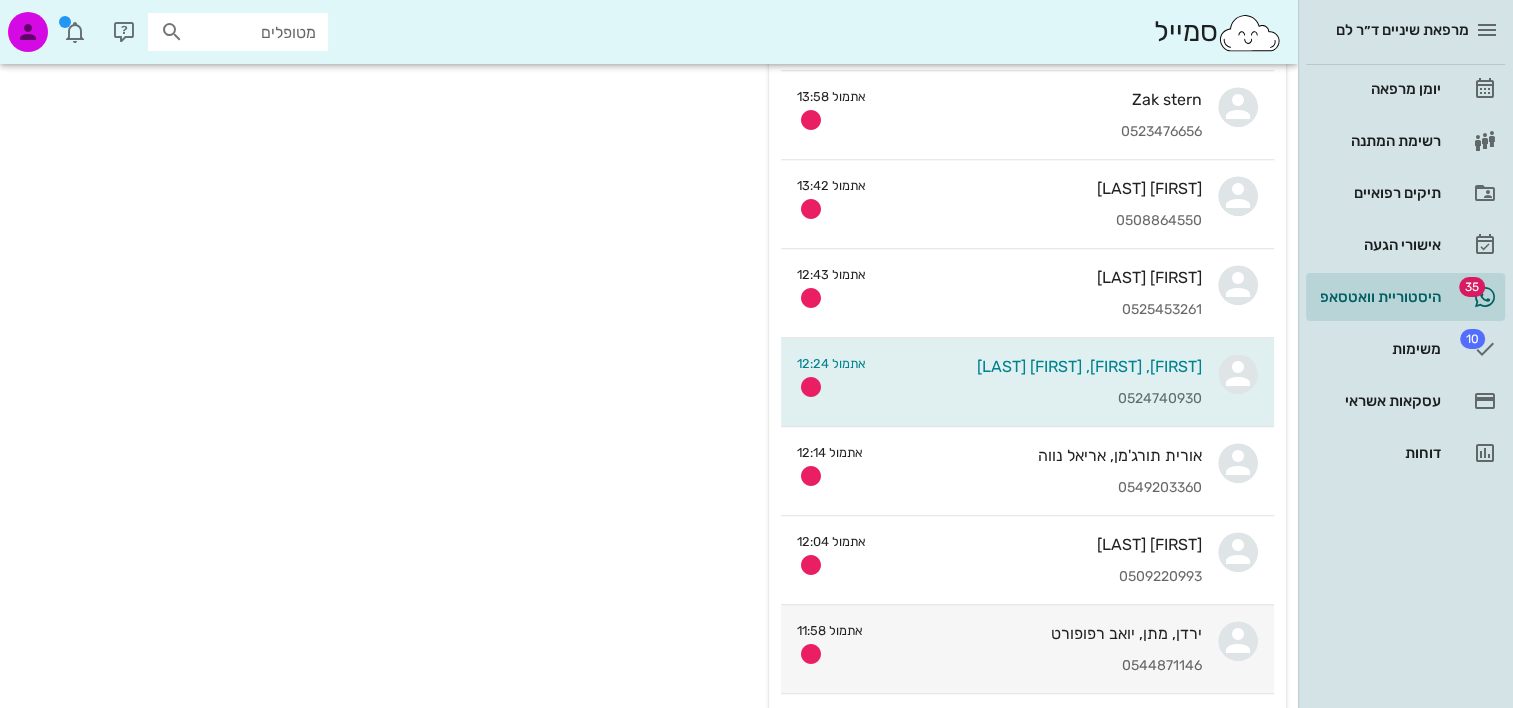 scroll, scrollTop: 1600, scrollLeft: 0, axis: vertical 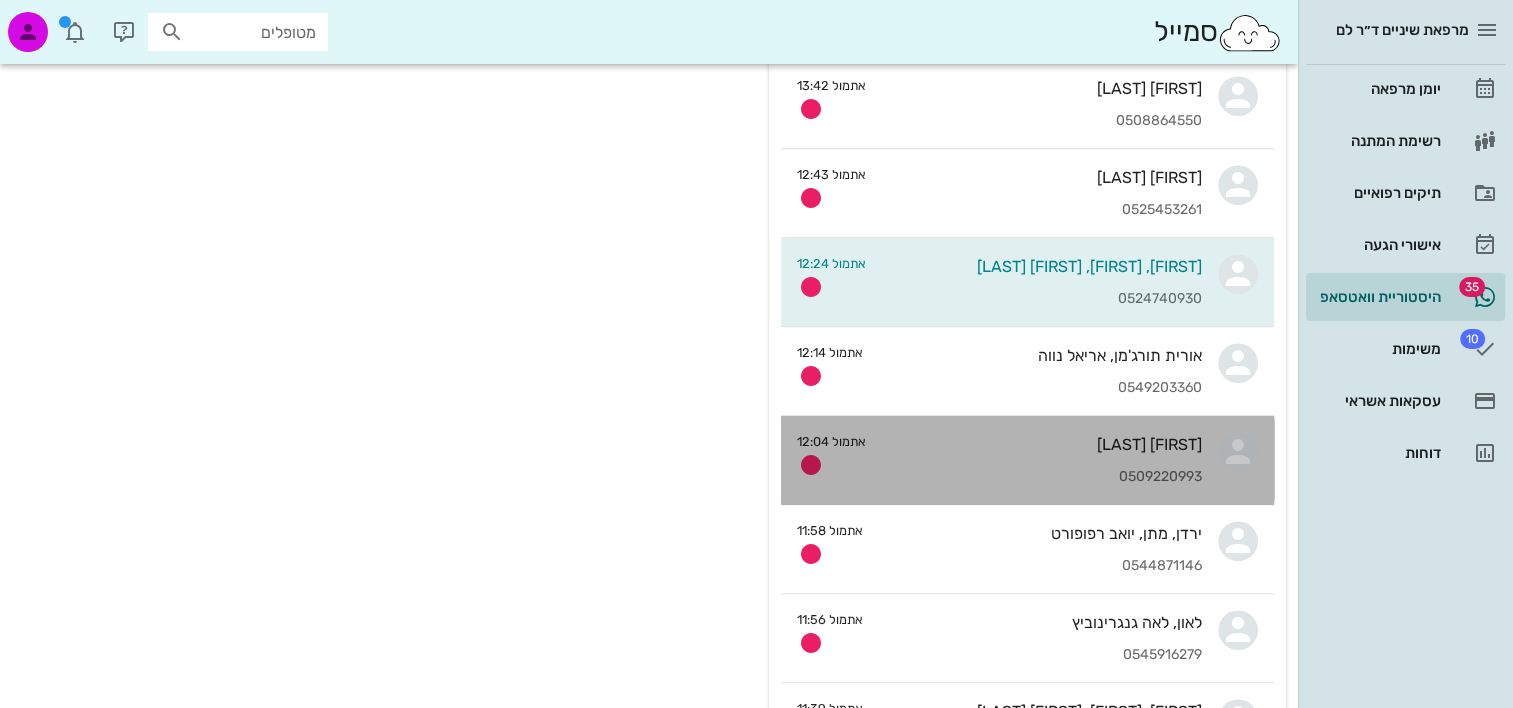click on "0509220993" at bounding box center (1042, 477) 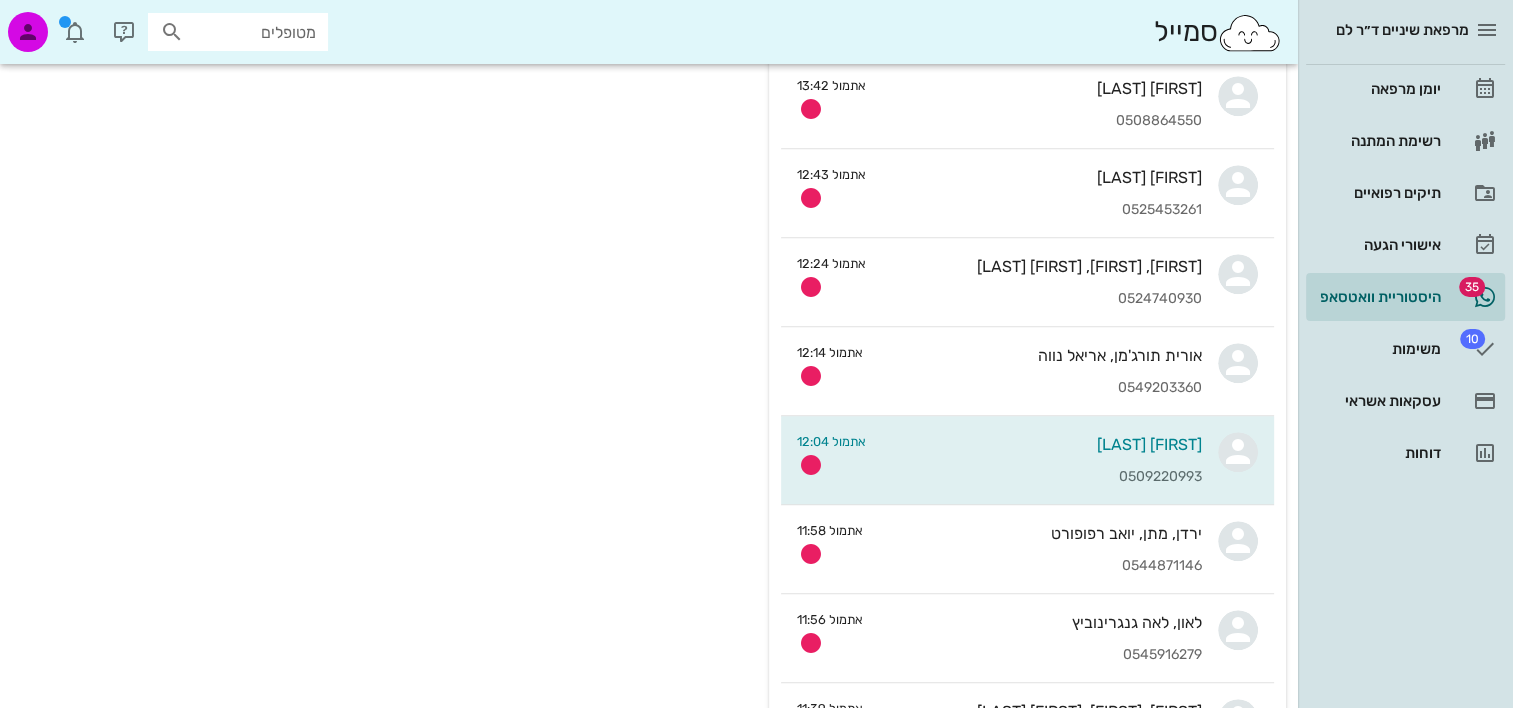 scroll, scrollTop: 0, scrollLeft: 0, axis: both 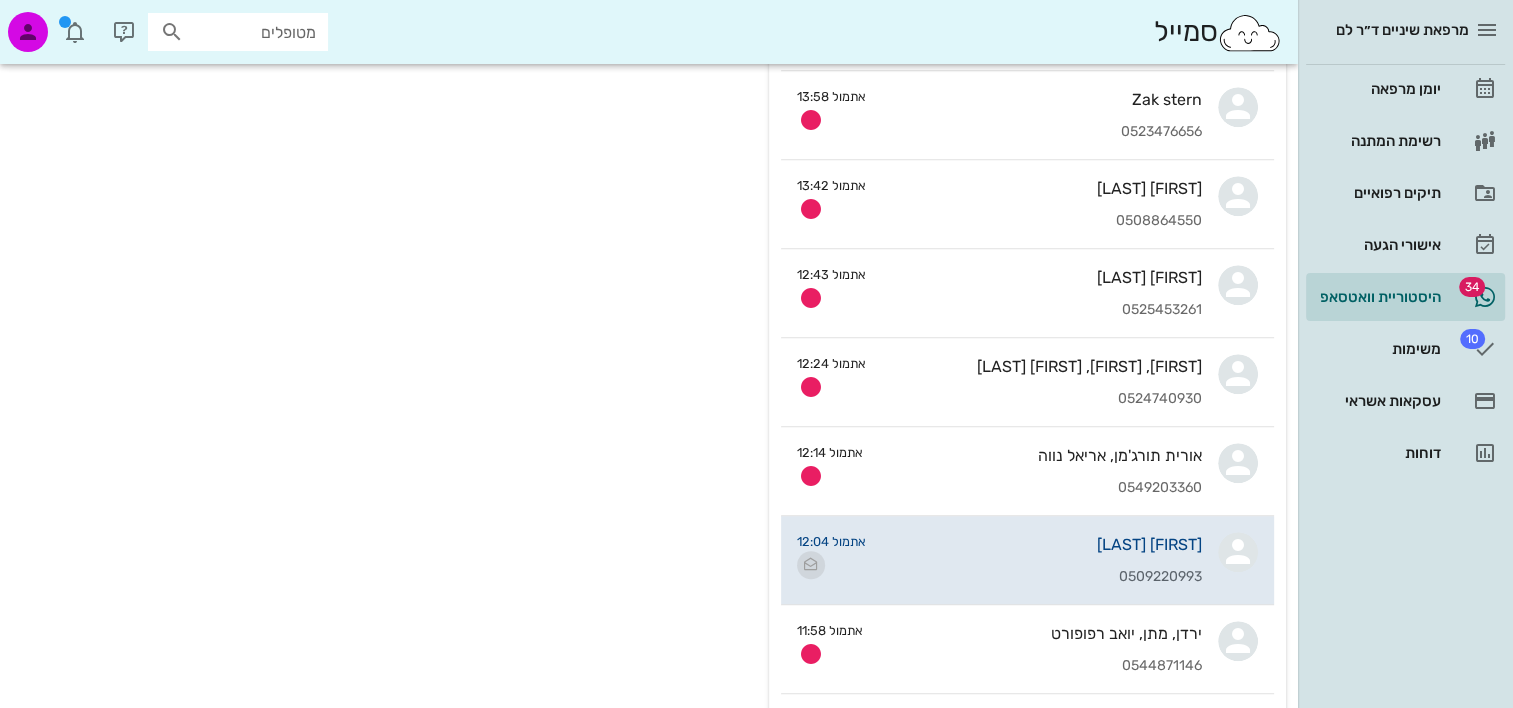 click at bounding box center (811, 565) 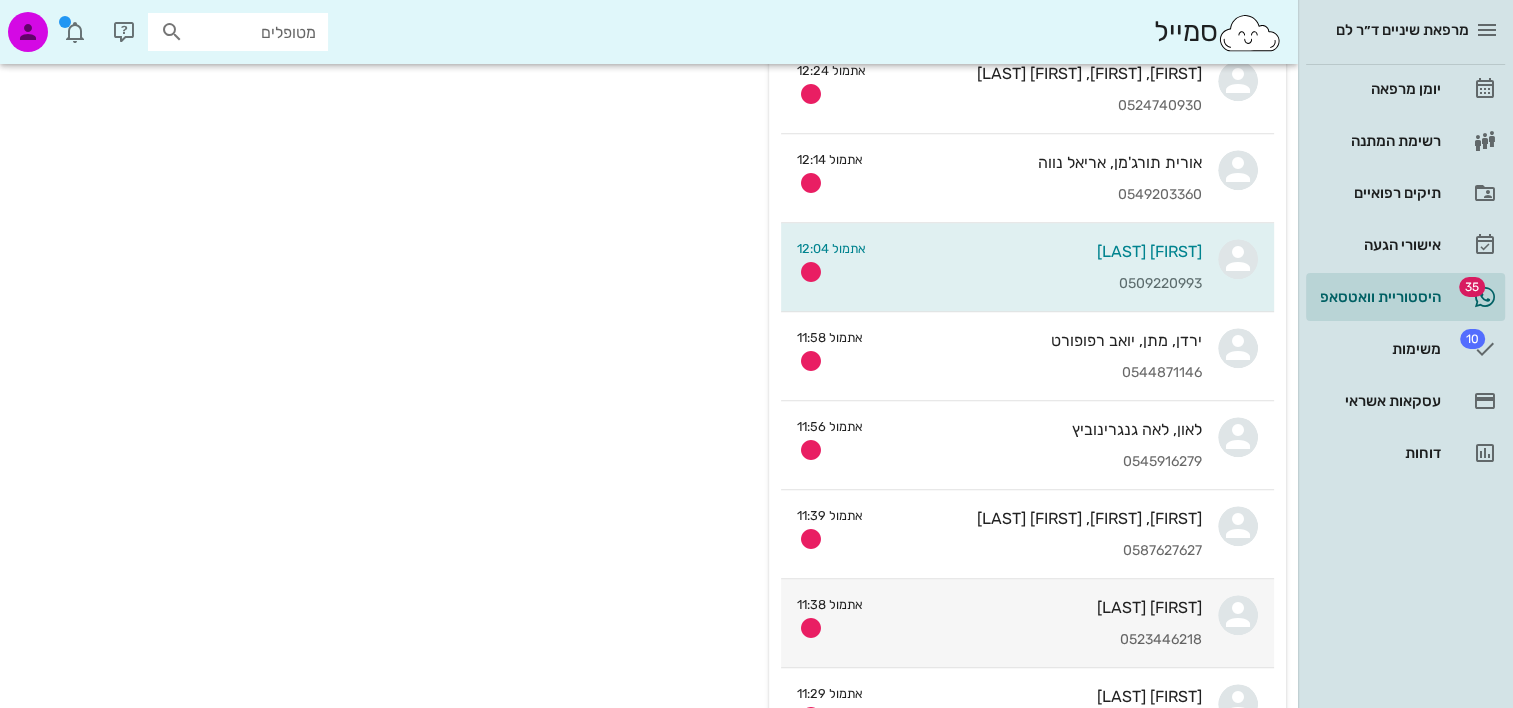 scroll, scrollTop: 1800, scrollLeft: 0, axis: vertical 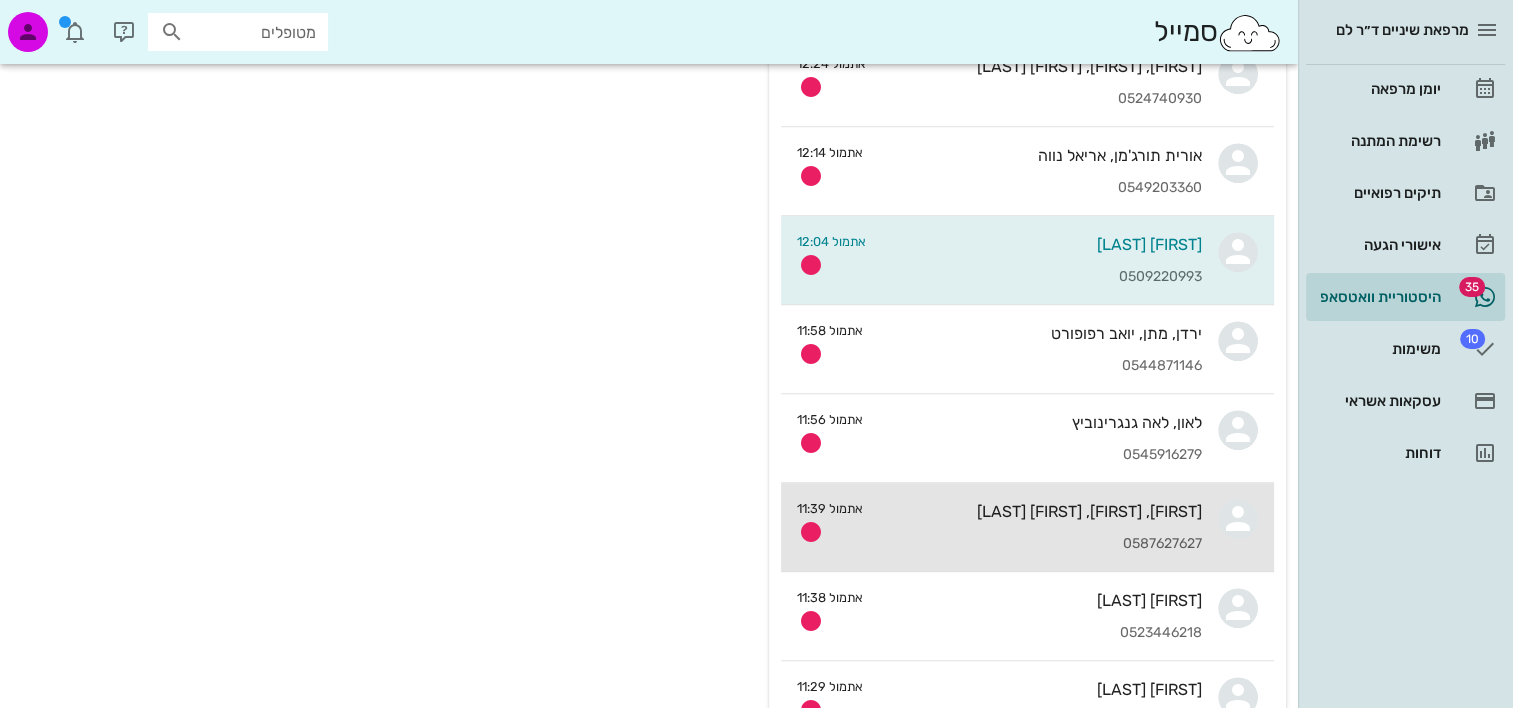 click on "0587627627" at bounding box center [1040, 544] 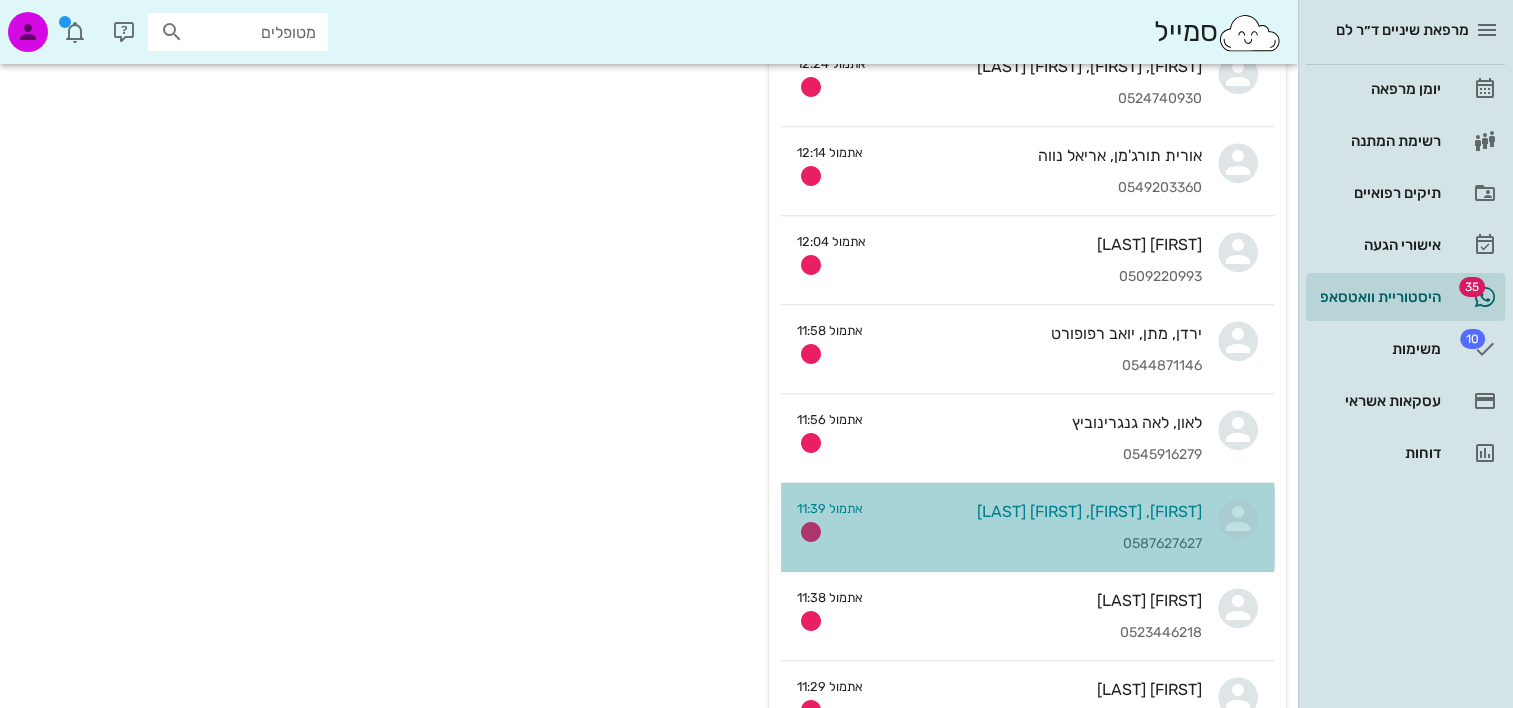 scroll, scrollTop: 0, scrollLeft: 0, axis: both 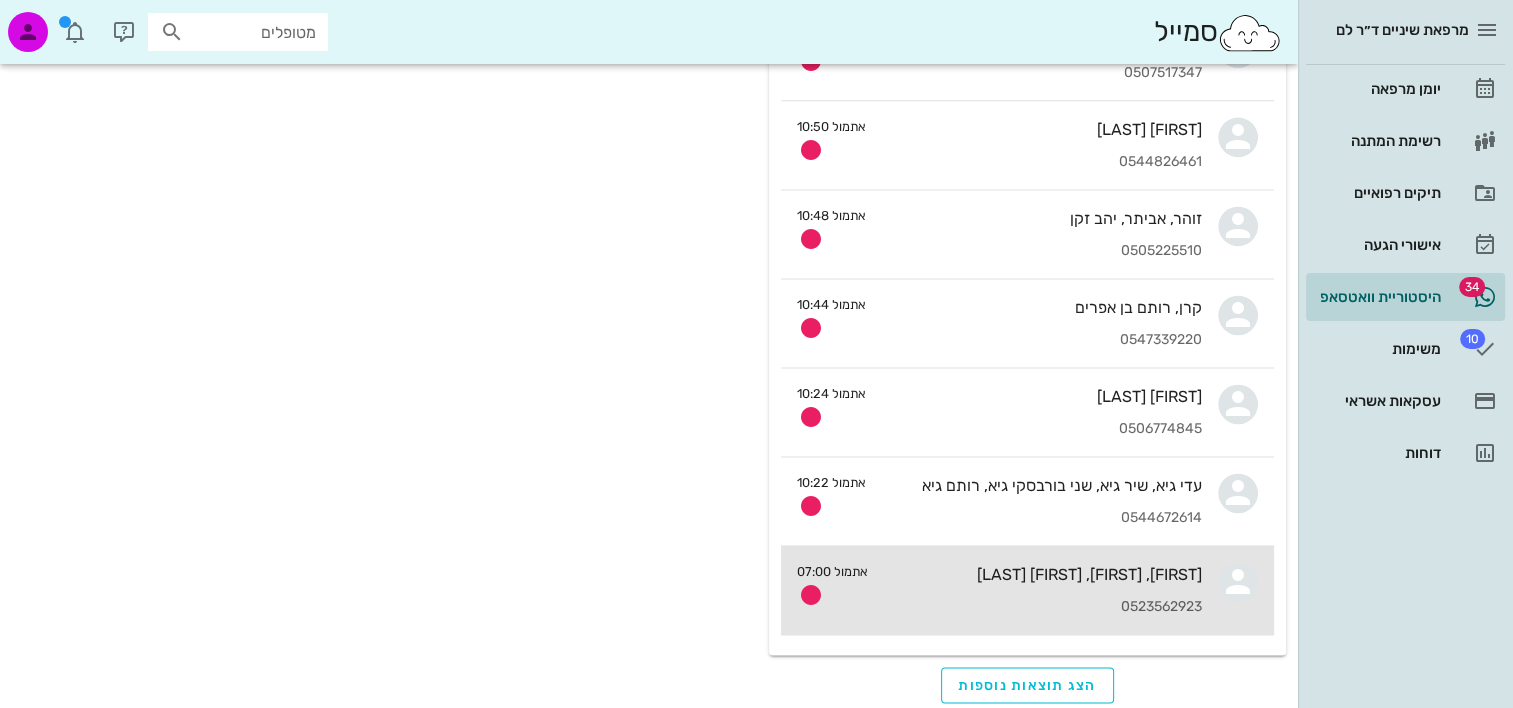 click on "0523562923" at bounding box center [1043, 607] 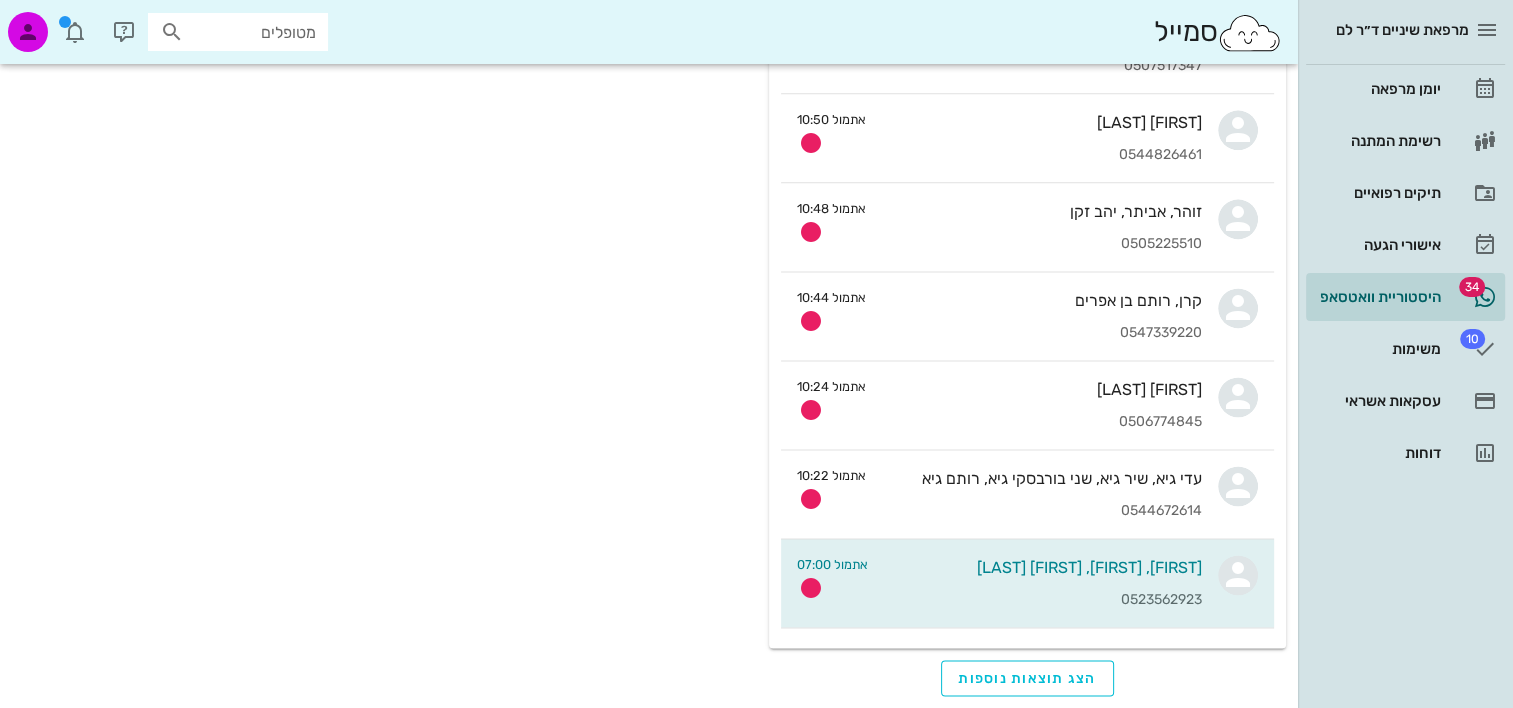 scroll, scrollTop: 0, scrollLeft: 0, axis: both 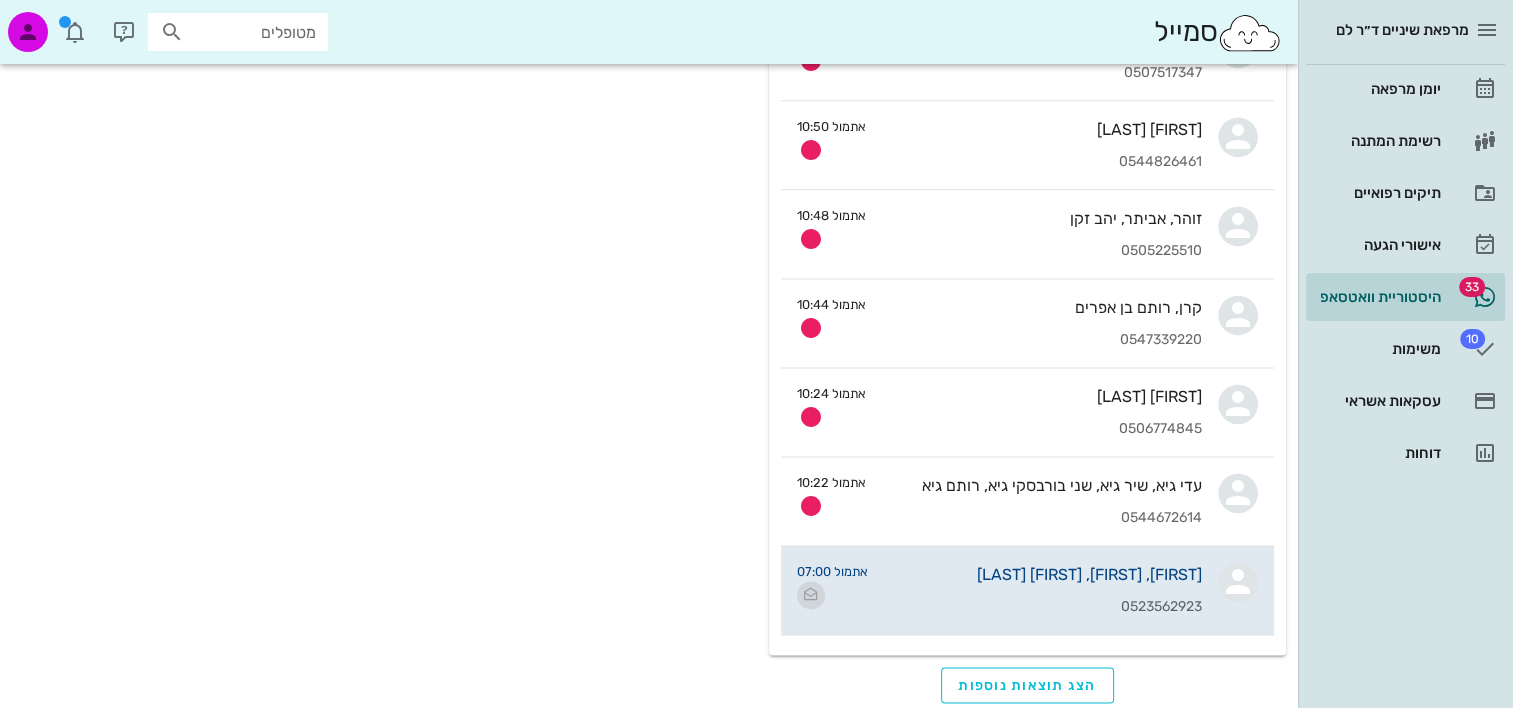 click at bounding box center [811, 595] 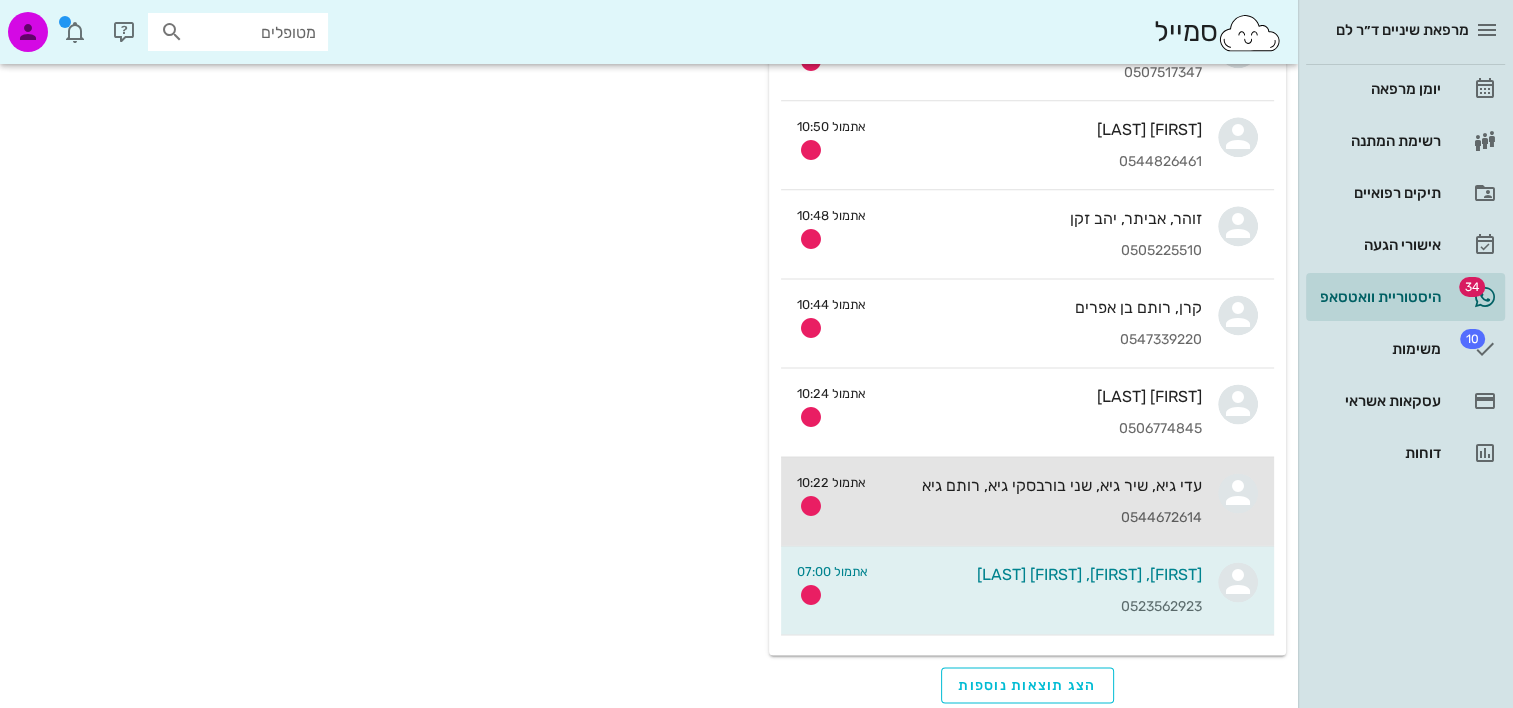 click on "0544672614" at bounding box center [1042, 518] 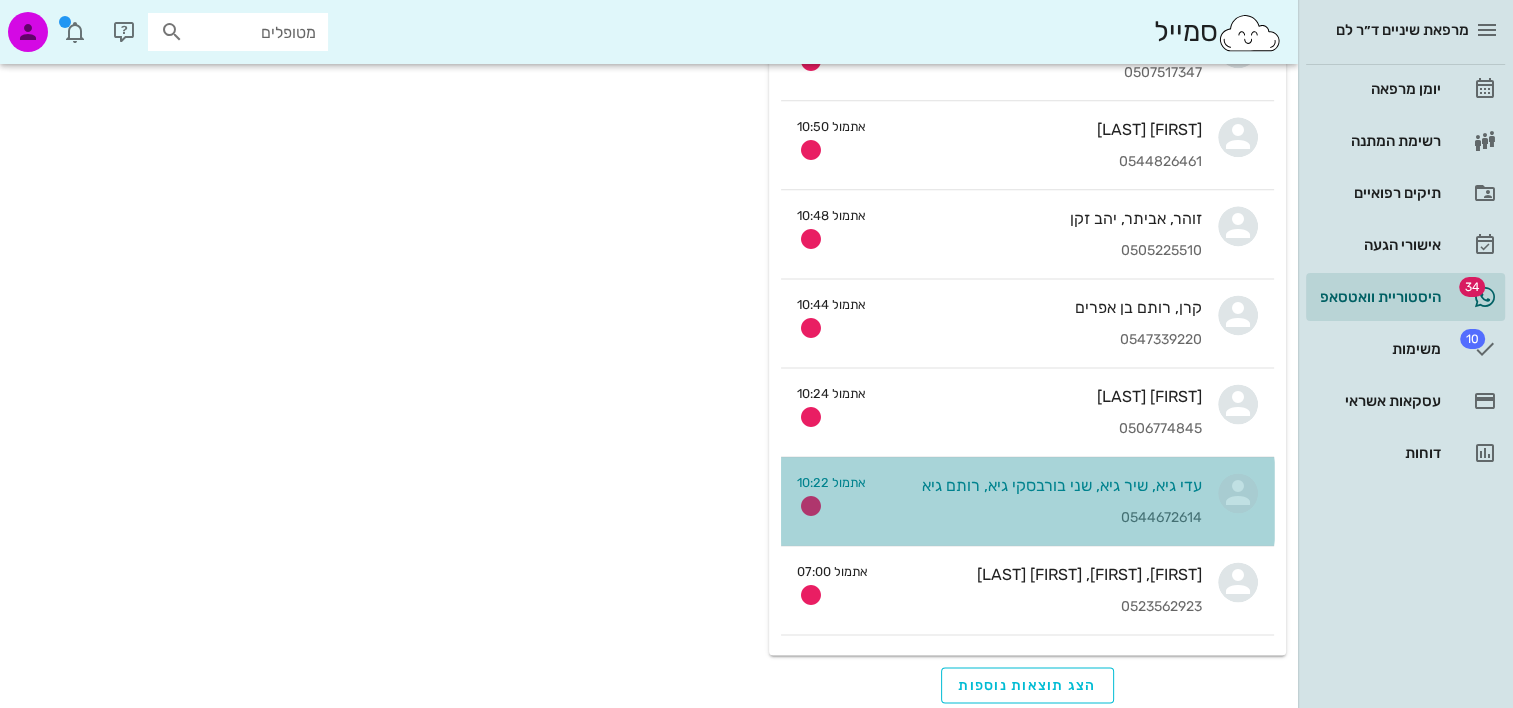 scroll, scrollTop: 0, scrollLeft: 0, axis: both 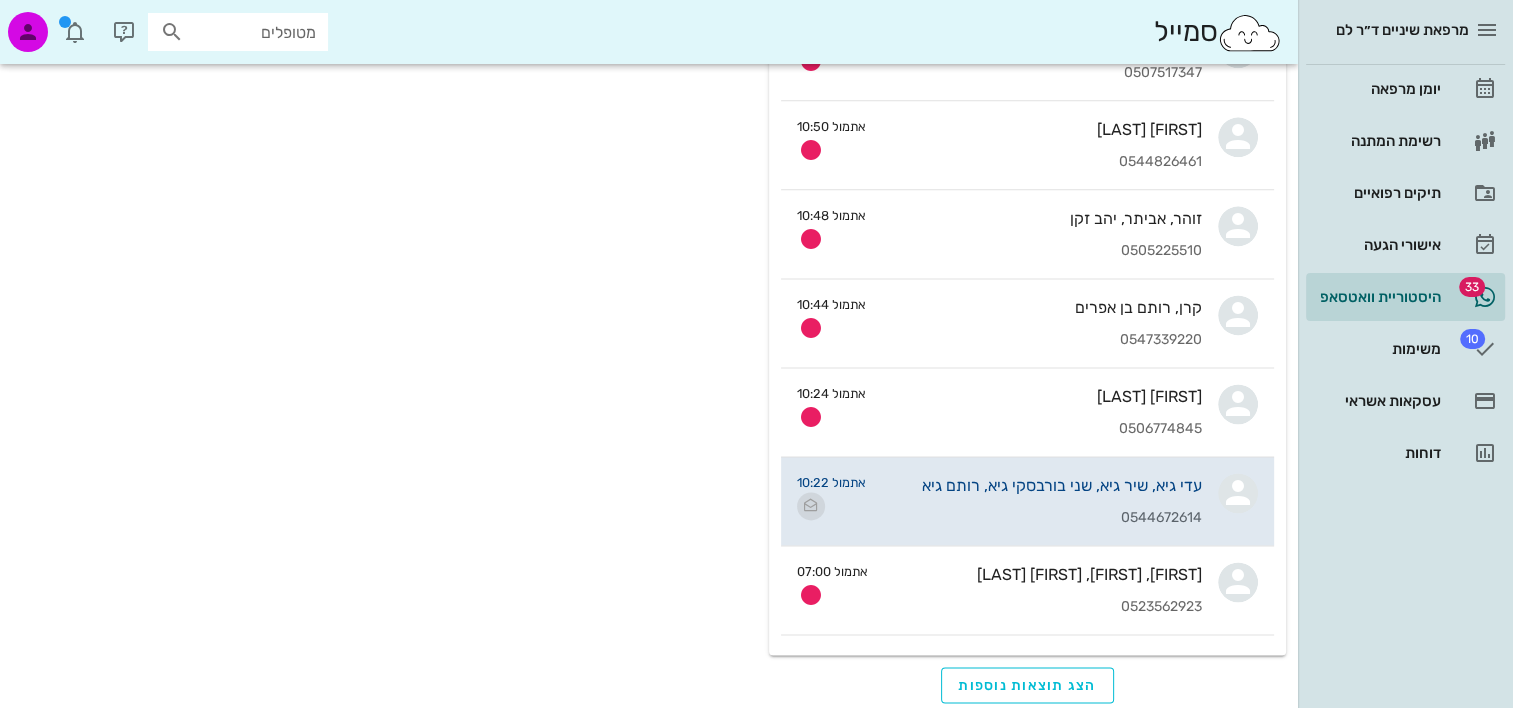 click at bounding box center (811, 506) 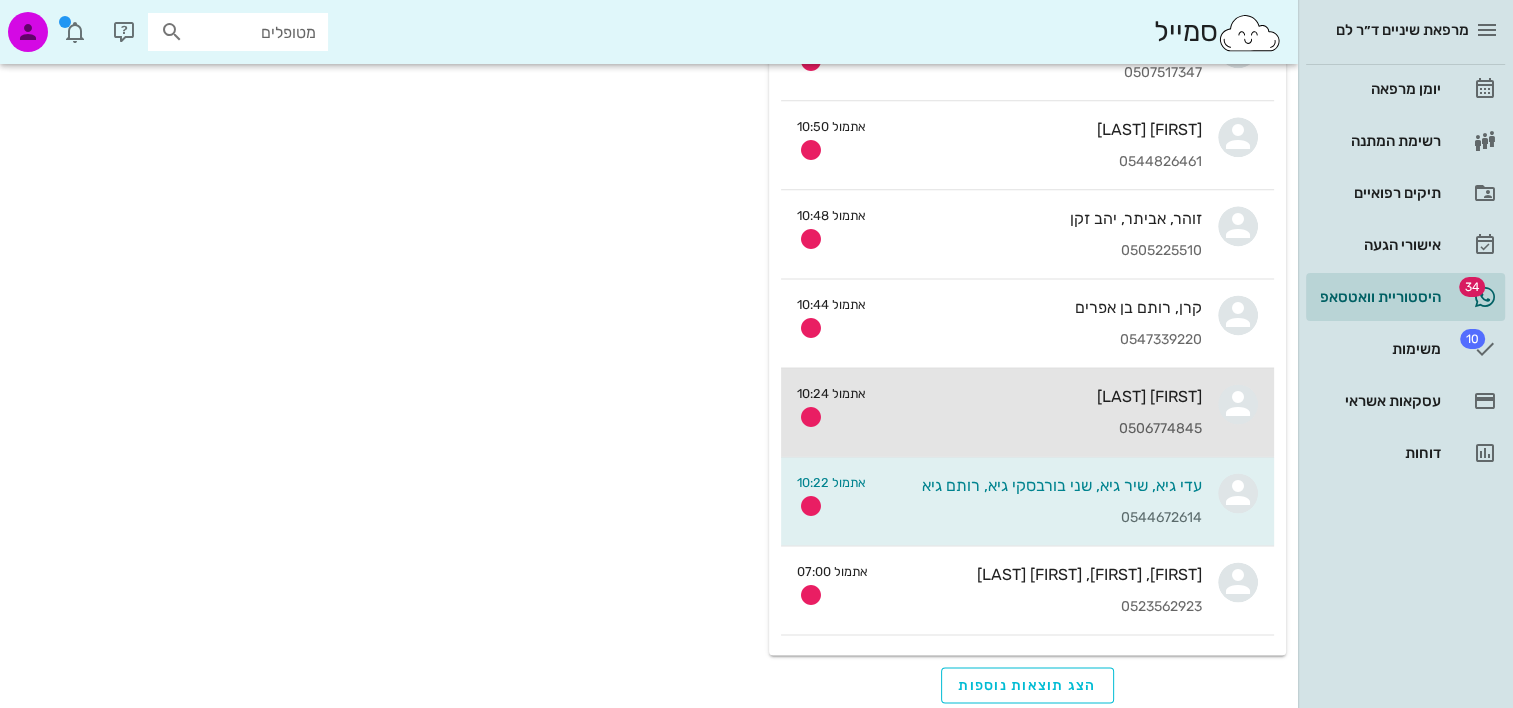 click on "שירלי זינו 0506774845" at bounding box center [1042, 412] 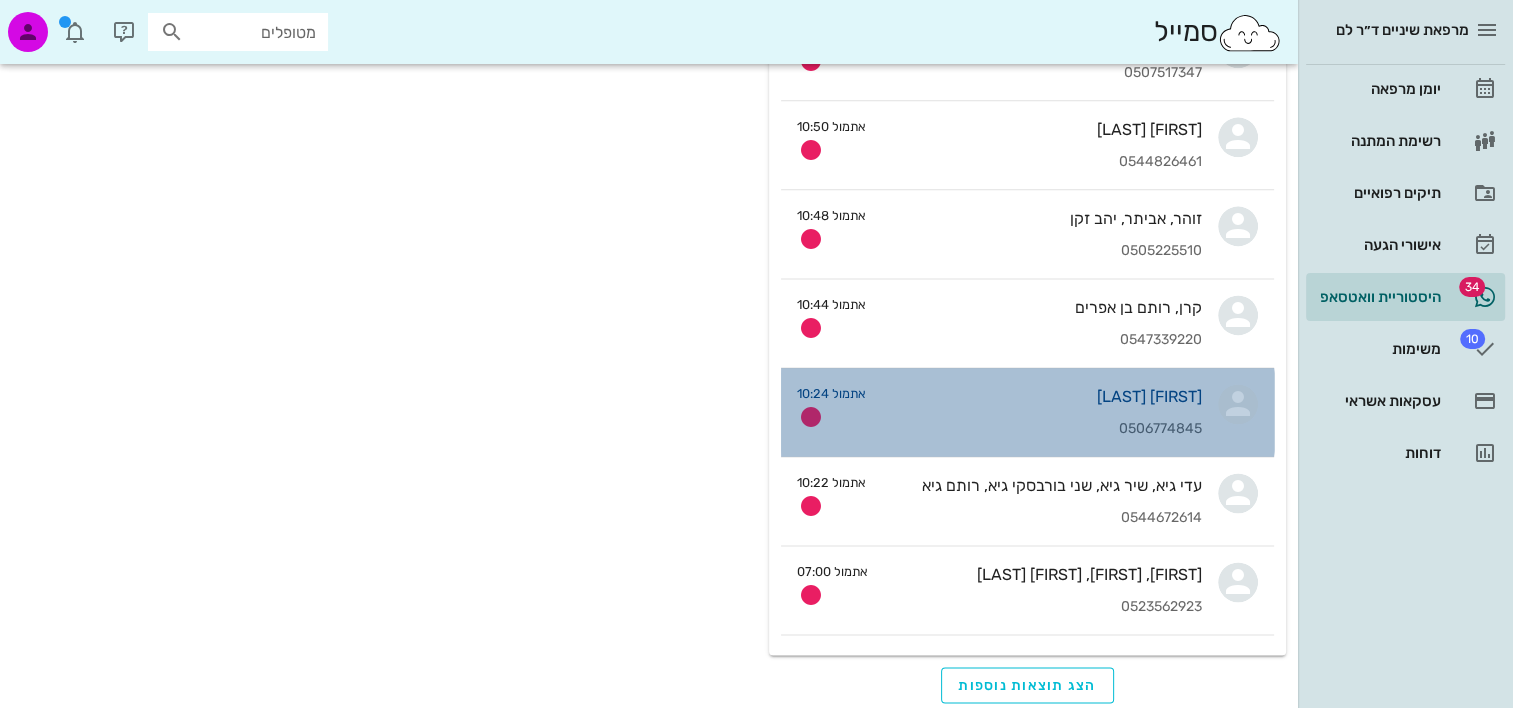 scroll, scrollTop: 0, scrollLeft: 0, axis: both 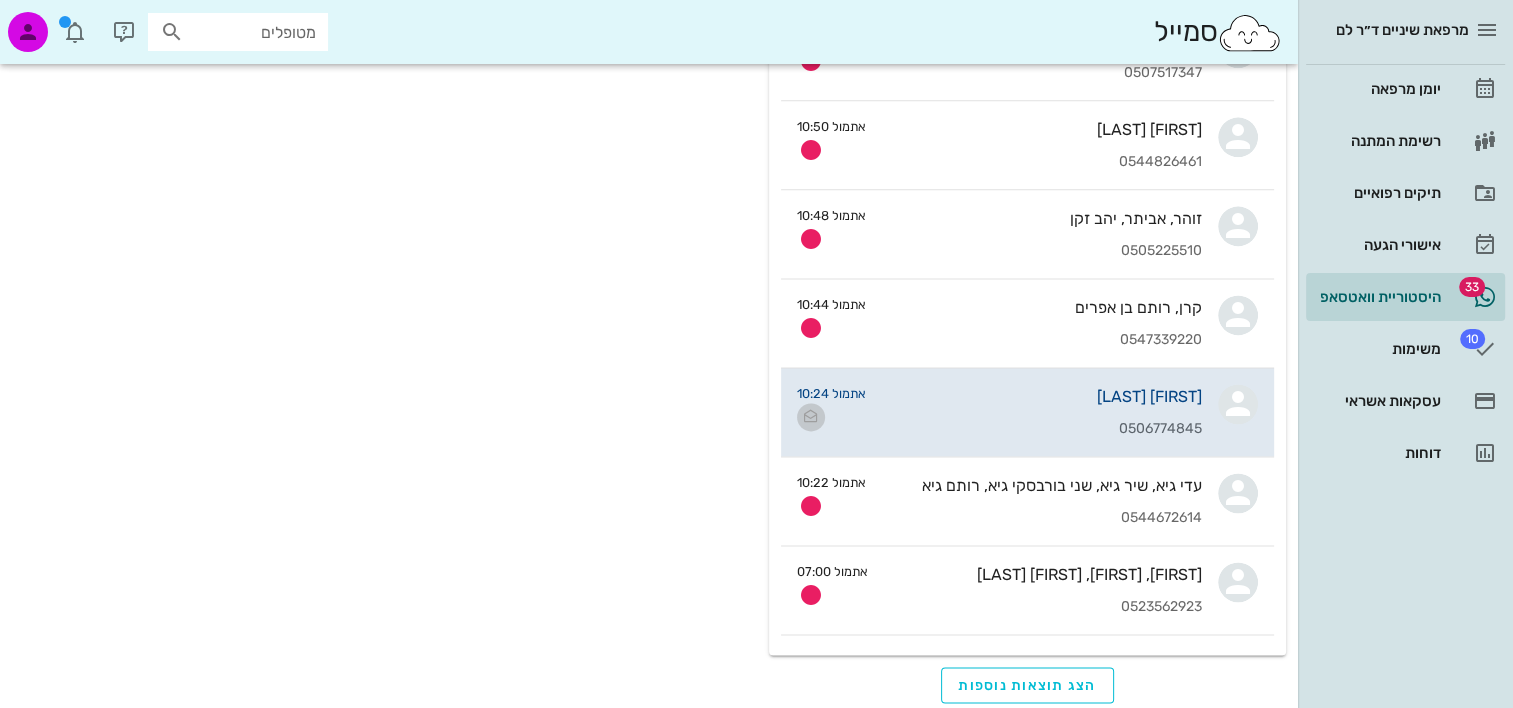 click at bounding box center (811, 417) 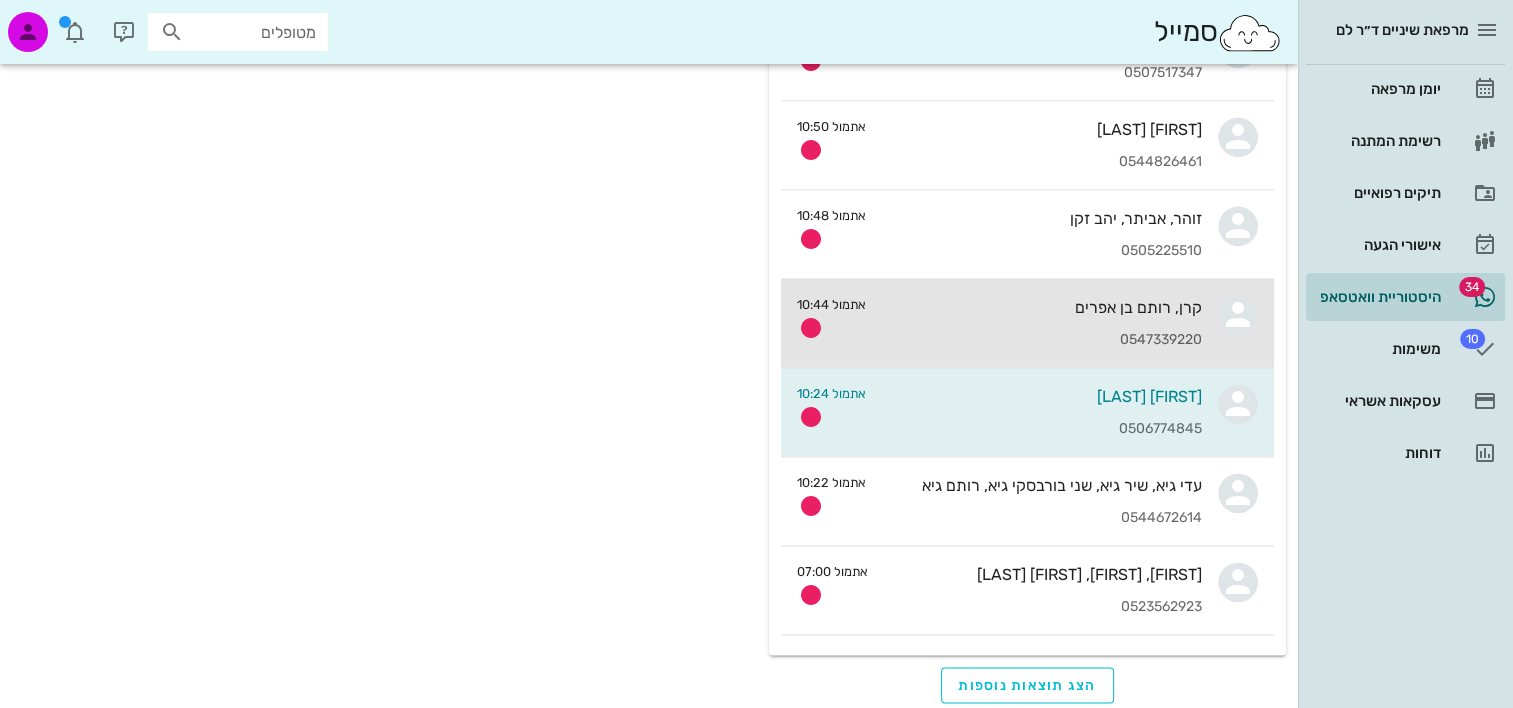click on "0547339220" at bounding box center [1042, 340] 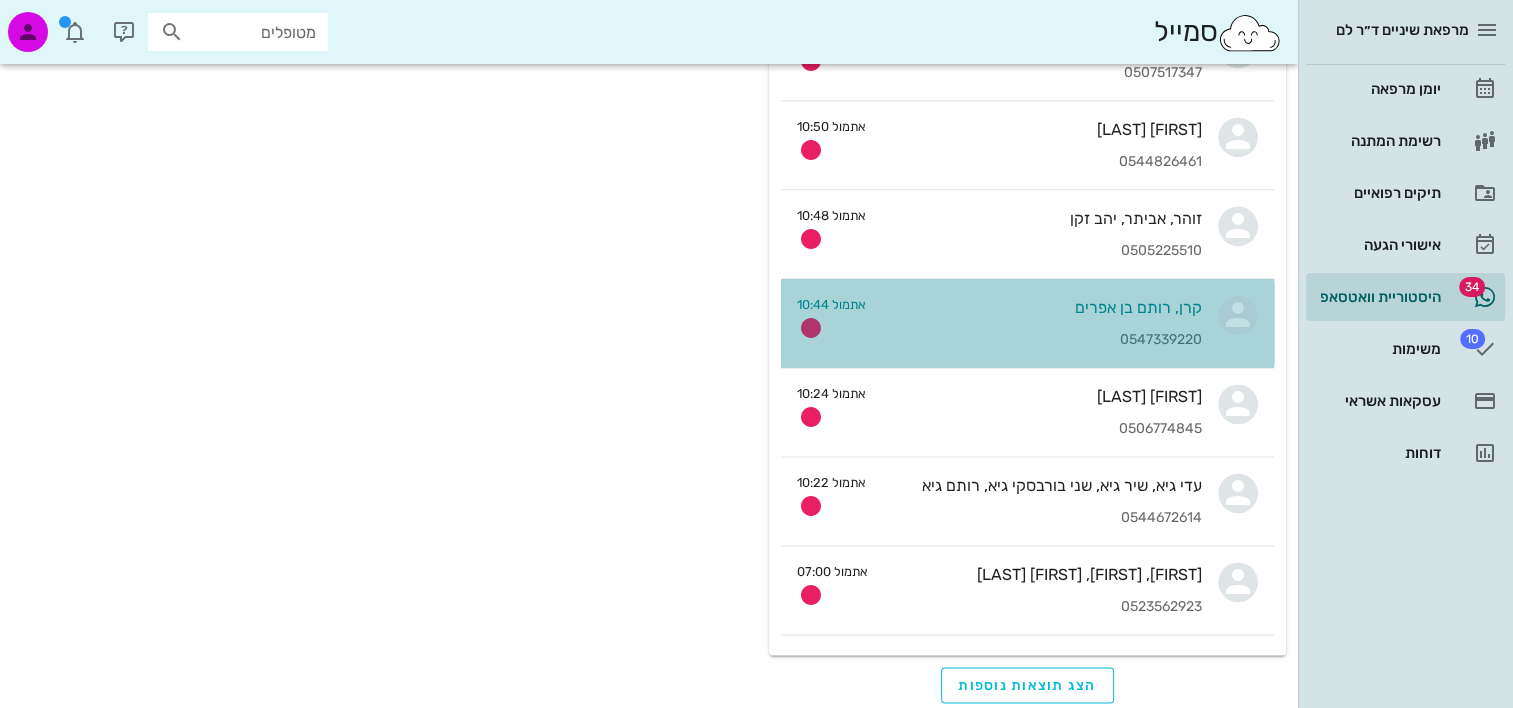 scroll, scrollTop: 0, scrollLeft: 0, axis: both 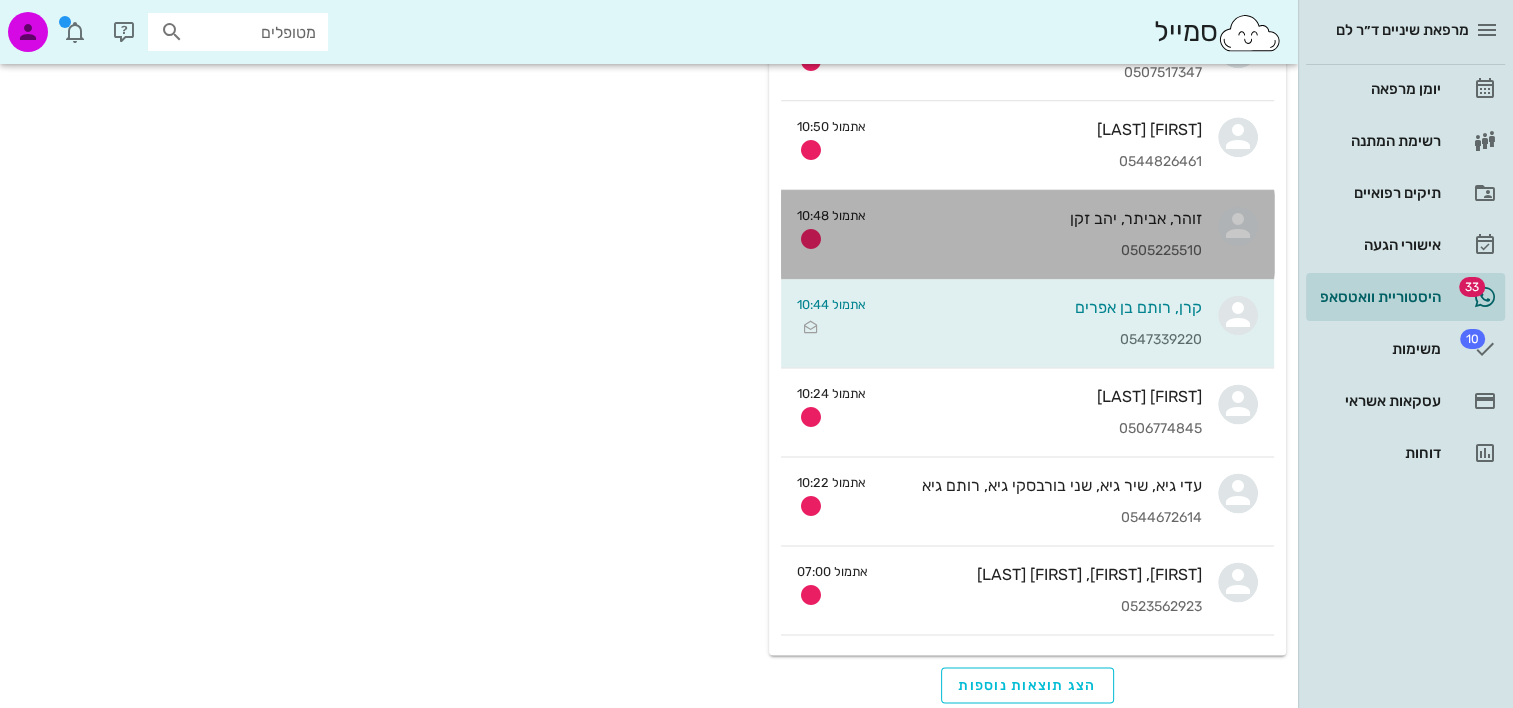 click on "0505225510" at bounding box center (1042, 251) 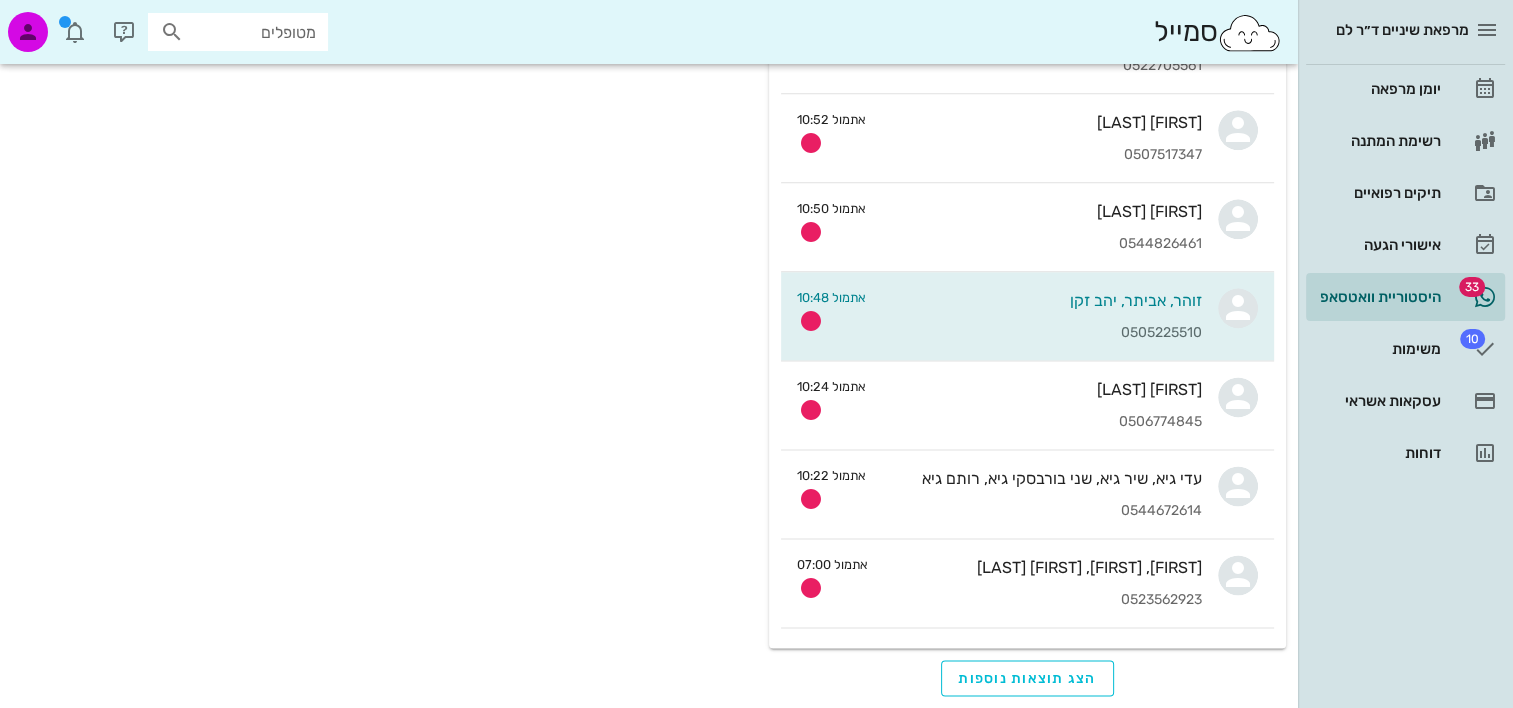 scroll, scrollTop: 0, scrollLeft: 0, axis: both 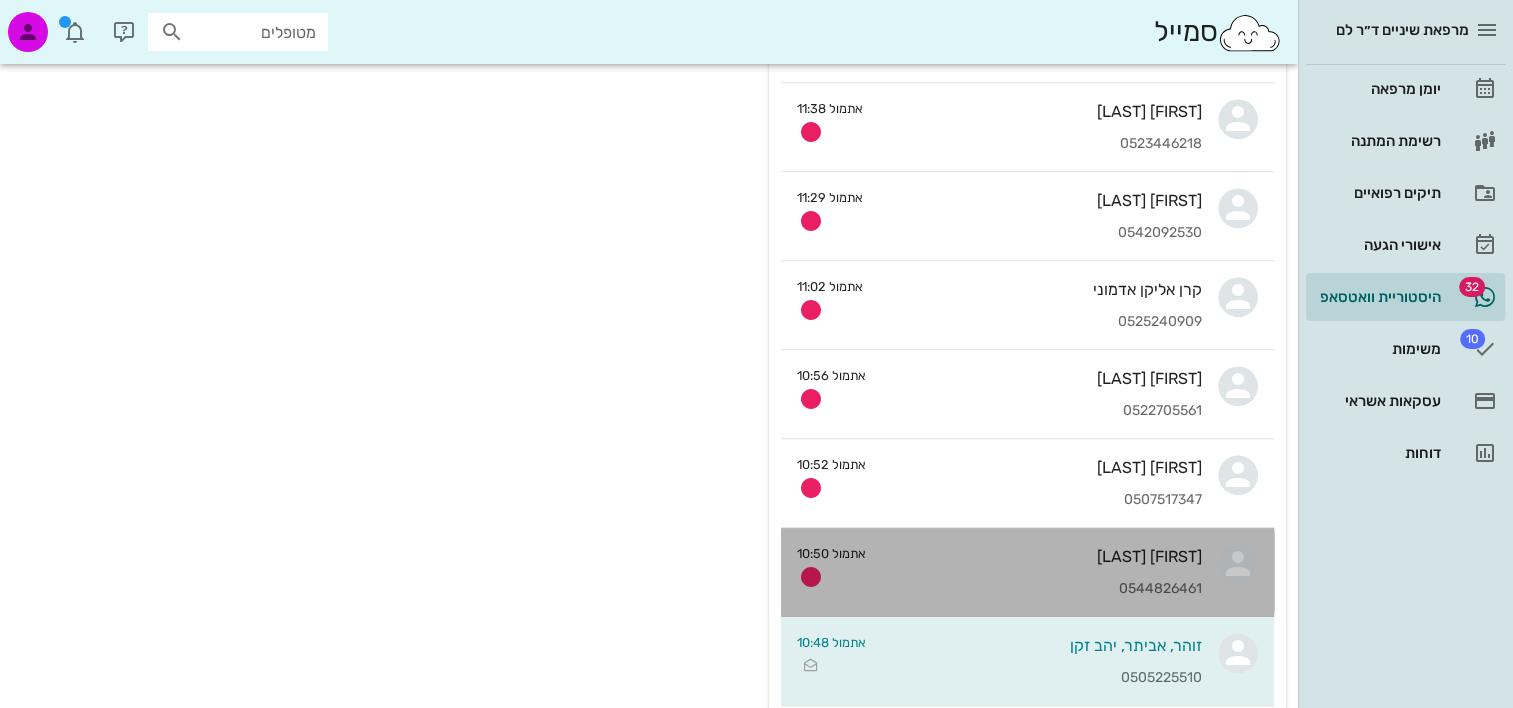 click on "מרינה עומר" at bounding box center [1042, 556] 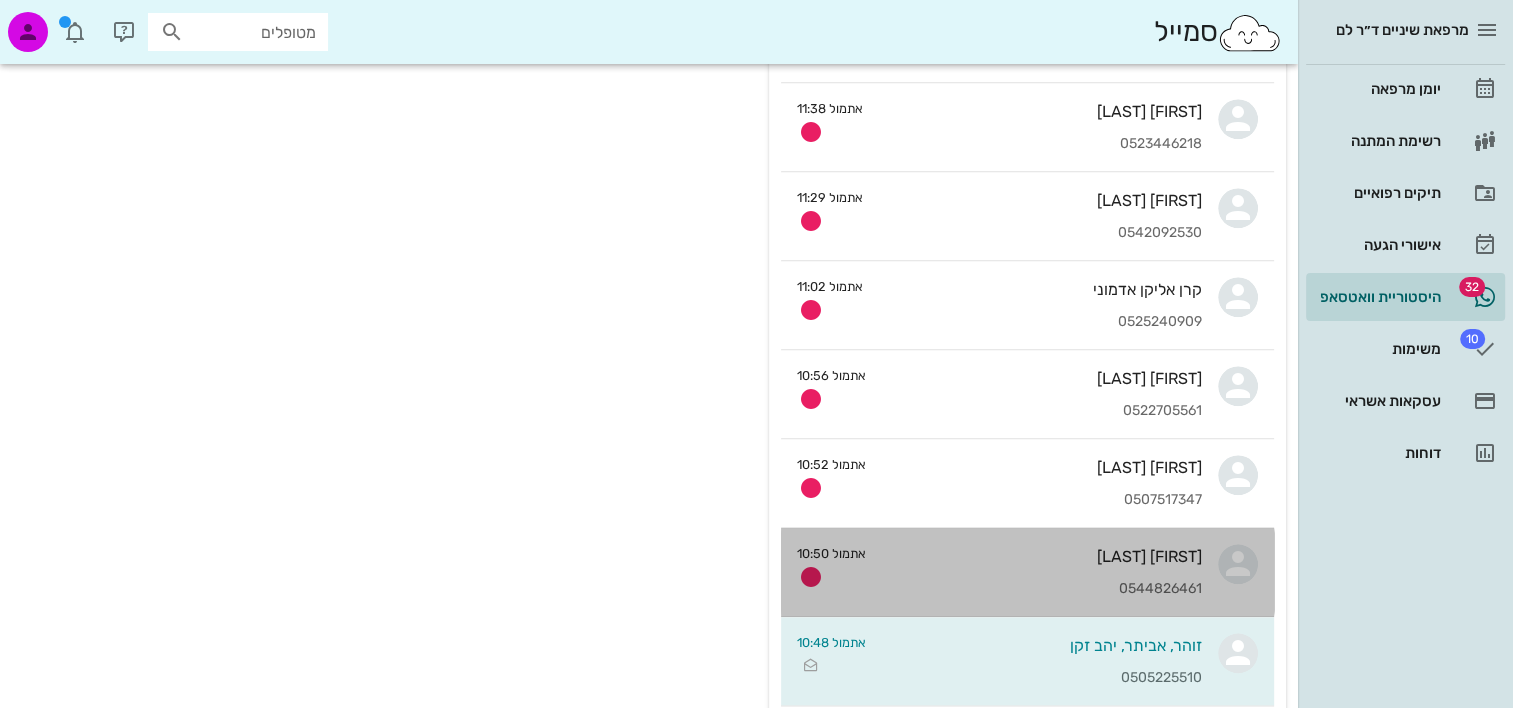 scroll, scrollTop: 0, scrollLeft: 0, axis: both 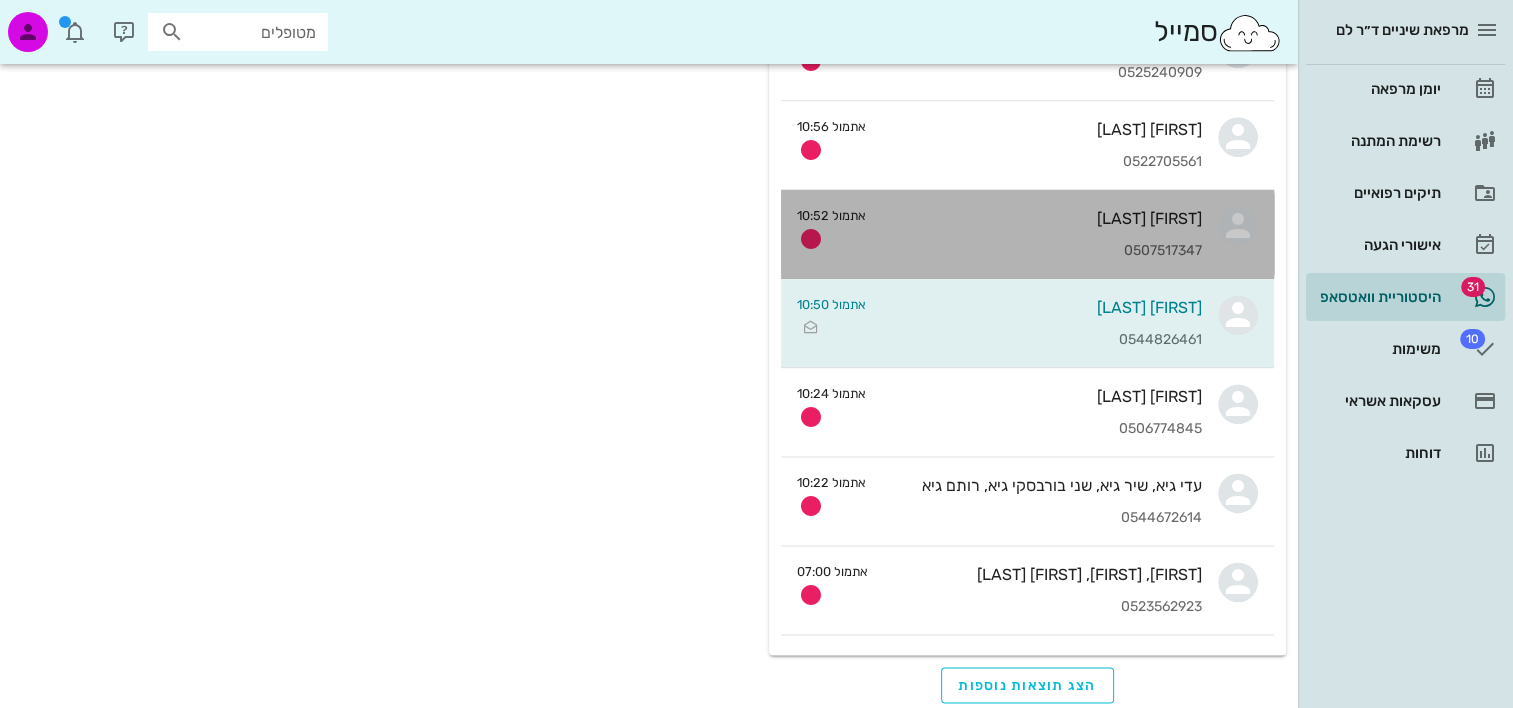 click on "טל טלנבאום 0507517347" at bounding box center (1042, 234) 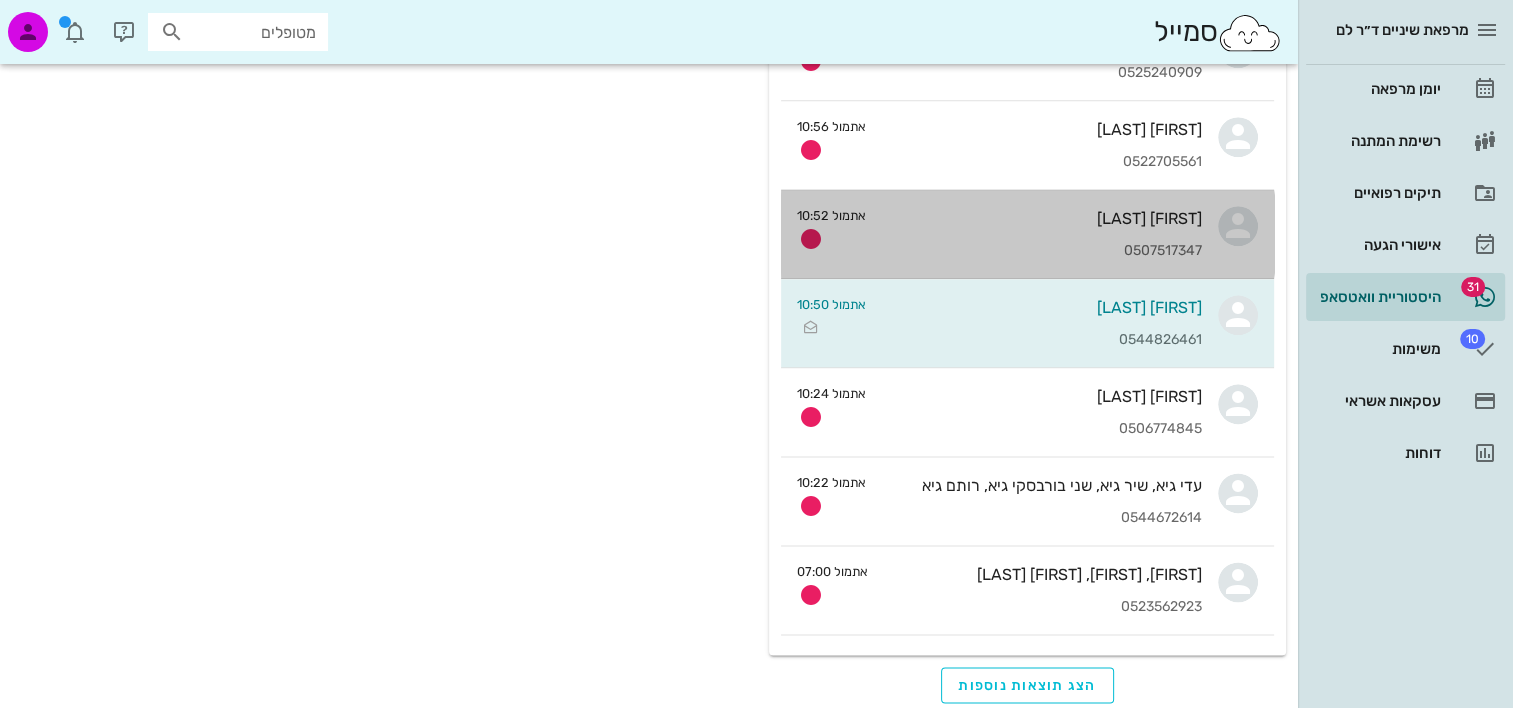 scroll, scrollTop: 0, scrollLeft: 0, axis: both 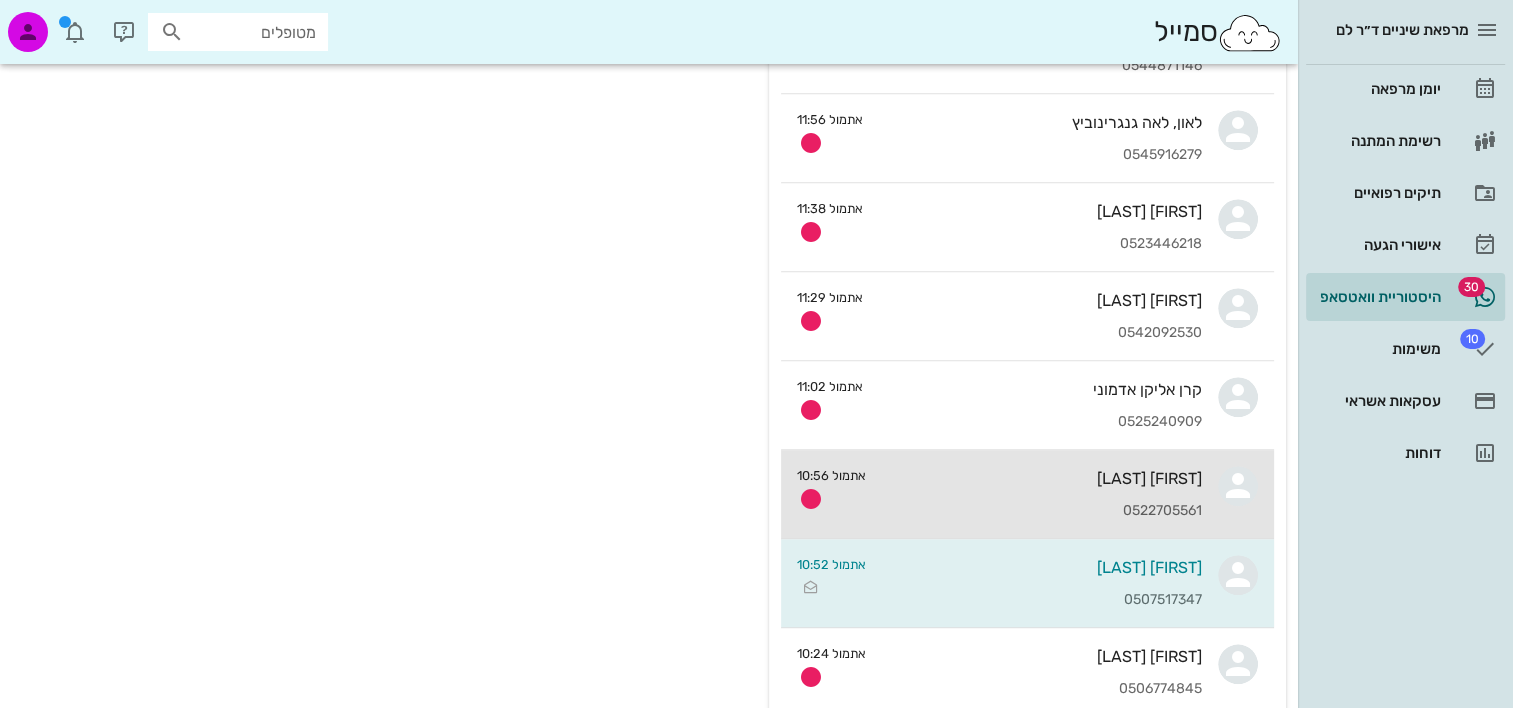 click on "דניאלה אפללו" at bounding box center [1042, 478] 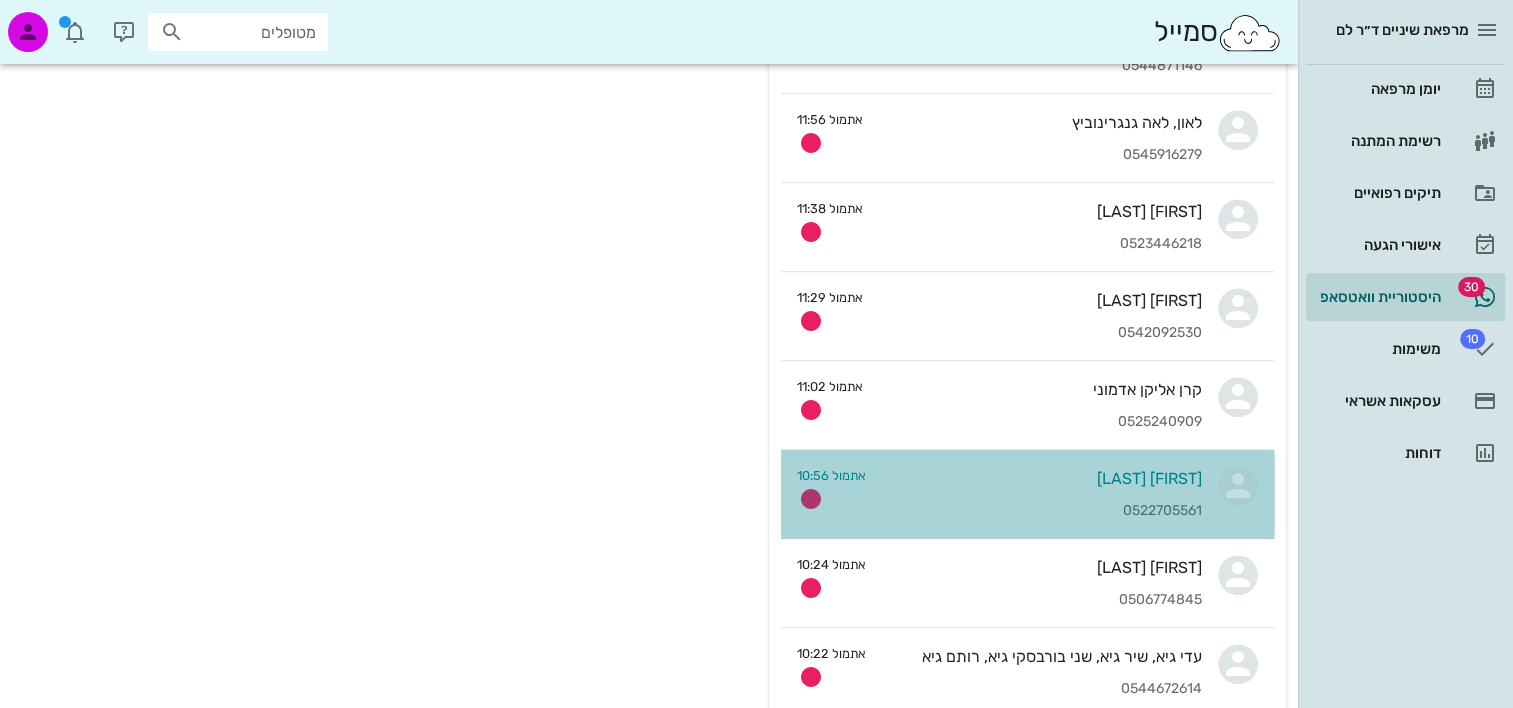 scroll, scrollTop: 0, scrollLeft: 0, axis: both 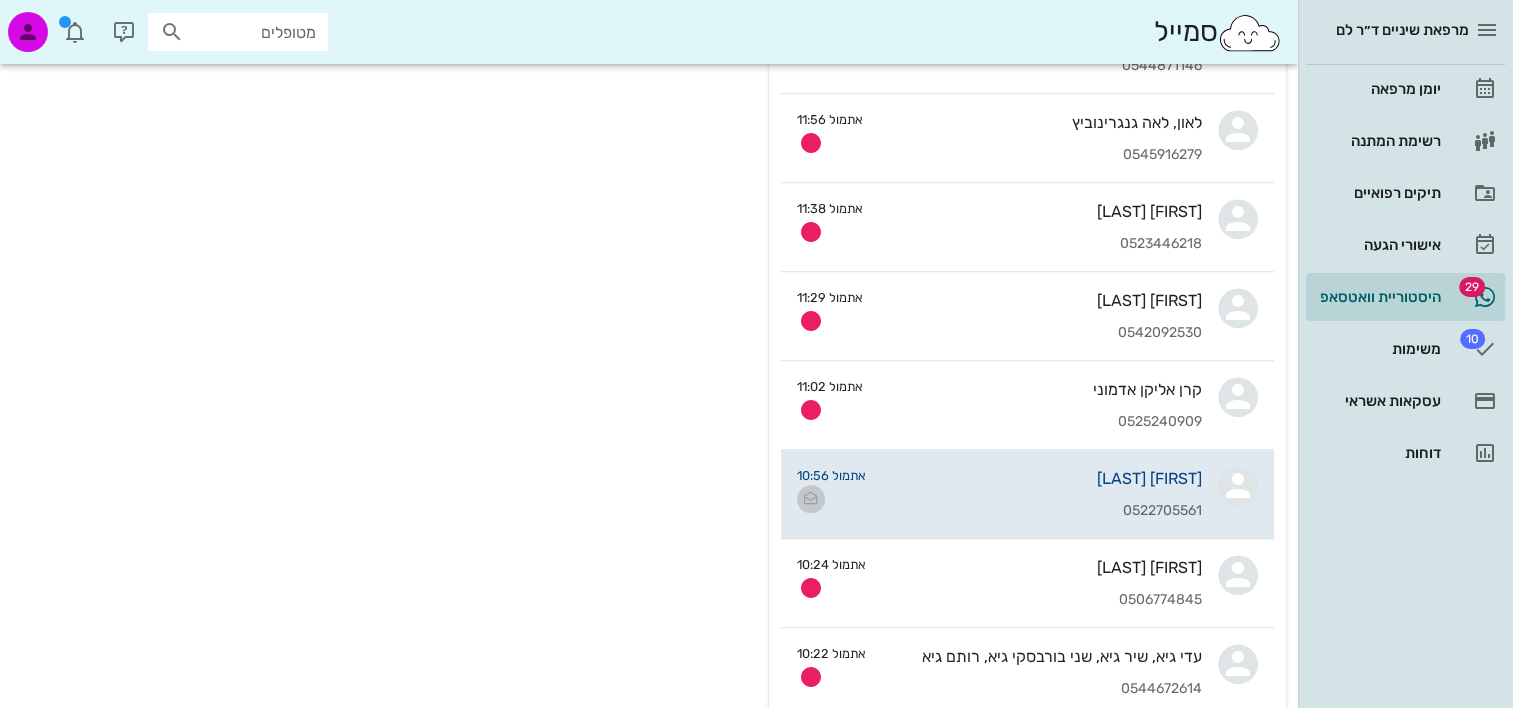 click at bounding box center [811, 499] 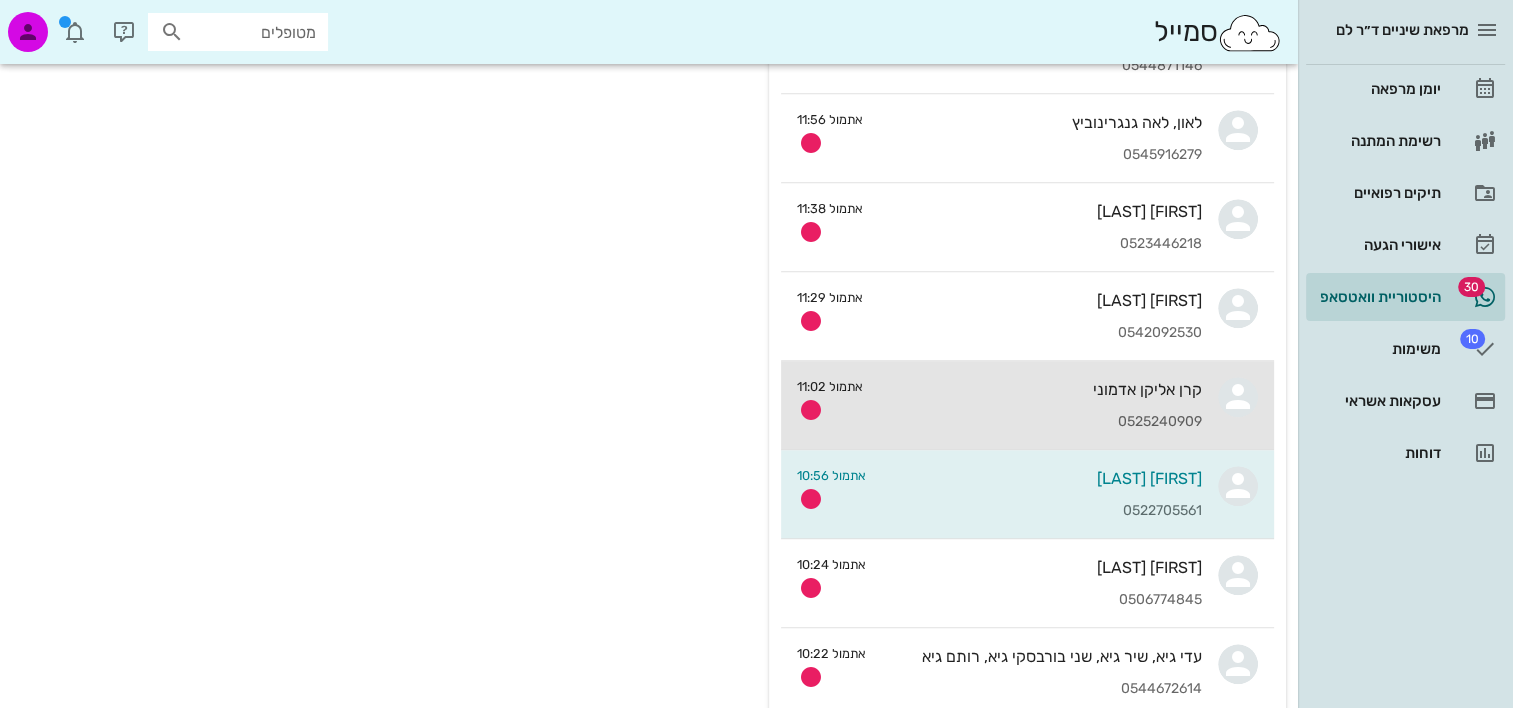 click on "קרן אליקן אדמוני 0525240909" at bounding box center (1040, 405) 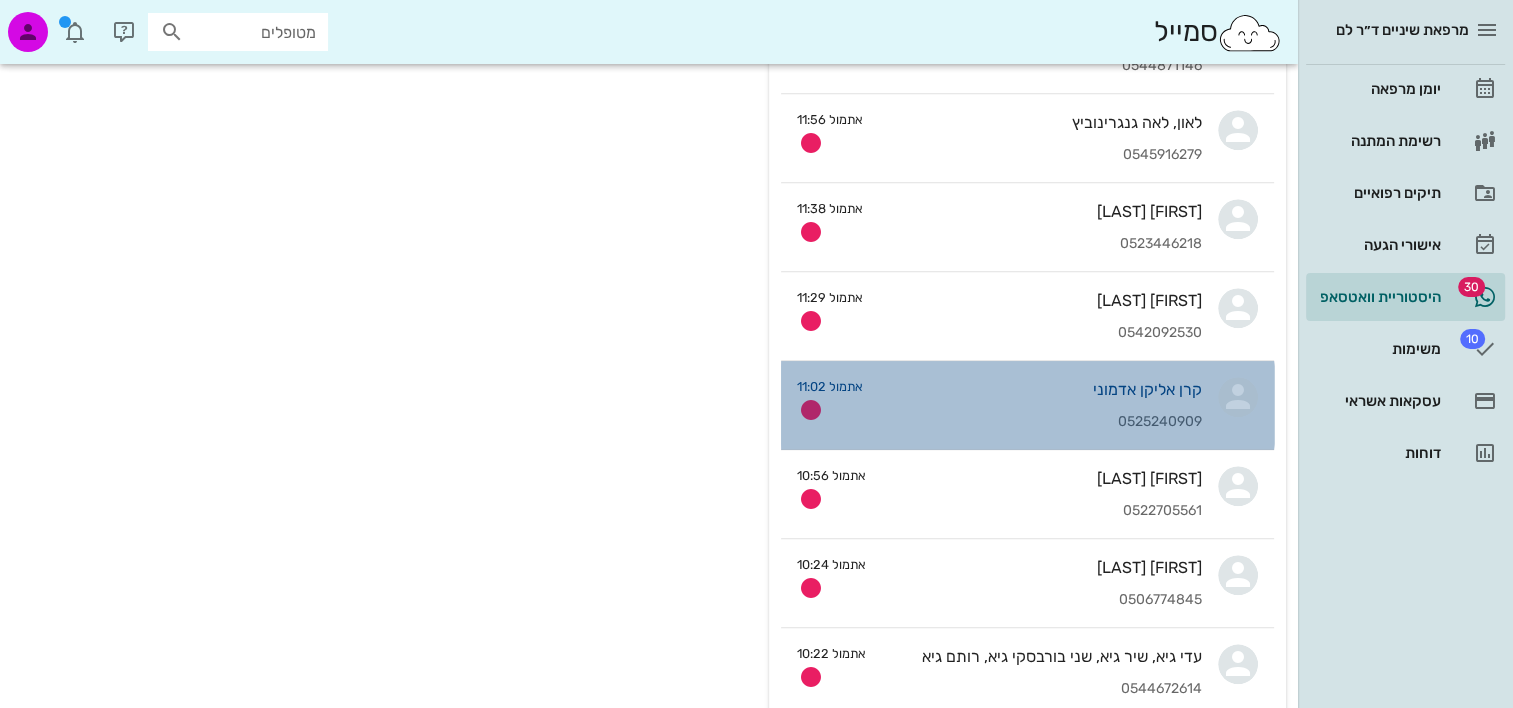 scroll, scrollTop: 0, scrollLeft: 0, axis: both 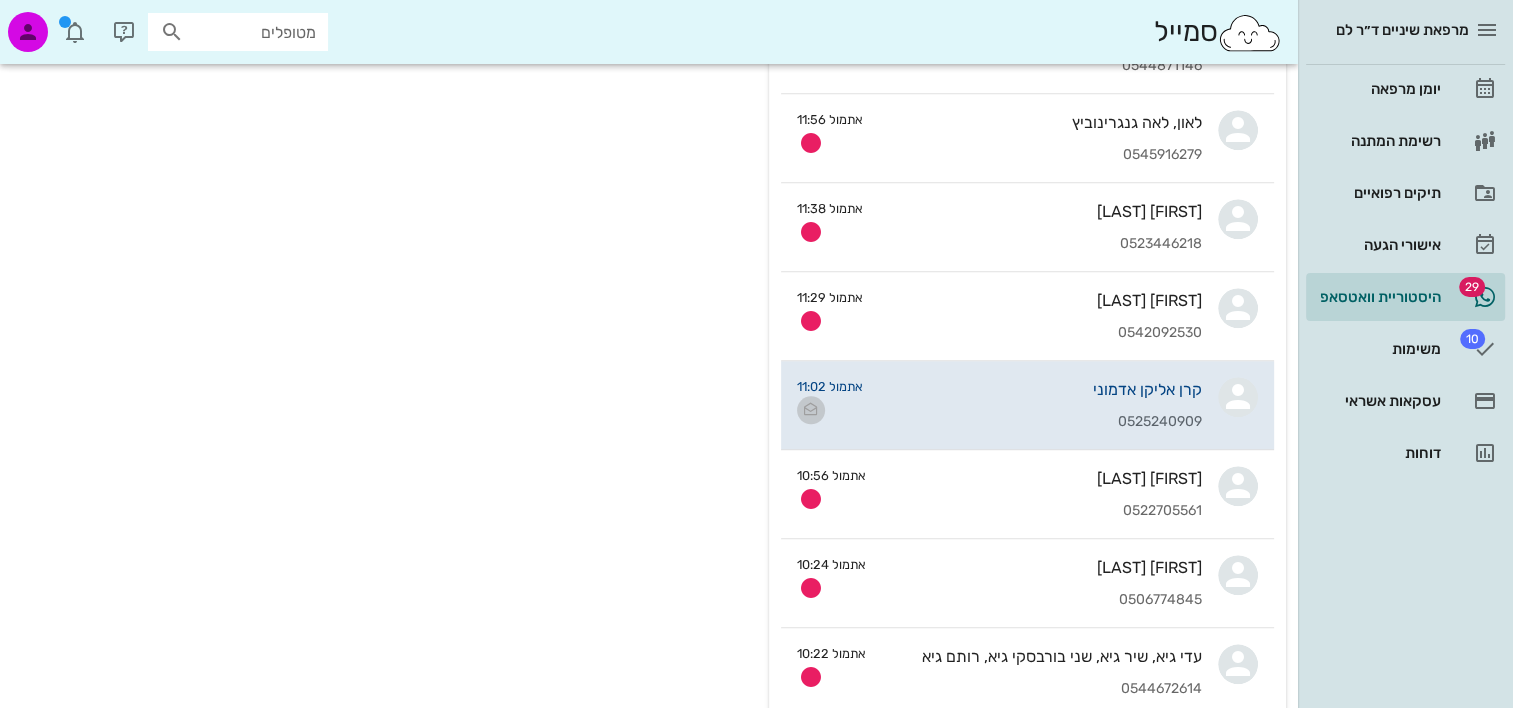 click at bounding box center [811, 410] 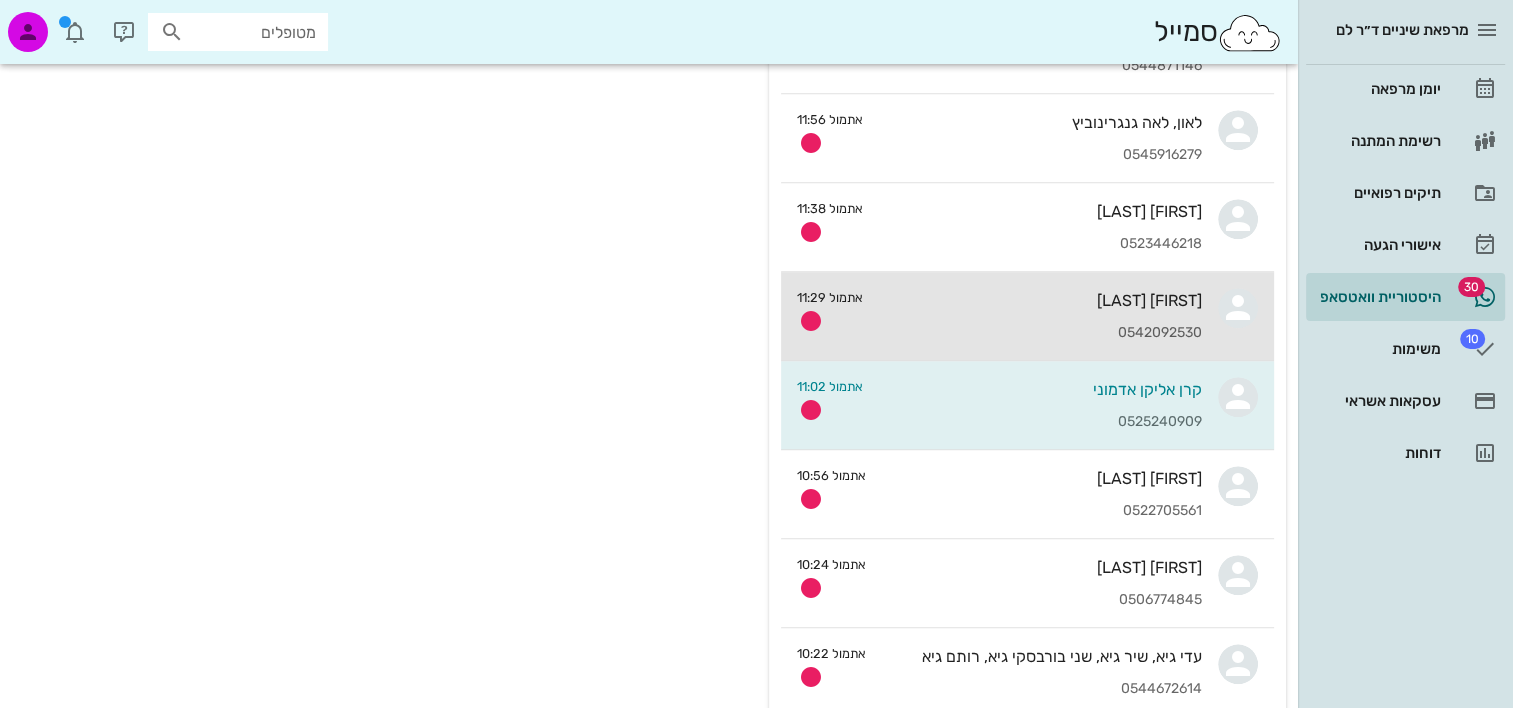 click on "עמית כהן 0542092530" at bounding box center [1040, 316] 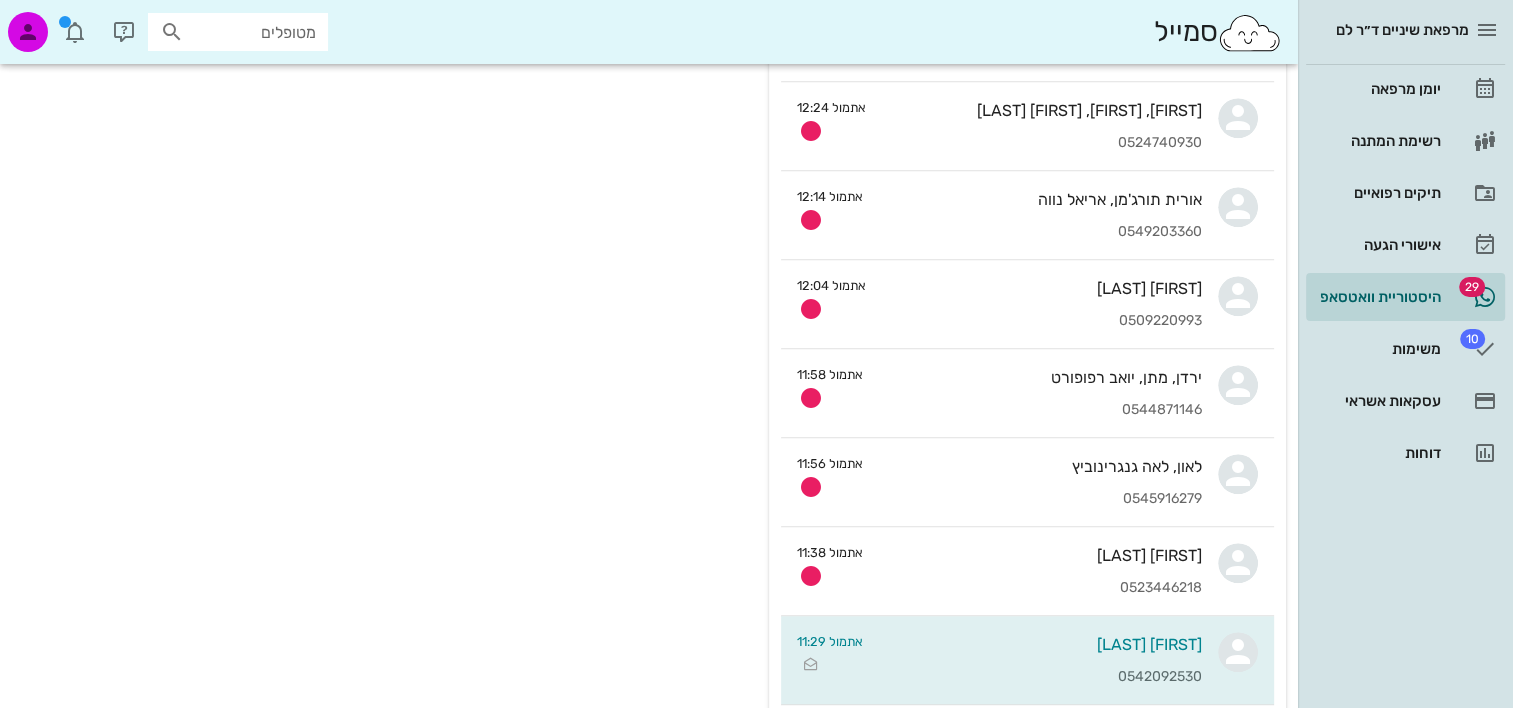 scroll, scrollTop: 2000, scrollLeft: 0, axis: vertical 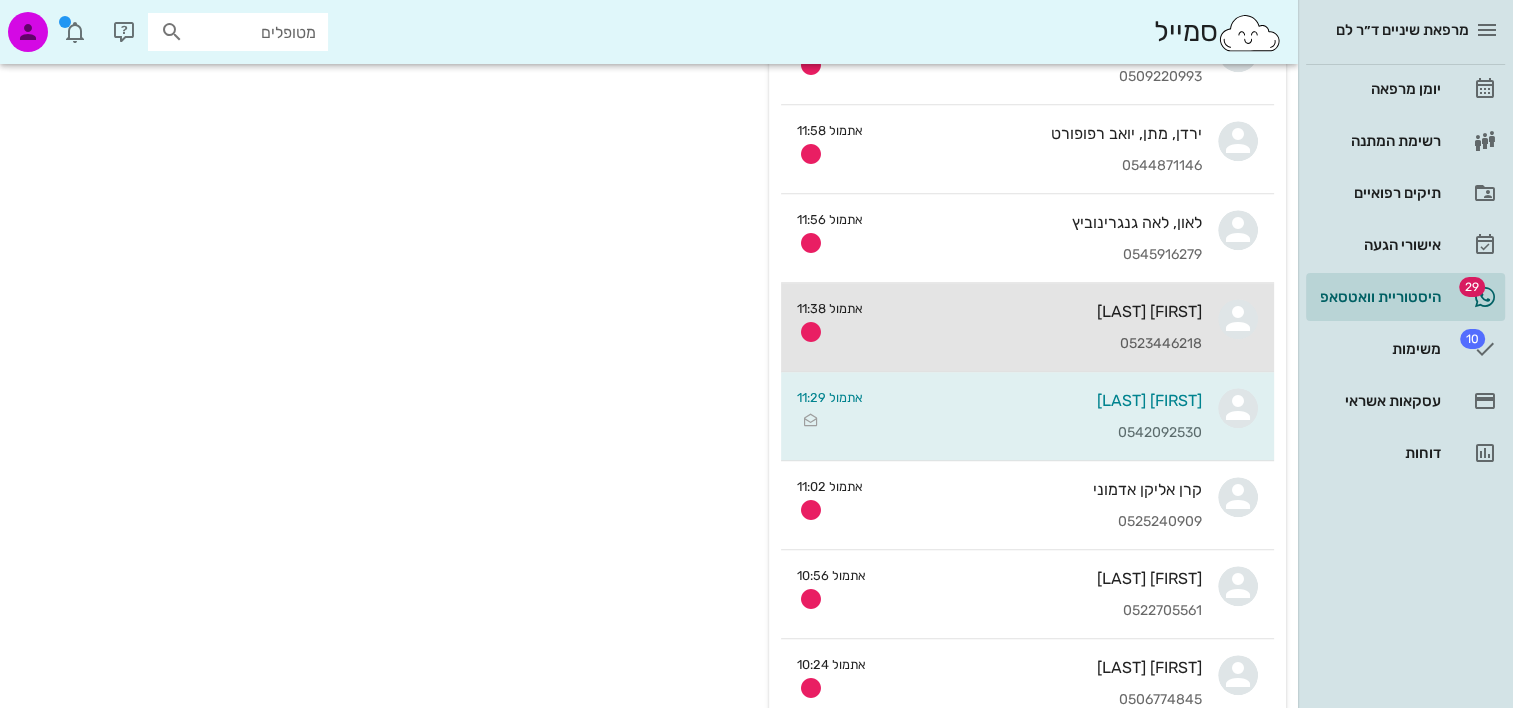 click on "ניר גבעוני 0523446218 אתמול 11:38" at bounding box center (1027, 327) 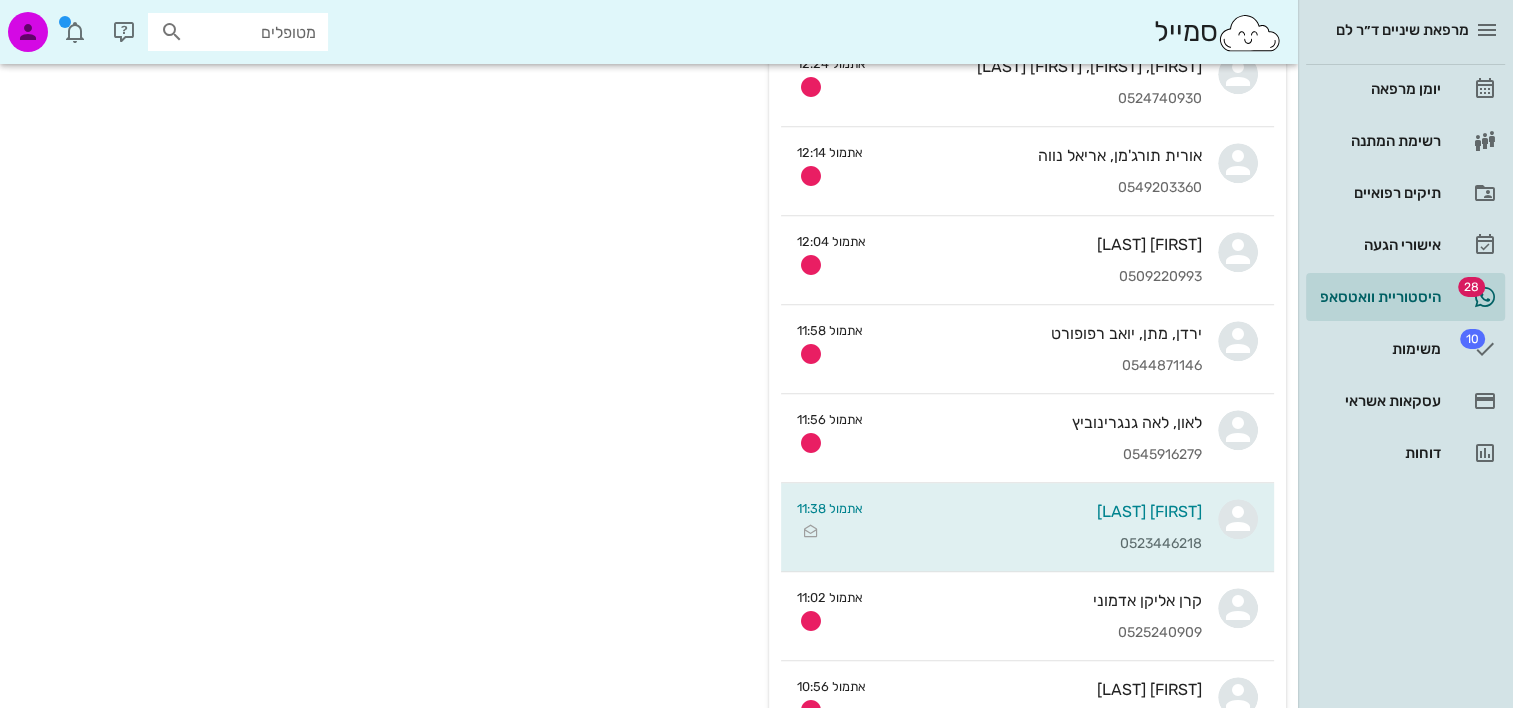 scroll, scrollTop: 1900, scrollLeft: 0, axis: vertical 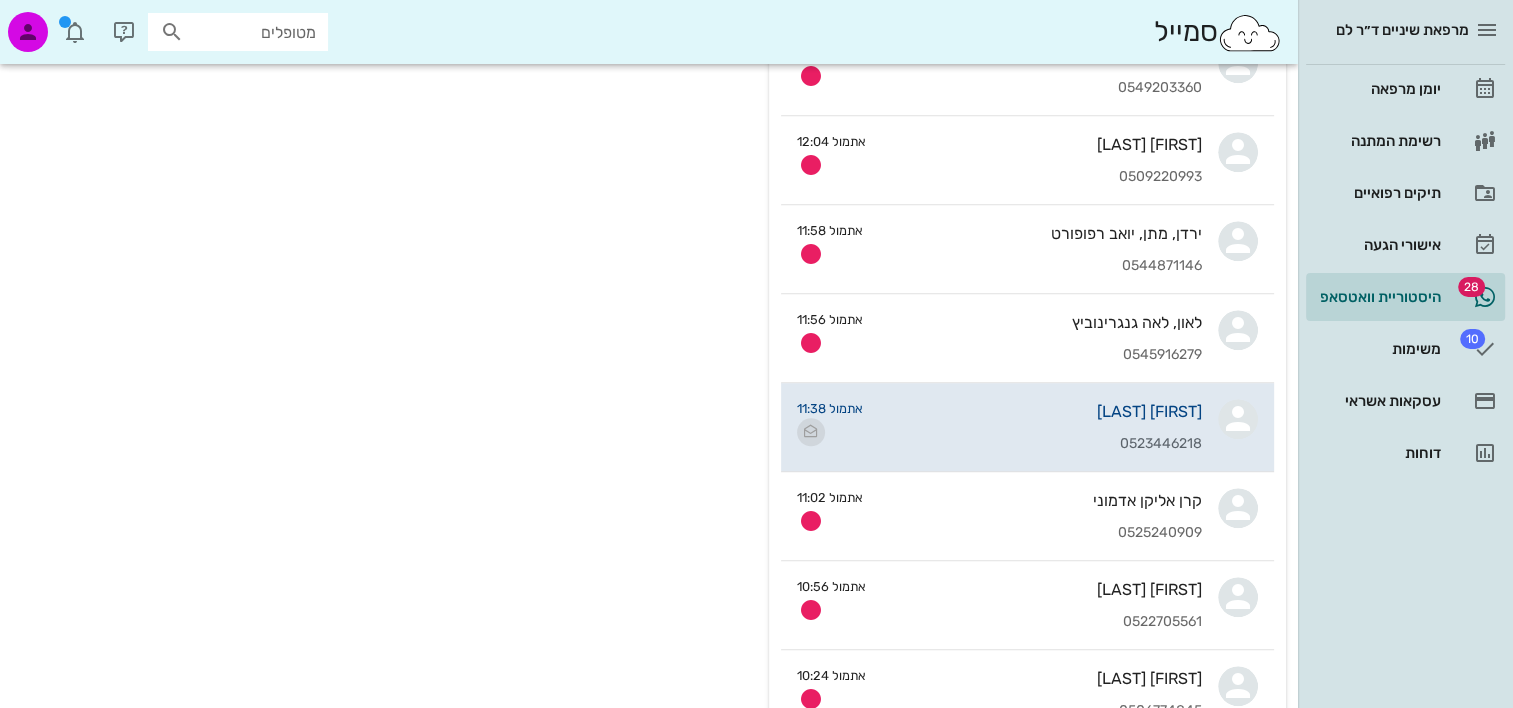click at bounding box center (811, 432) 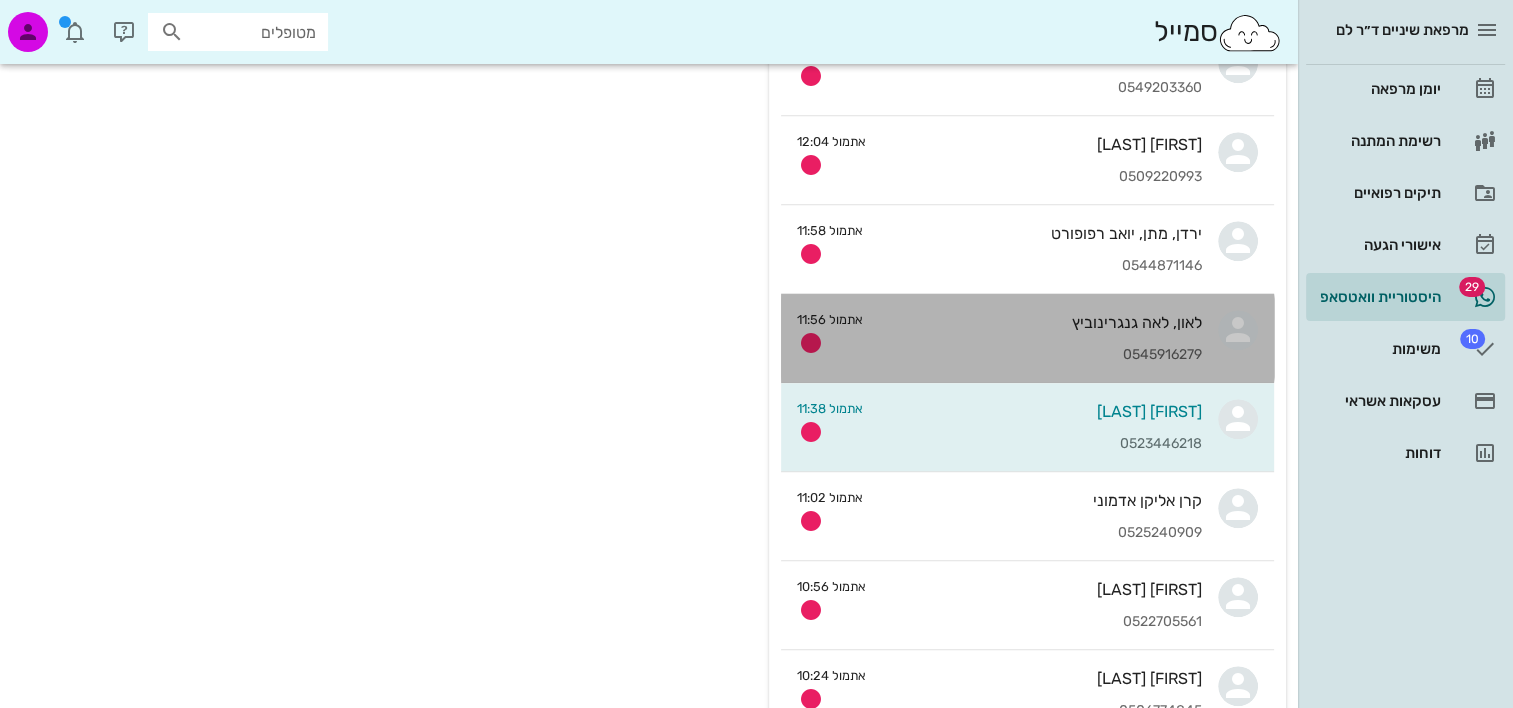 click on "לאון, לאה גנגרינוביץ 0545916279" at bounding box center (1040, 338) 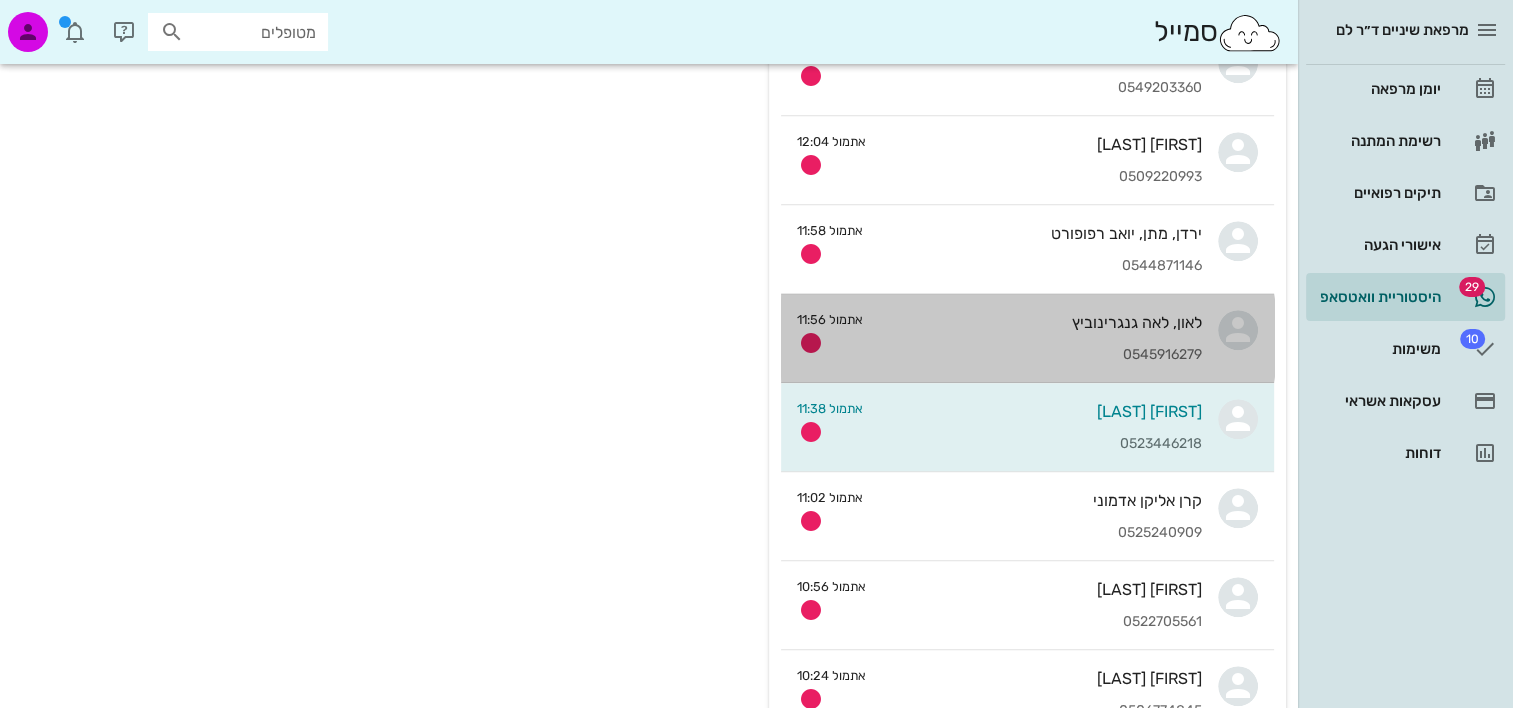 scroll, scrollTop: 0, scrollLeft: 0, axis: both 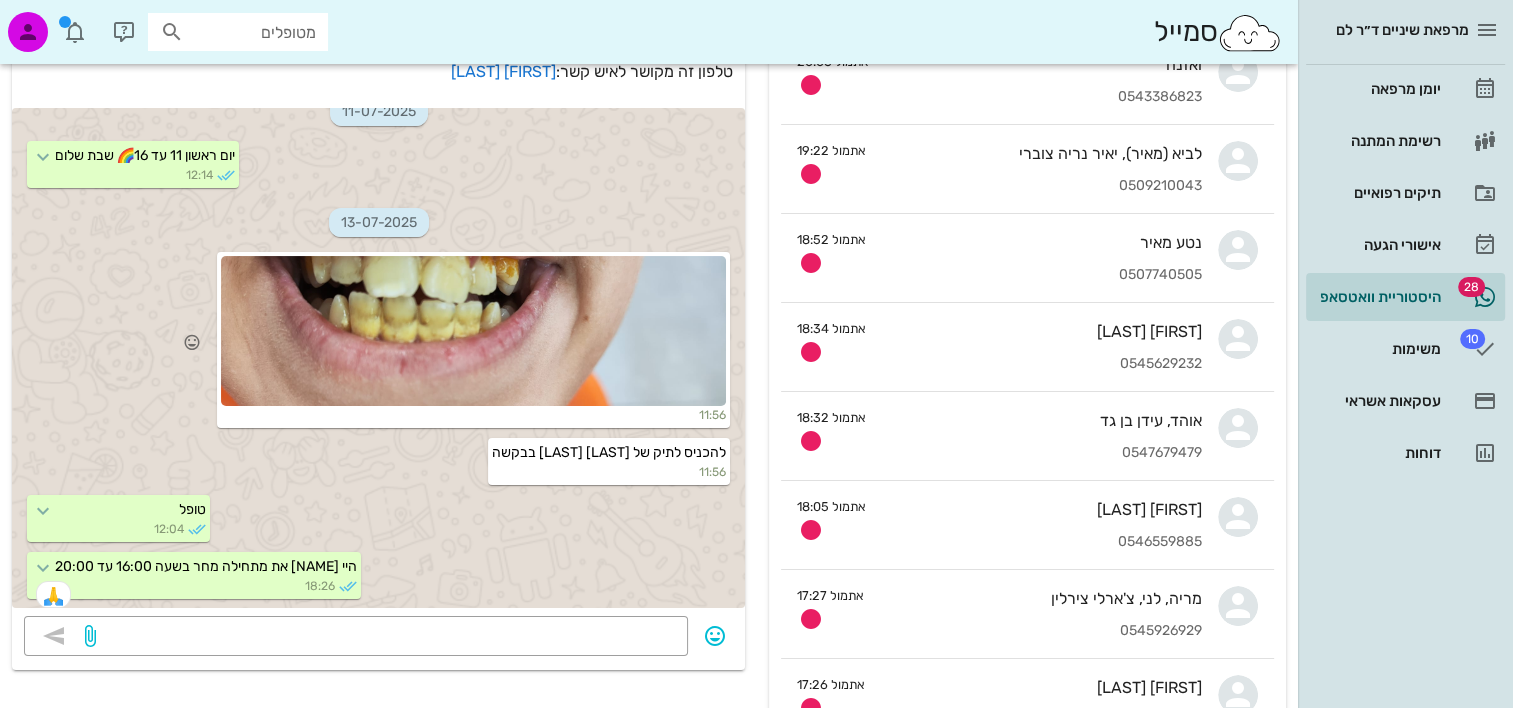 click at bounding box center [473, 331] 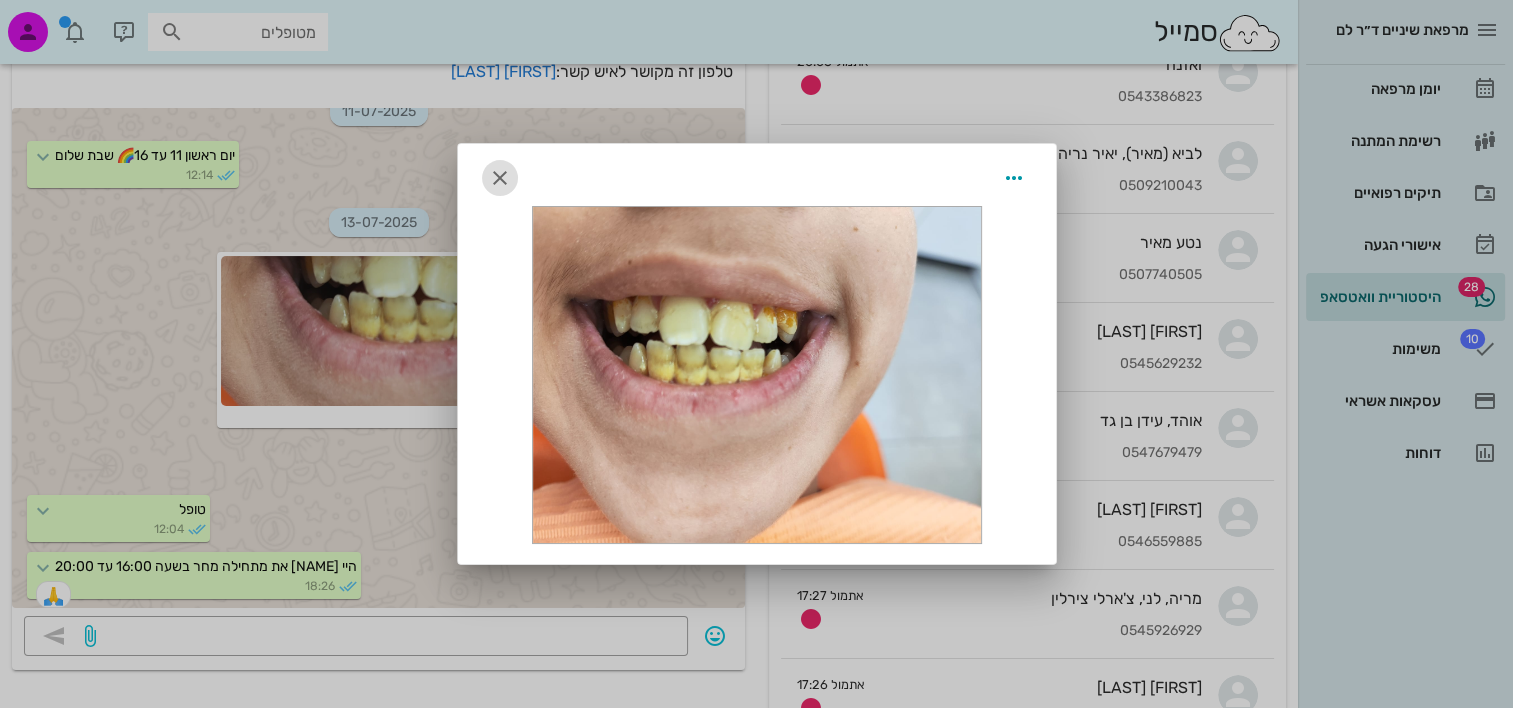 click at bounding box center (500, 178) 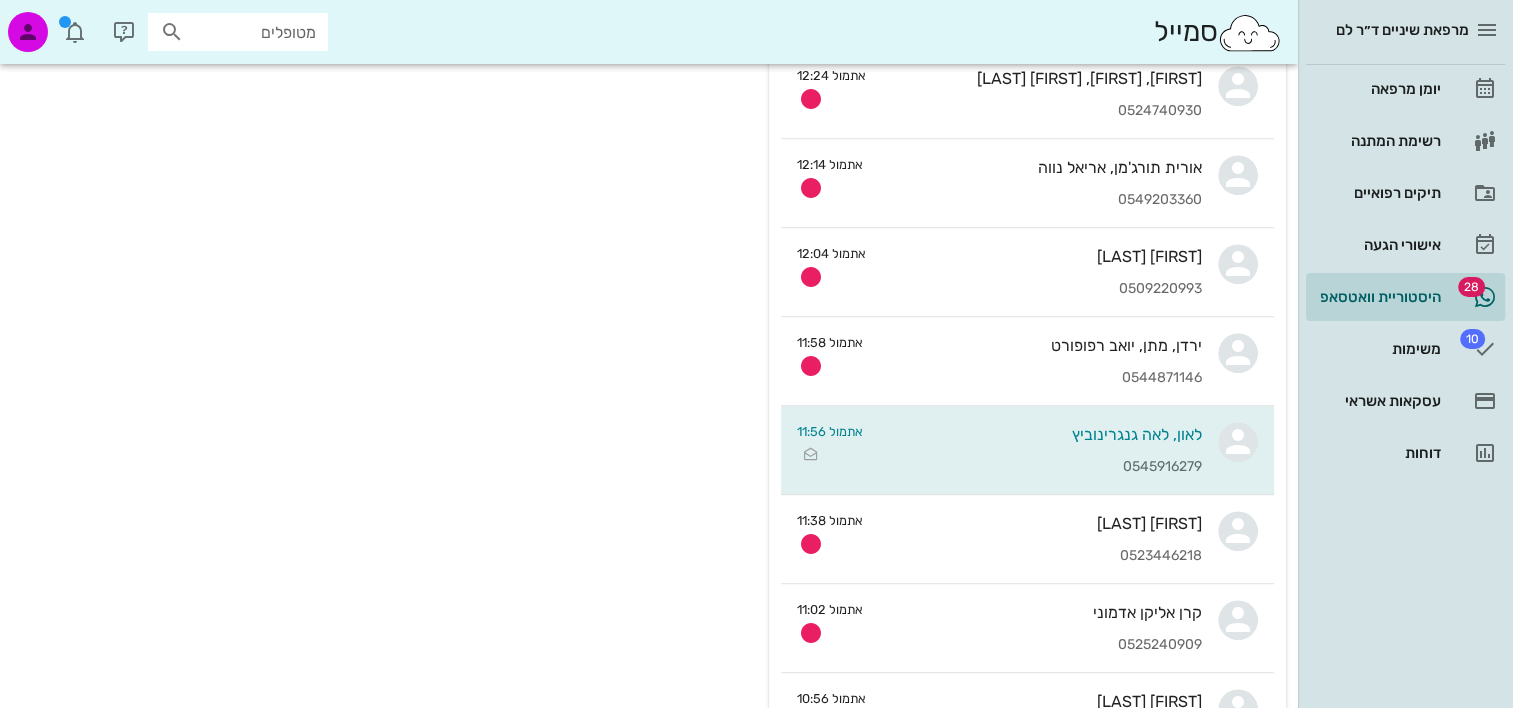 scroll, scrollTop: 1783, scrollLeft: 0, axis: vertical 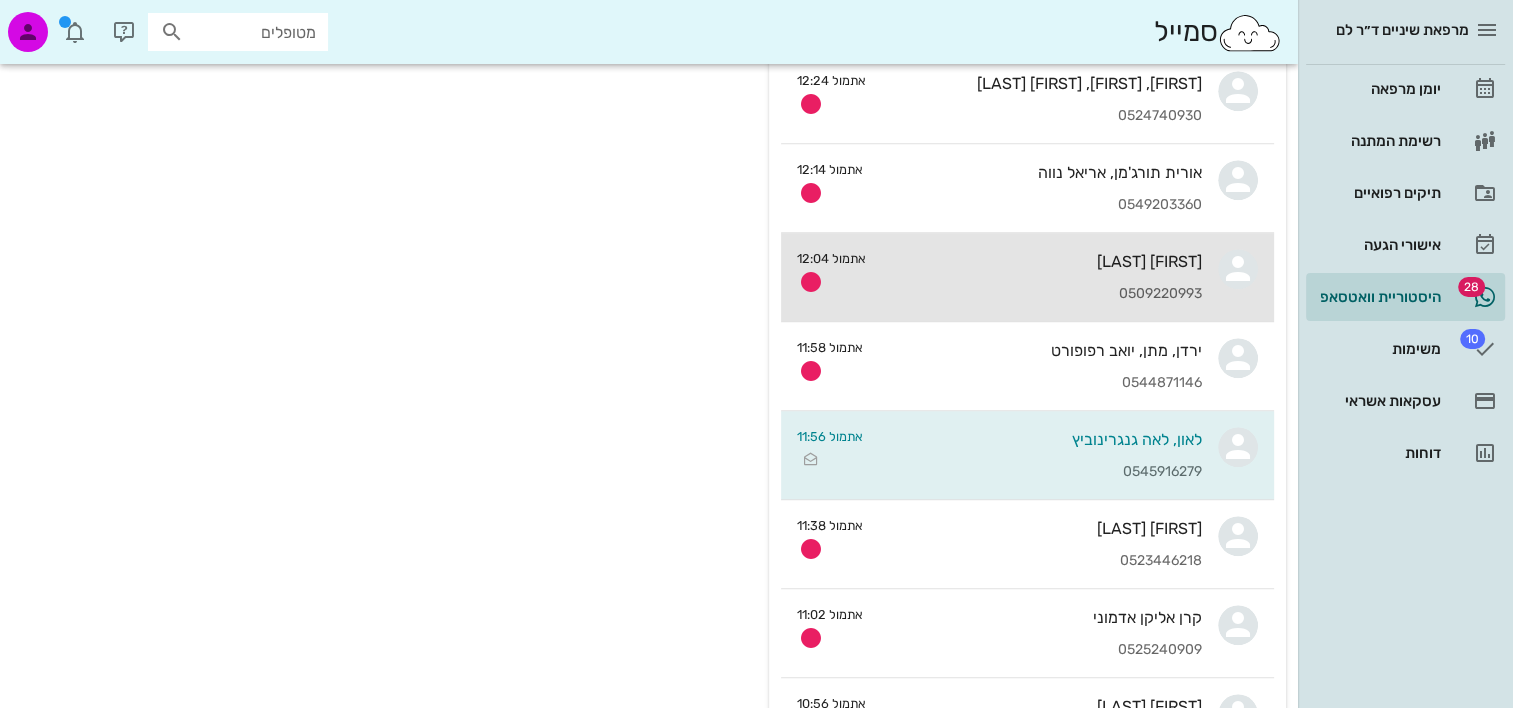 drag, startPoint x: 1050, startPoint y: 278, endPoint x: 1037, endPoint y: 283, distance: 13.928389 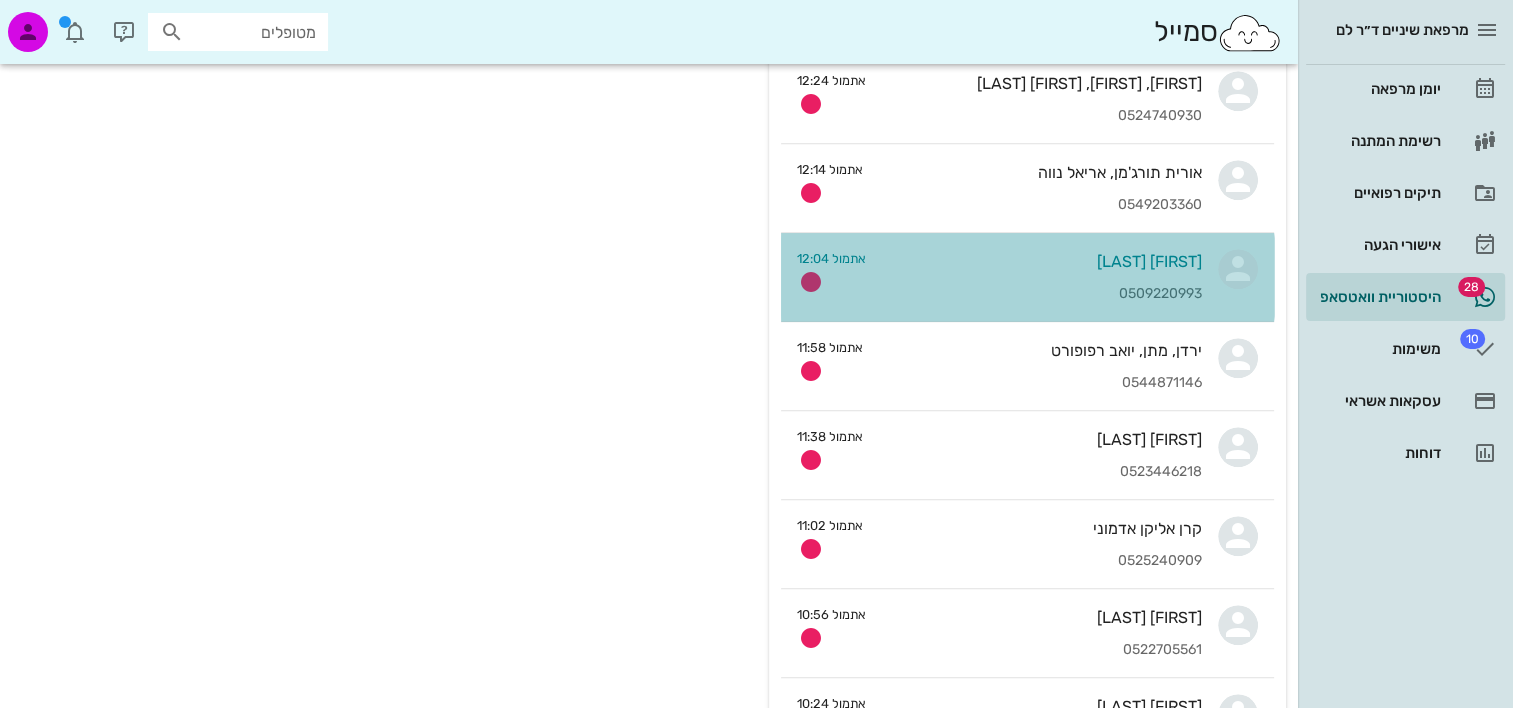 scroll, scrollTop: 0, scrollLeft: 0, axis: both 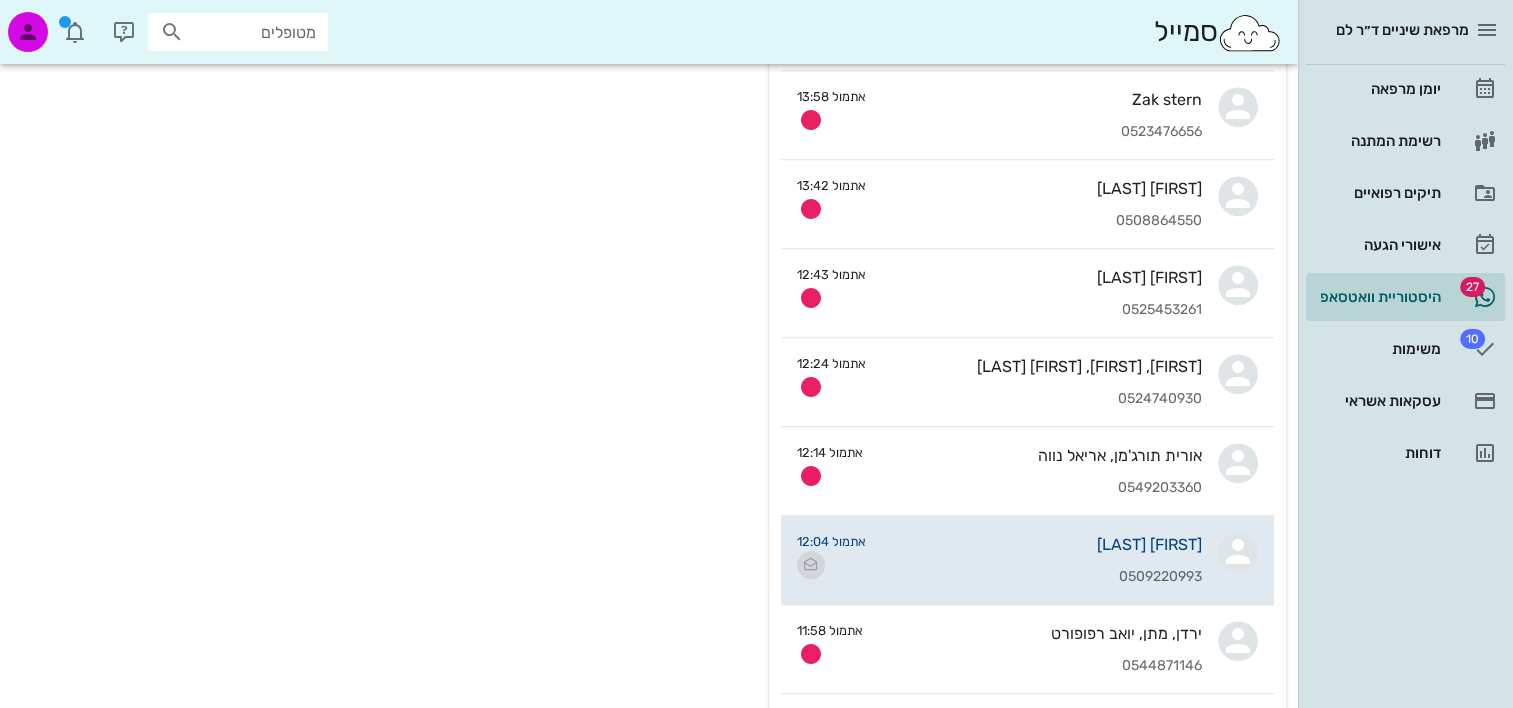 click at bounding box center (811, 565) 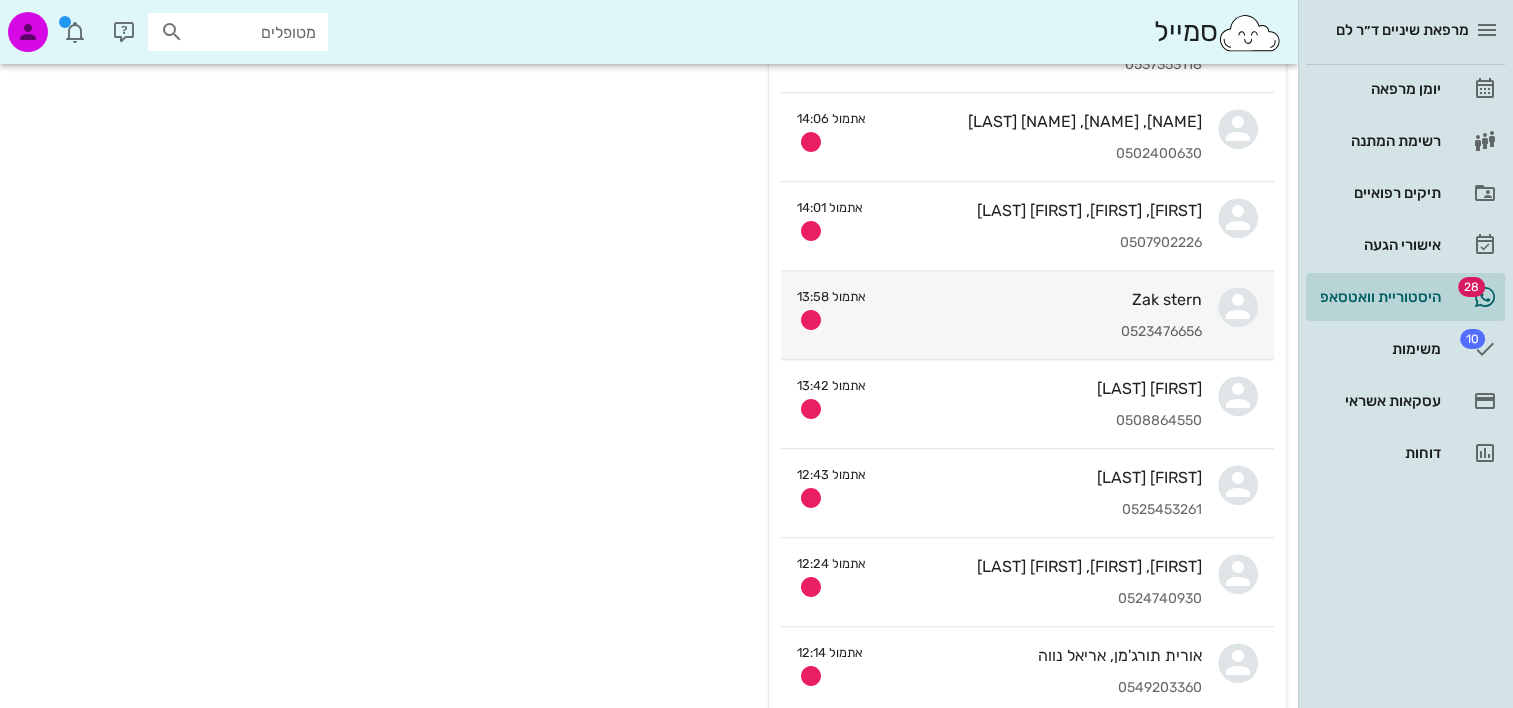 scroll, scrollTop: 1000, scrollLeft: 0, axis: vertical 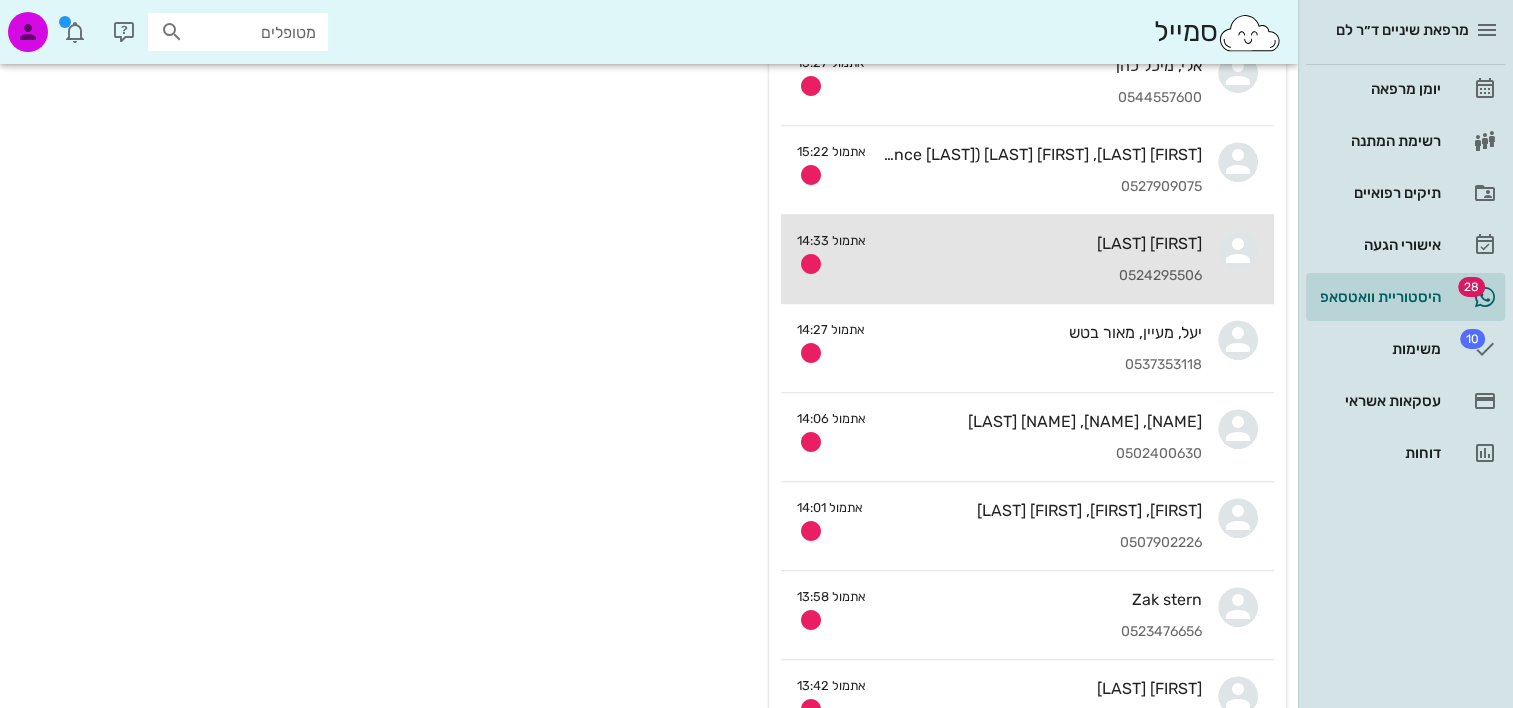 click on "יצחק מנדל 0524295506" at bounding box center (1042, 259) 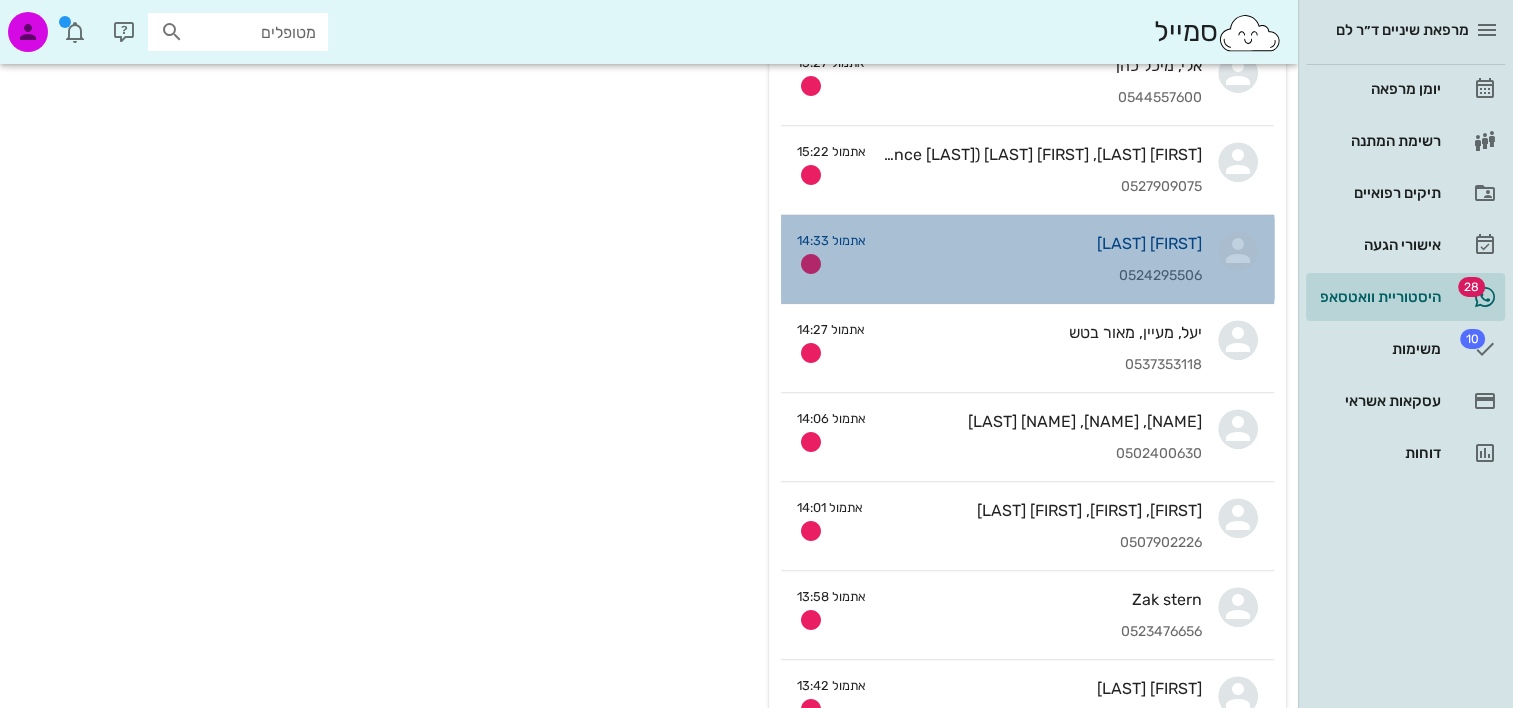 scroll, scrollTop: 0, scrollLeft: 0, axis: both 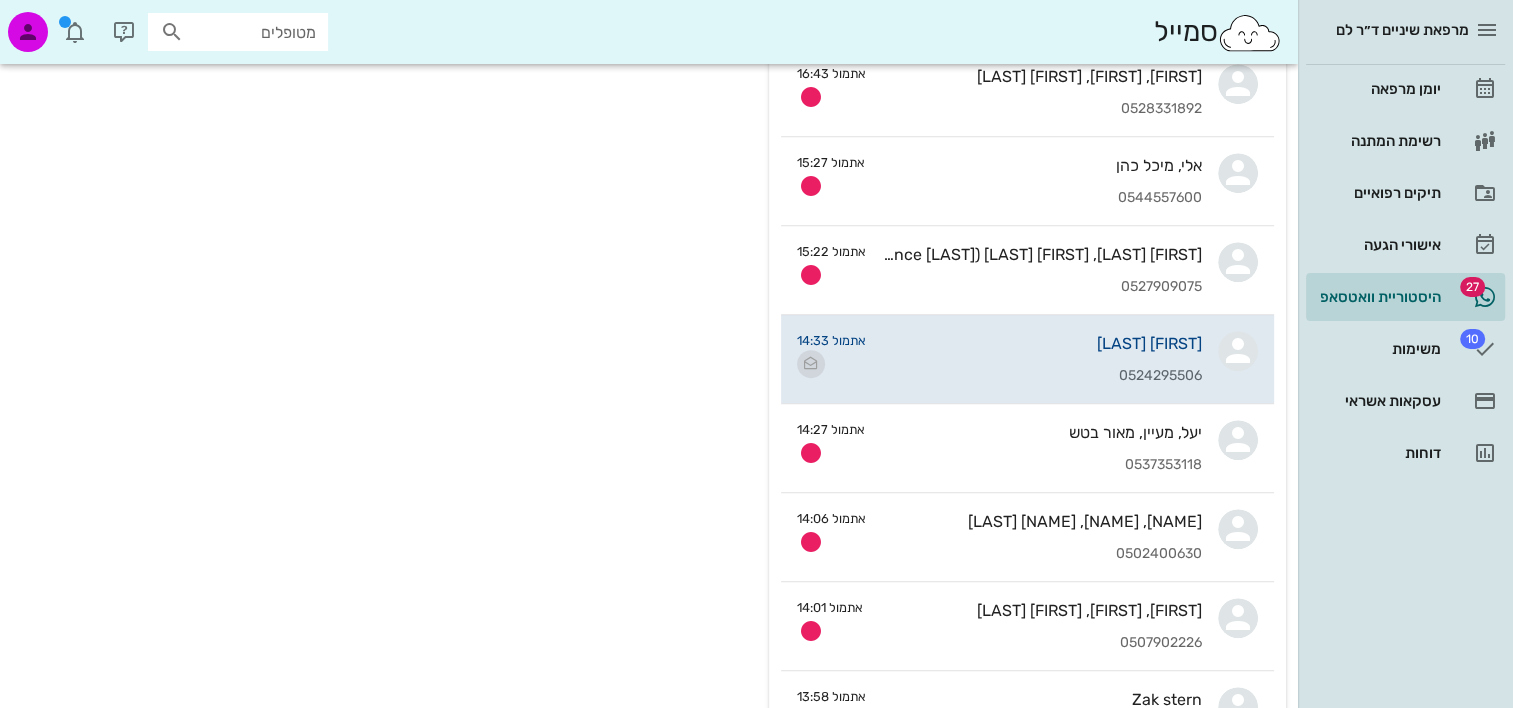 click at bounding box center (811, 364) 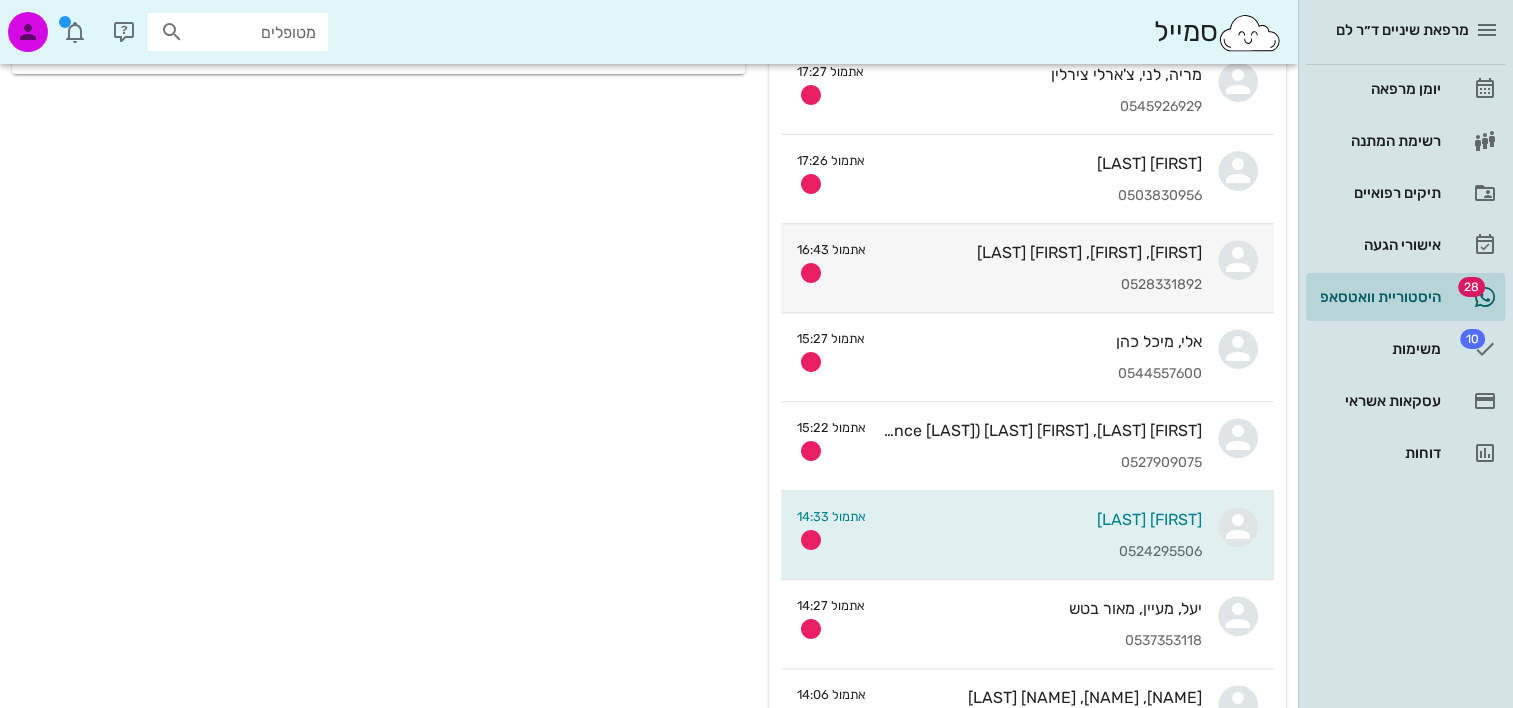 scroll, scrollTop: 700, scrollLeft: 0, axis: vertical 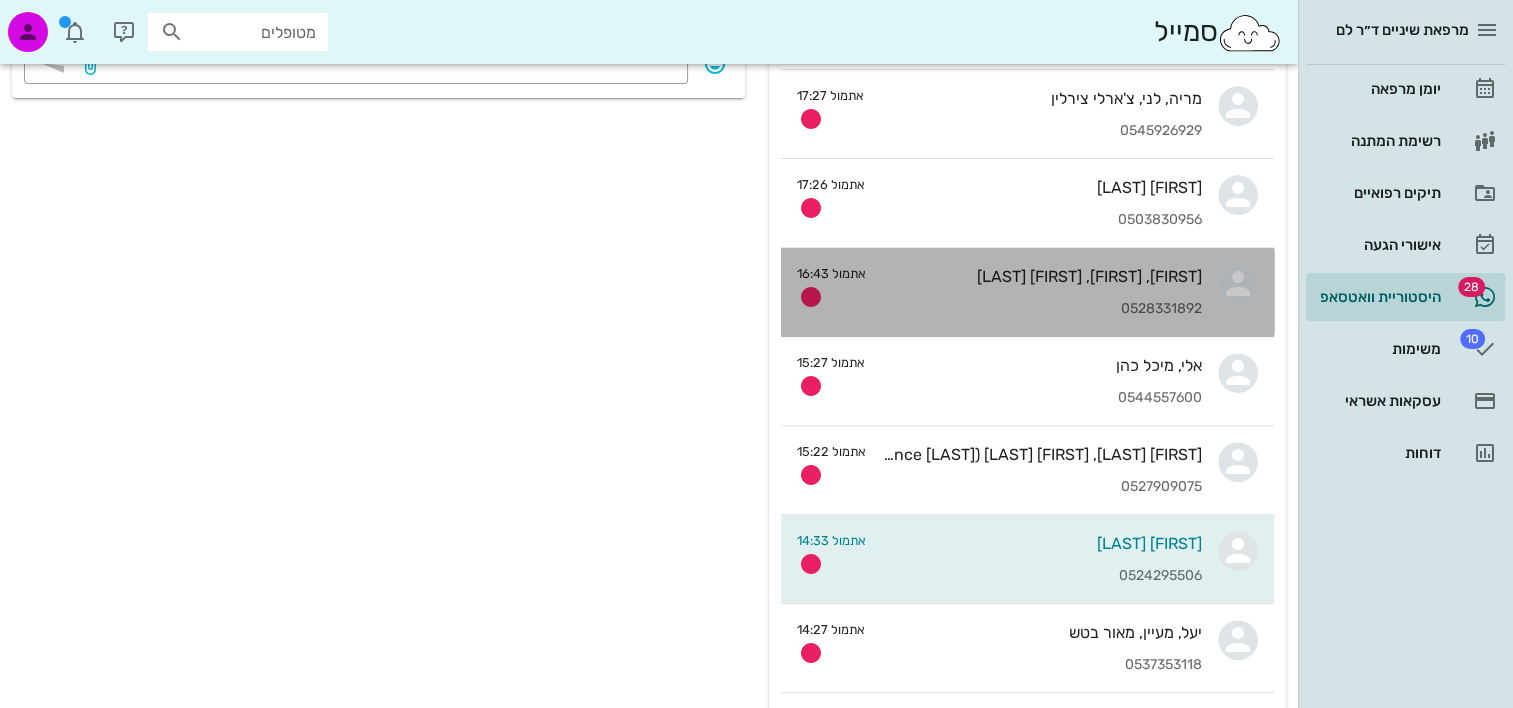 click on "0528331892" at bounding box center [1042, 309] 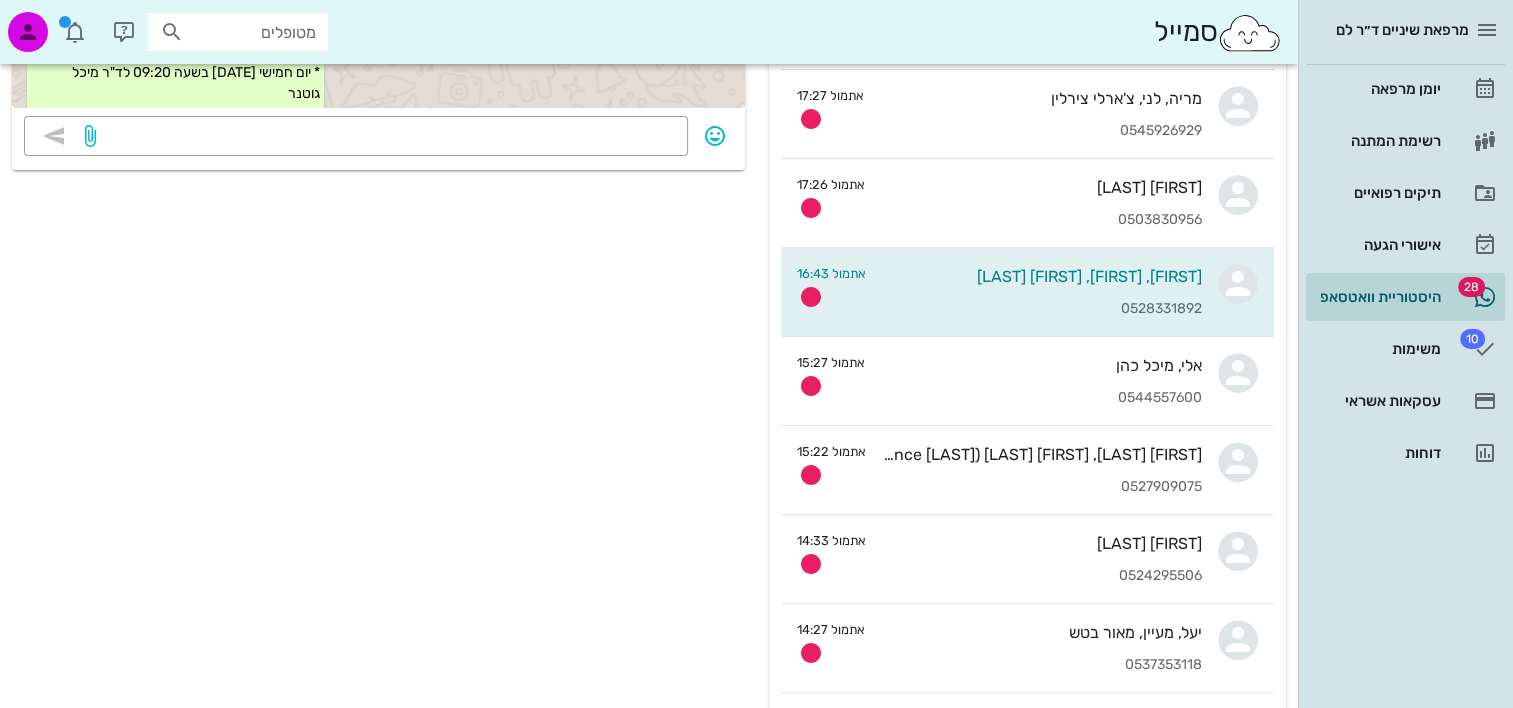 scroll, scrollTop: 0, scrollLeft: 0, axis: both 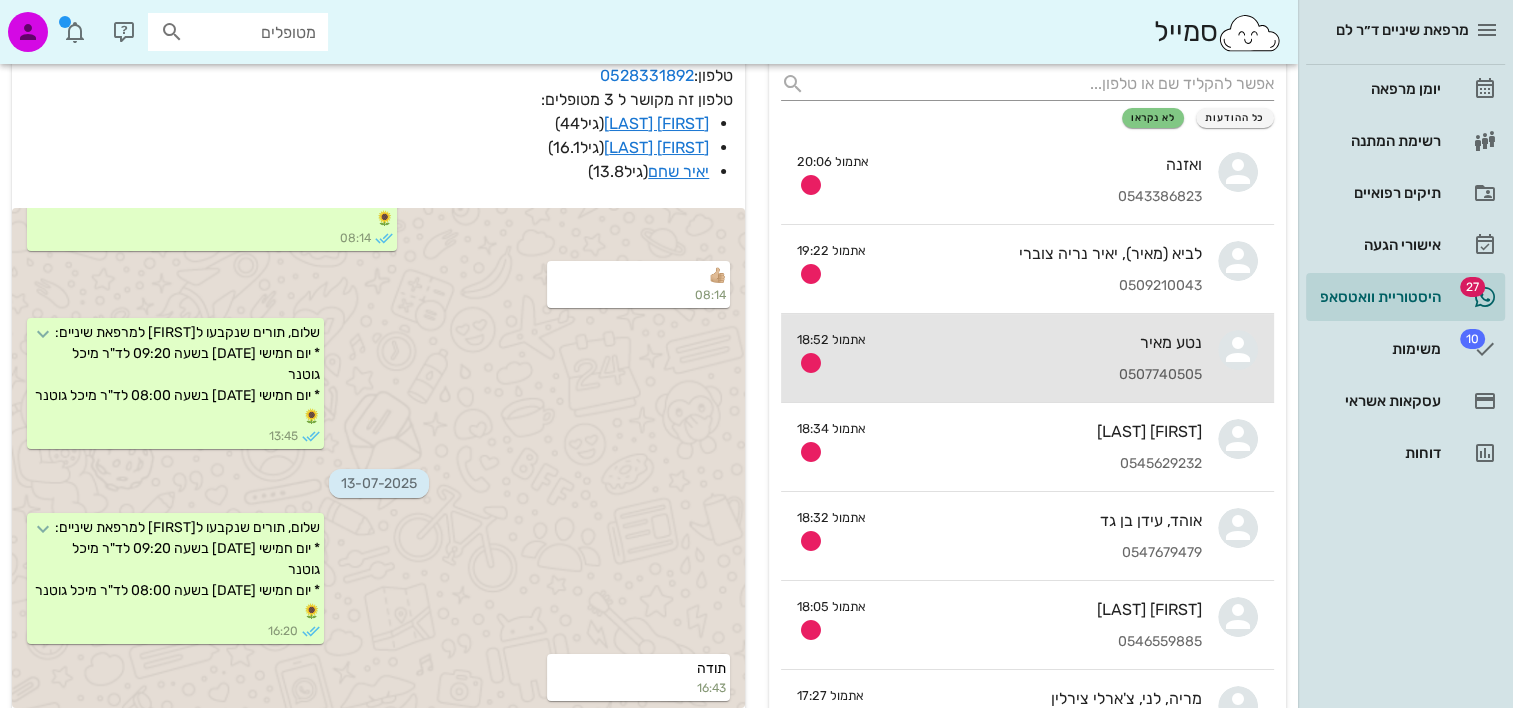 click on "נטע מאיר 0507740505" at bounding box center (1042, 358) 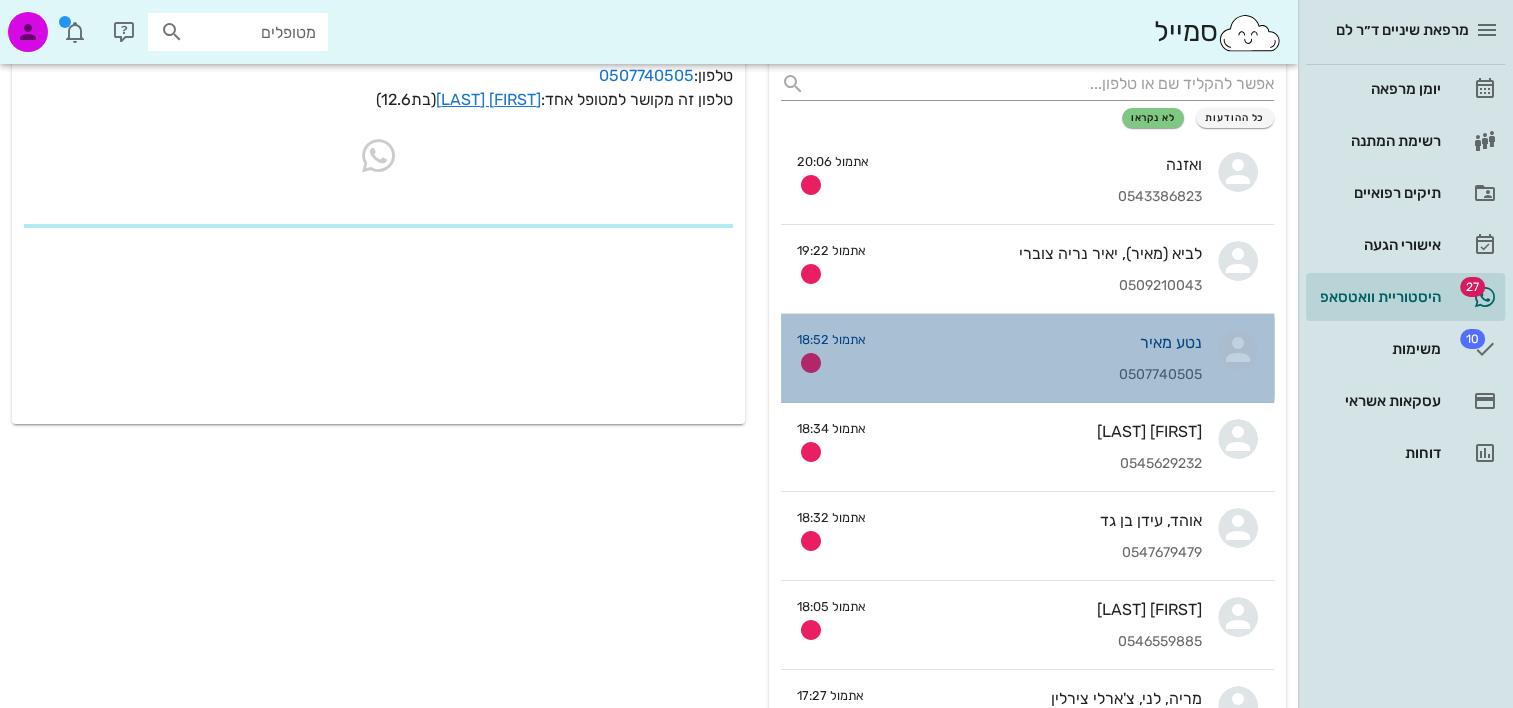 scroll, scrollTop: 0, scrollLeft: 0, axis: both 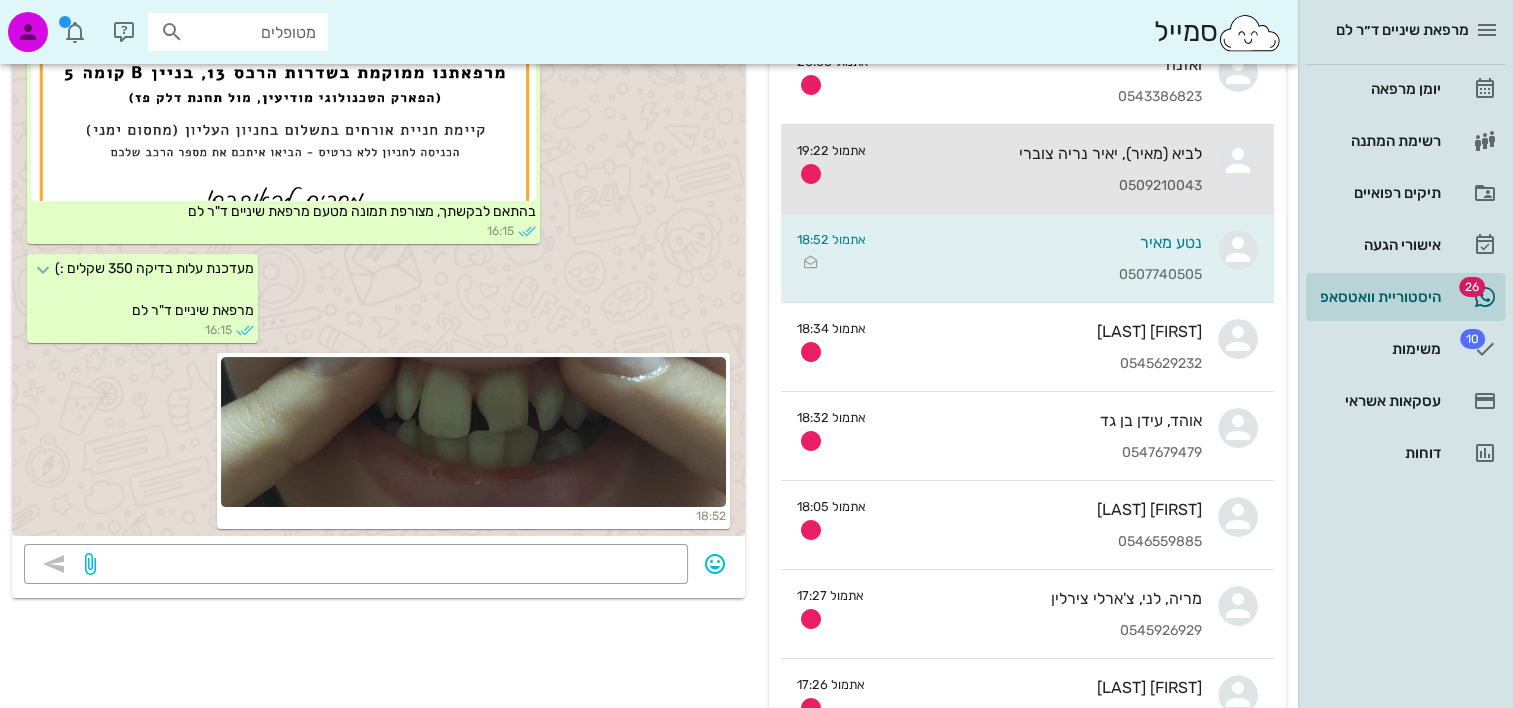 click on "0509210043" at bounding box center (1042, 186) 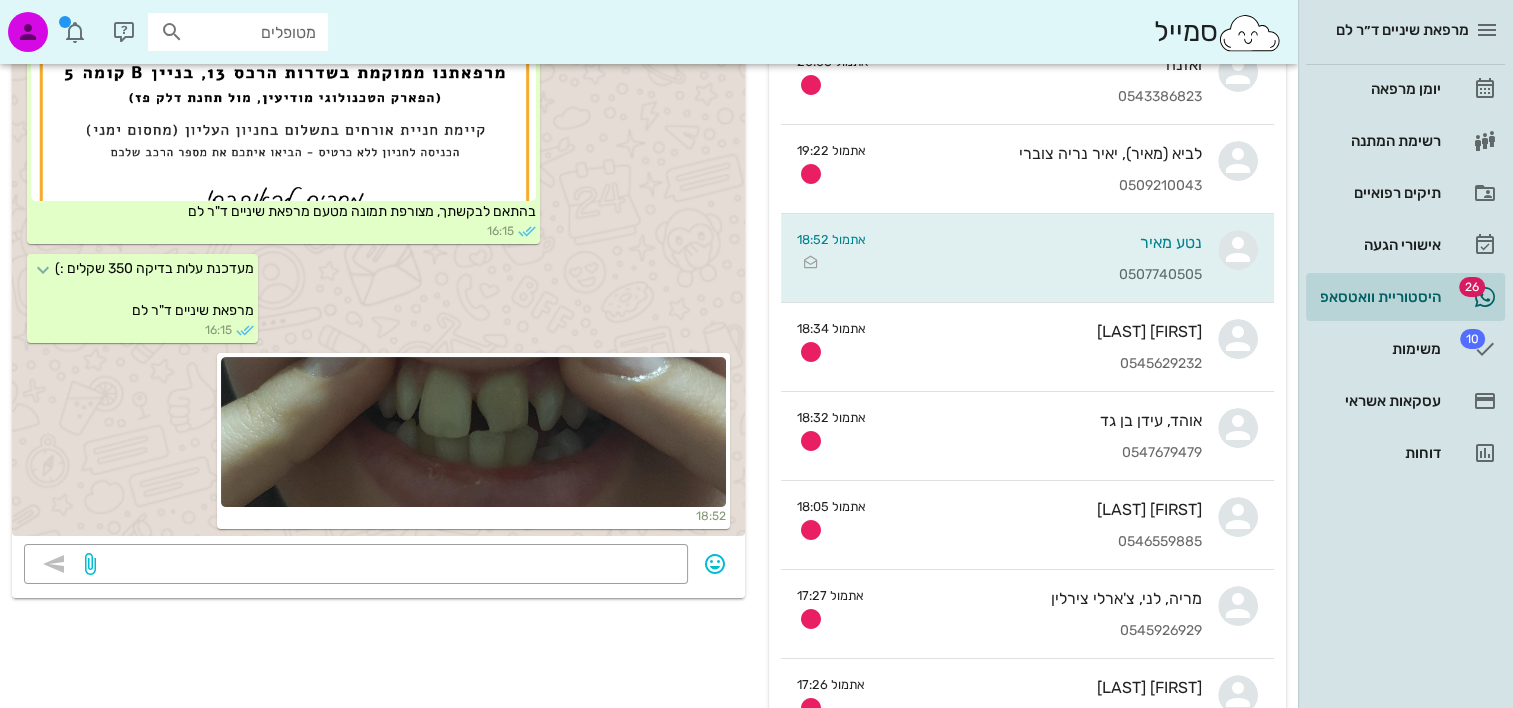 scroll, scrollTop: 0, scrollLeft: 0, axis: both 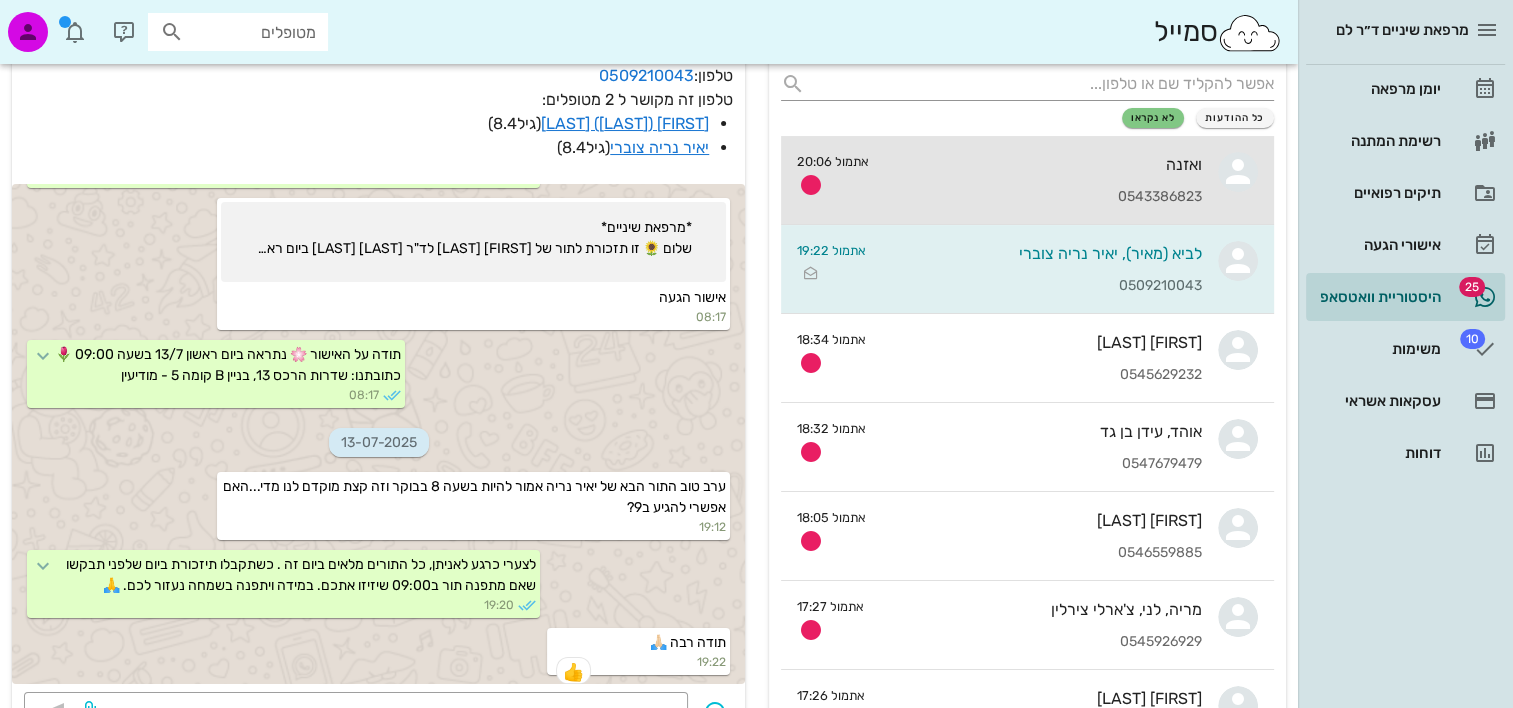 click on "0543386823" at bounding box center [1043, 197] 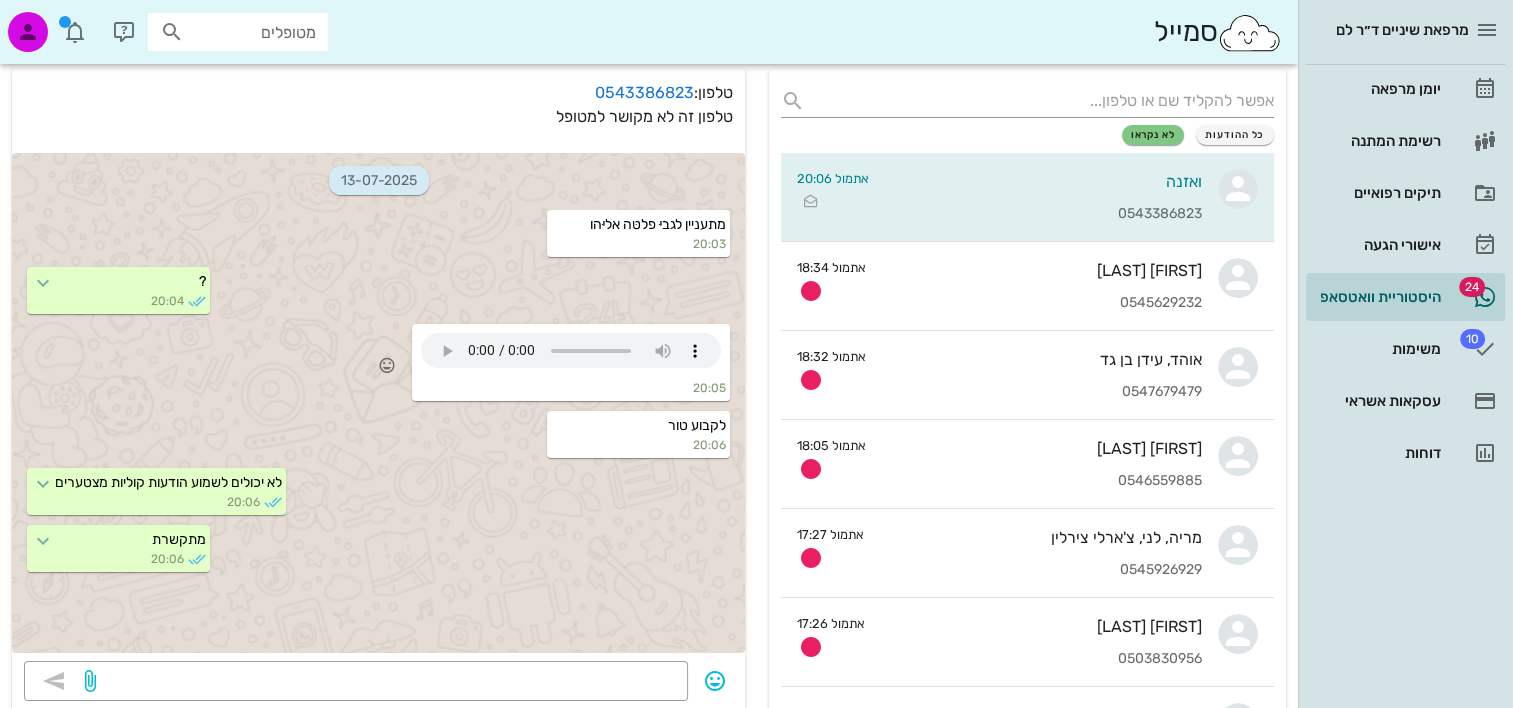 scroll, scrollTop: 100, scrollLeft: 0, axis: vertical 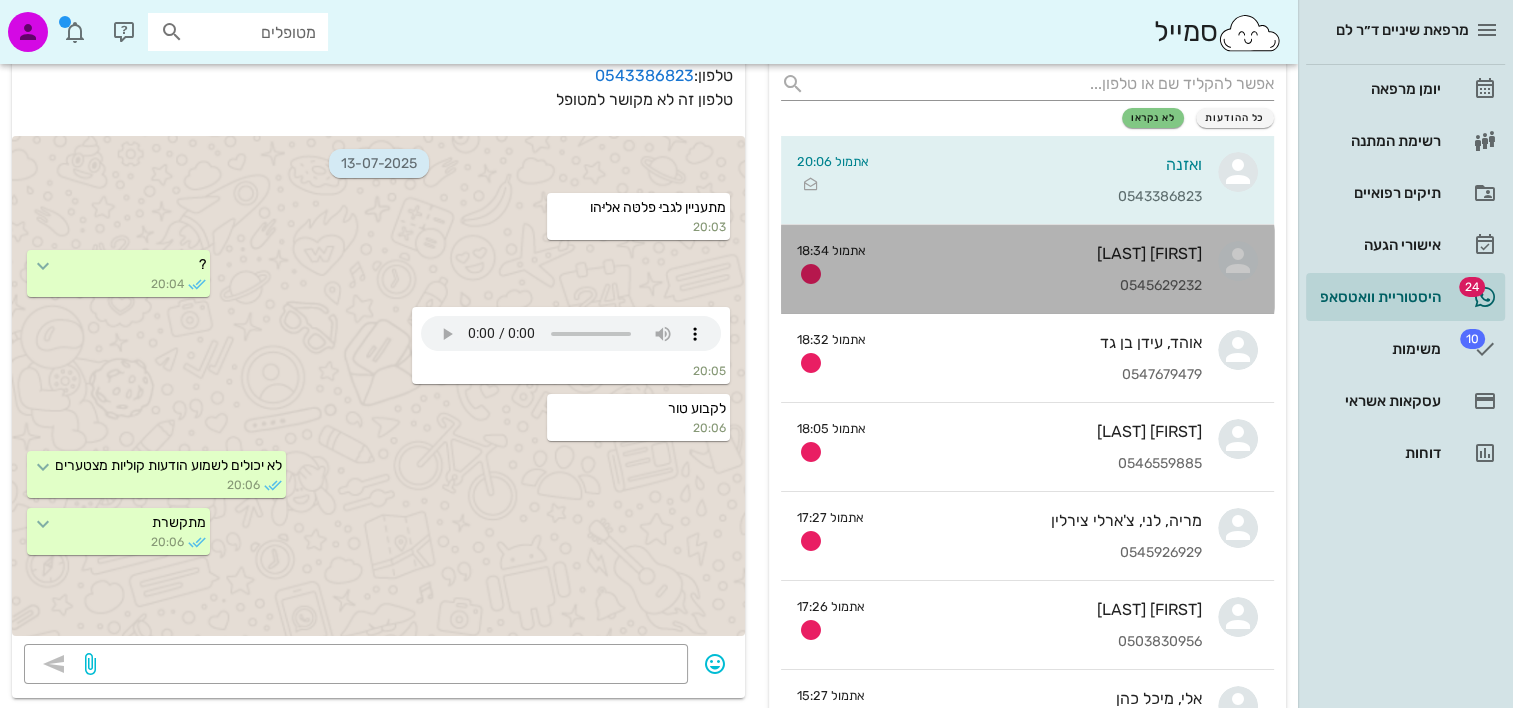 click on "גלי גת פלש 0545629232" at bounding box center (1042, 269) 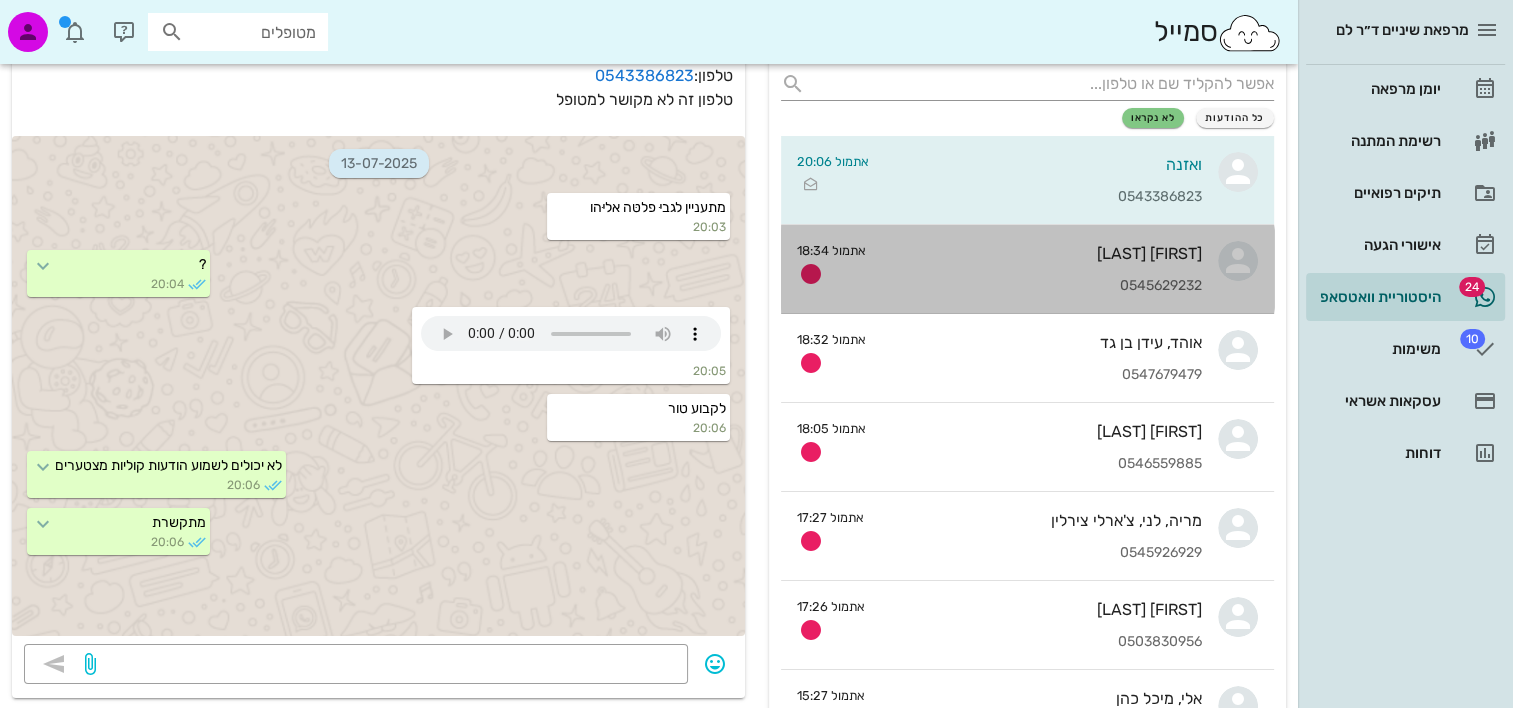 scroll, scrollTop: 0, scrollLeft: 0, axis: both 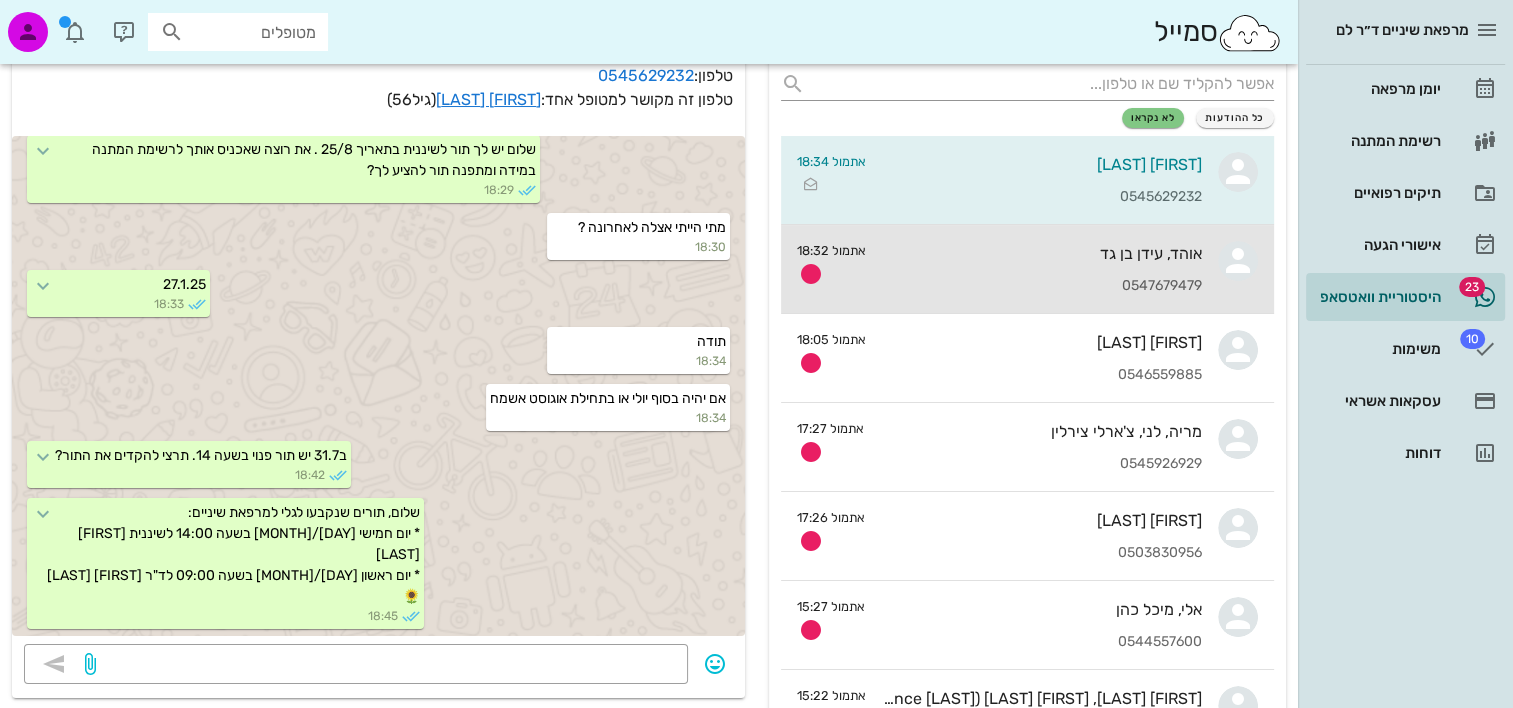 click on "0547679479" at bounding box center (1042, 286) 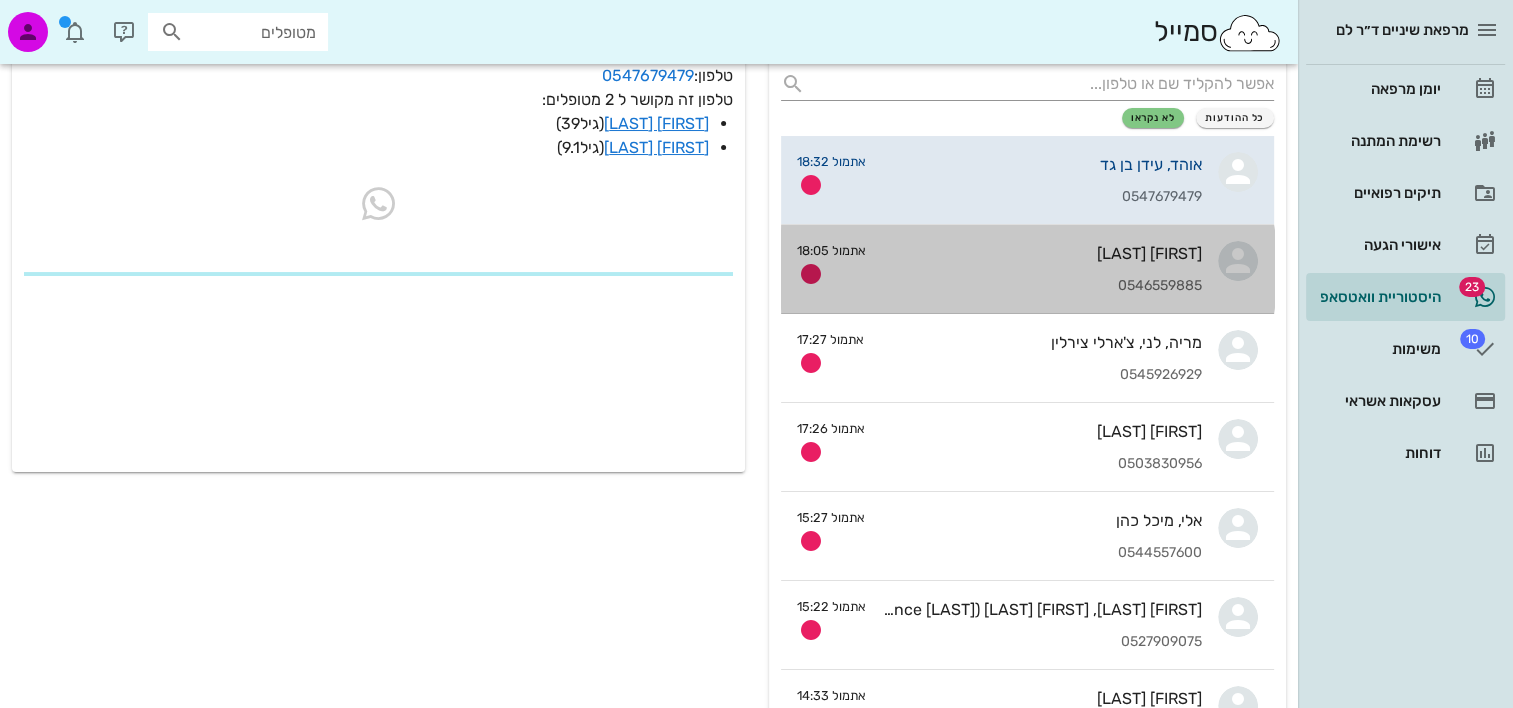 scroll, scrollTop: 0, scrollLeft: 0, axis: both 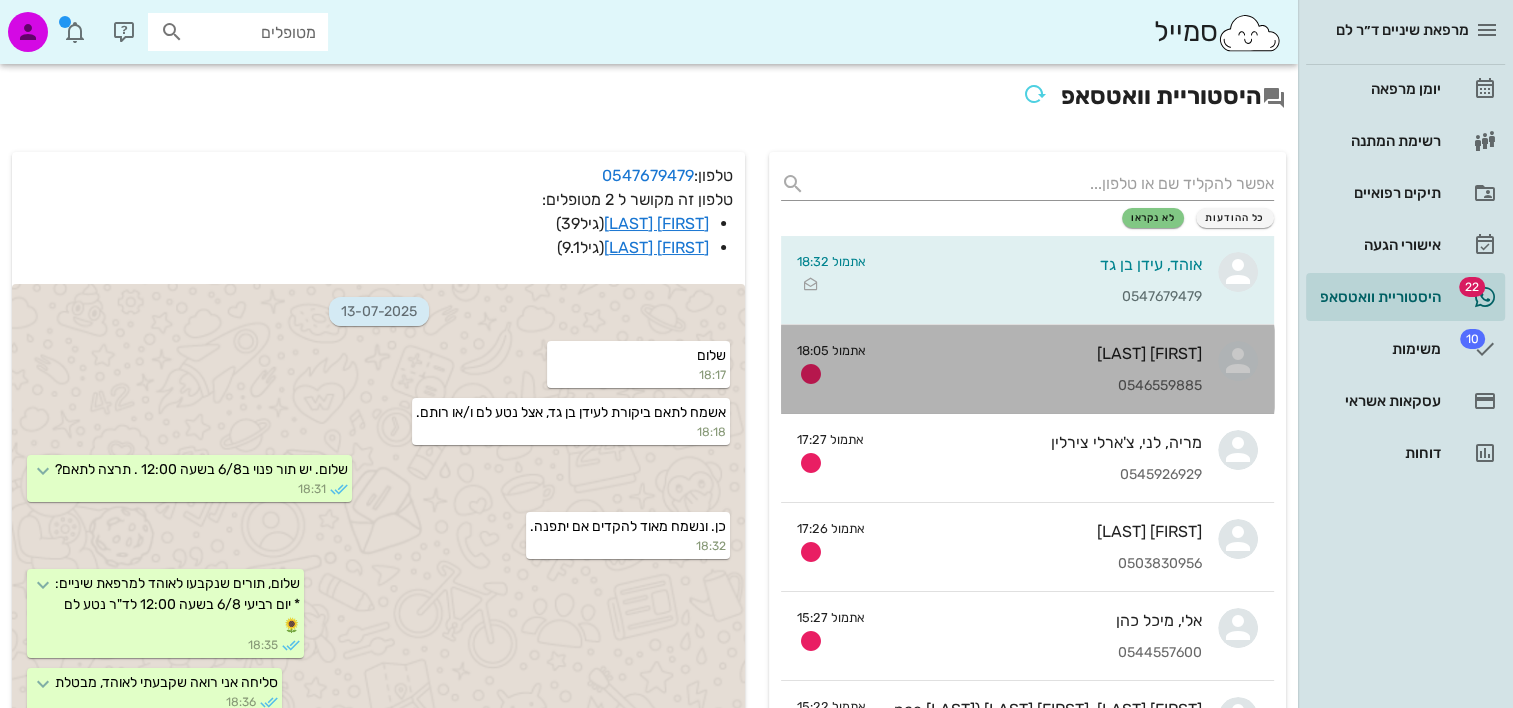 click on "0546559885" at bounding box center (1042, 386) 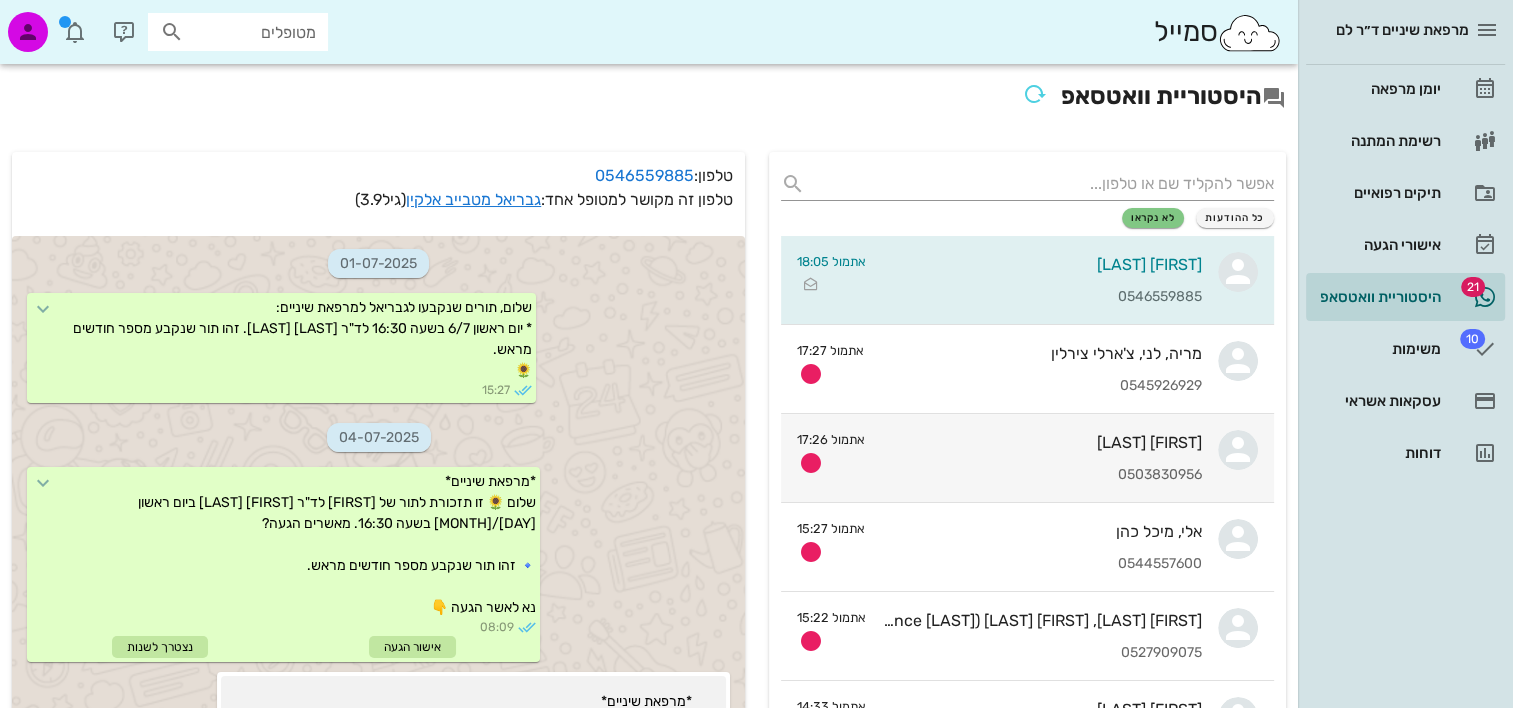scroll, scrollTop: 1339, scrollLeft: 0, axis: vertical 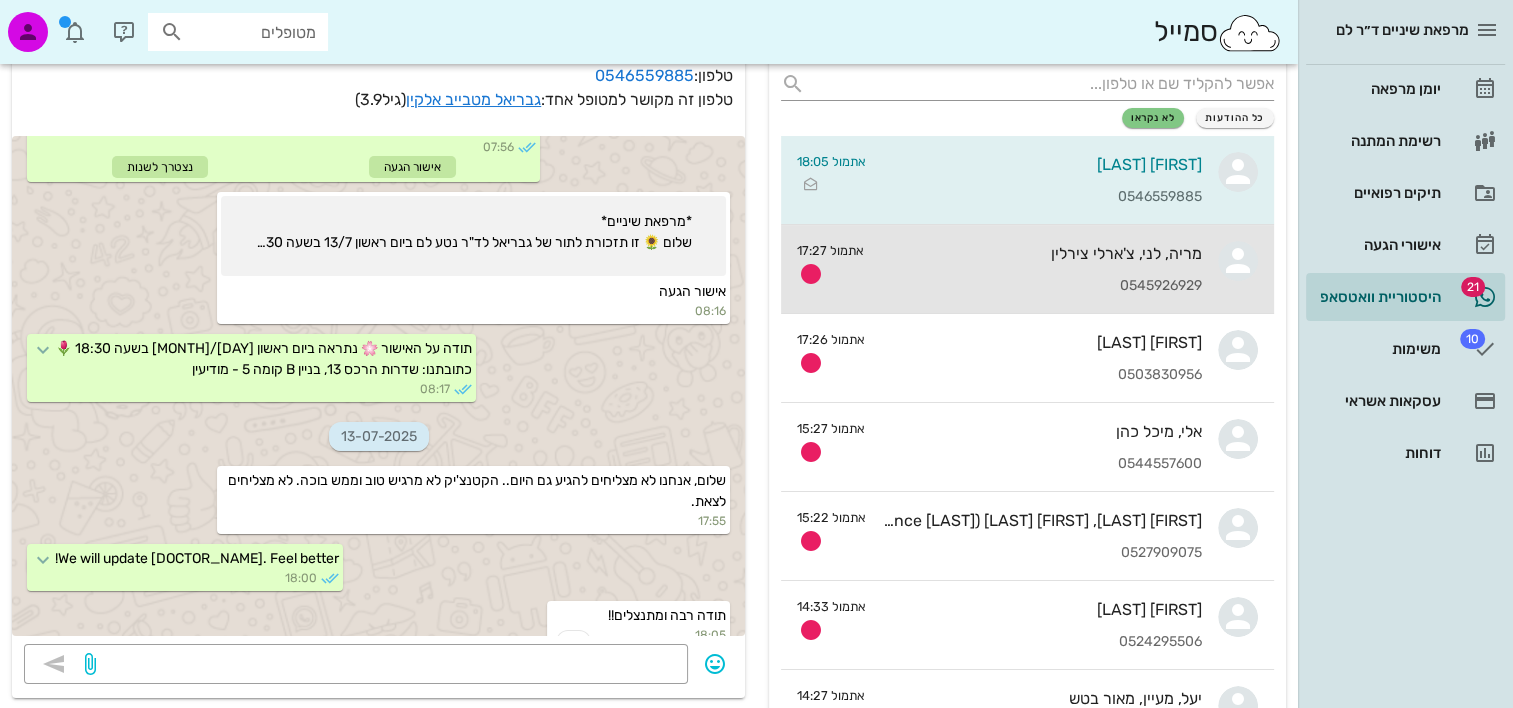 click on "0545926929" at bounding box center [1041, 286] 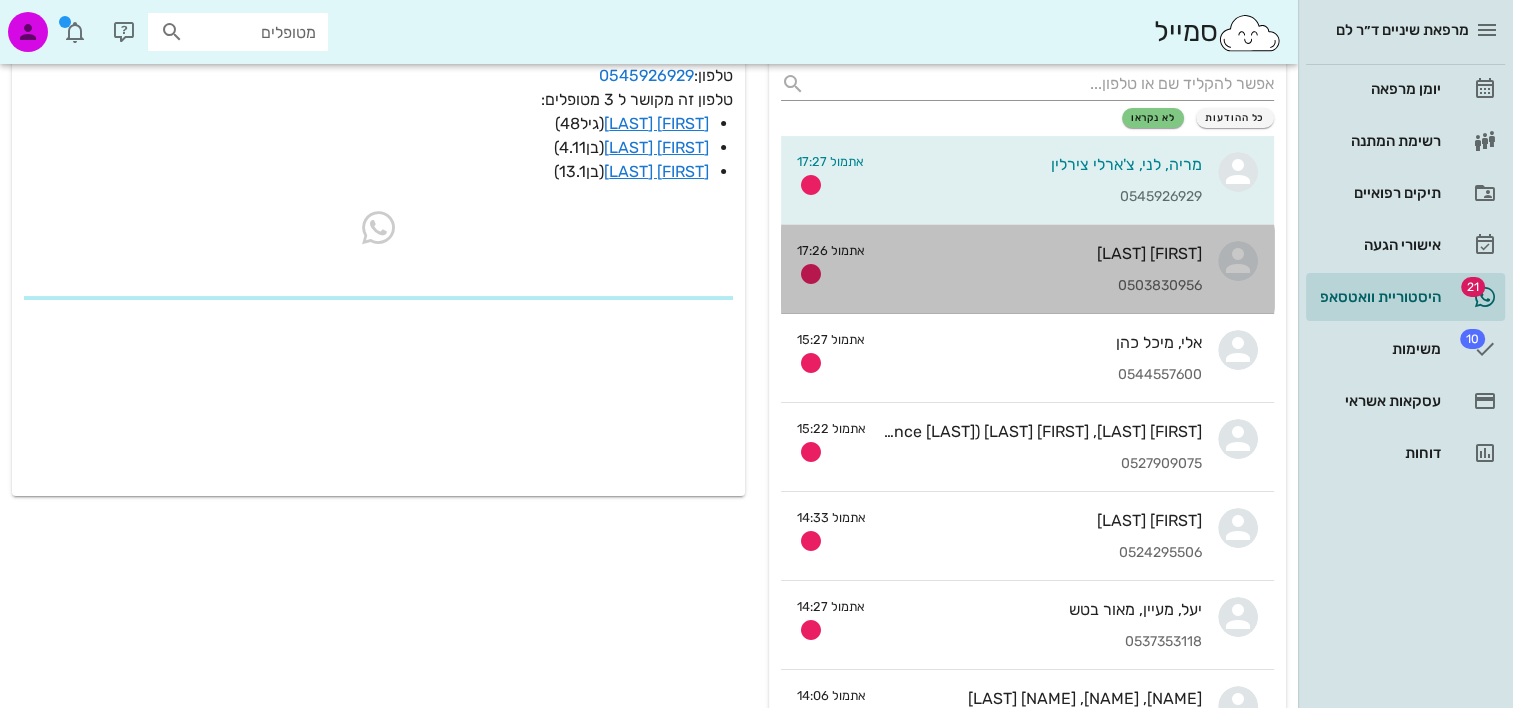 scroll, scrollTop: 0, scrollLeft: 0, axis: both 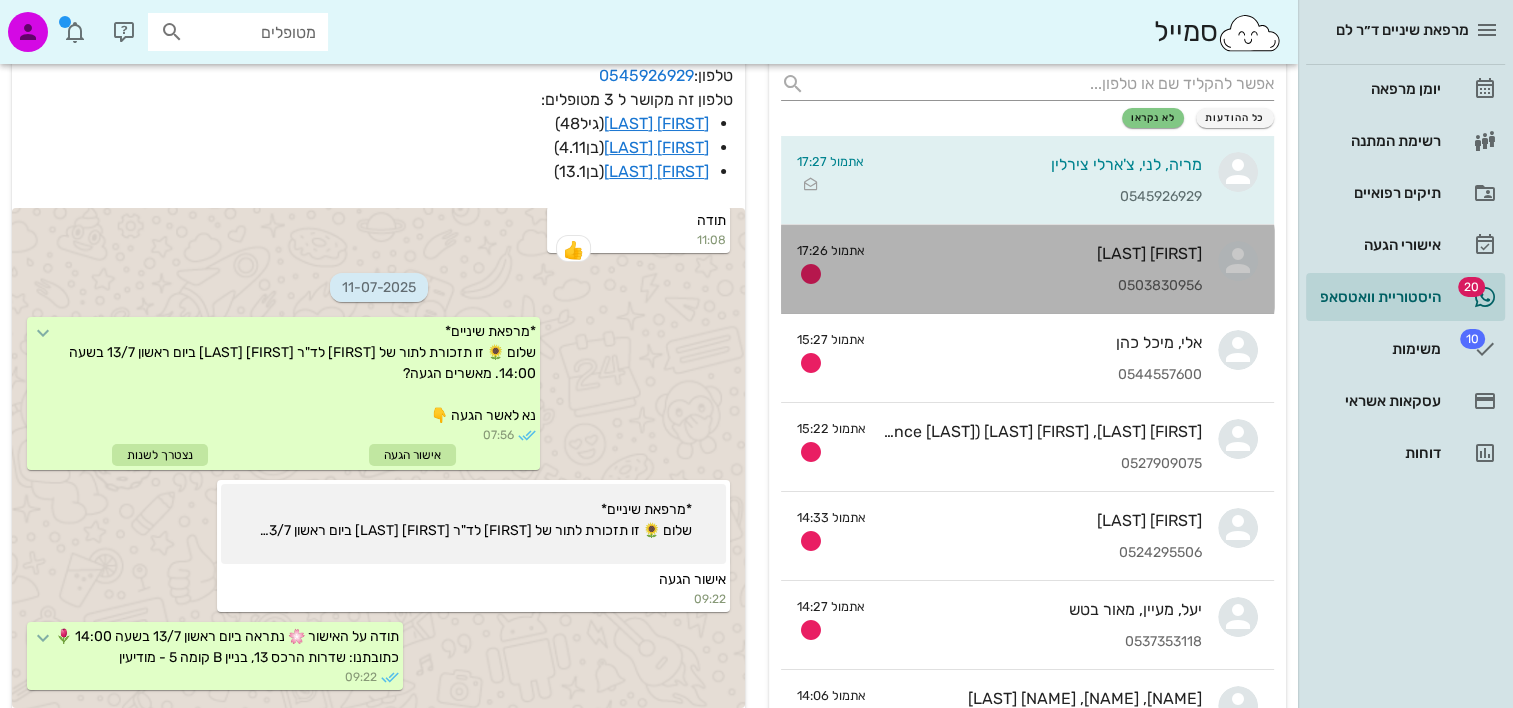 click on "0503830956" at bounding box center (1041, 286) 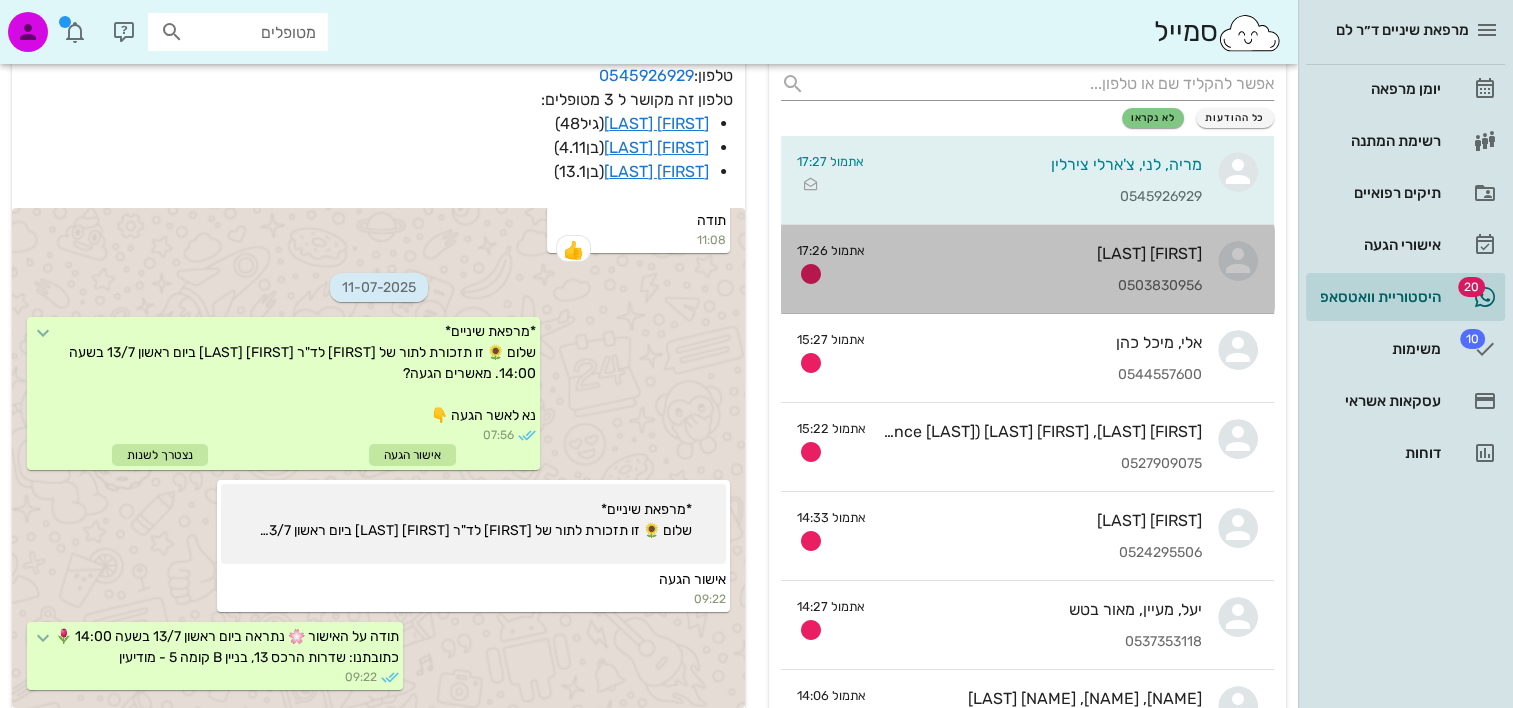 scroll, scrollTop: 0, scrollLeft: 0, axis: both 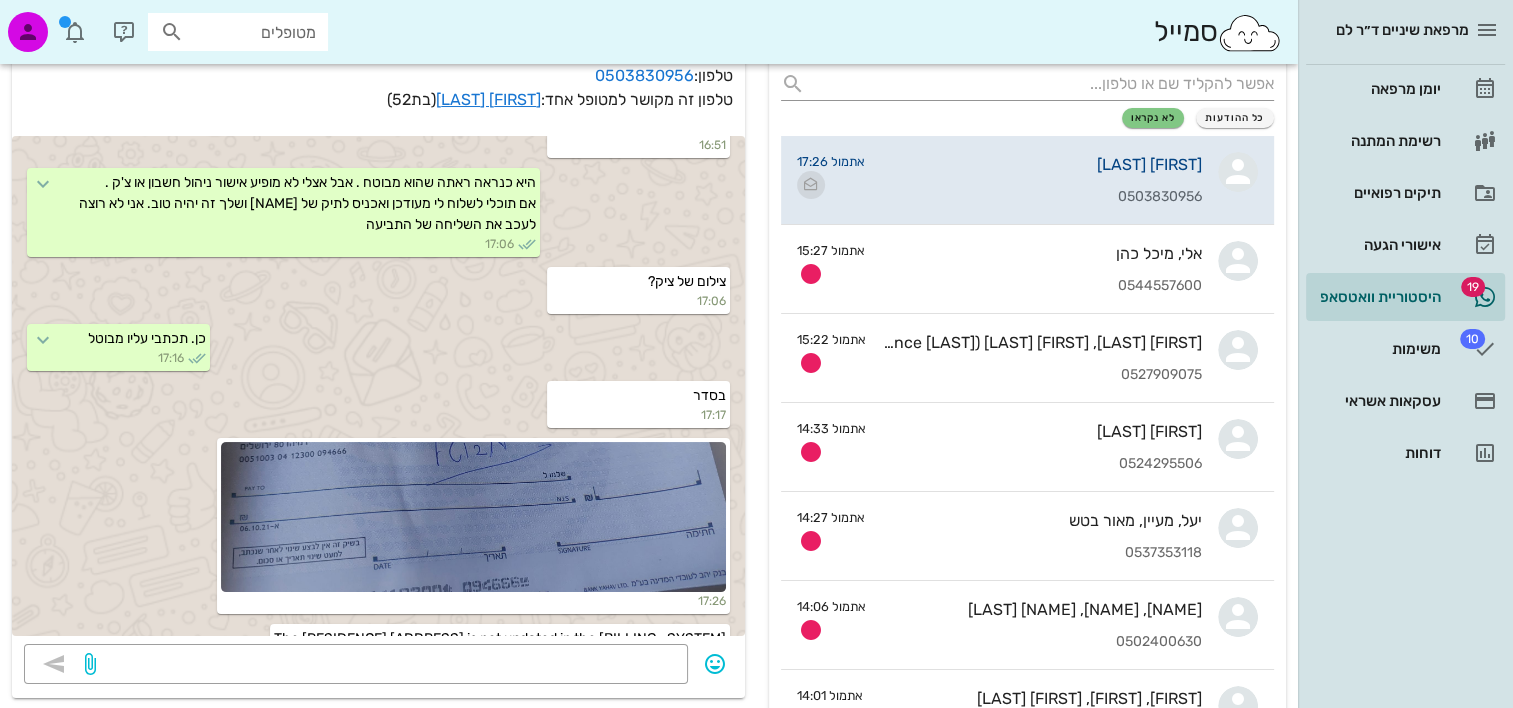 click at bounding box center [811, 185] 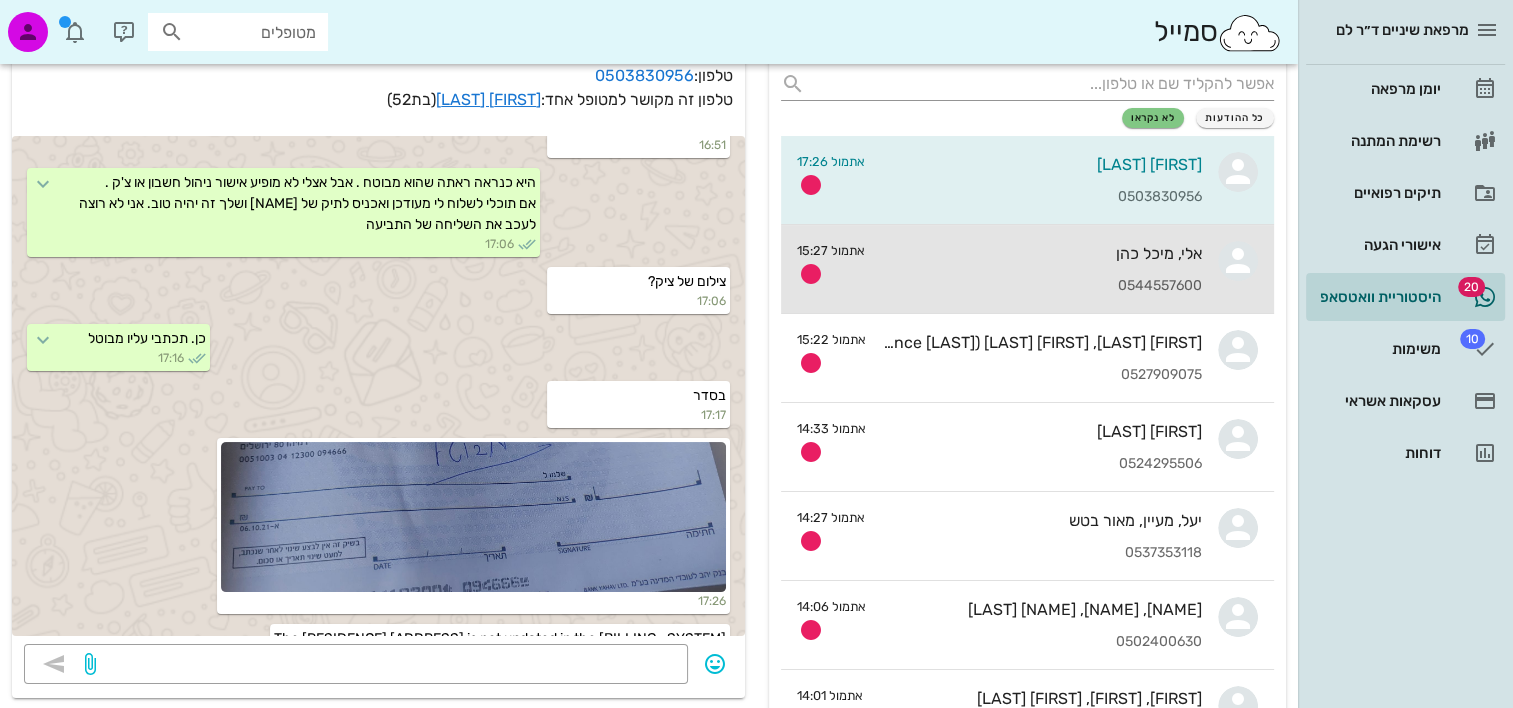 click on "אלי, מיכל כהן 0544557600" at bounding box center [1041, 269] 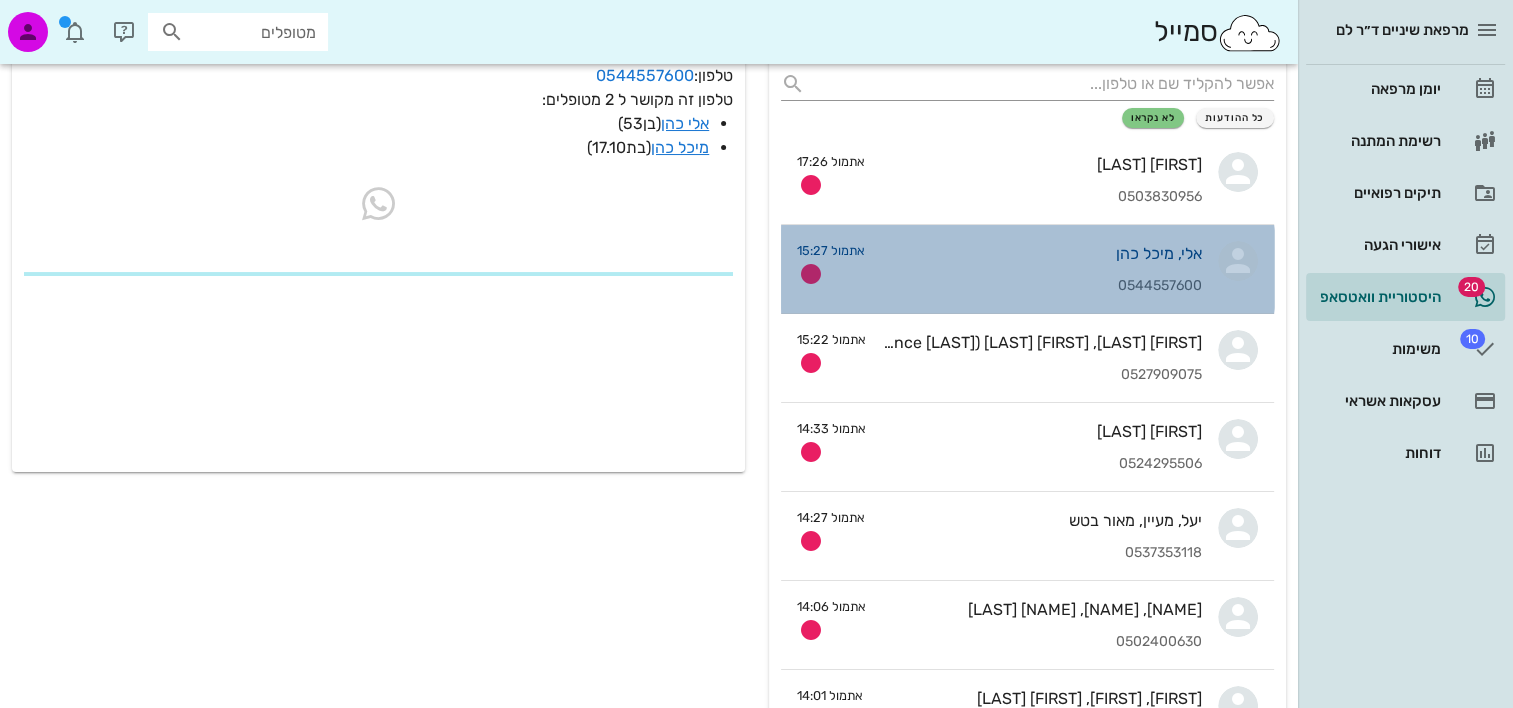 scroll, scrollTop: 0, scrollLeft: 0, axis: both 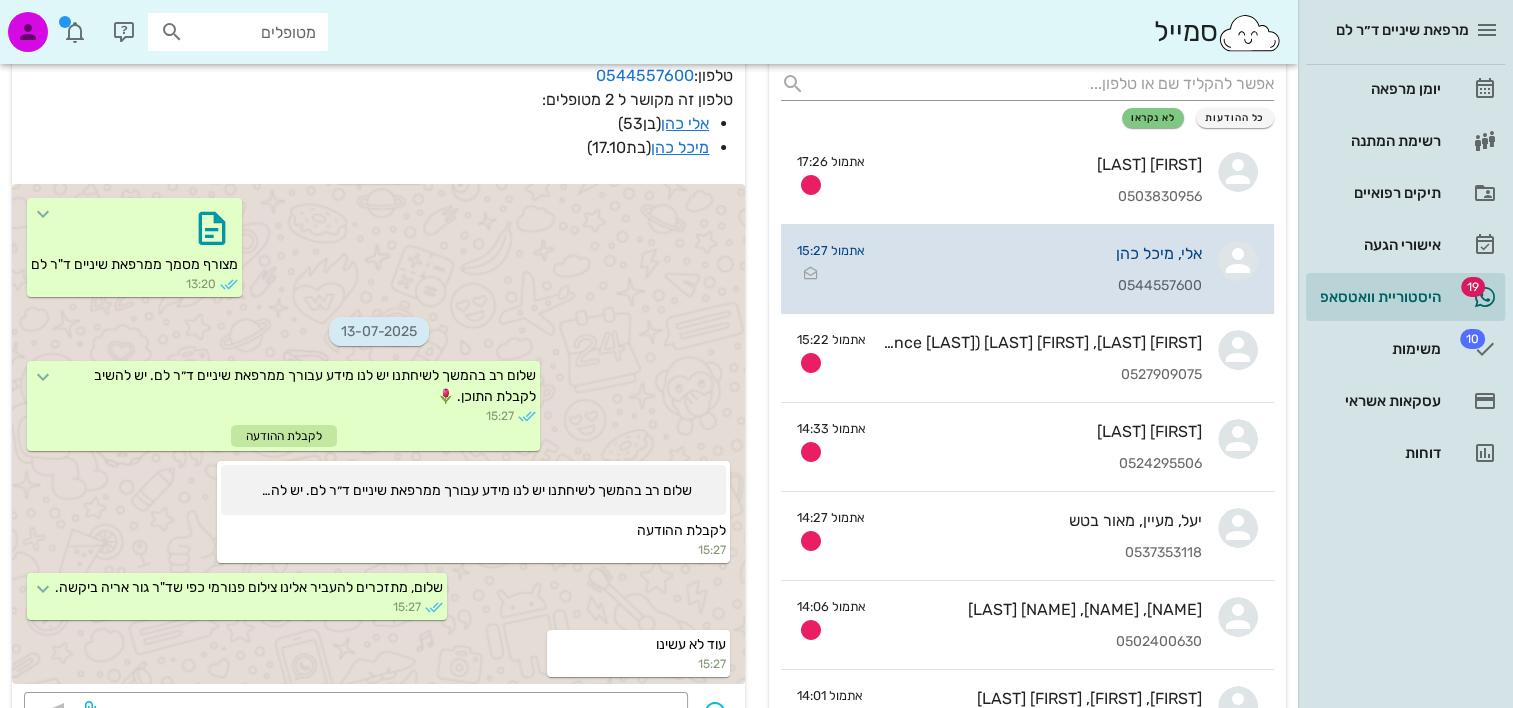 click on "אתמול 15:27" at bounding box center (831, 264) 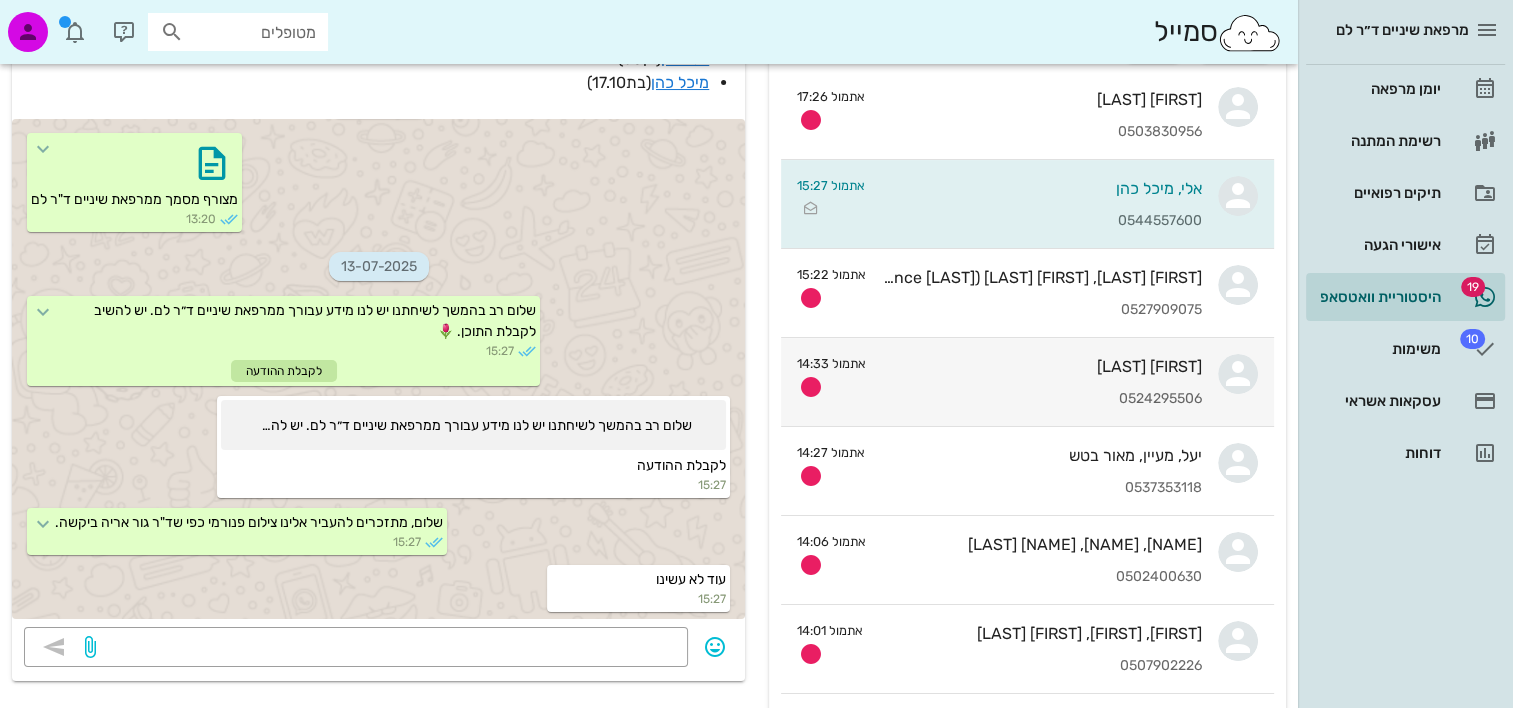 scroll, scrollTop: 200, scrollLeft: 0, axis: vertical 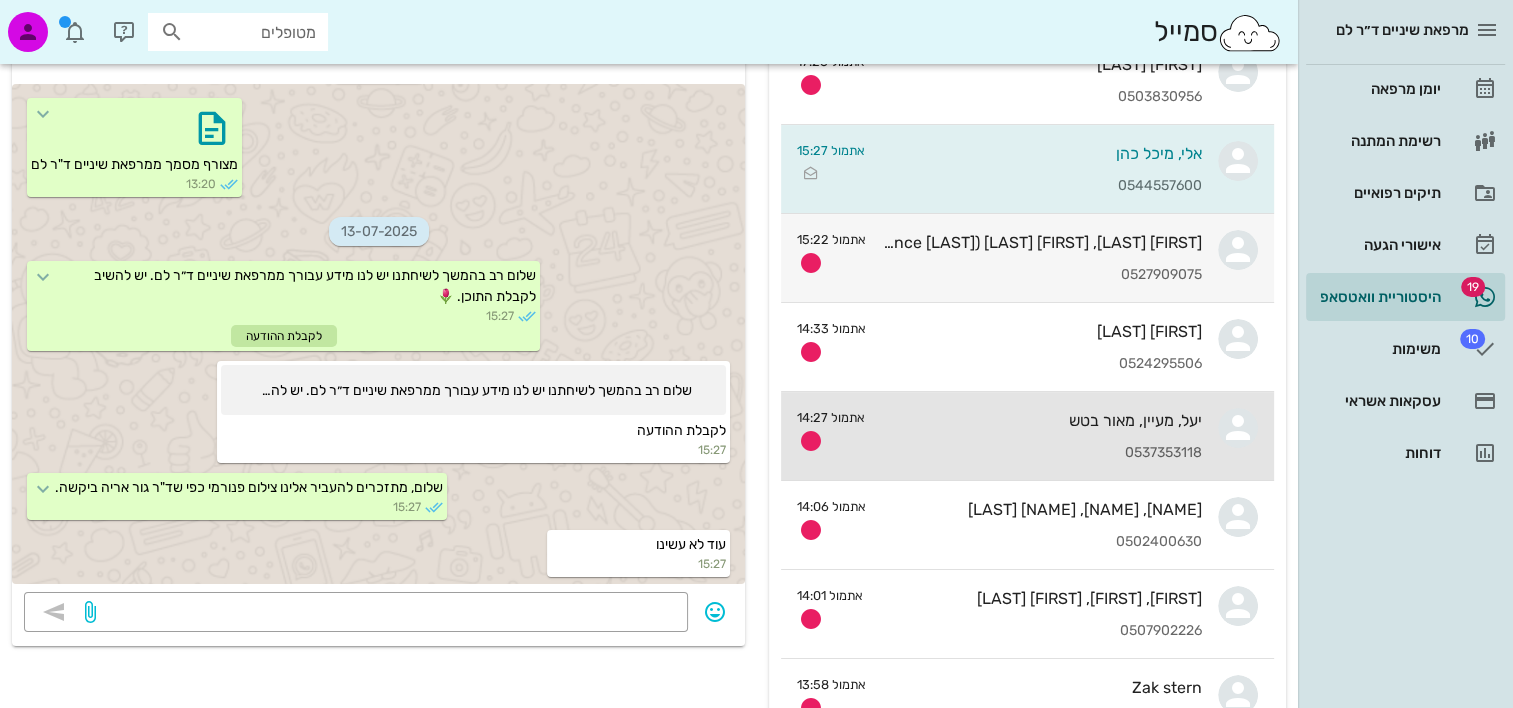 click on "יעל, מעיין, מאור בטש 0537353118" at bounding box center (1041, 436) 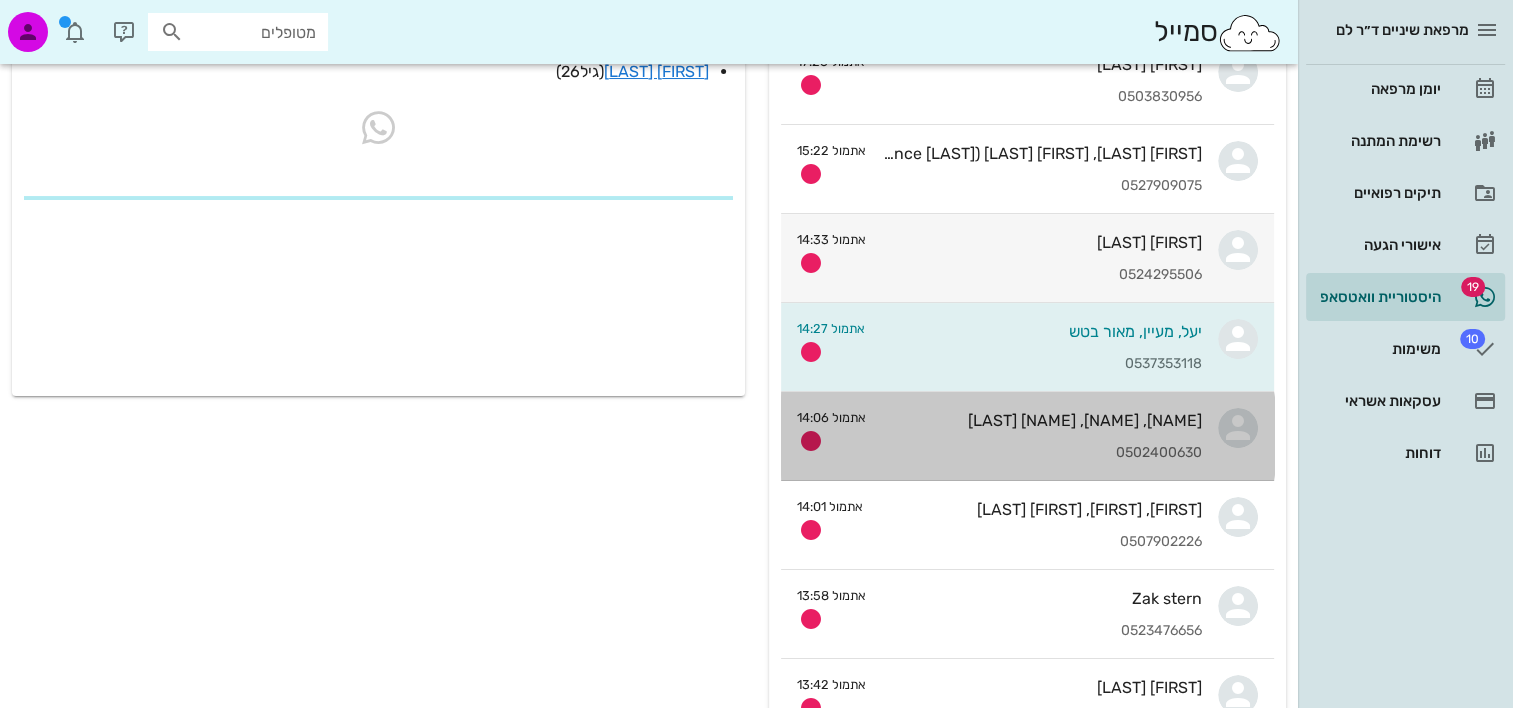 scroll, scrollTop: 0, scrollLeft: 0, axis: both 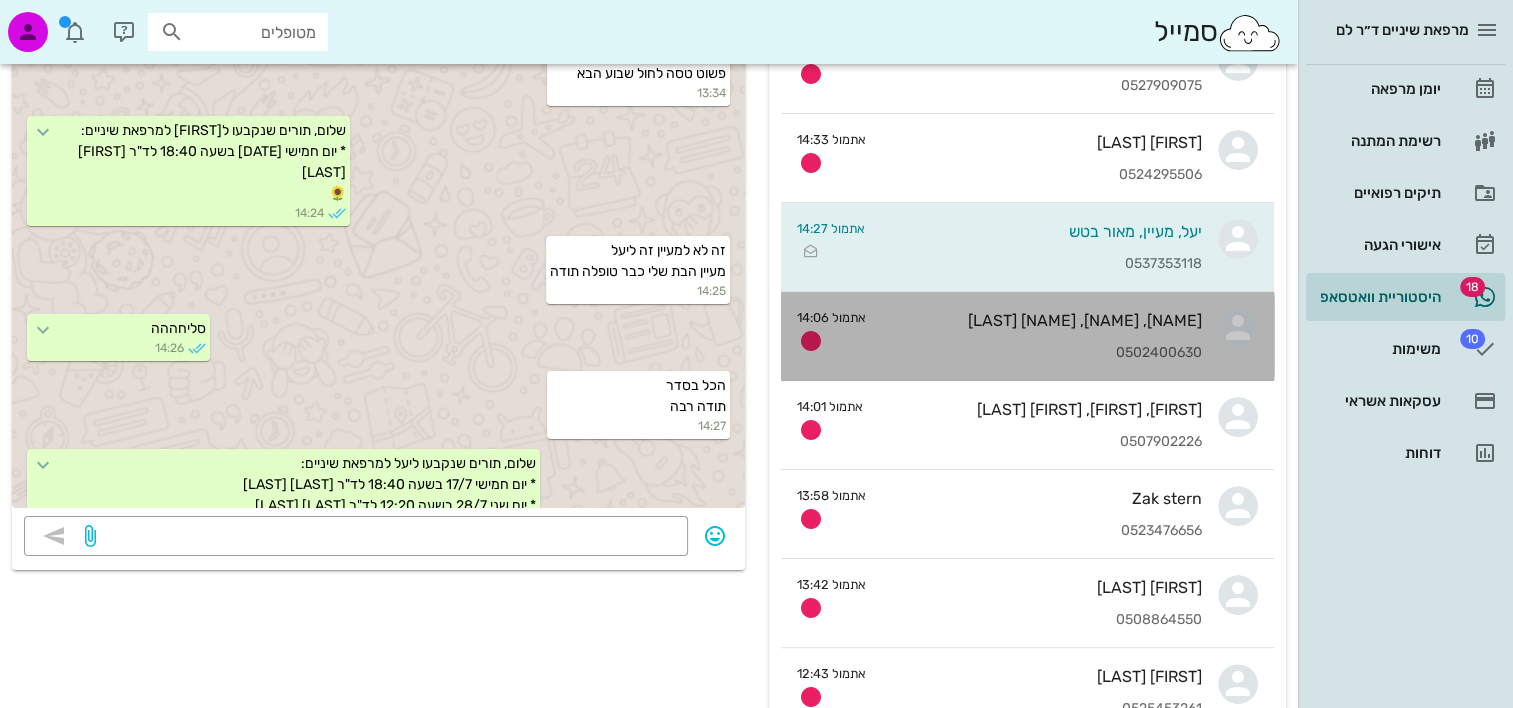 click on "0502400630" at bounding box center [1042, 353] 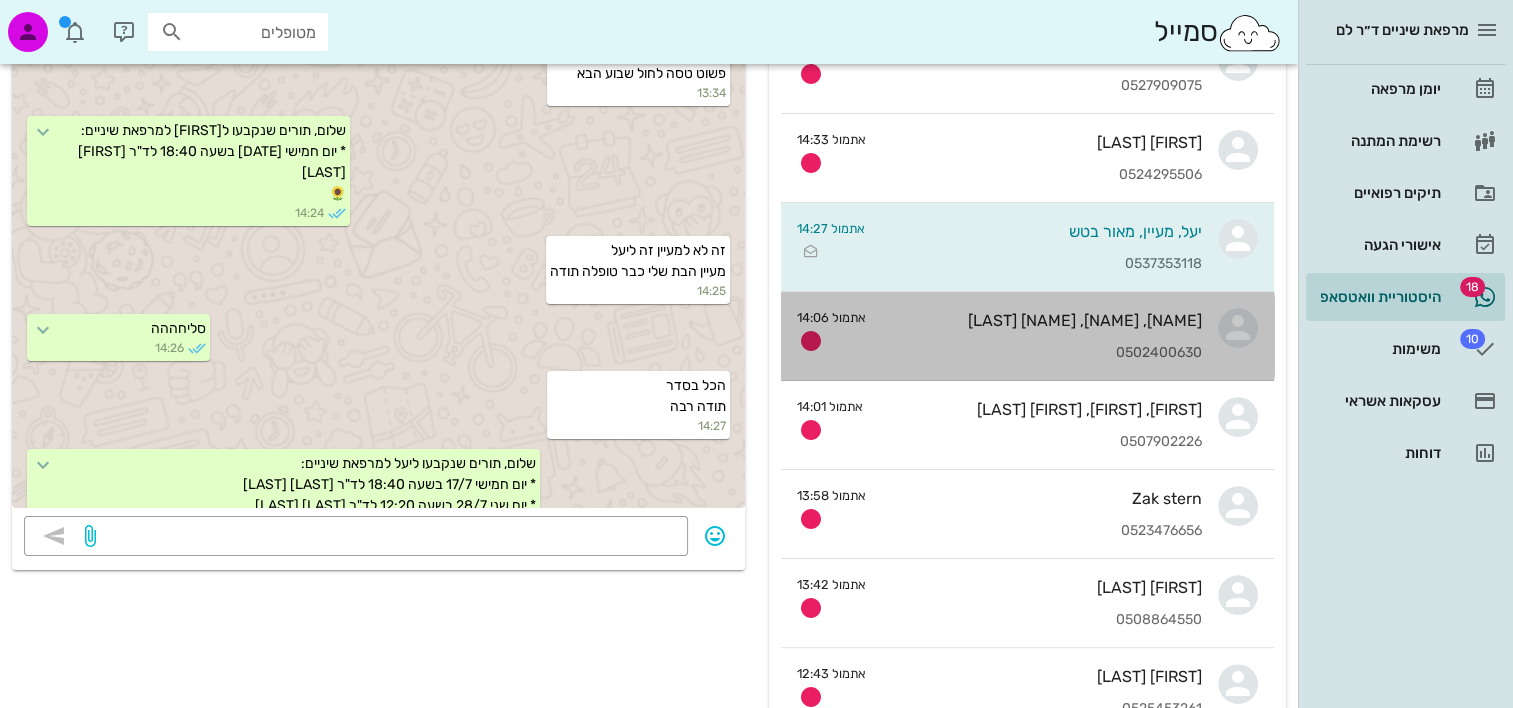 scroll, scrollTop: 0, scrollLeft: 0, axis: both 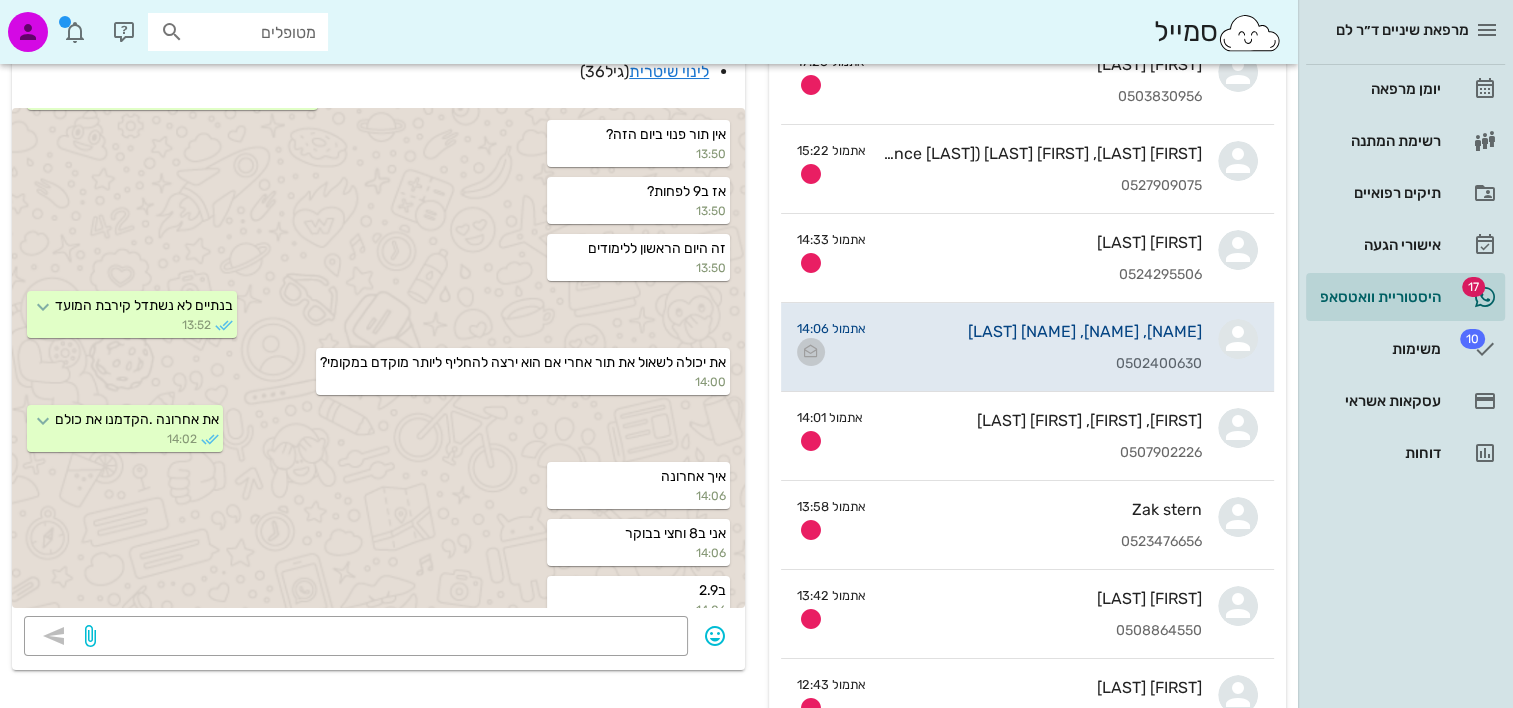 click at bounding box center [811, 352] 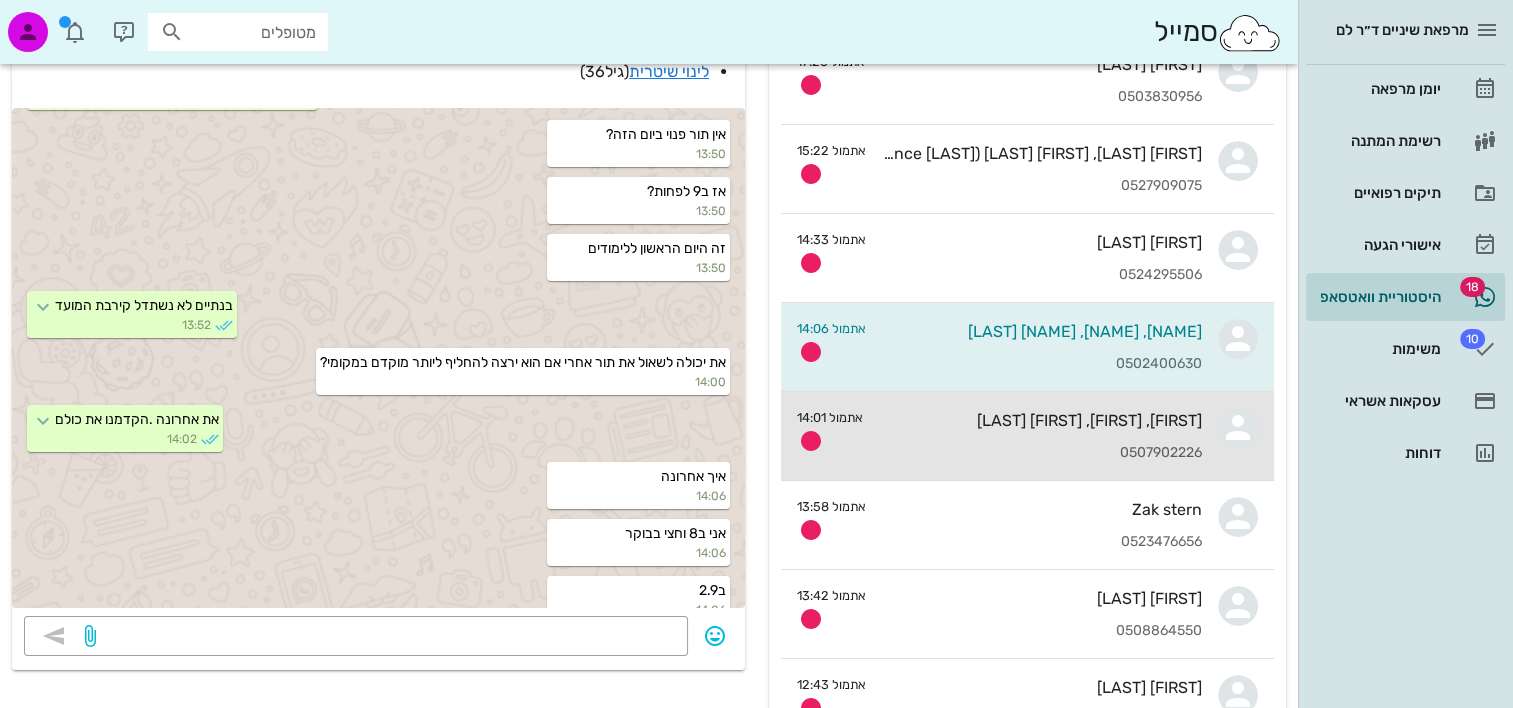 click on "0507902226" at bounding box center (1040, 453) 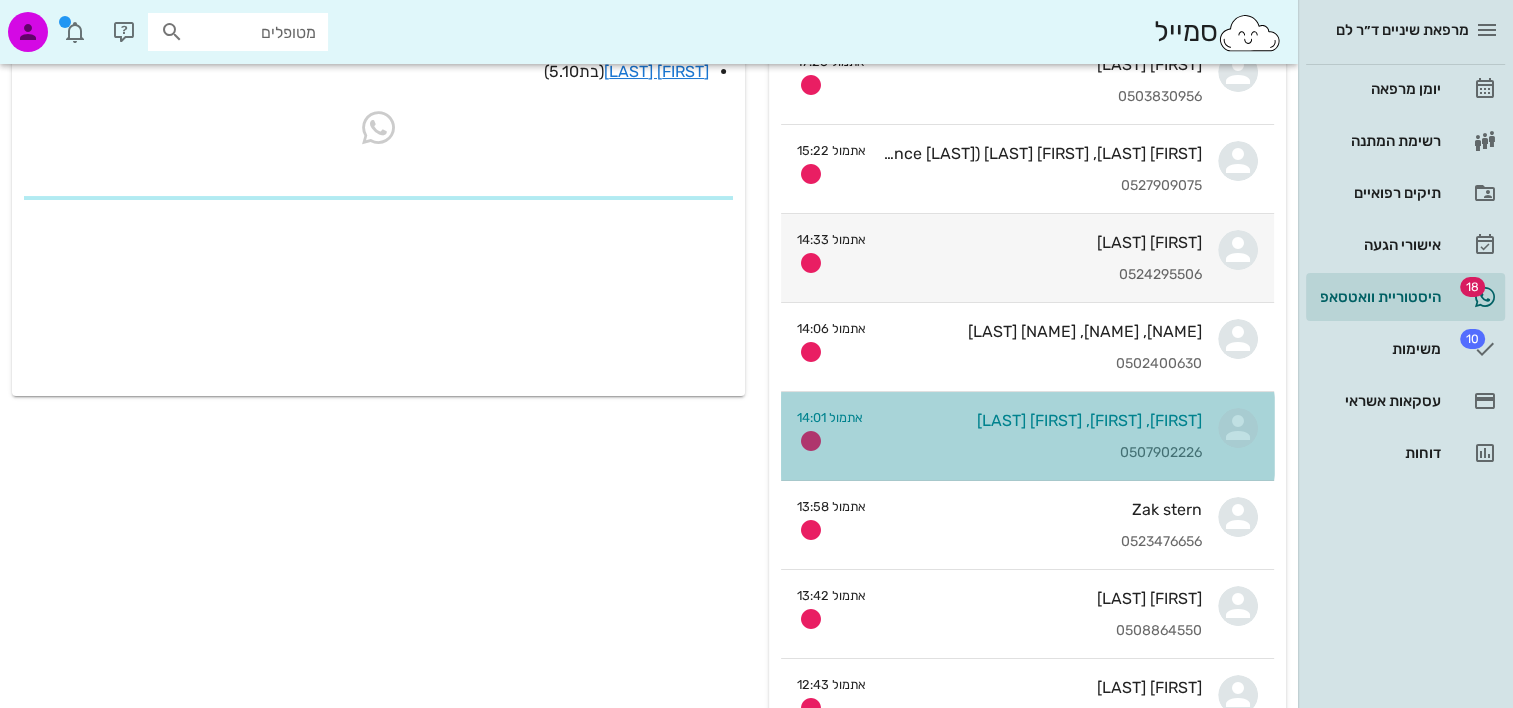 scroll, scrollTop: 0, scrollLeft: 0, axis: both 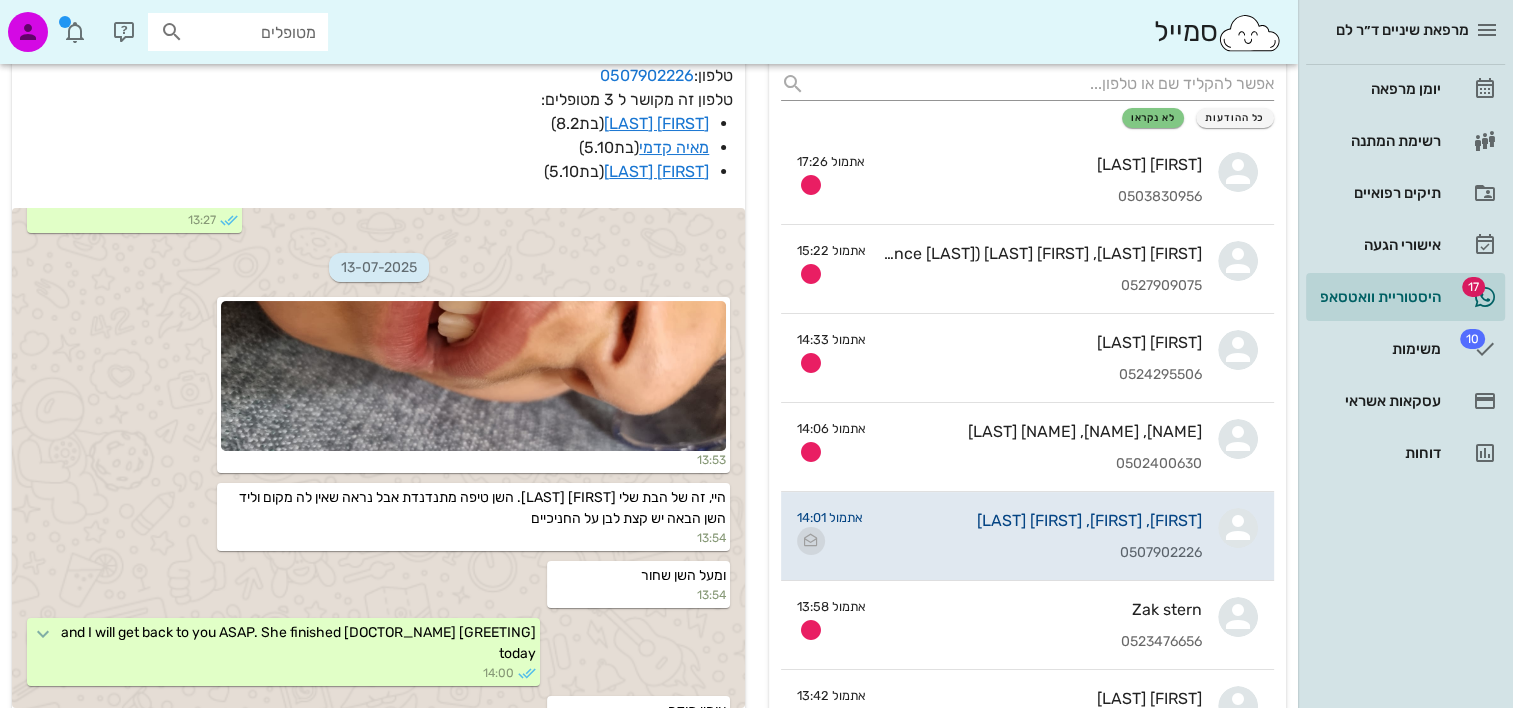 click at bounding box center [811, 541] 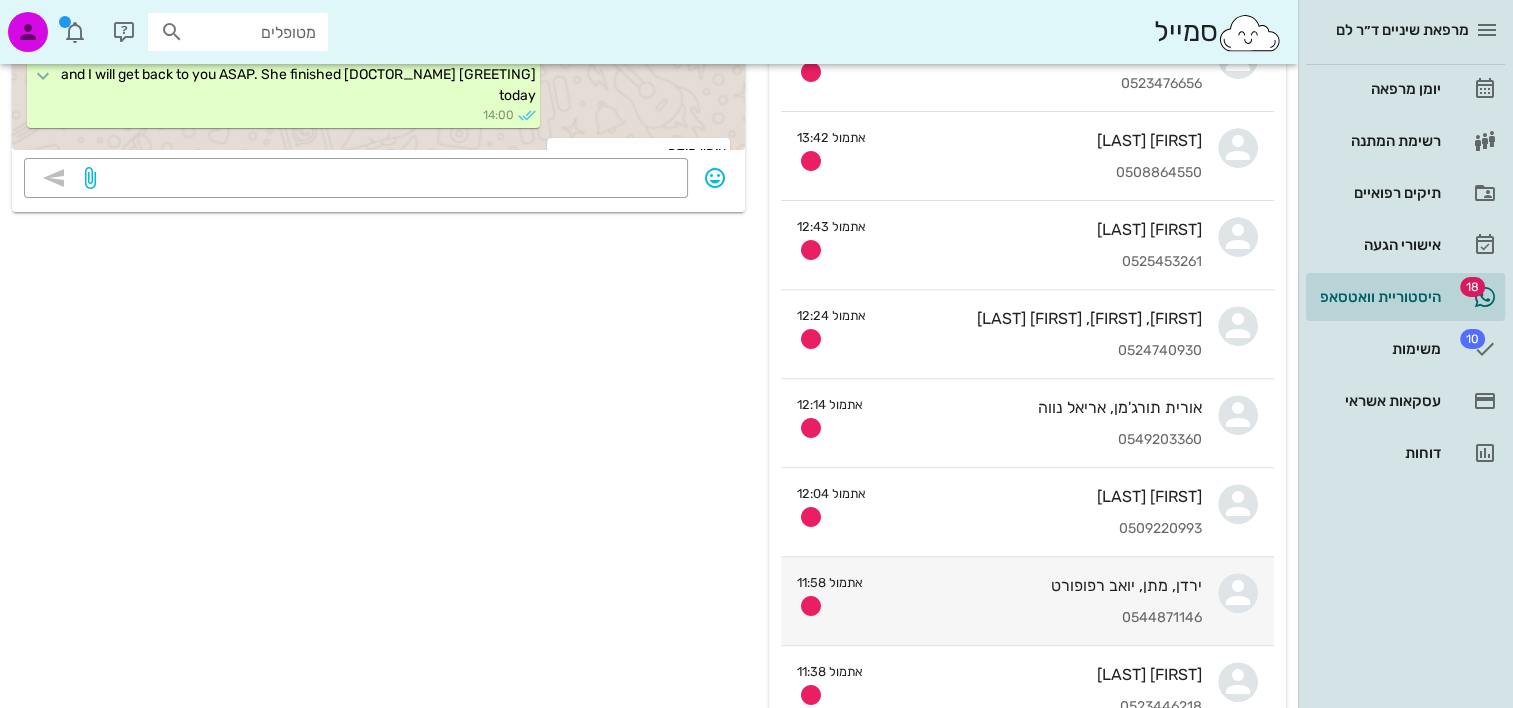 scroll, scrollTop: 700, scrollLeft: 0, axis: vertical 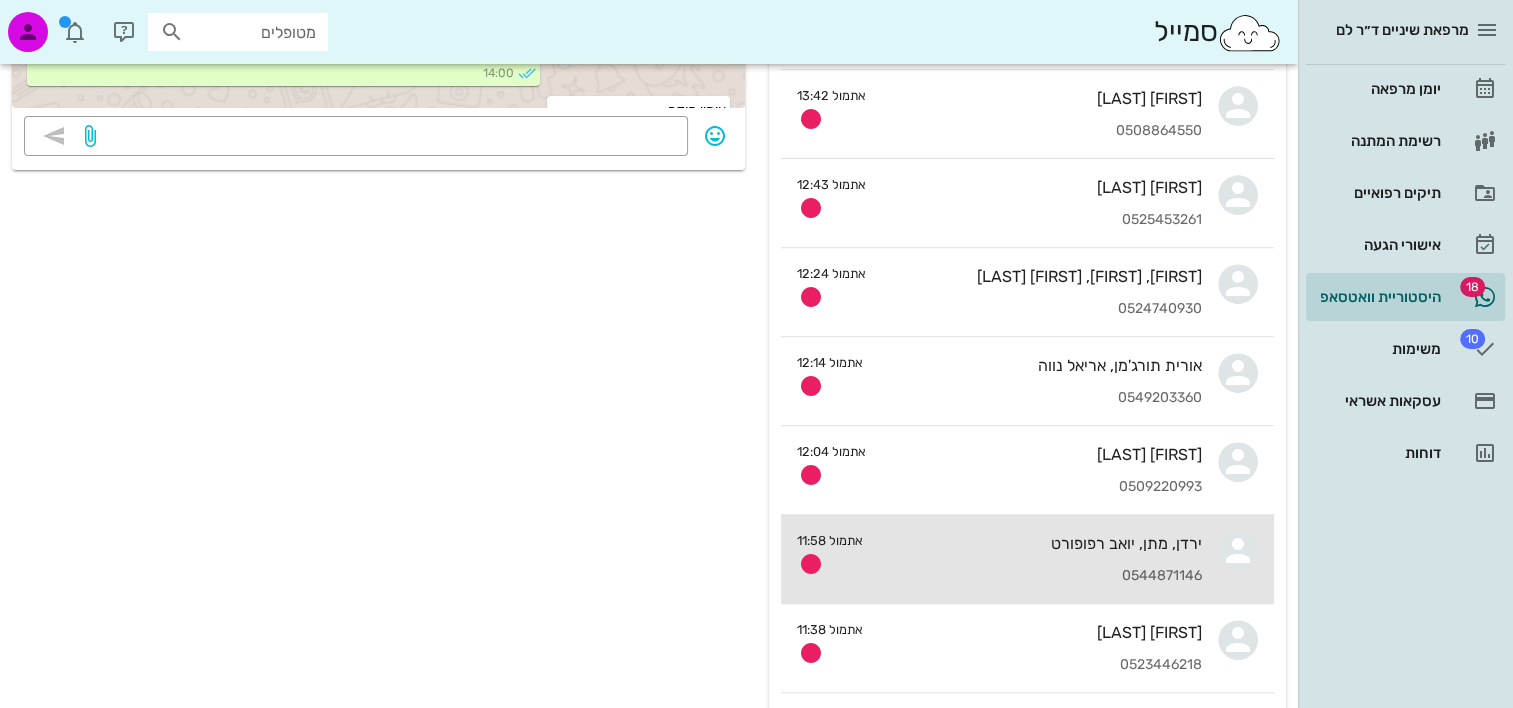click on "ירדן, מתן, יואב רפופורט 0544871146" at bounding box center (1040, 559) 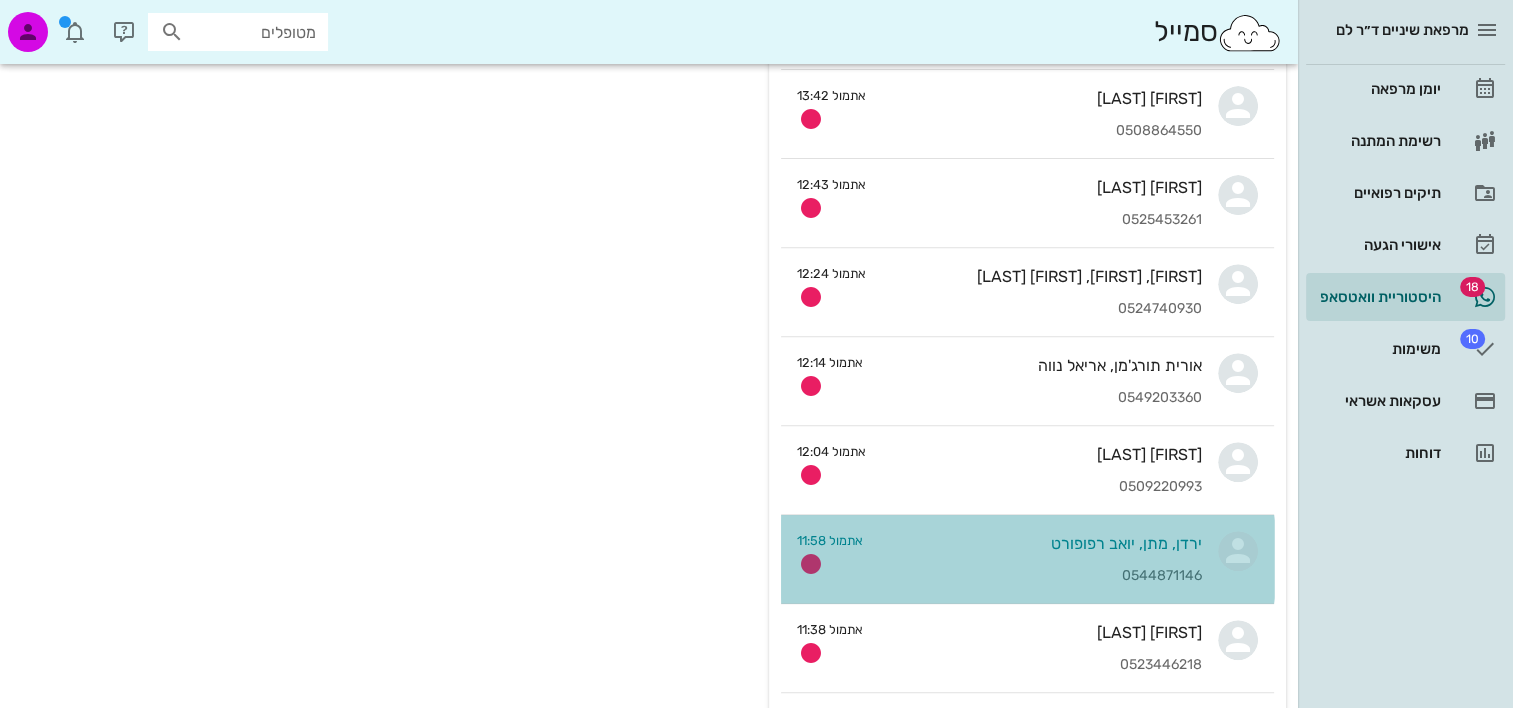scroll, scrollTop: 0, scrollLeft: 0, axis: both 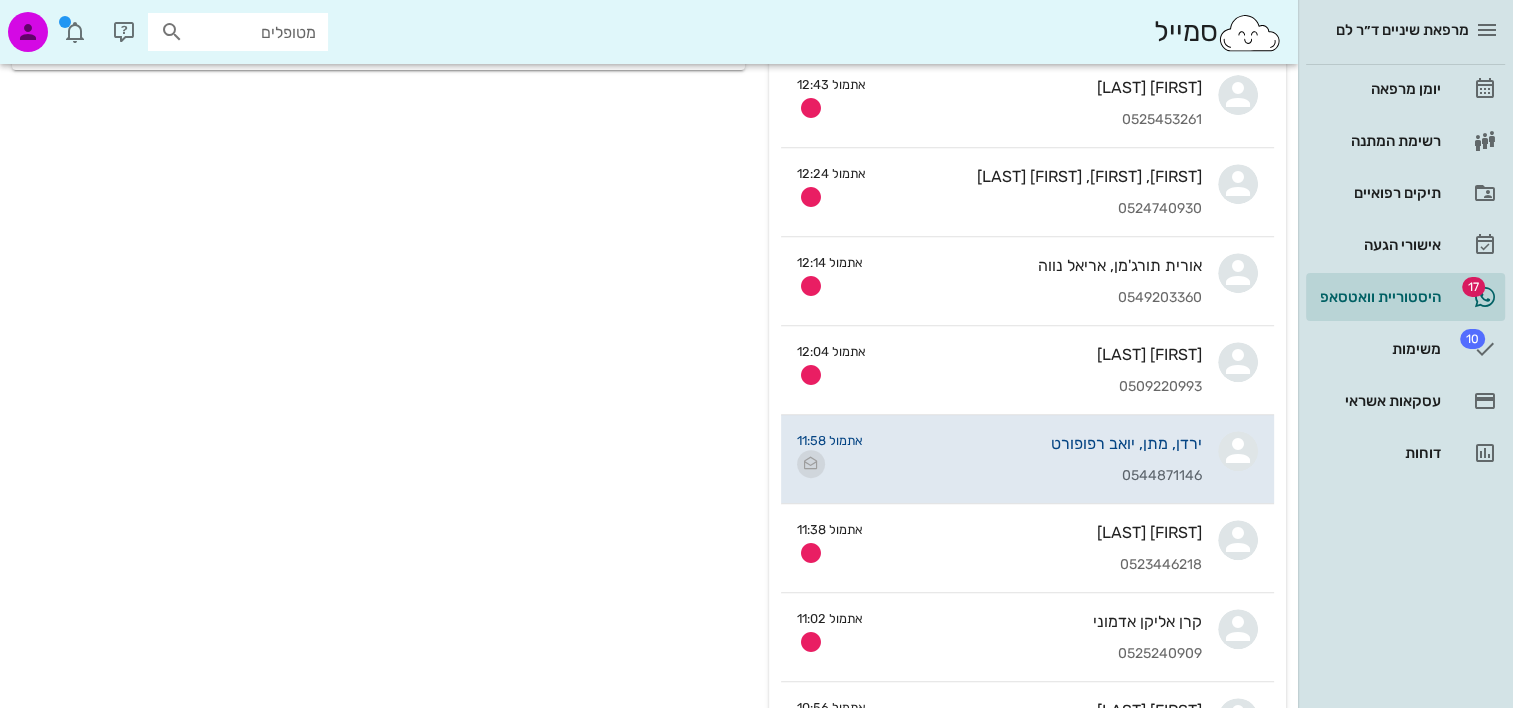 click at bounding box center (811, 464) 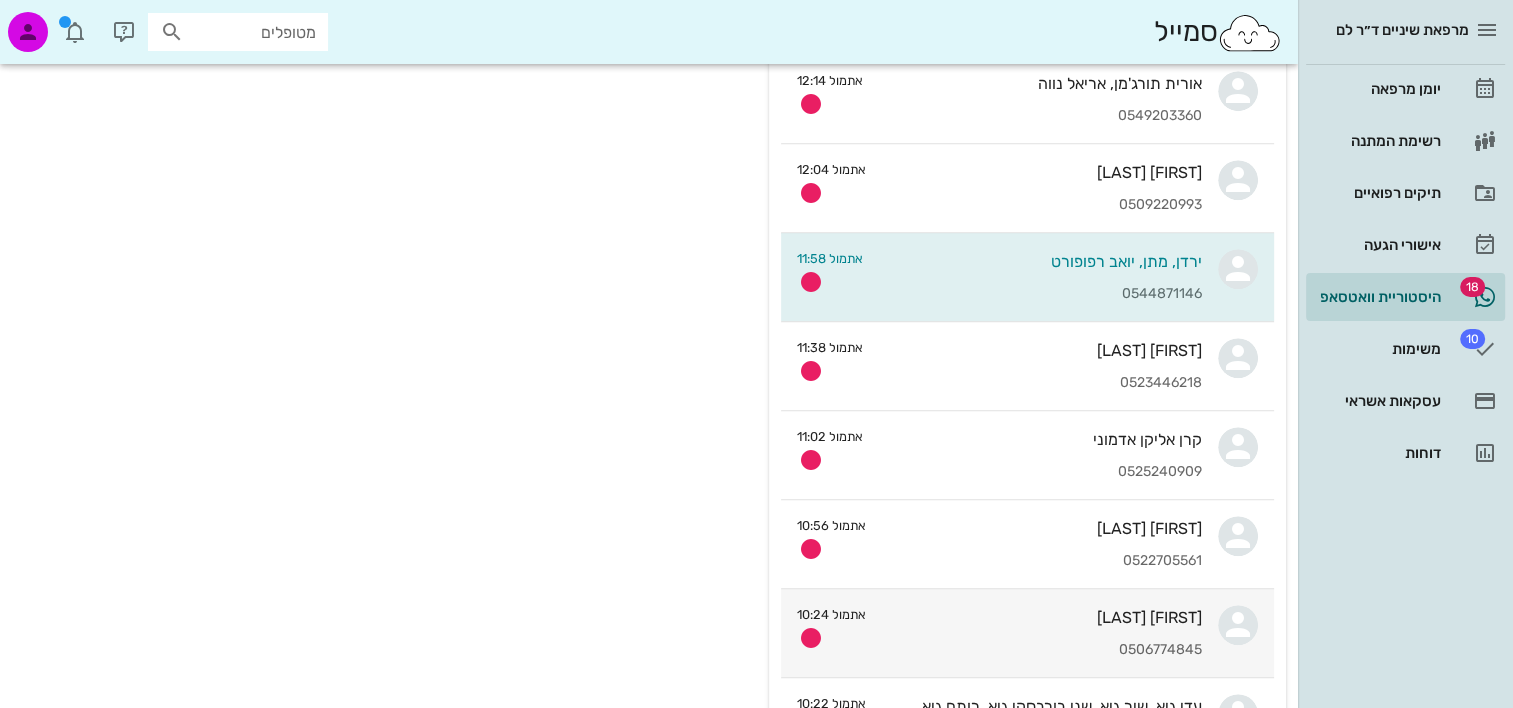 scroll, scrollTop: 1000, scrollLeft: 0, axis: vertical 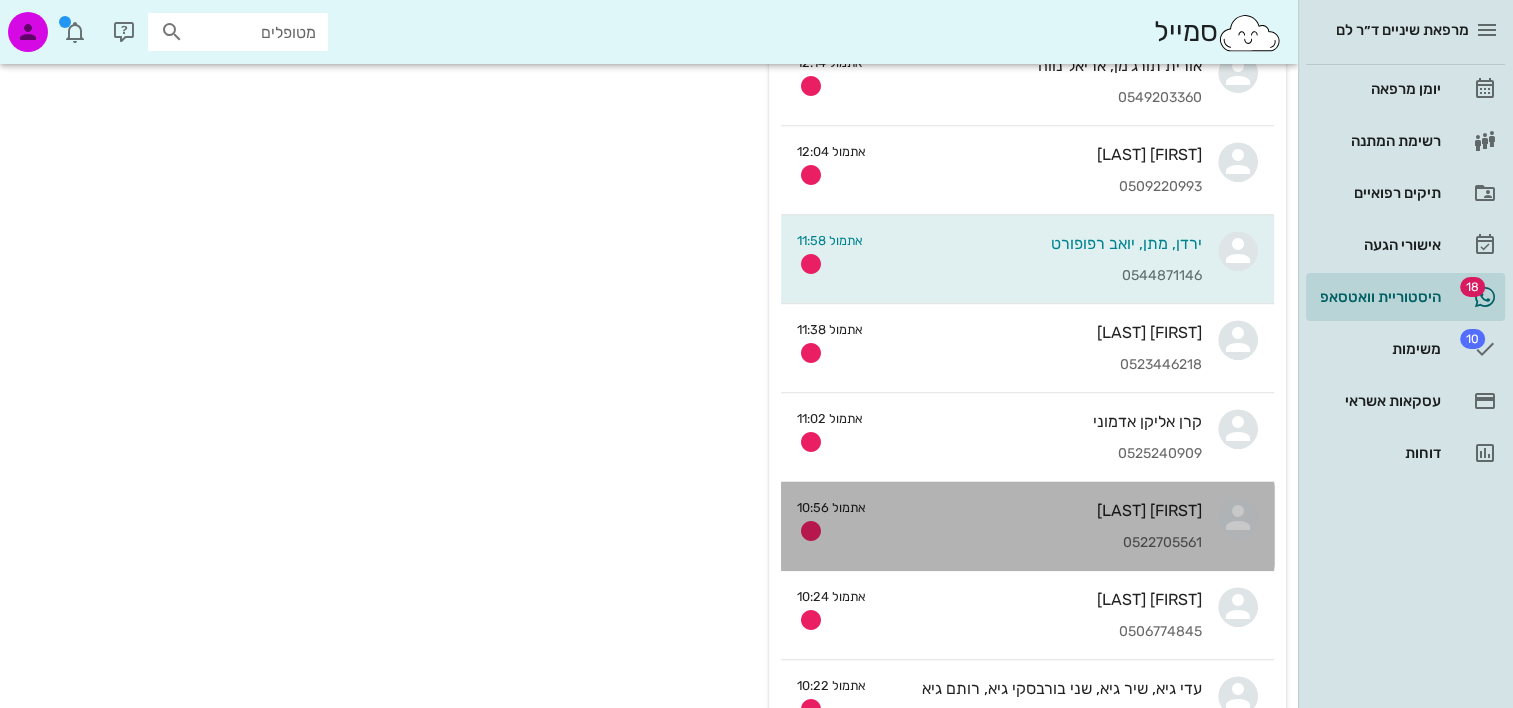 click on "0522705561" at bounding box center (1042, 543) 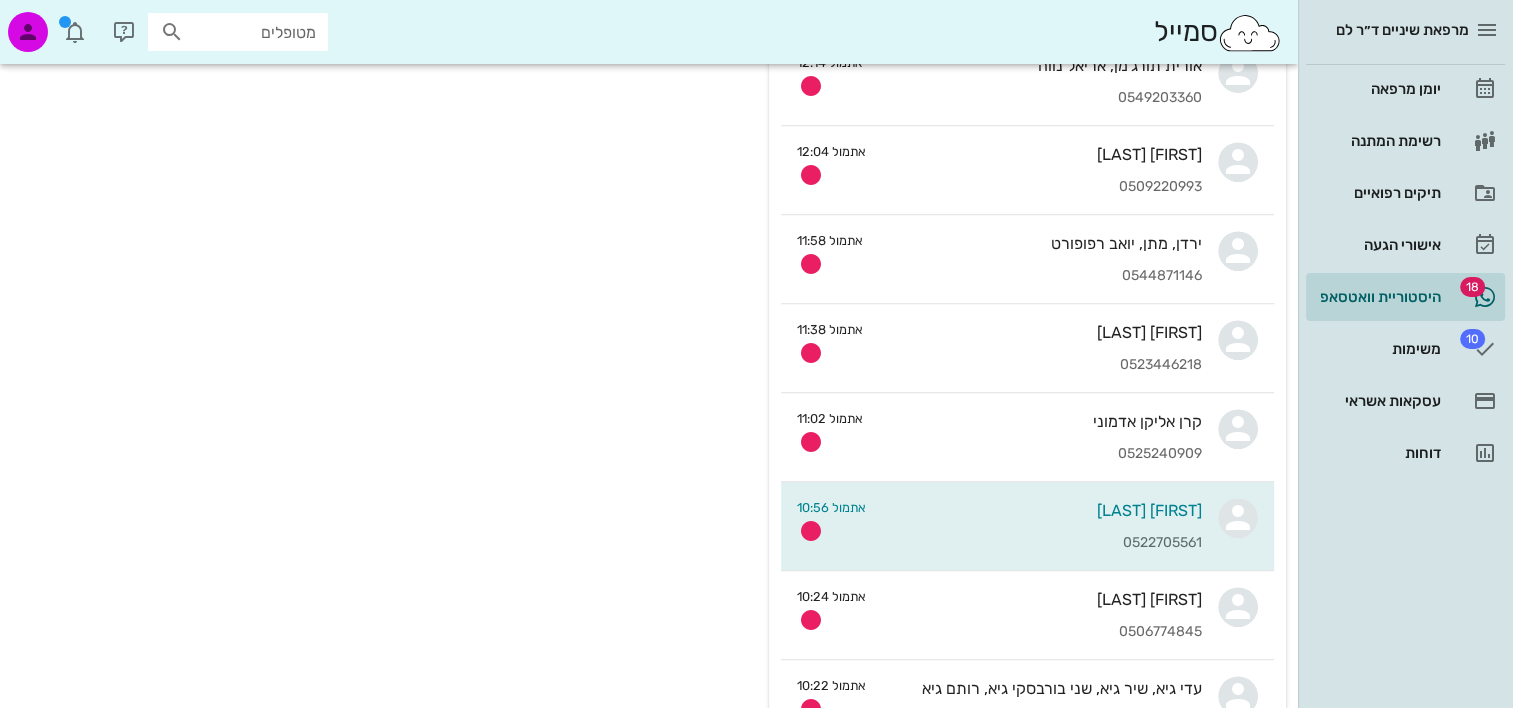 scroll, scrollTop: 0, scrollLeft: 0, axis: both 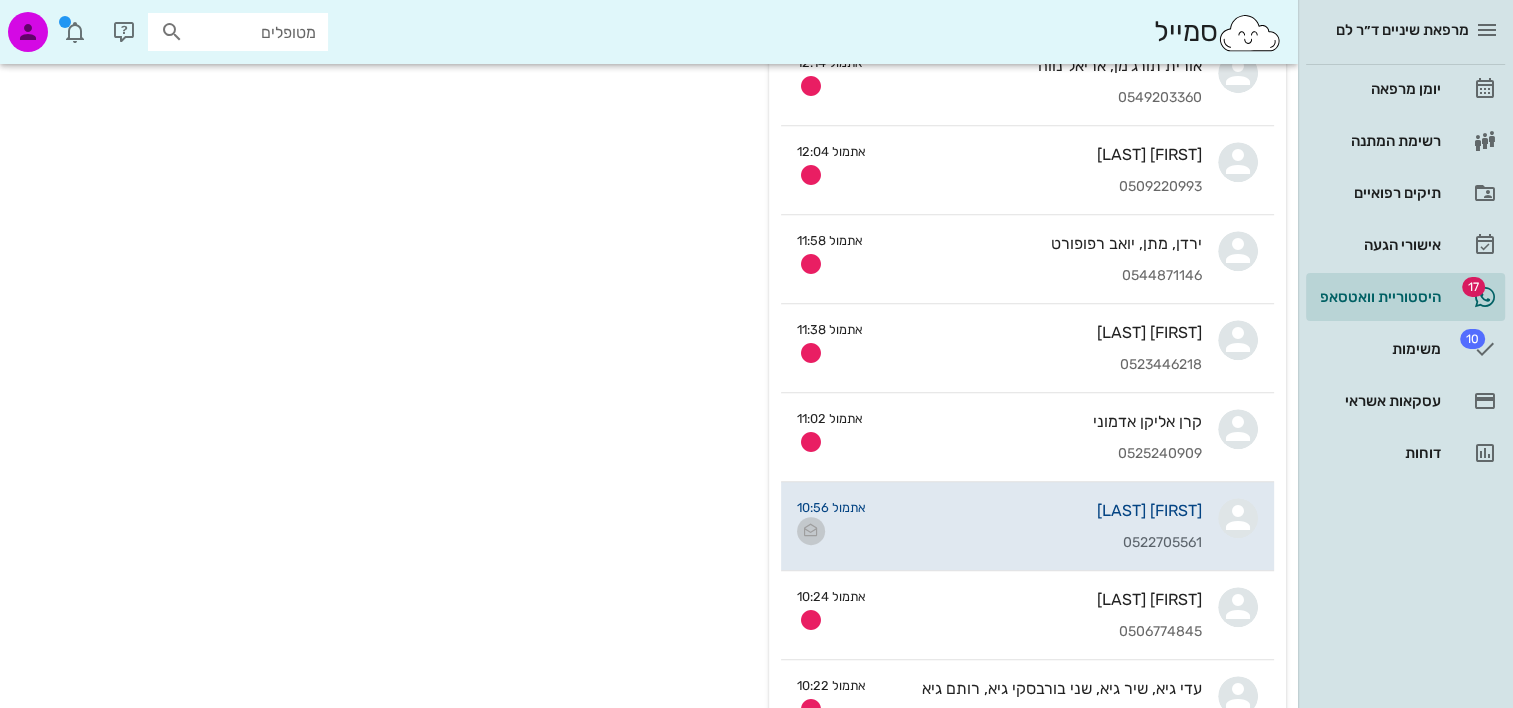 click at bounding box center [811, 531] 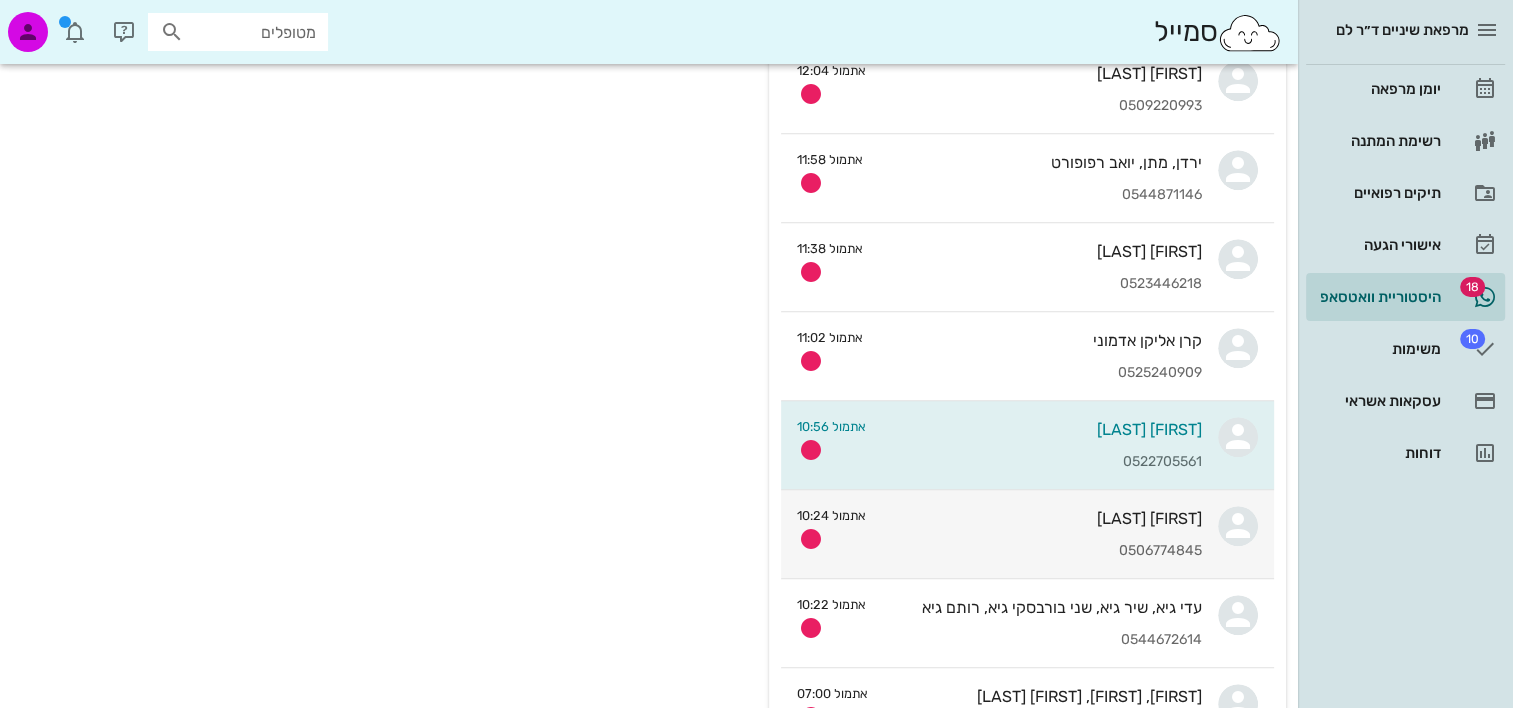 scroll, scrollTop: 1200, scrollLeft: 0, axis: vertical 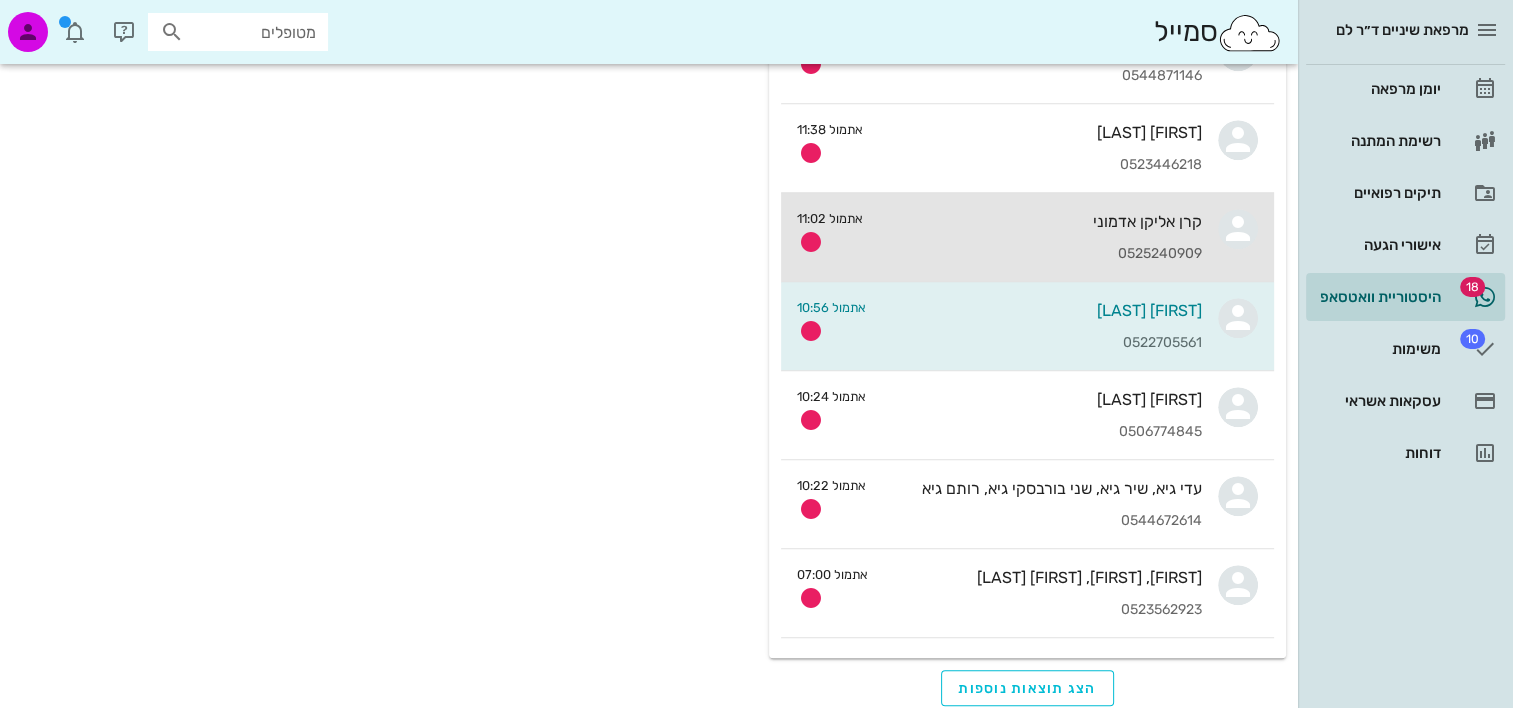 click on "0525240909" at bounding box center (1040, 254) 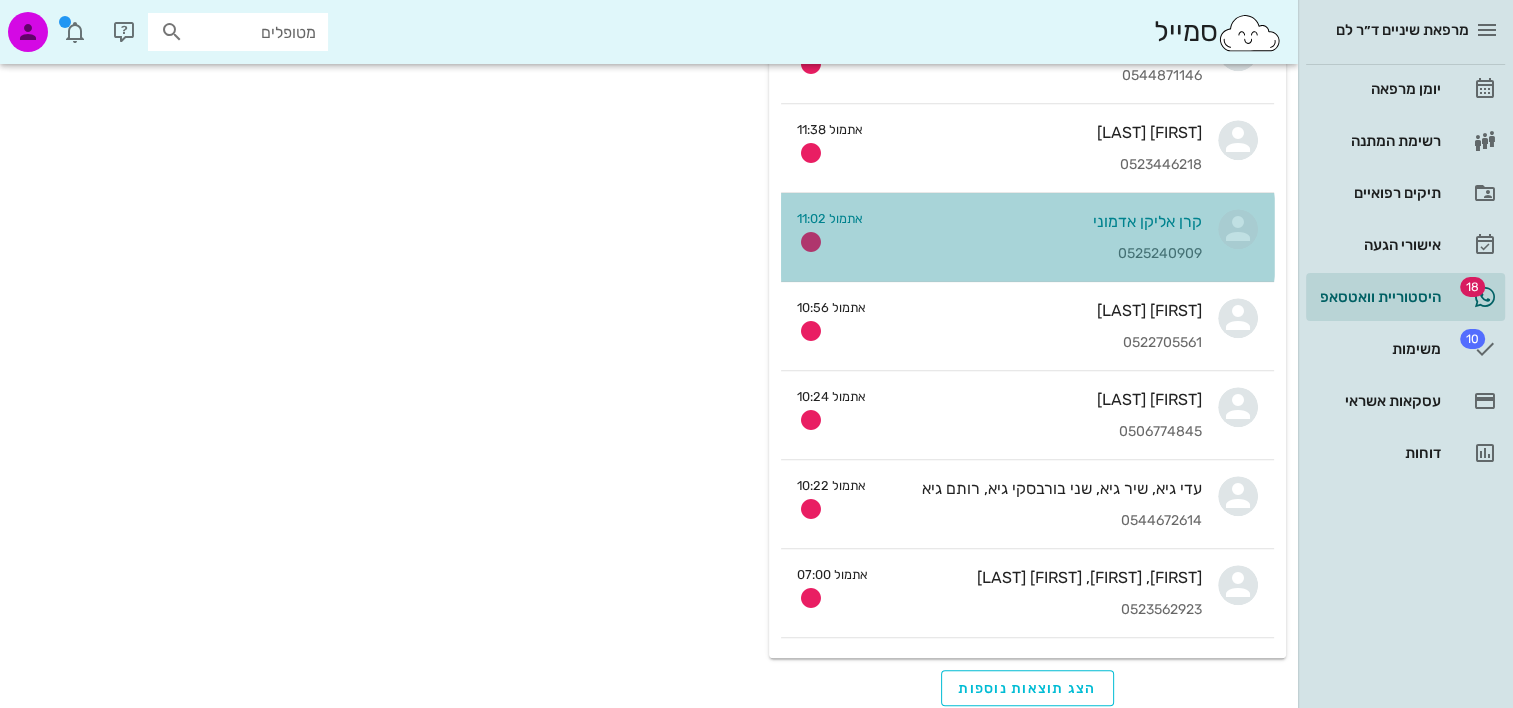 scroll, scrollTop: 0, scrollLeft: 0, axis: both 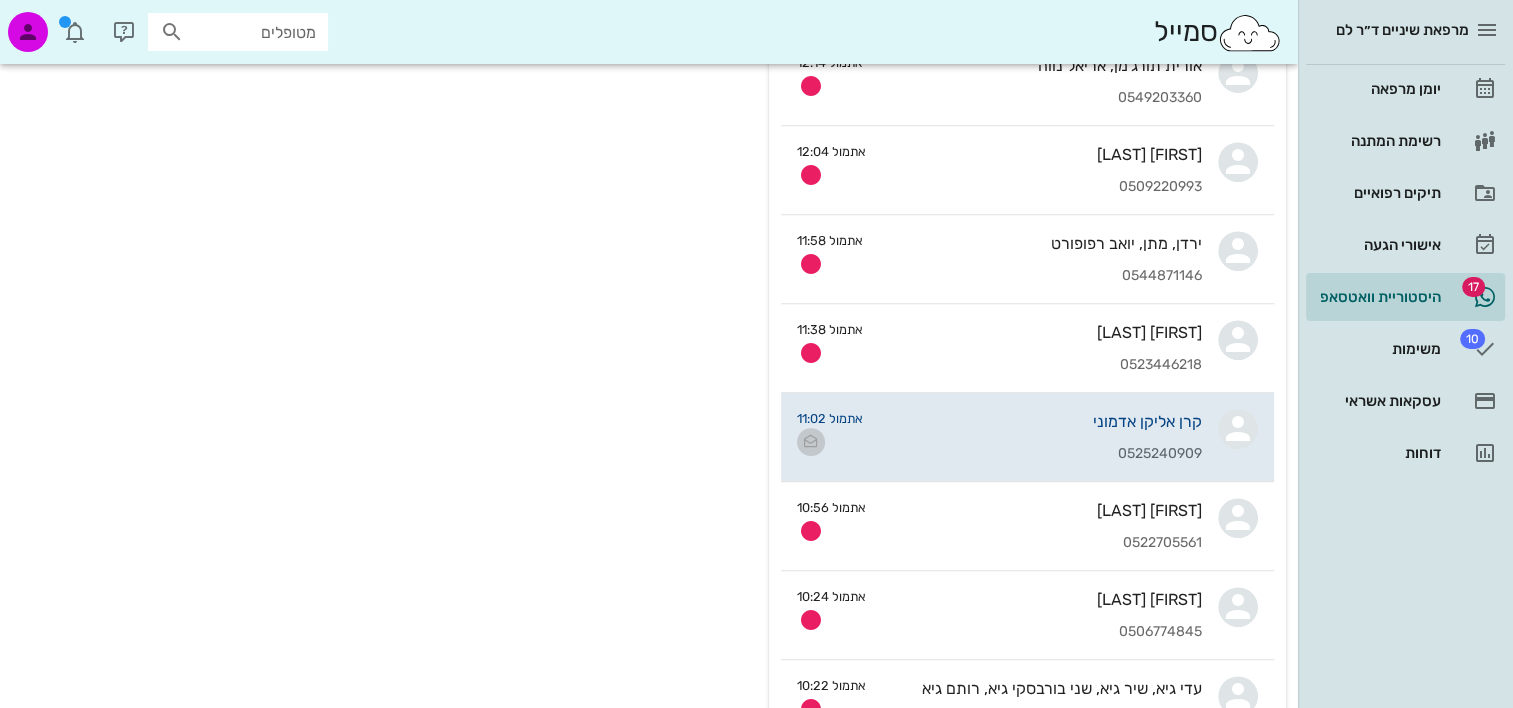 click at bounding box center (811, 442) 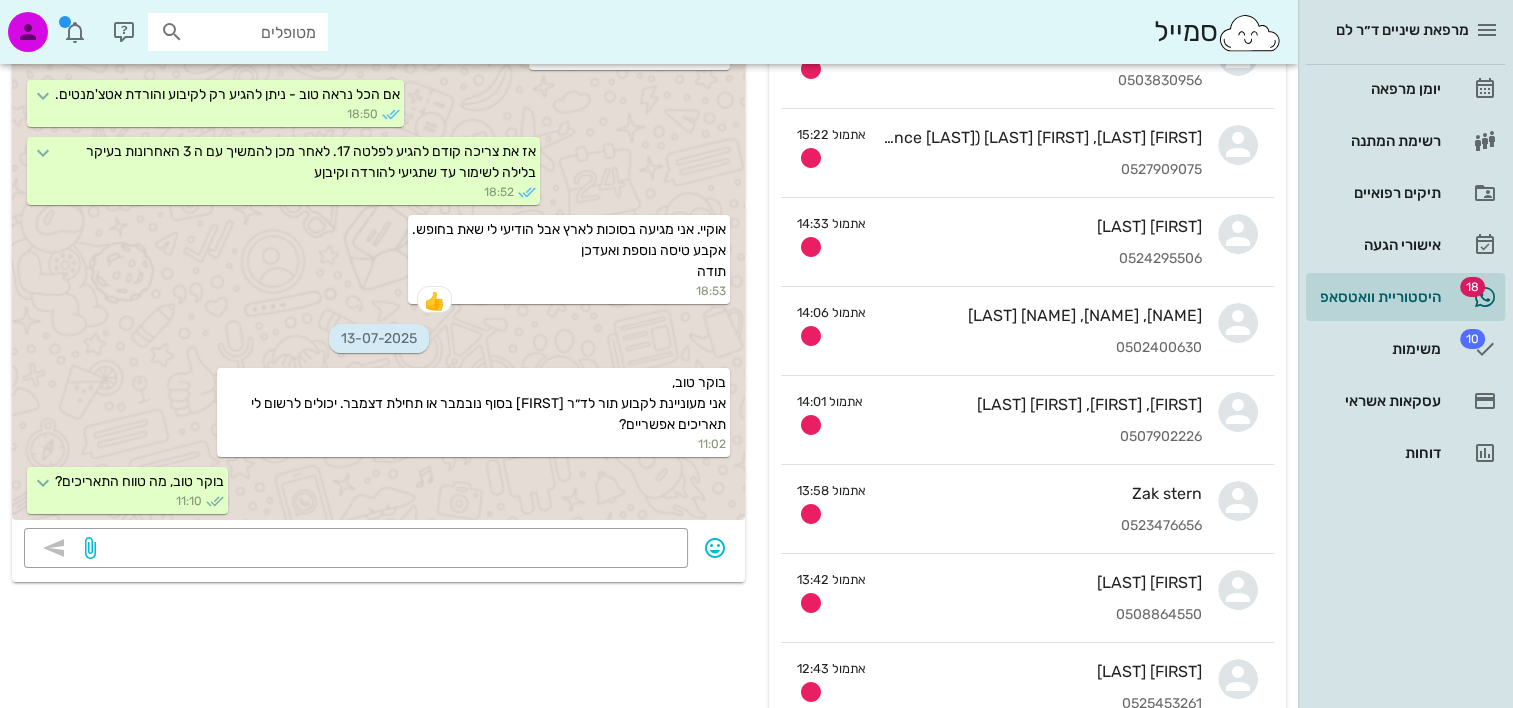scroll, scrollTop: 0, scrollLeft: 0, axis: both 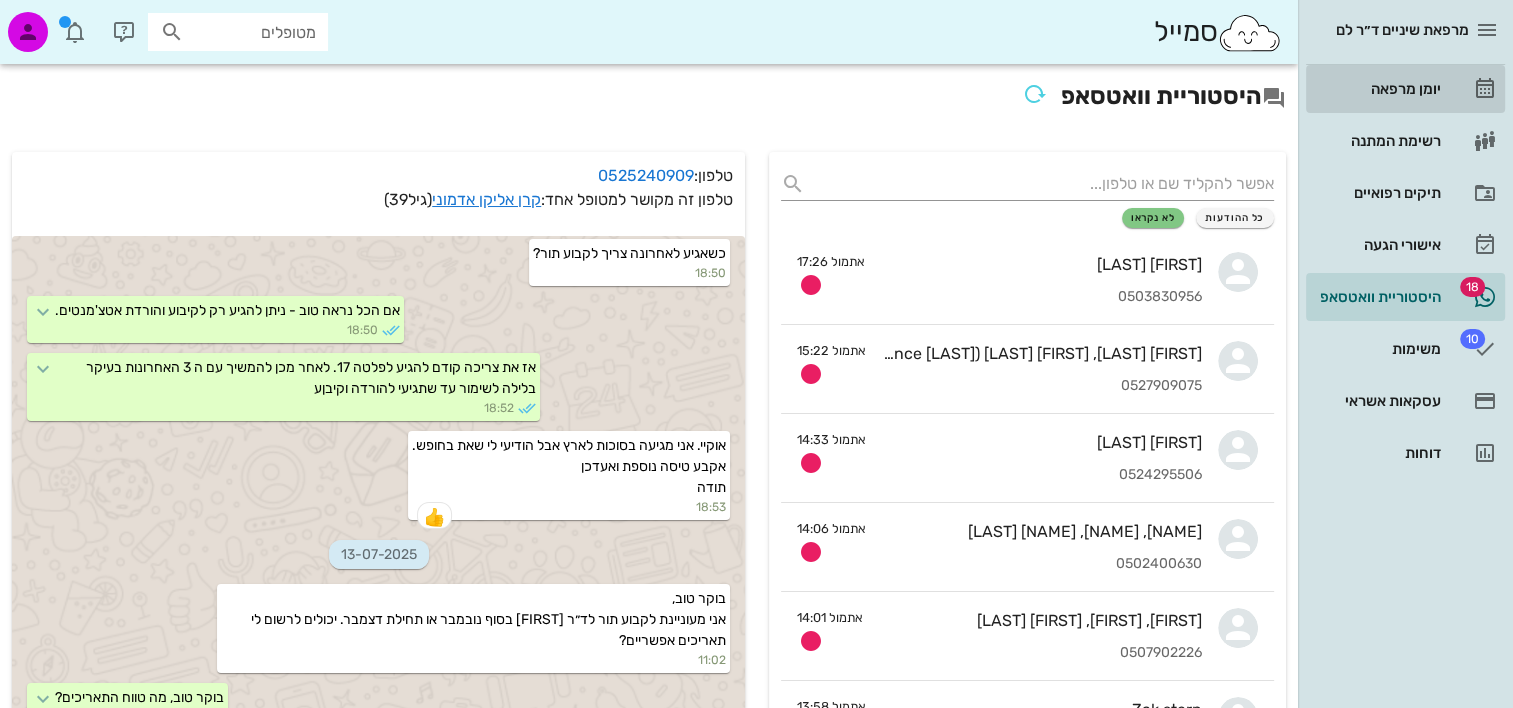 click on "יומן מרפאה" at bounding box center [1377, 89] 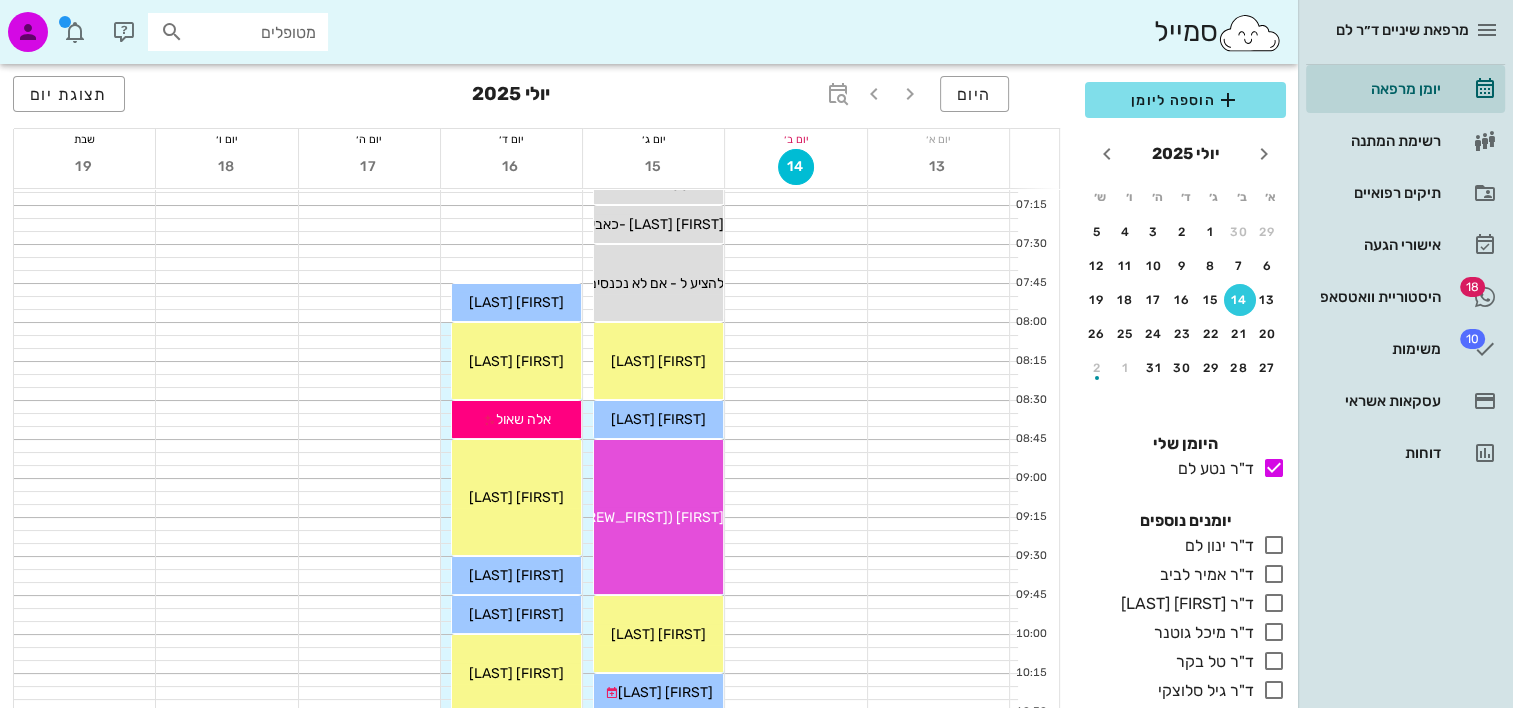 scroll, scrollTop: 0, scrollLeft: 0, axis: both 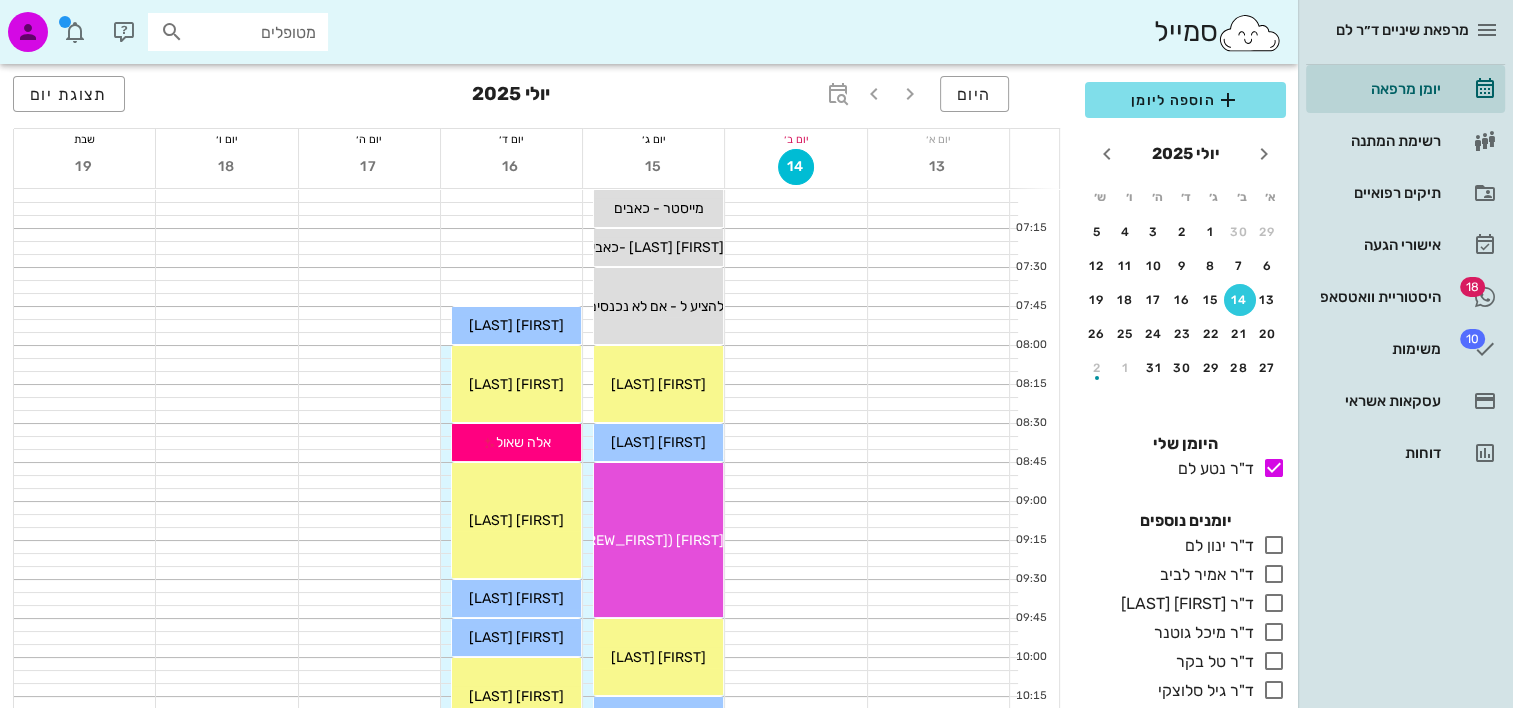click on "מטופלים" at bounding box center [252, 32] 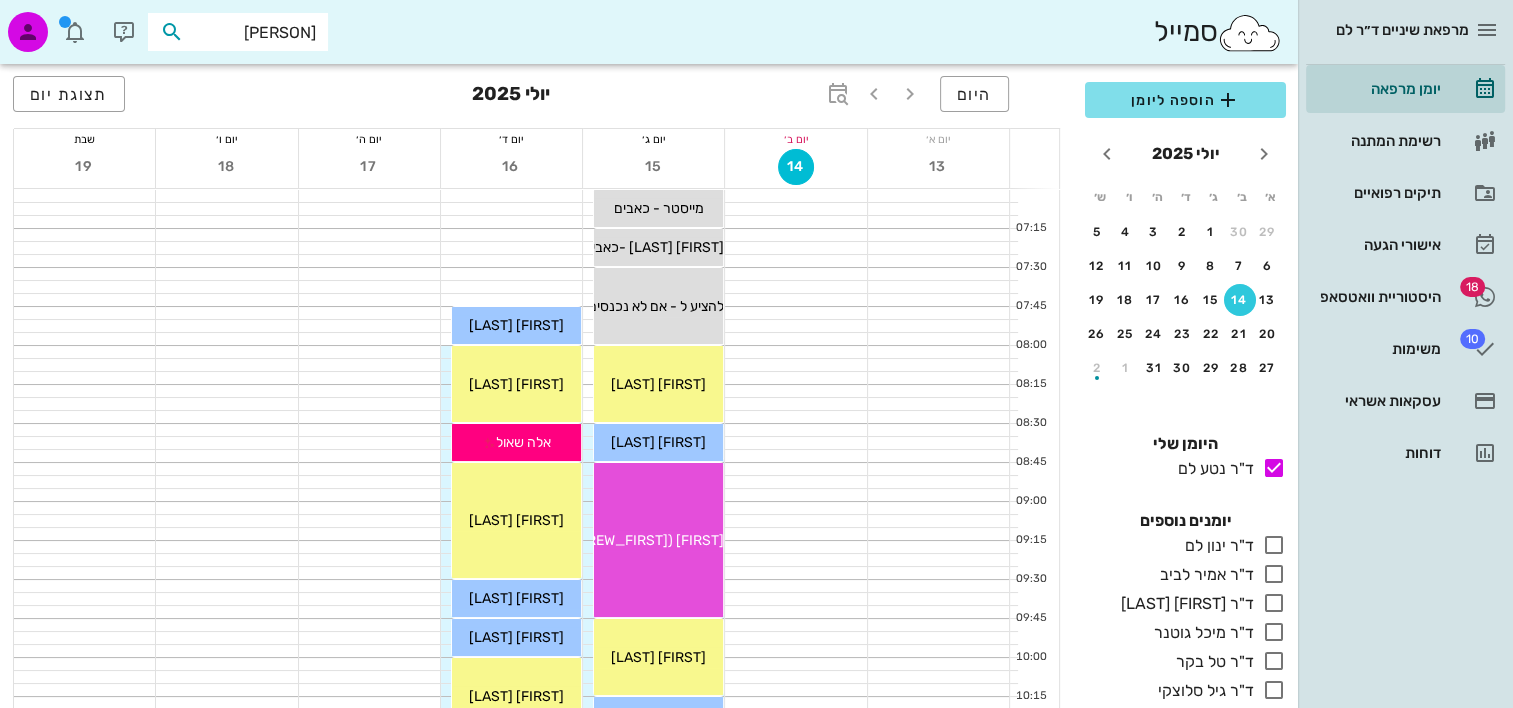 type on "טום" 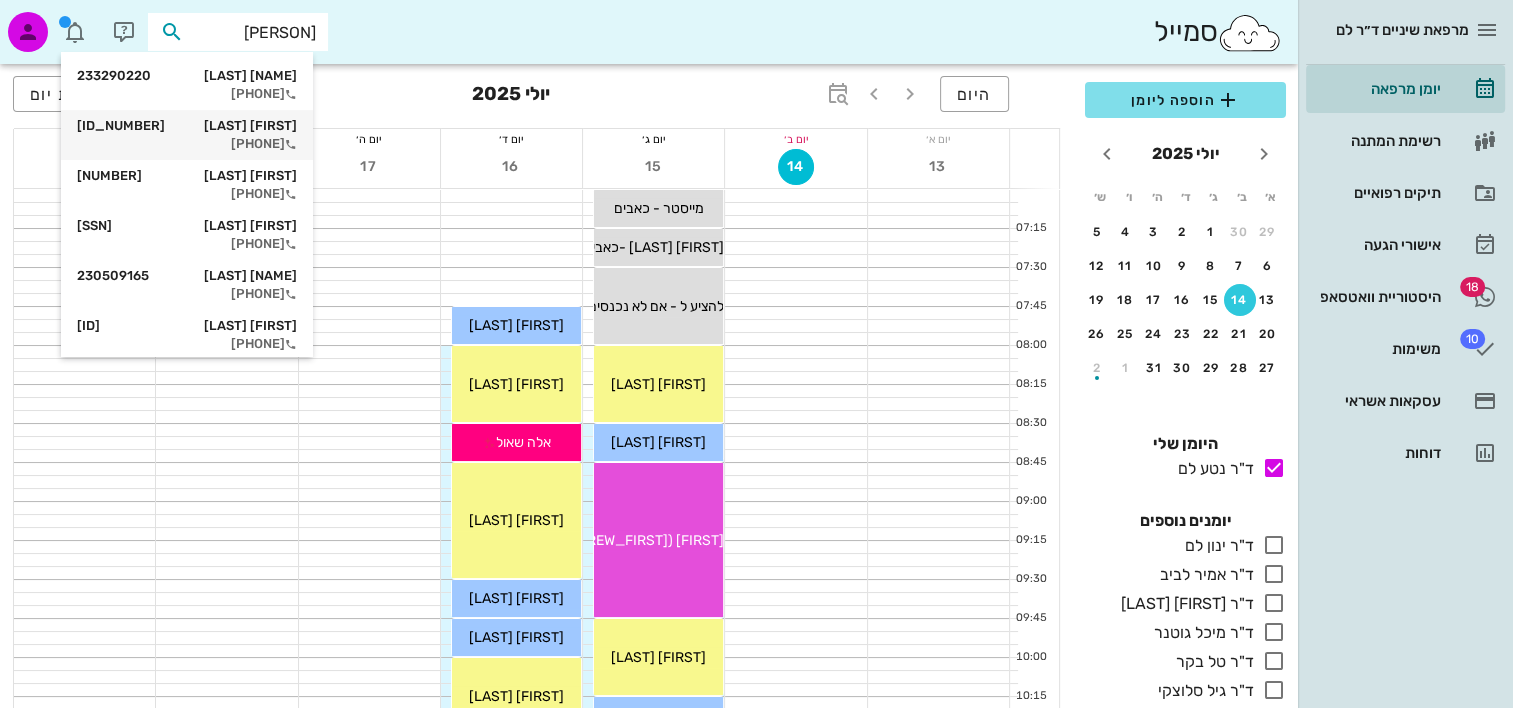 click on "0527966476" at bounding box center (187, 144) 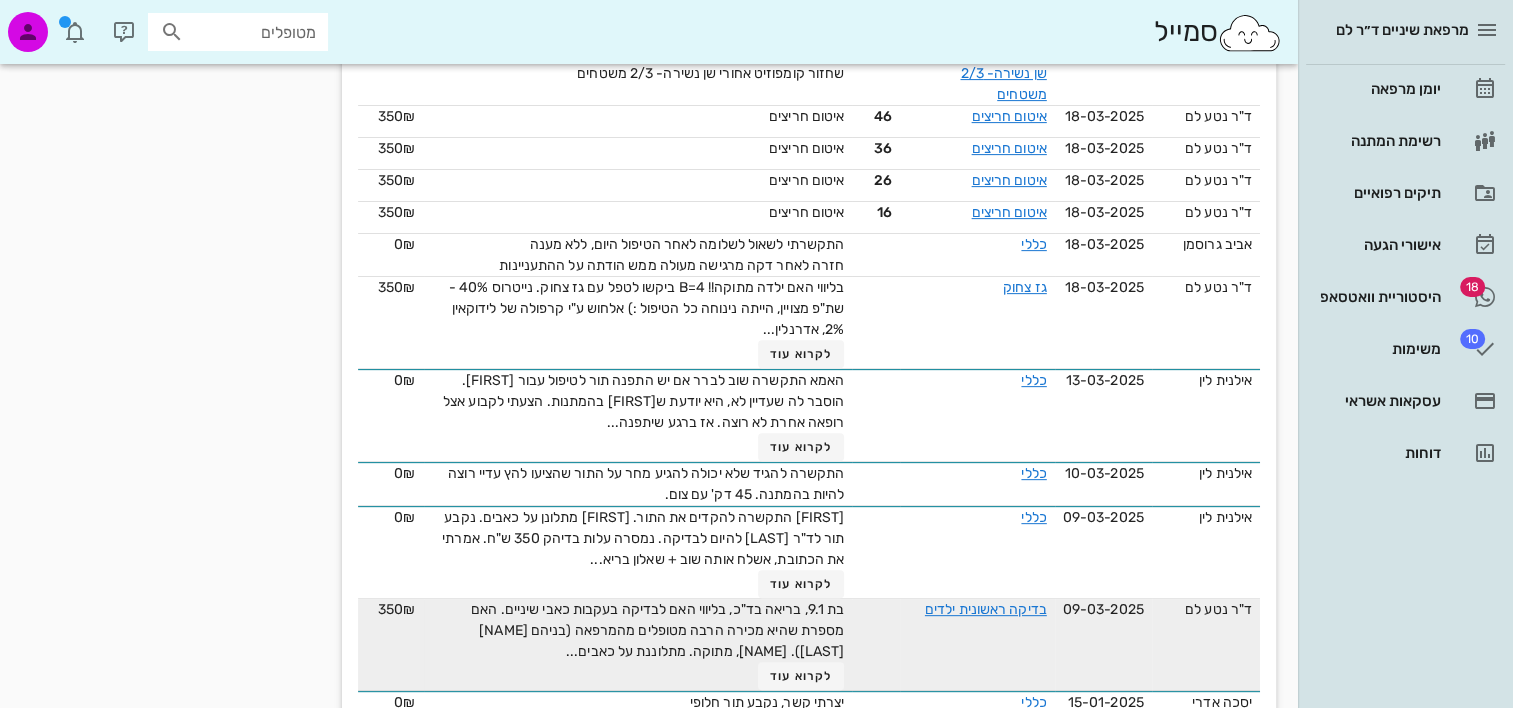 scroll, scrollTop: 700, scrollLeft: 0, axis: vertical 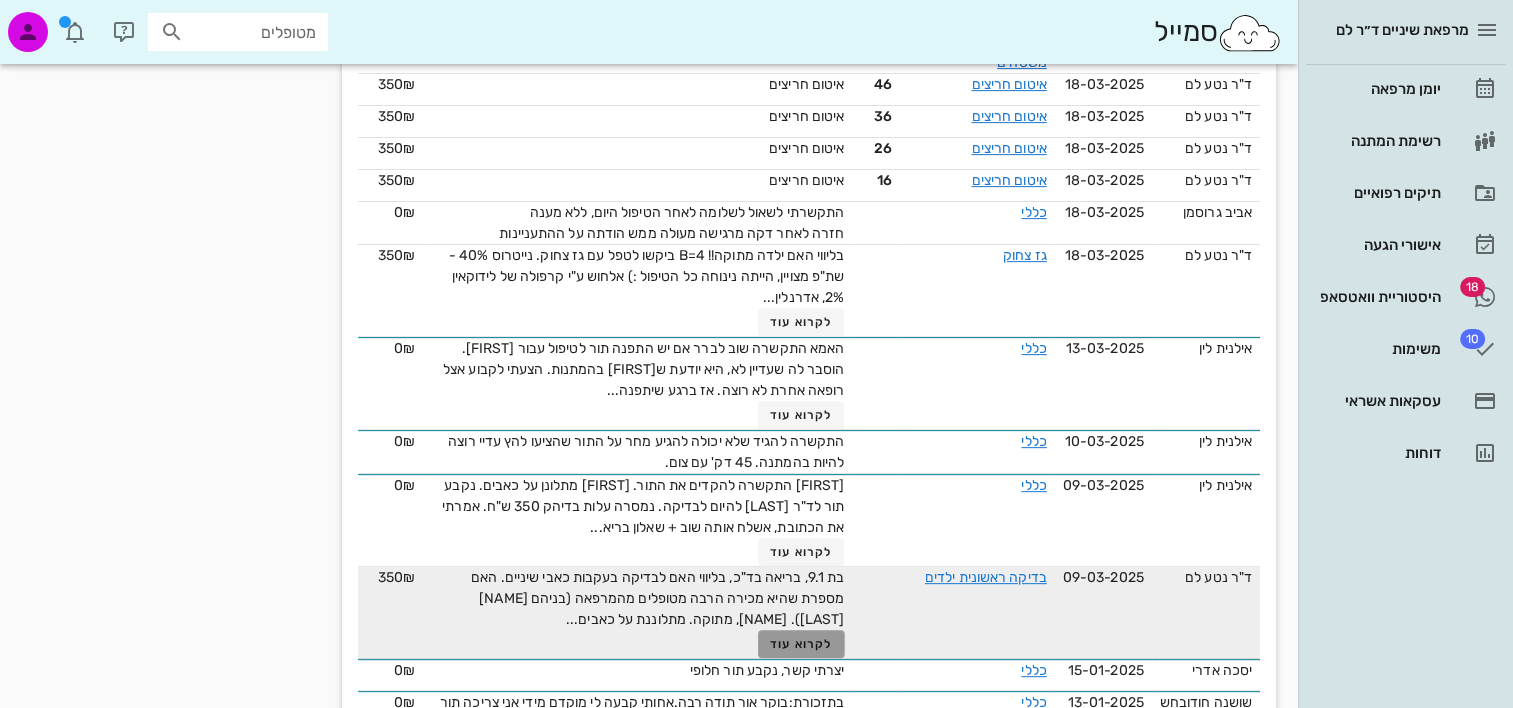 drag, startPoint x: 795, startPoint y: 641, endPoint x: 787, endPoint y: 652, distance: 13.601471 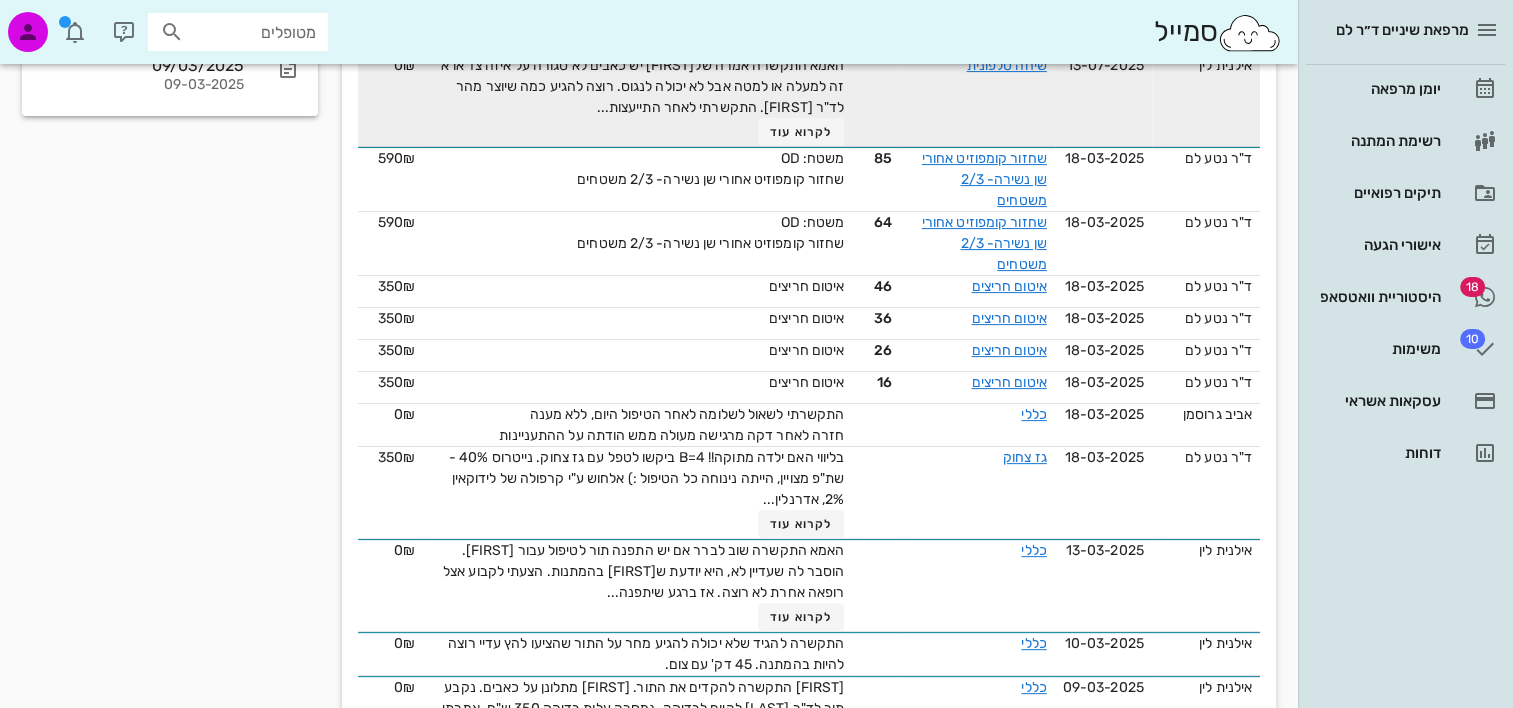 scroll, scrollTop: 0, scrollLeft: 0, axis: both 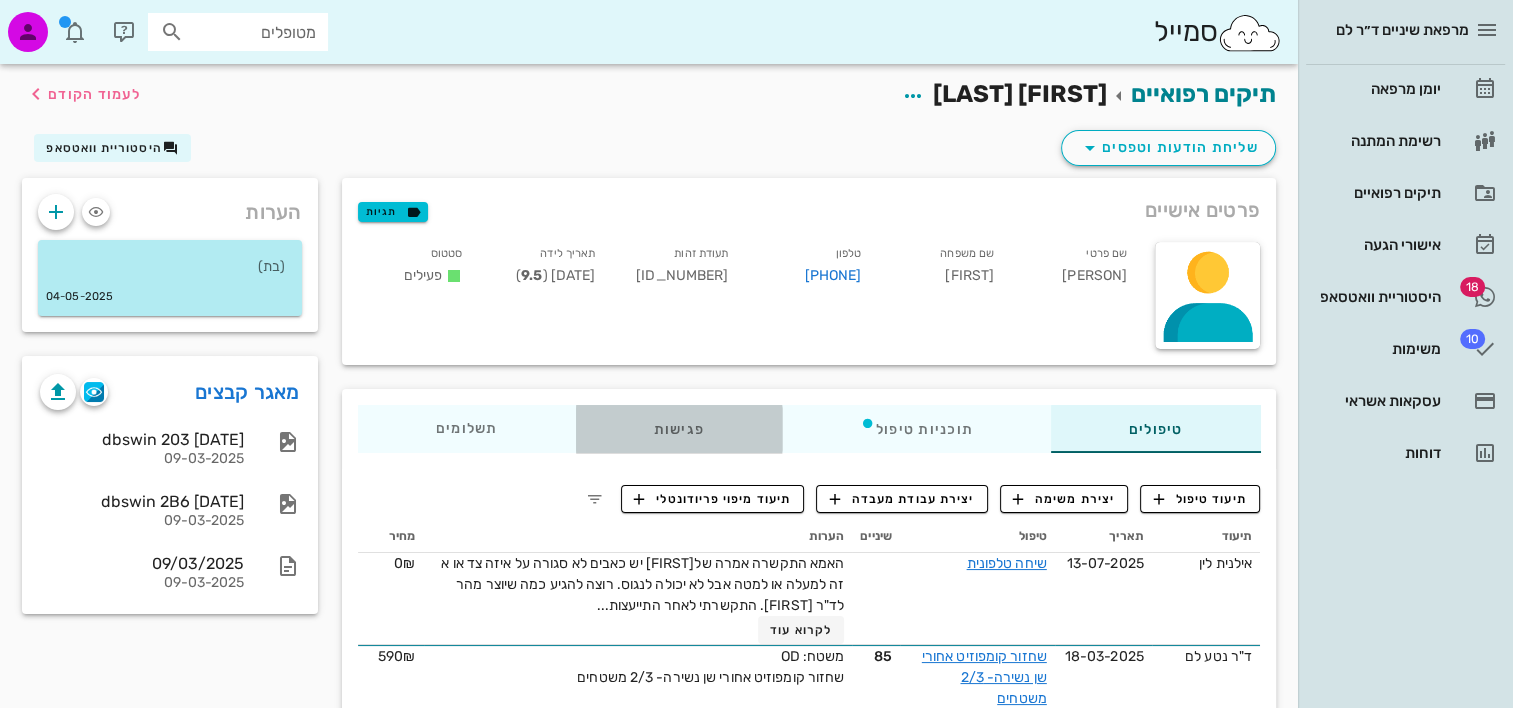 click on "פגישות" at bounding box center (678, 429) 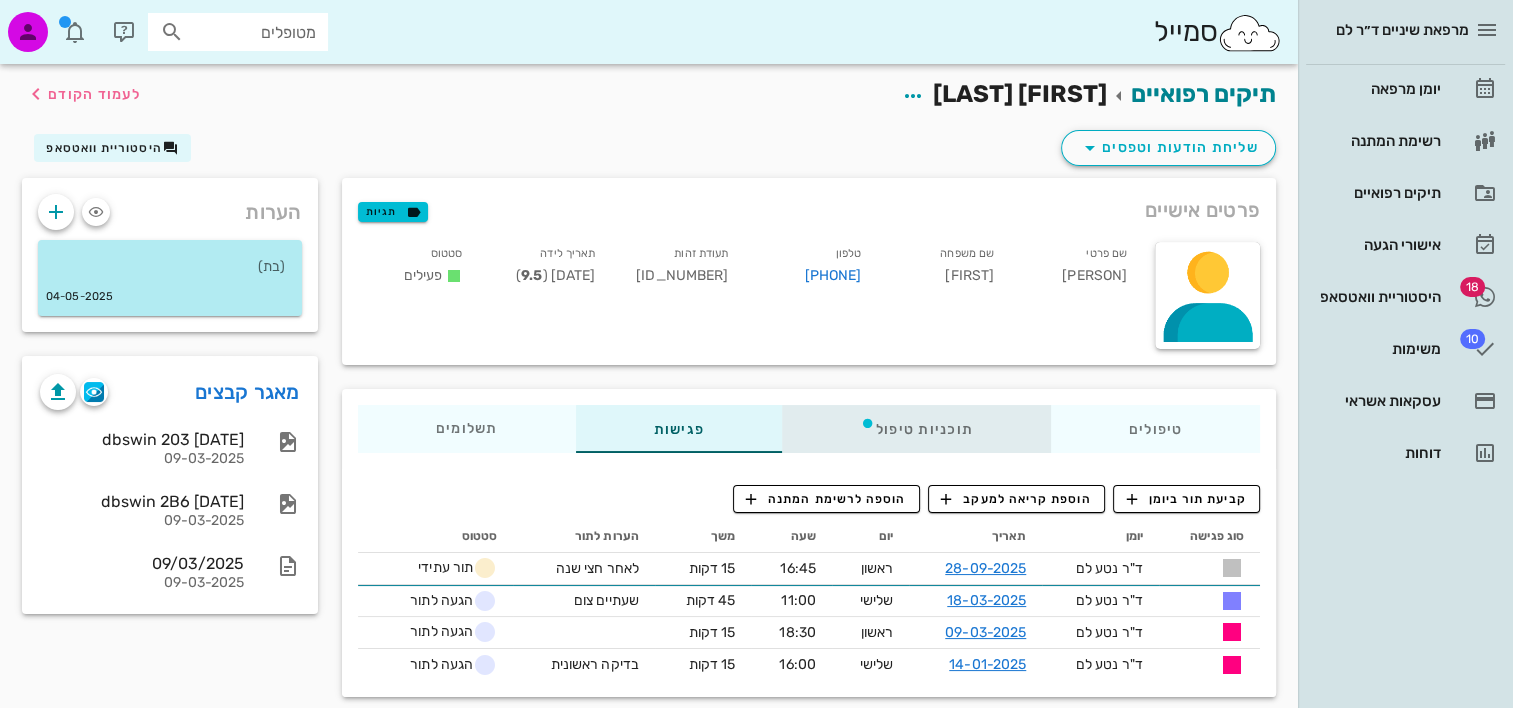 click at bounding box center (867, 423) 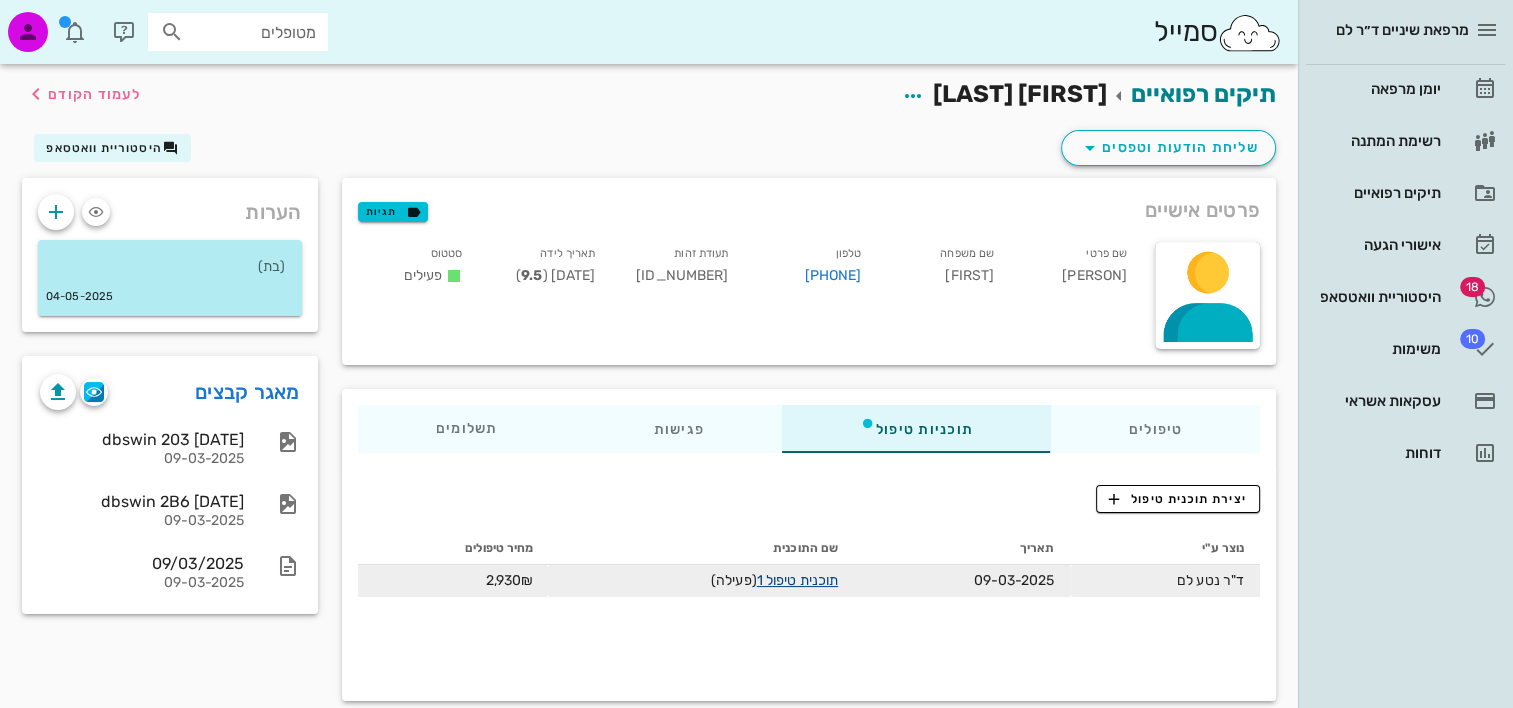 click on "תוכנית טיפול 1" at bounding box center [797, 580] 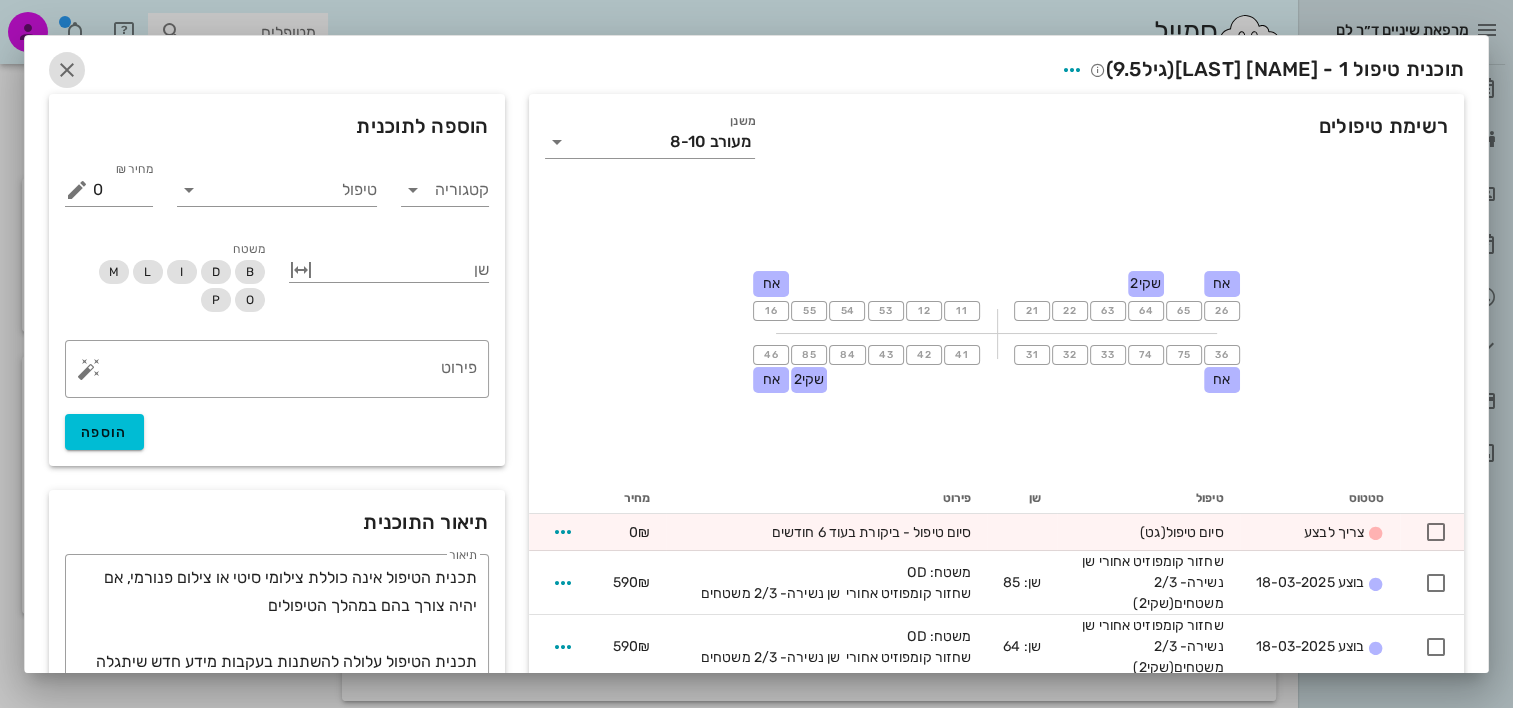 click at bounding box center [67, 70] 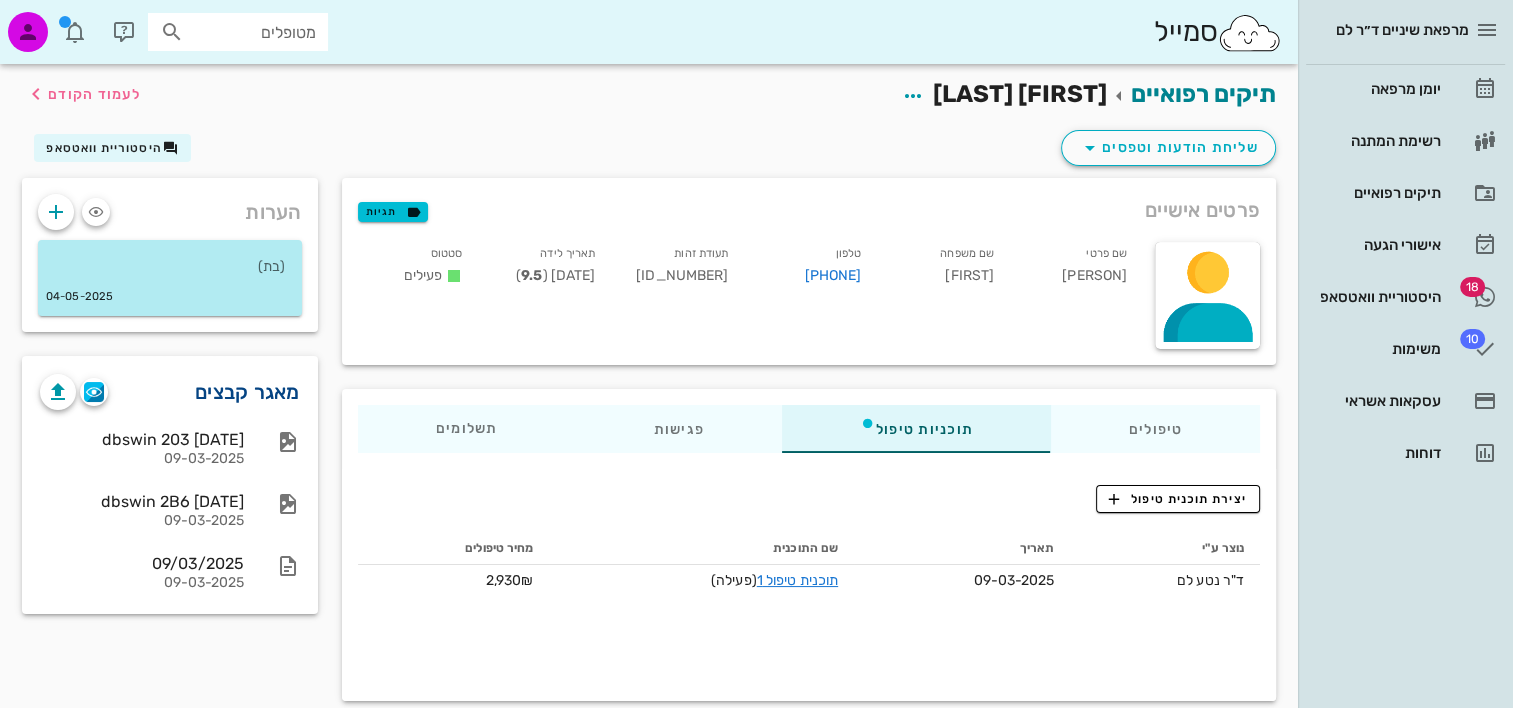 click on "מאגר קבצים" at bounding box center [247, 392] 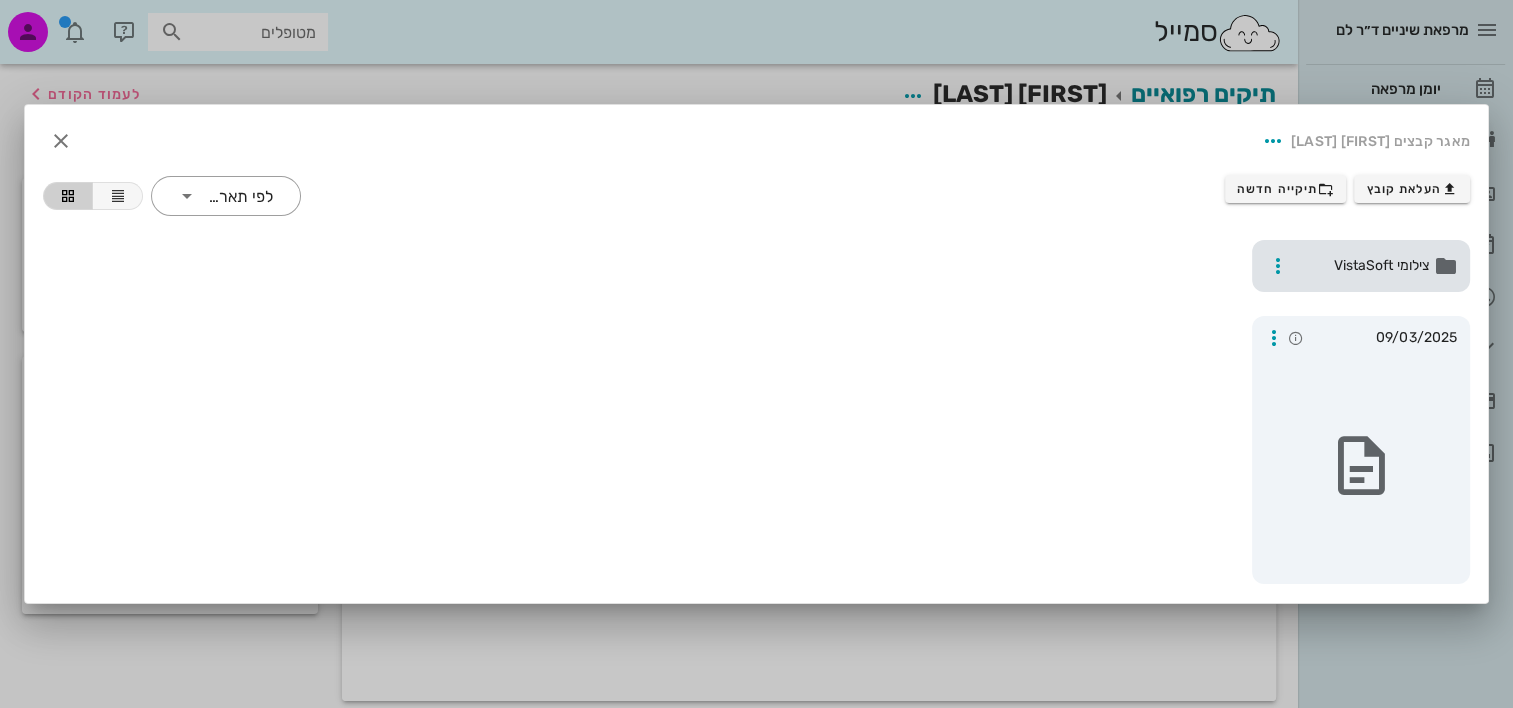 click on "צילומי VistaSoft" at bounding box center (1363, 266) 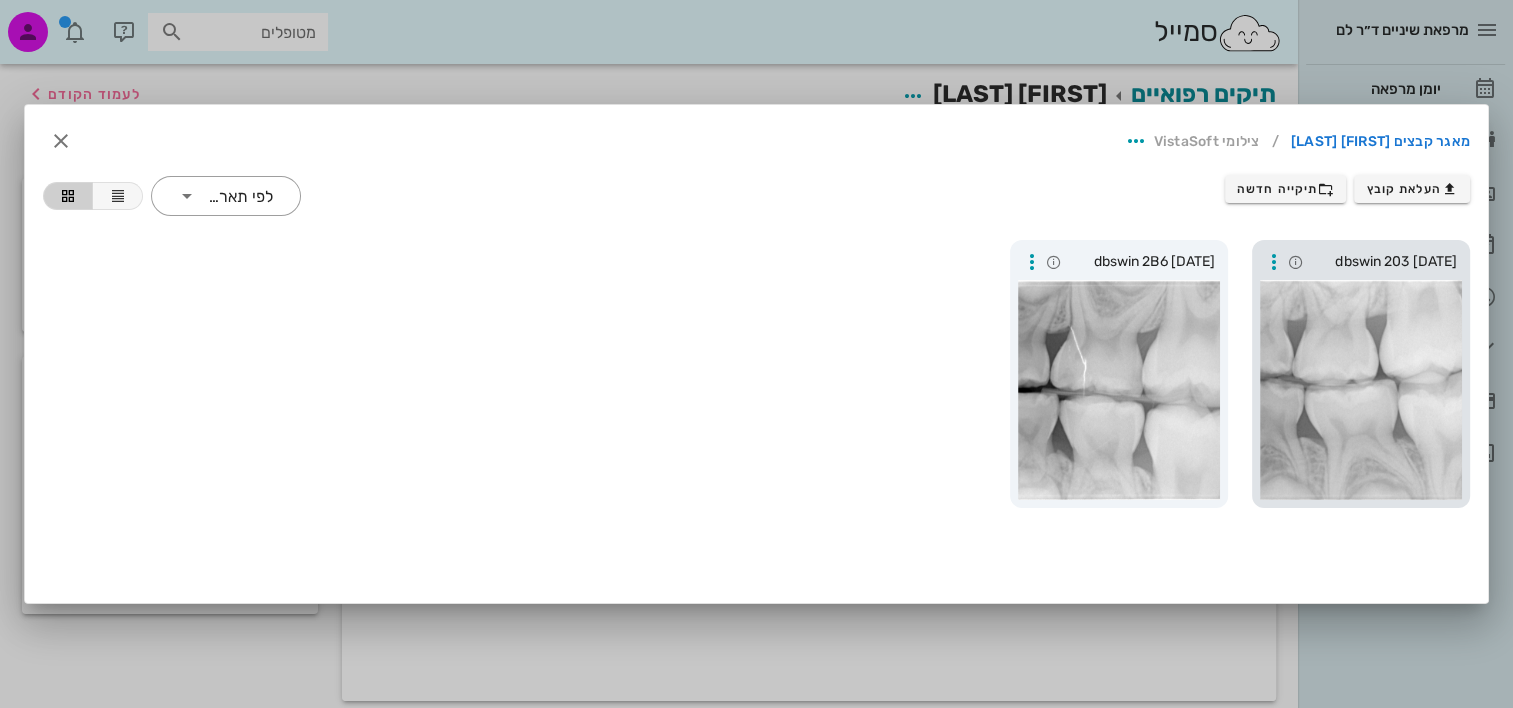 click at bounding box center [1361, 390] 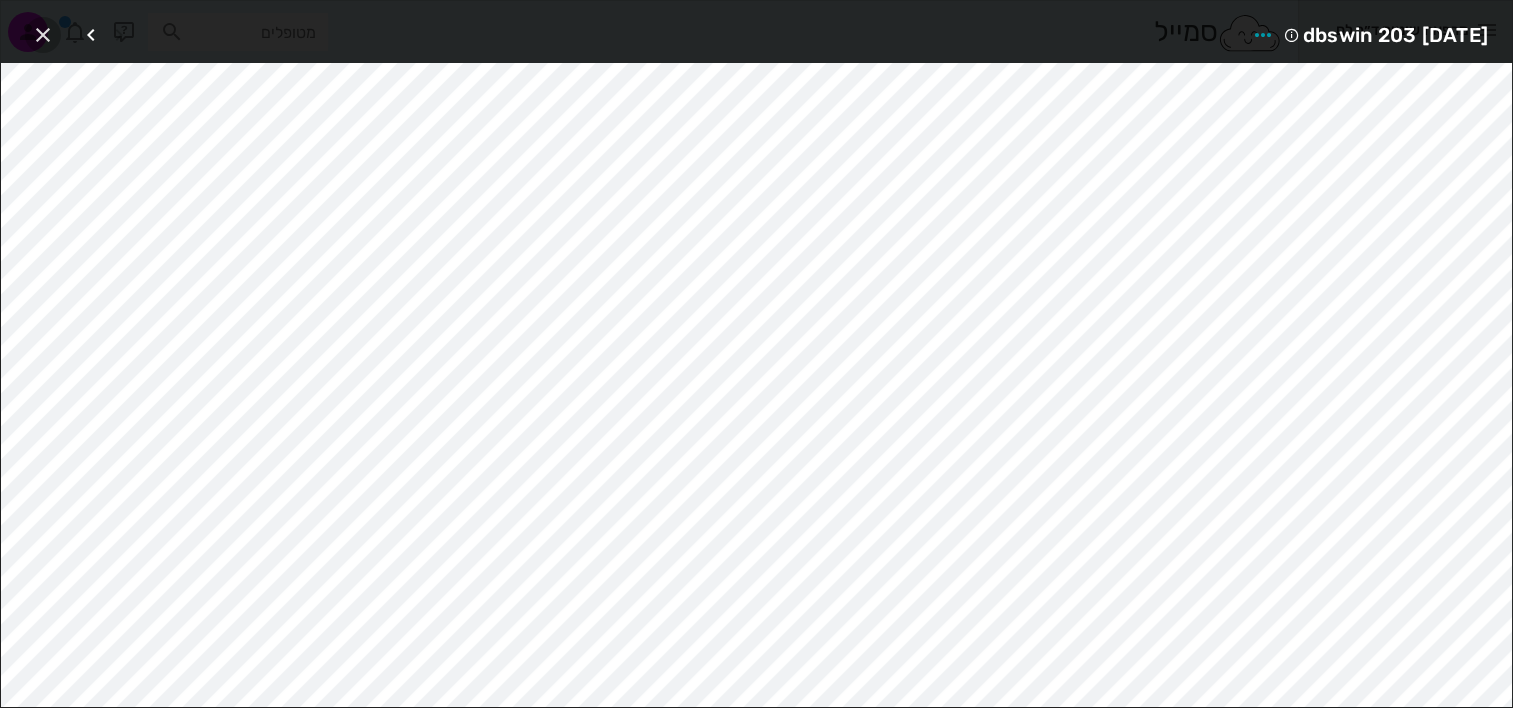 click at bounding box center (43, 35) 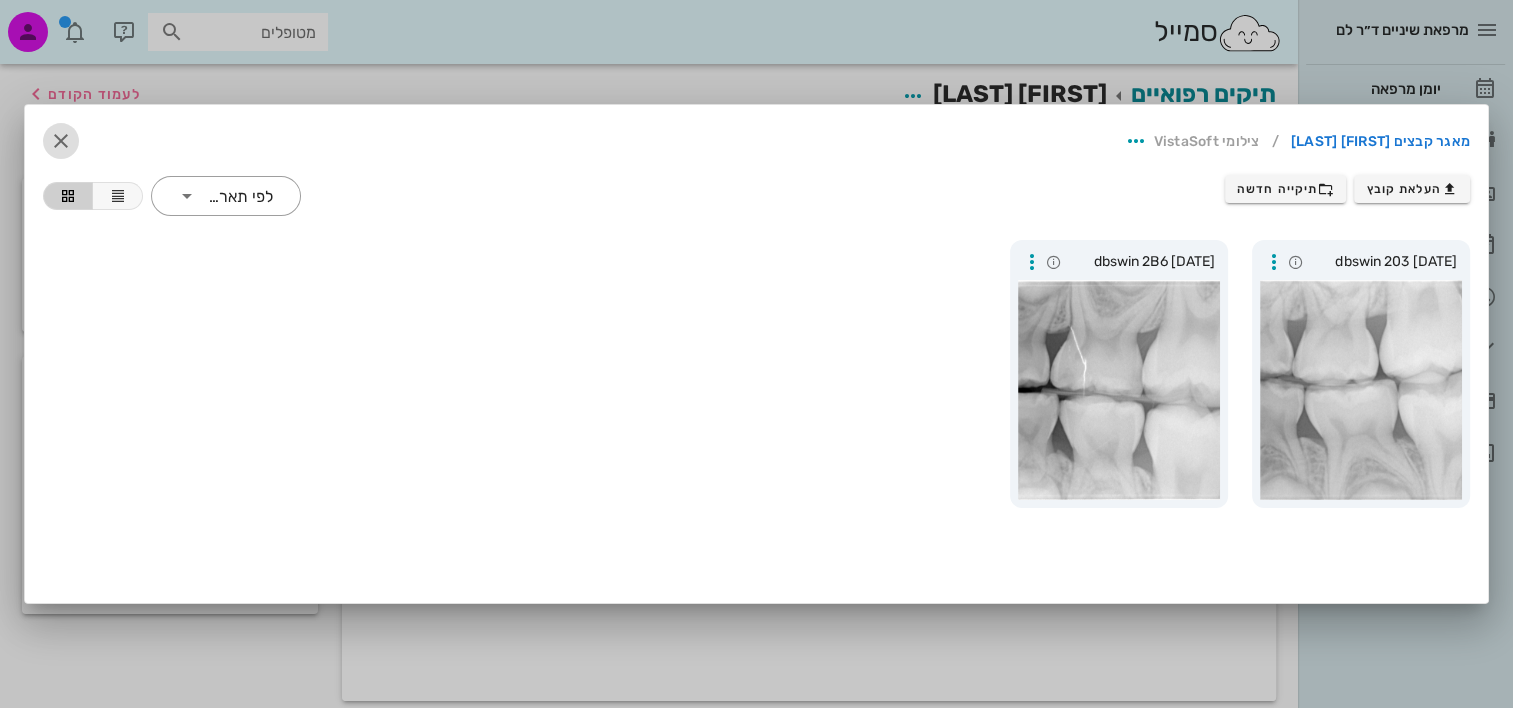 drag, startPoint x: 48, startPoint y: 144, endPoint x: 64, endPoint y: 146, distance: 16.124516 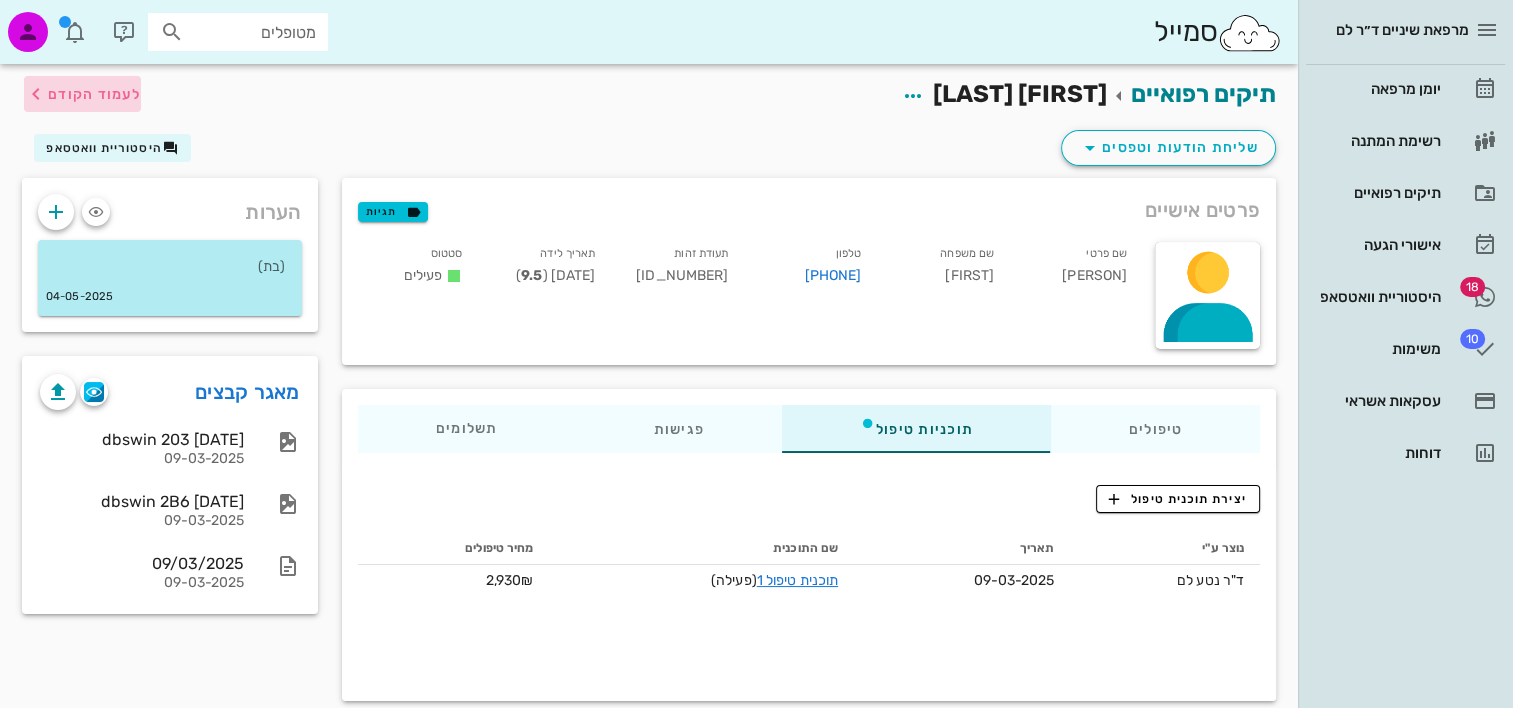 click on "לעמוד הקודם" at bounding box center (94, 94) 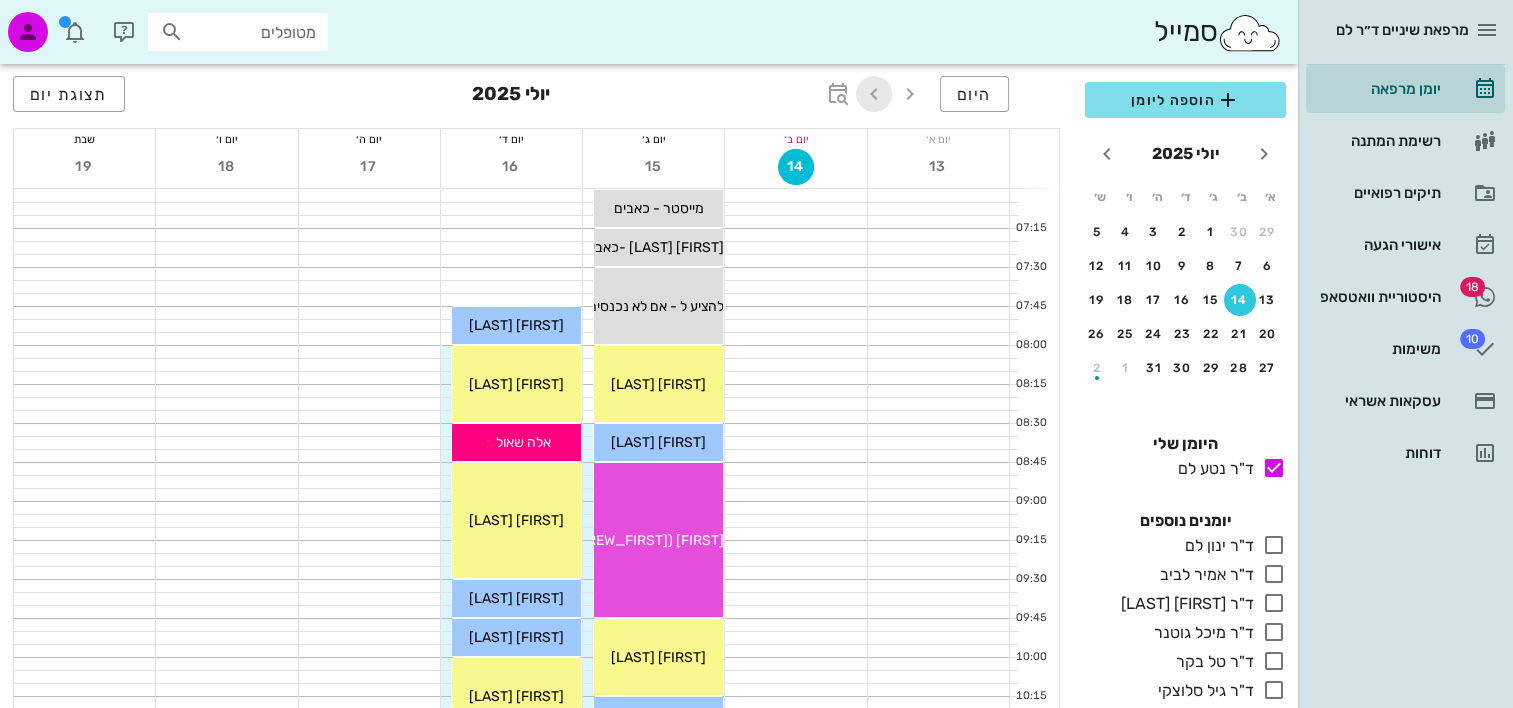 drag, startPoint x: 862, startPoint y: 90, endPoint x: 1100, endPoint y: 588, distance: 551.9493 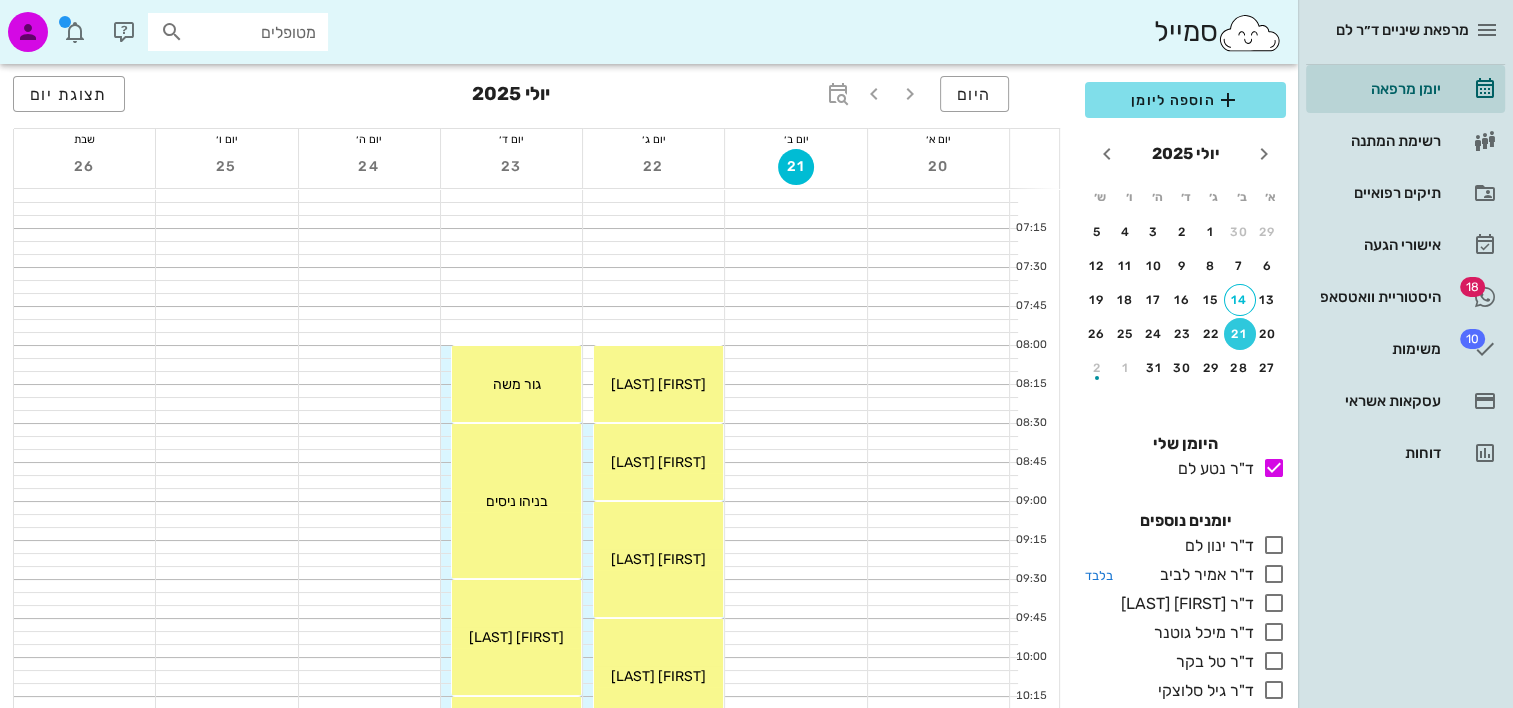 scroll, scrollTop: 200, scrollLeft: 0, axis: vertical 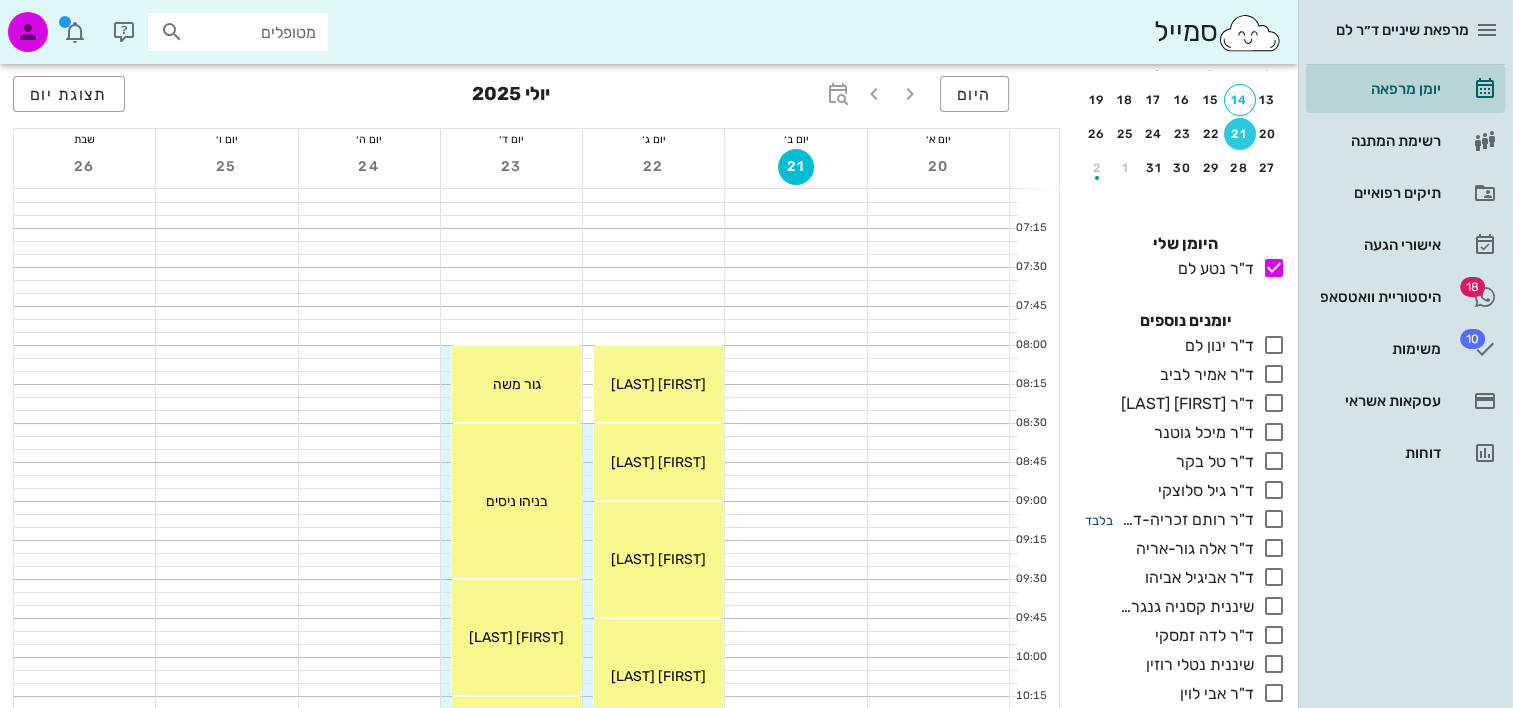 click on "בלבד" at bounding box center (1099, 520) 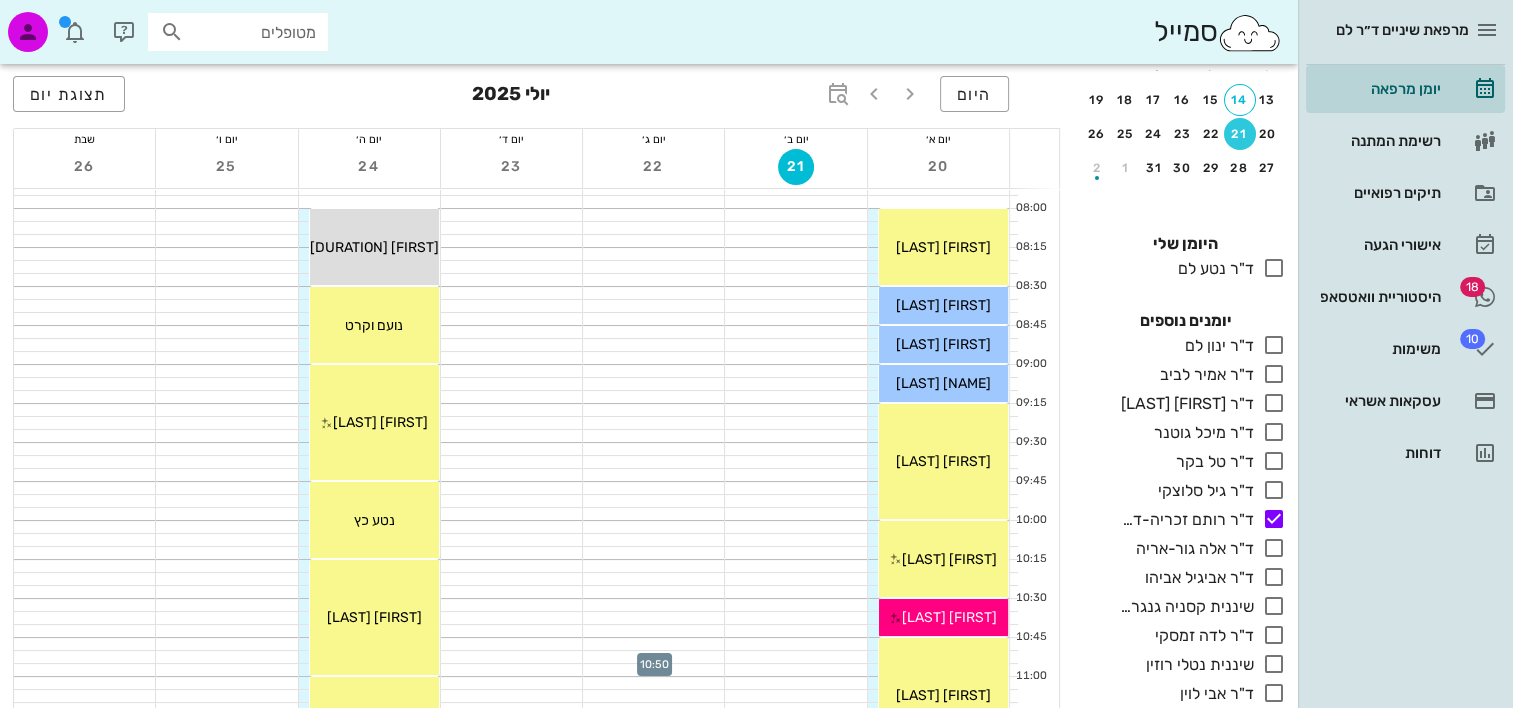 scroll, scrollTop: 0, scrollLeft: 0, axis: both 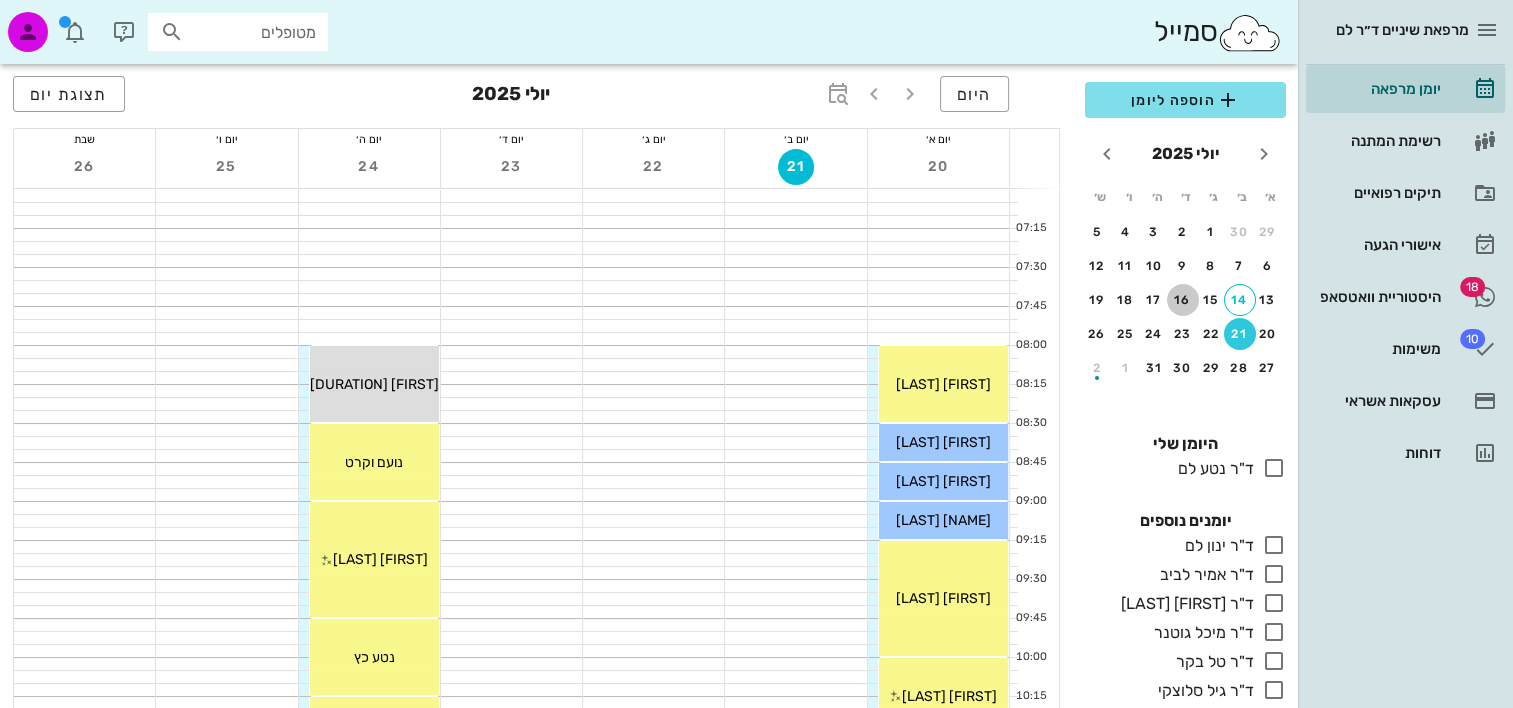 click on "16" at bounding box center [1183, 300] 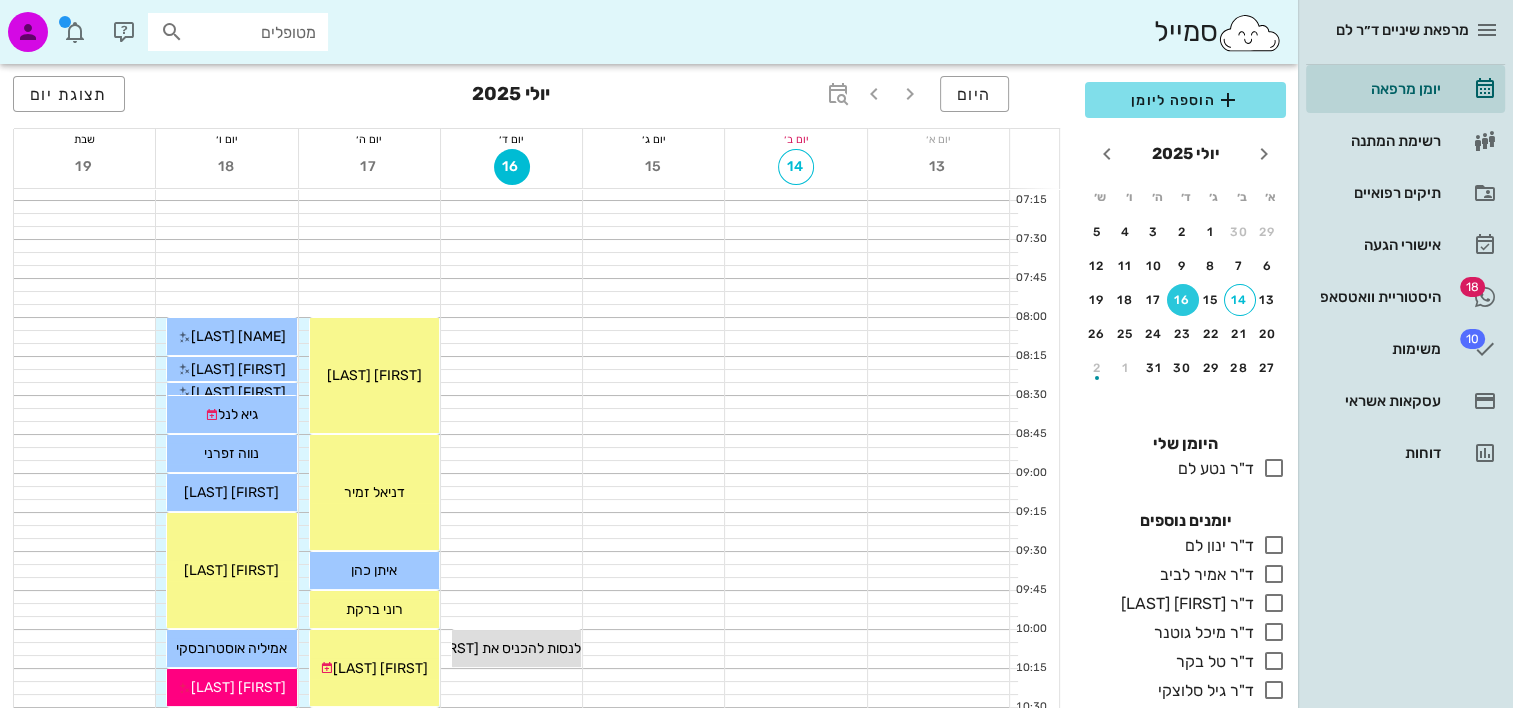 scroll, scrollTop: 0, scrollLeft: 0, axis: both 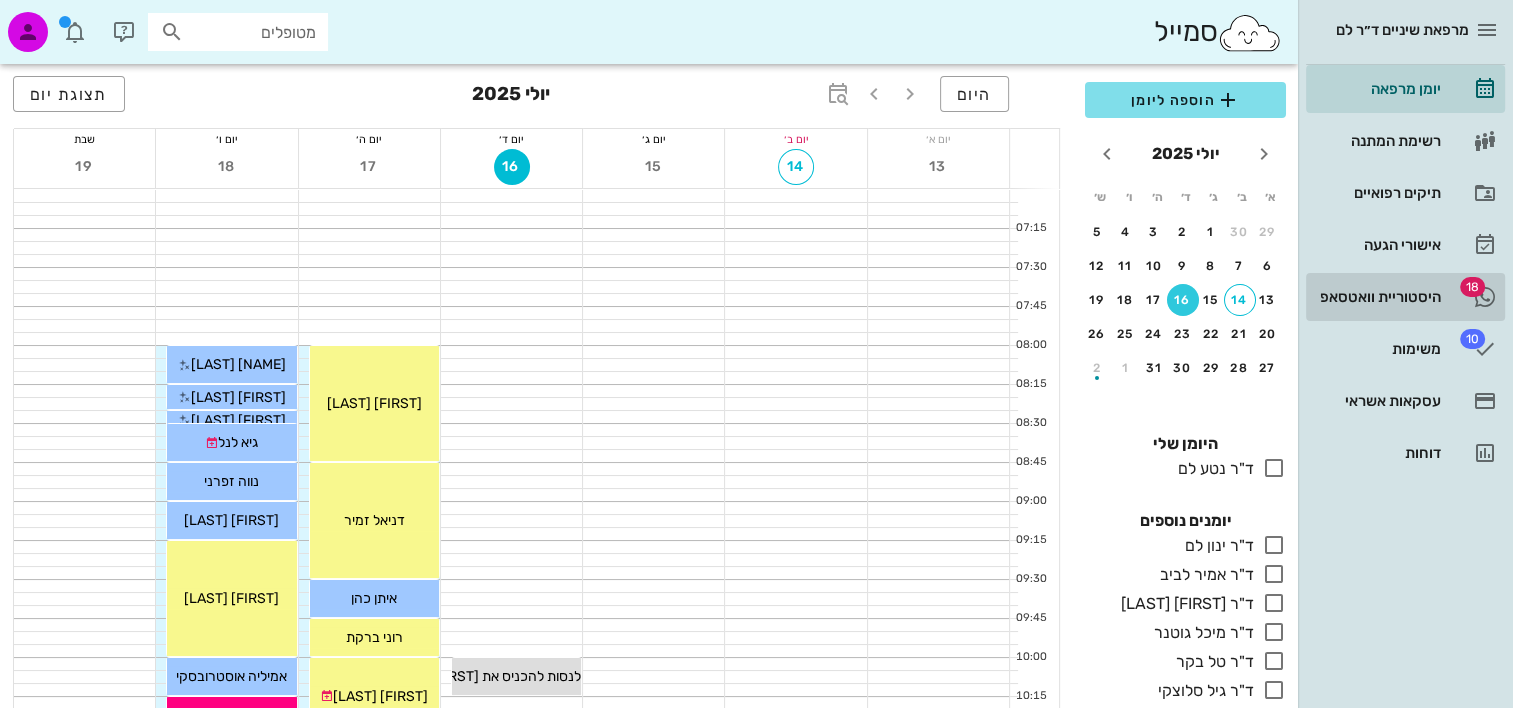click on "היסטוריית וואטסאפ" at bounding box center (1377, 297) 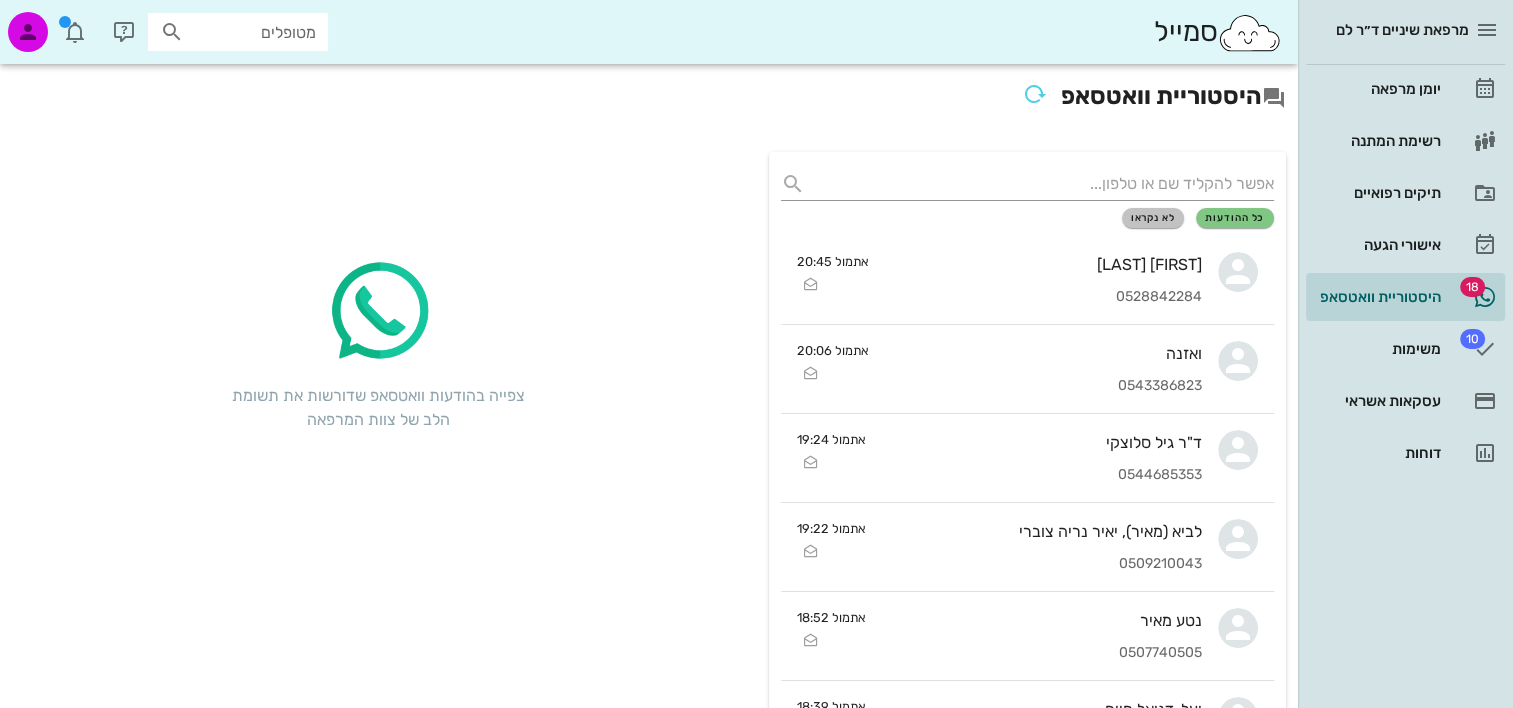 click on "לא נקראו" at bounding box center [1153, 218] 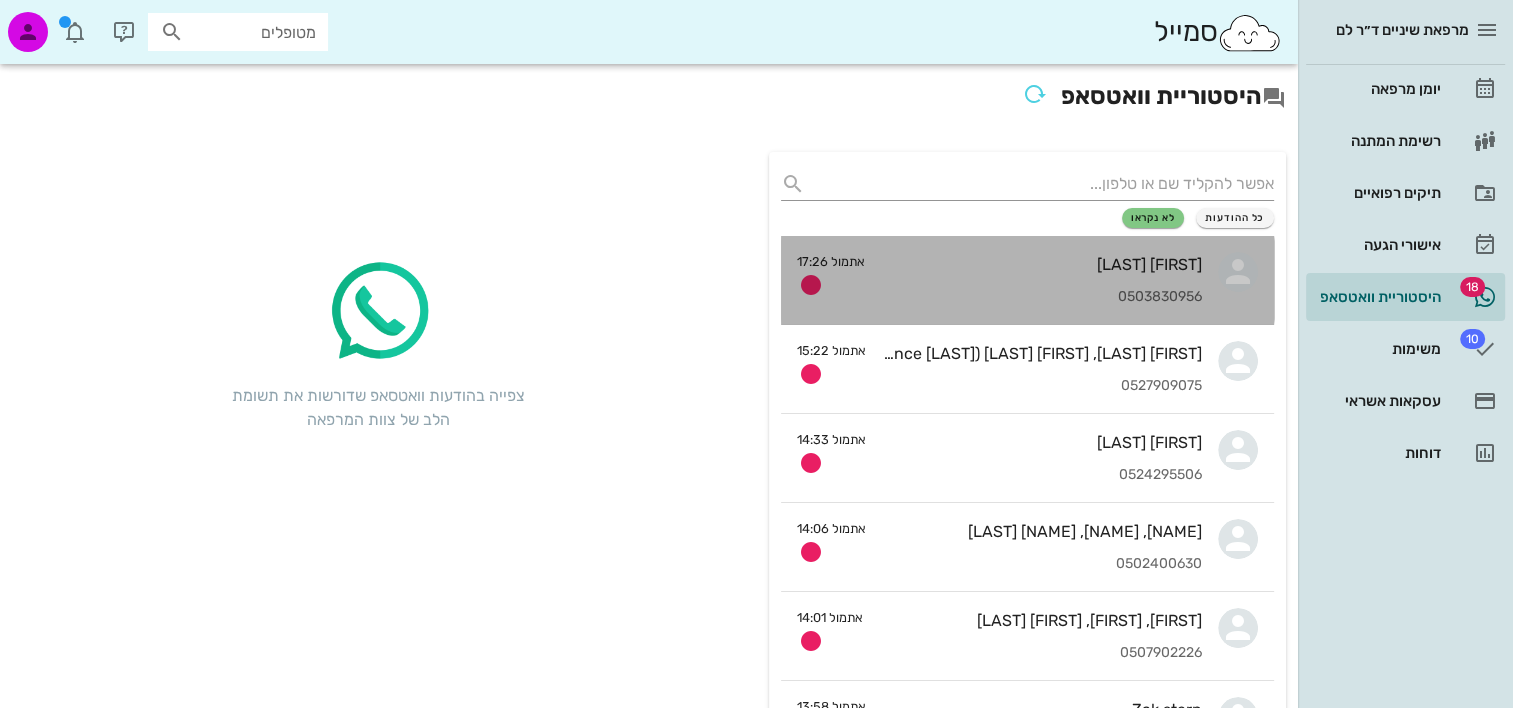click on "שביט זקן 0503830956" at bounding box center [1041, 280] 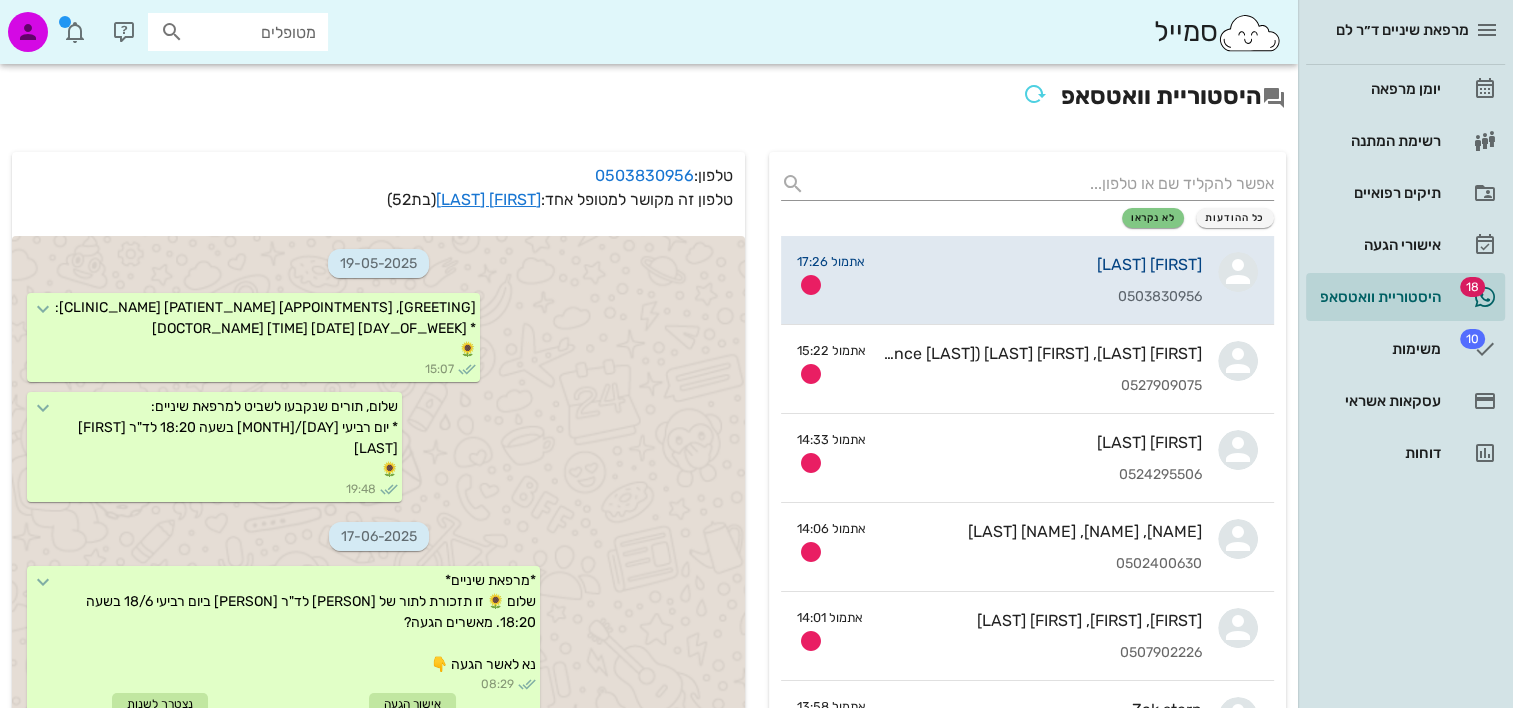 scroll, scrollTop: 2522, scrollLeft: 0, axis: vertical 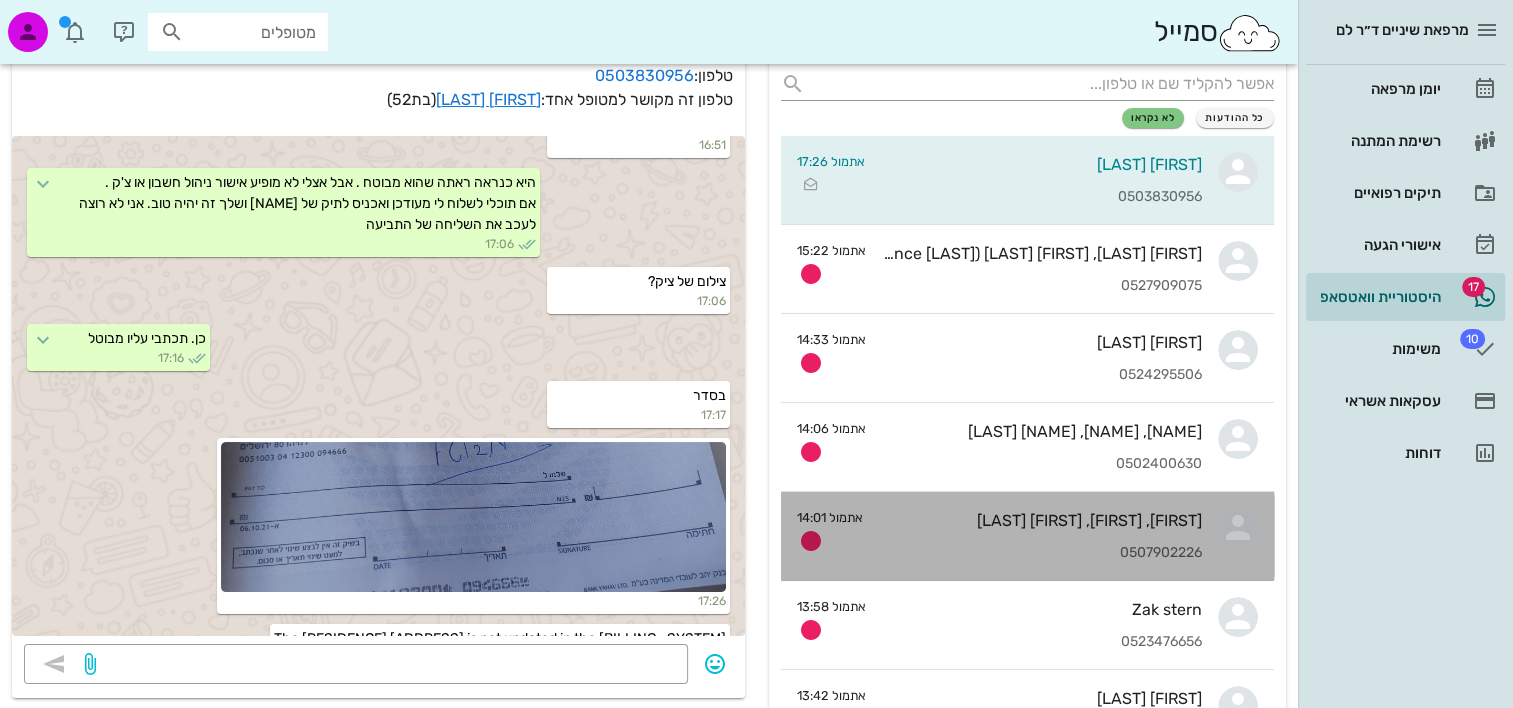 click on "ליה, מאיה, נגה קדמי 0507902226" at bounding box center (1040, 536) 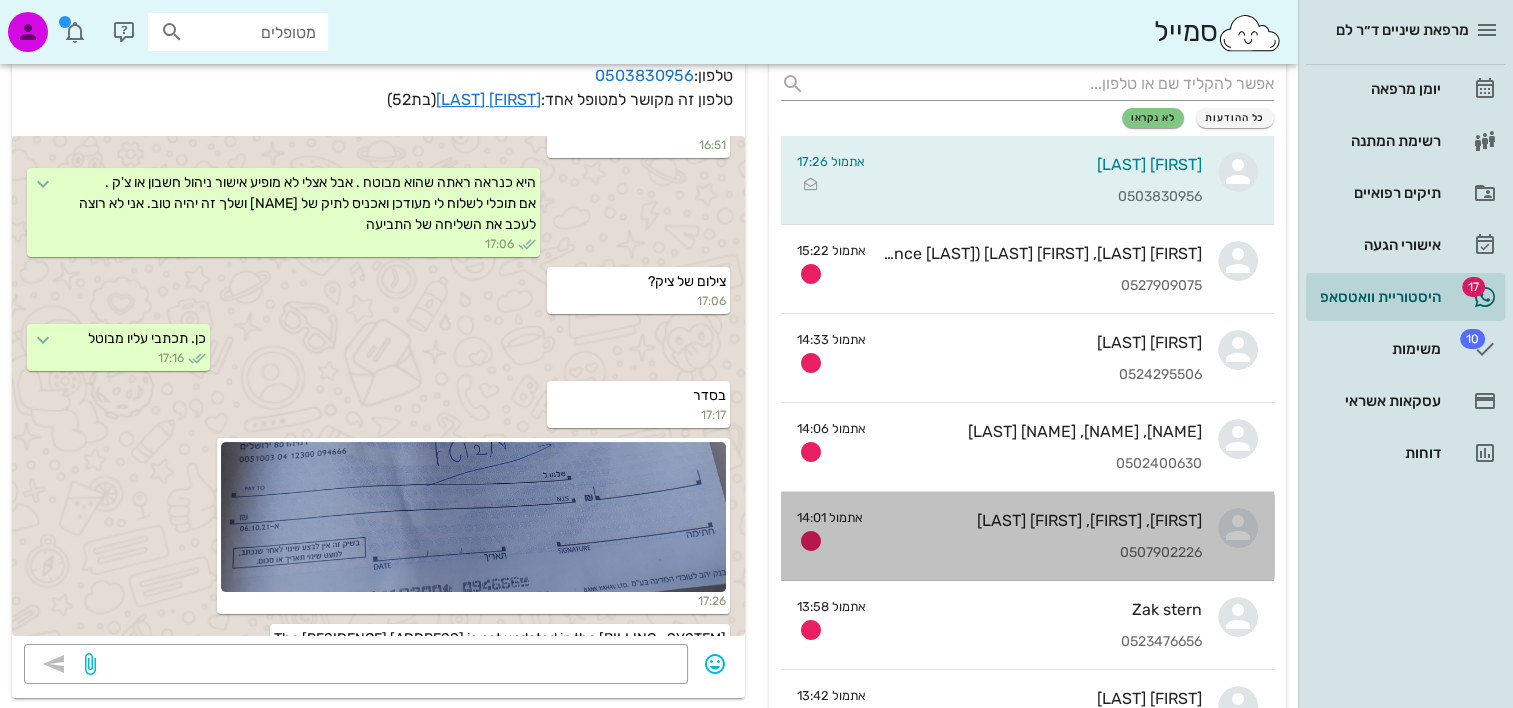 scroll, scrollTop: 0, scrollLeft: 0, axis: both 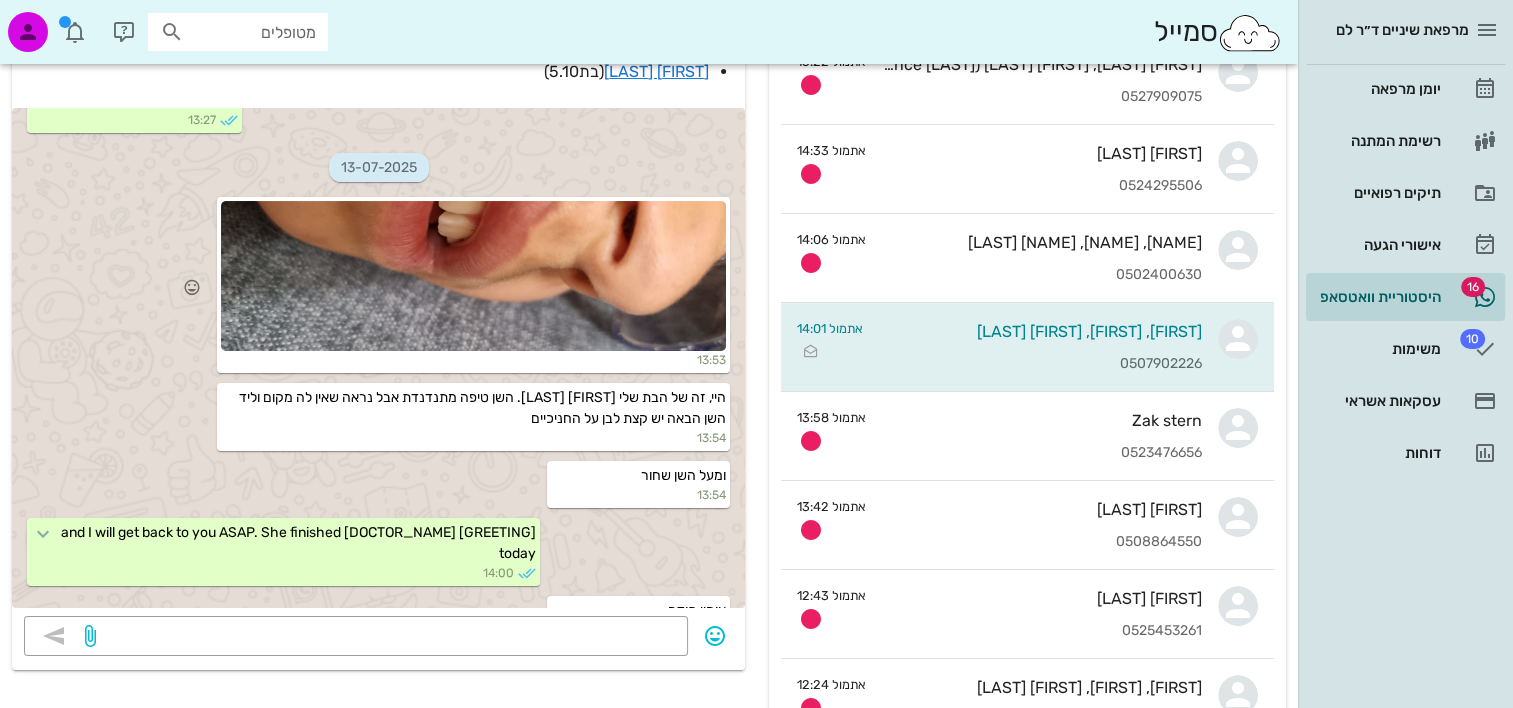 click at bounding box center (473, 276) 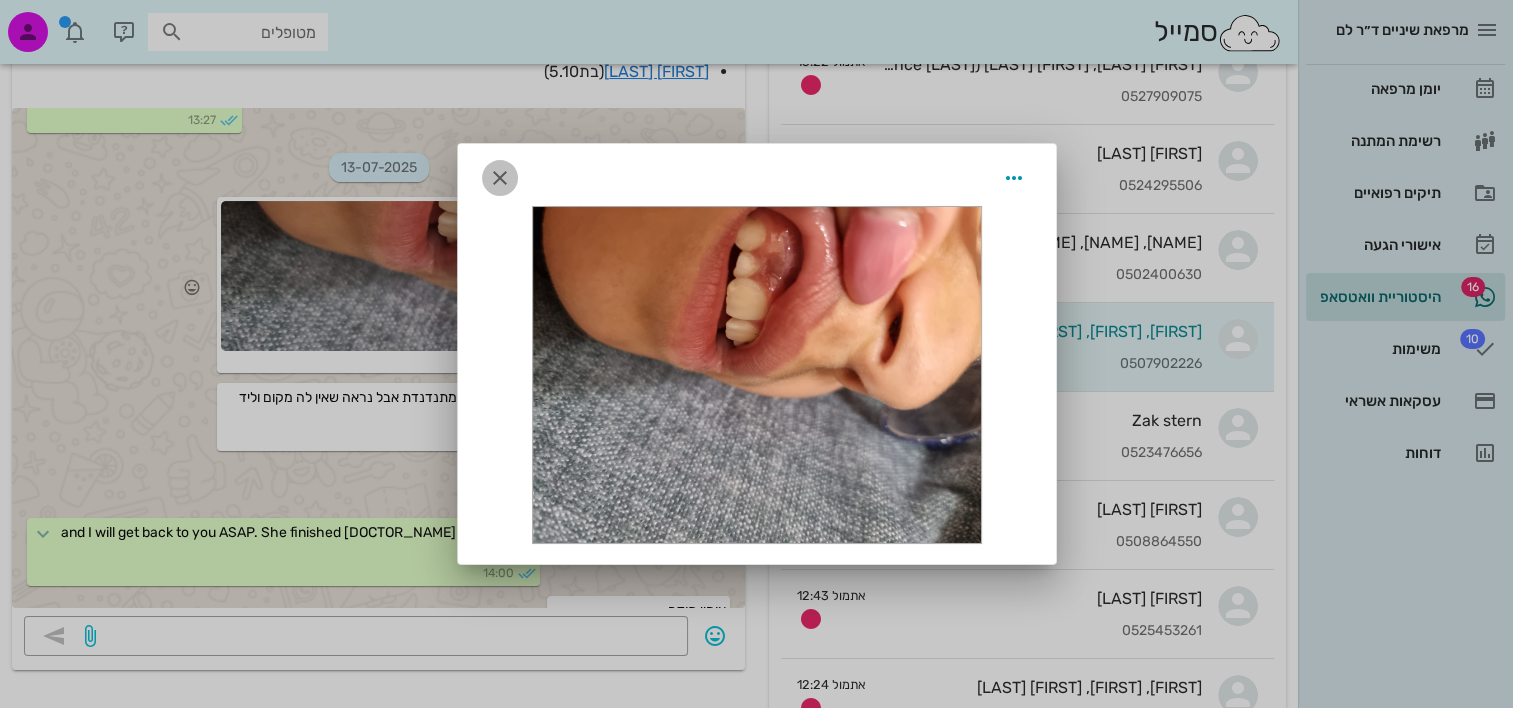click at bounding box center [500, 178] 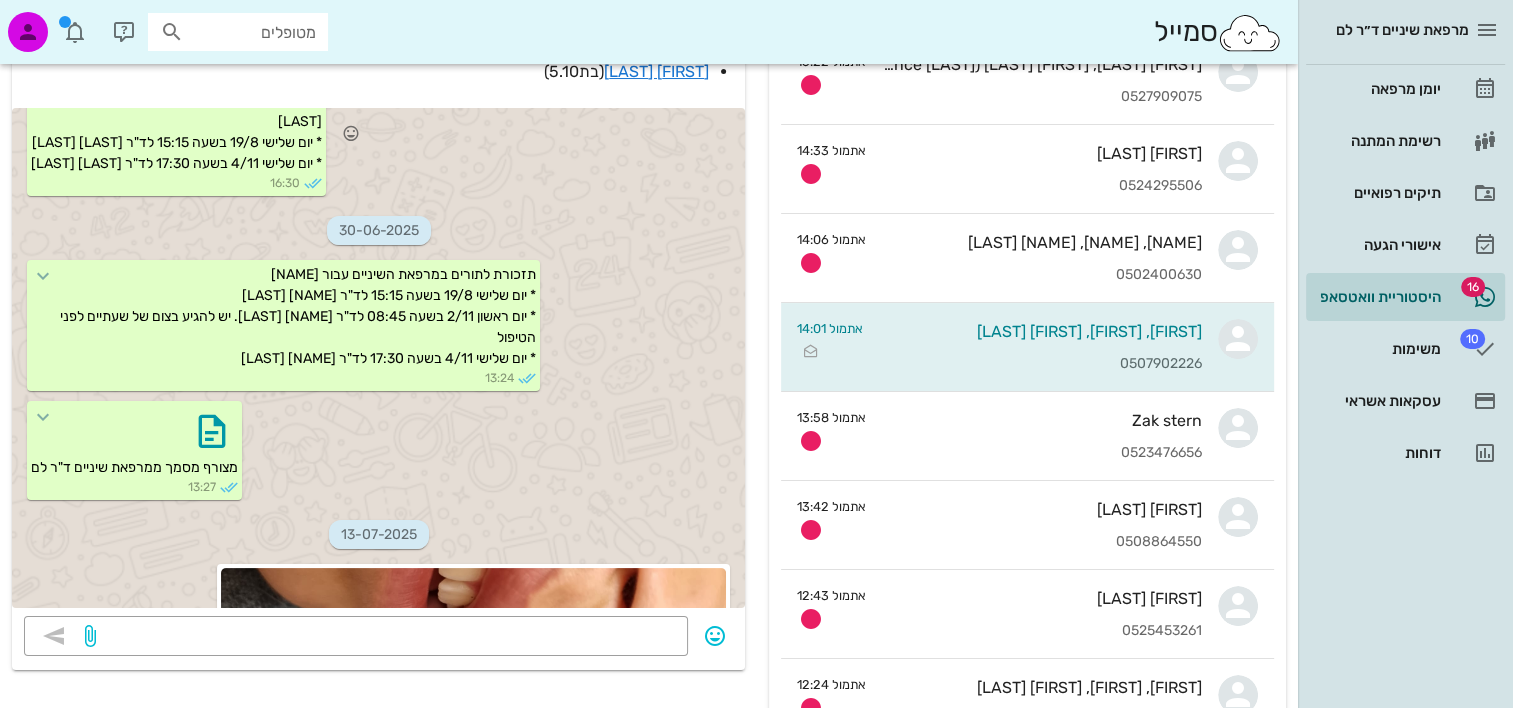 scroll, scrollTop: 220, scrollLeft: 0, axis: vertical 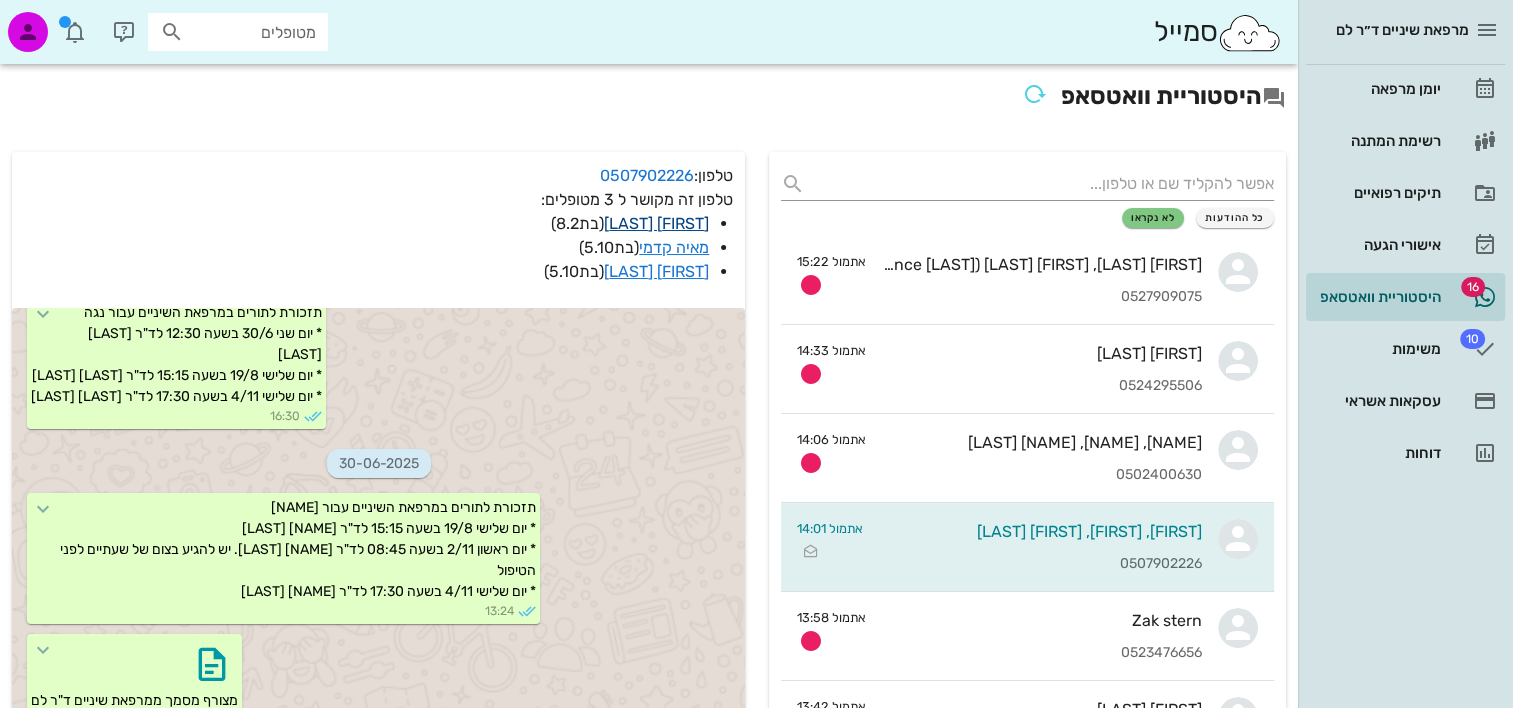 click on "ליה קדמי" at bounding box center [656, 223] 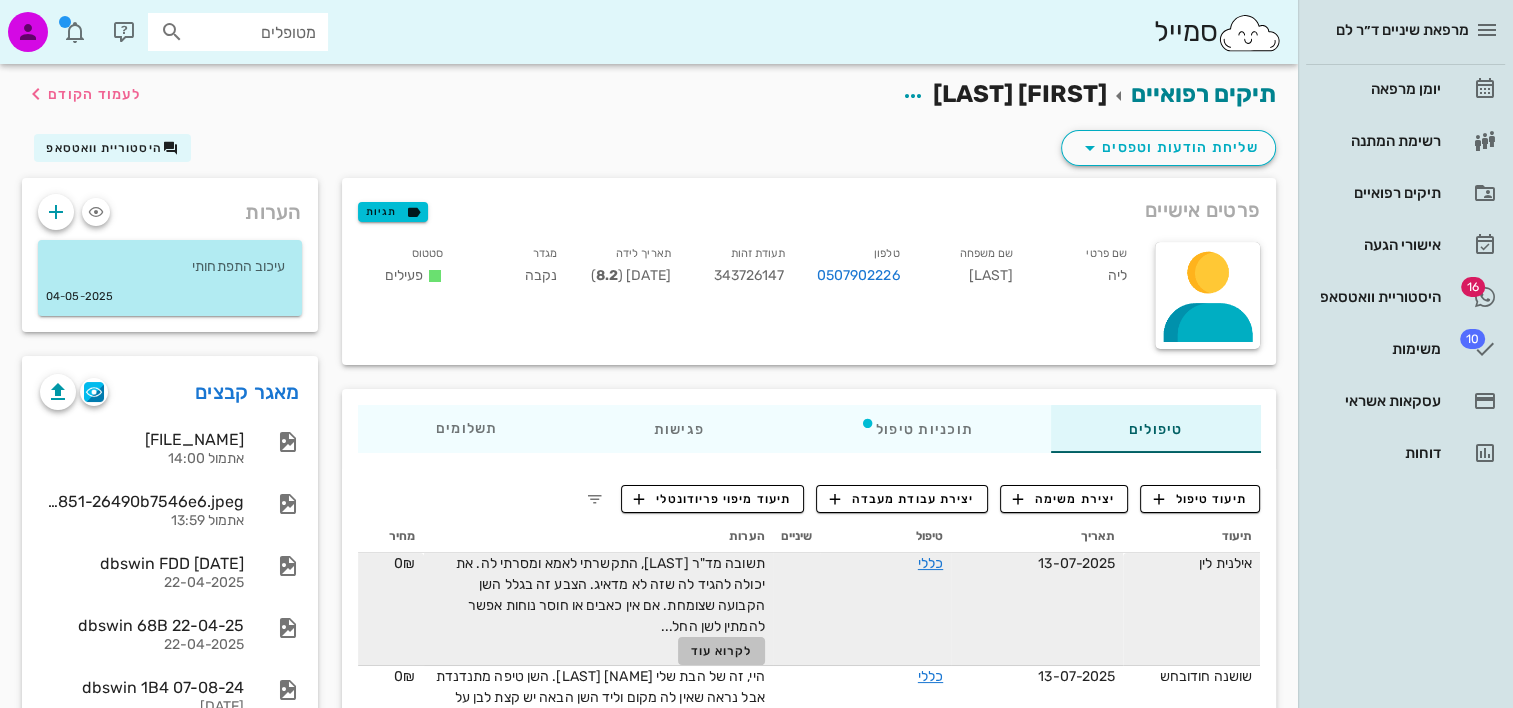 click on "לקרוא עוד" at bounding box center [721, 651] 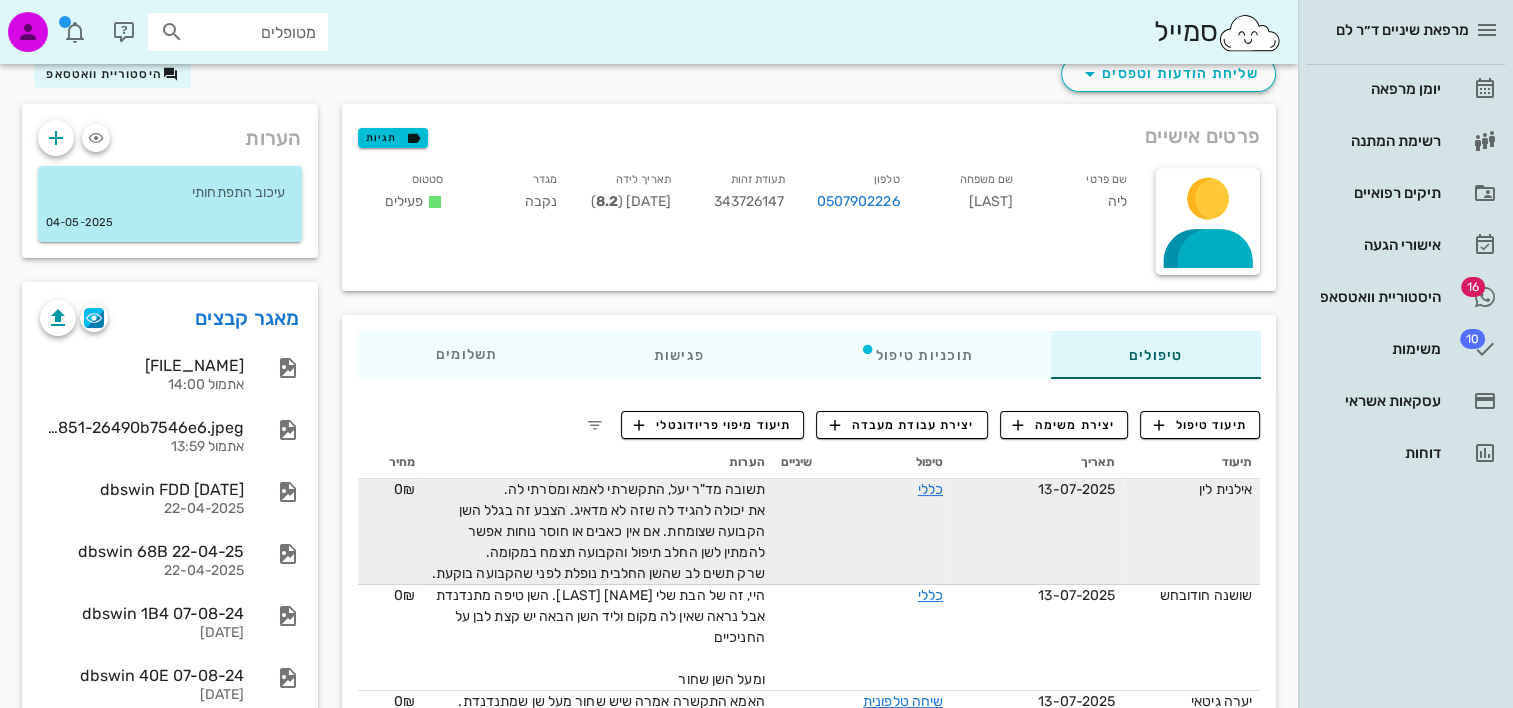 scroll, scrollTop: 100, scrollLeft: 0, axis: vertical 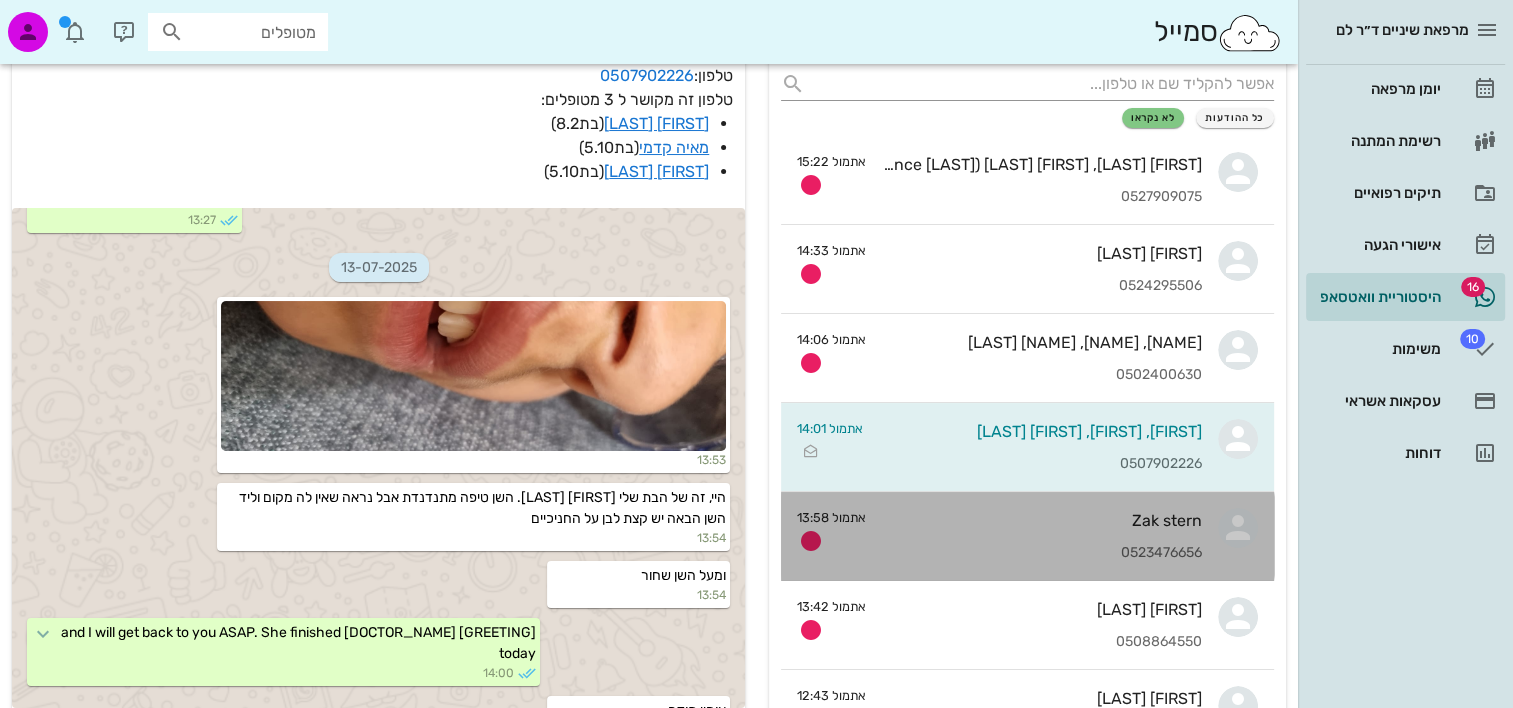 click on "Zak stern 0523476656 אתמול 13:58" at bounding box center (1027, 536) 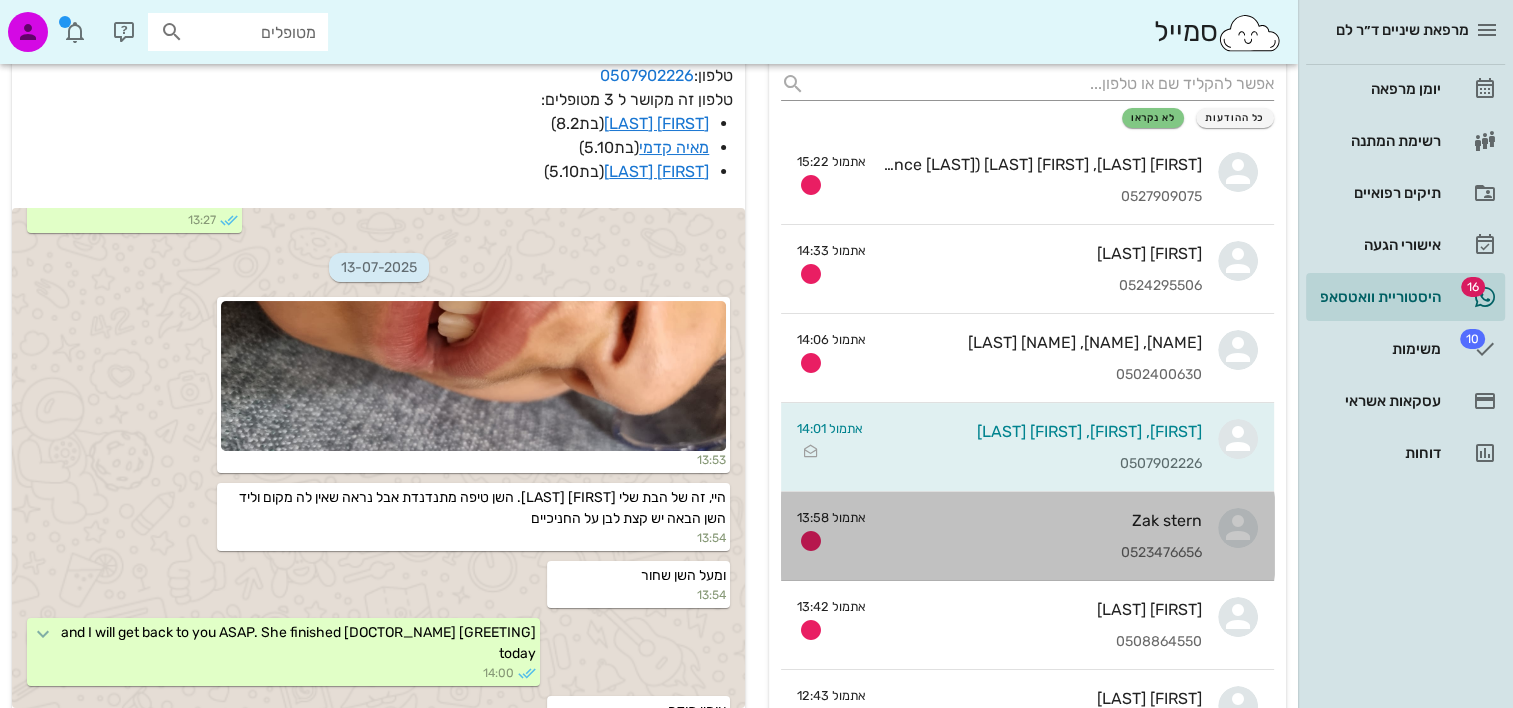 scroll, scrollTop: 0, scrollLeft: 0, axis: both 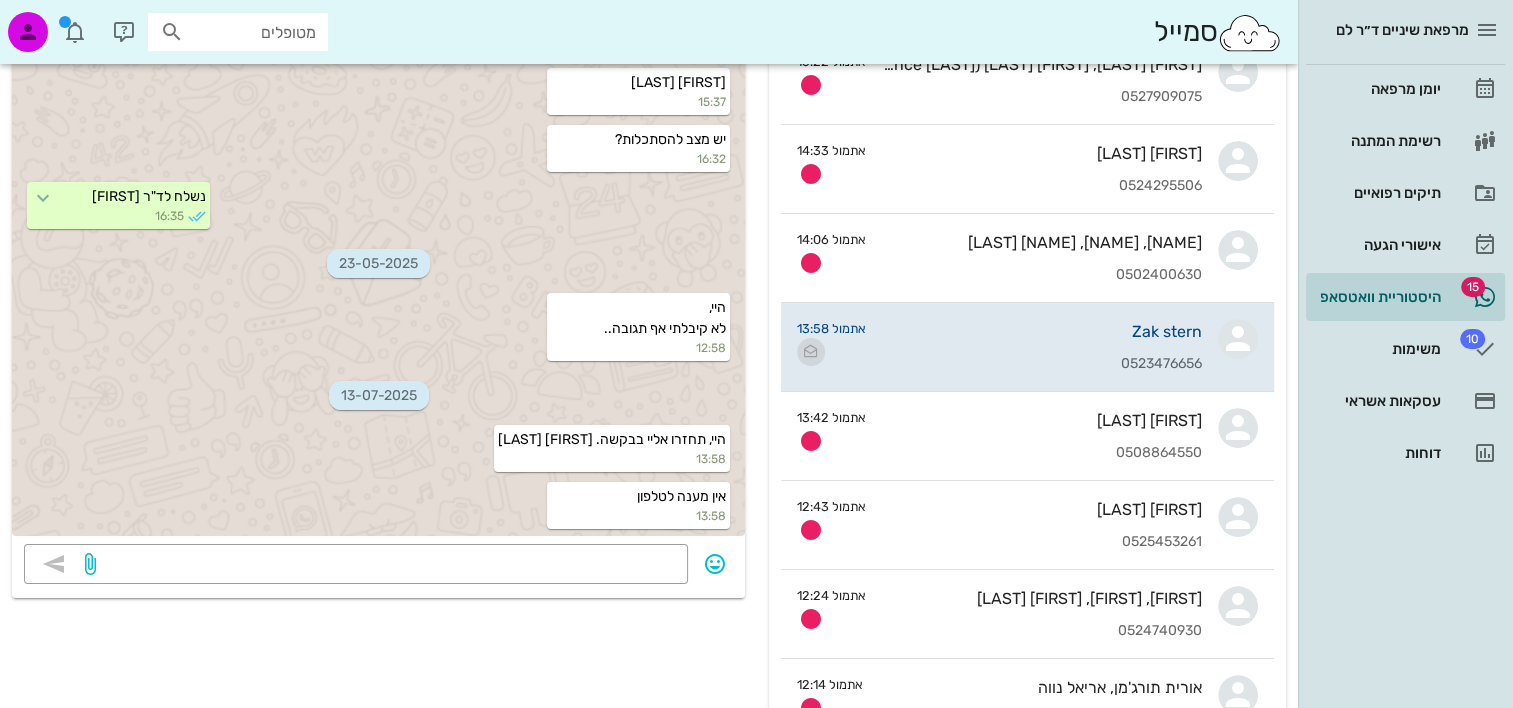 click at bounding box center (811, 352) 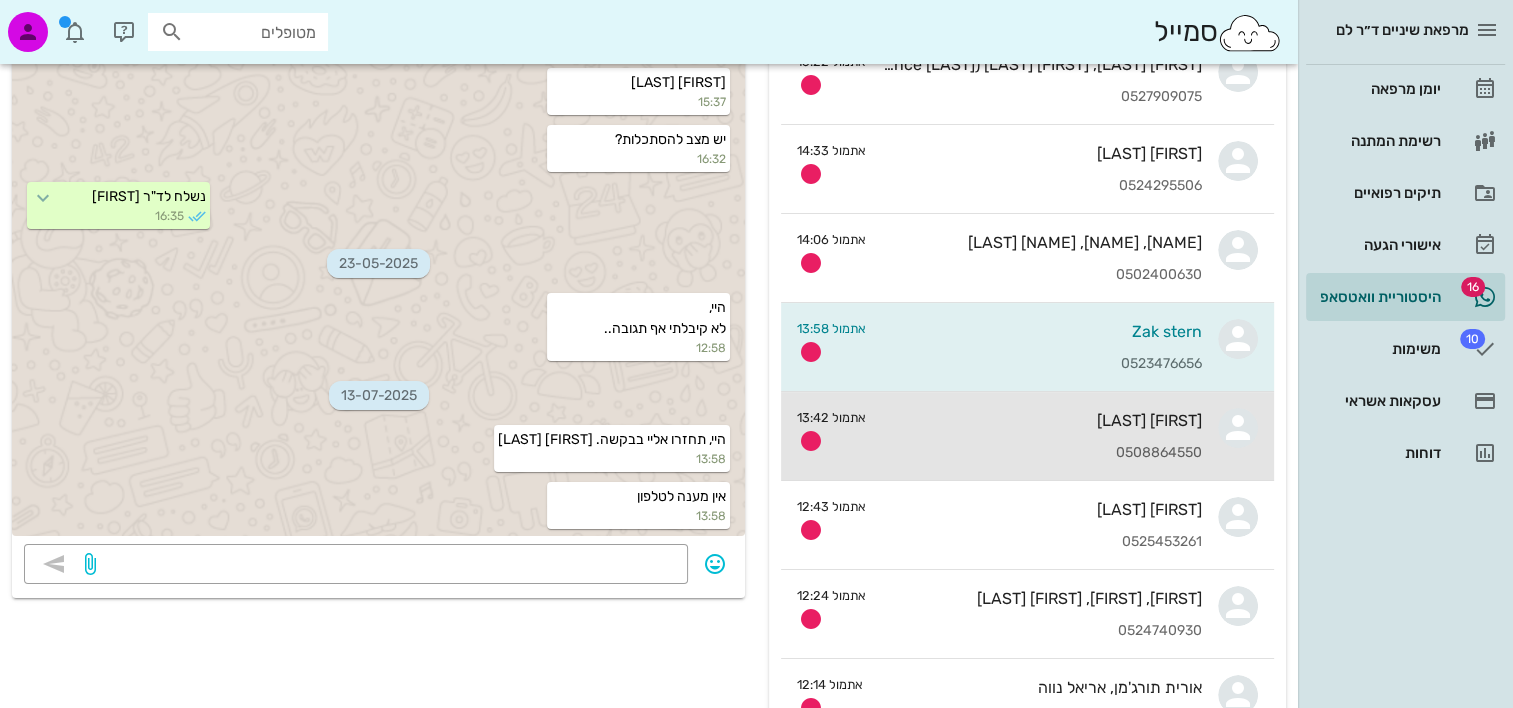 click on "0508864550" at bounding box center (1042, 453) 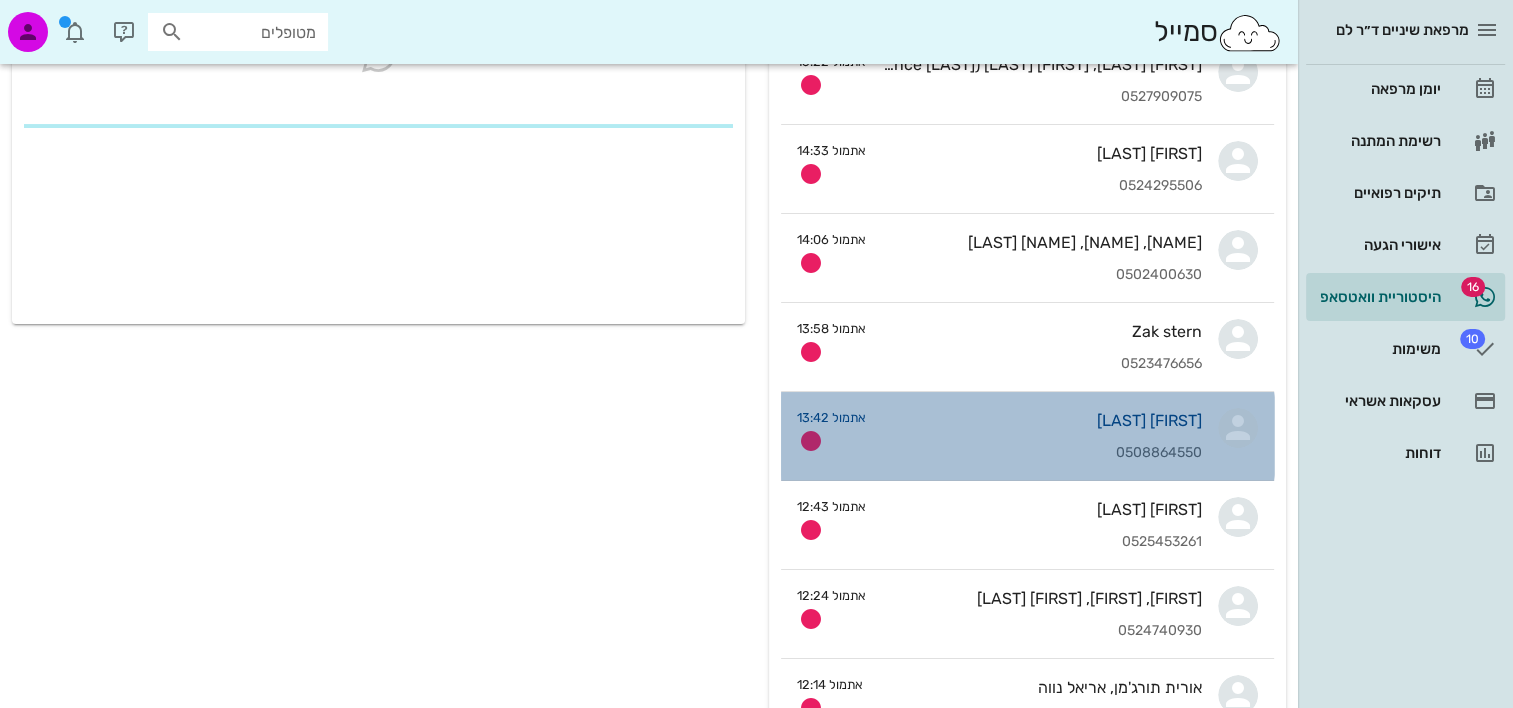 scroll, scrollTop: 0, scrollLeft: 0, axis: both 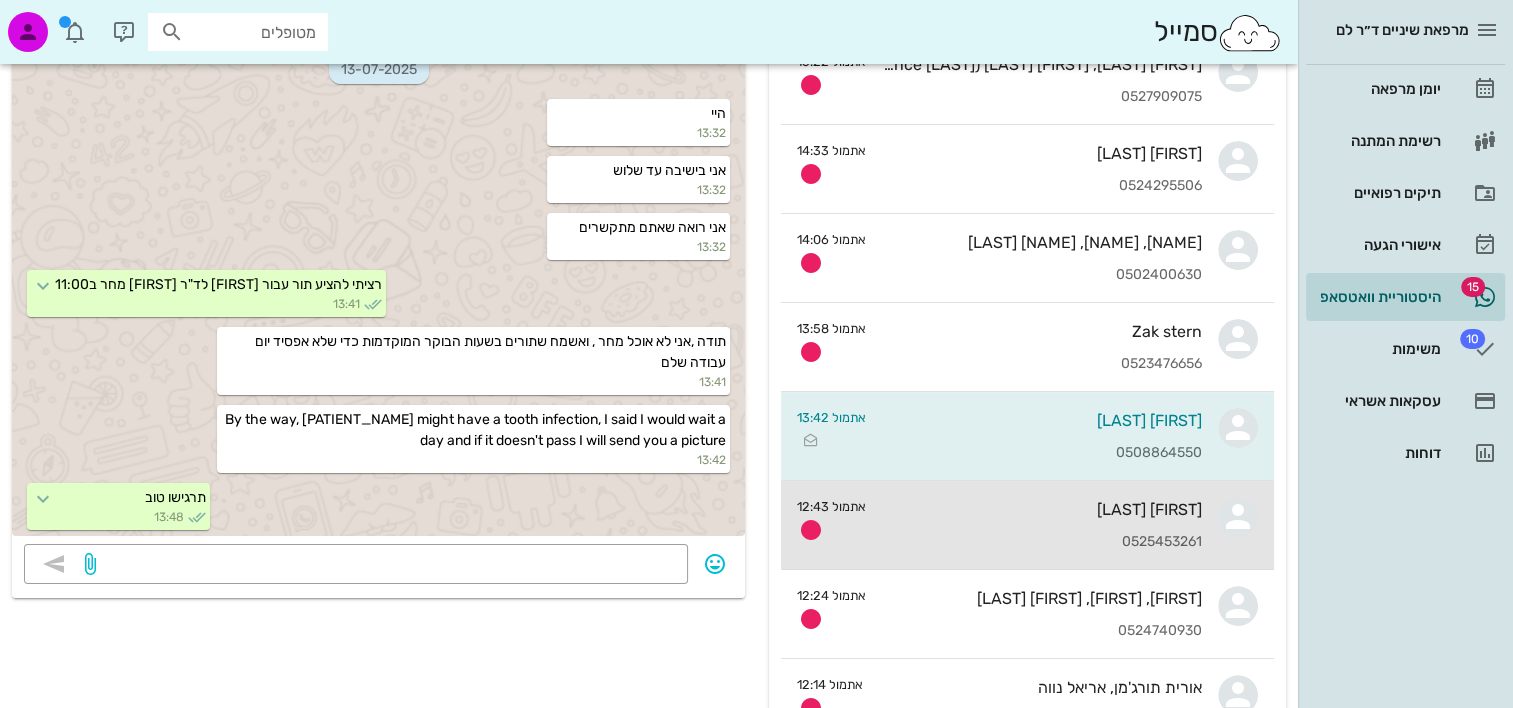click on "יונתן פלדמן 0525453261" at bounding box center (1042, 525) 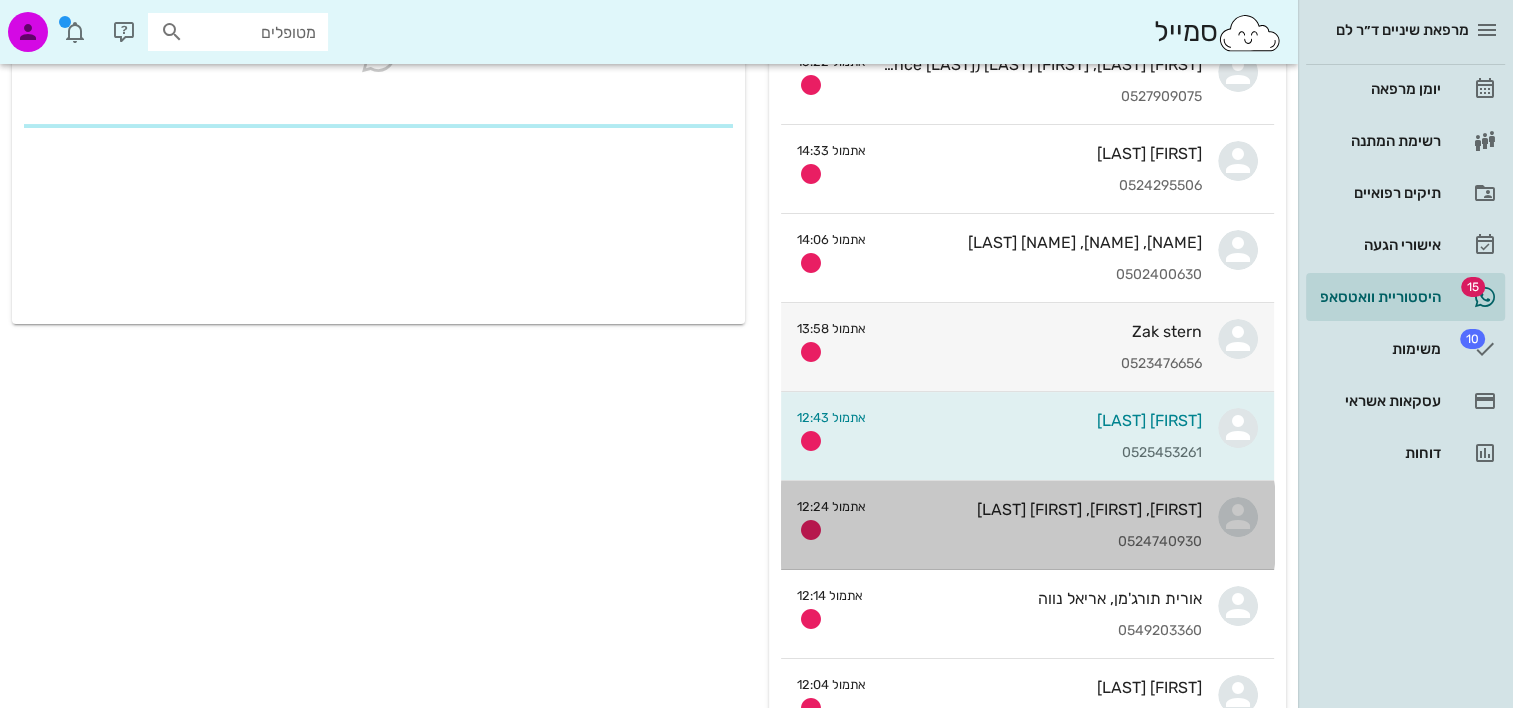 scroll, scrollTop: 0, scrollLeft: 0, axis: both 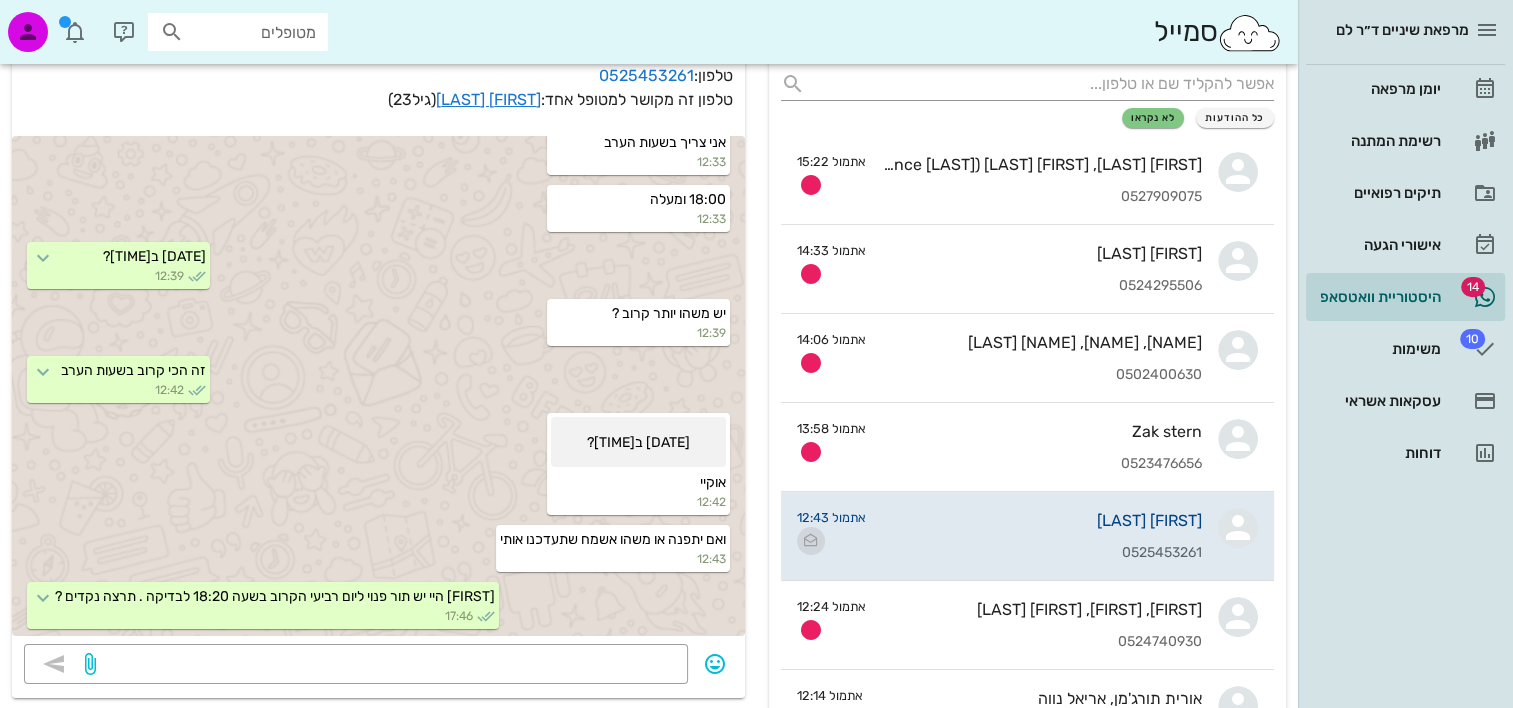 click at bounding box center [811, 541] 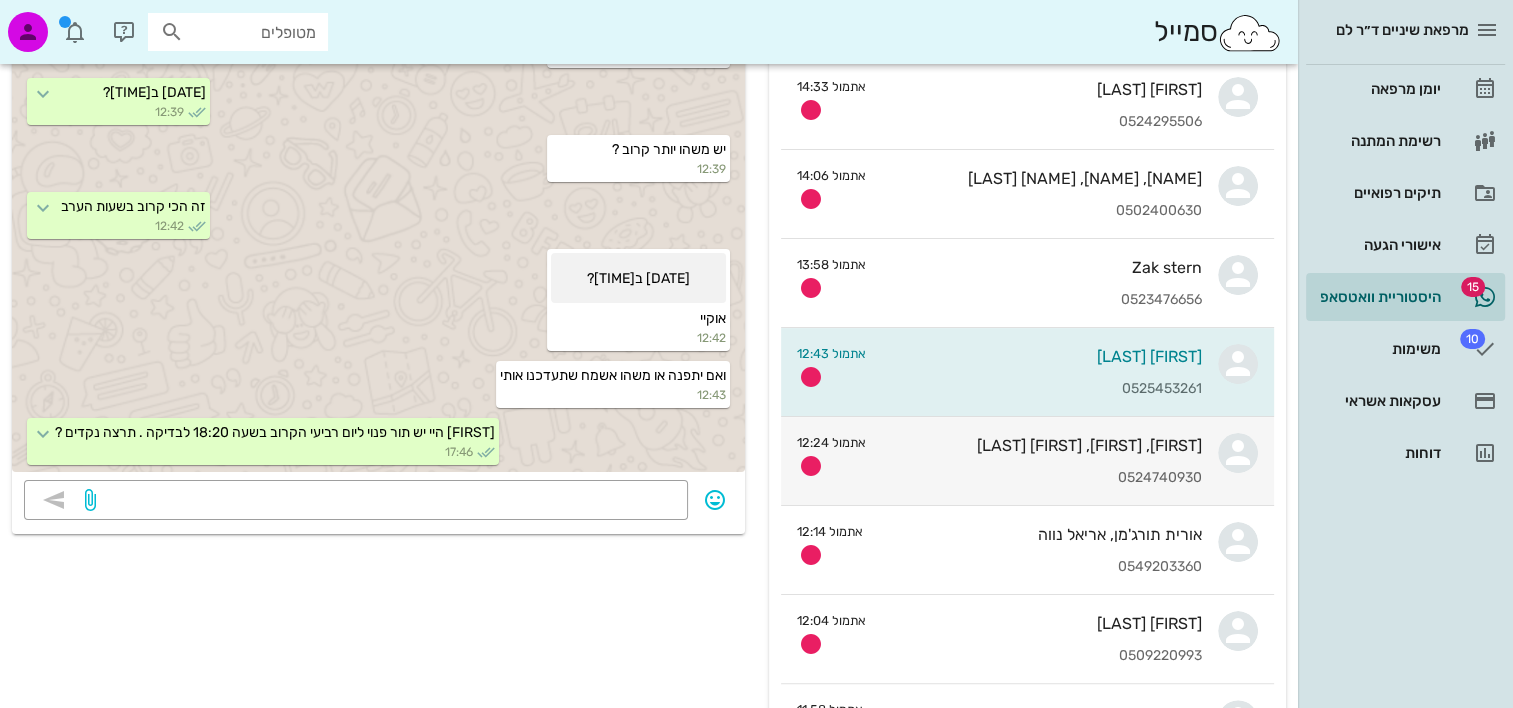 scroll, scrollTop: 300, scrollLeft: 0, axis: vertical 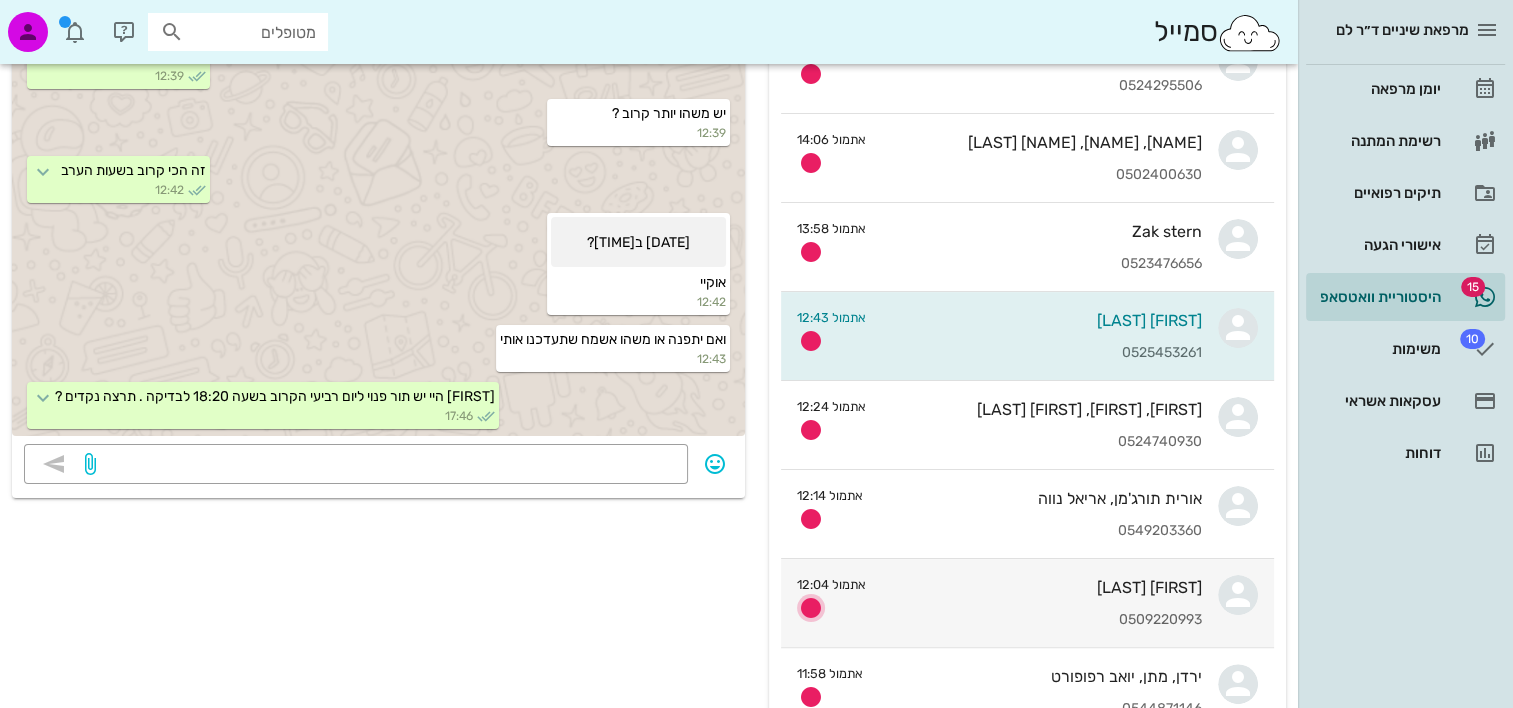 click at bounding box center [811, 608] 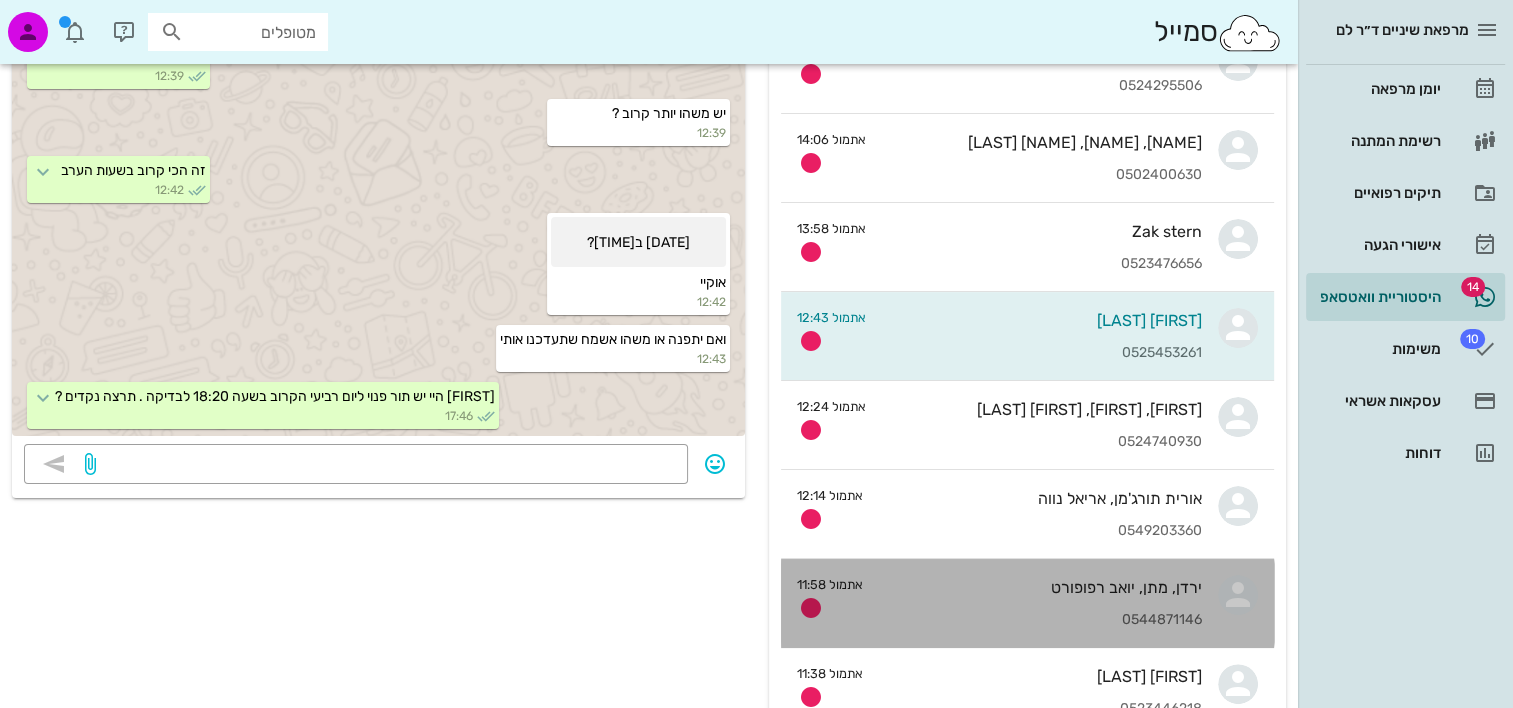 click on "ירדן, מתן, יואב רפופורט 0544871146" at bounding box center (1040, 603) 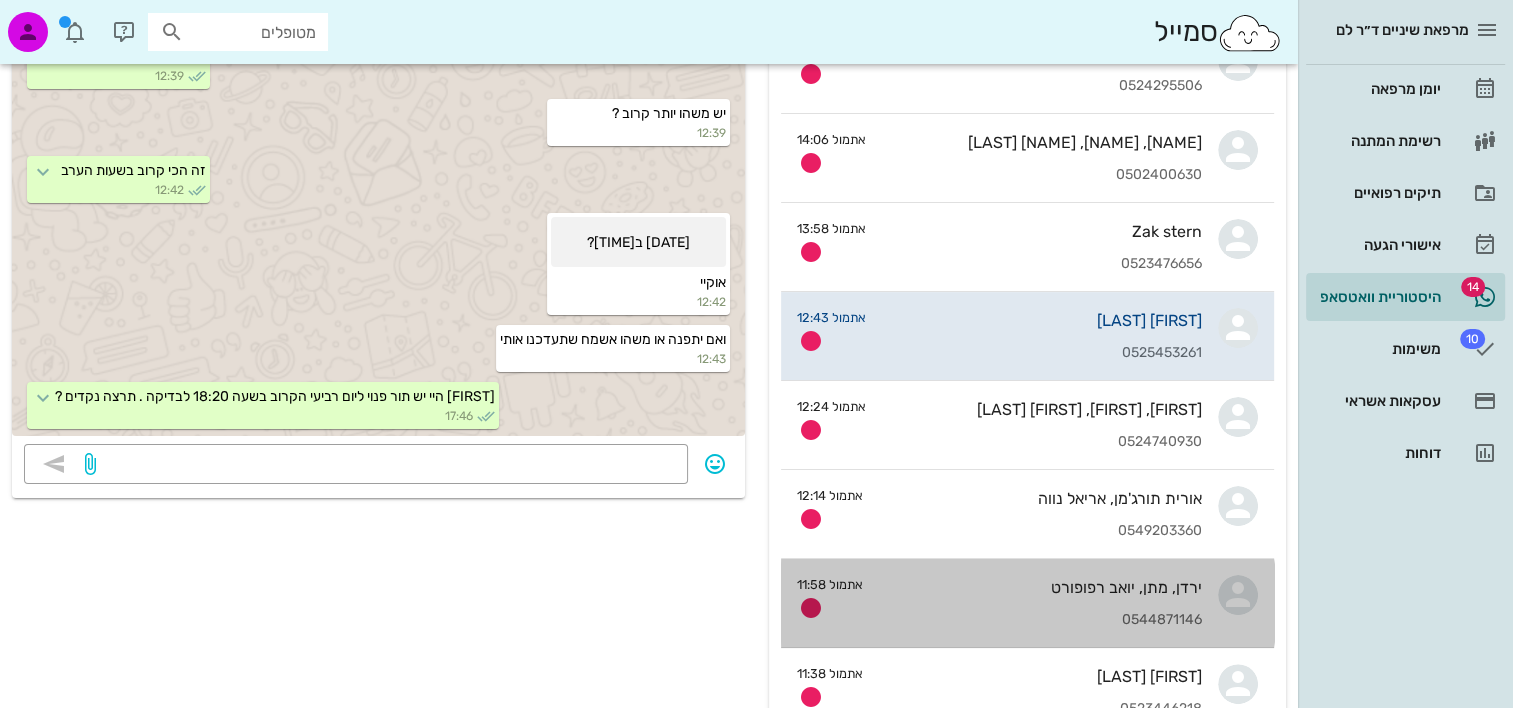 scroll, scrollTop: 0, scrollLeft: 0, axis: both 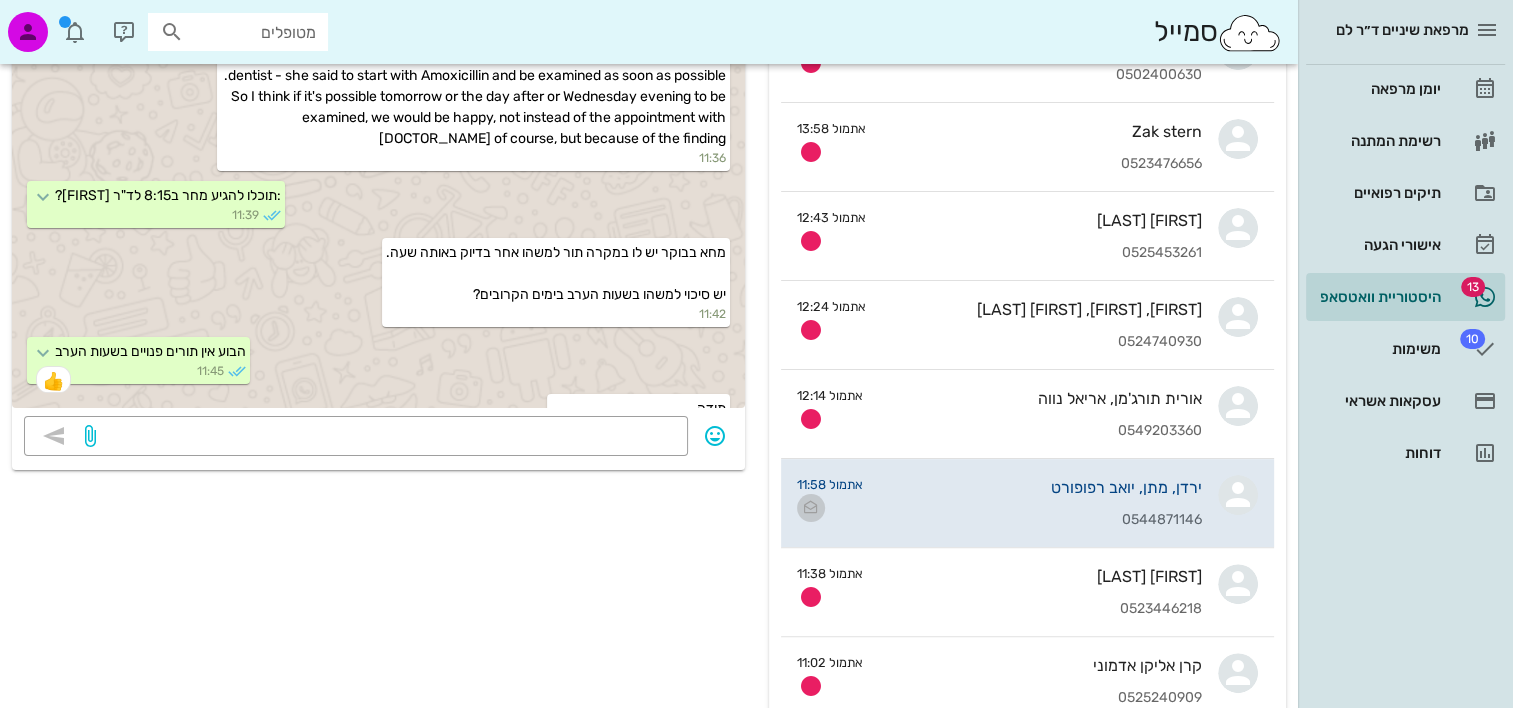 click at bounding box center (811, 508) 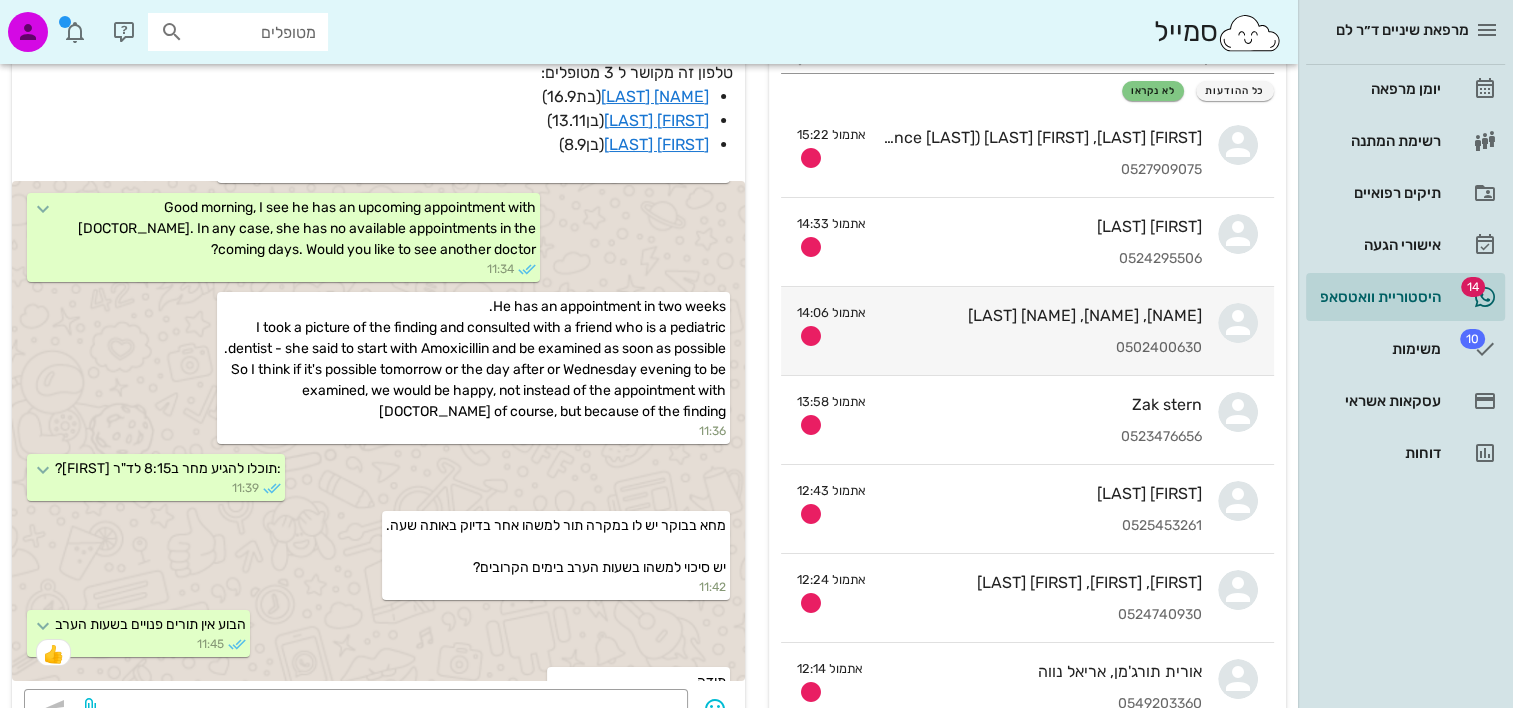 scroll, scrollTop: 0, scrollLeft: 0, axis: both 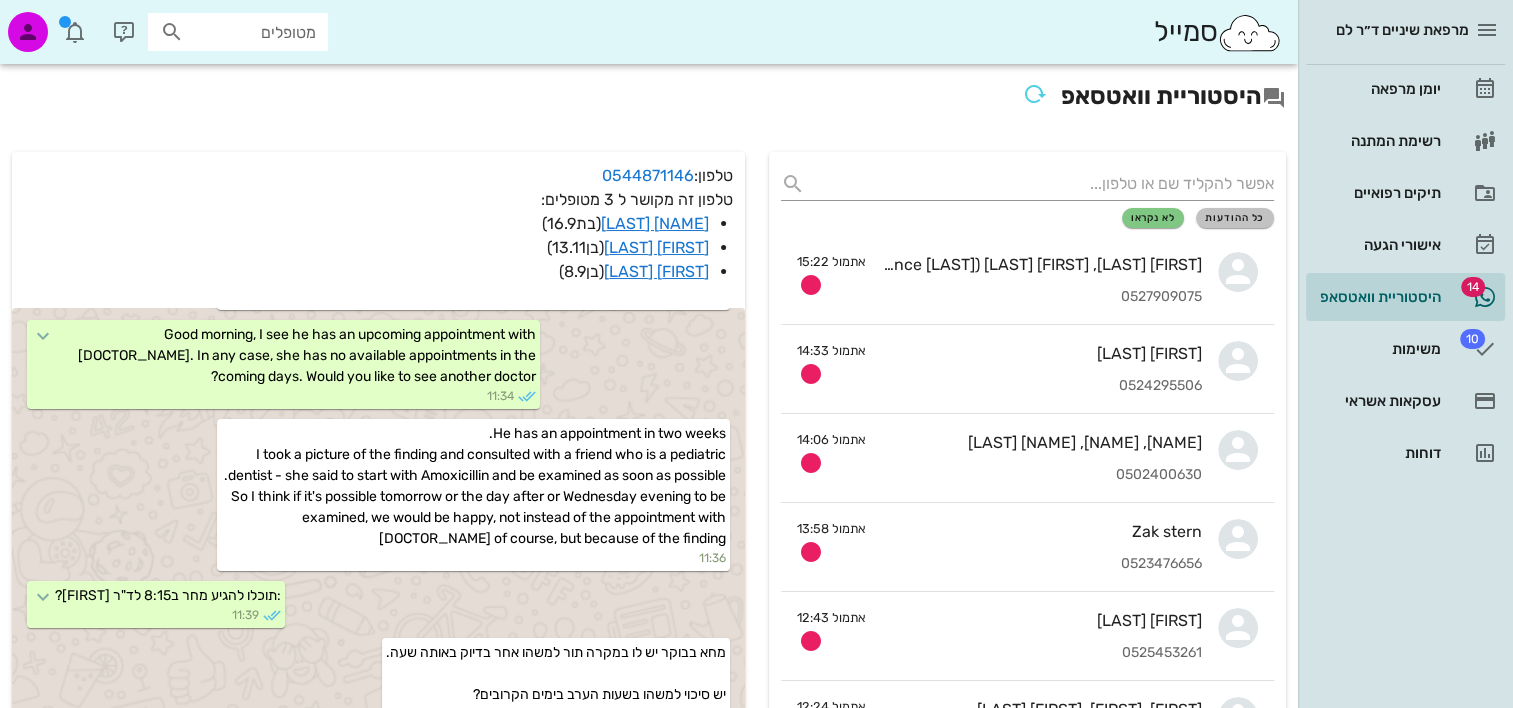 click on "כל ההודעות" at bounding box center [1235, 218] 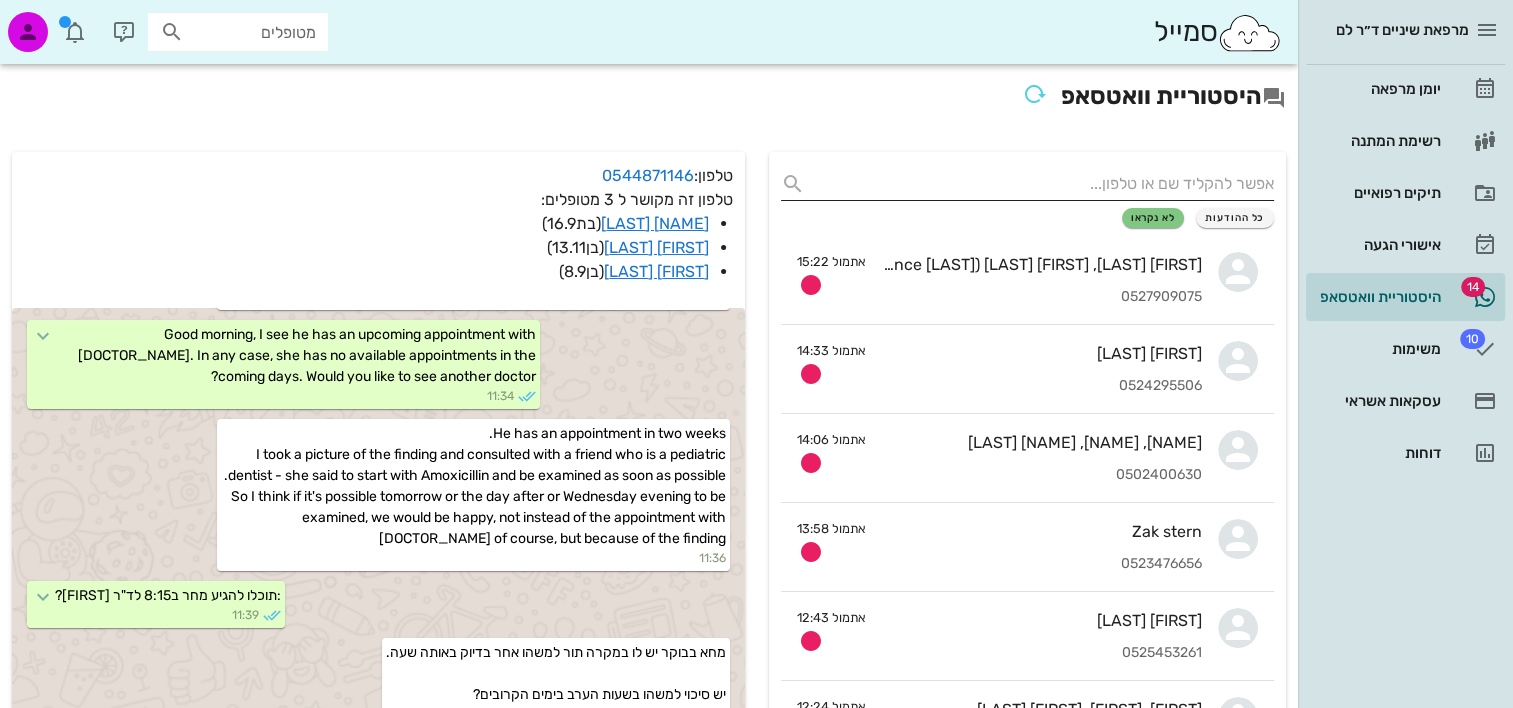 click at bounding box center (1043, 184) 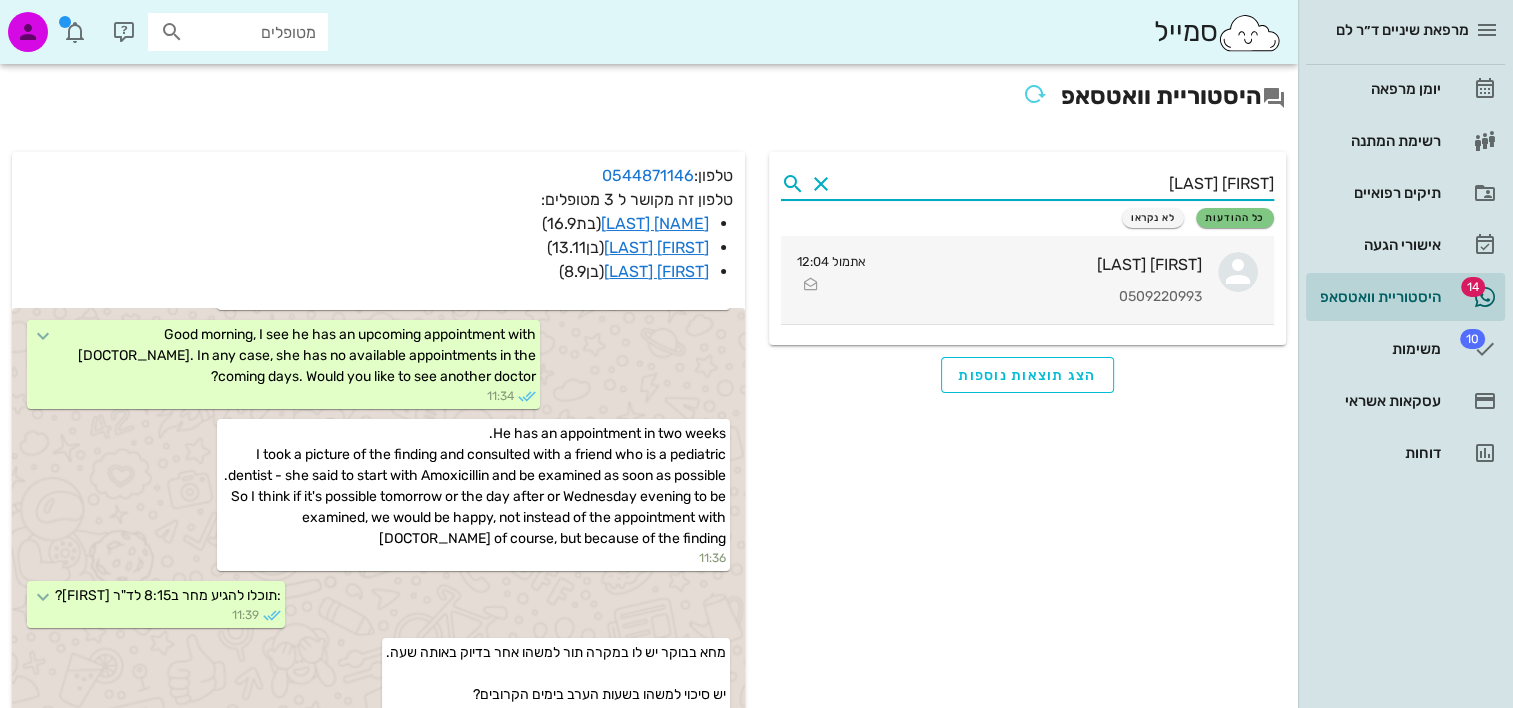 type on "יעל אר" 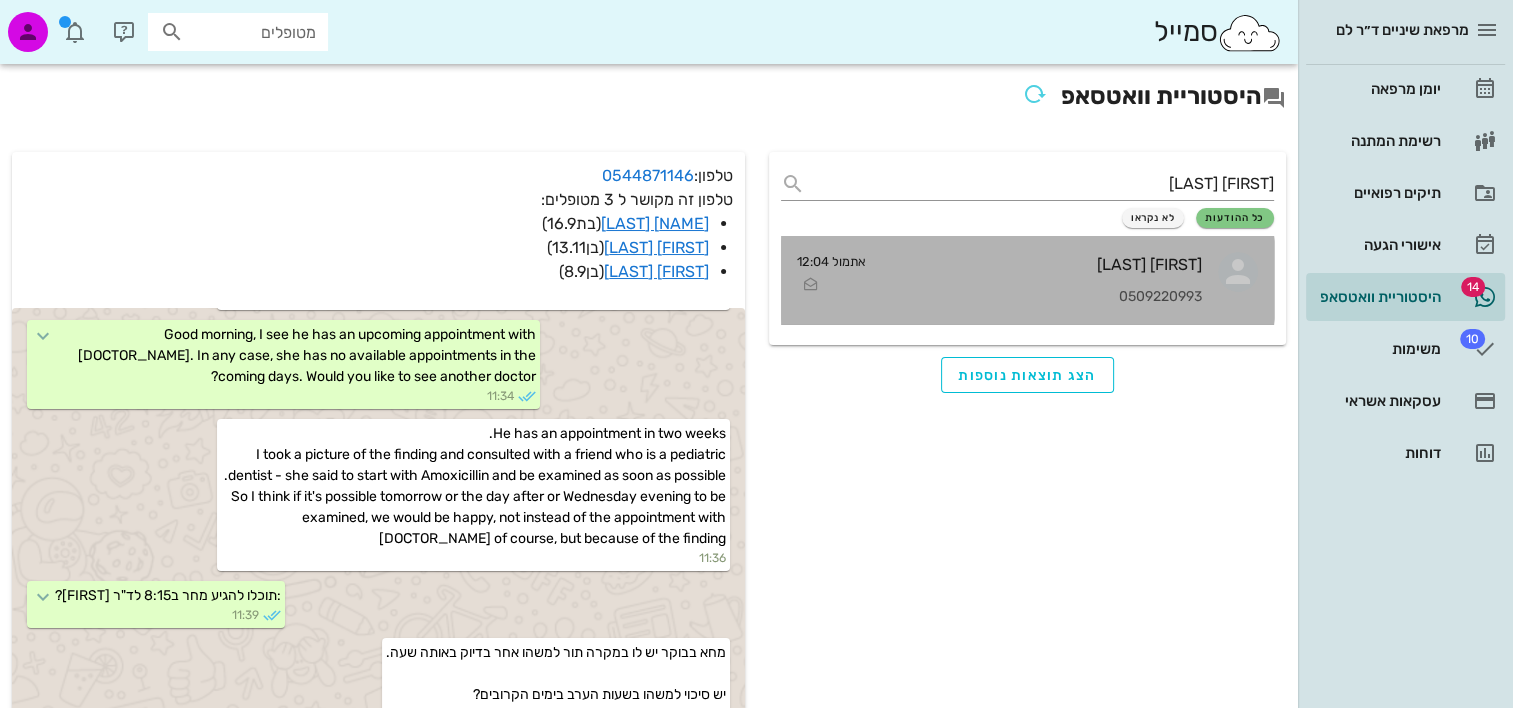 click on "0509220993" at bounding box center [1042, 297] 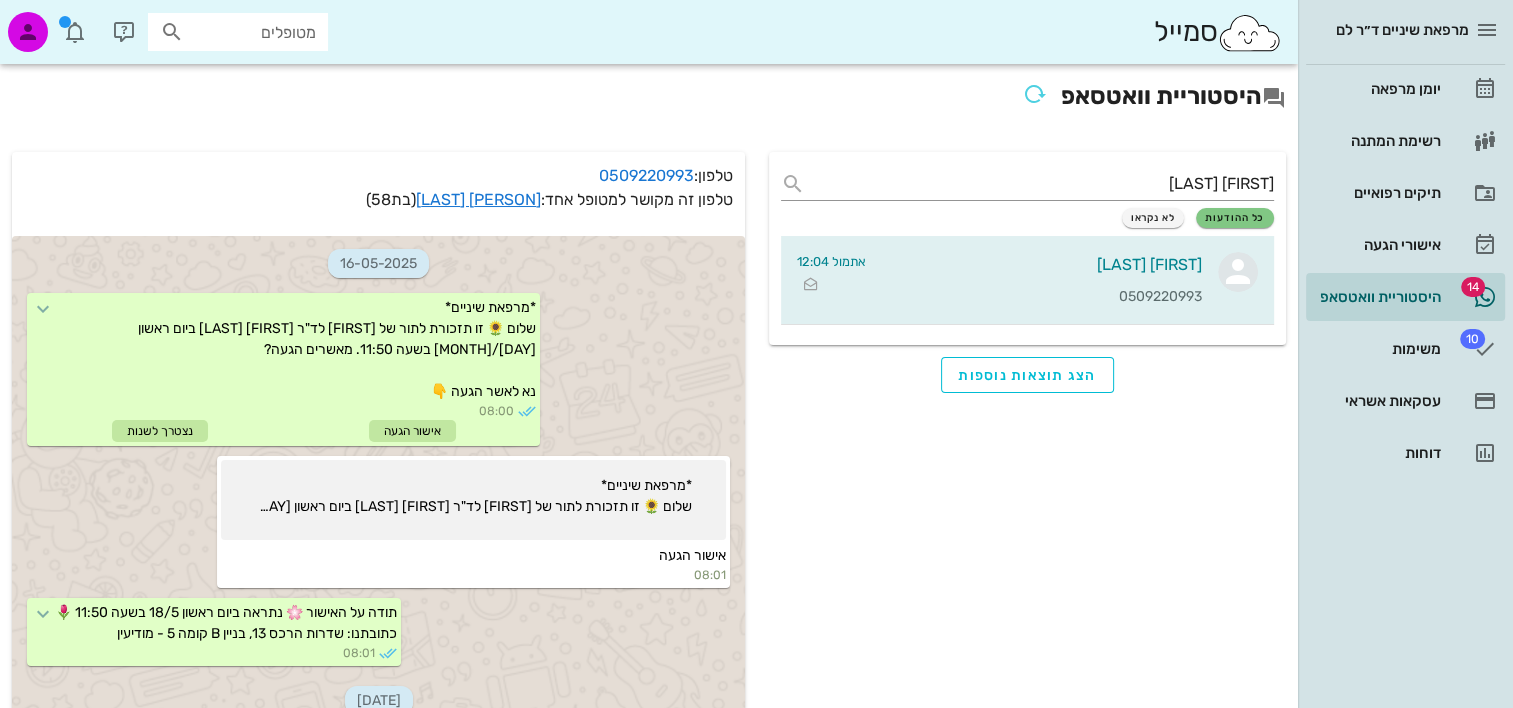 scroll, scrollTop: 3530, scrollLeft: 0, axis: vertical 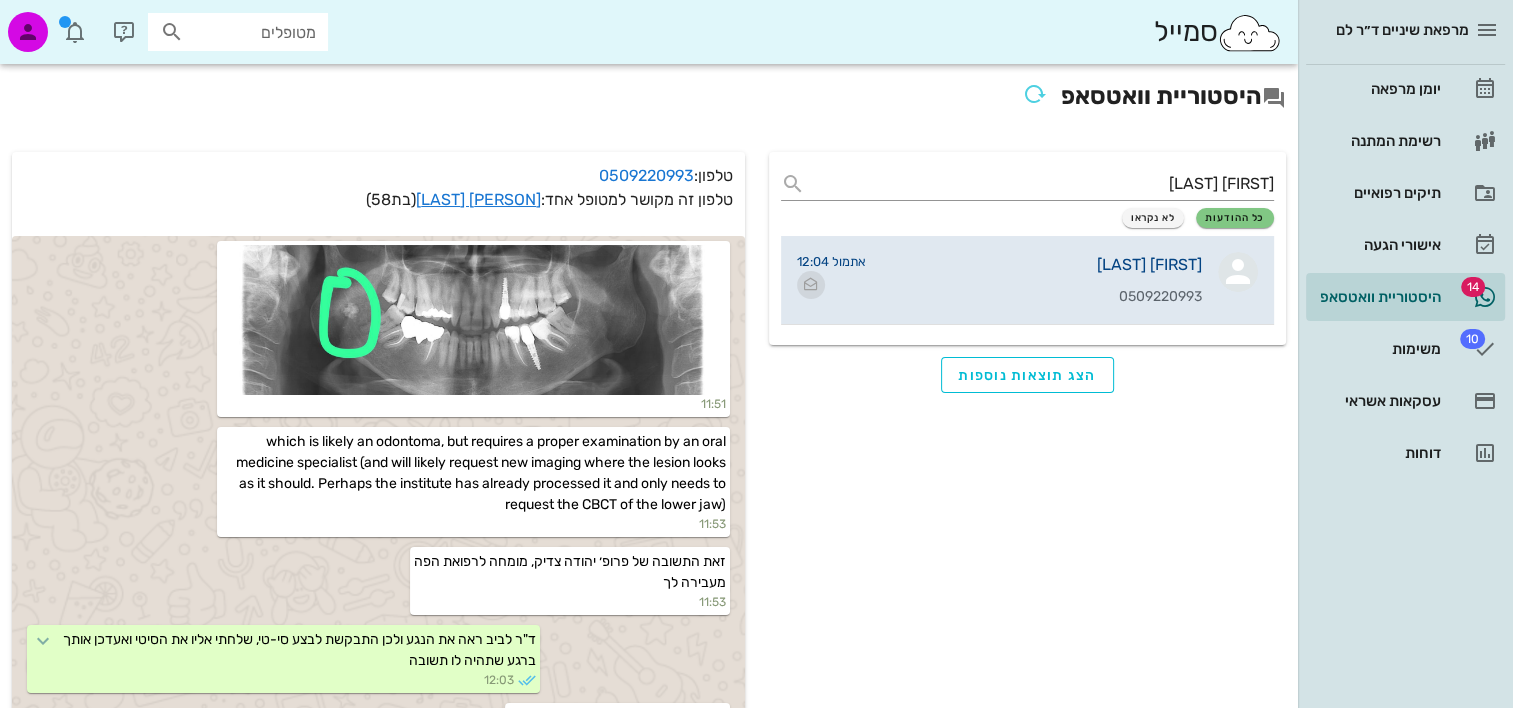 click at bounding box center (811, 285) 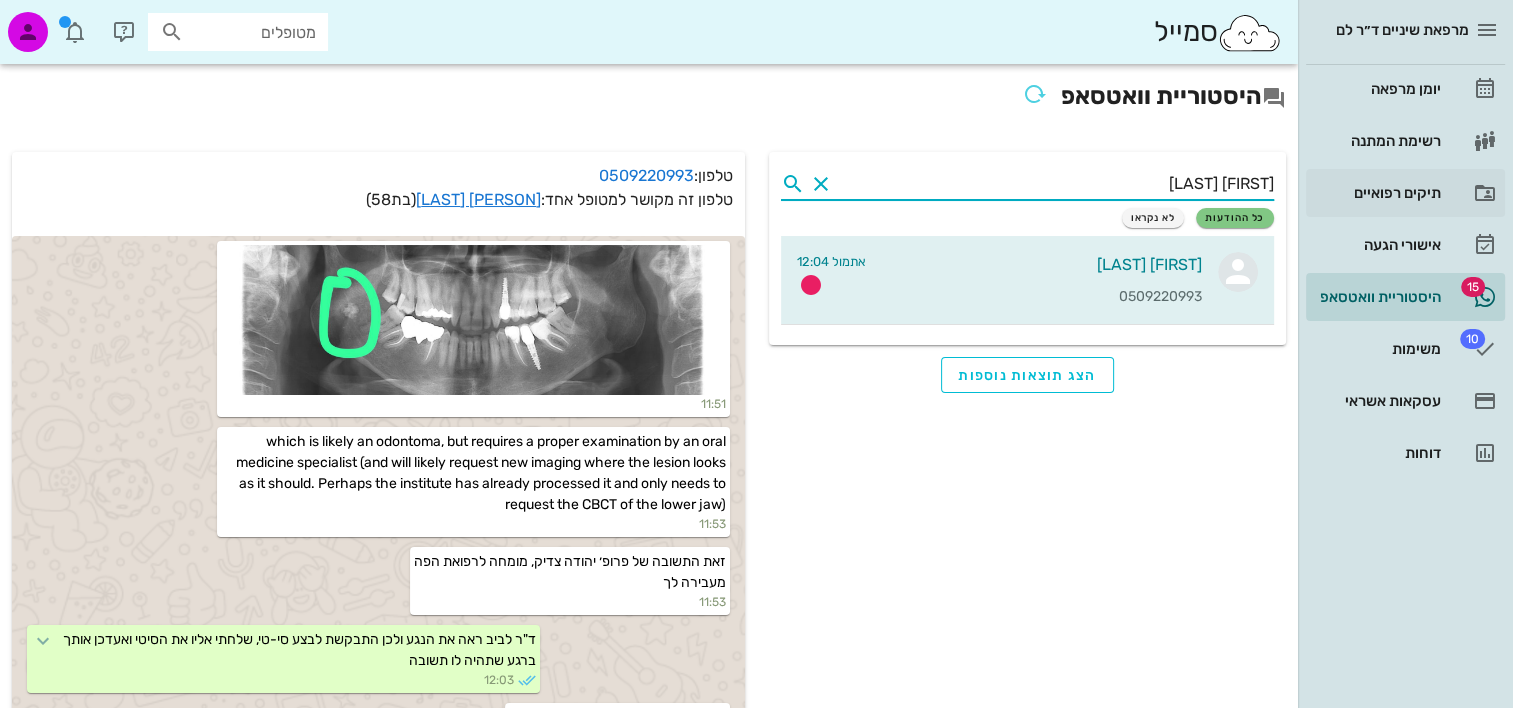 drag, startPoint x: 1171, startPoint y: 182, endPoint x: 1375, endPoint y: 173, distance: 204.19843 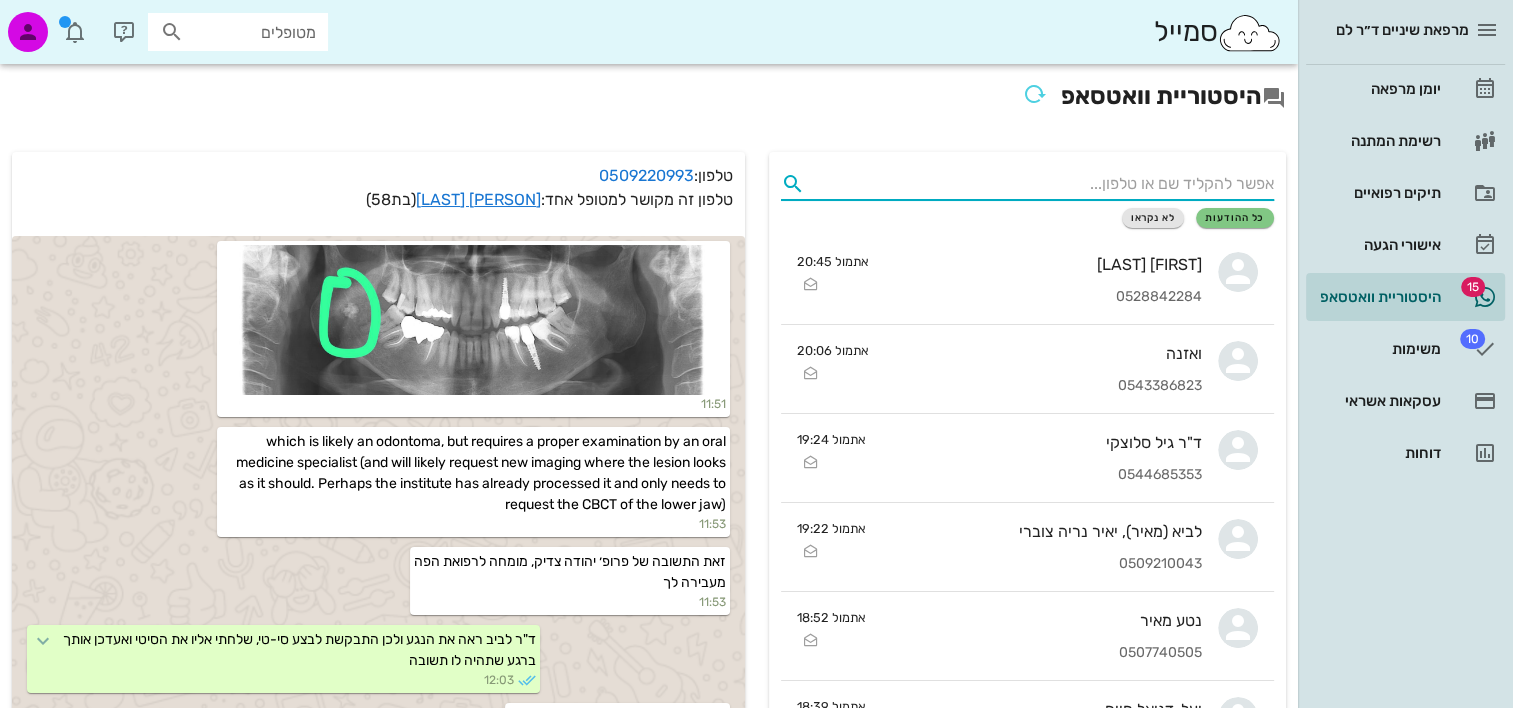 type 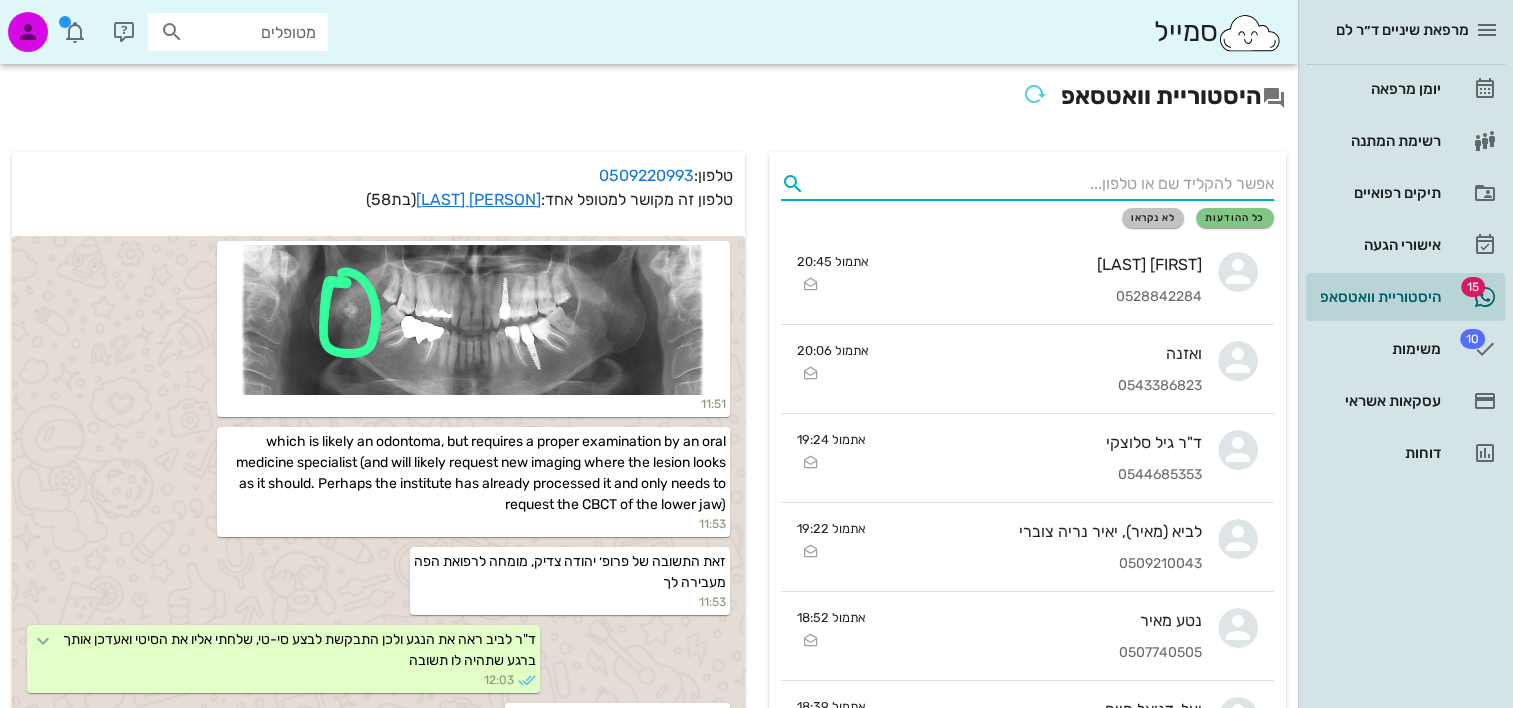 click on "לא נקראו" at bounding box center (1153, 218) 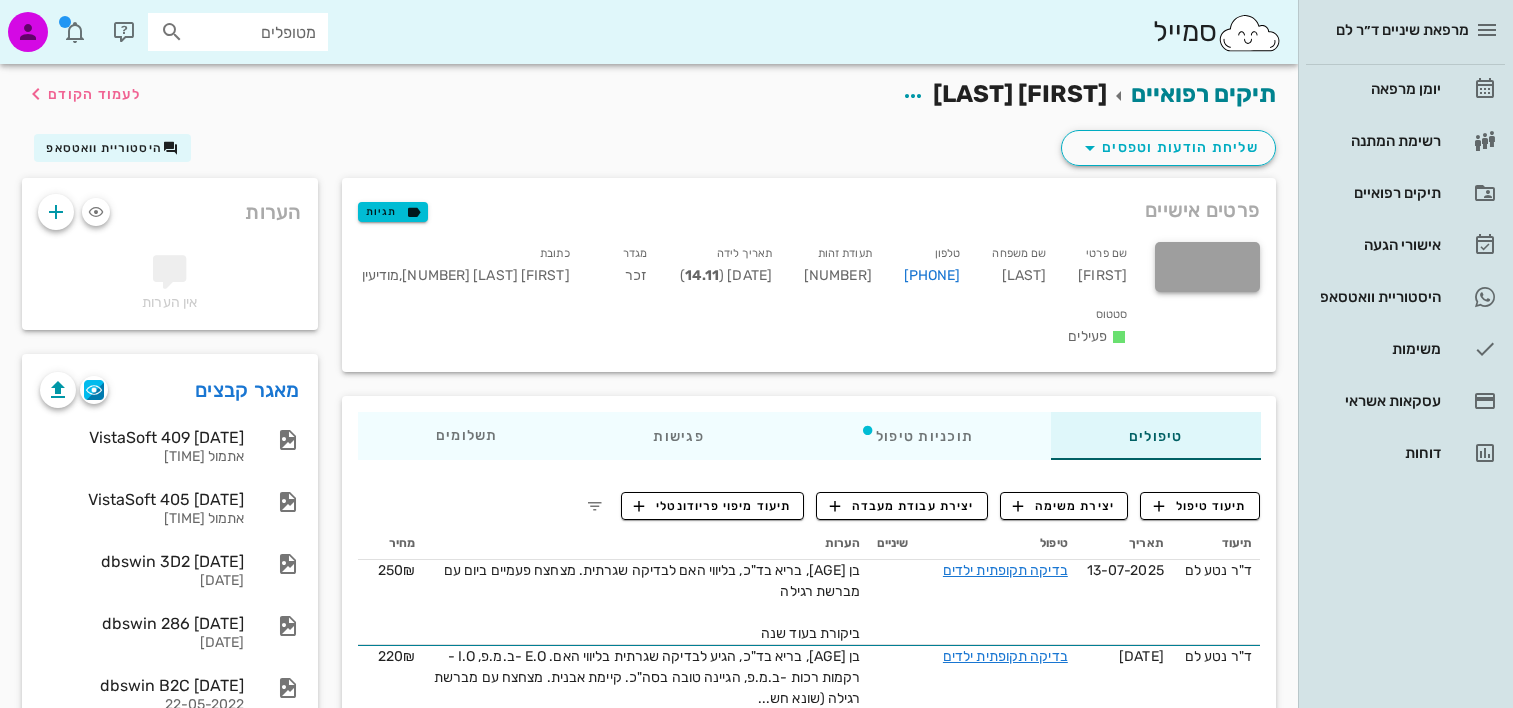 scroll, scrollTop: 0, scrollLeft: 0, axis: both 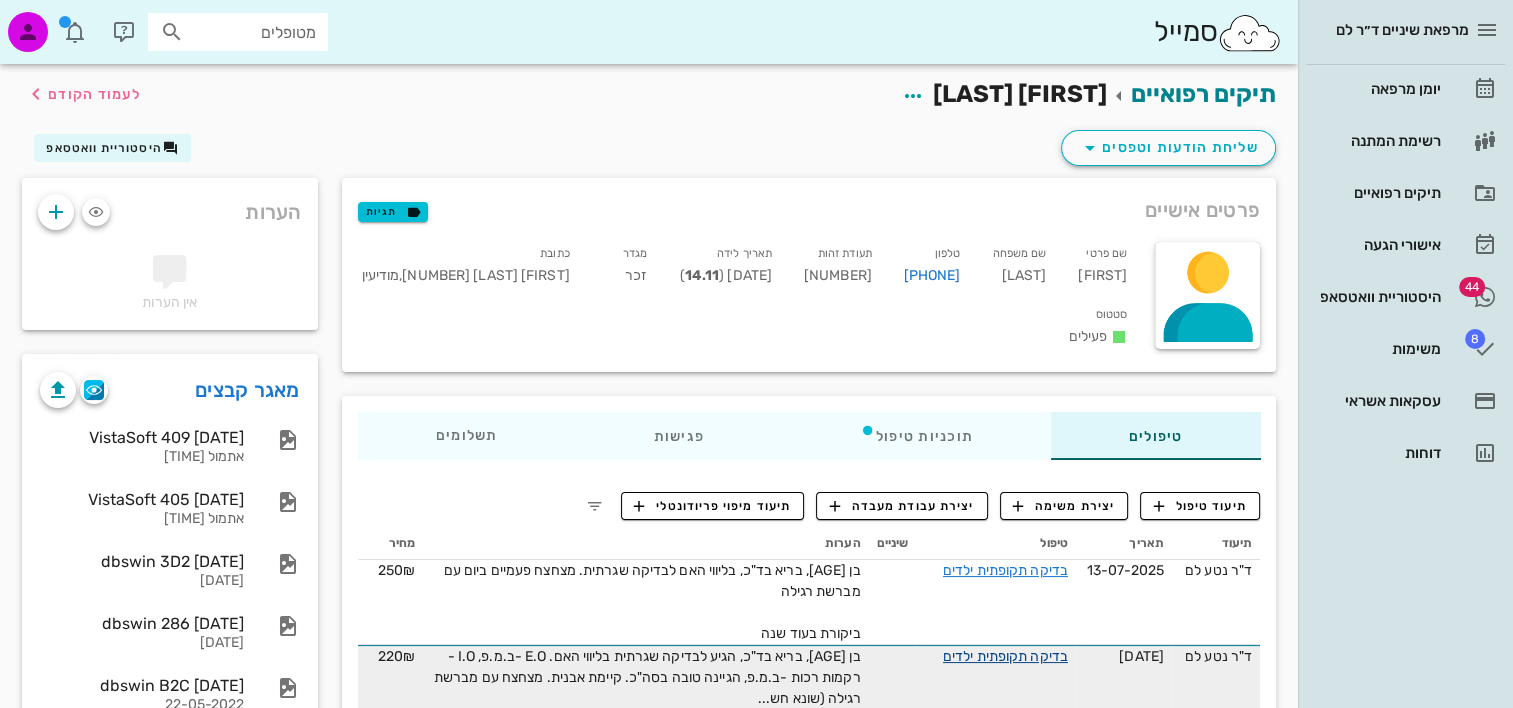 click on "בדיקה תקופתית ילדים" at bounding box center [983, 656] 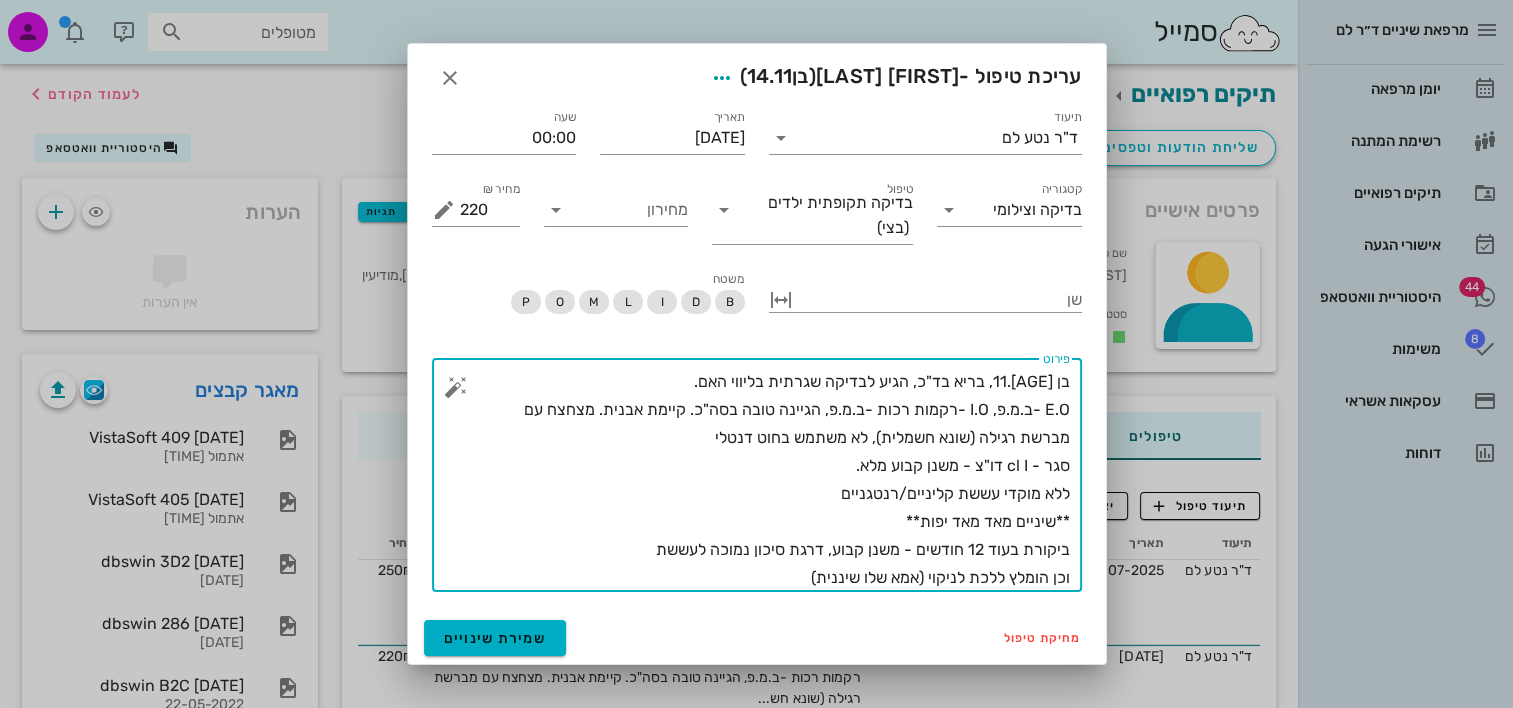 drag, startPoint x: 780, startPoint y: 572, endPoint x: 1094, endPoint y: 328, distance: 397.65814 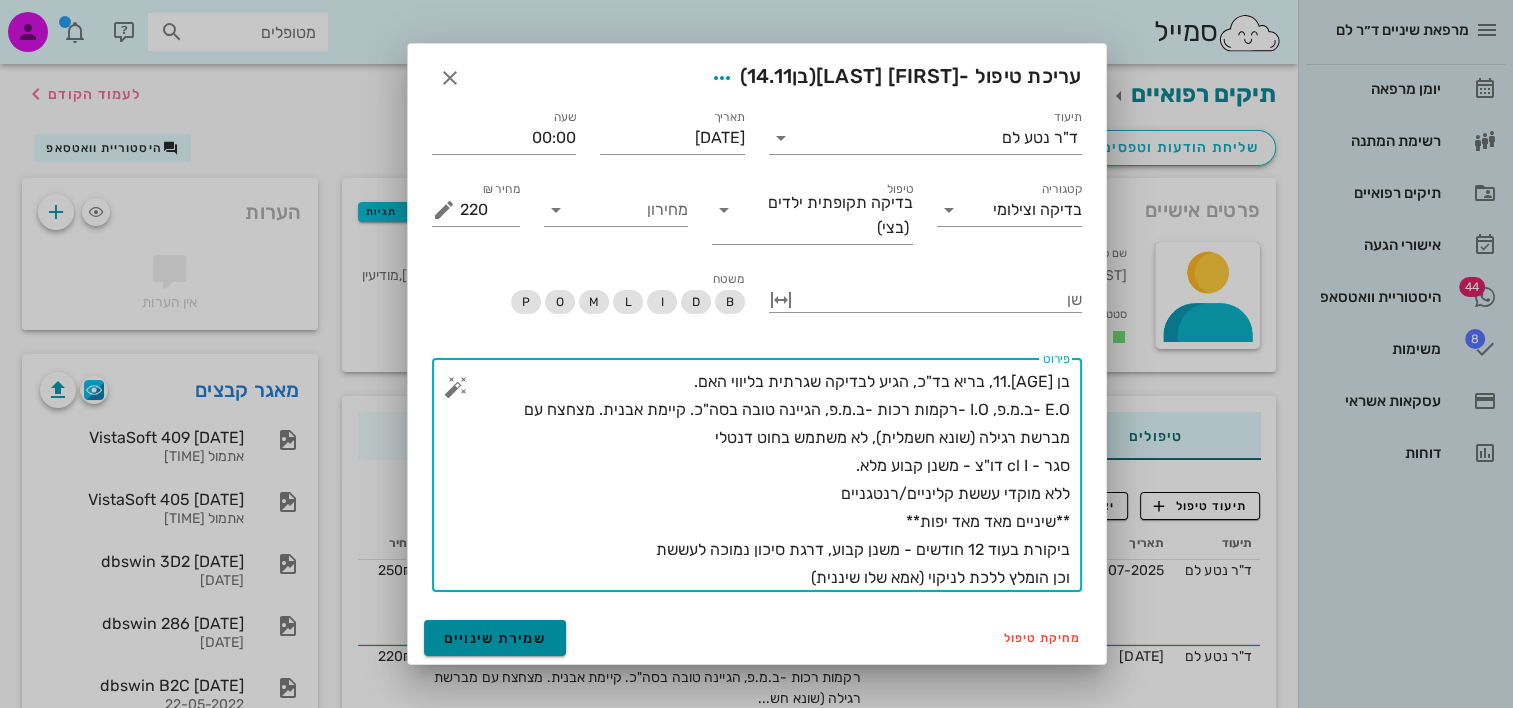 type on "בן [AGE], בריא בד"כ, הגיע לבדיקה שגרתית בליווי האם.
E.O -ב.מ.פ, I.O -רקמות רכות -ב.מ.פ, הגיינה טובה בסה"כ. קיימת אבנית. מצחצח עם מברשת רגילה (שונא חשמלית), לא משתמש בחוט דנטלי
סגר - cl I דו"צ - משנן קבוע מלא.
ללא מוקדי עששת קליניים/רנטגניים
**שיניים מאד מאד יפות**
ביקורת בעוד [TIME] - משנן קבוע, דרגת סיכון נמוכה לעששת
וכן הומלץ ללכת לניקוי (אמא שלו שיננית)" 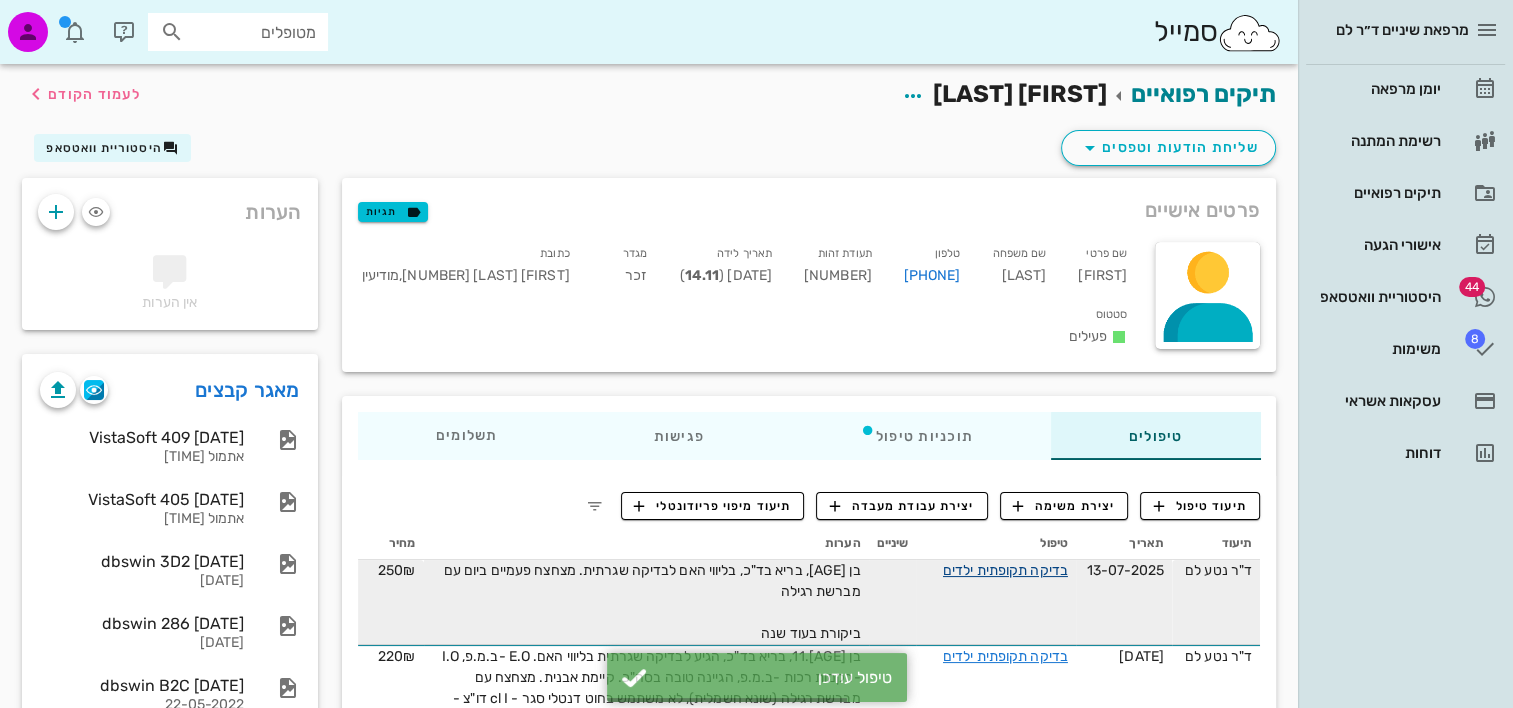 click on "בדיקה תקופתית ילדים" at bounding box center (983, 570) 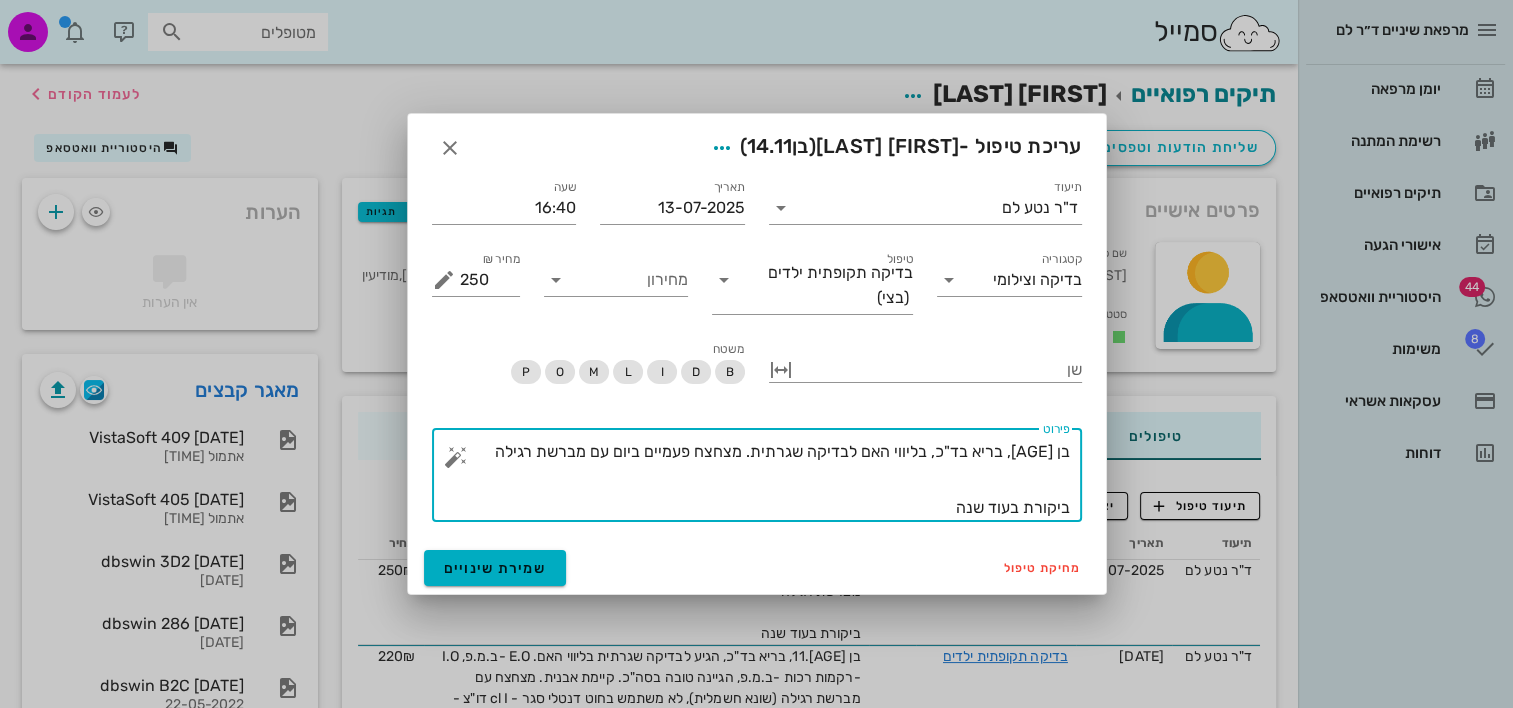 drag, startPoint x: 486, startPoint y: 453, endPoint x: 752, endPoint y: 453, distance: 266 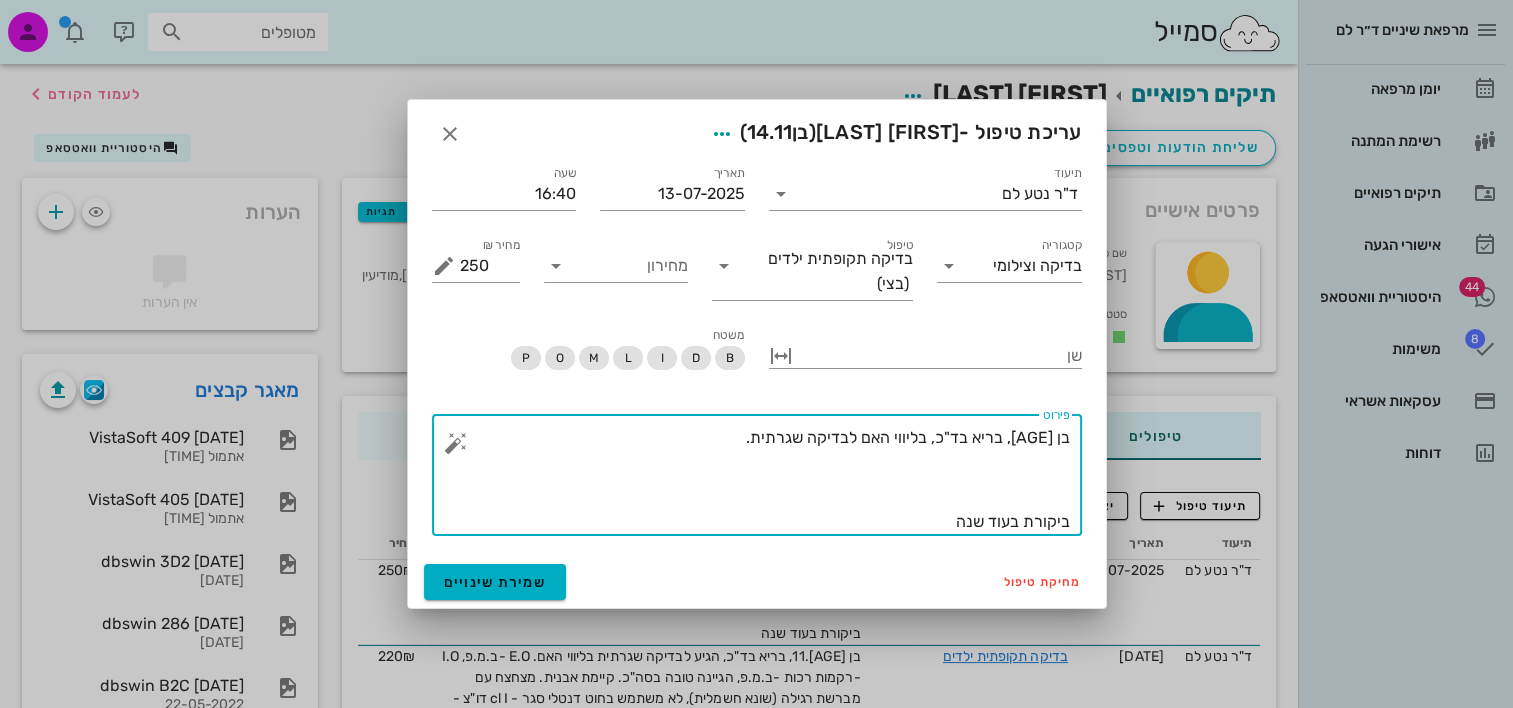 paste on "בן 13.11, בריא בד"כ, הגיע לבדיקה שגרתית בליווי האם.
E.O -ב.מ.פ, I.O -רקמות רכות -ב.מ.פ, הגיינה טובה בסה"כ. קיימת אבנית. מצחצח עם מברשת רגילה (שונא חשמלית), לא משתמש בחוט דנטלי
סגר - cl I דו"צ - משנן קבוע מלא.
ללא מוקדי עששת קליניים/רנטגניים
**שיניים מאד מאד יפות**
ביקורת בעוד 12 חודשים - משנן קבוע, דרגת סיכון נמוכה לעששת
וכן הומלץ ללכת לניקוי (אמא שלו שיננית)" 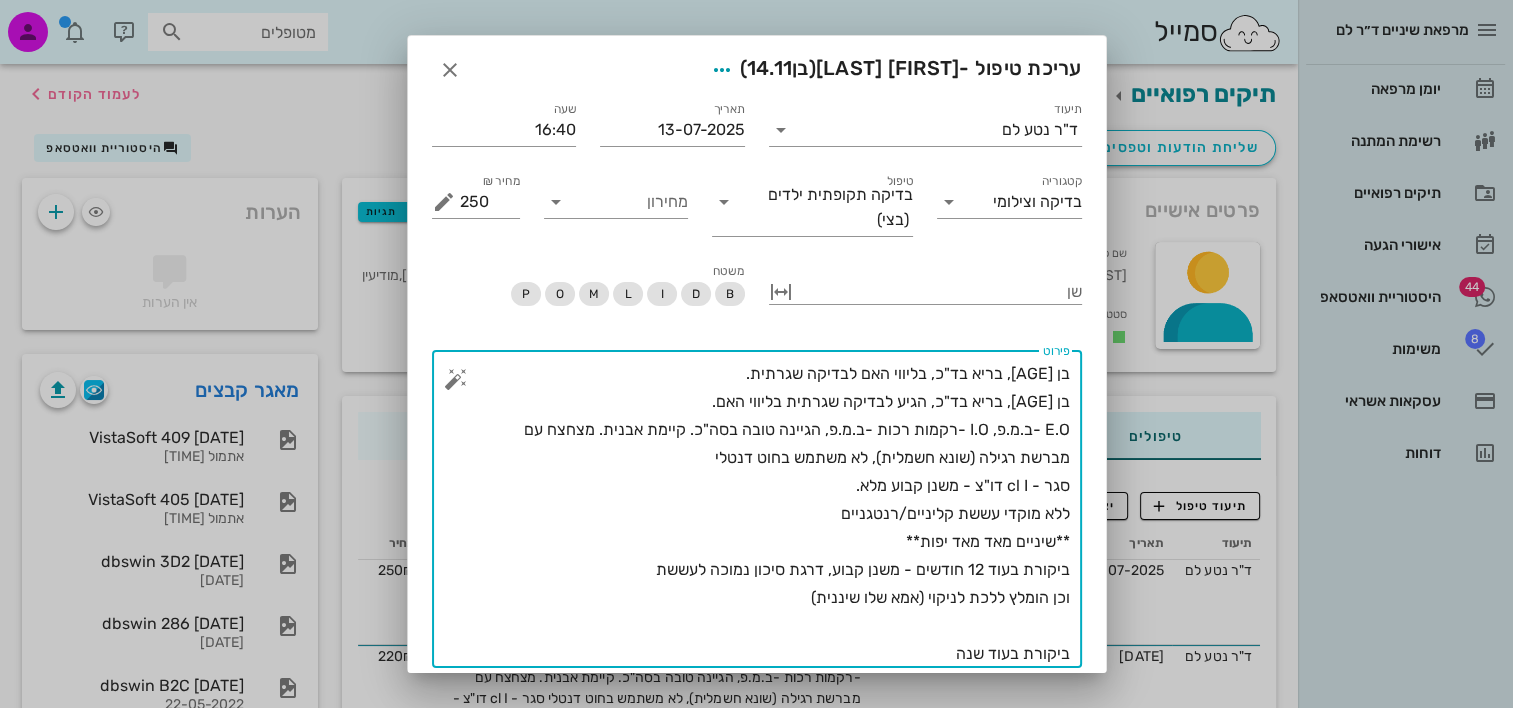 click on "בן 14.11, בריא בד"כ, בליווי האם לבדיקה שגרתית.
בן 13.11, בריא בד"כ, הגיע לבדיקה שגרתית בליווי האם.
E.O -ב.מ.פ, I.O -רקמות רכות -ב.מ.פ, הגיינה טובה בסה"כ. קיימת אבנית. מצחצח עם מברשת רגילה (שונא חשמלית), לא משתמש בחוט דנטלי
סגר - cl I דו"צ - משנן קבוע מלא.
ללא מוקדי עששת קליניים/רנטגניים
**שיניים מאד מאד יפות**
ביקורת בעוד 12 חודשים - משנן קבוע, דרגת סיכון נמוכה לעששת
וכן הומלץ ללכת לניקוי (אמא שלו שיננית)
ביקורת בעוד שנה" at bounding box center [765, 514] 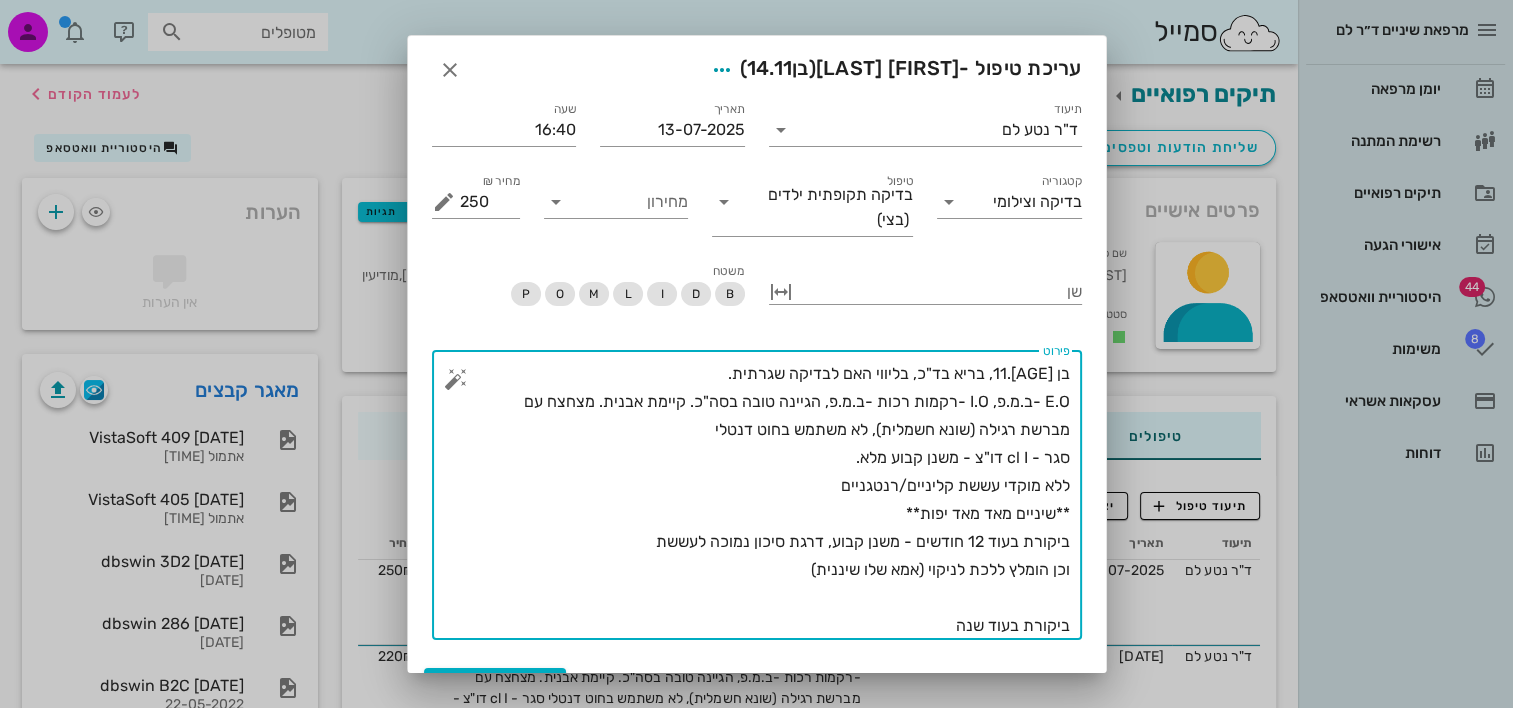 drag, startPoint x: 490, startPoint y: 402, endPoint x: 734, endPoint y: 396, distance: 244.07376 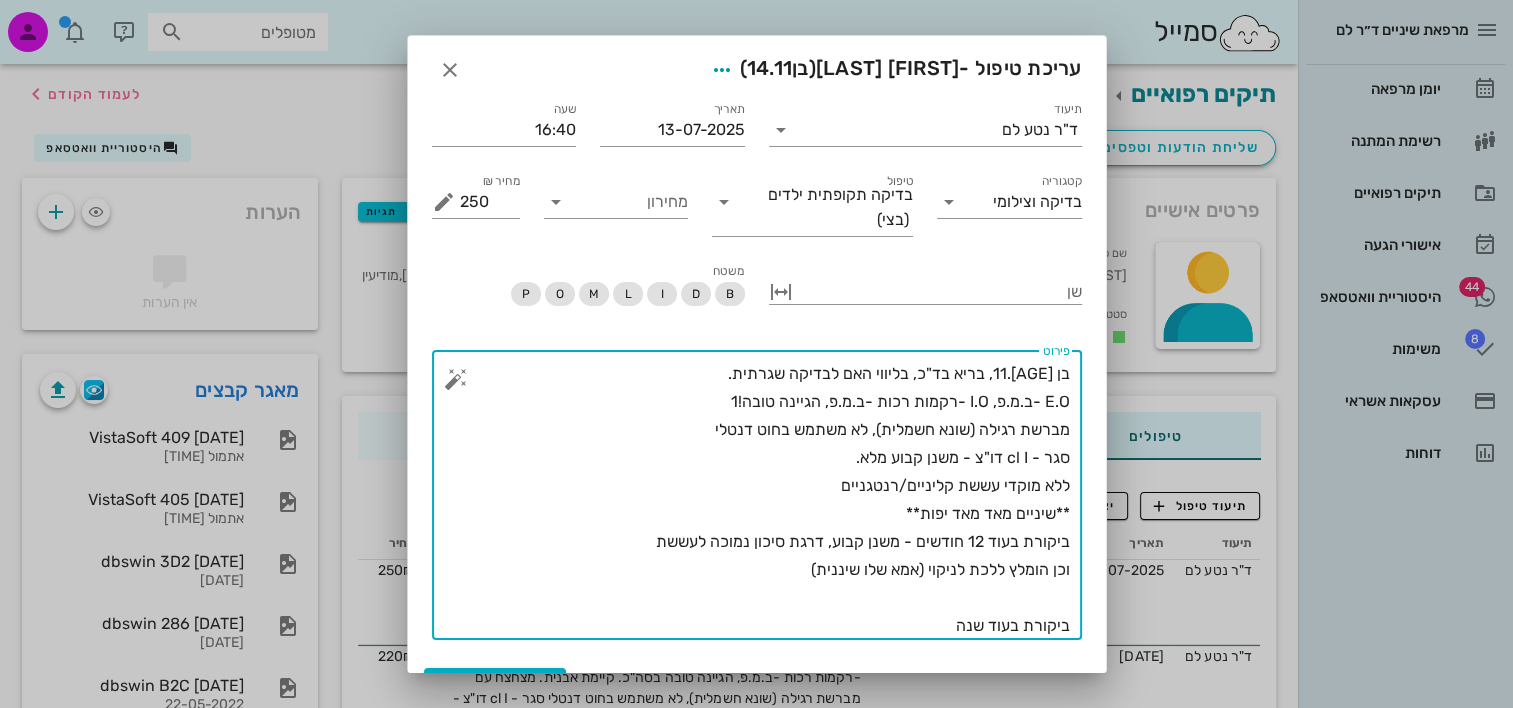 click on "בן 14.11, בריא בד"כ, בליווי האם לבדיקה שגרתית.
E.O -ב.מ.פ, I.O -רקמות רכות -ב.מ.פ, הגיינה טובה!1
מברשת רגילה (שונא חשמלית), לא משתמש בחוט דנטלי
סגר - cl I דו"צ - משנן קבוע מלא.
ללא מוקדי עששת קליניים/רנטגניים
**שיניים מאד מאד יפות**
ביקורת בעוד 12 חודשים - משנן קבוע, דרגת סיכון נמוכה לעששת
וכן הומלץ ללכת לניקוי (אמא שלו שיננית)
ביקורת בעוד שנה" at bounding box center (765, 500) 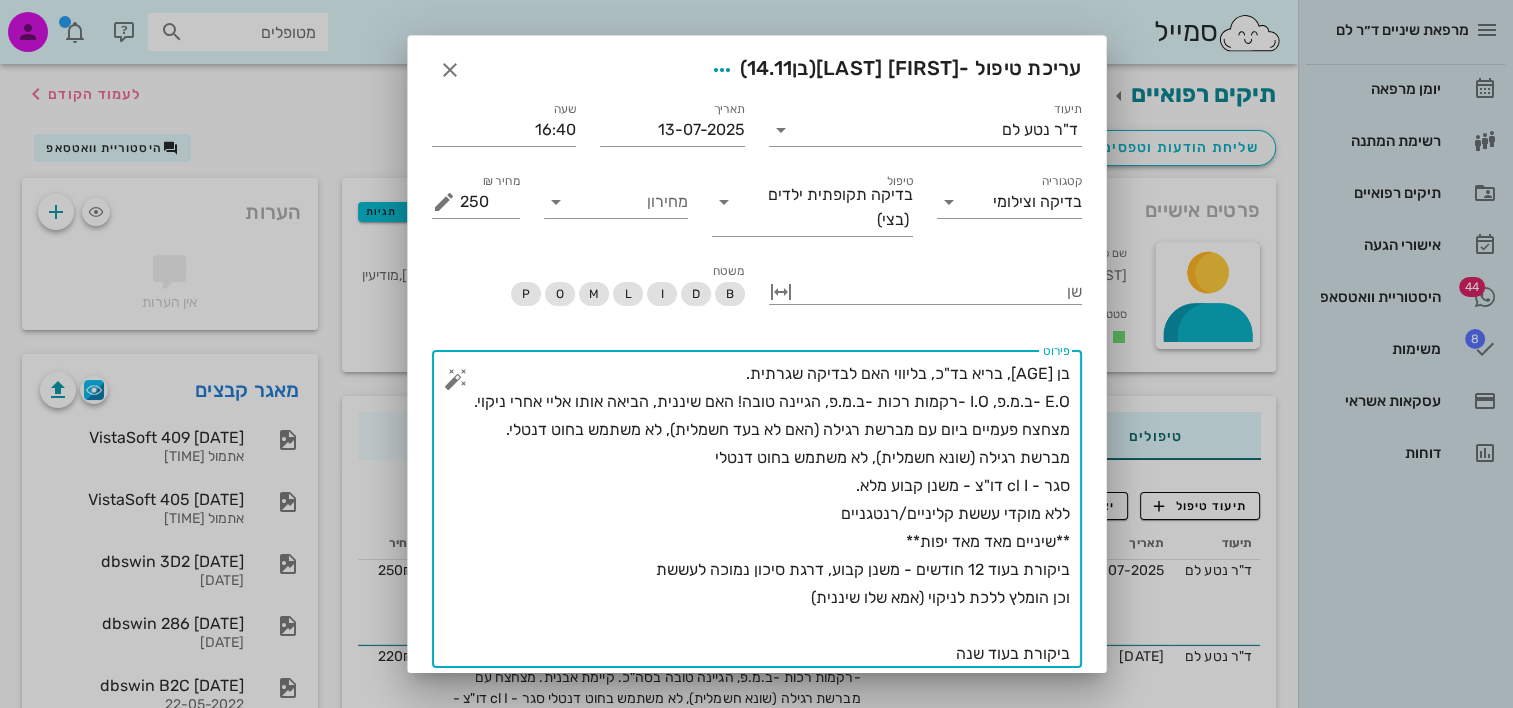 click on "בן 14.11, בריא בד"כ, בליווי האם לבדיקה שגרתית.
E.O -ב.מ.פ, I.O -רקמות רכות -ב.מ.פ, הגיינה טובה! האם שיננית, הביאה אותו אליי אחרי ניקוי. מצחצח פעמיים ביום עם מברשת רגילה (האם לא בעד חשמלית), לא משתמש בחוט דנטלי.
מברשת רגילה (שונא חשמלית), לא משתמש בחוט דנטלי
סגר - cl I דו"צ - משנן קבוע מלא.
ללא מוקדי עששת קליניים/רנטגניים
**שיניים מאד מאד יפות**
ביקורת בעוד 12 חודשים - משנן קבוע, דרגת סיכון נמוכה לעששת
וכן הומלץ ללכת לניקוי (אמא שלו שיננית)
ביקורת בעוד שנה" at bounding box center [765, 514] 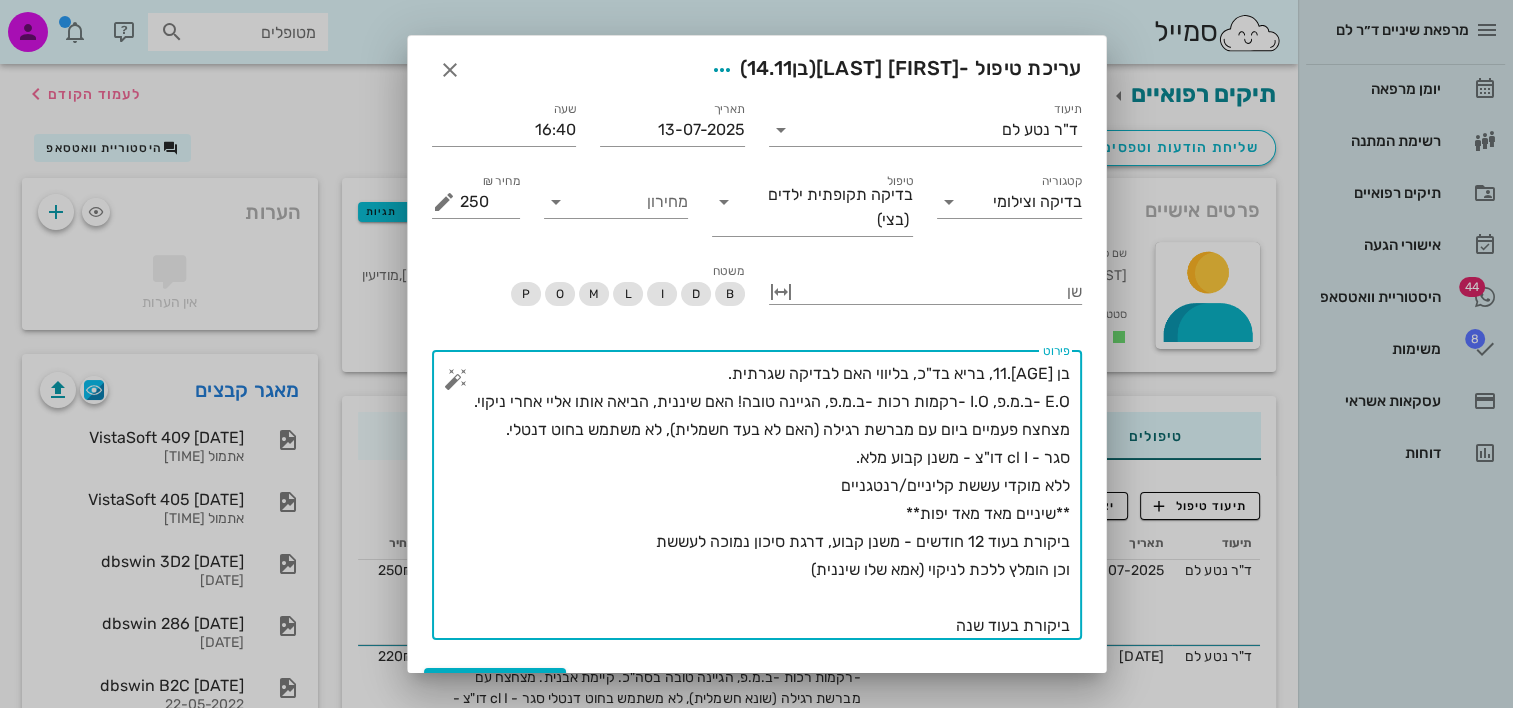 click on "בן 14.11, בריא בד"כ, בליווי האם לבדיקה שגרתית.
E.O -ב.מ.פ, I.O -רקמות רכות -ב.מ.פ, הגיינה טובה! האם שיננית, הביאה אותו אליי אחרי ניקוי. מצחצח פעמיים ביום עם מברשת רגילה (האם לא בעד חשמלית), לא משתמש בחוט דנטלי.
סגר - cl I דו"צ - משנן קבוע מלא.
ללא מוקדי עששת קליניים/רנטגניים
**שיניים מאד מאד יפות**
ביקורת בעוד 12 חודשים - משנן קבוע, דרגת סיכון נמוכה לעששת
וכן הומלץ ללכת לניקוי (אמא שלו שיננית)
ביקורת בעוד שנה" at bounding box center [765, 500] 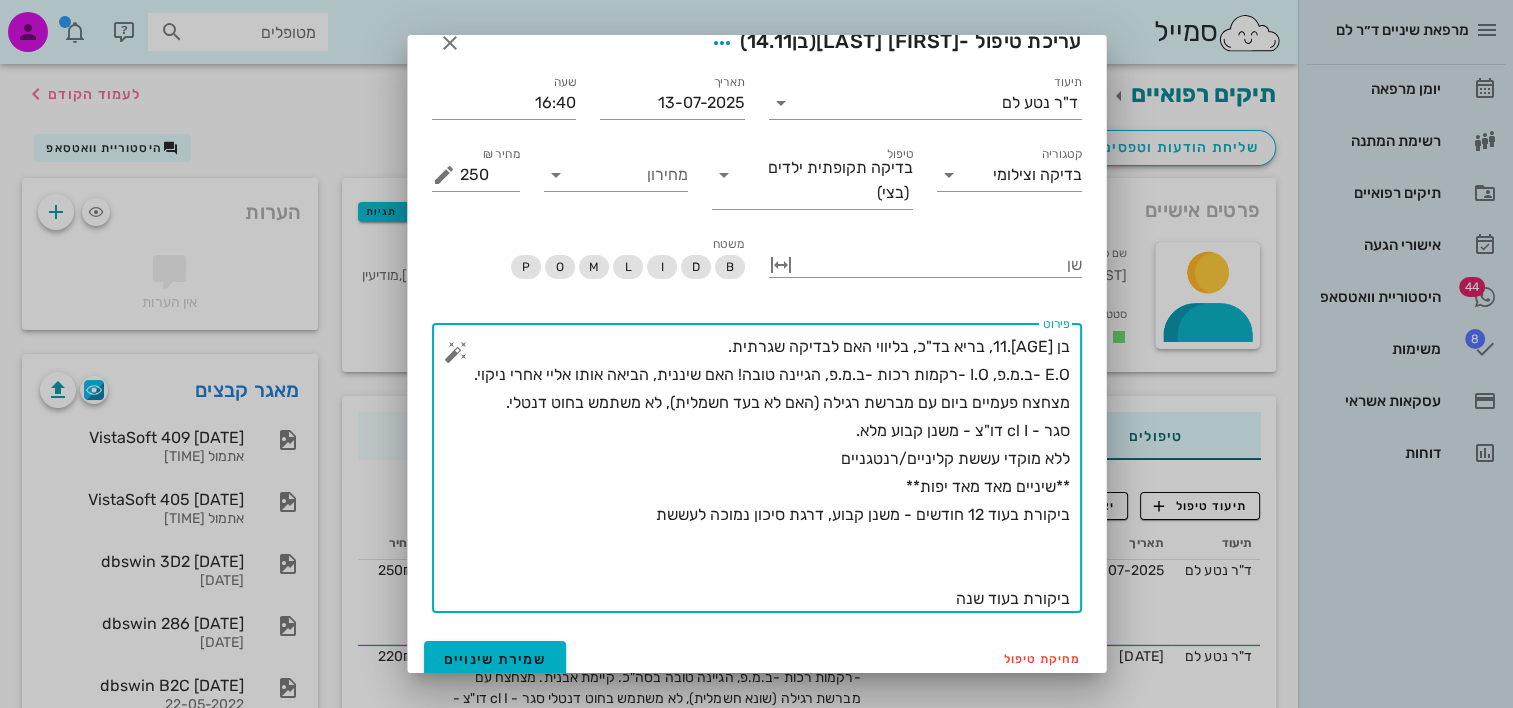 scroll, scrollTop: 40, scrollLeft: 0, axis: vertical 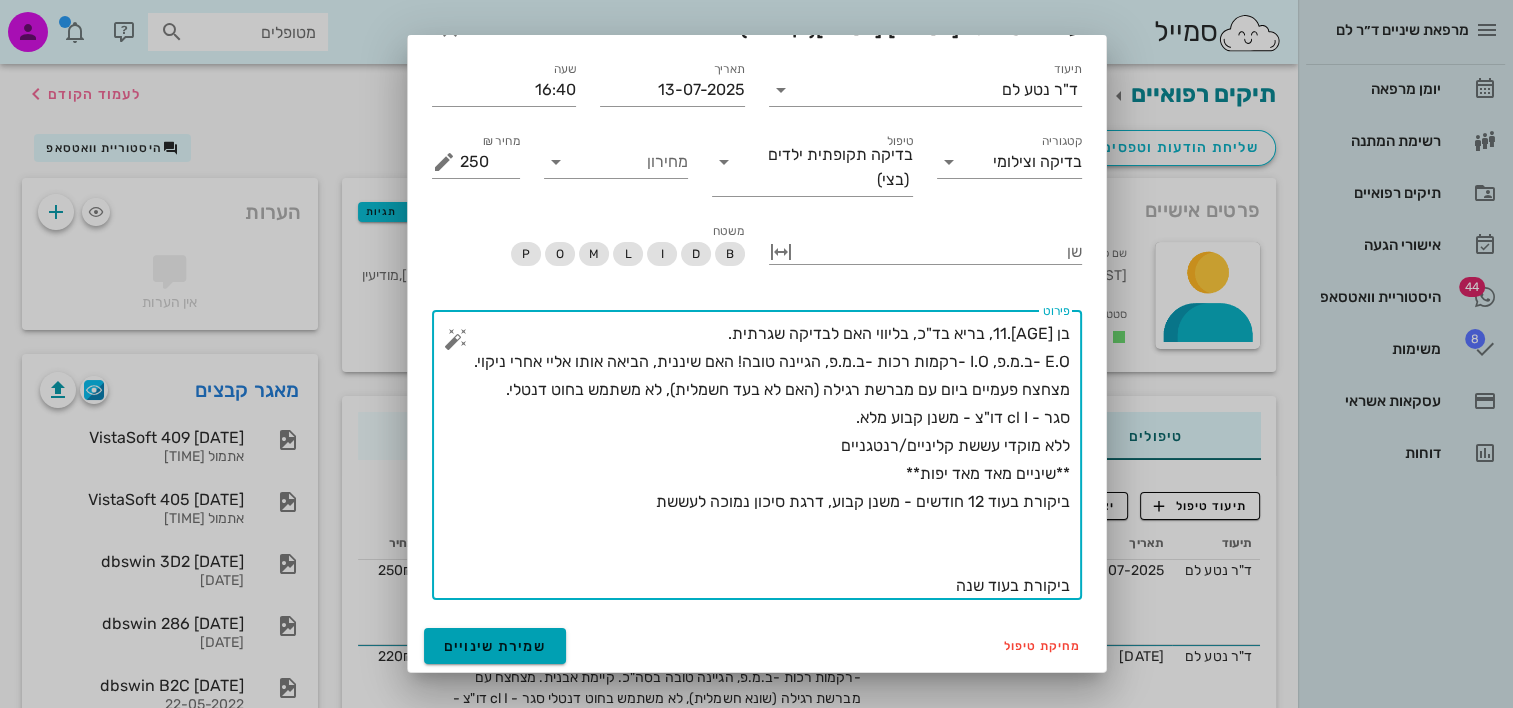 type on "בן 14.11, בריא בד"כ, בליווי האם לבדיקה שגרתית.
E.O -ב.מ.פ, I.O -רקמות רכות -ב.מ.פ, הגיינה טובה! האם שיננית, הביאה אותו אליי אחרי ניקוי. מצחצח פעמיים ביום עם מברשת רגילה (האם לא בעד חשמלית), לא משתמש בחוט דנטלי.
סגר - cl I דו"צ - משנן קבוע מלא.
ללא מוקדי עששת קליניים/רנטגניים
**שיניים מאד מאד יפות**
ביקורת בעוד 12 חודשים - משנן קבוע, דרגת סיכון נמוכה לעששת
ביקורת בעוד שנה" 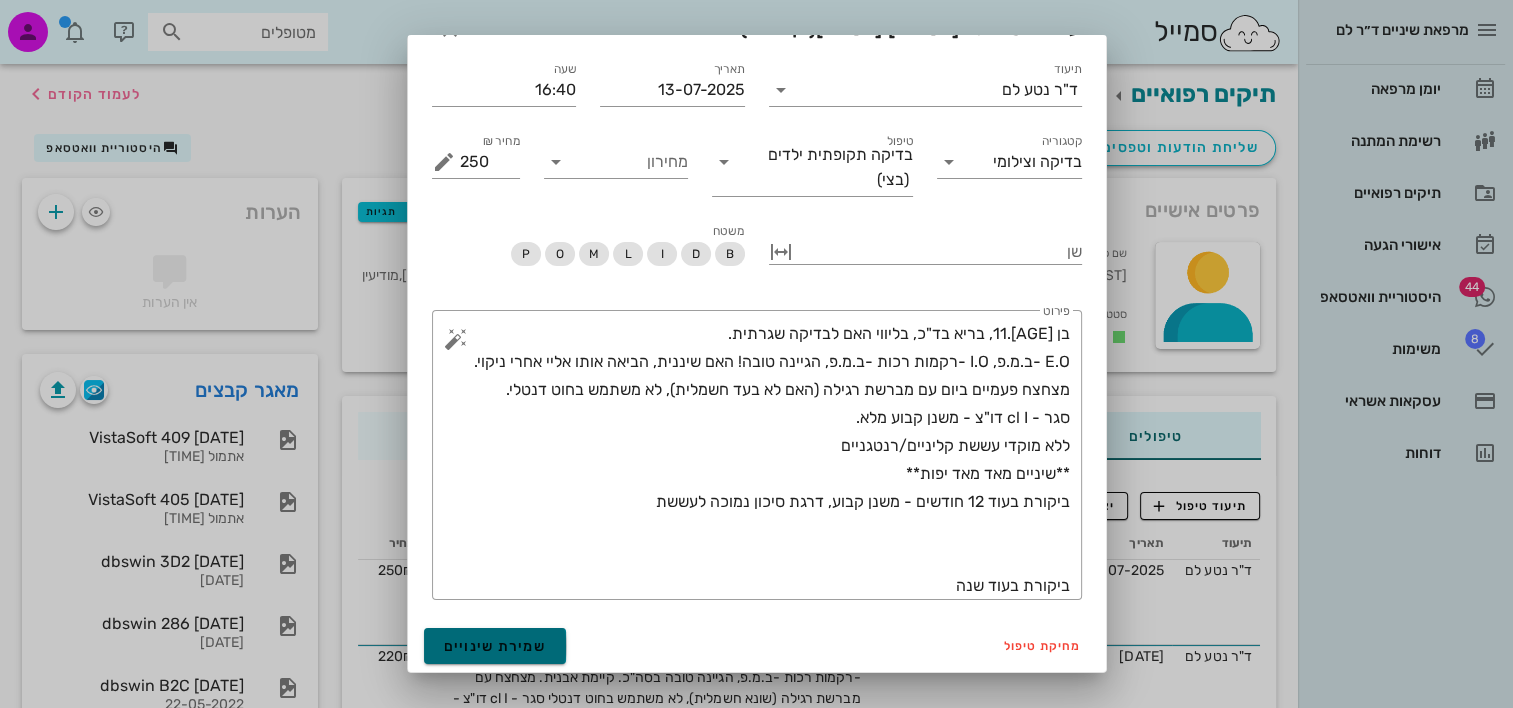 click on "שמירת שינויים" at bounding box center (495, 646) 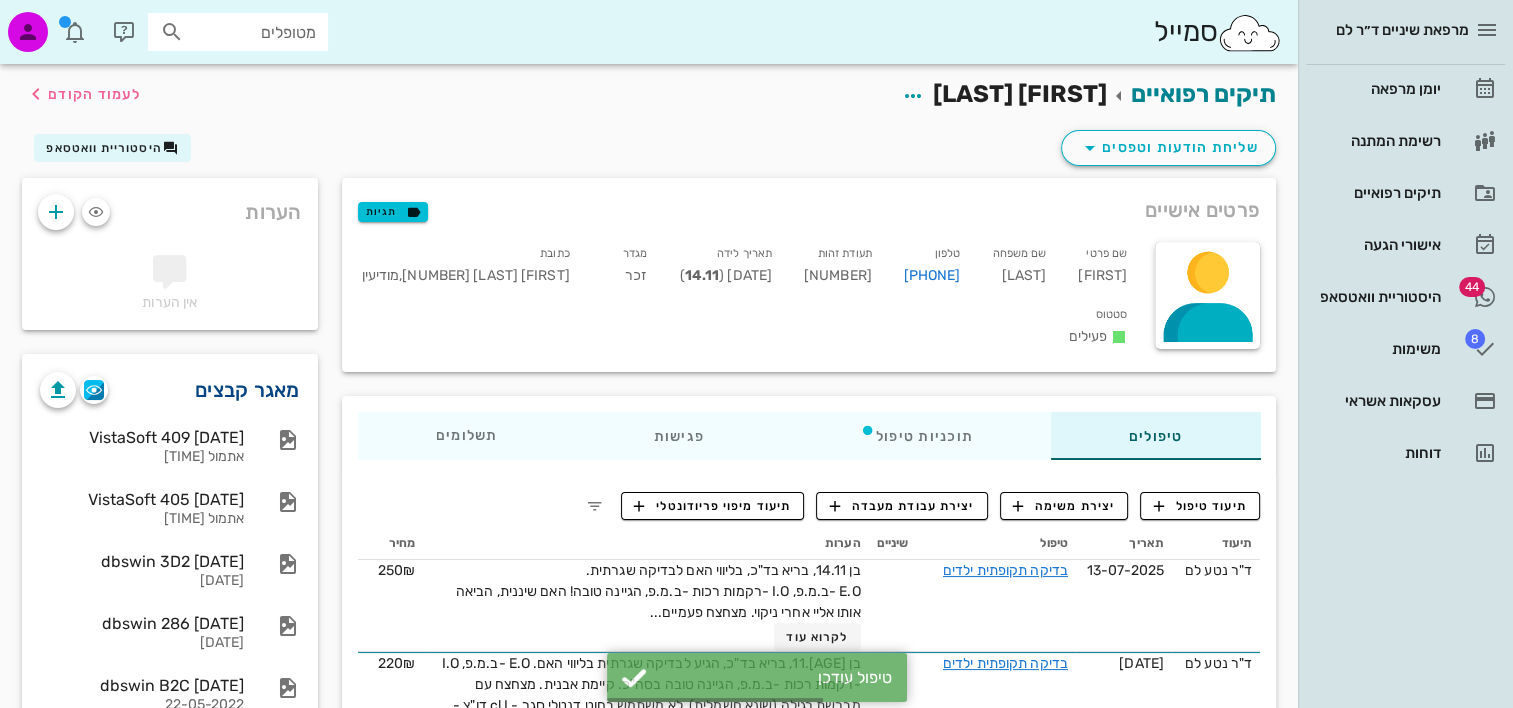 click on "מאגר קבצים" at bounding box center (247, 390) 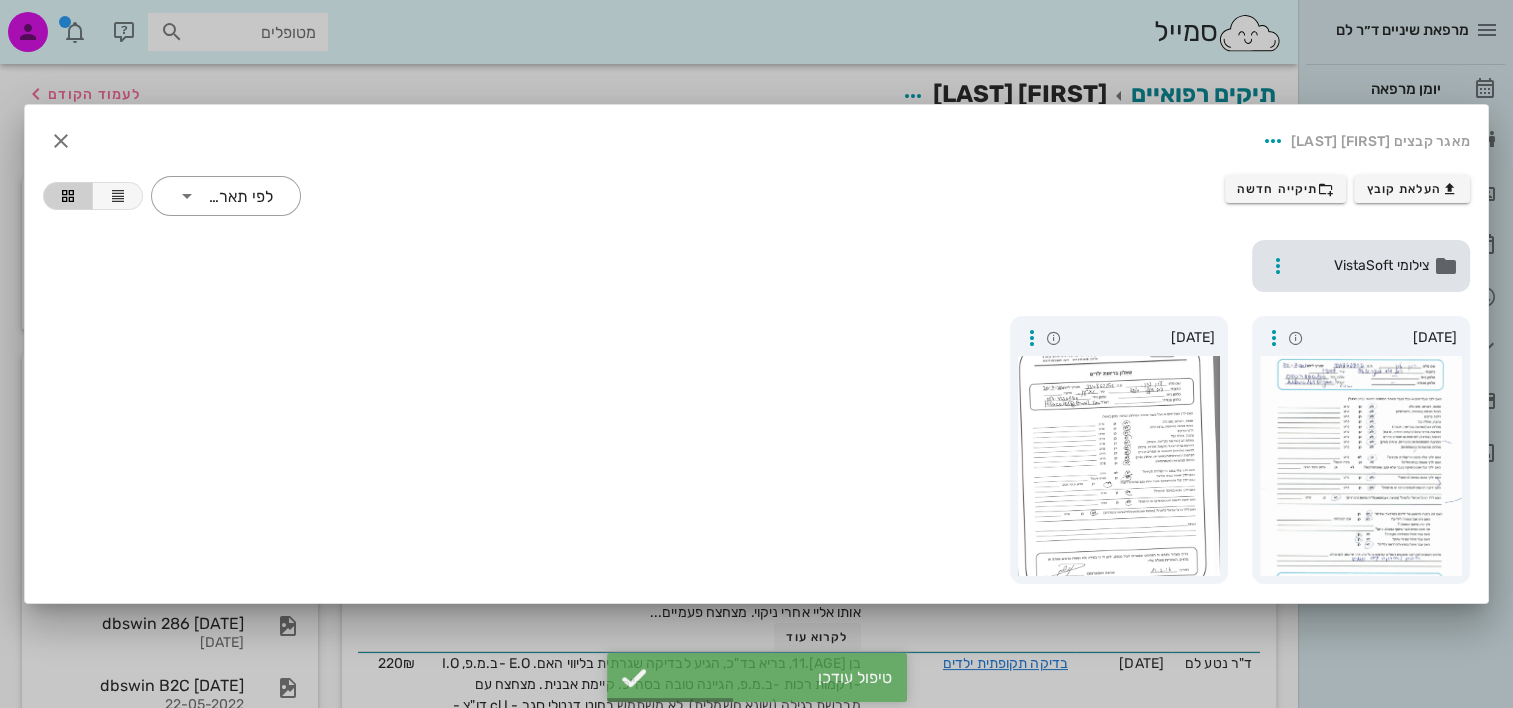 click on "צילומי VistaSoft" at bounding box center [1361, 266] 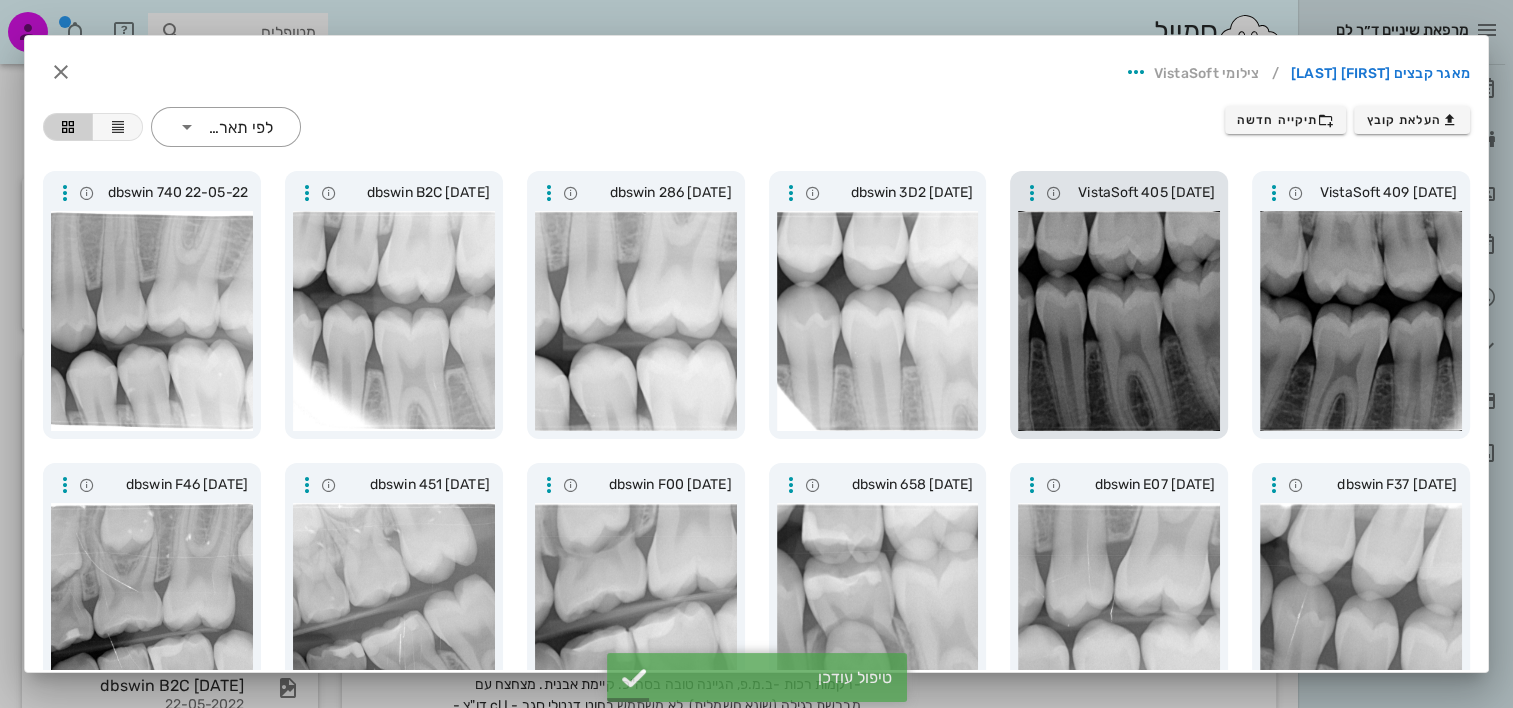 click at bounding box center (1119, 321) 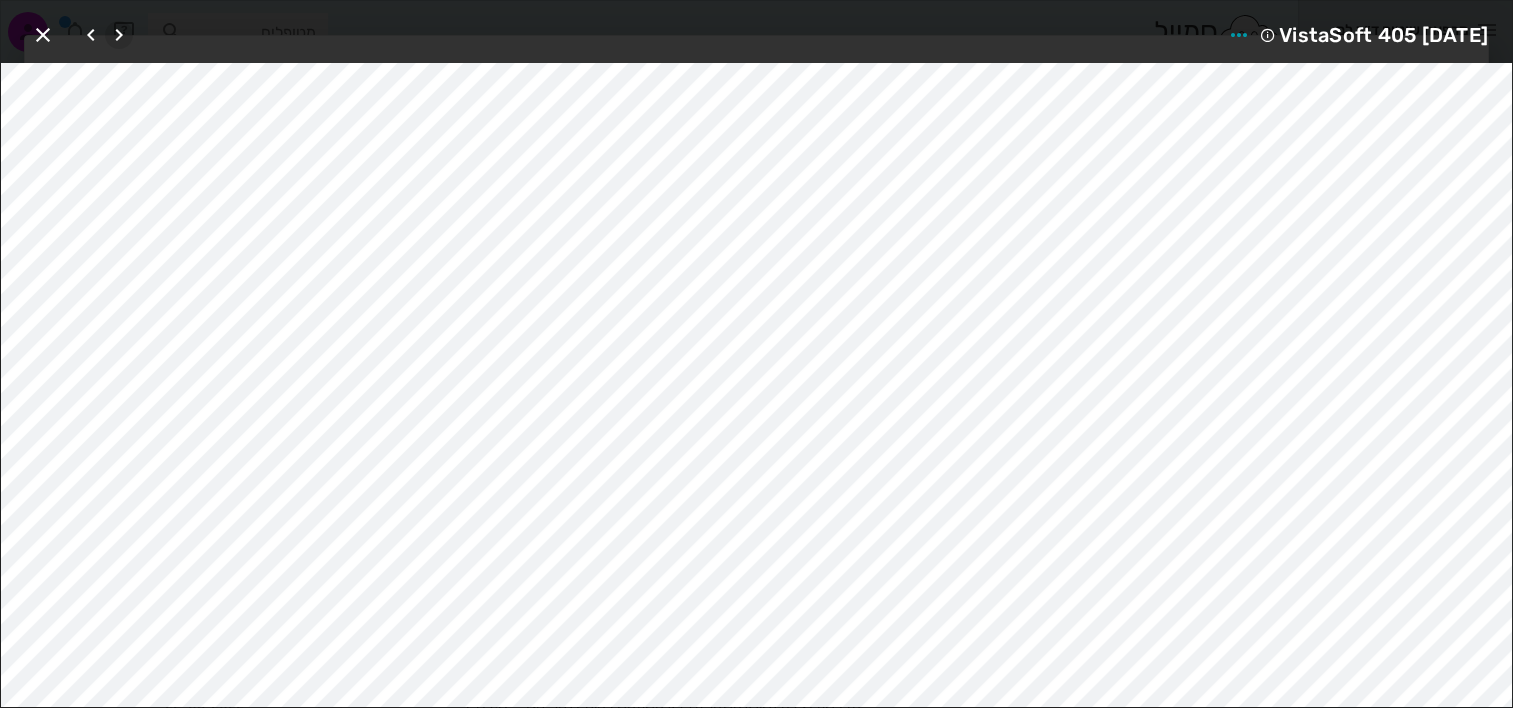 click at bounding box center (119, 35) 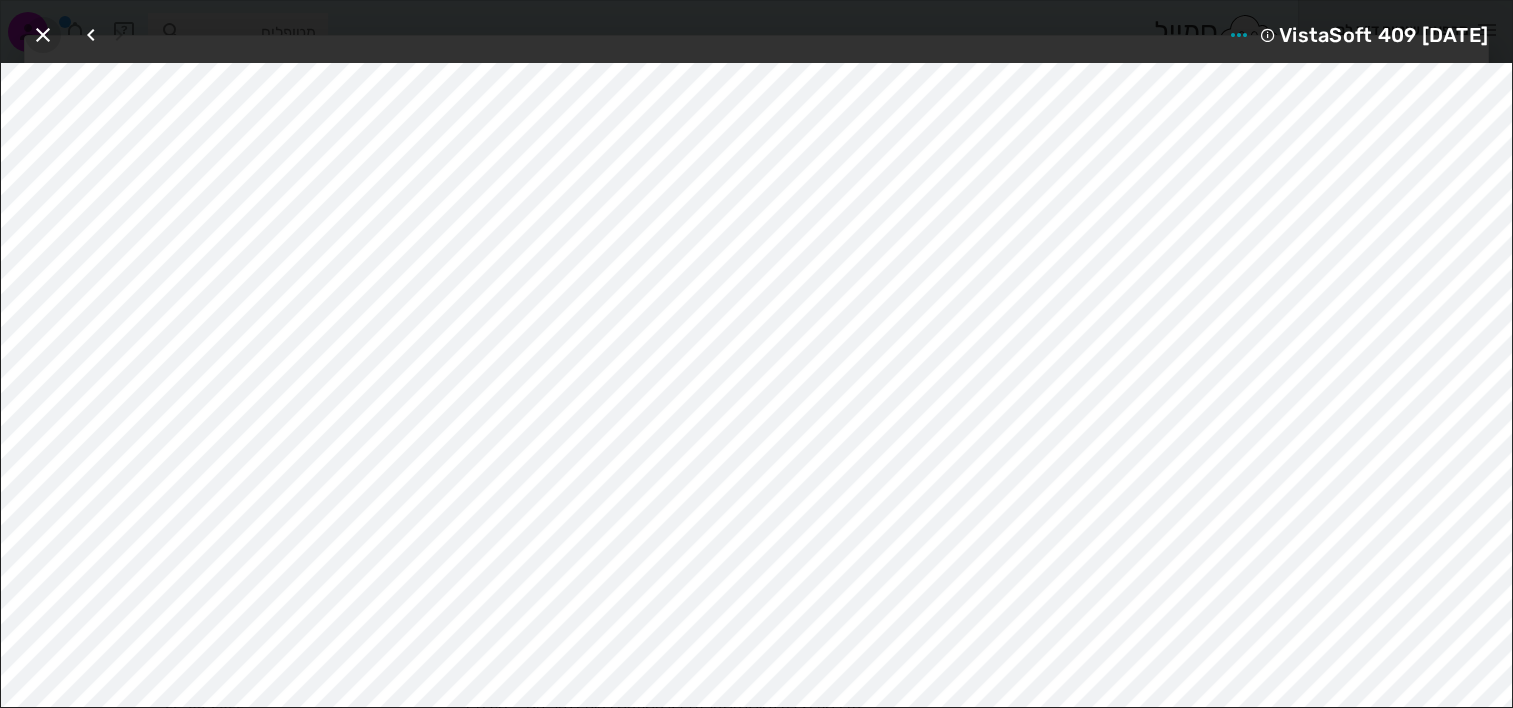 click at bounding box center (43, 35) 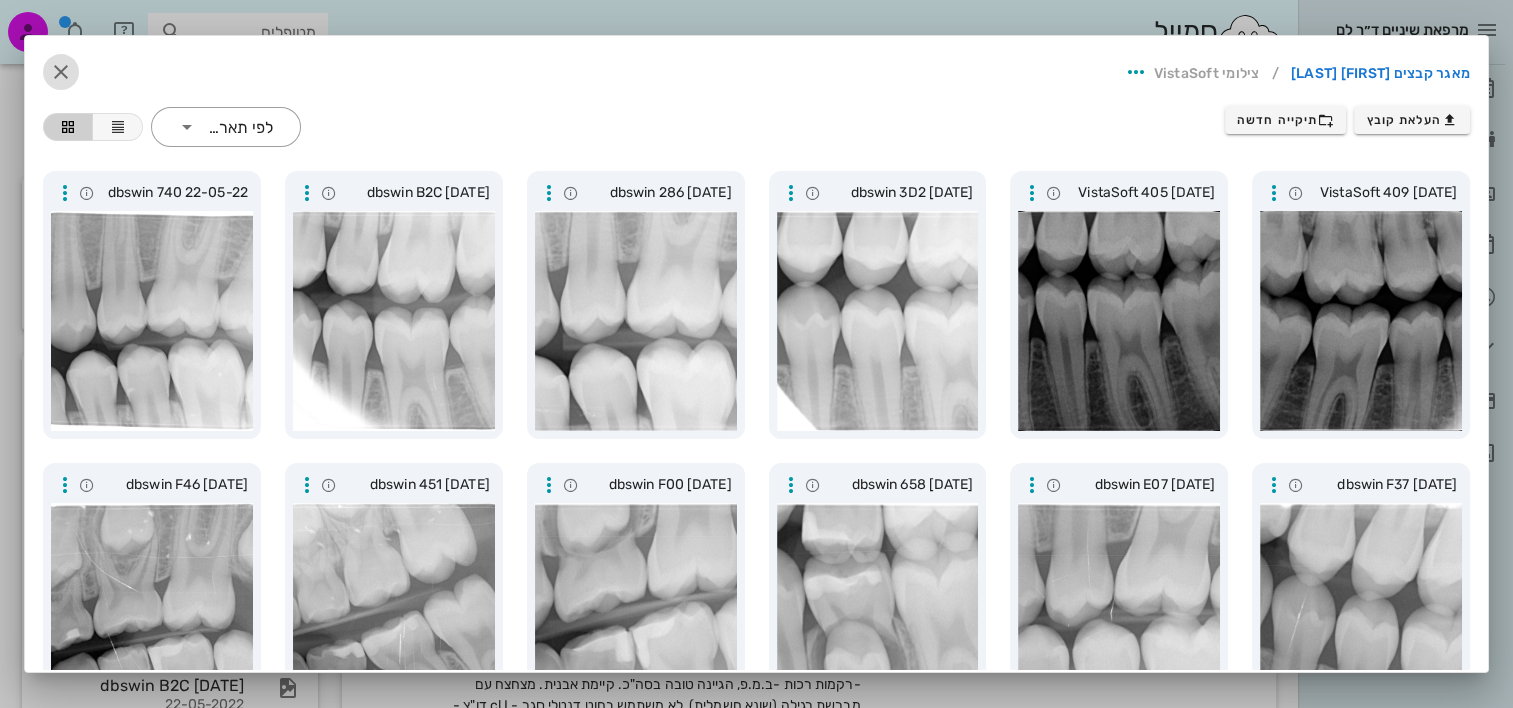 click at bounding box center (61, 72) 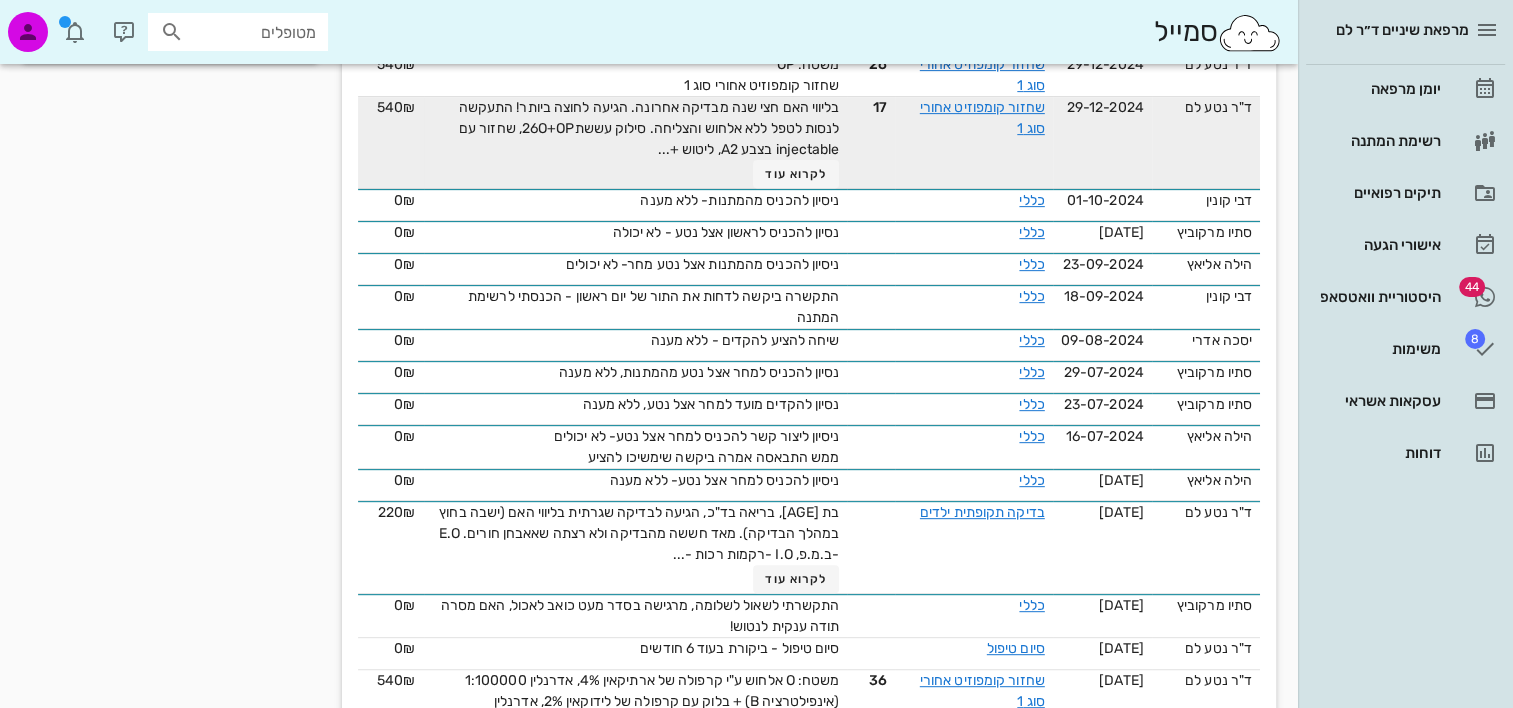 scroll, scrollTop: 900, scrollLeft: 0, axis: vertical 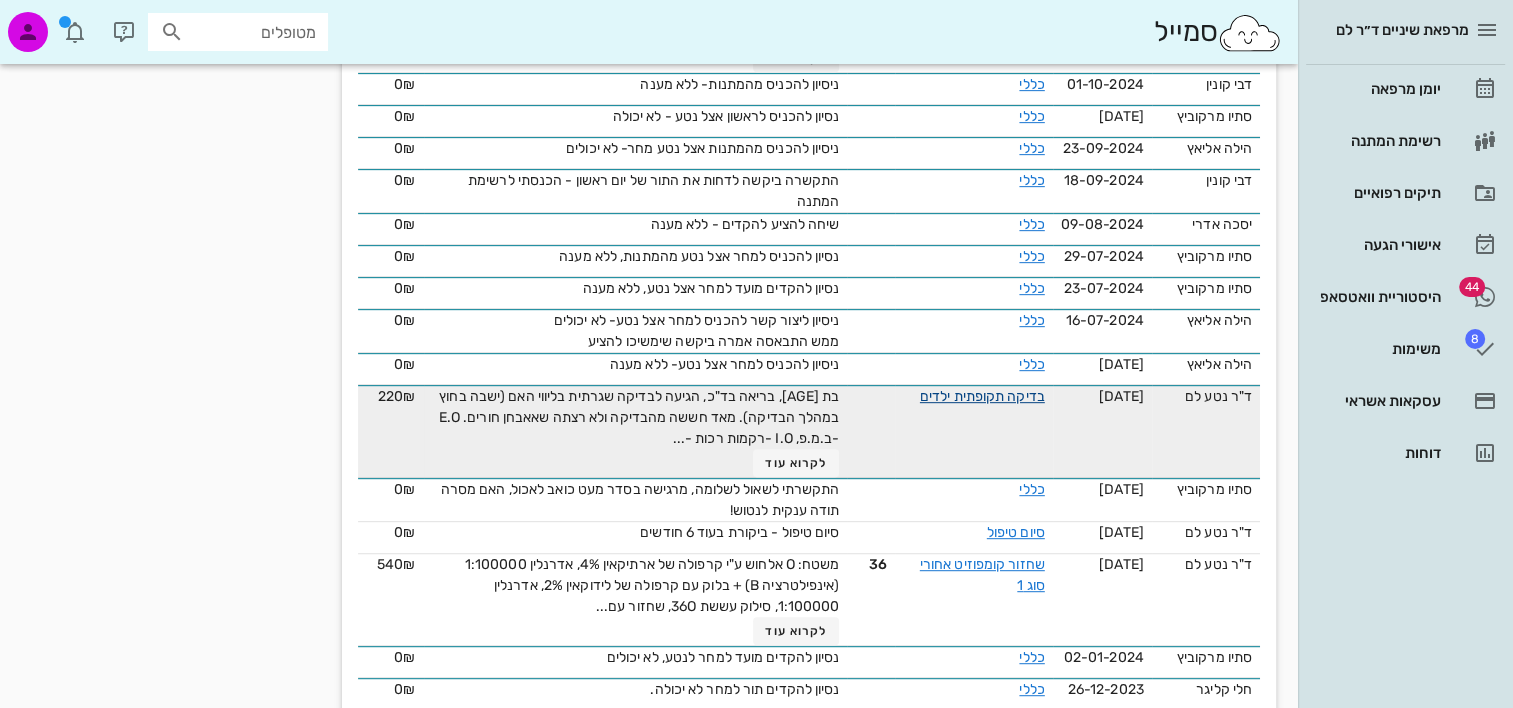 click on "בדיקה תקופתית ילדים" at bounding box center [980, 396] 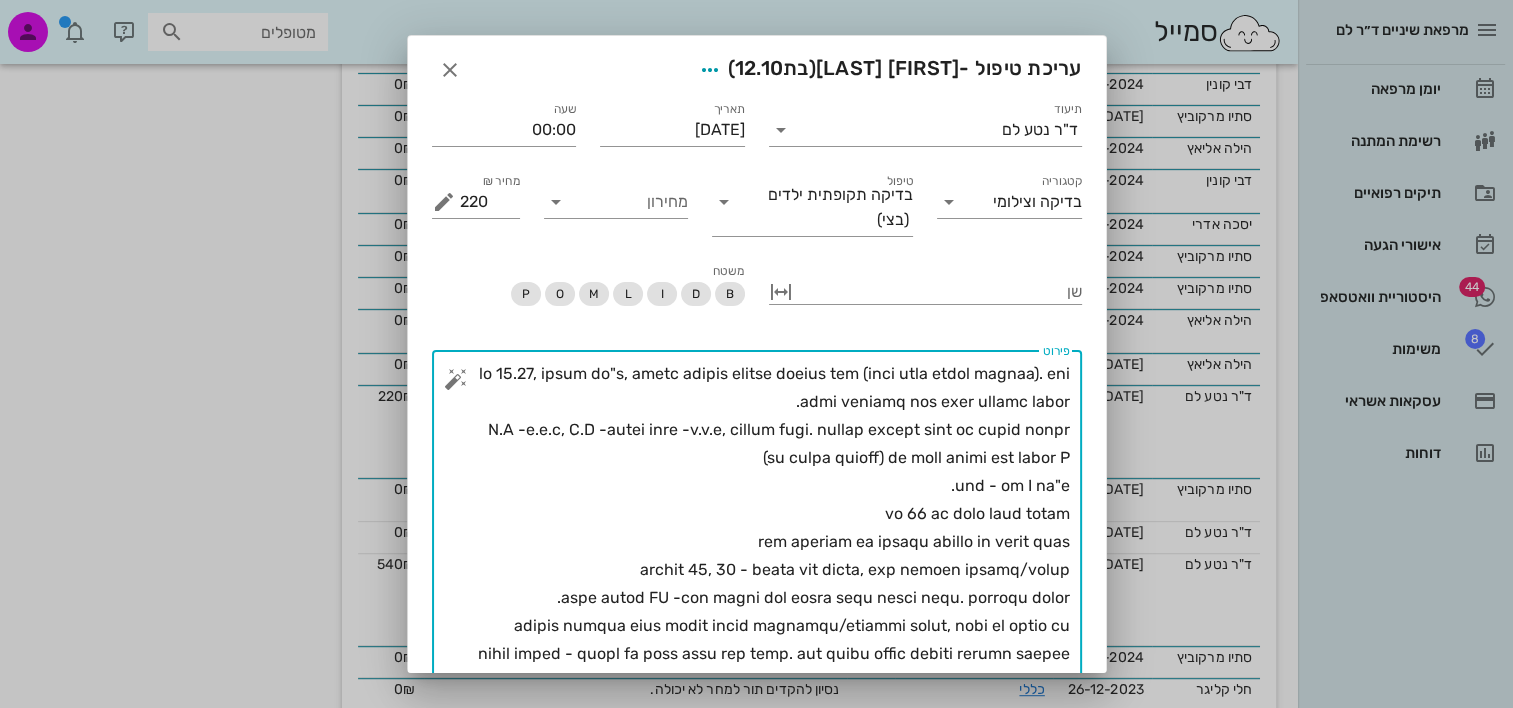 click on "פירוט" at bounding box center [765, 570] 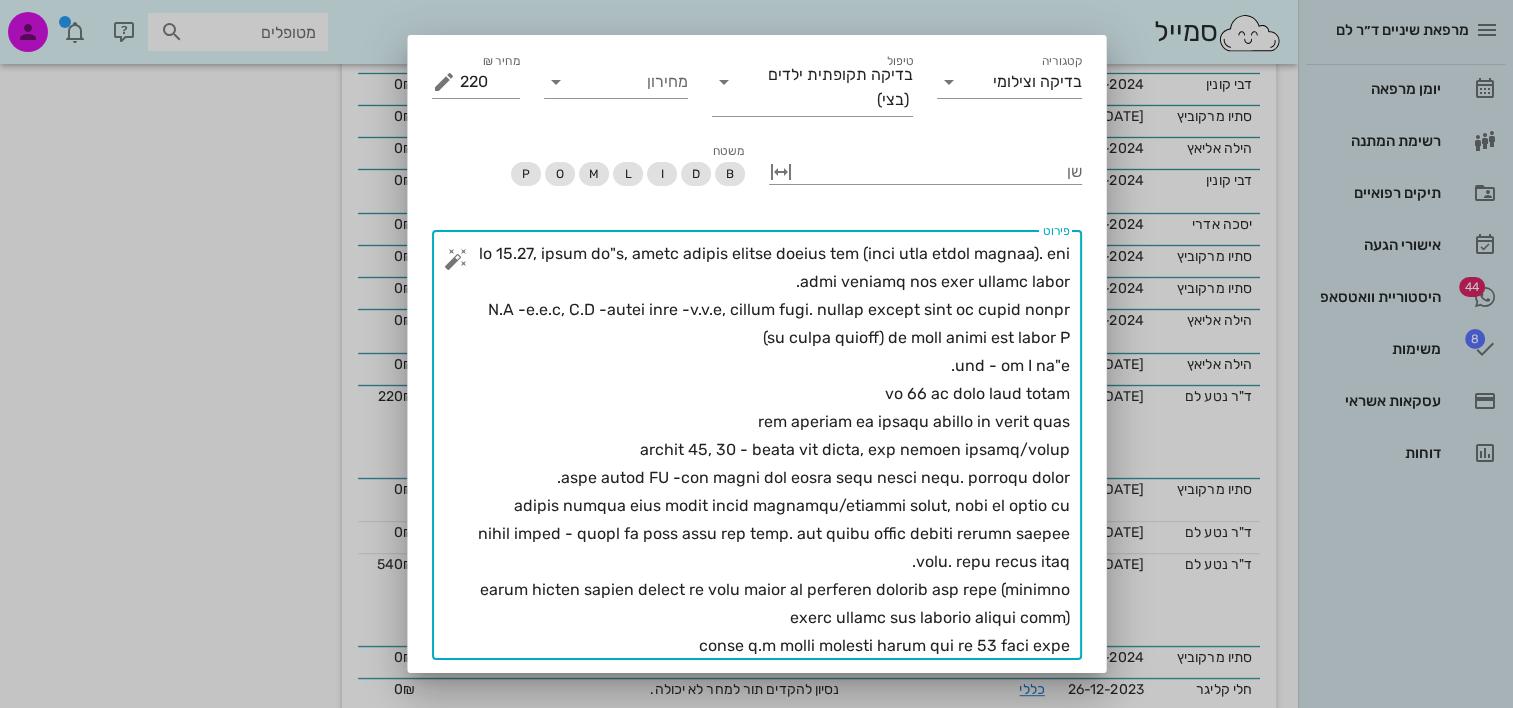 scroll, scrollTop: 180, scrollLeft: 0, axis: vertical 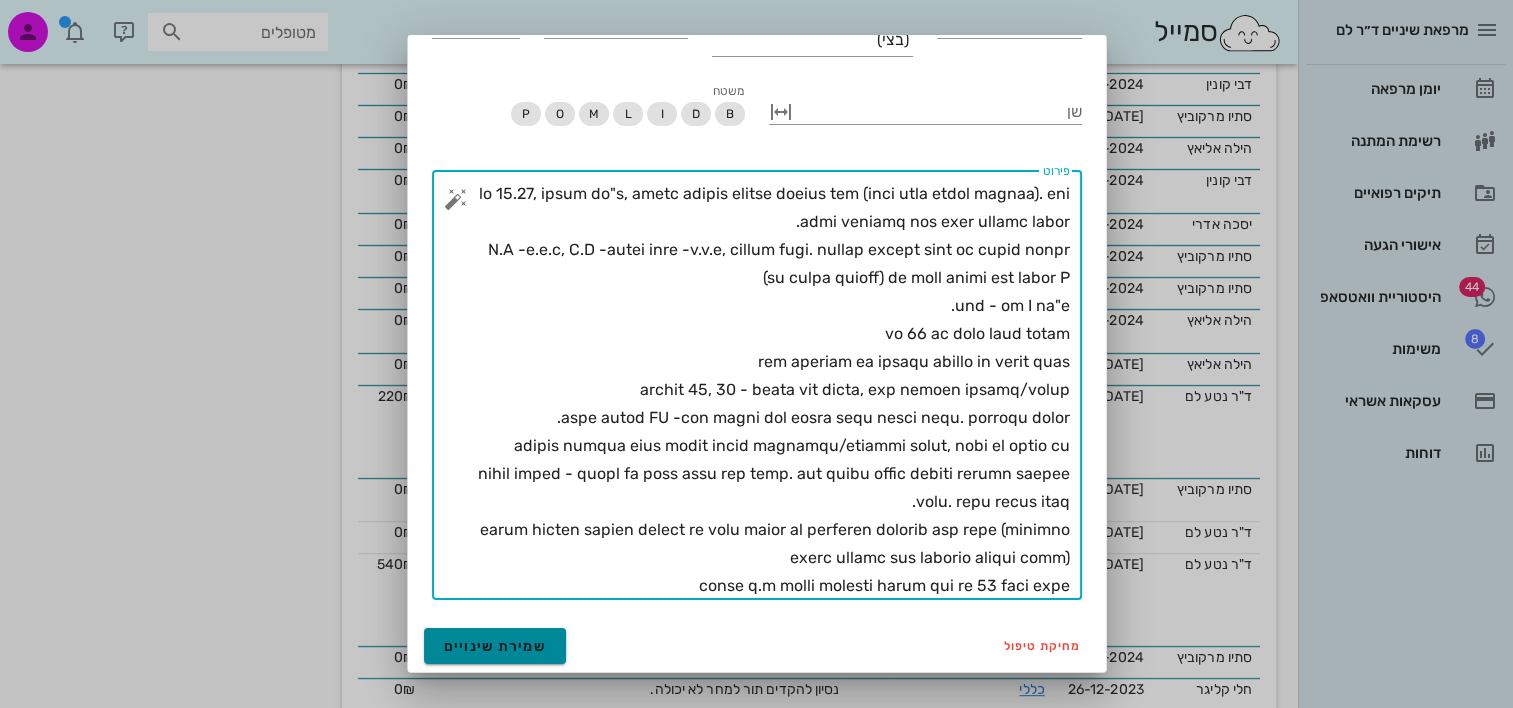 type on "בת 11.10, בריאה בד"כ, הגיעה לבדיקה שגרתית בליווי האם (ישבה בחוץ במהלך הבדיקה). מאד חששה מהבדיקה ולא רצתה שאאבחן חורים.
E.O -ב.מ.פ, I.O -רקמות רכות -ב.מ.פ, הגיינה טובה. מצחצחת פעמיים ביום עם מברשת רגילה (לא אוהבת חשמלית) עם משחה תואמת גיל מכילת F
סגר - cl I דו"צ.
שן 26 עם מוקד עששת קליני
שאר השישיות עם חריצים אטומים עם צביעה בהקף
שיניים 11, 21 - בדיקת קור תקינה, ללא רגישות לניקוש/מישוש
בוצע צילום PA -ללא שינוי ואף נראית הטבה במראה הנגע. ממשיכים לעקוב.
מבחינה אסתטית ניתן לעשות ציפוי קומפוזיט/למינייט בעתיד, כרגע לא מפריע לה
בוצעו נשכים - הוסבר כי גובה העצם מעט נמוך. האם אומרת שכולם במשפחה סובלים ממחלות פריו. כרגע למעקב בלבד.
תכנית הטיפול הוסברה והוסבר כי אבצע תיקון של האיטומים בשישיות ללא עלות (איטומים בוצעו במרפאה והם מטופלים קבועים שלנו)
ניתנה ת.ט כתובה והתבקשו לקבוע תור של 45 דקות אליי..." 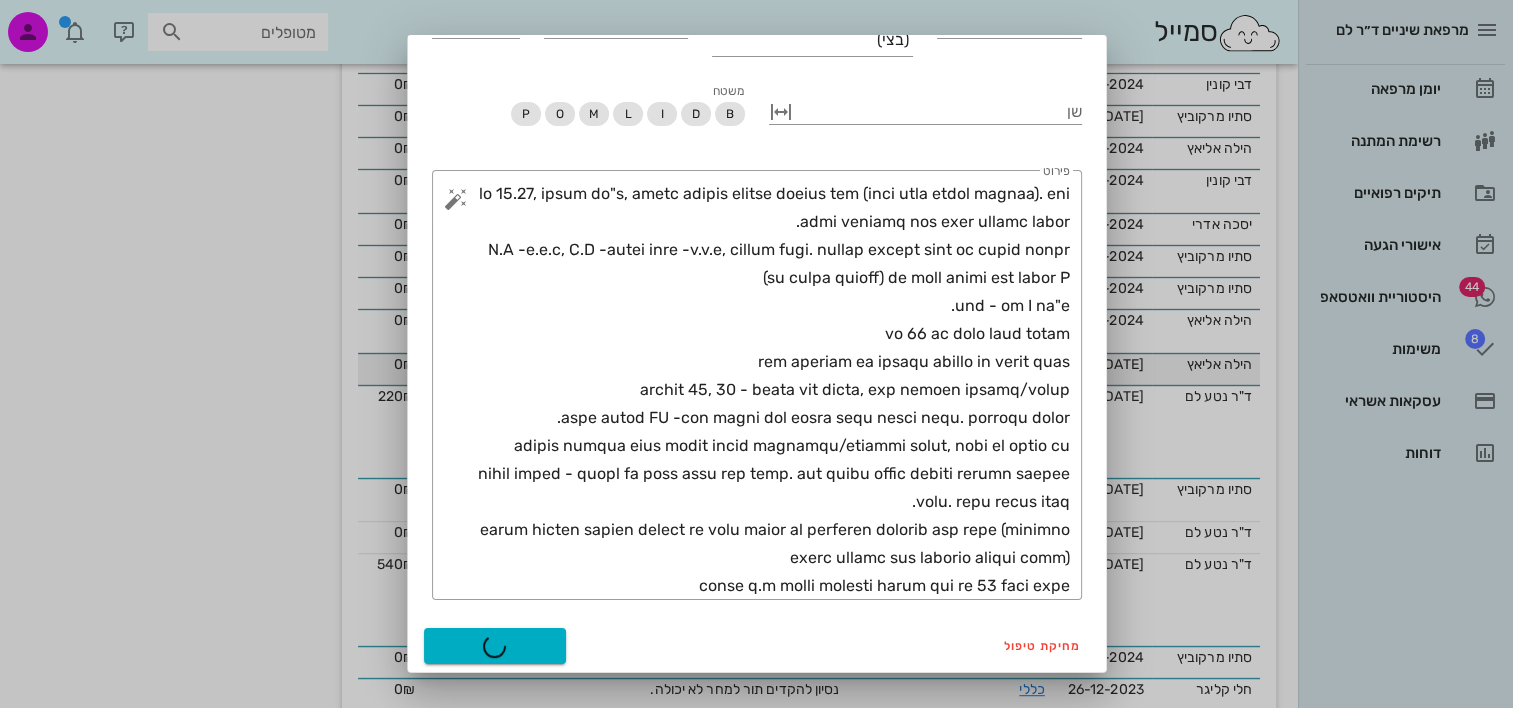 scroll, scrollTop: 400, scrollLeft: 0, axis: vertical 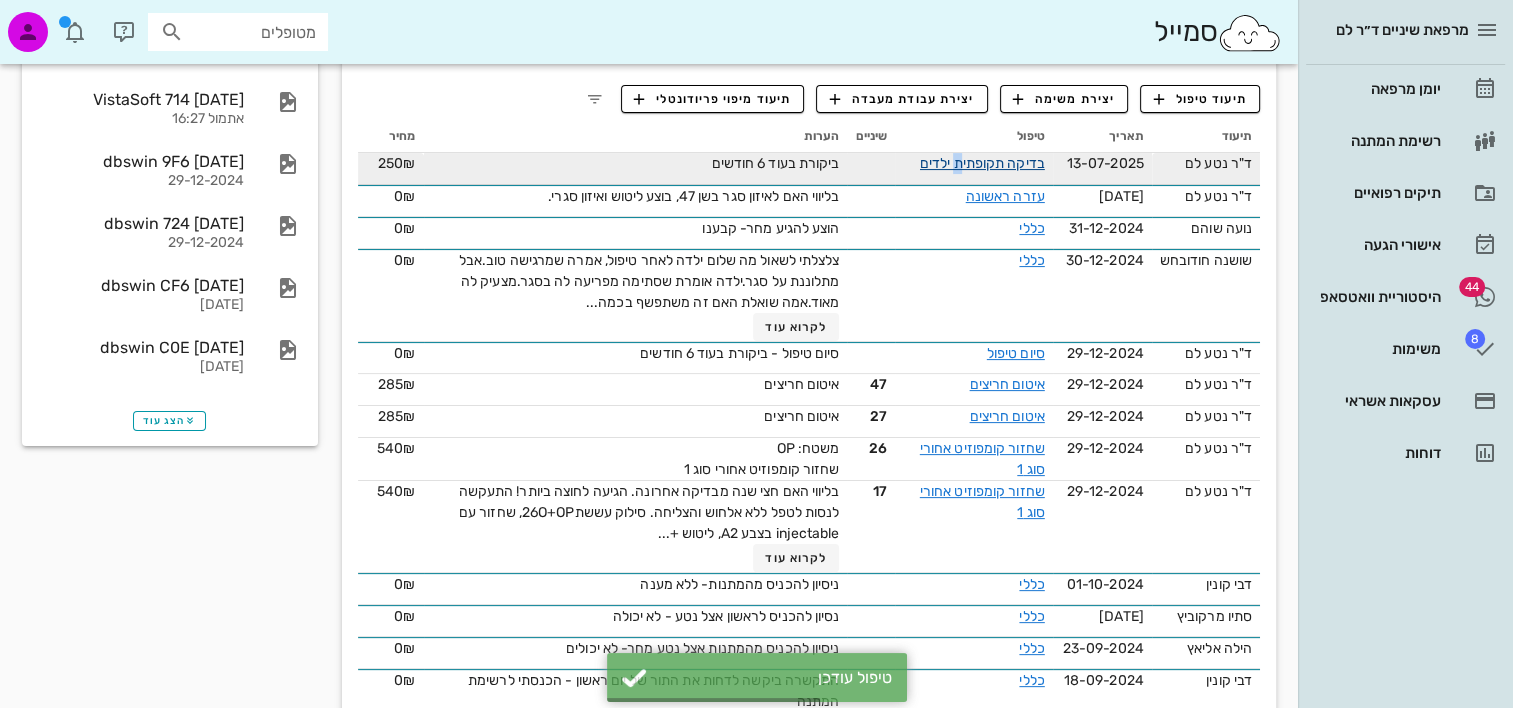 click on "בדיקה תקופתית ילדים" at bounding box center [980, 163] 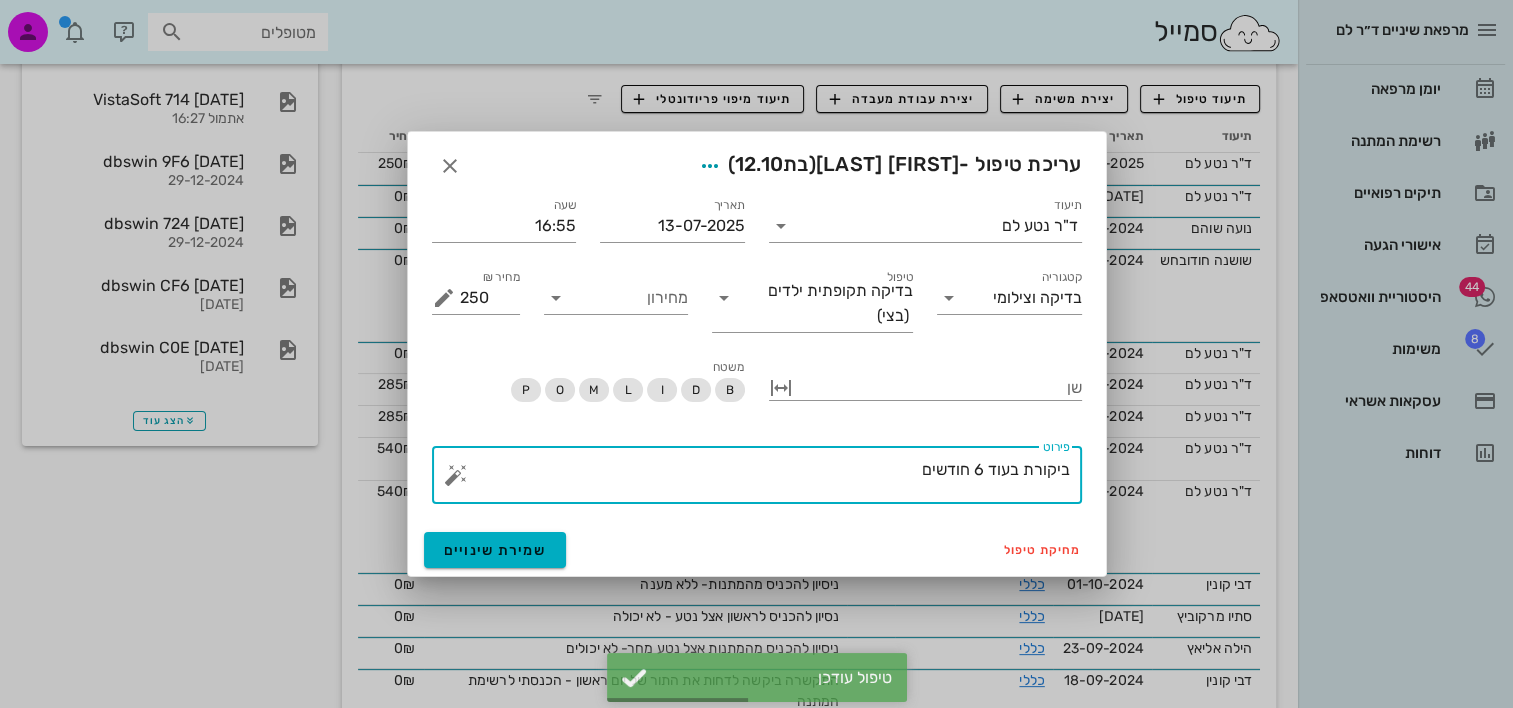 drag, startPoint x: 867, startPoint y: 465, endPoint x: 1119, endPoint y: 444, distance: 252.87349 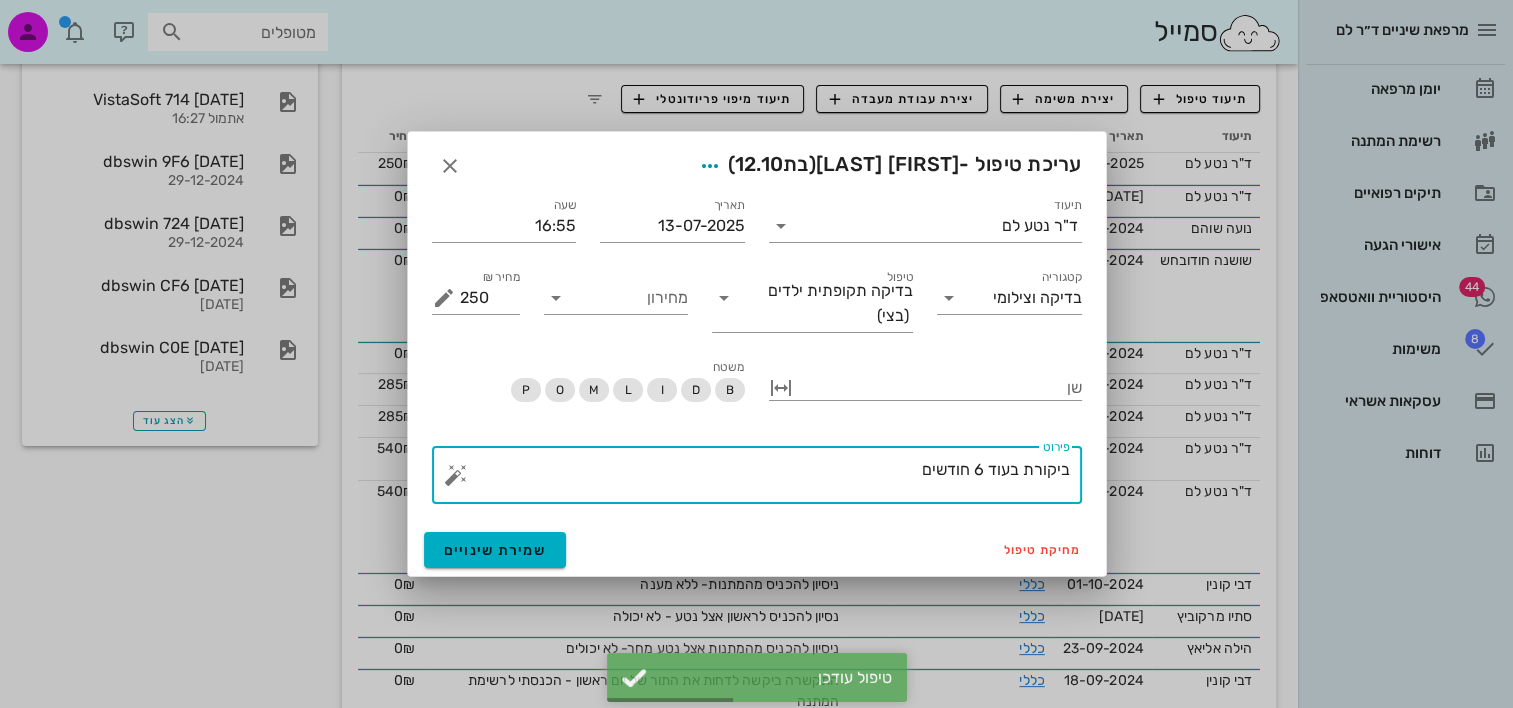 paste on "11.10, בריאה בד"כ, הגיעה לבדיקה שגרתית בליווי האם (ישבה בחוץ במהלך הבדיקה). מאד חששה מהבדיקה ולא רצתה שאאבחן חורים.
E.O -ב.מ.פ, I.O -רקמות רכות -ב.מ.פ, הגיינה טובה. מצחצחת פעמיים ביום עם מברשת רגילה (לא אוהבת חשמלית) עם משחה תואמת גיל מכילת F
סגר - cl I דו"צ.
שן 26 עם מוקד עששת קליני
שאר השישיות עם חריצים אטומים עם צביעה בהקף
שיניים 11, 21 - בדיקת קור תקינה, ללא רגישות לניקוש/מישוש
בוצע צילום PA -ללא שינוי ואף נראית הטבה במראה הנגע. ממשיכים לעקוב.
מבחינה אסתטית ניתן לעשות ציפוי קומפוזיט/למינייט בעתיד, כרגע לא מפריע לה
בוצעו נשכים - הוסבר כי גובה העצם מעט נמוך. האם אומרת שכולם במשפחה סובלים ממחלות פריו. כרגע למעקב בלבד.
תכנית הטיפול הוסברה והוסבר כי אבצע תיקון של האיטומים בשישיות ללא עלות (איטומים בוצעו במרפאה והם מטופלים קבועים שלנו)
ניתנה ת.ט כתובה והתבקשו לקבוע תור של 45 דקות אליי..." 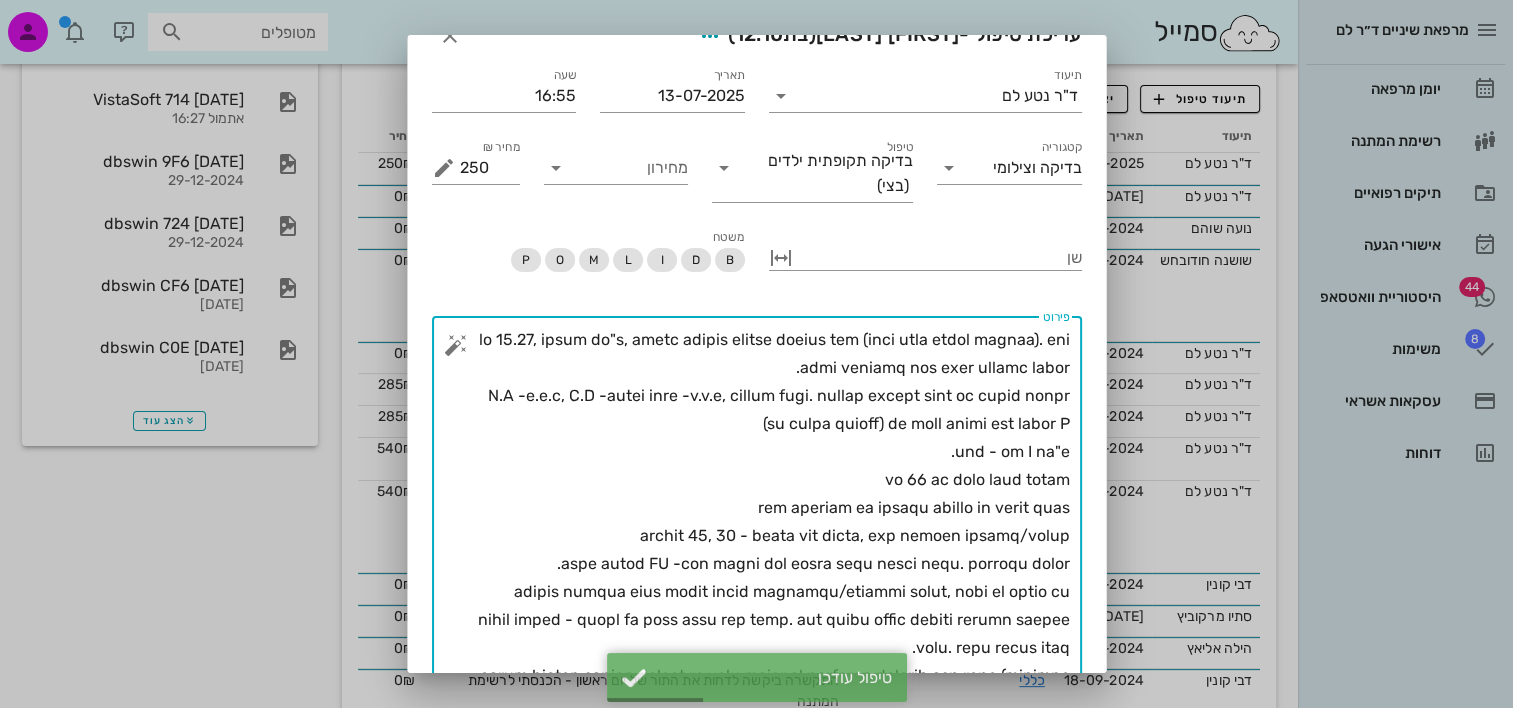 scroll, scrollTop: 0, scrollLeft: 0, axis: both 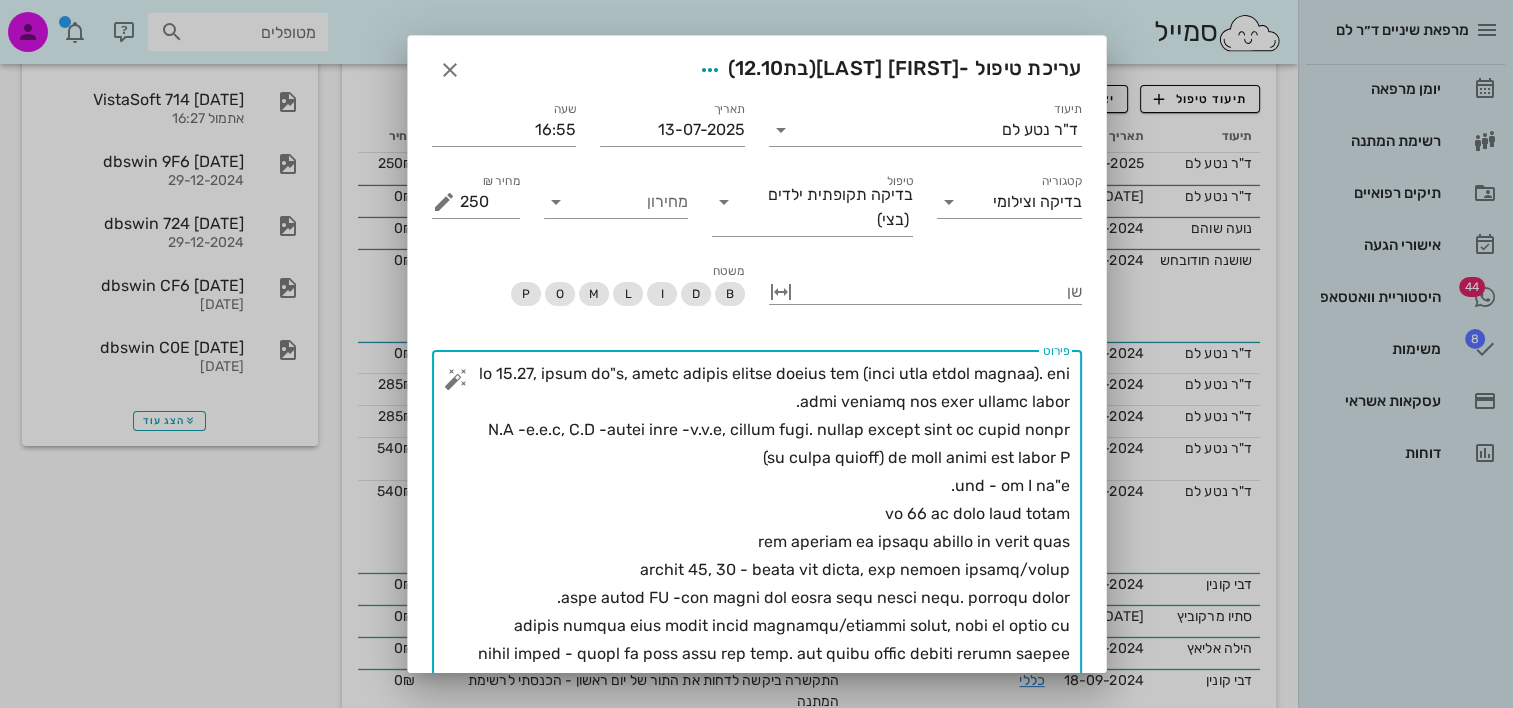 click on "פירוט" at bounding box center [765, 570] 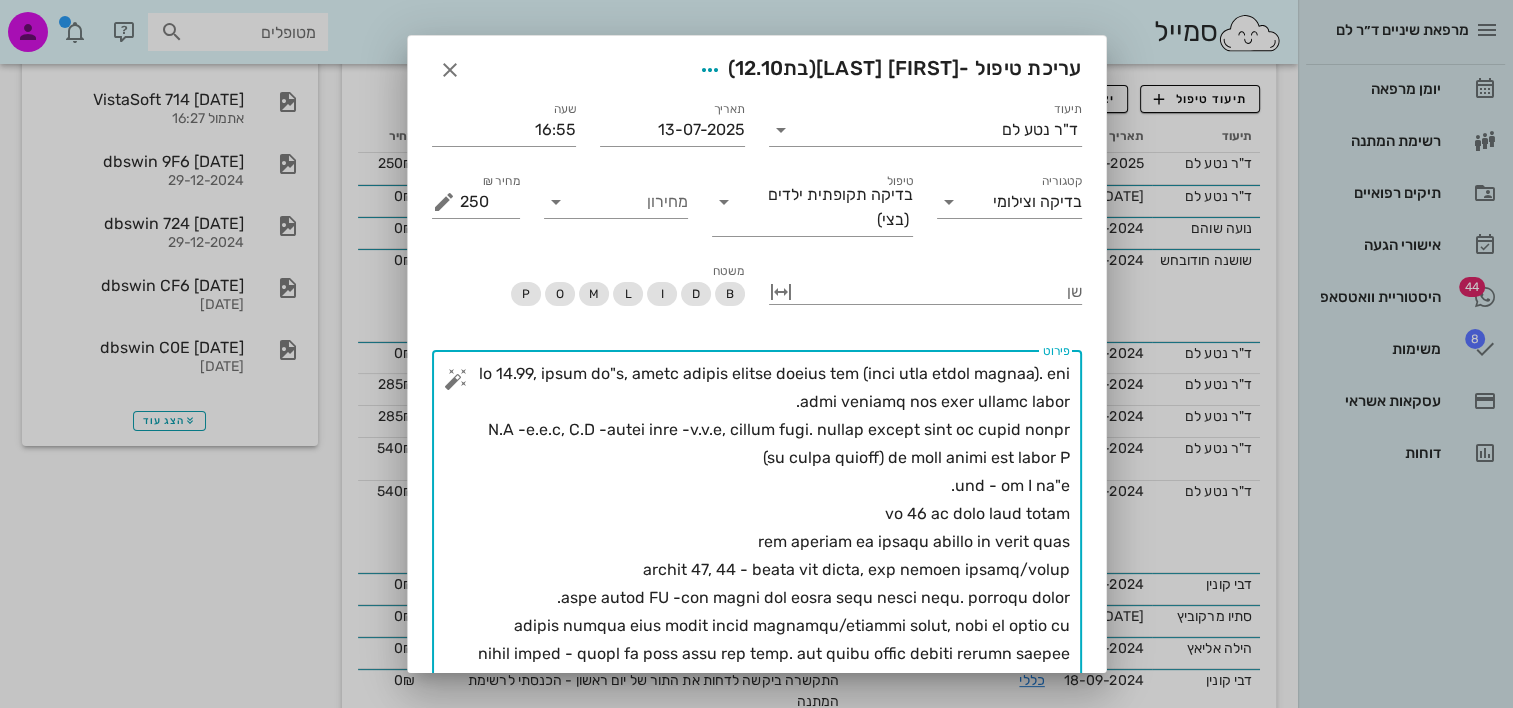 drag, startPoint x: 507, startPoint y: 376, endPoint x: 700, endPoint y: 383, distance: 193.1269 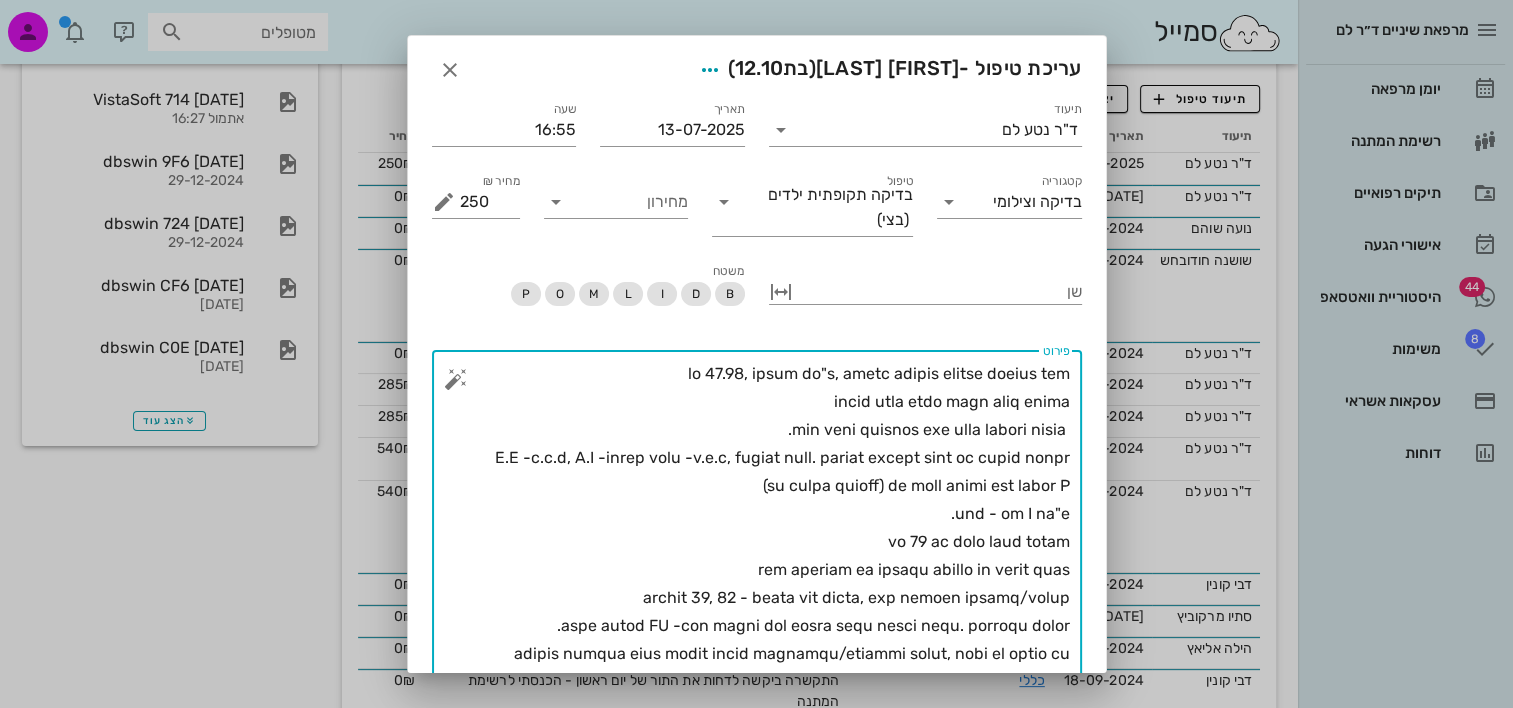 click on "פירוט" at bounding box center [765, 584] 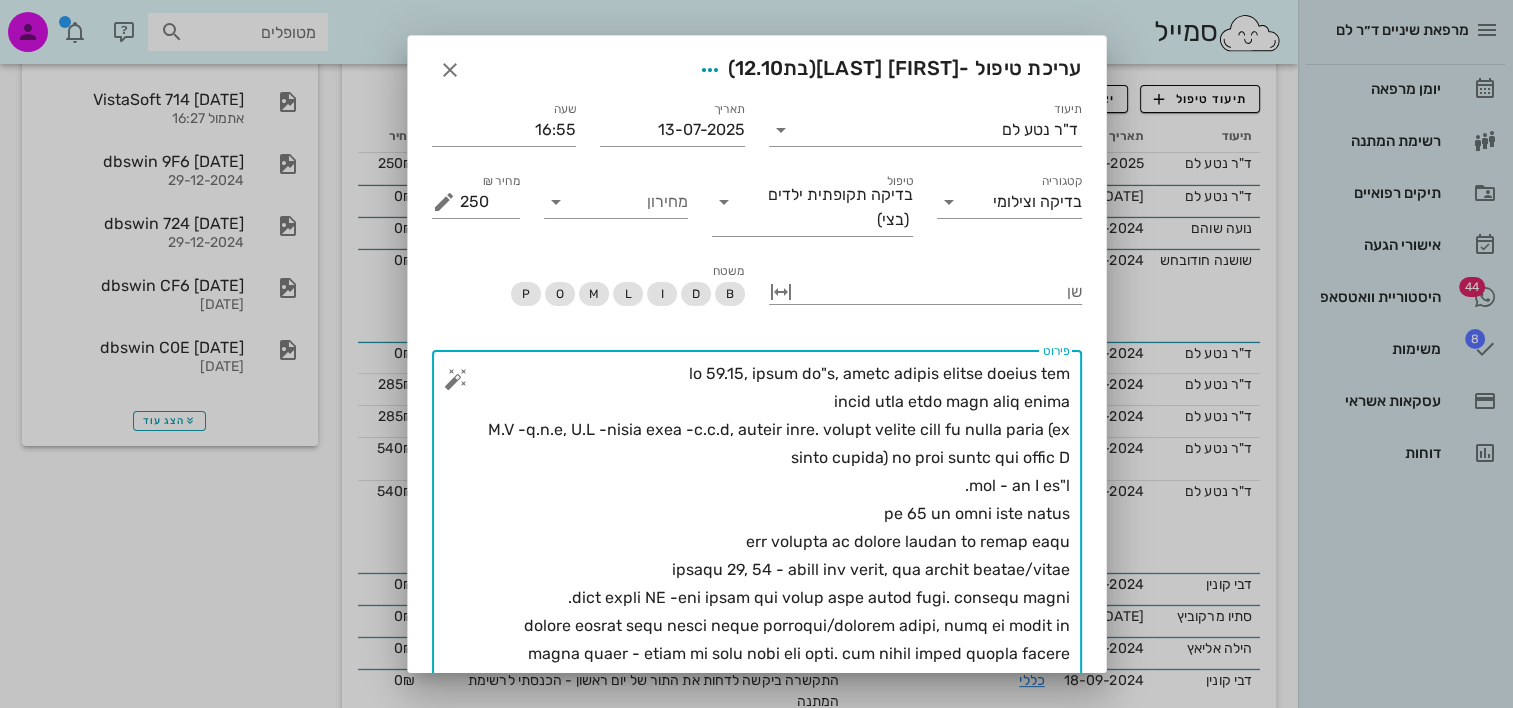 drag, startPoint x: 901, startPoint y: 456, endPoint x: 1024, endPoint y: 457, distance: 123.00407 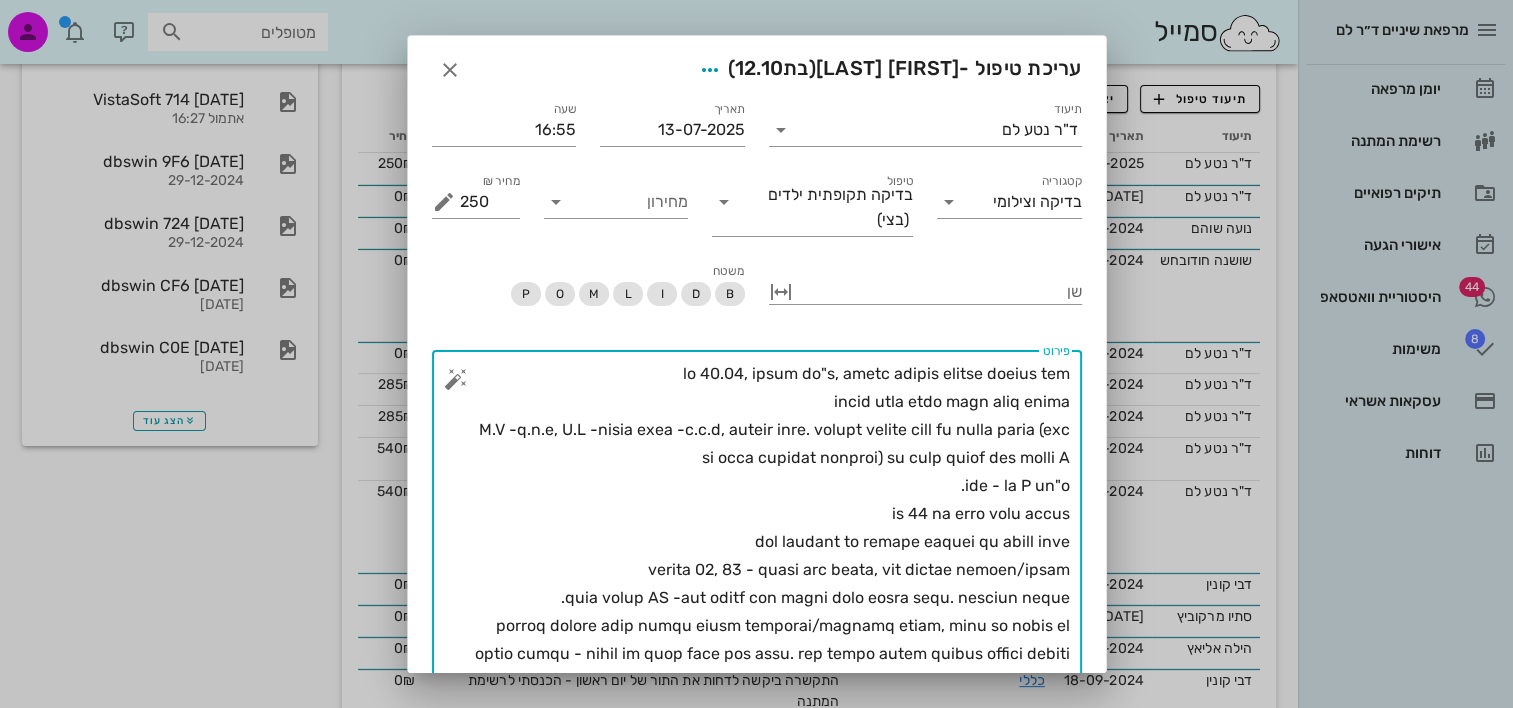drag, startPoint x: 859, startPoint y: 528, endPoint x: 1041, endPoint y: 516, distance: 182.39517 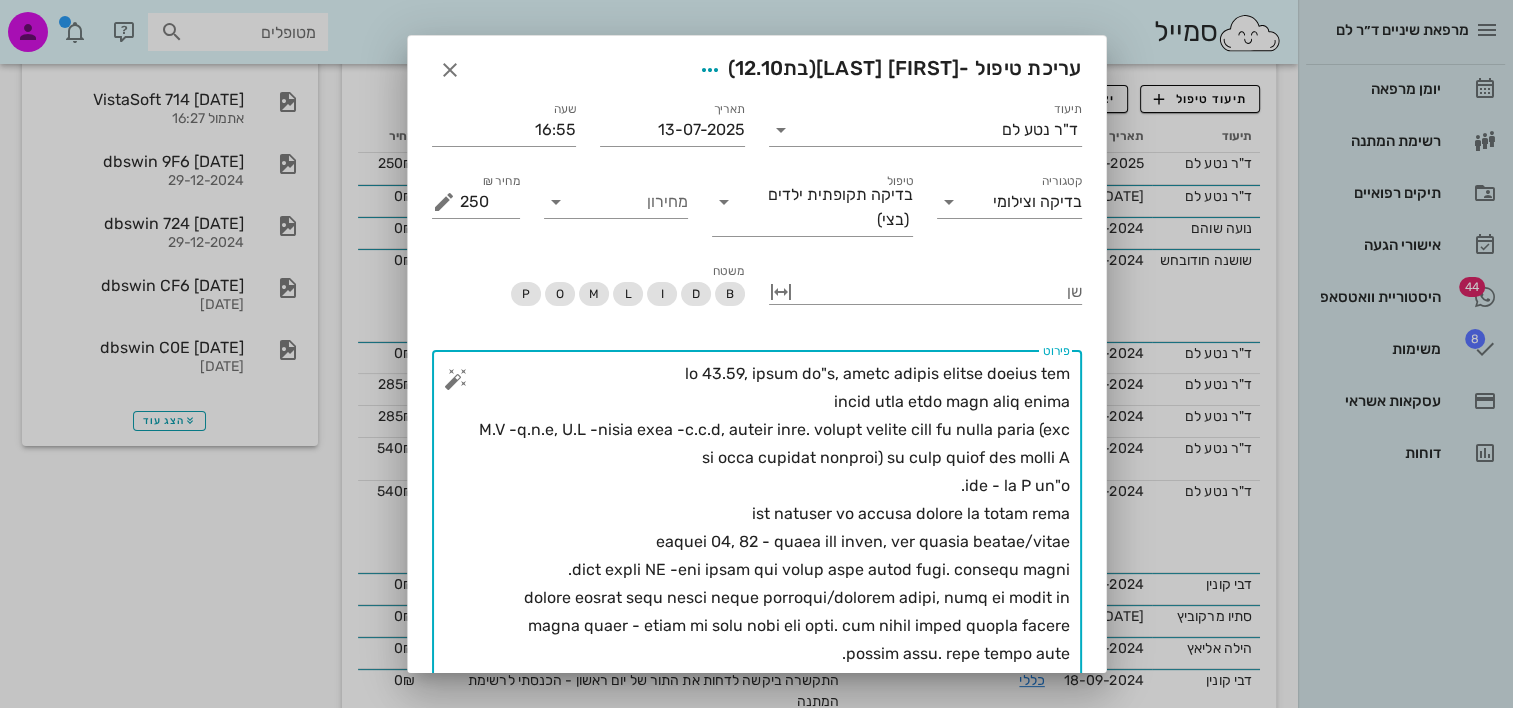 click on "פירוט" at bounding box center [765, 556] 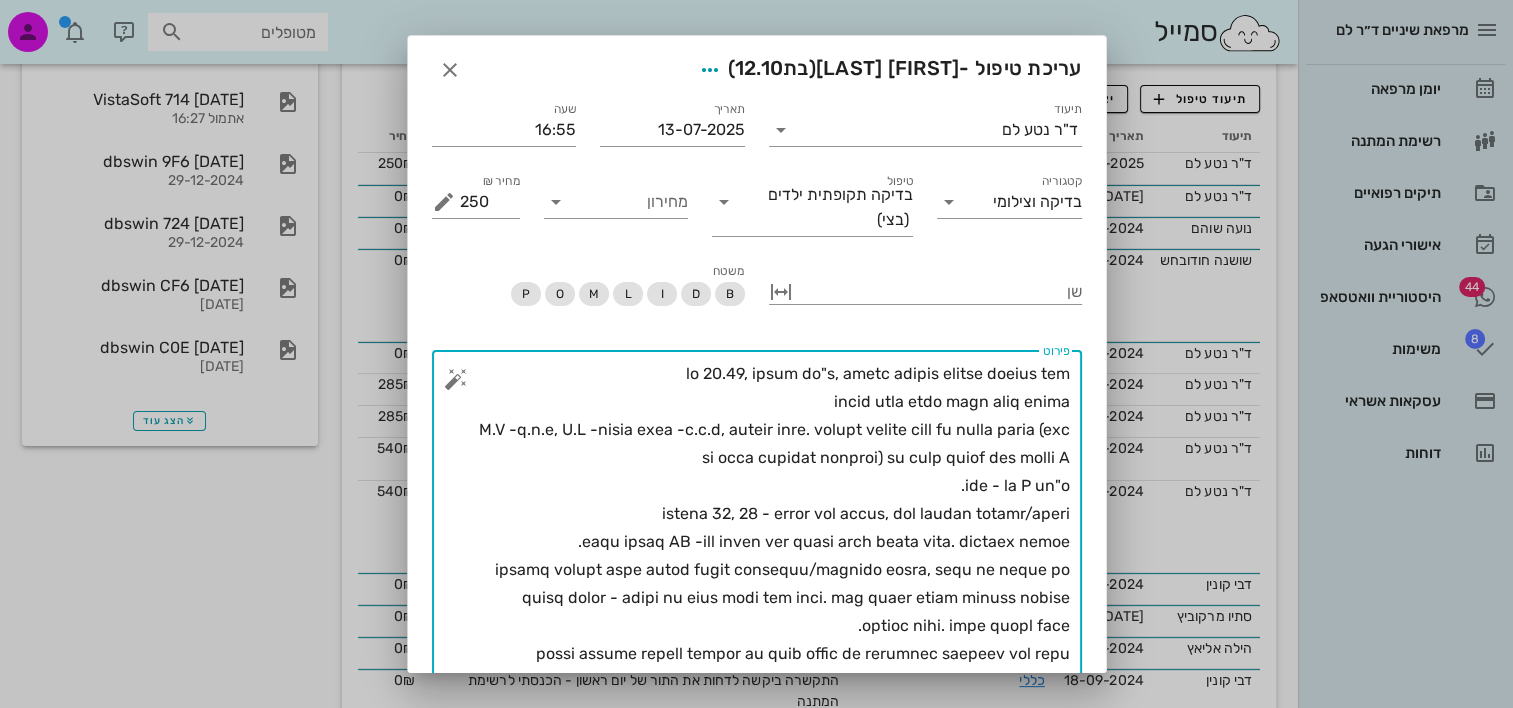 drag, startPoint x: 672, startPoint y: 516, endPoint x: 1056, endPoint y: 518, distance: 384.00522 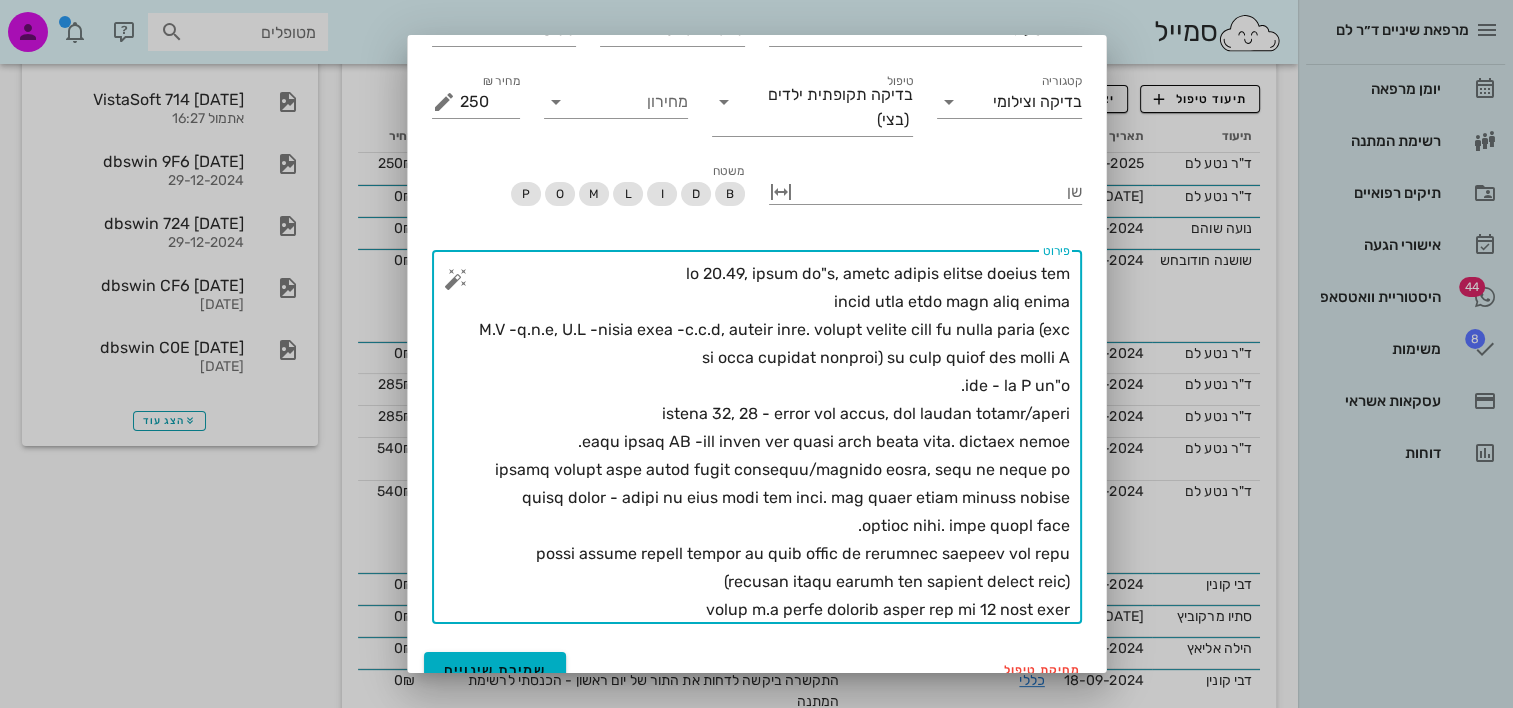 drag, startPoint x: 774, startPoint y: 512, endPoint x: 1031, endPoint y: 504, distance: 257.12448 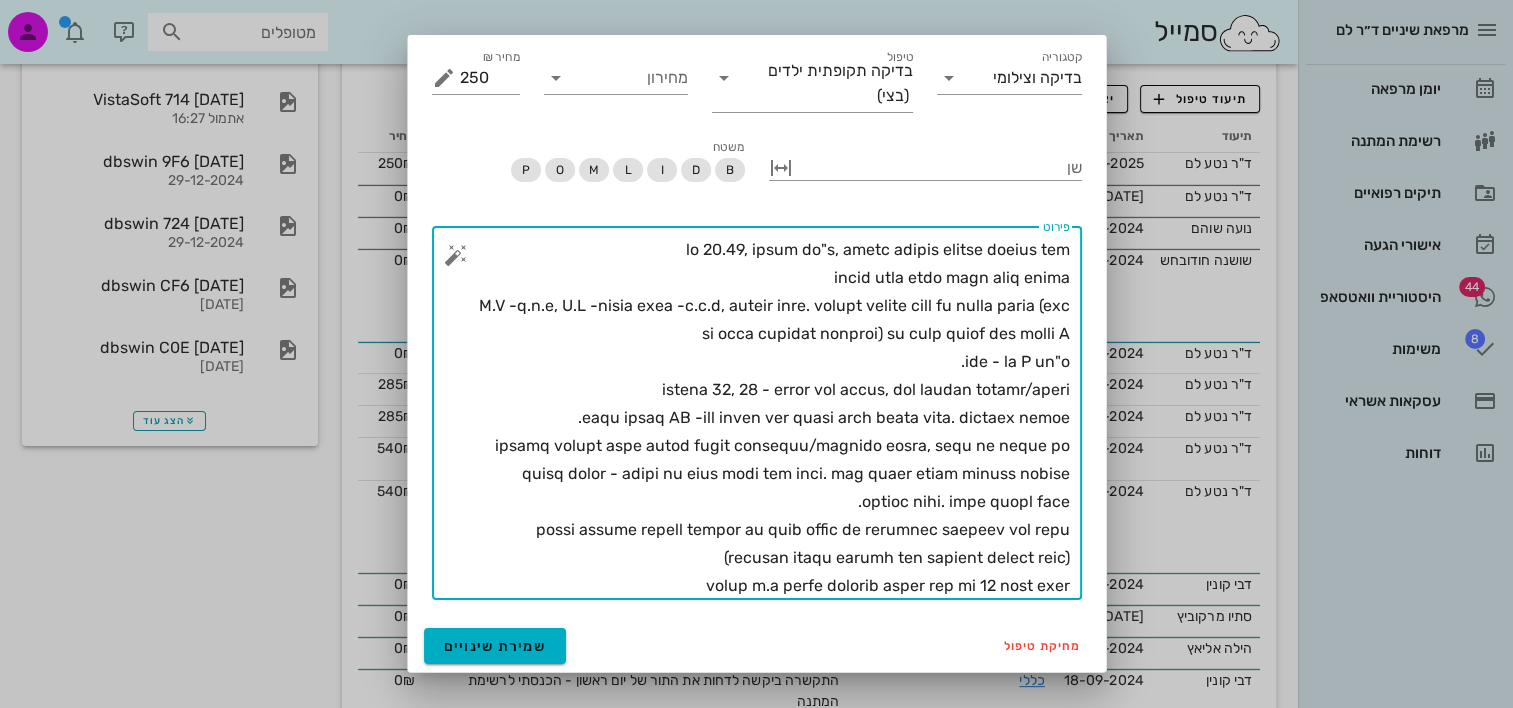 drag, startPoint x: 782, startPoint y: 556, endPoint x: 1074, endPoint y: 534, distance: 292.8276 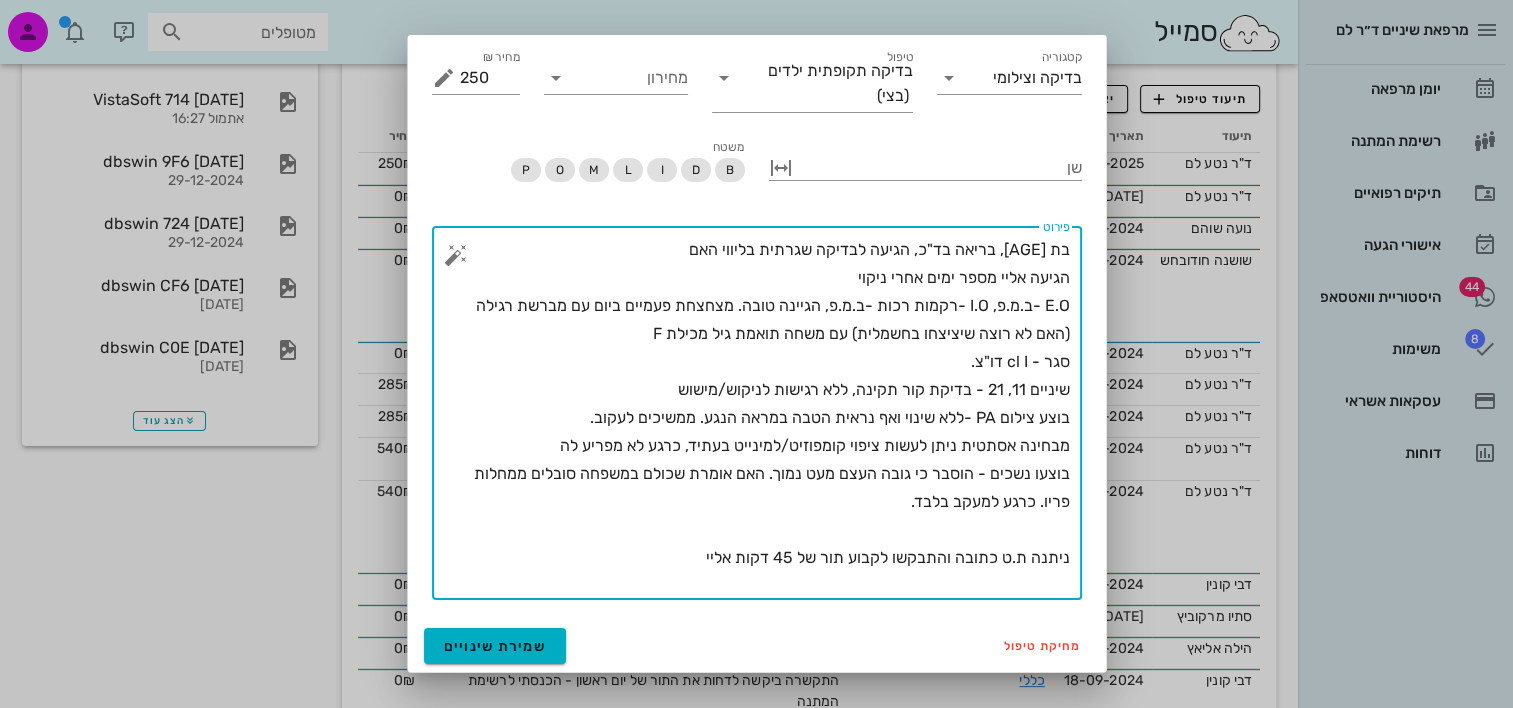 scroll, scrollTop: 0, scrollLeft: 0, axis: both 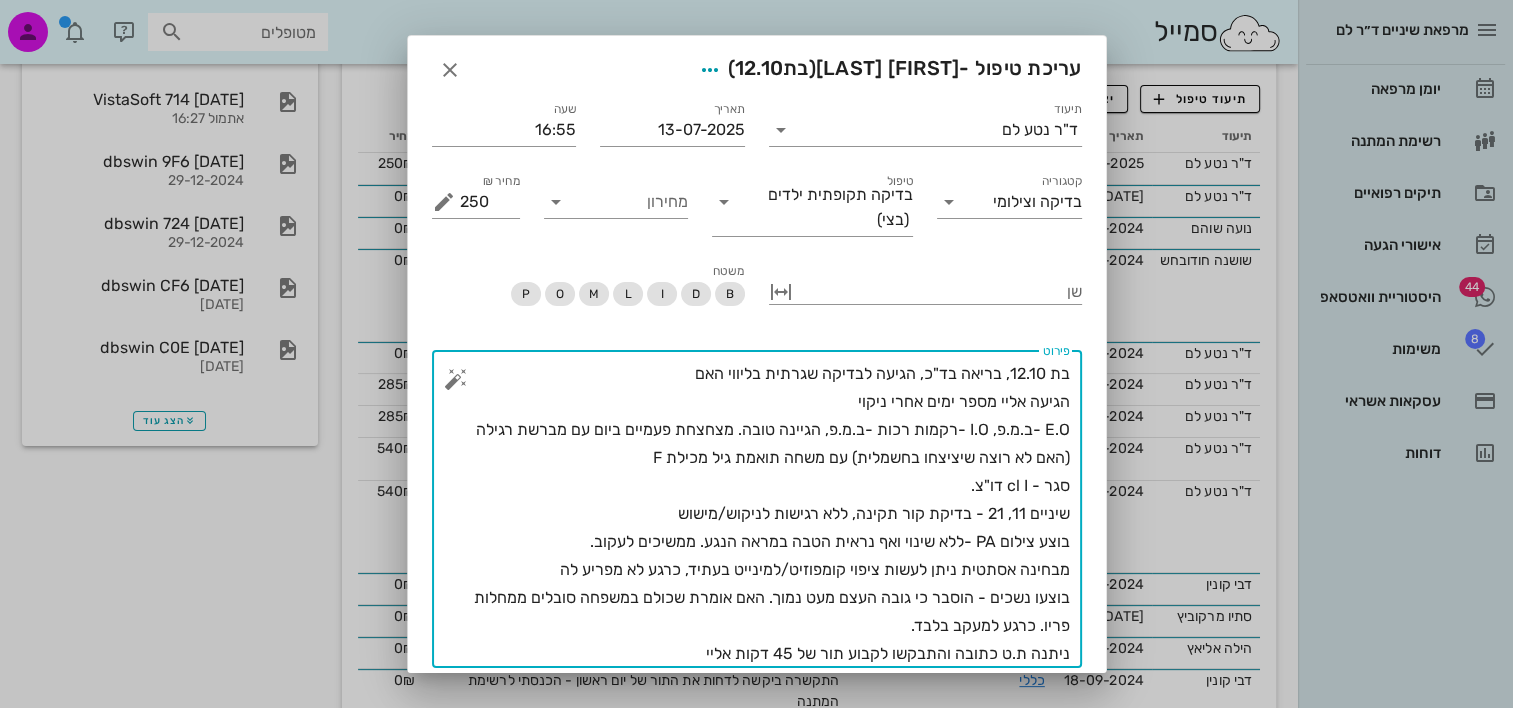 click on "בת 12.10, בריאה בד"כ, הגיעה לבדיקה שגרתית בליווי האם
הגיעה אליי מספר ימים אחרי ניקוי
E.O -ב.מ.פ, I.O -רקמות רכות -ב.מ.פ, הגיינה טובה. מצחצחת פעמיים ביום עם מברשת רגילה (האם לא רוצה שיציצחו בחשמלית) עם משחה תואמת גיל מכילת F
סגר - cl I דו"צ.
שיניים 11, 21 - בדיקת קור תקינה, ללא רגישות לניקוש/מישוש
בוצע צילום PA -ללא שינוי ואף נראית הטבה במראה הנגע. ממשיכים לעקוב.
מבחינה אסתטית ניתן לעשות ציפוי קומפוזיט/למינייט בעתיד, כרגע לא מפריע לה
בוצעו נשכים - הוסבר כי גובה העצם מעט נמוך. האם אומרת שכולם במשפחה סובלים ממחלות פריו. כרגע למעקב בלבד.
ניתנה ת.ט כתובה והתבקשו לקבוע תור של 45 דקות אליי" at bounding box center (765, 514) 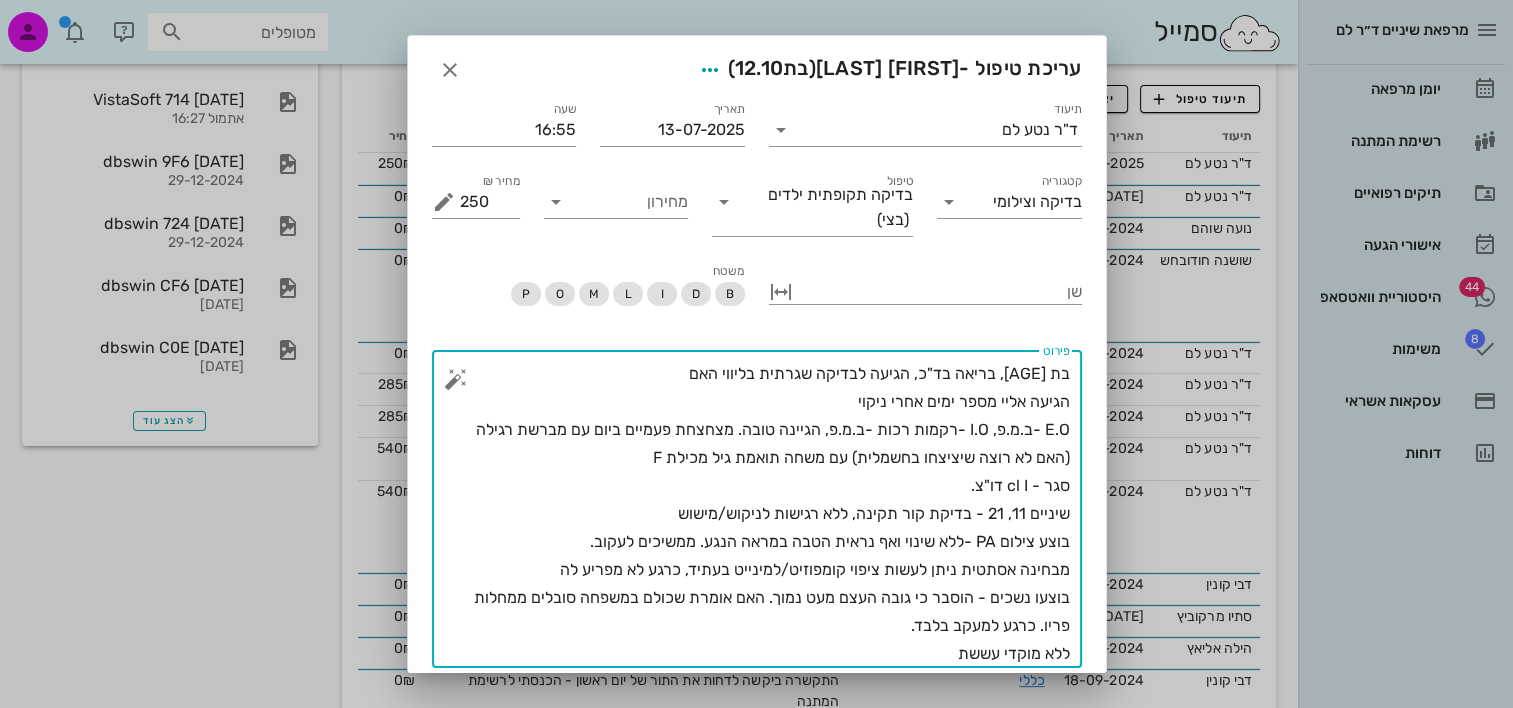 click on "בת 12.10, בריאה בד"כ, הגיעה לבדיקה שגרתית בליווי האם
הגיעה אליי מספר ימים אחרי ניקוי
E.O -ב.מ.פ, I.O -רקמות רכות -ב.מ.פ, הגיינה טובה. מצחצחת פעמיים ביום עם מברשת רגילה (האם לא רוצה שיציצחו בחשמלית) עם משחה תואמת גיל מכילת F
סגר - cl I דו"צ.
שיניים 11, 21 - בדיקת קור תקינה, ללא רגישות לניקוש/מישוש
בוצע צילום PA -ללא שינוי ואף נראית הטבה במראה הנגע. ממשיכים לעקוב.
מבחינה אסתטית ניתן לעשות ציפוי קומפוזיט/למינייט בעתיד, כרגע לא מפריע לה
בוצעו נשכים - הוסבר כי גובה העצם מעט נמוך. האם אומרת שכולם במשפחה סובלים ממחלות פריו. כרגע למעקב בלבד.
ללא מוקדי עששת" at bounding box center [765, 514] 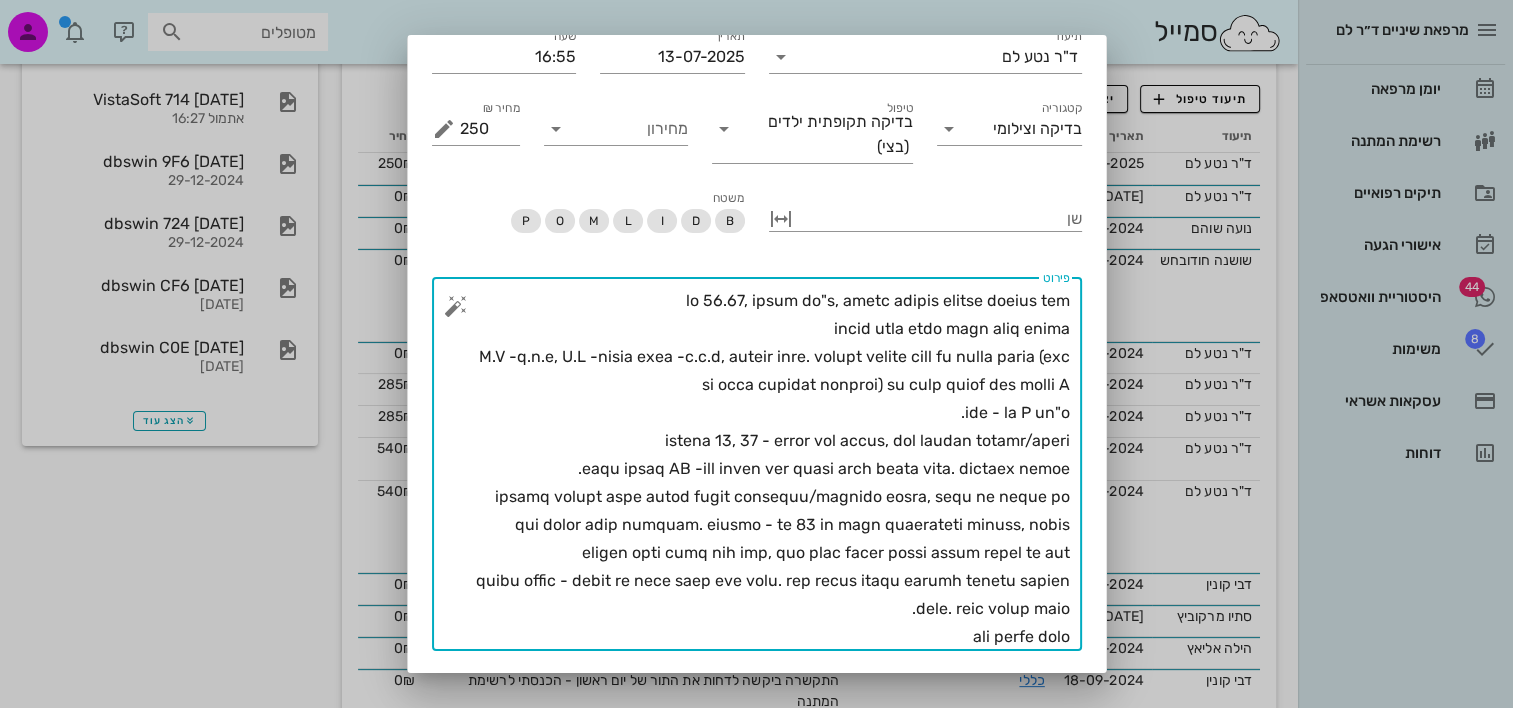 scroll, scrollTop: 100, scrollLeft: 0, axis: vertical 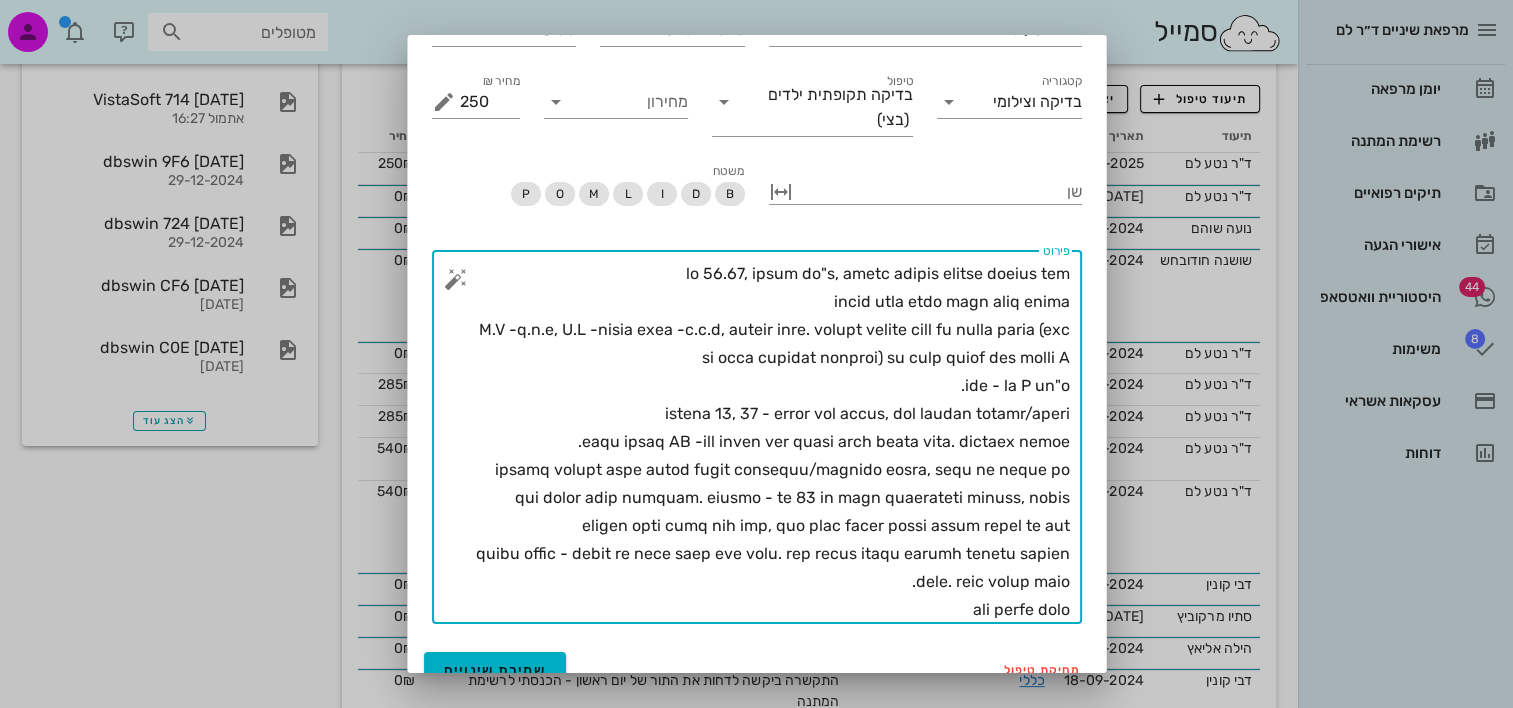 click on "פירוט" at bounding box center (765, 442) 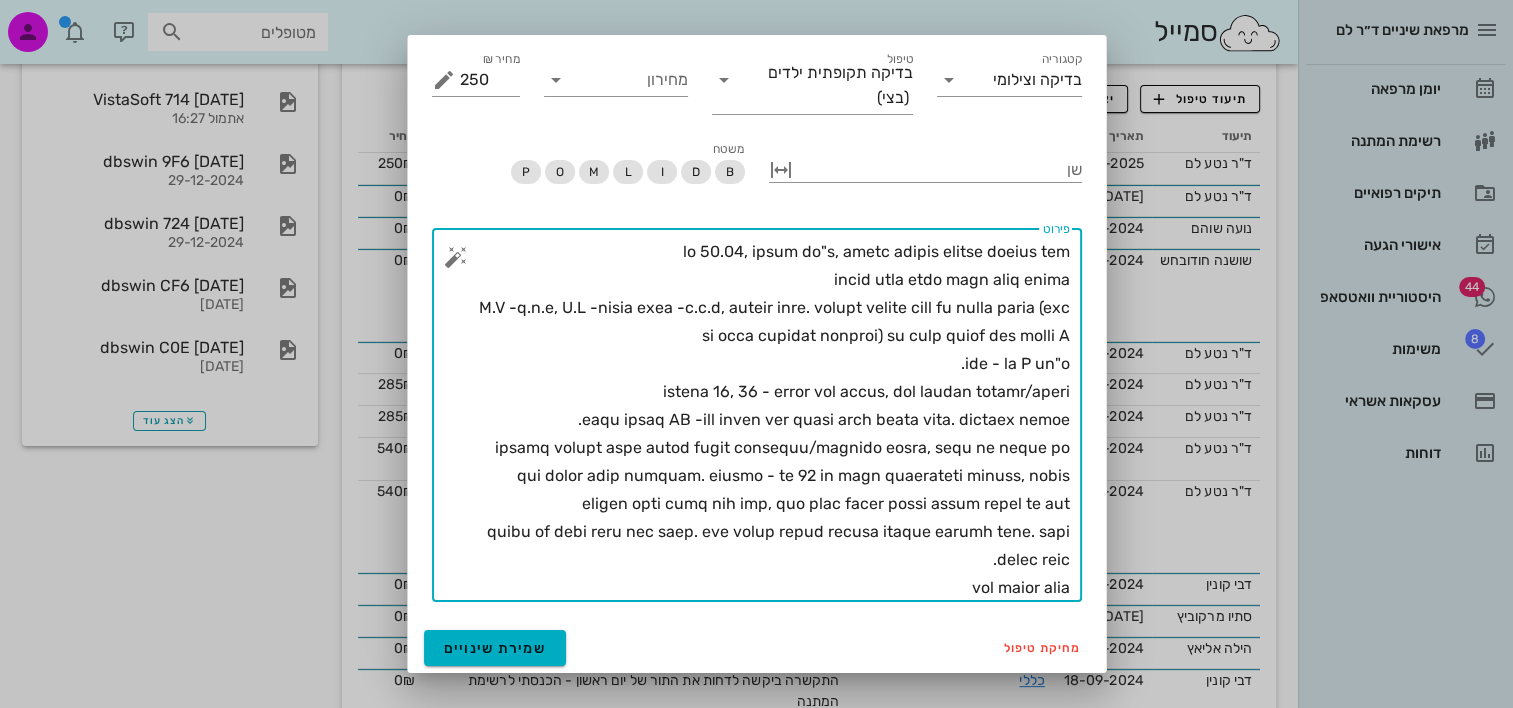 scroll, scrollTop: 124, scrollLeft: 0, axis: vertical 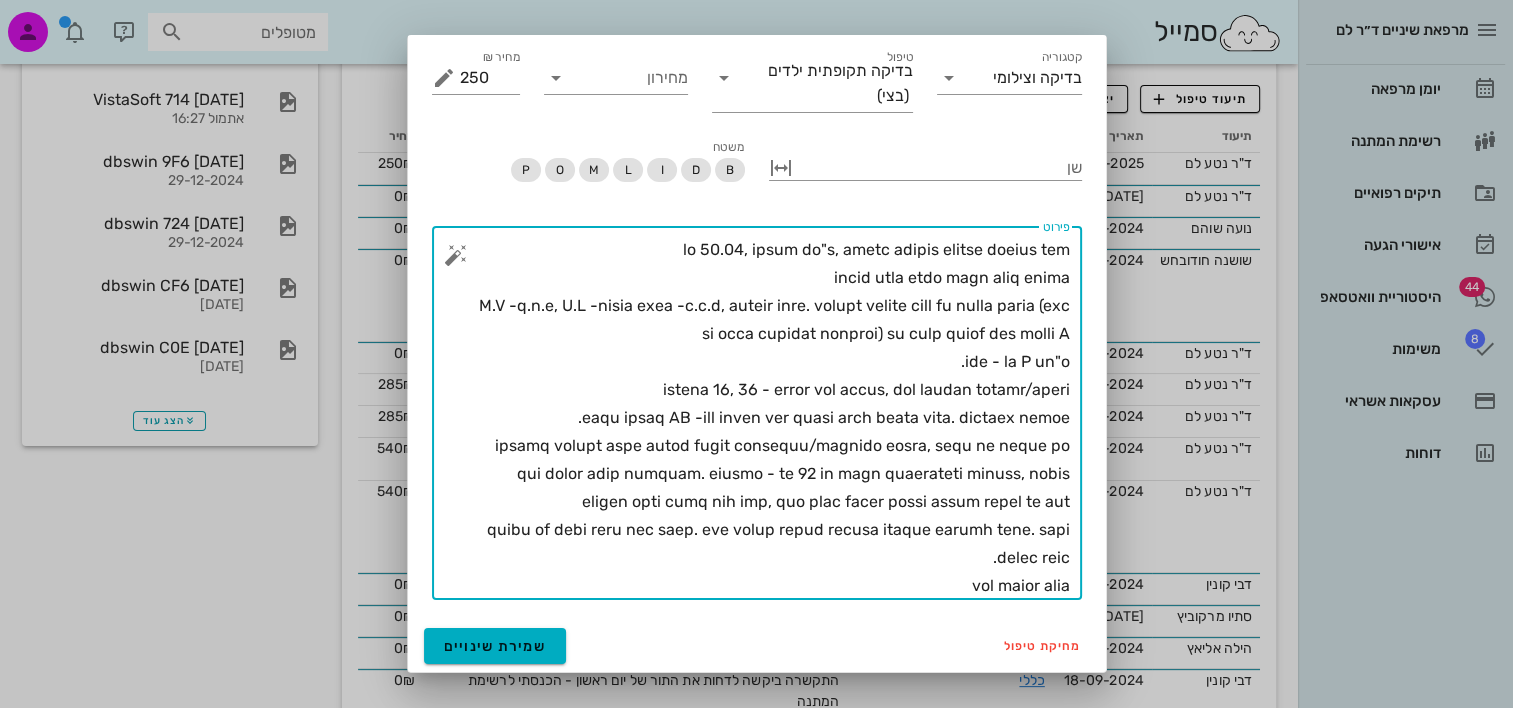 click on "פירוט" at bounding box center [765, 418] 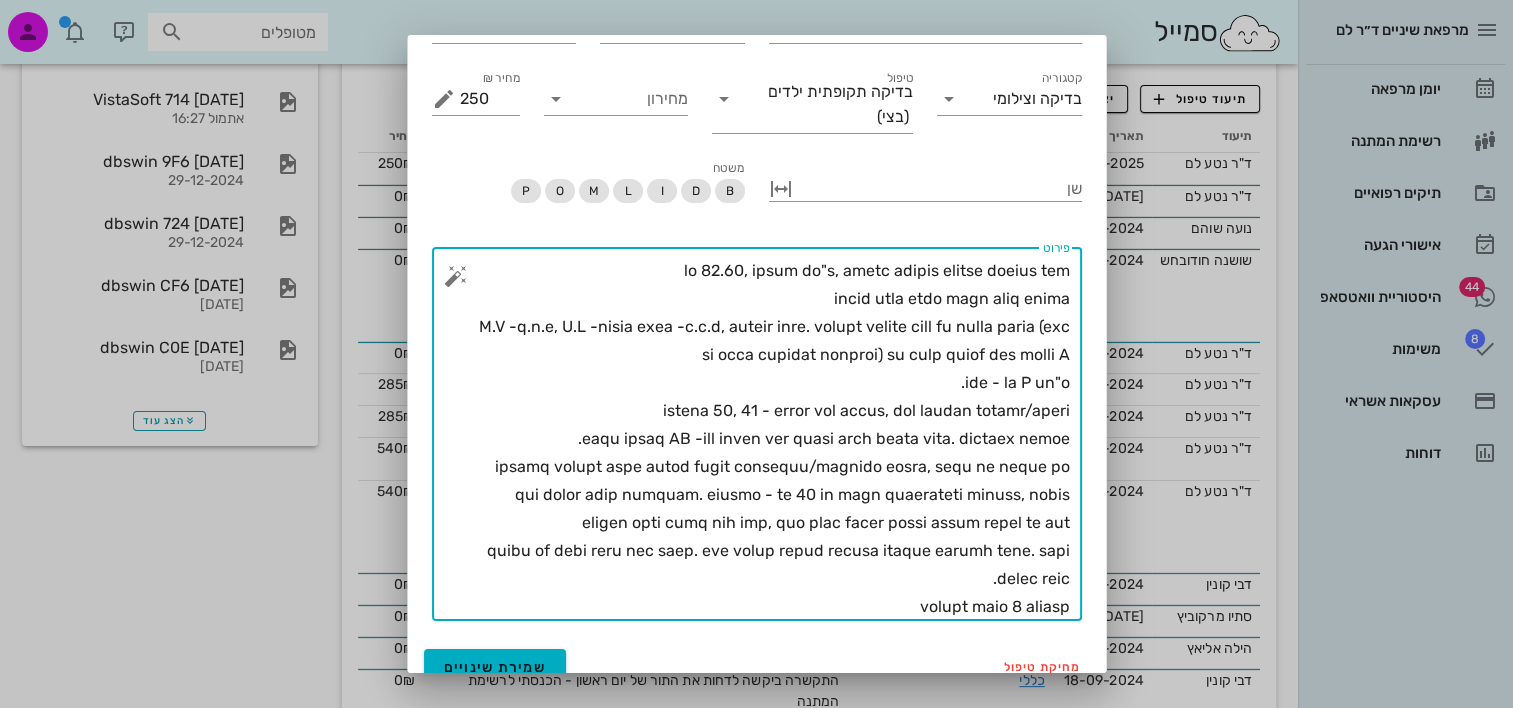 scroll, scrollTop: 124, scrollLeft: 0, axis: vertical 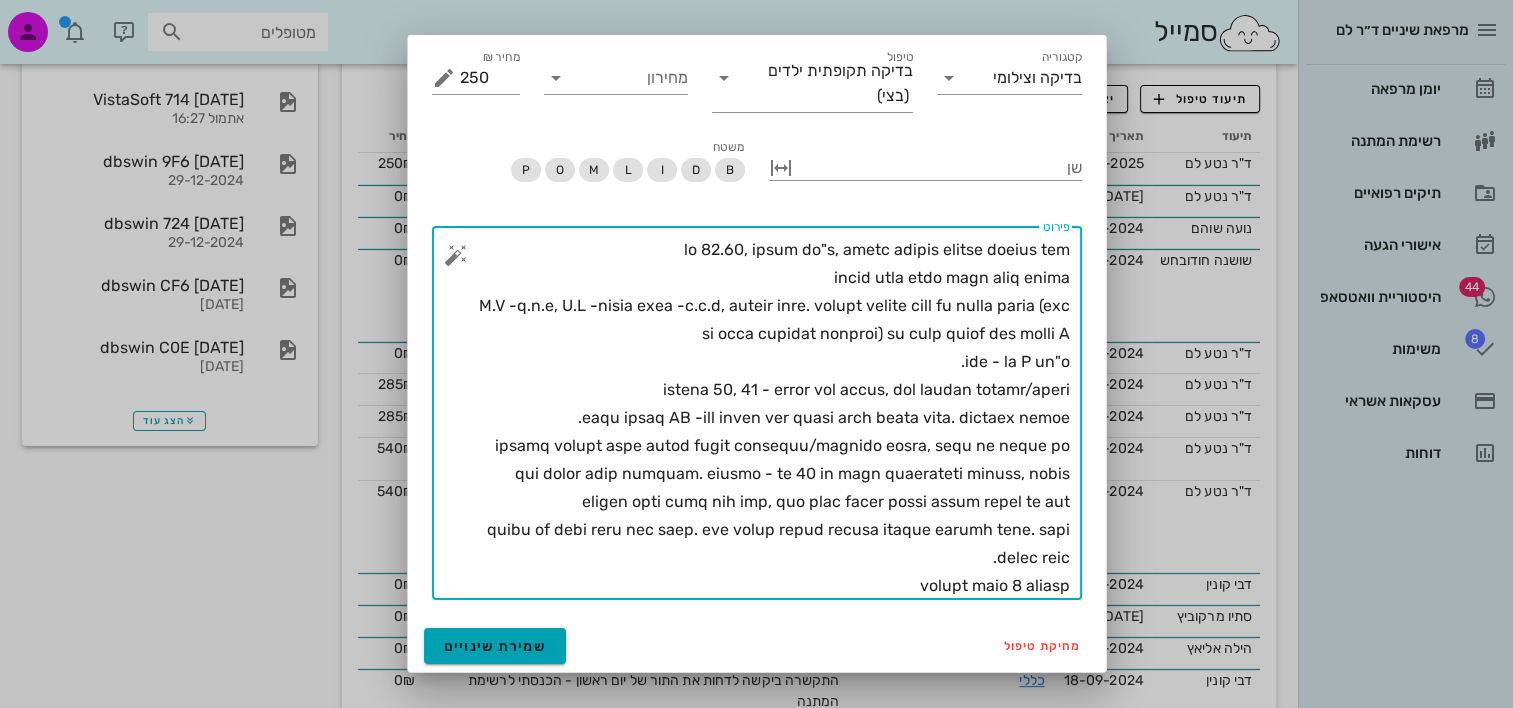 type on "בת 12.10, בריאה בד"כ, הגיעה לבדיקה שגרתית בליווי האם
הגיעה אליי מספר ימים אחרי ניקוי
E.O -ב.מ.פ, I.O -רקמות רכות -ב.מ.פ, הגיינה טובה. מצחצחת פעמיים ביום עם מברשת רגילה (האם לא רוצה שיציצחו בחשמלית) עם משחה תואמת גיל מכילת F
סגר - cl I דו"צ.
שיניים 11, 21 - בדיקת קור תקינה, ללא רגישות לניקוש/מישוש
בוצע צילום PA -ללא שינוי ואף נראית הטבה במראה הנגע. ממשיכים לעקוב.
מבחינה אסתטית ניתן לעשות ציפוי קומפוזיט/למינייט בעתיד, כרגע לא מפריע לה
ללא מוקדי עששת קליניים. בנשכים - שן 46 עם ממצא רדיולוצנטי בכותרת, הוסבר שנעקוב אחרי ממצא חצי שנה, ואם יהיה שינוי כלשהו נצטרך לפתוח את השן
הוסבר כי גובה העצם מעט נמוך. האם אומרת שכולם במשפחה סובלים ממחלות פריו. כרגע למעקב בלבד.
ביקורת בעוד 6 חודשים..." 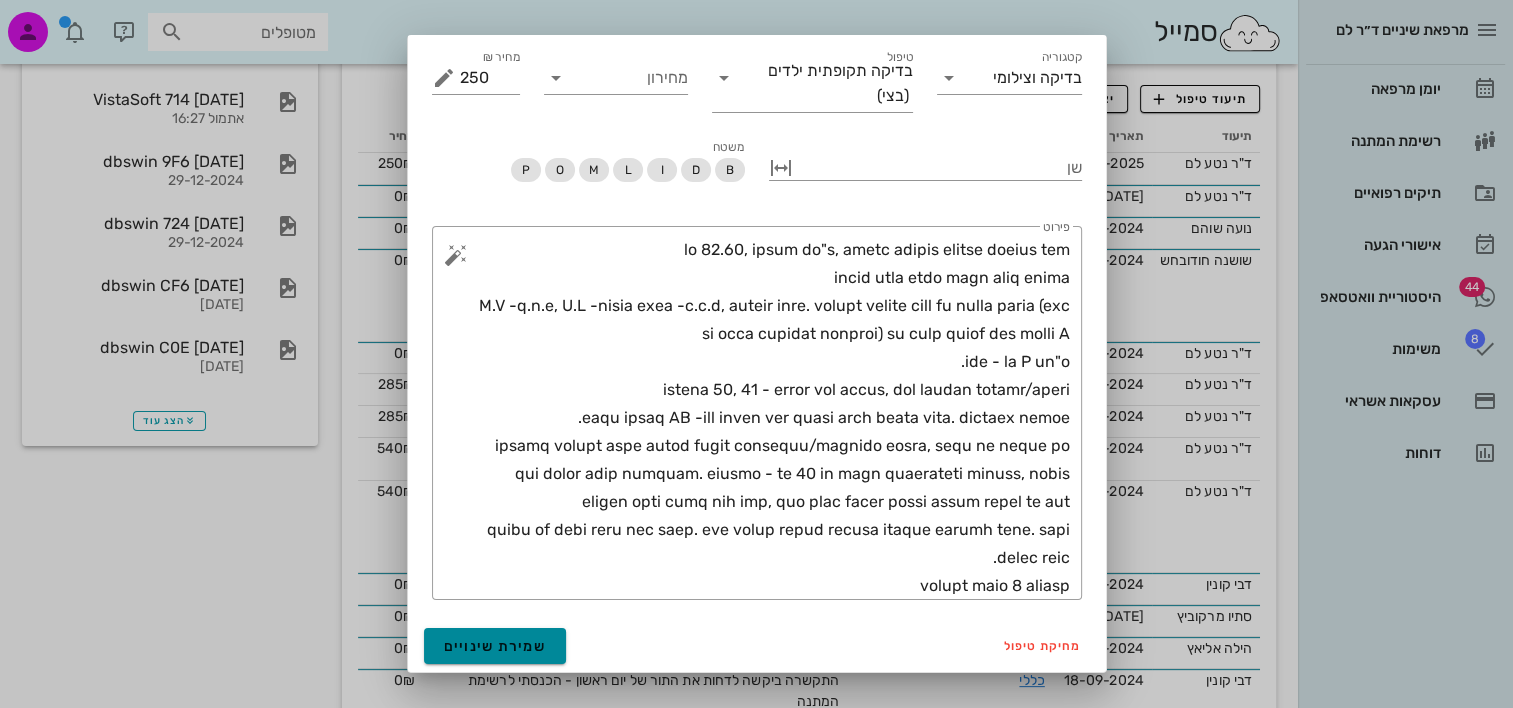 click on "שמירת שינויים" at bounding box center (495, 646) 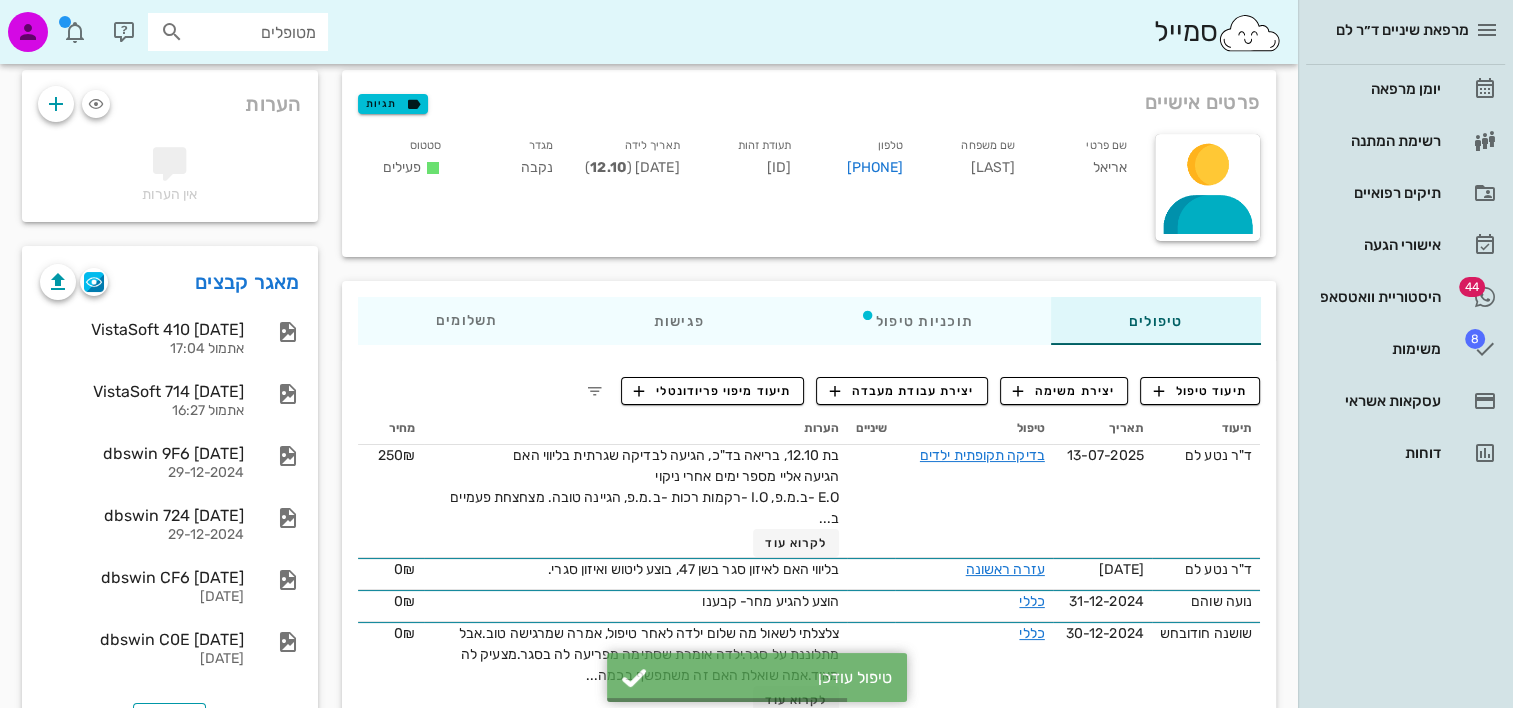 scroll, scrollTop: 100, scrollLeft: 0, axis: vertical 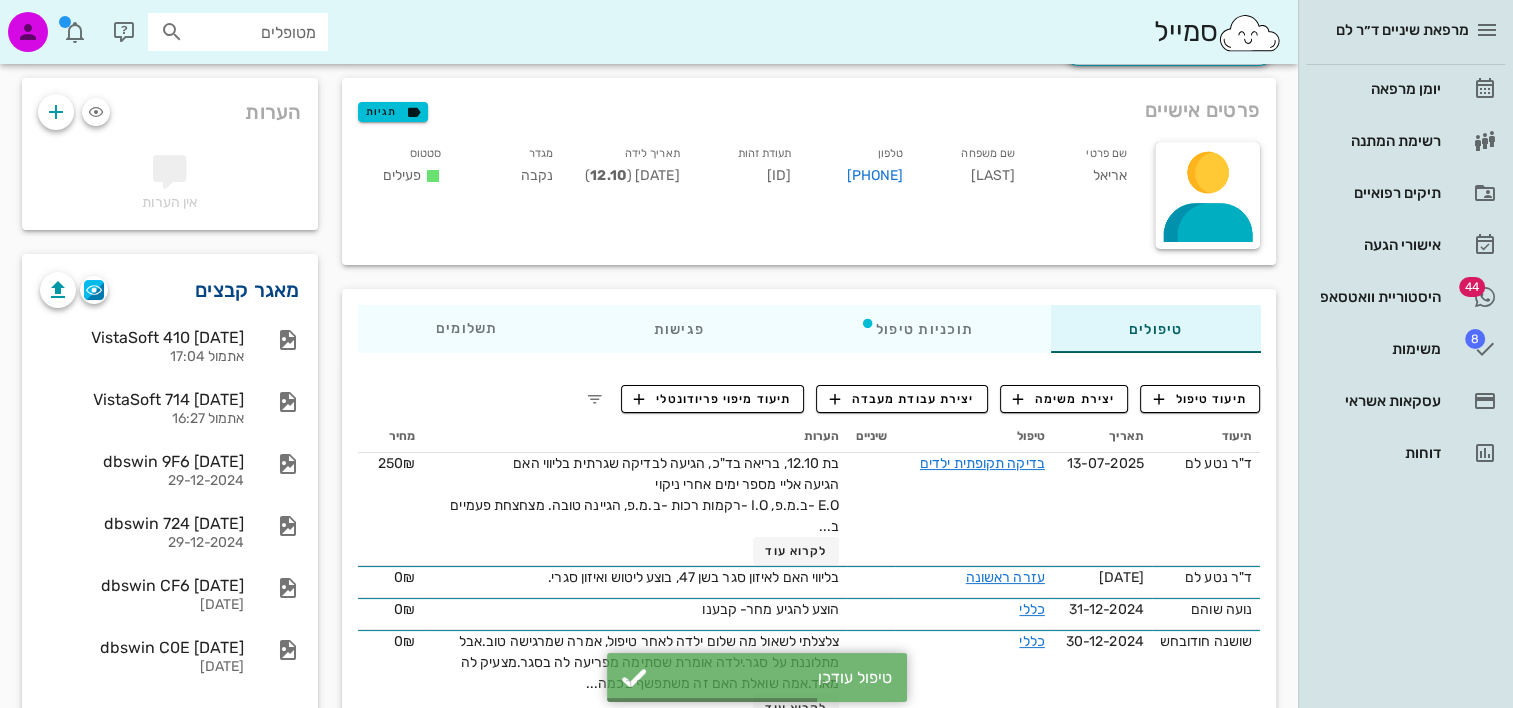 click on "מאגר קבצים" at bounding box center [247, 290] 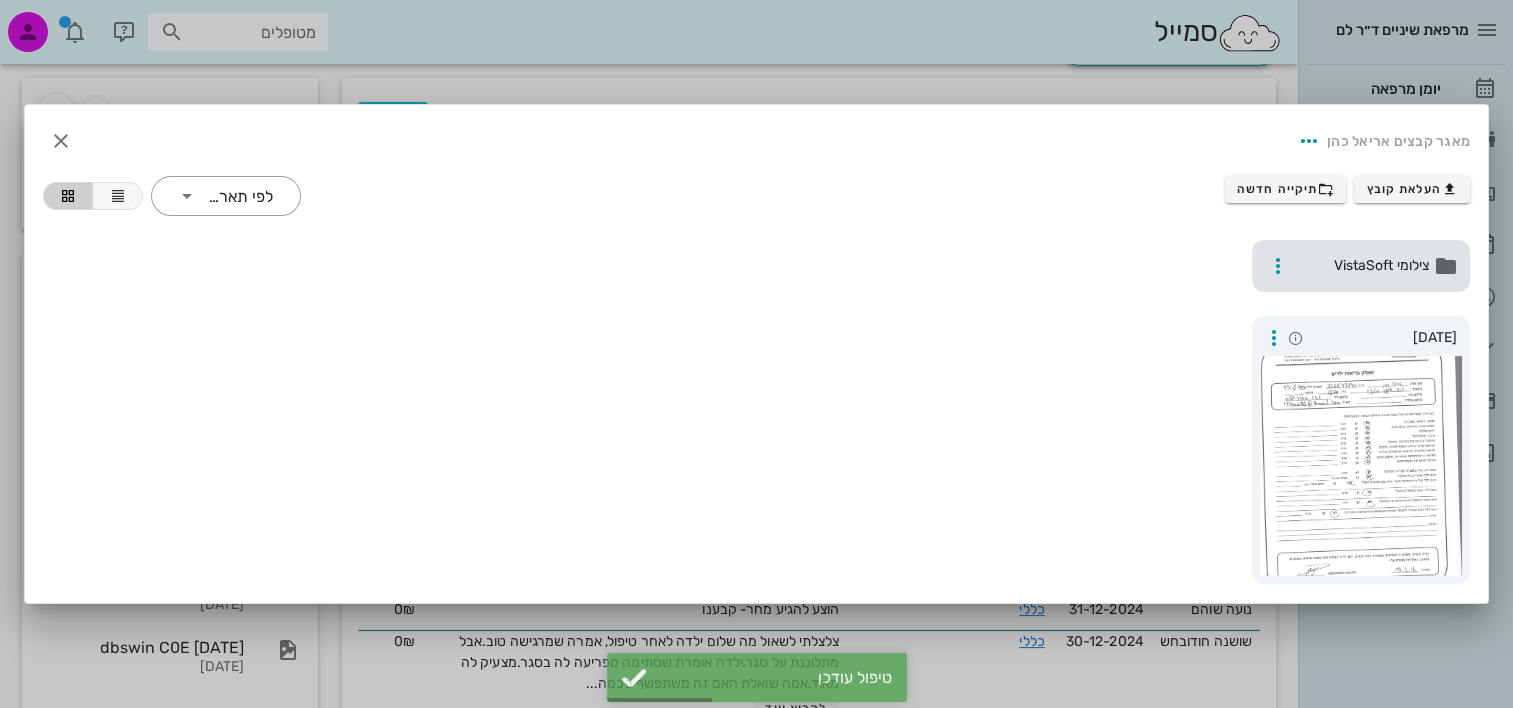 click on "צילומי VistaSoft" at bounding box center (1363, 266) 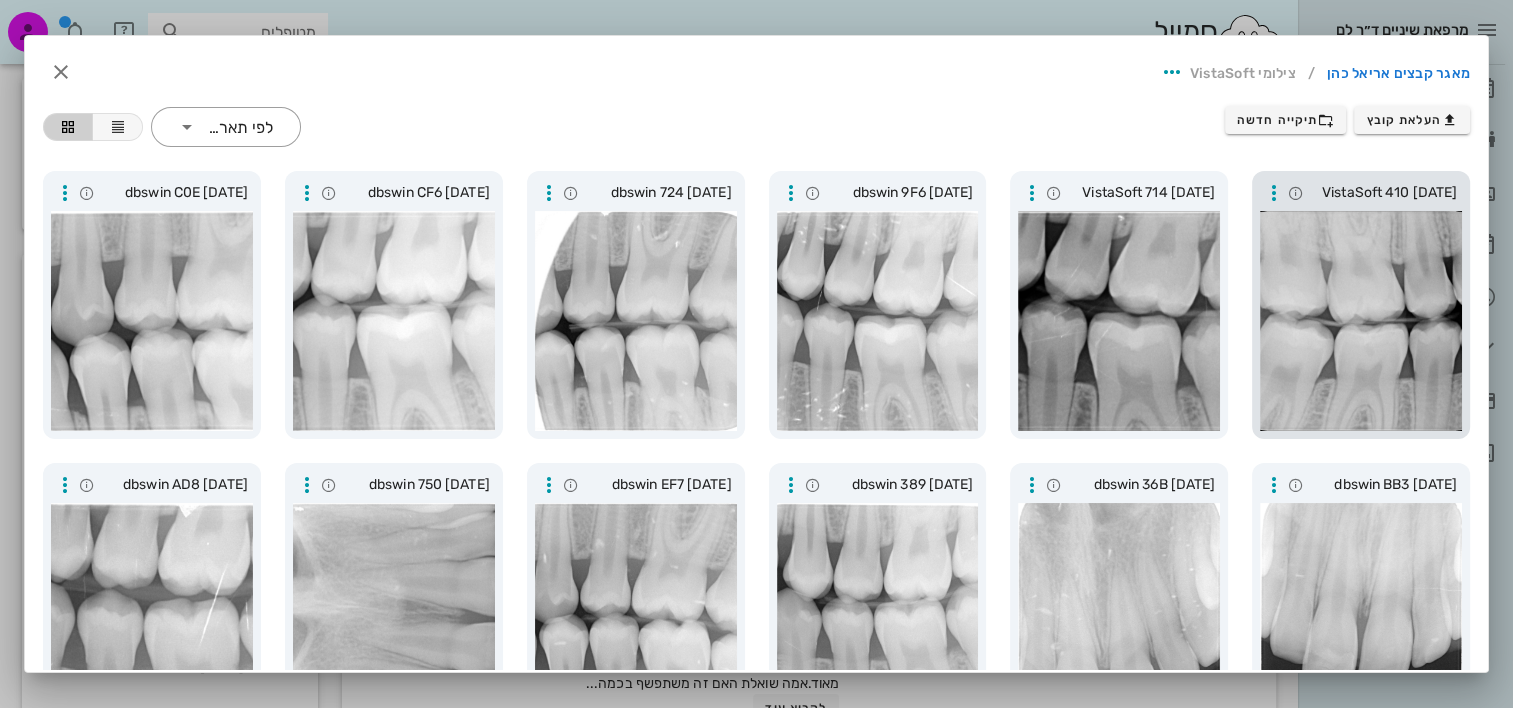 click at bounding box center [1361, 321] 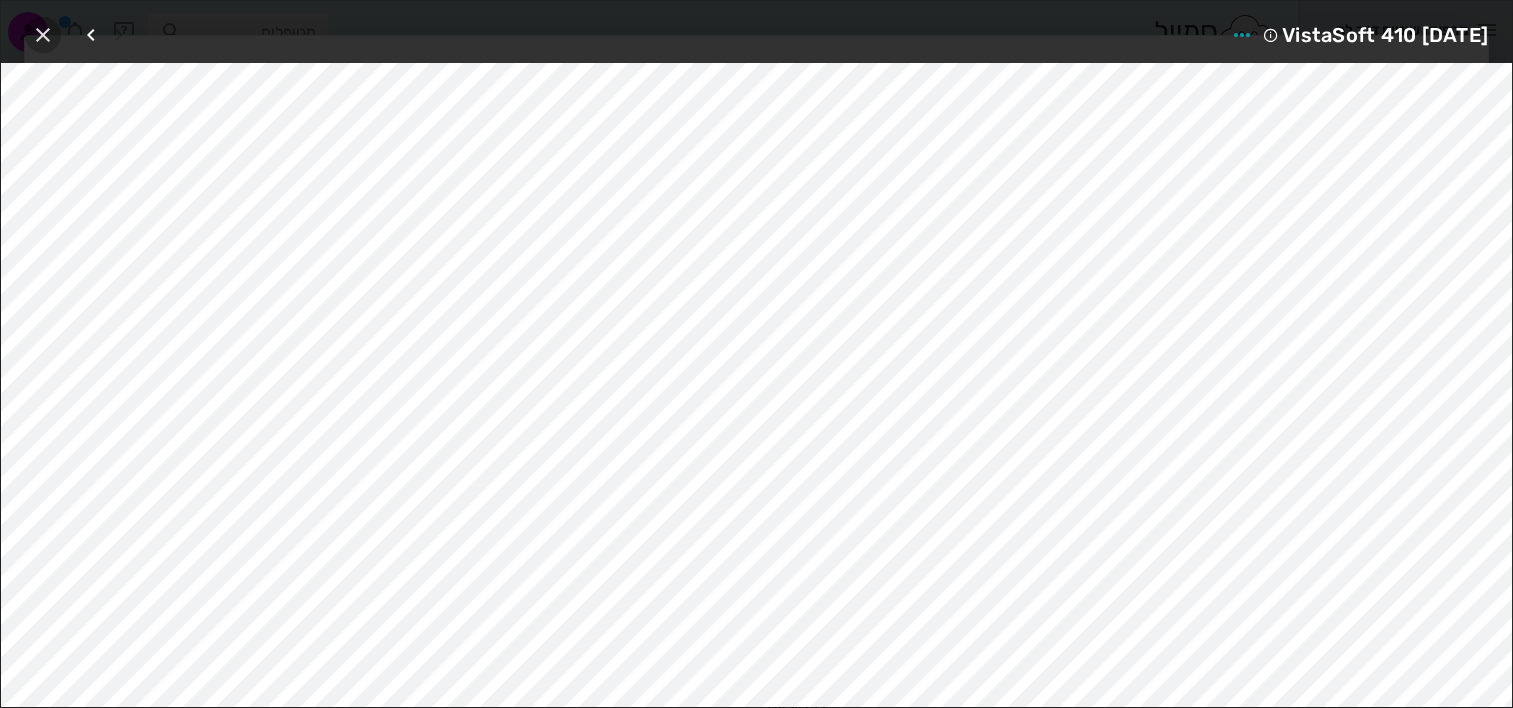 click at bounding box center [43, 35] 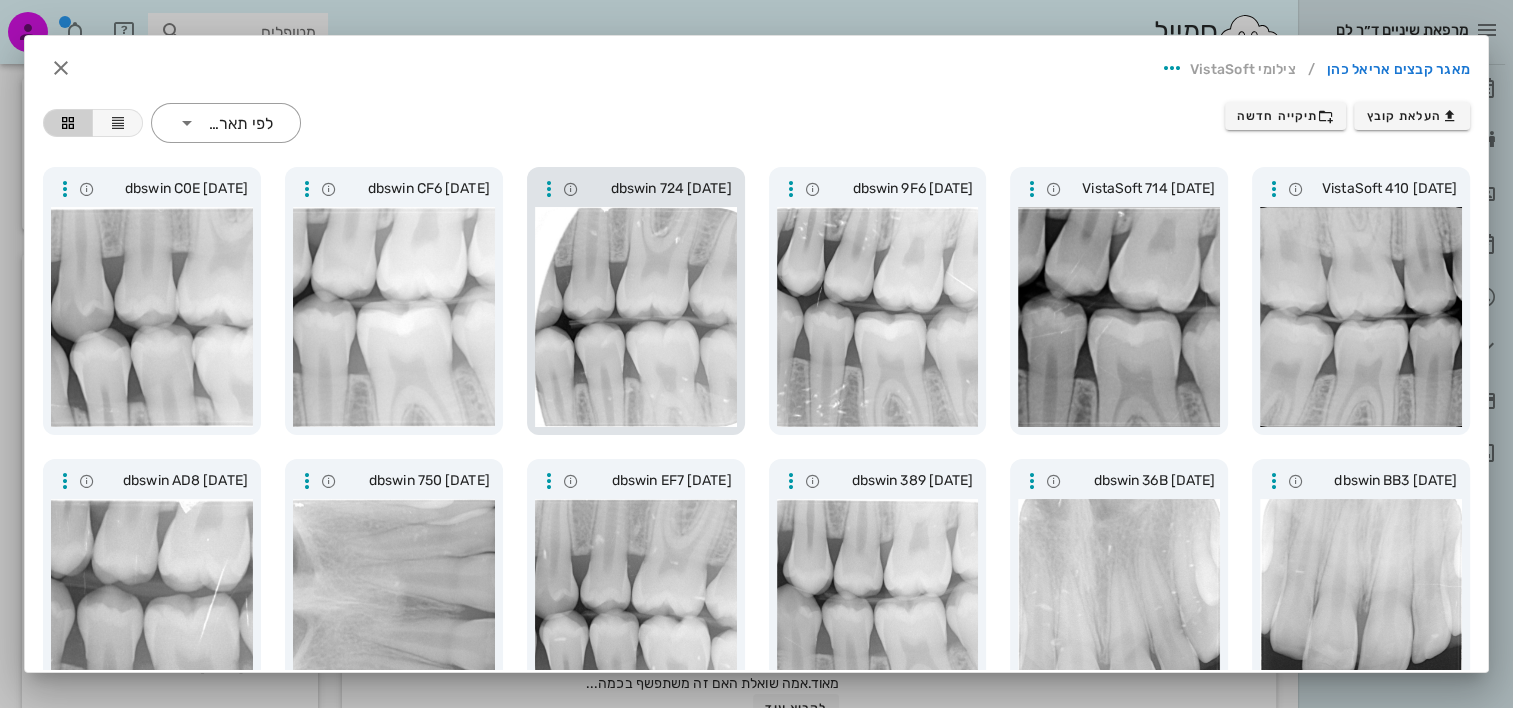 scroll, scrollTop: 0, scrollLeft: 0, axis: both 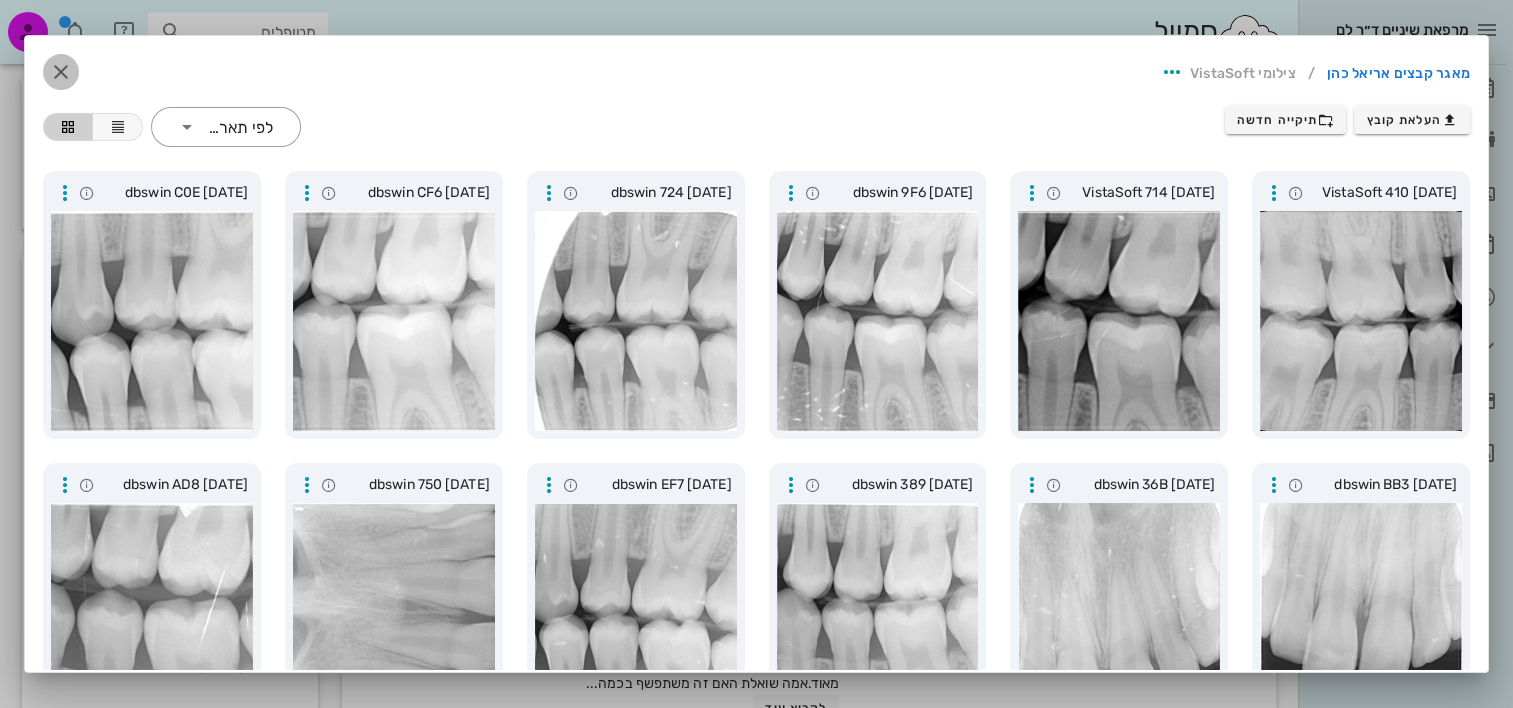 click at bounding box center (61, 72) 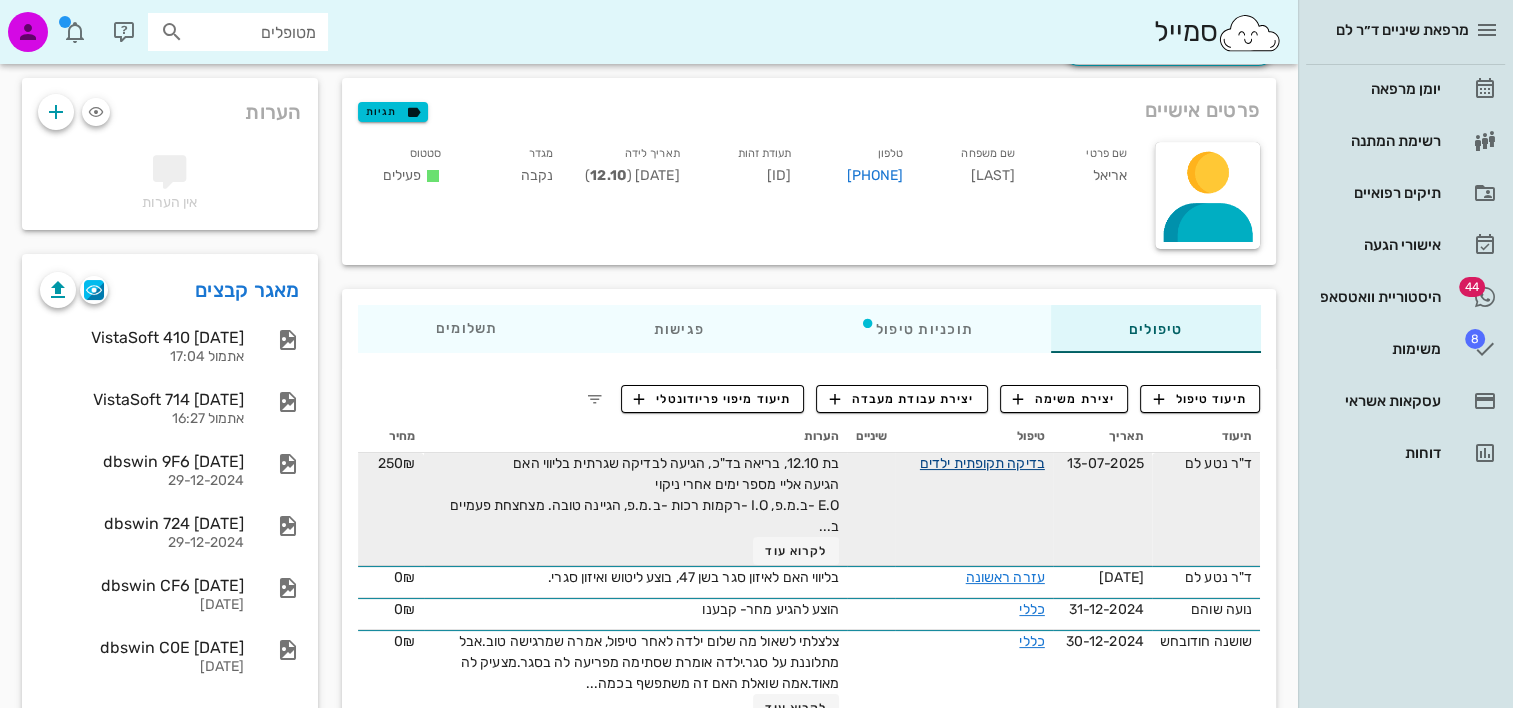 click on "בדיקה תקופתית ילדים" at bounding box center [980, 463] 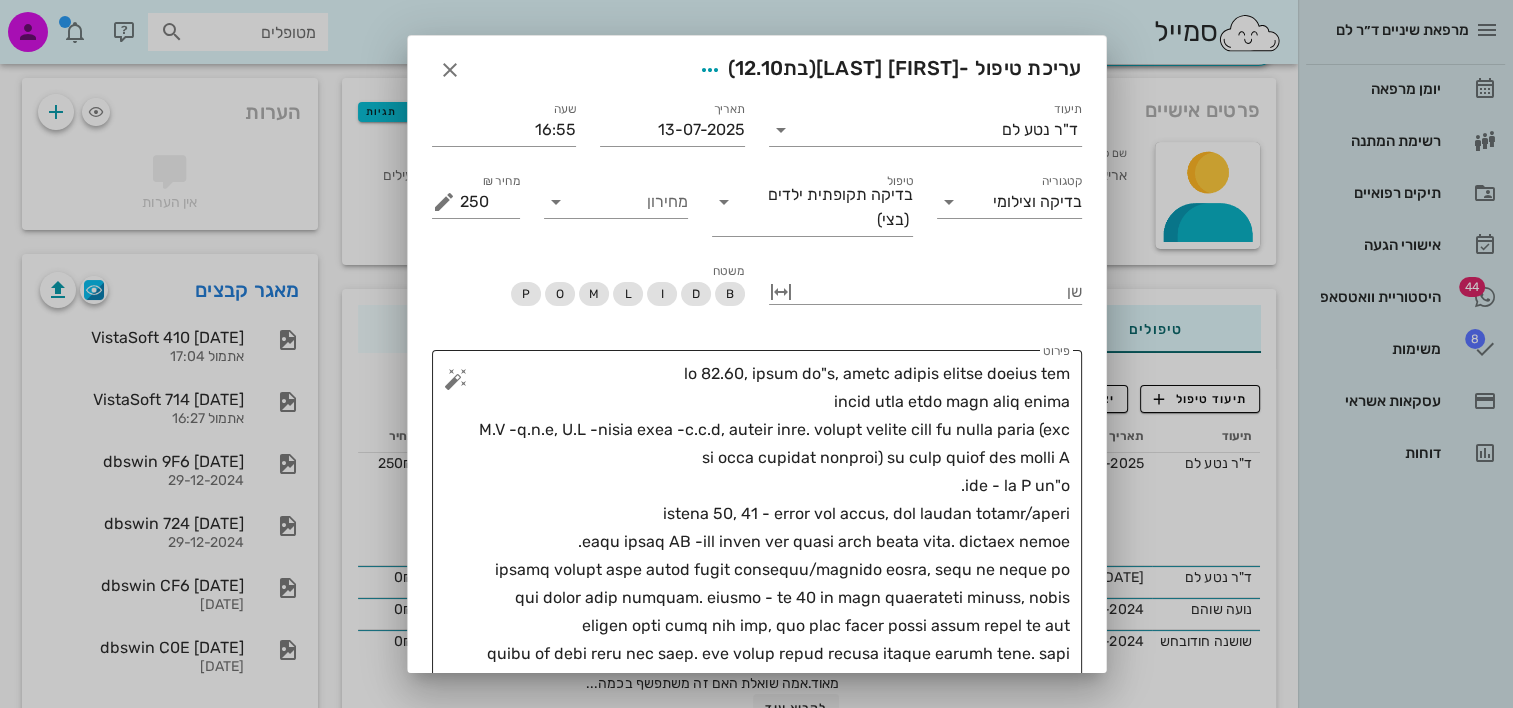 scroll, scrollTop: 100, scrollLeft: 0, axis: vertical 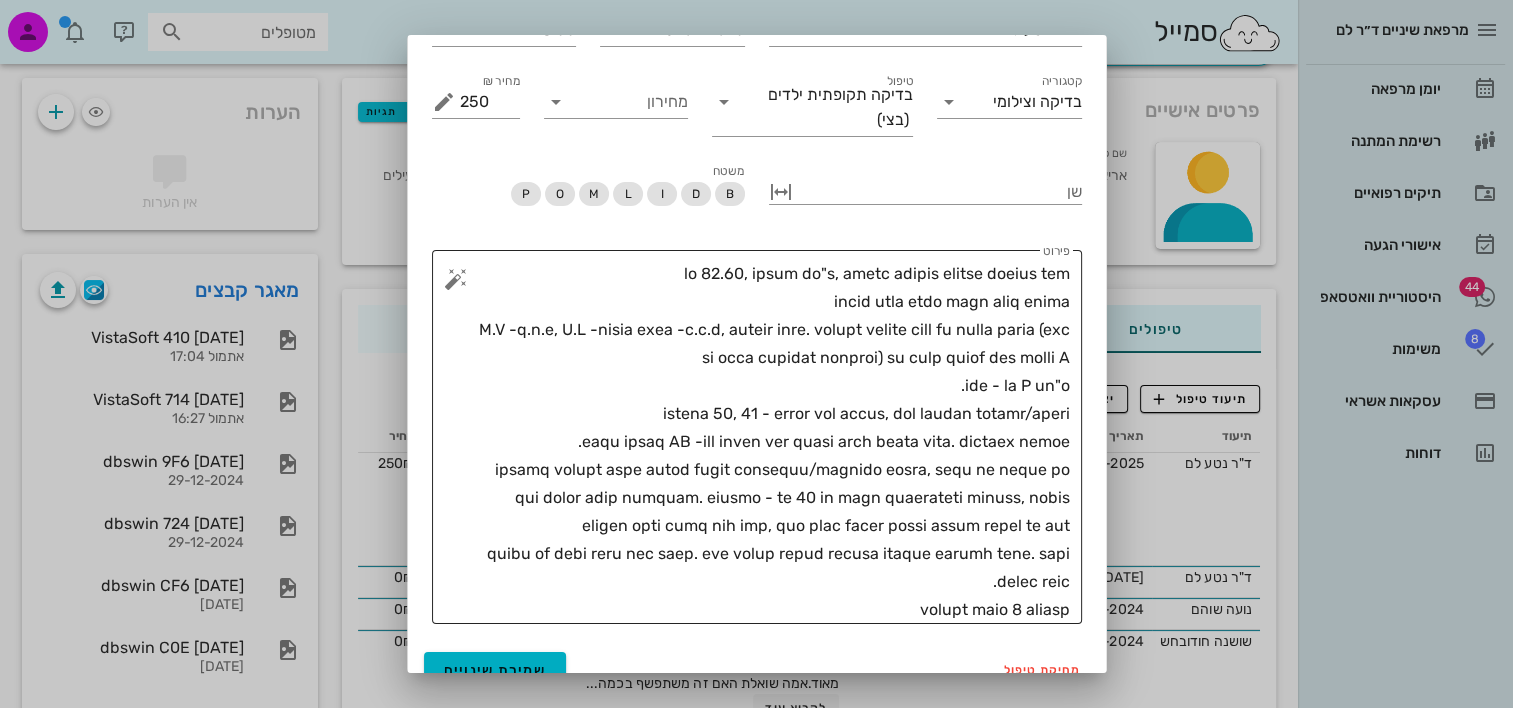 click on "פירוט" at bounding box center [765, 442] 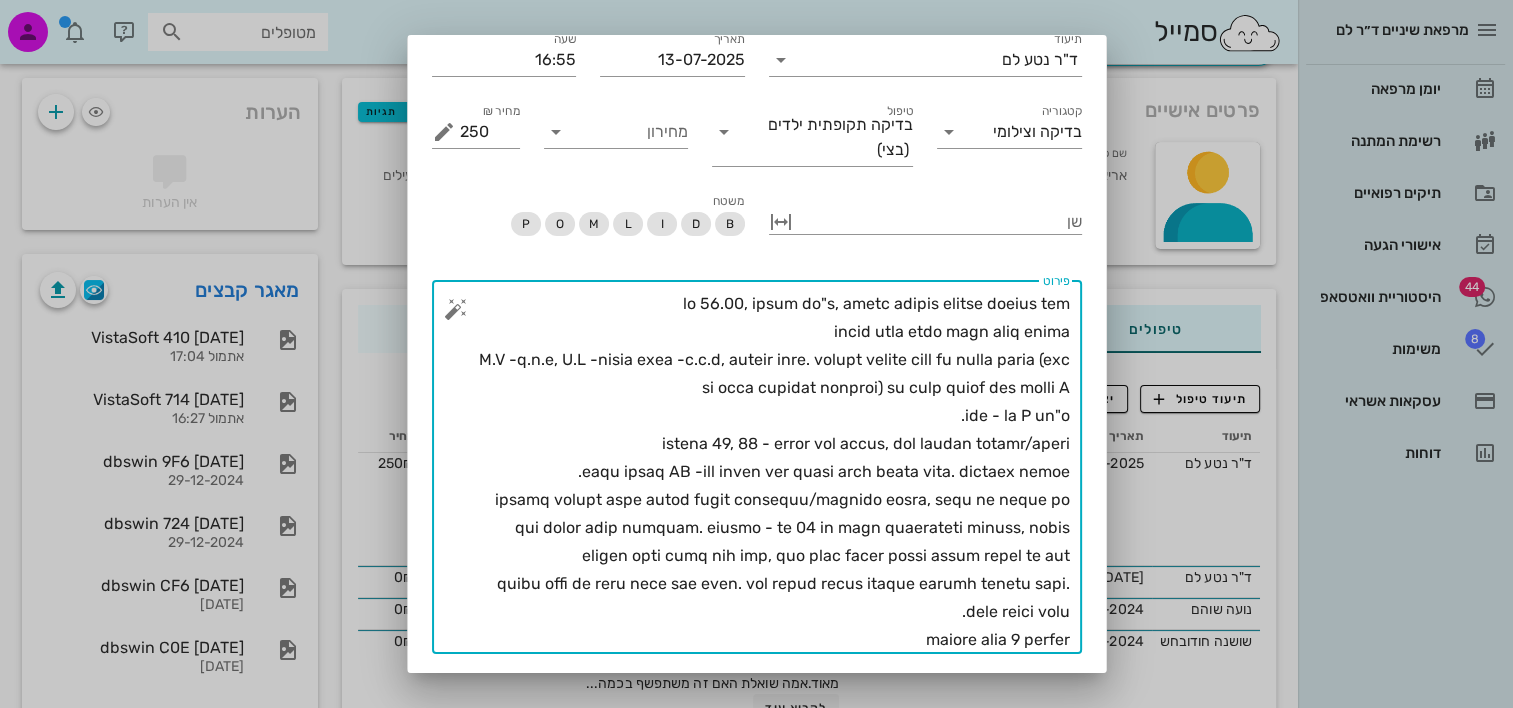 scroll, scrollTop: 100, scrollLeft: 0, axis: vertical 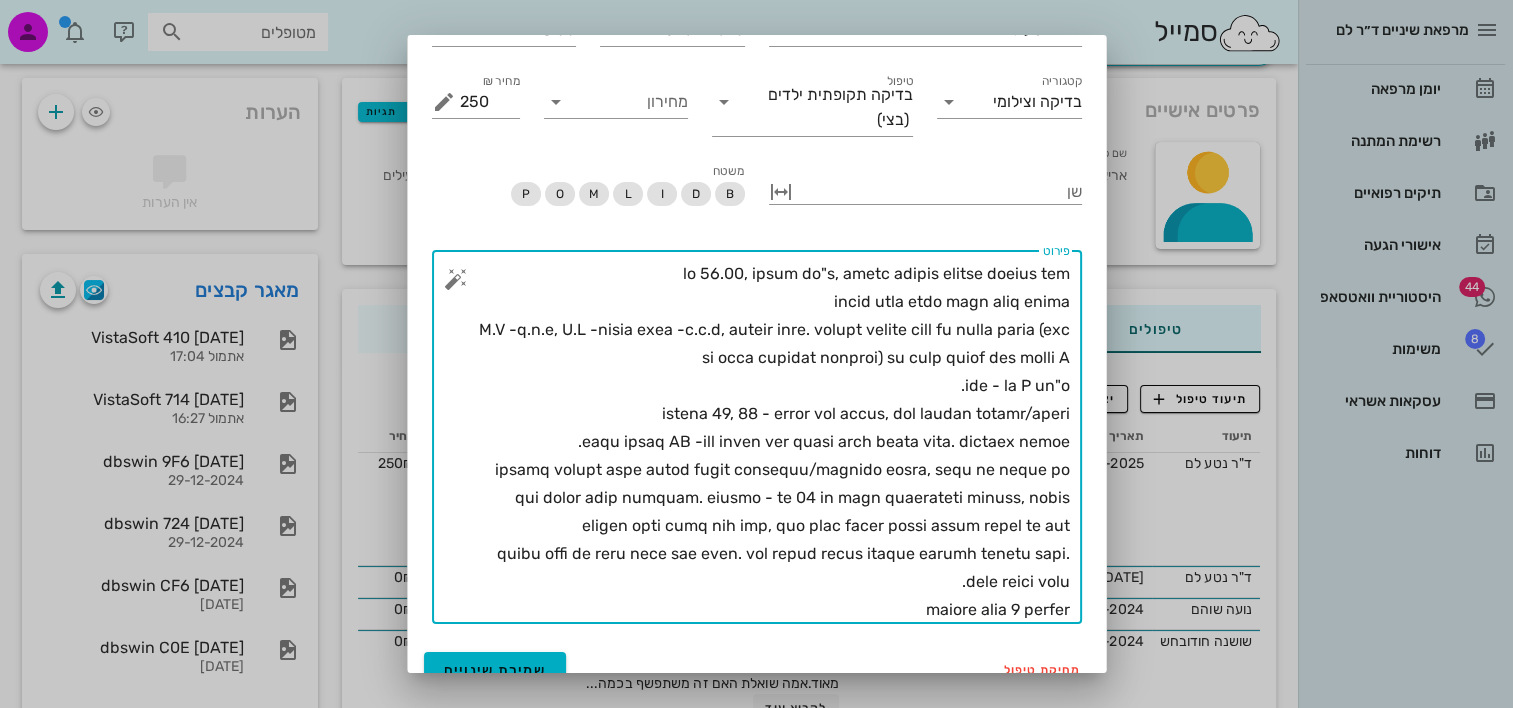 drag, startPoint x: 917, startPoint y: 584, endPoint x: 884, endPoint y: 576, distance: 33.955853 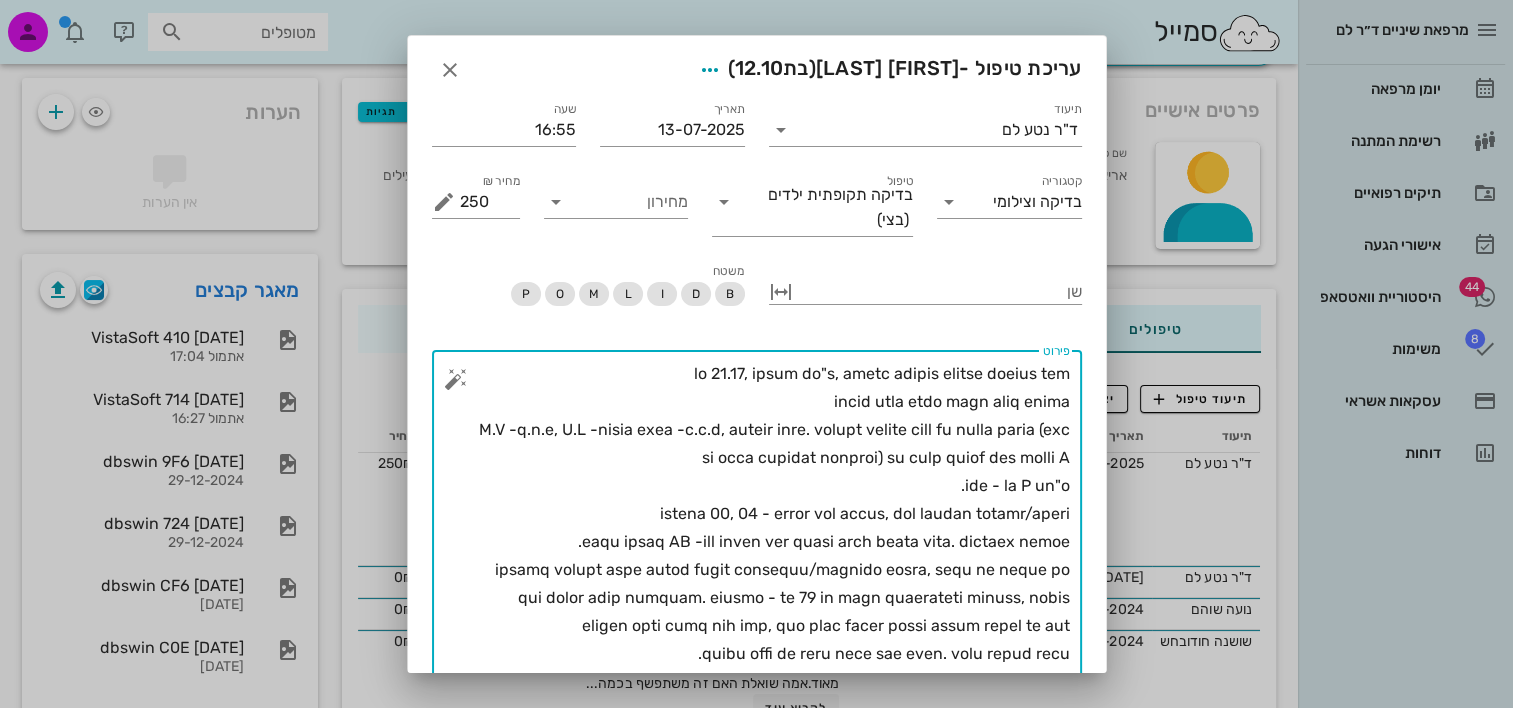scroll, scrollTop: 96, scrollLeft: 0, axis: vertical 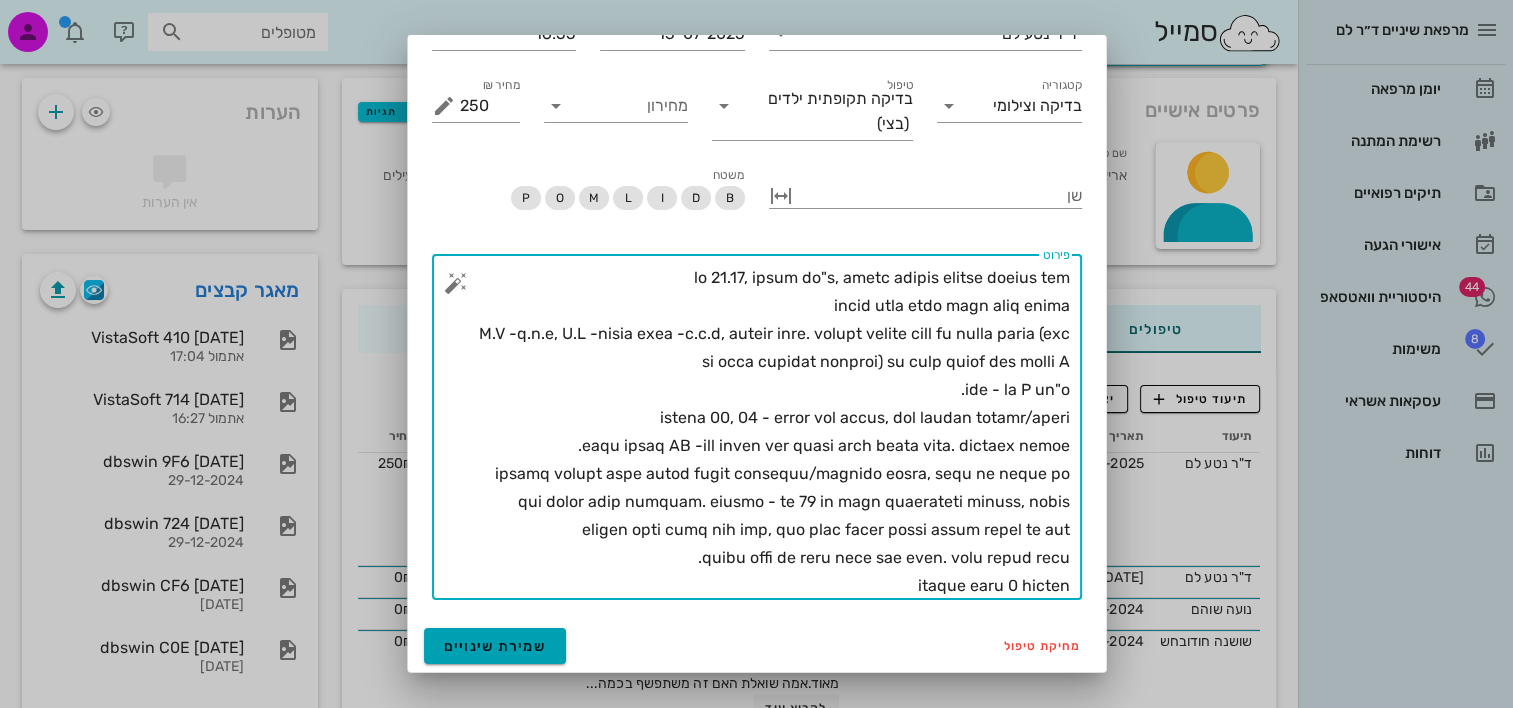 type on "בת 12.10, בריאה בד"כ, הגיעה לבדיקה שגרתית בליווי האם
הגיעה אליי מספר ימים אחרי ניקוי
E.O -ב.מ.פ, I.O -רקמות רכות -ב.מ.פ, הגיינה טובה. מצחצחת פעמיים ביום עם מברשת רגילה (האם לא רוצה שיציצחו בחשמלית) עם משחה תואמת גיל מכילת F
סגר - cl I דו"צ.
שיניים 11, 21 - בדיקת קור תקינה, ללא רגישות לניקוש/מישוש
בוצע צילום PA -ללא שינוי ואף נראית הטבה במראה הנגע. ממשיכים לעקוב.
מבחינה אסתטית ניתן לעשות ציפוי קומפוזיט/למינייט בעתיד, כרגע לא מפריע לה
ללא מוקדי עששת קליניים. בנשכים - שן 46 עם ממצא רדיולוצנטי בכותרת, הוסבר שנעקוב אחרי ממצא חצי שנה, ואם יהיה שינוי כלשהו נצטרך לפתוח את השן
הוסבר בעבר כי גובה העצם מעט נמוך. כרגע למעקב בלבד.
ביקורת בעוד 6 חודשים..." 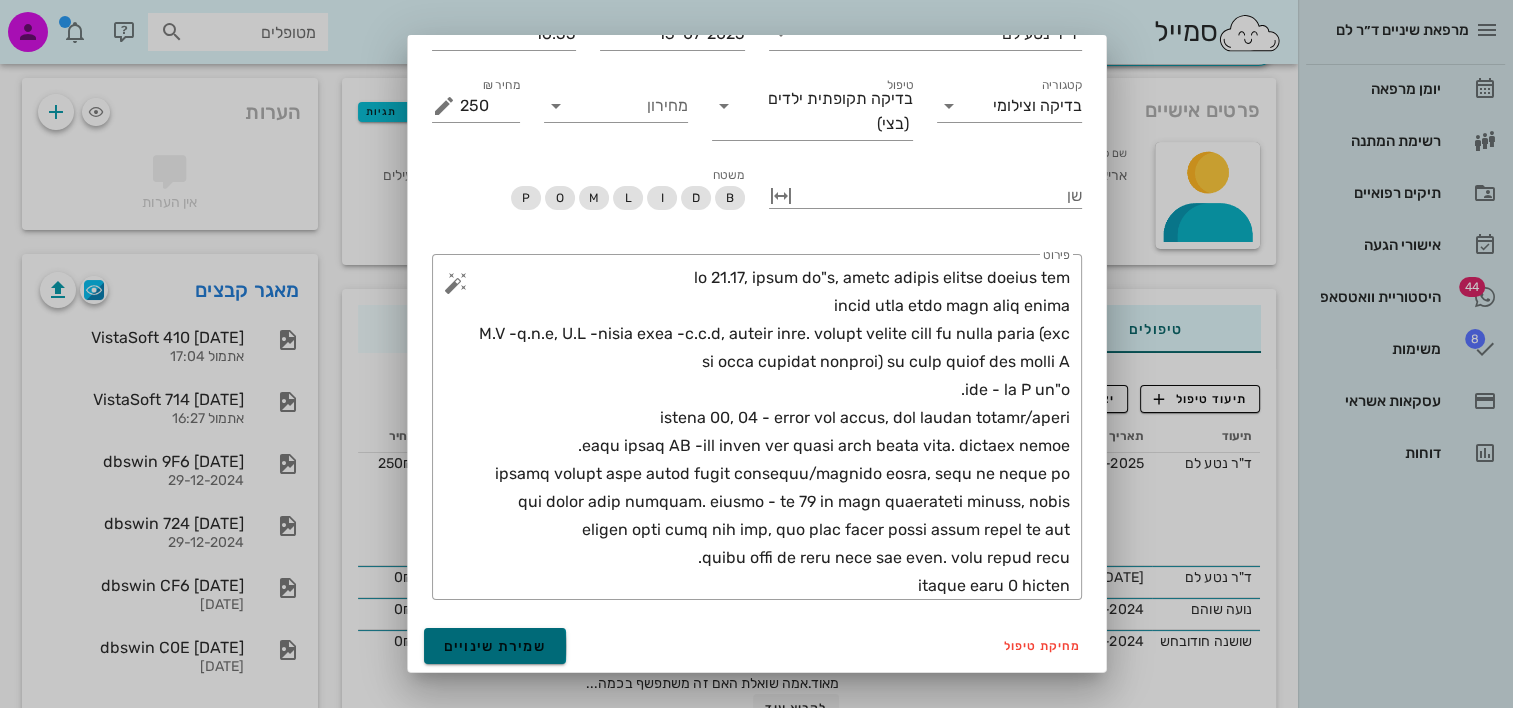 click on "שמירת שינויים" at bounding box center [495, 646] 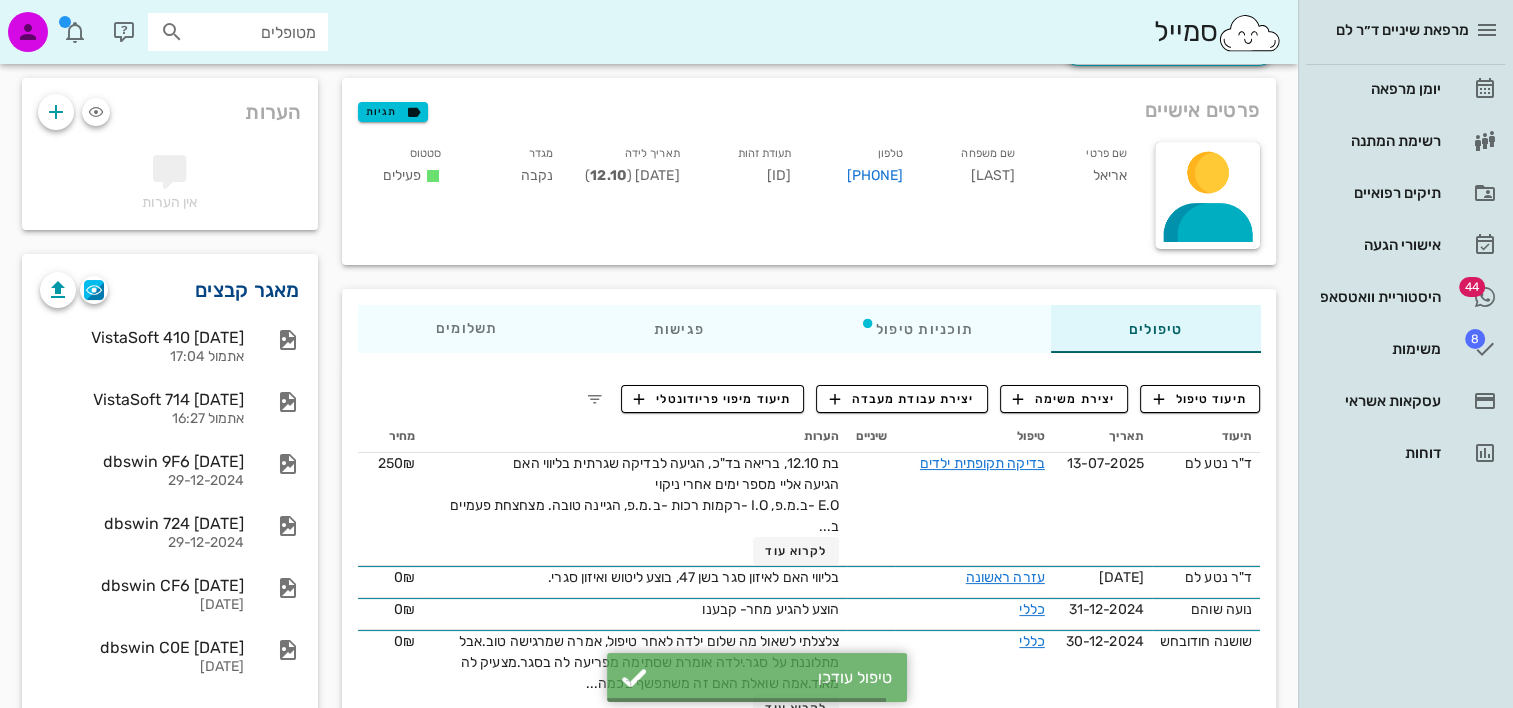 click on "מאגר קבצים" at bounding box center (247, 290) 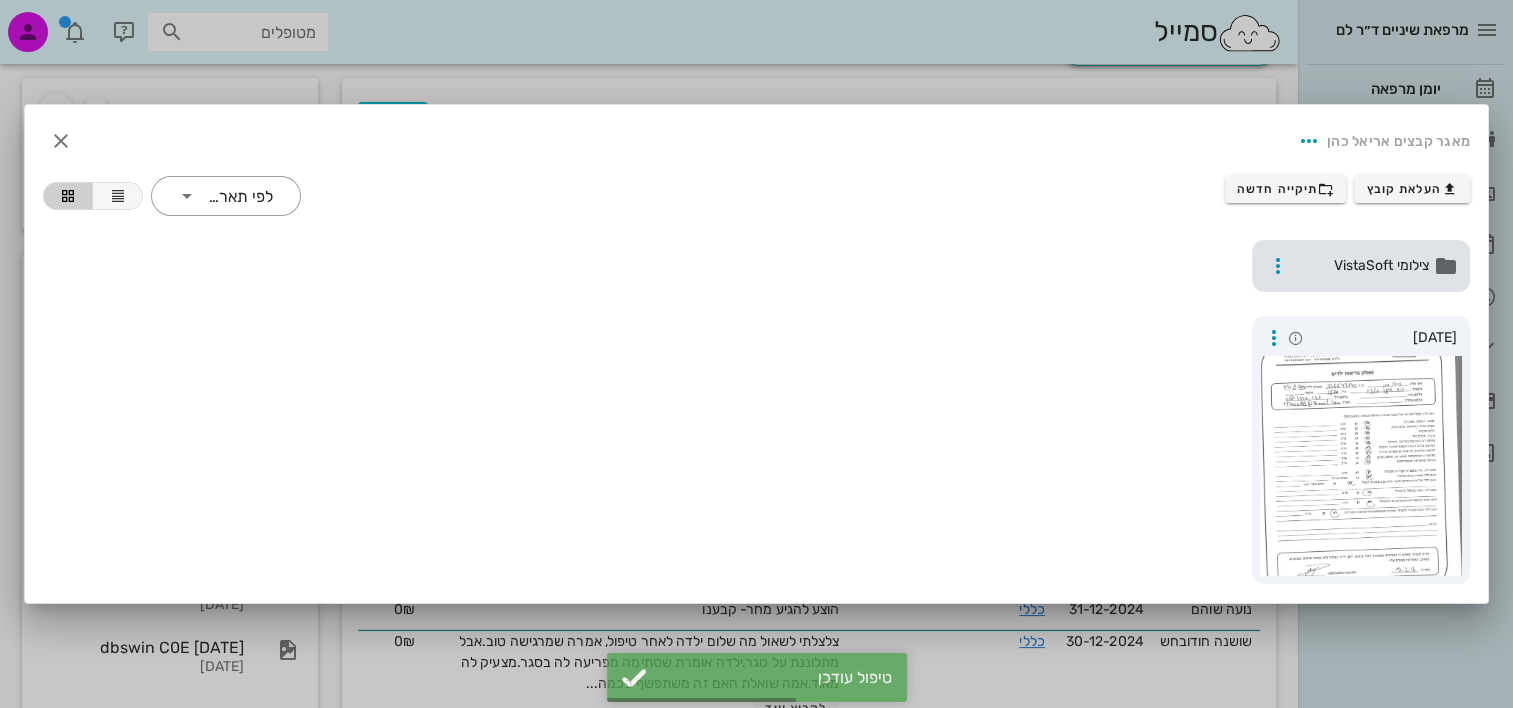 click on "צילומי VistaSoft" at bounding box center [1363, 266] 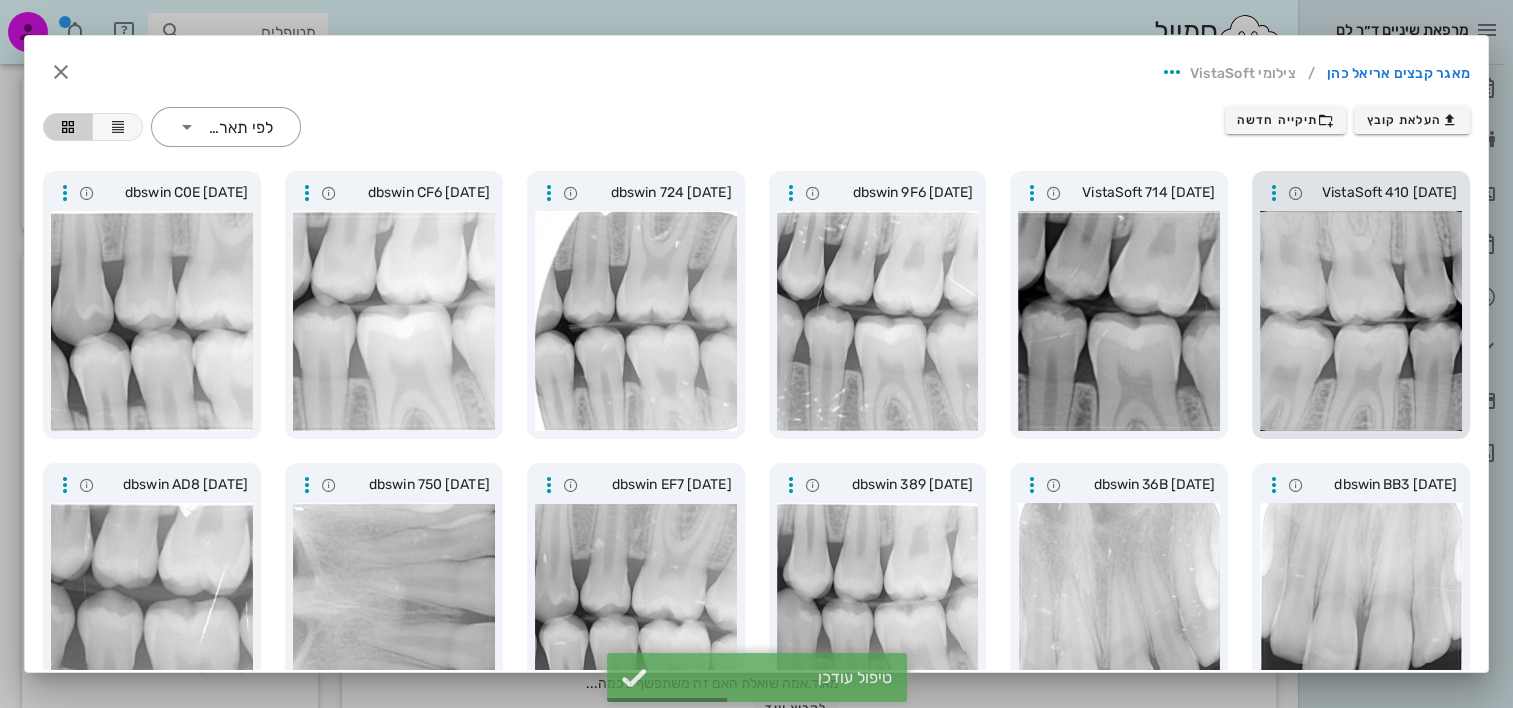 click at bounding box center [1361, 321] 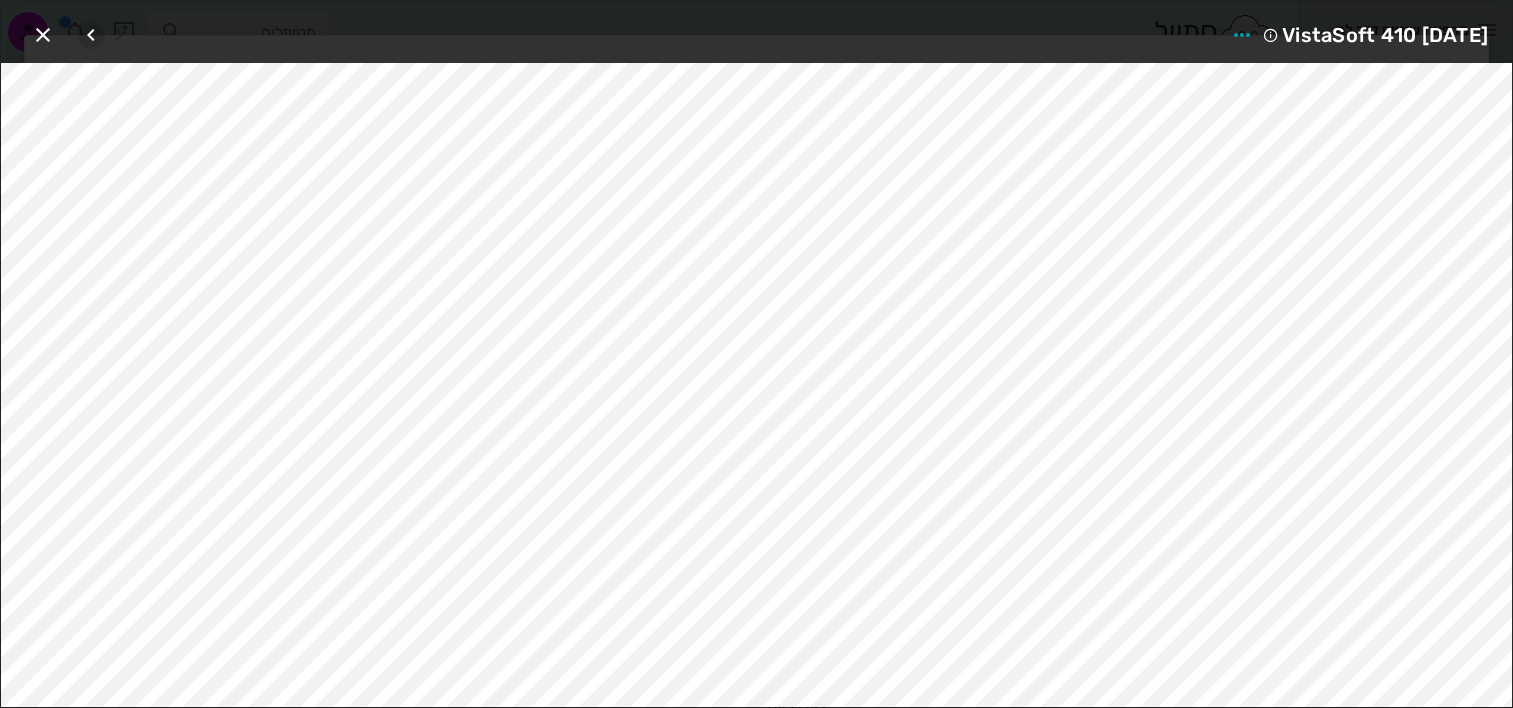 click at bounding box center (91, 35) 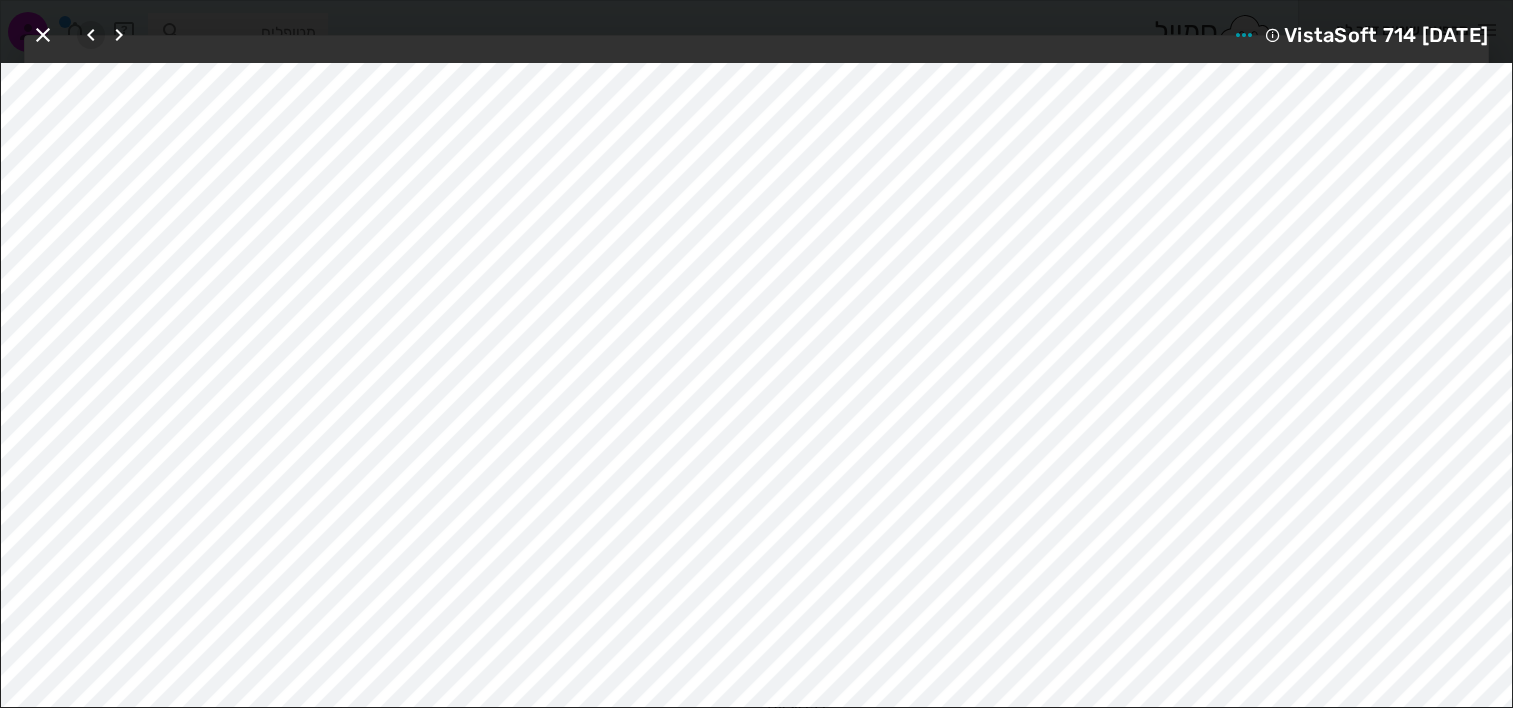 click at bounding box center (91, 35) 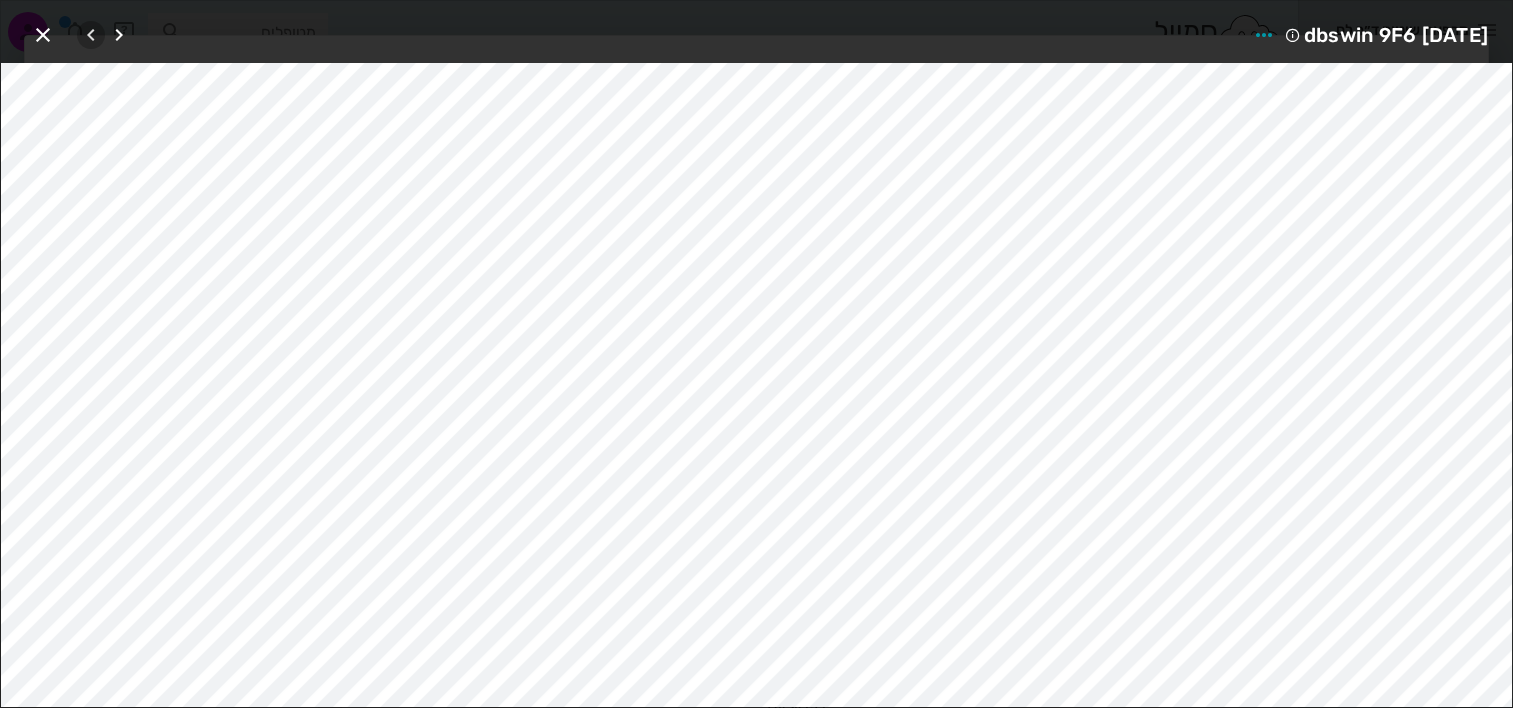 click at bounding box center [91, 35] 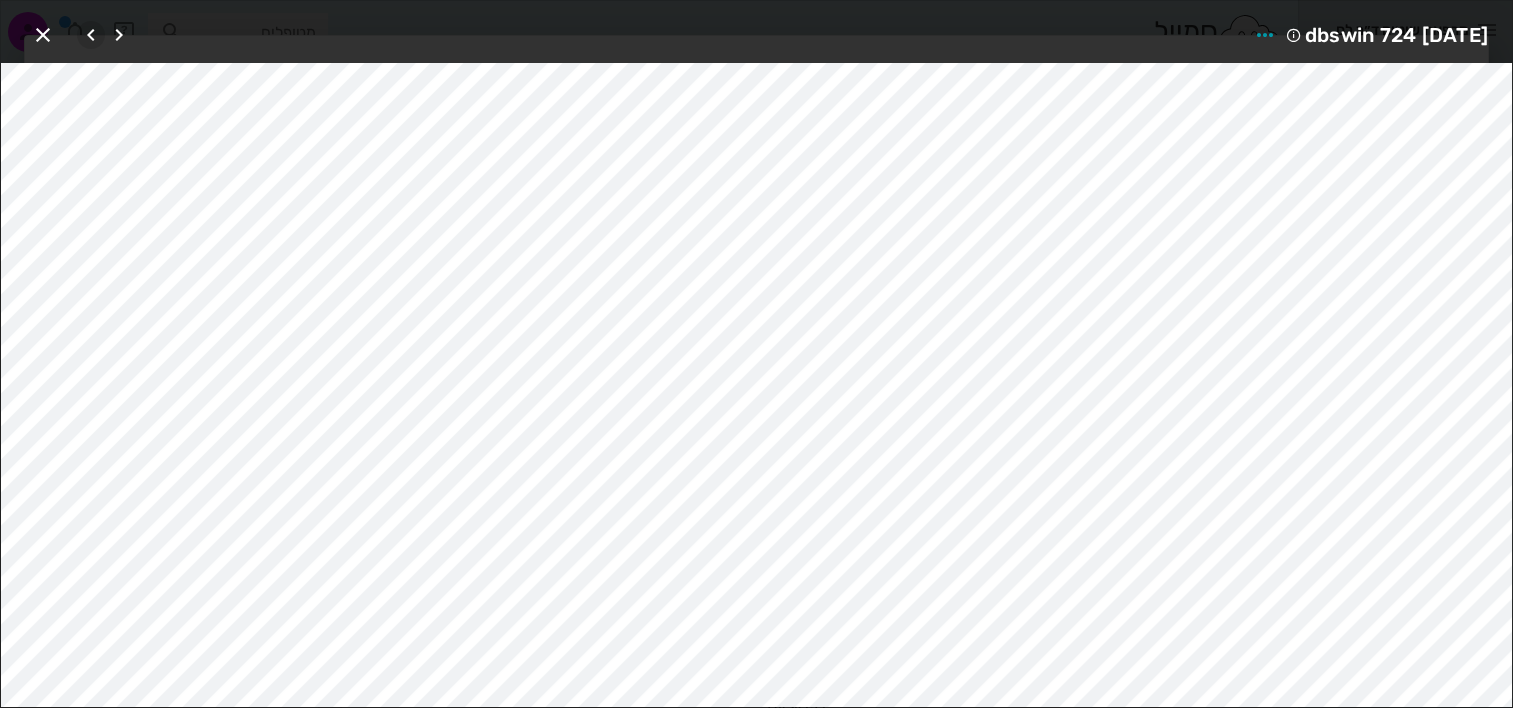 click at bounding box center (91, 35) 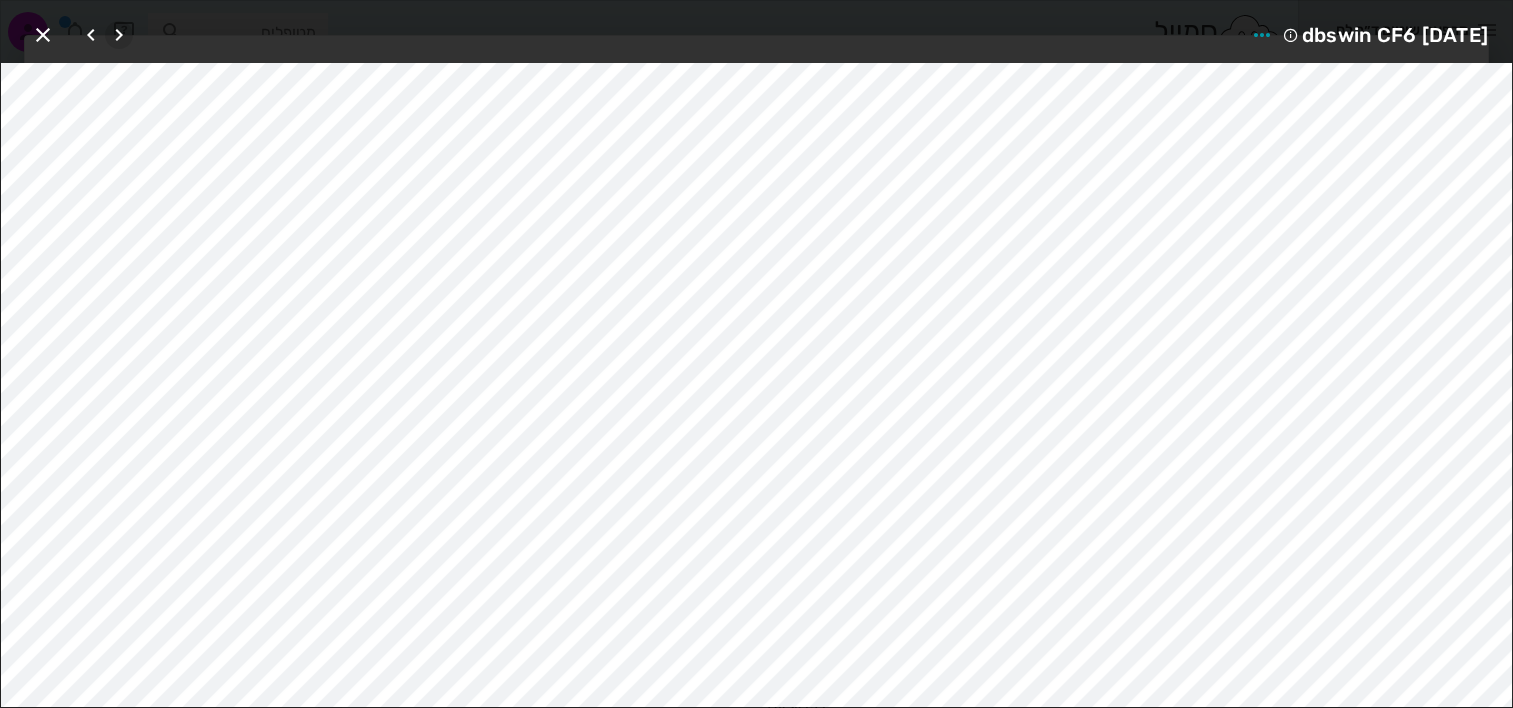 click at bounding box center (119, 35) 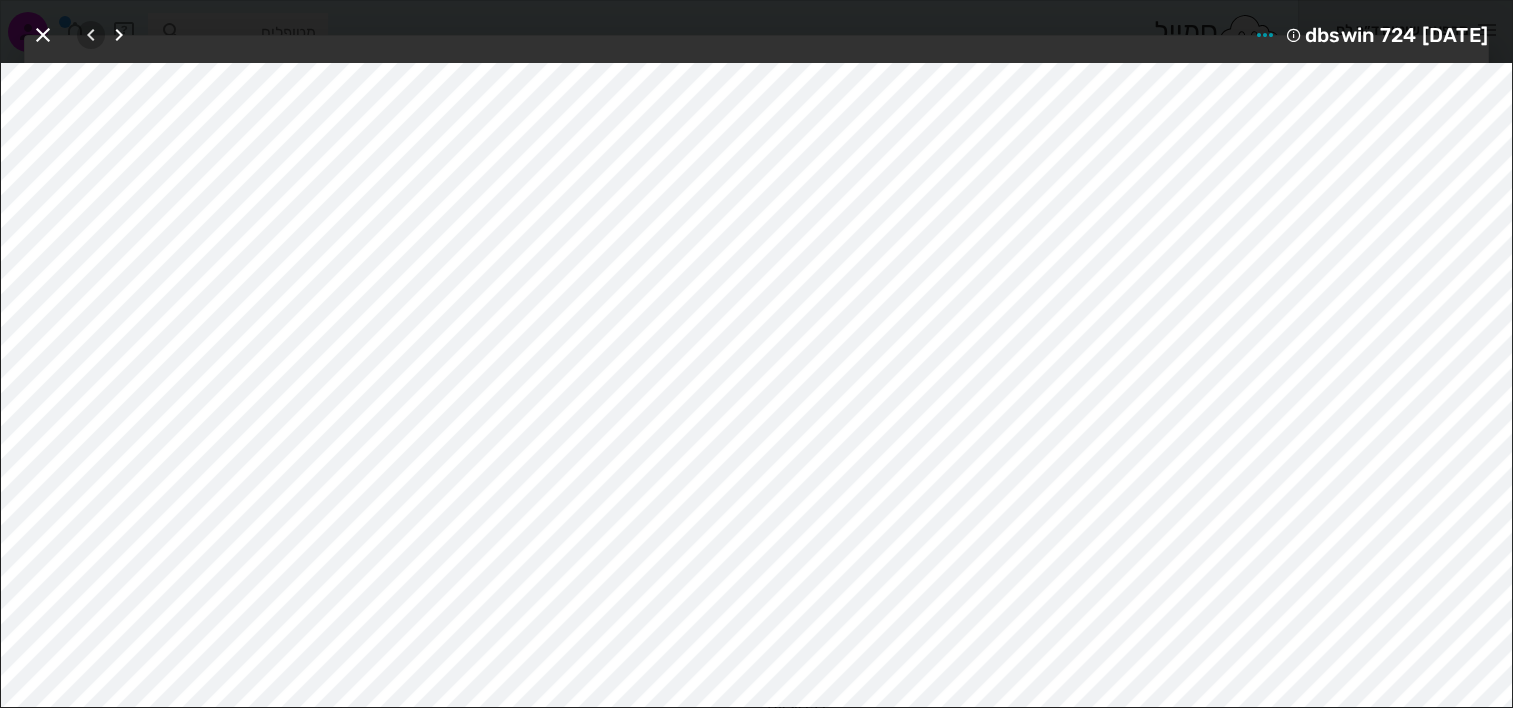 click at bounding box center (91, 35) 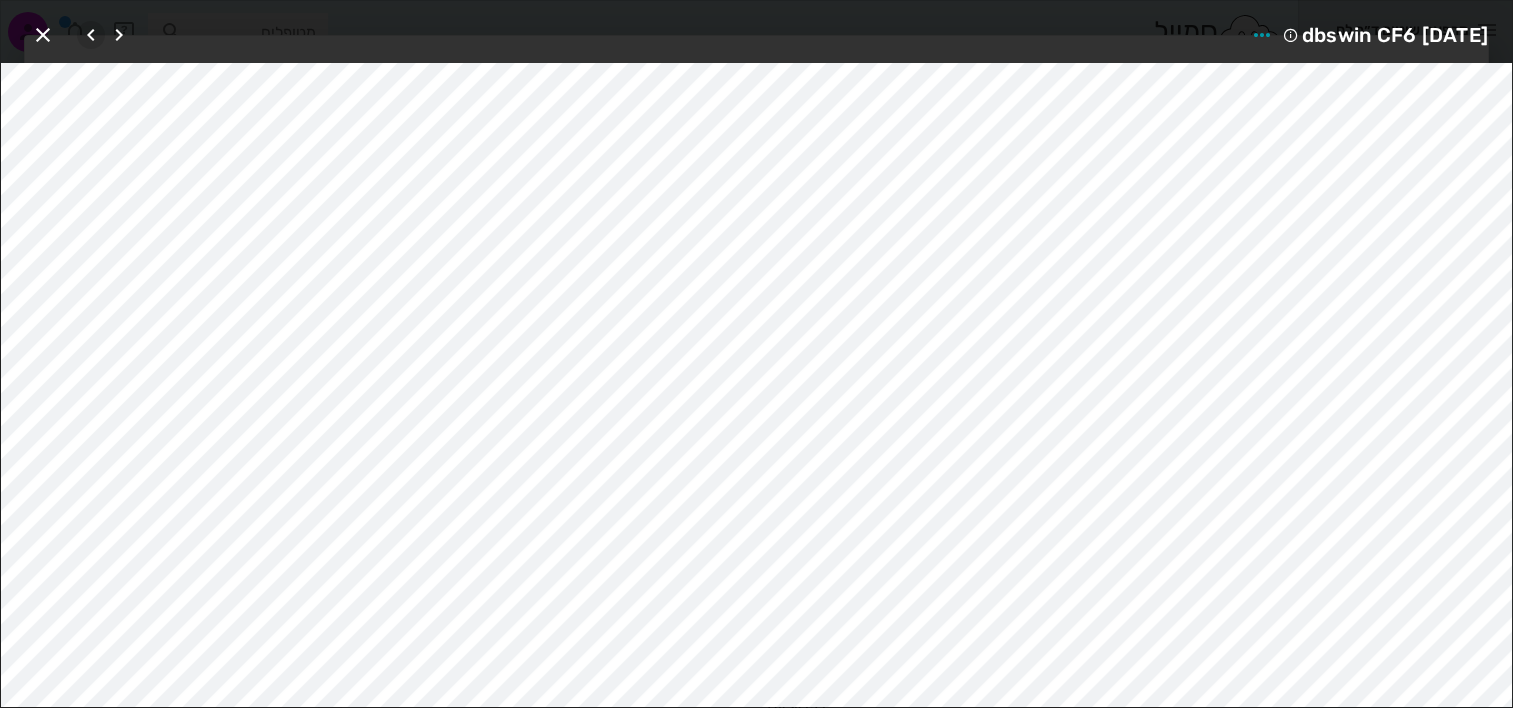 click at bounding box center [91, 35] 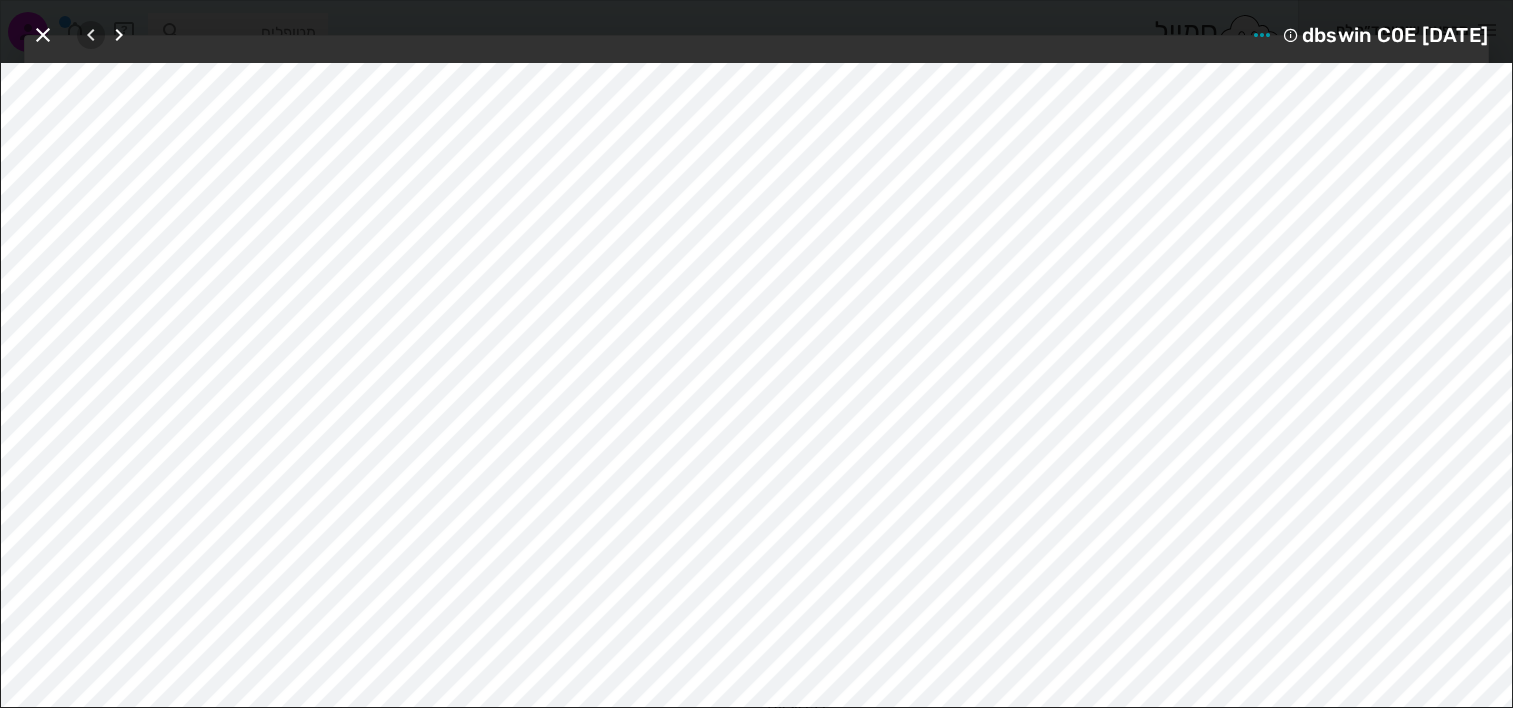 click at bounding box center [91, 35] 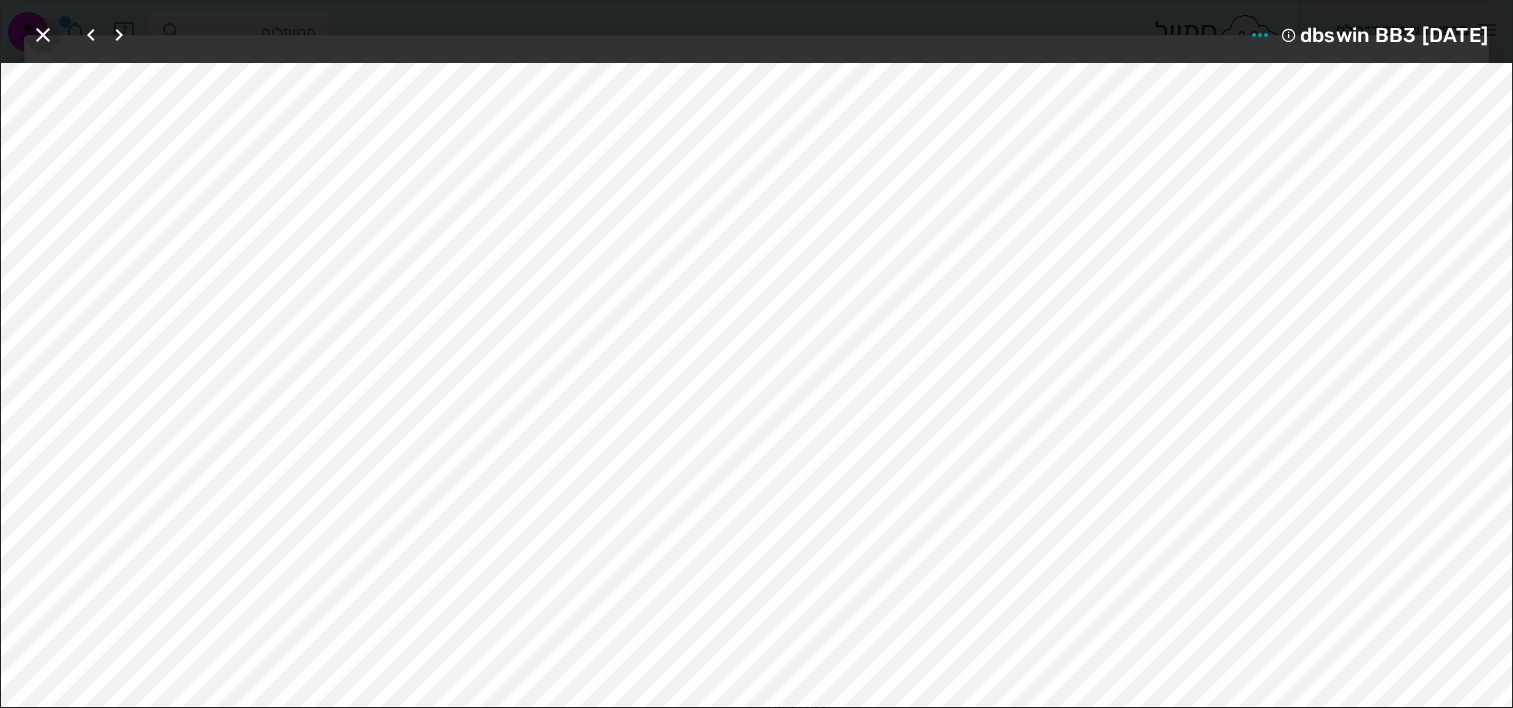 click at bounding box center [43, 35] 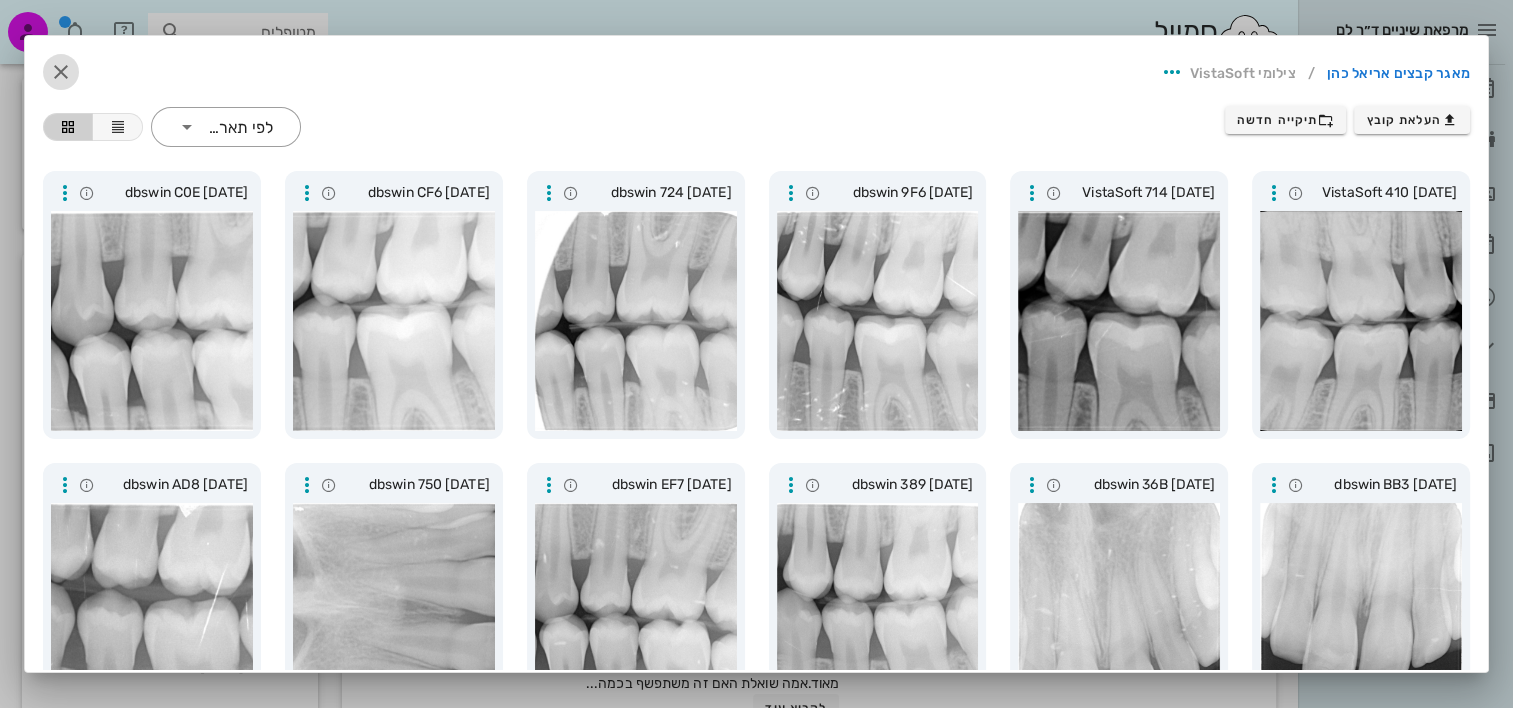 click at bounding box center (61, 72) 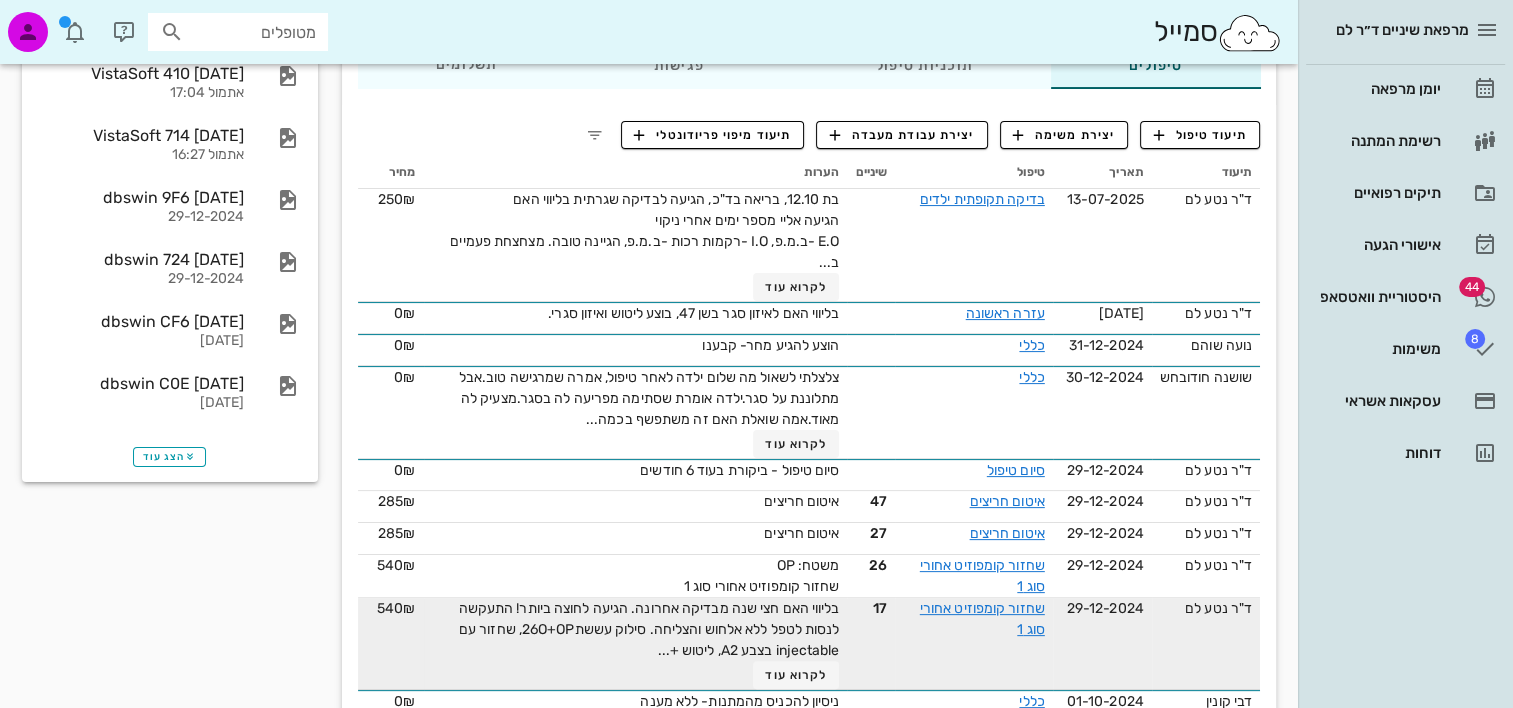 scroll, scrollTop: 400, scrollLeft: 0, axis: vertical 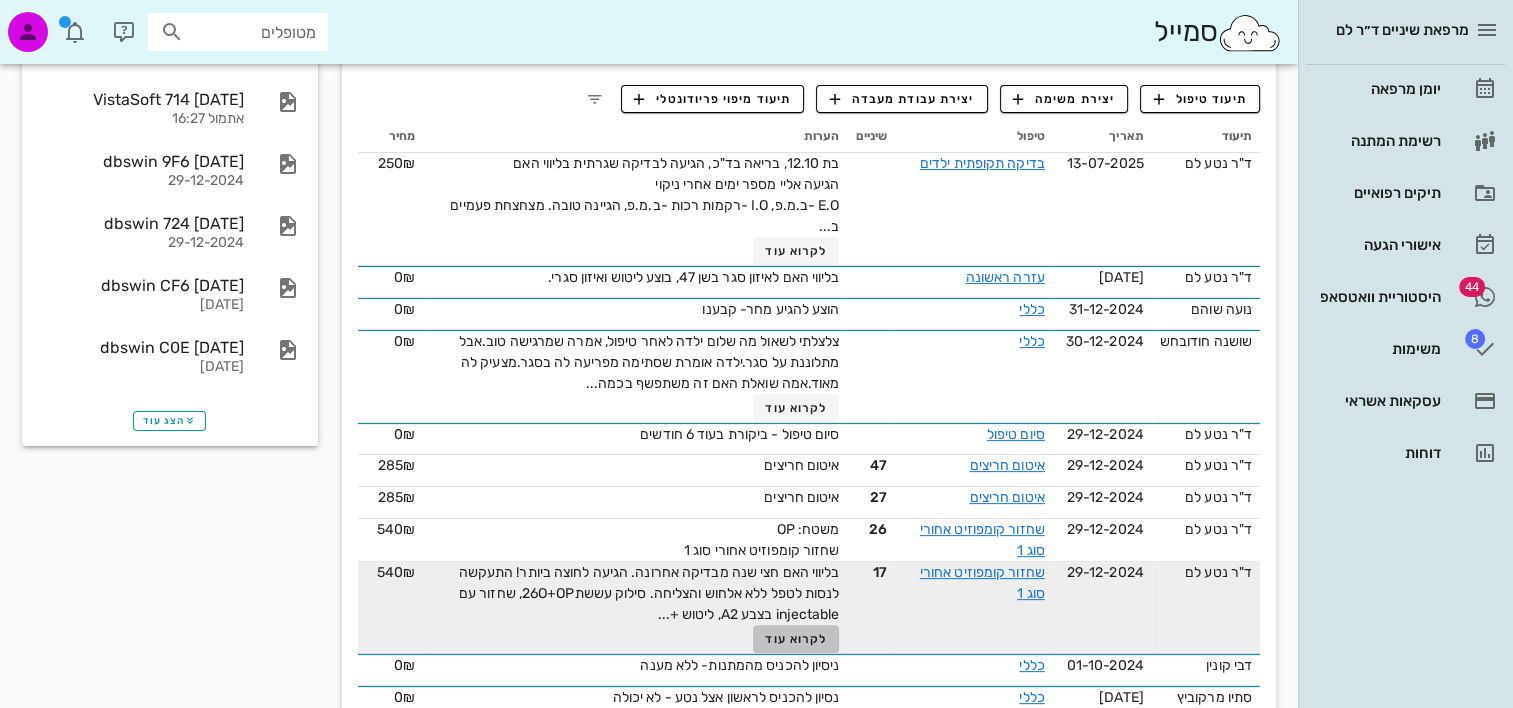 click on "לקרוא עוד" at bounding box center [795, 639] 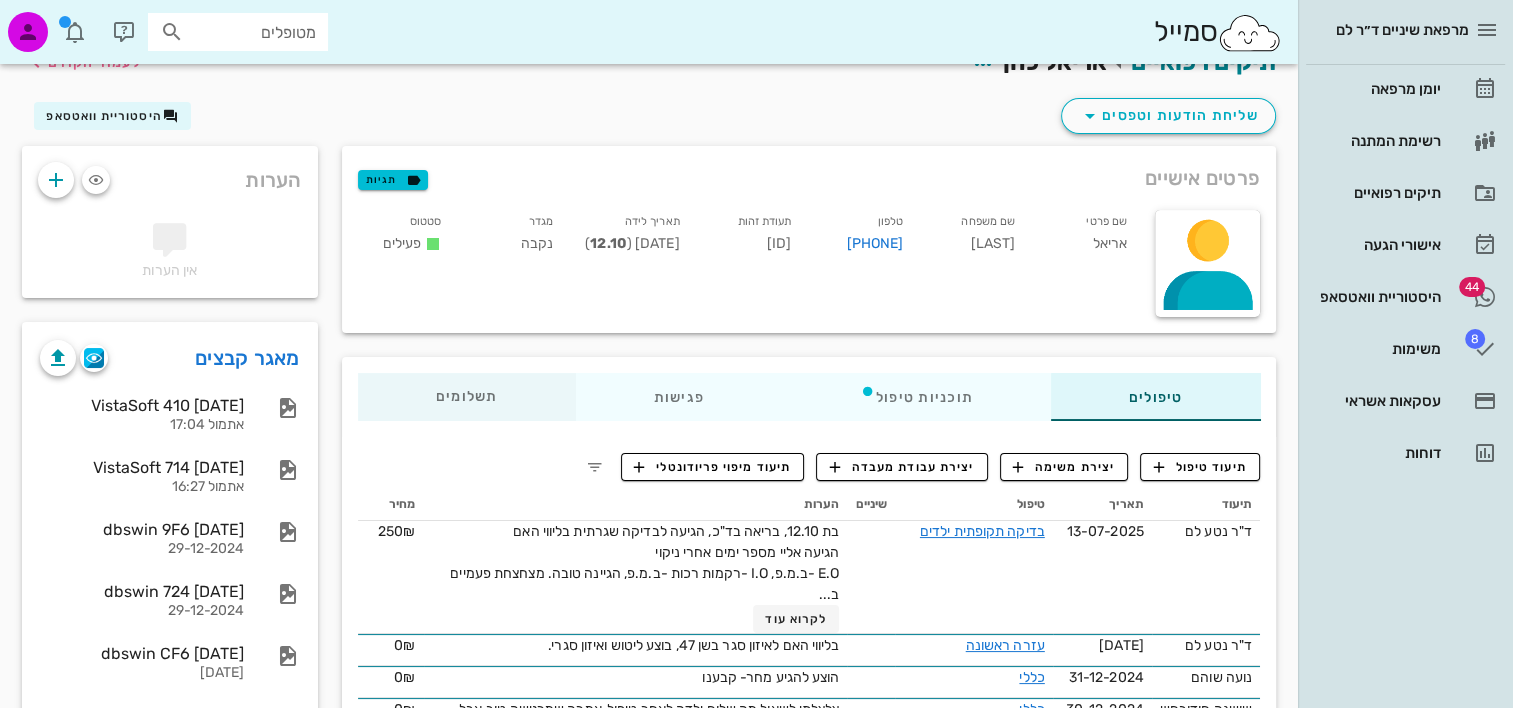 scroll, scrollTop: 0, scrollLeft: 0, axis: both 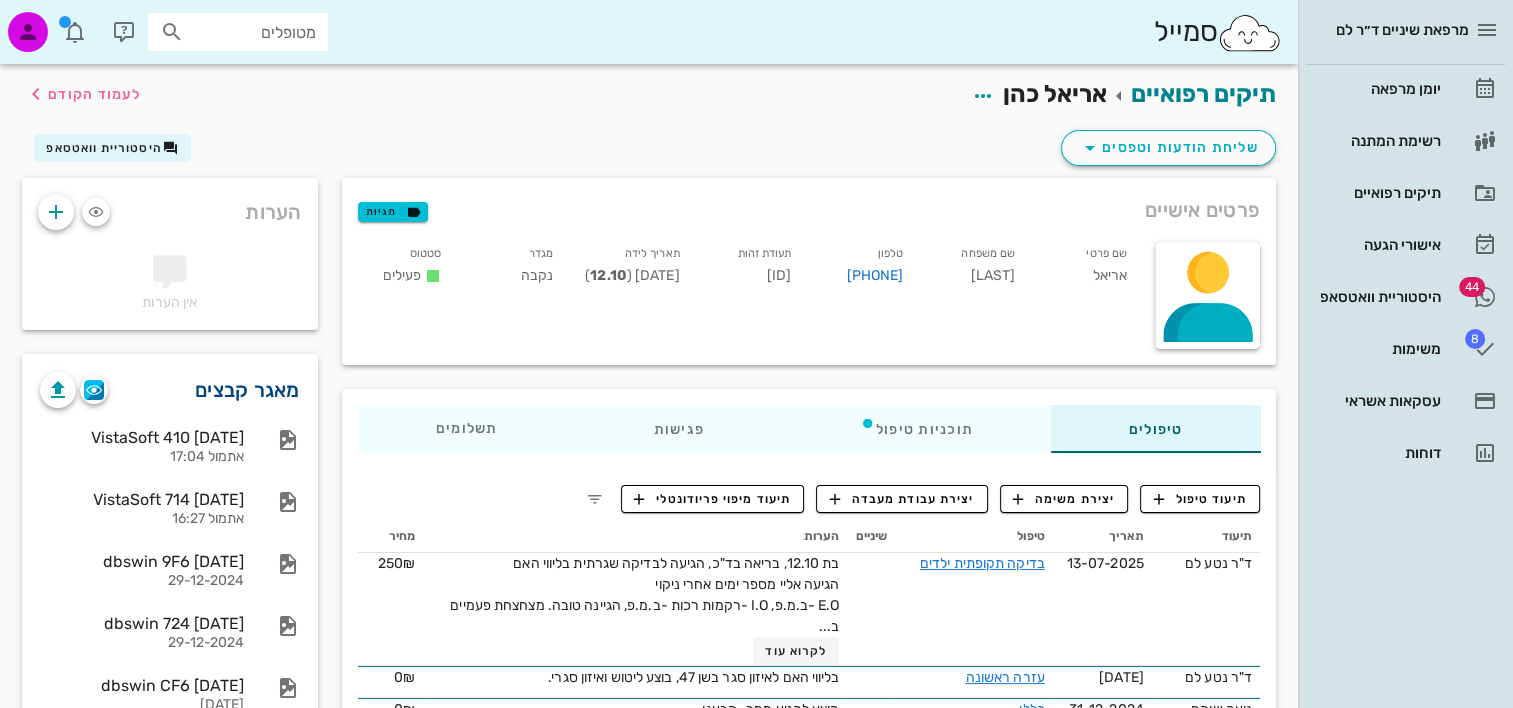 click on "מאגר קבצים" at bounding box center (247, 390) 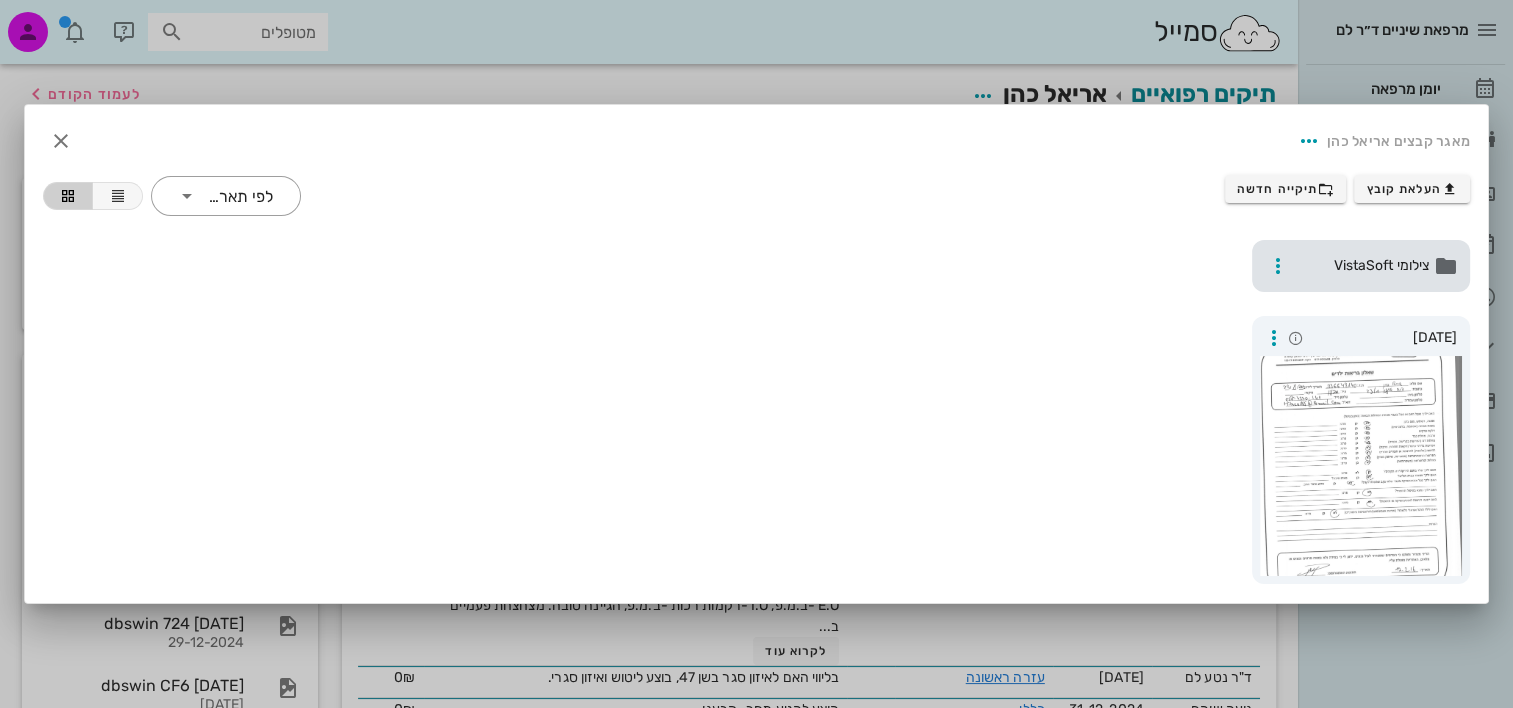 click on "צילומי VistaSoft" at bounding box center [1361, 266] 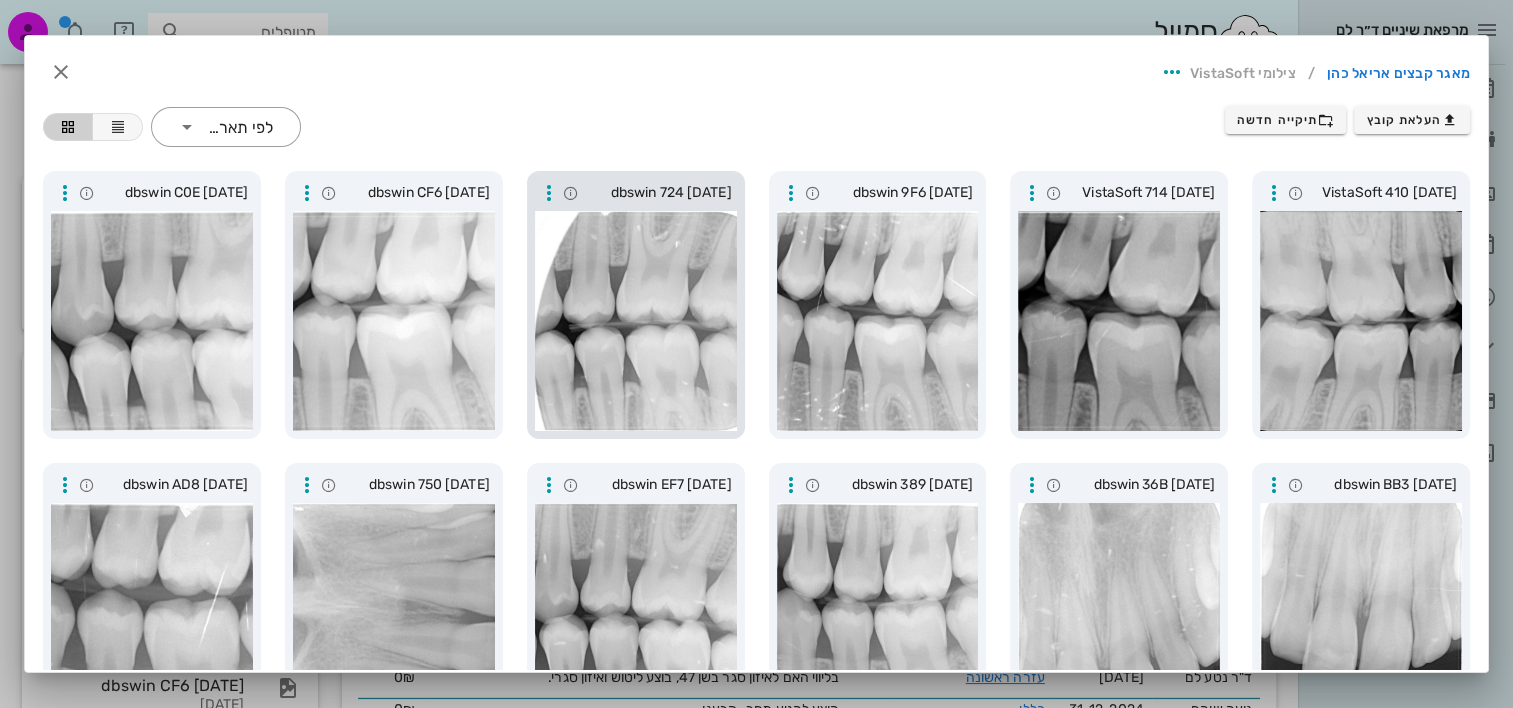 click at bounding box center (636, 321) 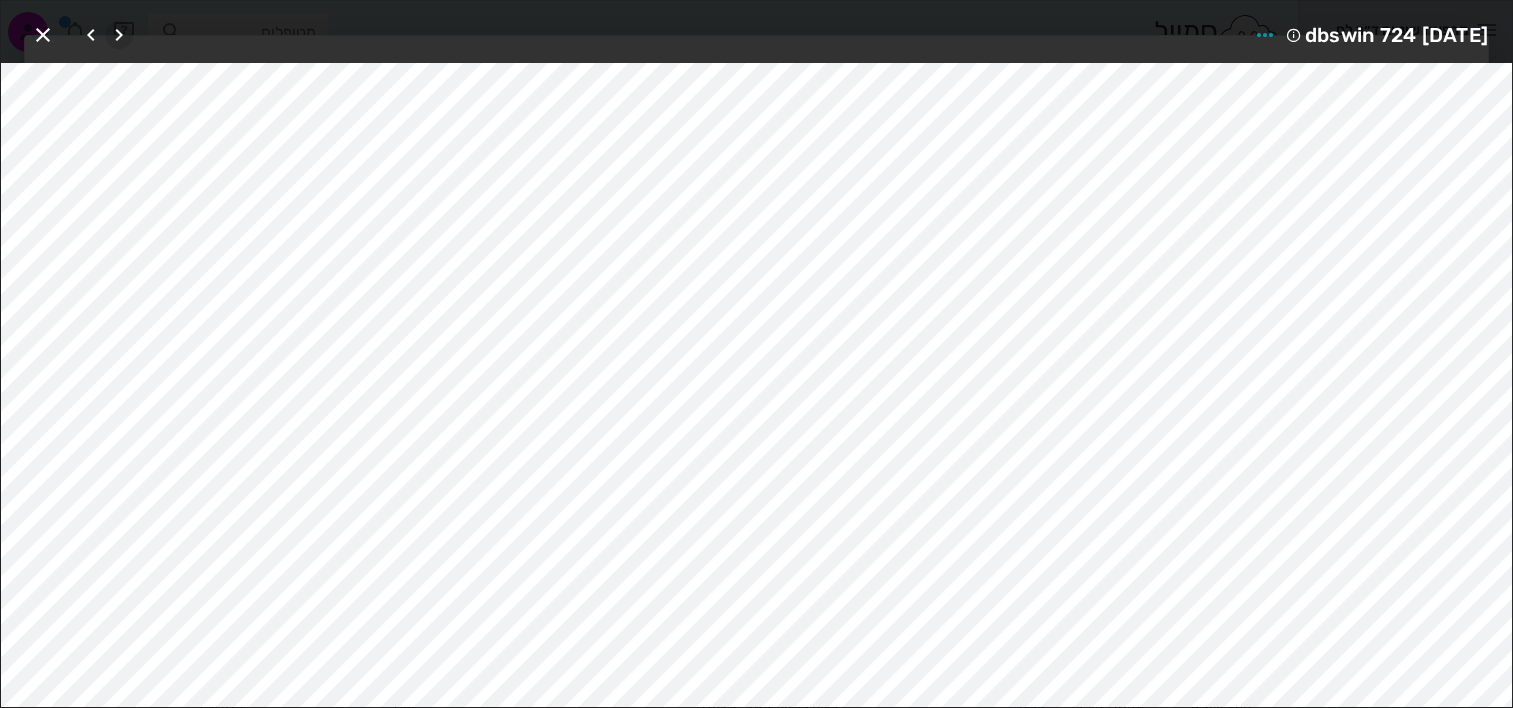 click at bounding box center [119, 35] 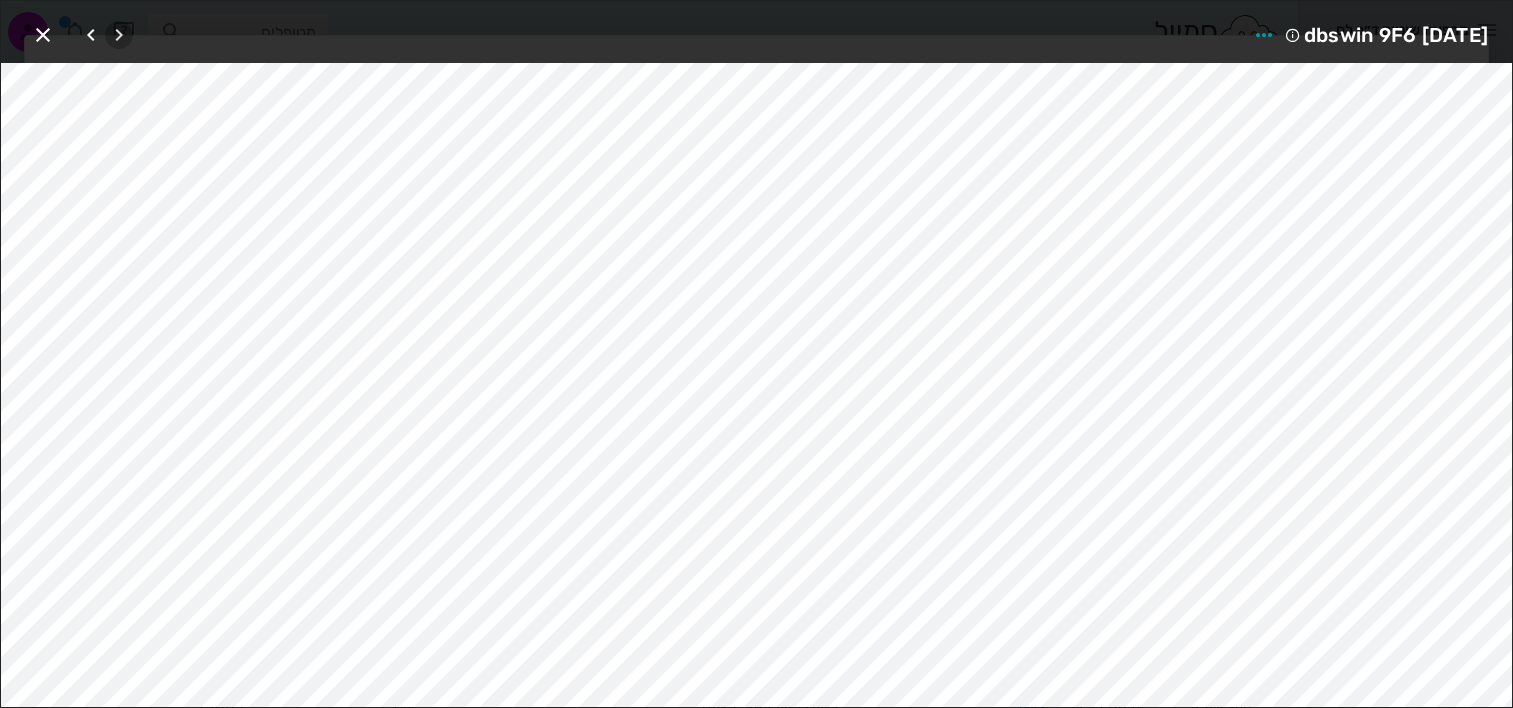 click at bounding box center [119, 35] 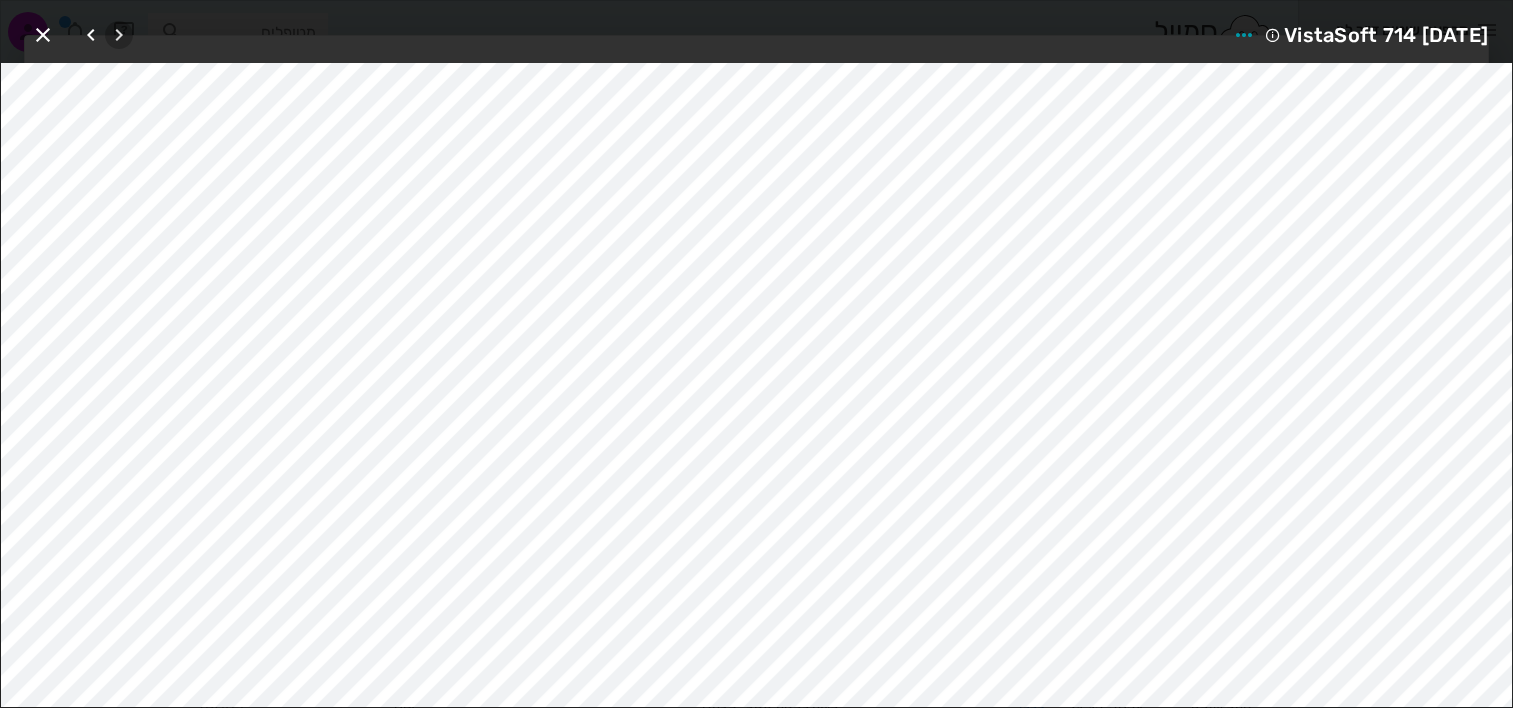 click at bounding box center [119, 35] 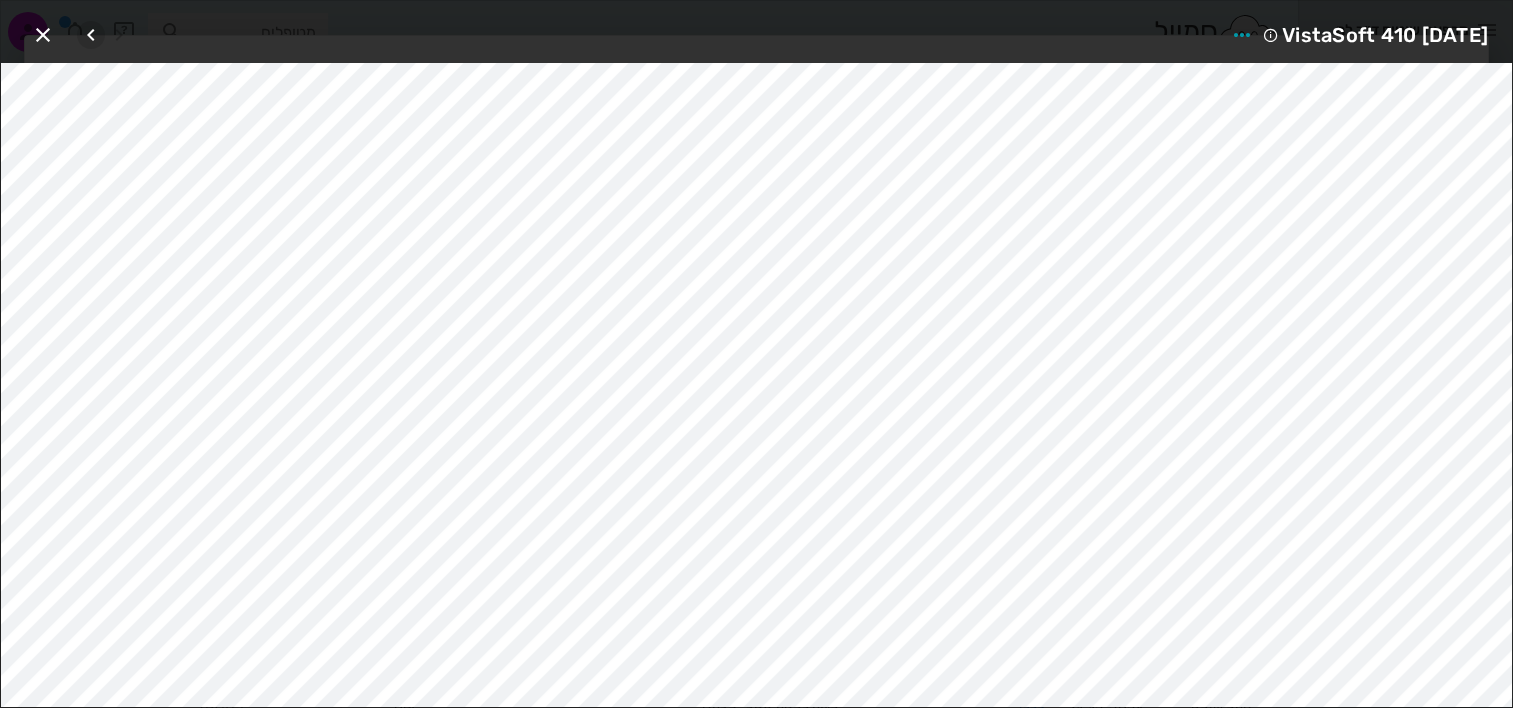 click at bounding box center (91, 35) 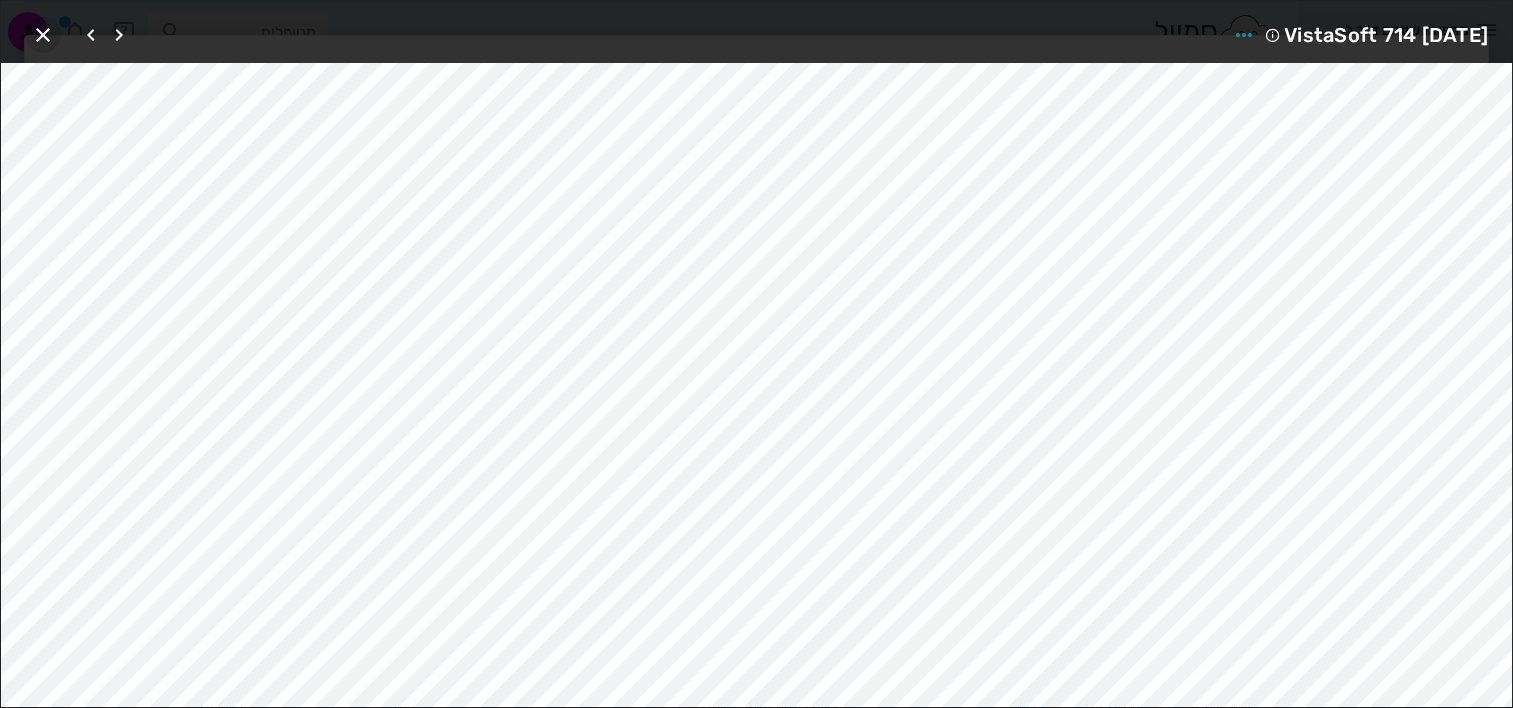 click at bounding box center [43, 35] 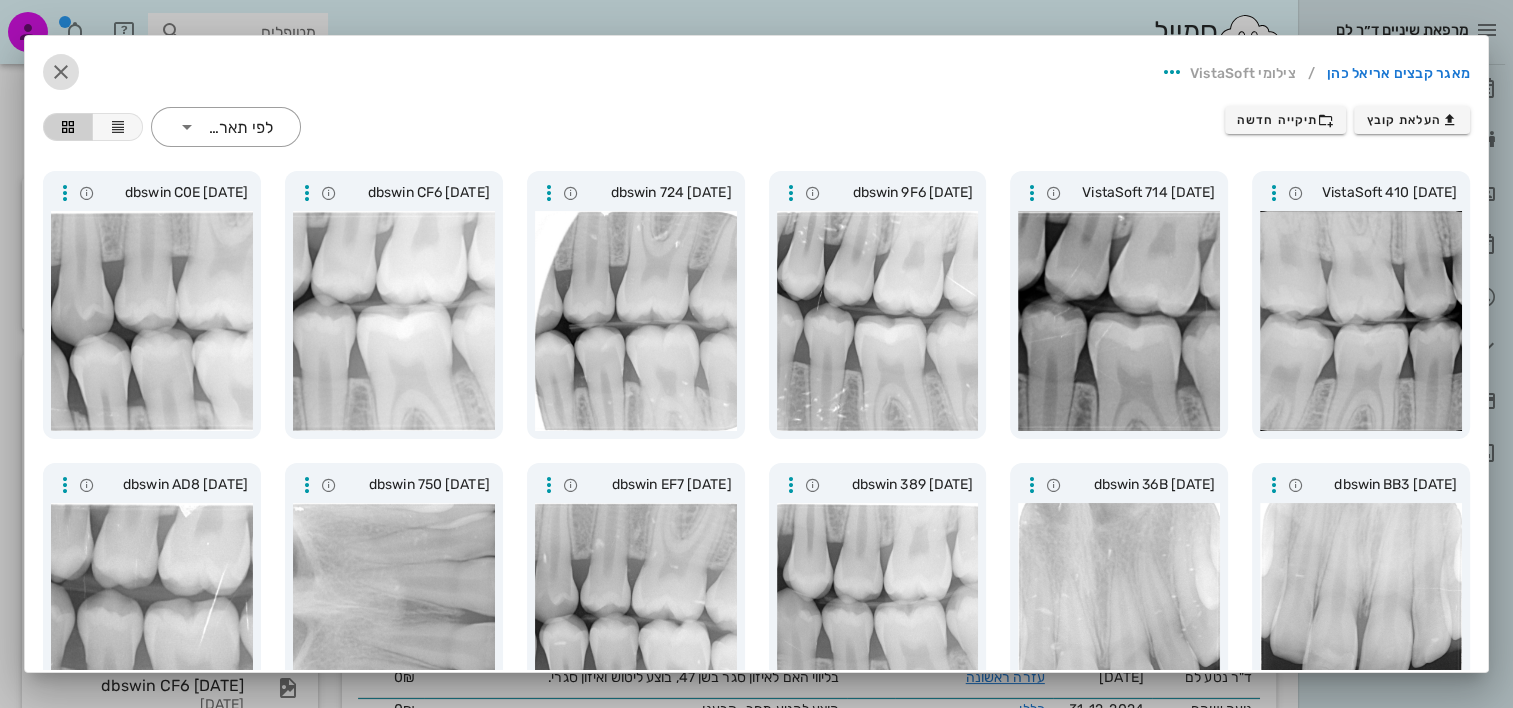 click at bounding box center [61, 72] 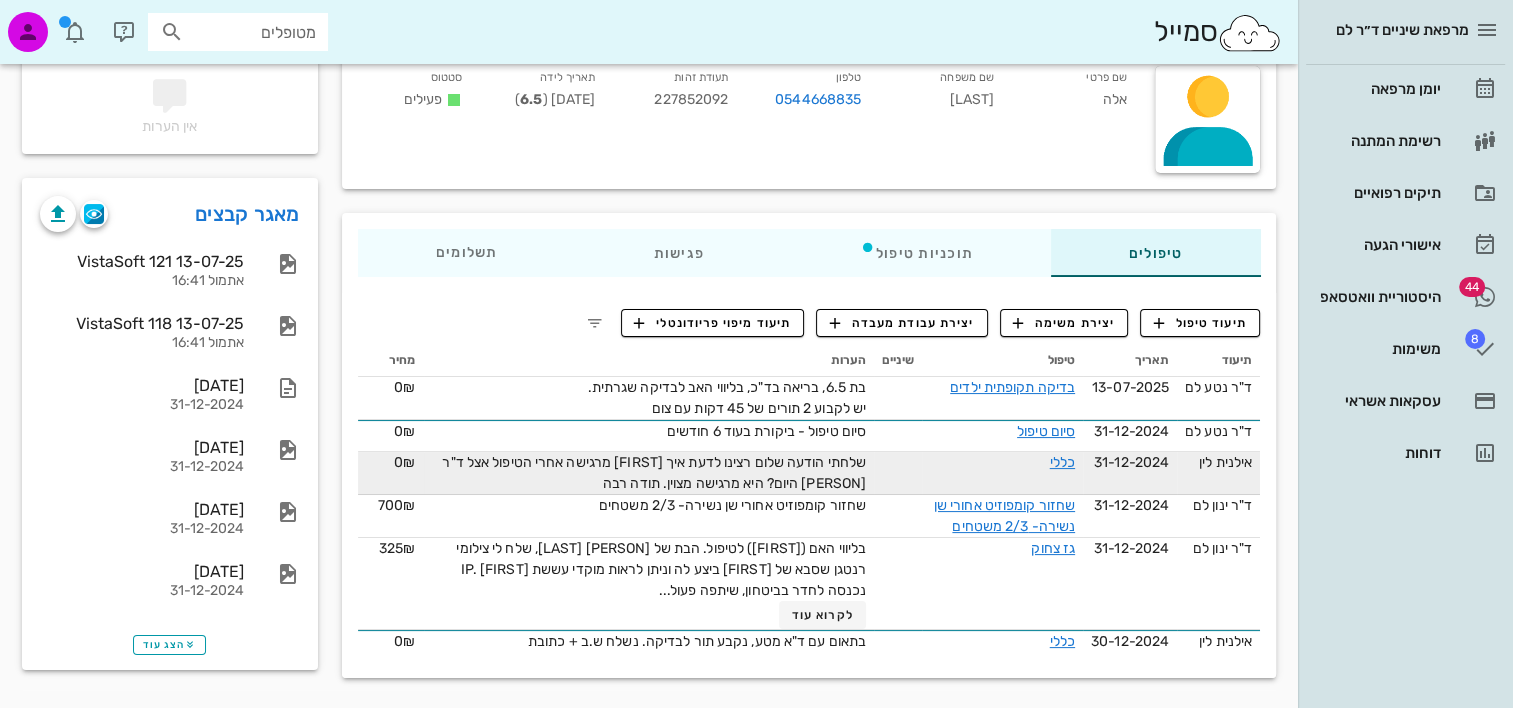 scroll, scrollTop: 176, scrollLeft: 0, axis: vertical 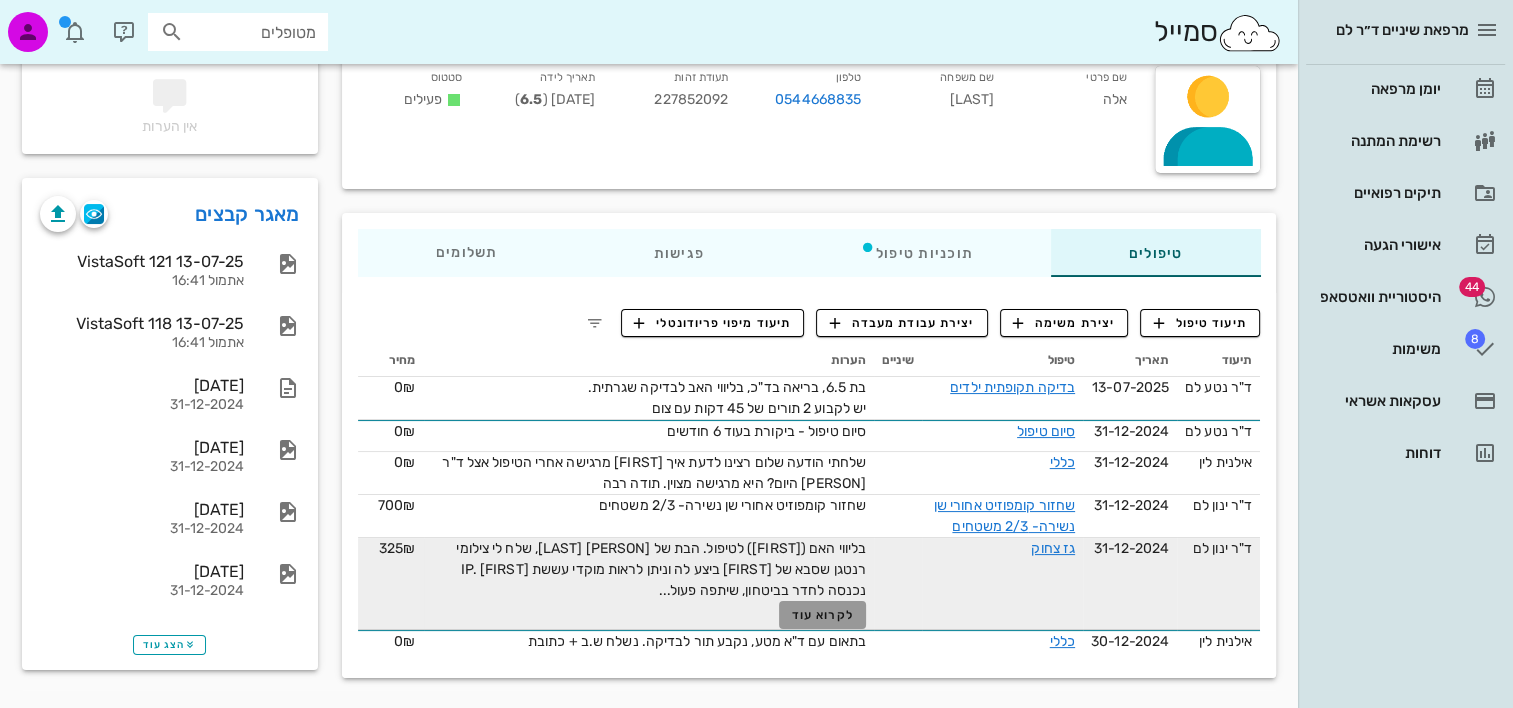 click on "לקרוא עוד" at bounding box center [823, 615] 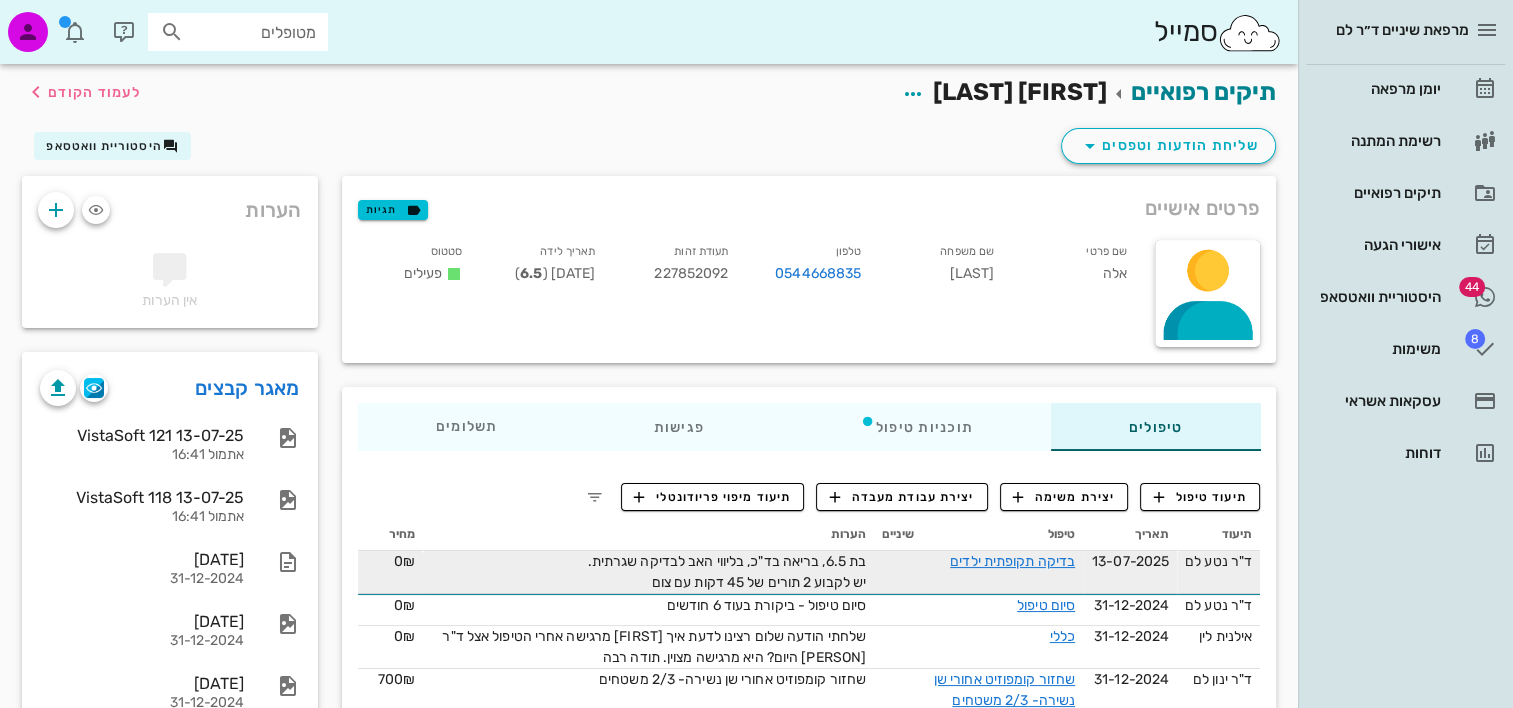 scroll, scrollTop: 0, scrollLeft: 0, axis: both 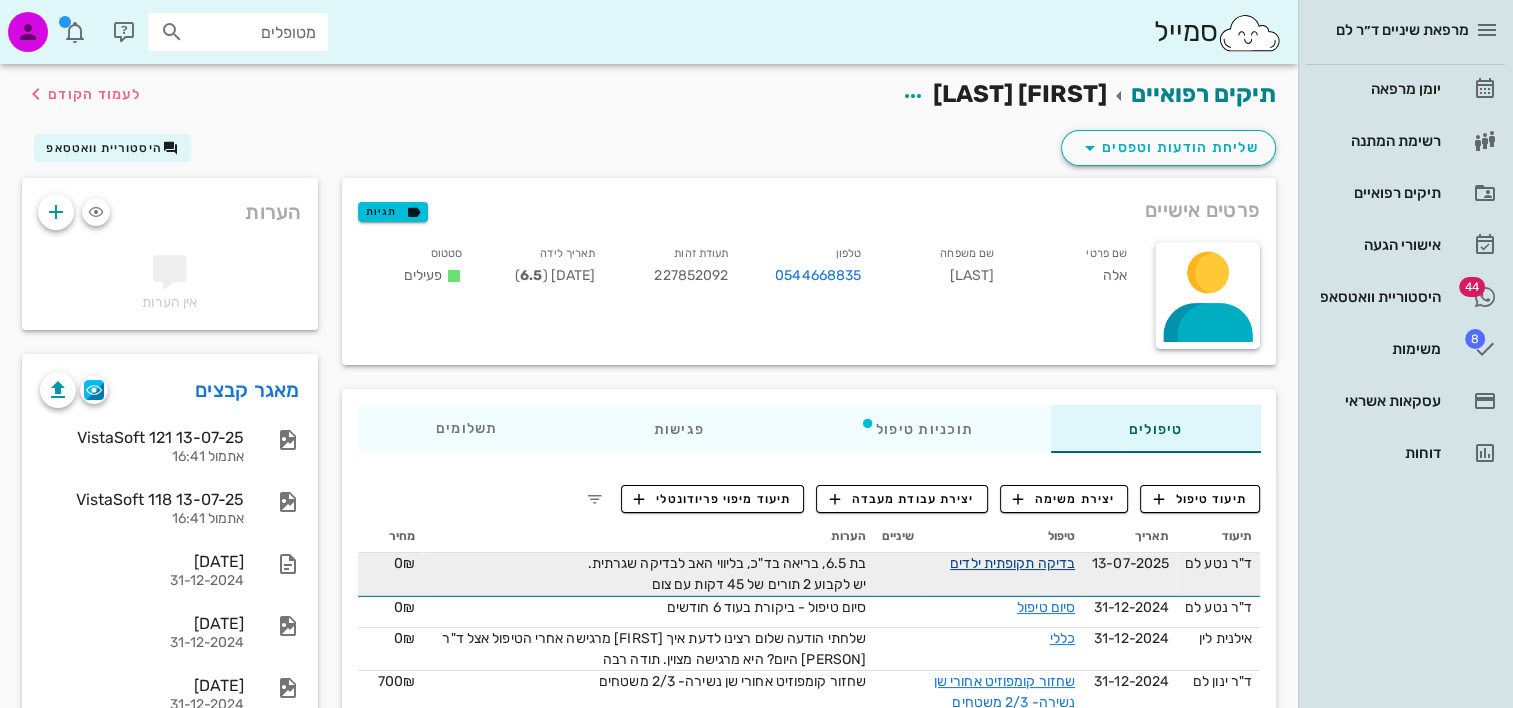click on "בדיקה תקופתית ילדים" at bounding box center [1012, 563] 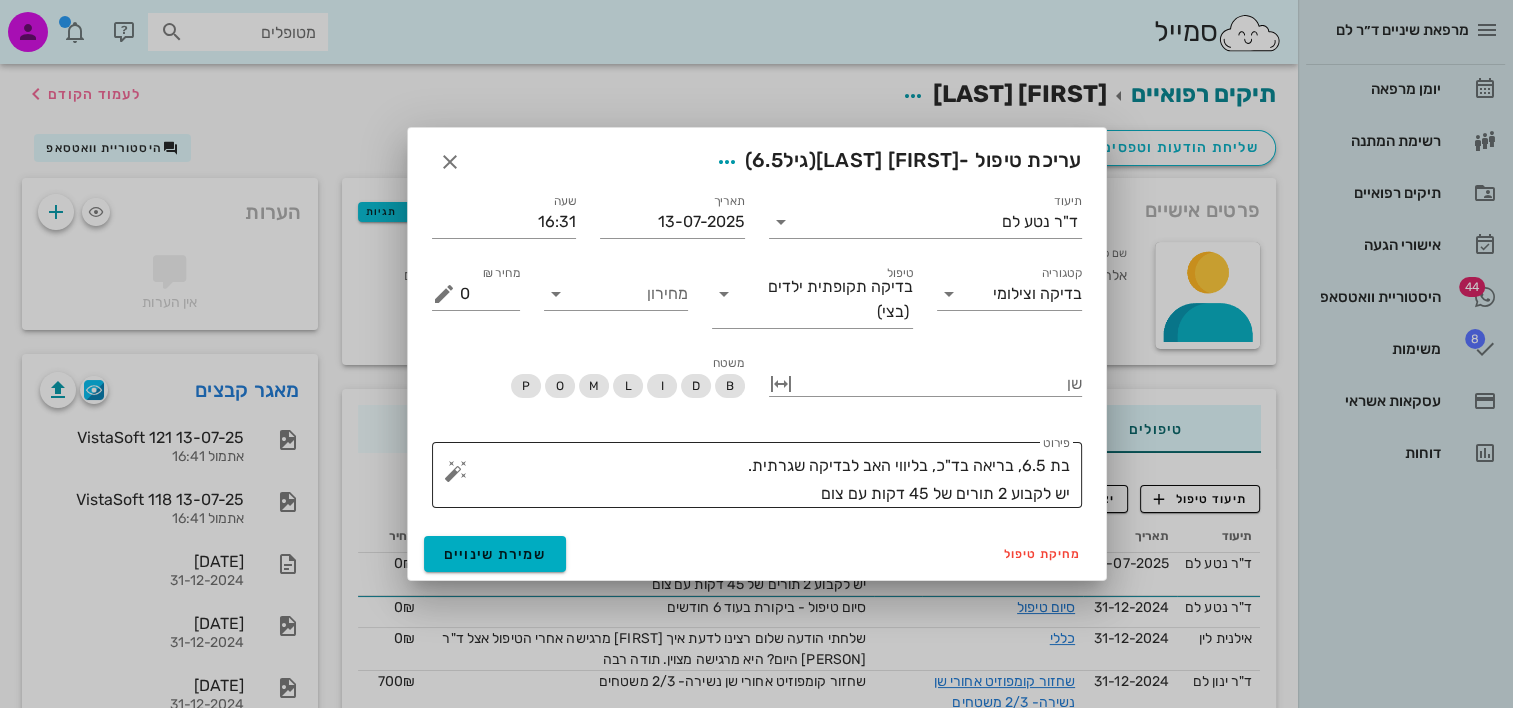 click on "בת 6.5, בריאה בד"כ, בליווי האב לבדיקה שגרתית.
יש לקבוע 2 תורים של 45 דקות עם צום" at bounding box center [765, 480] 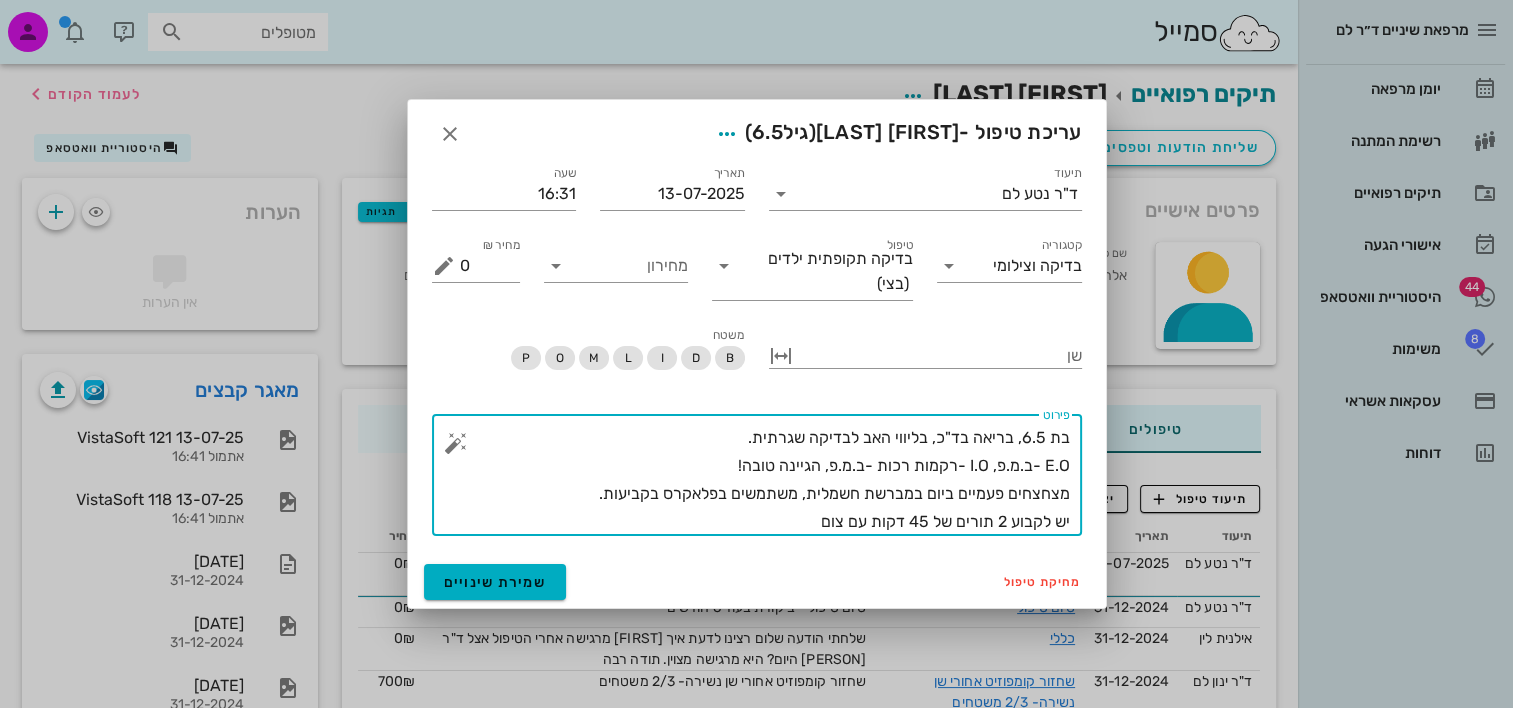 click on "בת 6.5, בריאה בד"כ, בליווי האב לבדיקה שגרתית.
E.O -ב.מ.פ, I.O -רקמות רכות -ב.מ.פ, הגיינה טובה!
מצחצחים פעמיים ביום במברשת חשמלית, משתמשים בפלאקרס בקביעות.
יש לקבוע 2 תורים של 45 דקות עם צום" at bounding box center [765, 480] 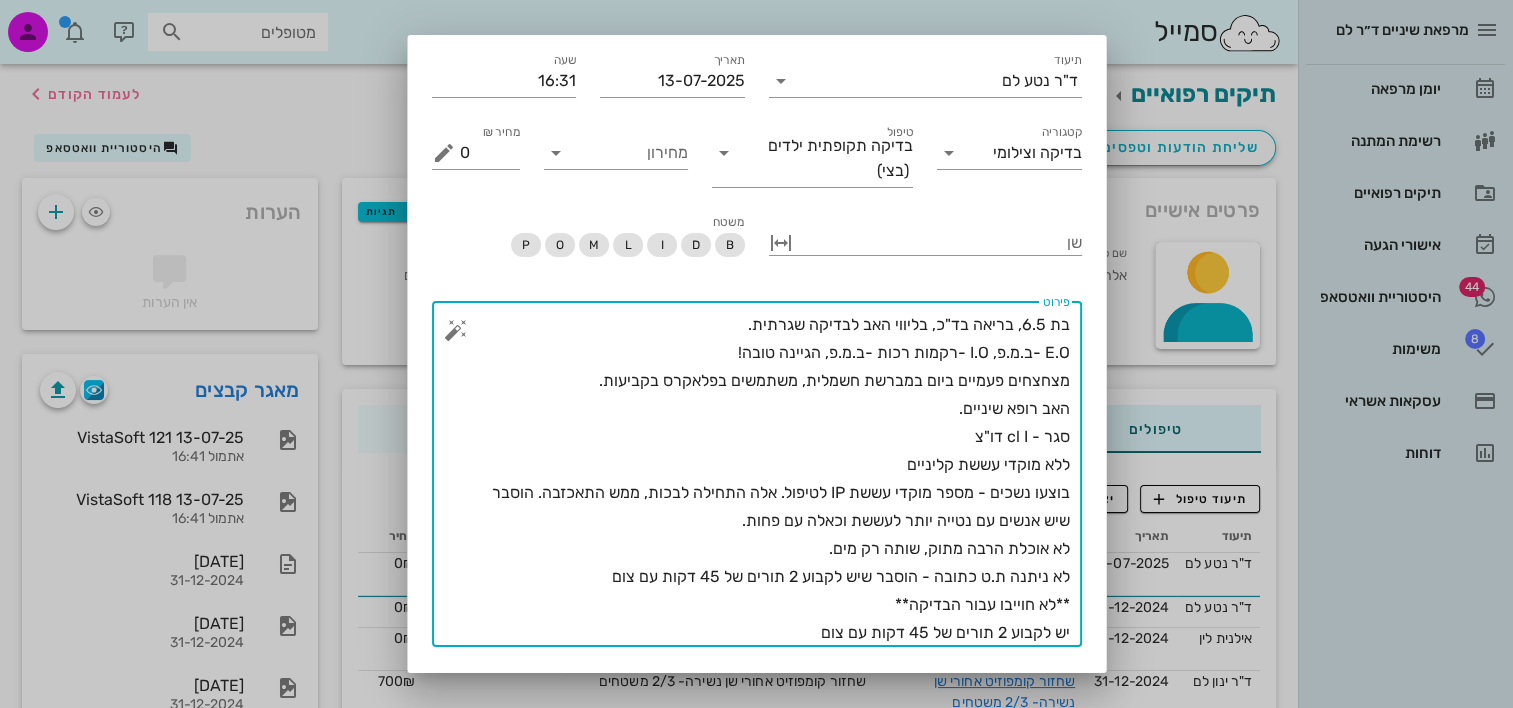 scroll, scrollTop: 96, scrollLeft: 0, axis: vertical 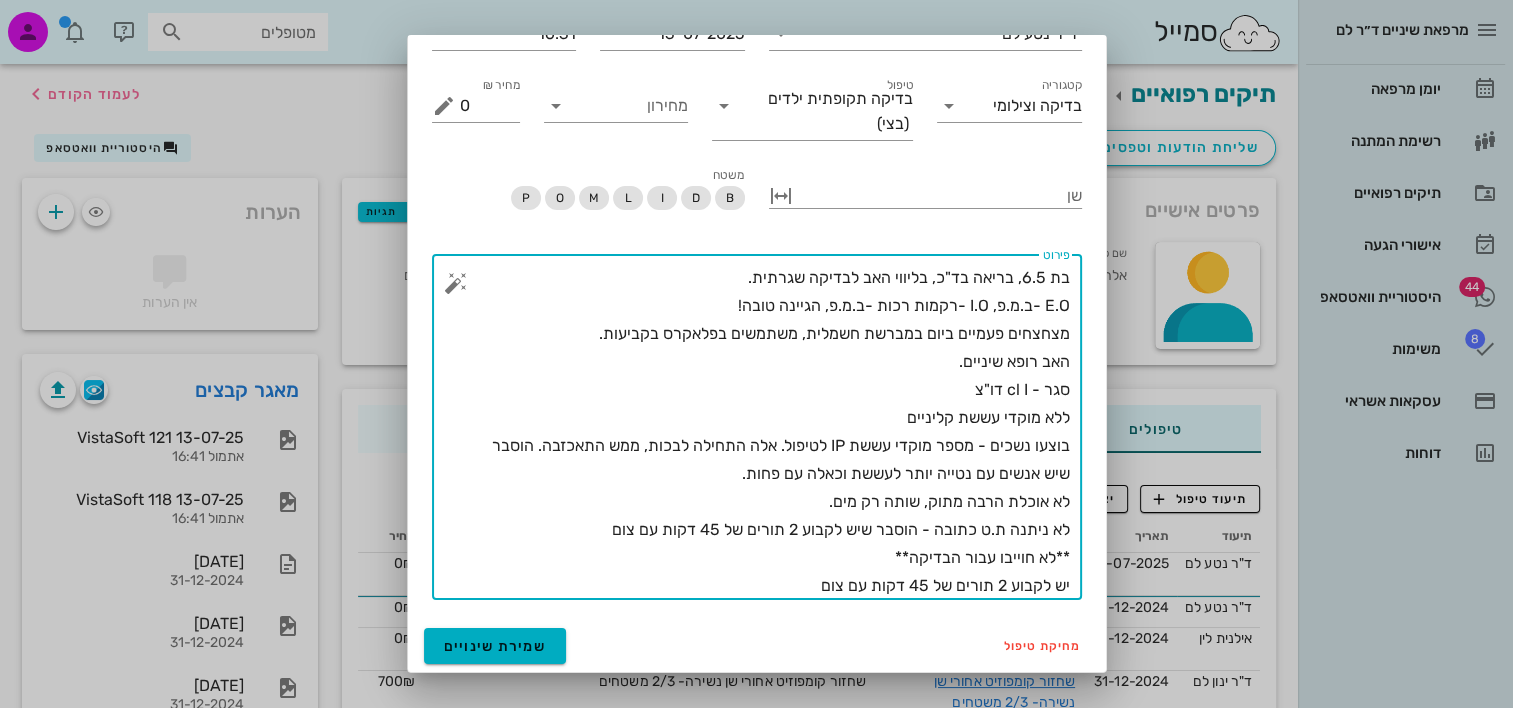 click on "בת 6.5, בריאה בד"כ, בליווי האב לבדיקה שגרתית.
E.O -ב.מ.פ, I.O -רקמות רכות -ב.מ.פ, הגיינה טובה!
מצחצחים פעמיים ביום במברשת חשמלית, משתמשים בפלאקרס בקביעות.
האב רופא שיניים.
סגר - cl I דו"צ
ללא מוקדי עששת קליניים
בוצעו נשכים - מספר מוקדי עששת IP לטיפול. אלה התחילה לבכות, ממש התאכזבה. הוסבר שיש אנשים עם נטייה יותר לעששת וכאלה עם פחות.
לא אוכלת הרבה מתוק, שותה רק מים.
לא ניתנה ת.ט כתובה - הוסבר שיש לקבוע 2 תורים של 45 דקות עם צום
**לא חוייבו עבור הבדיקה**
יש לקבוע 2 תורים של 45 דקות עם צום" at bounding box center [765, 432] 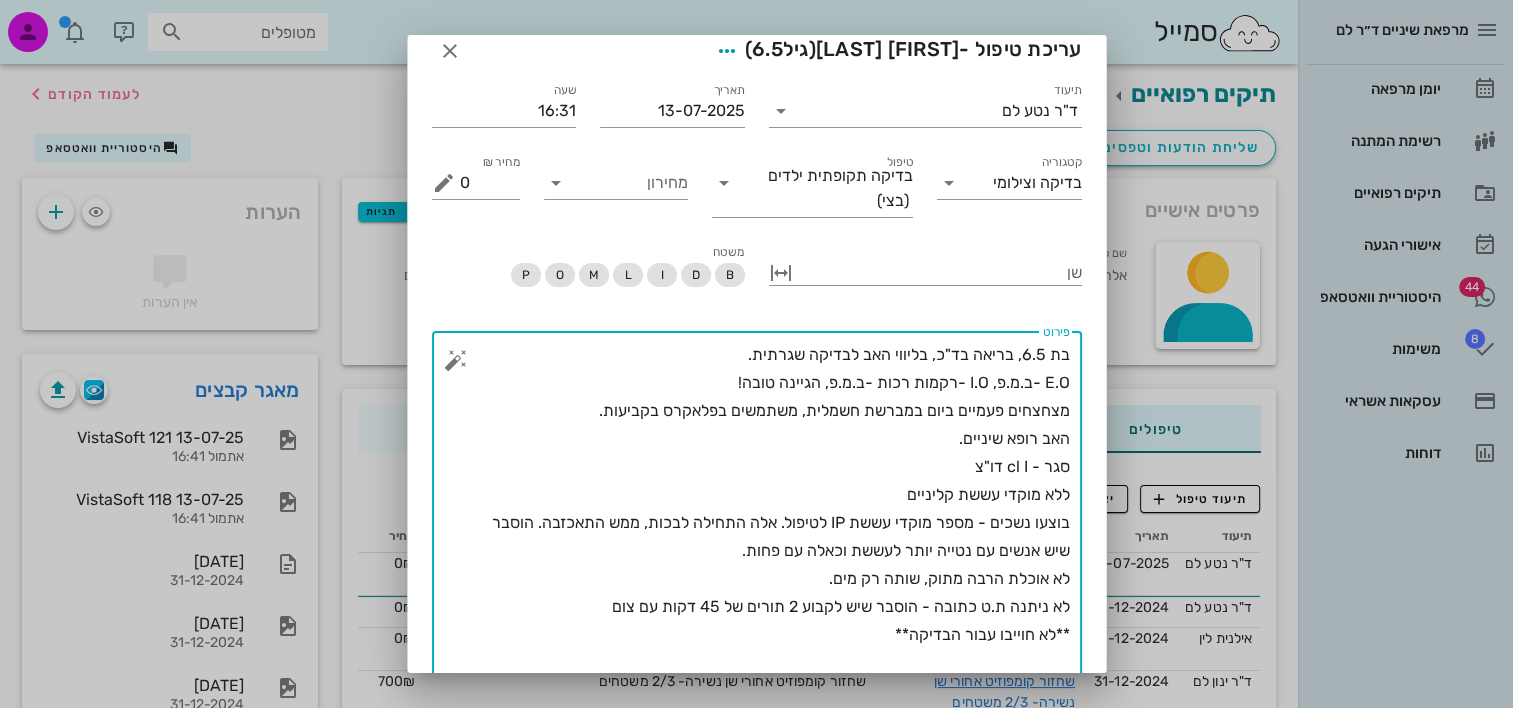 scroll, scrollTop: 96, scrollLeft: 0, axis: vertical 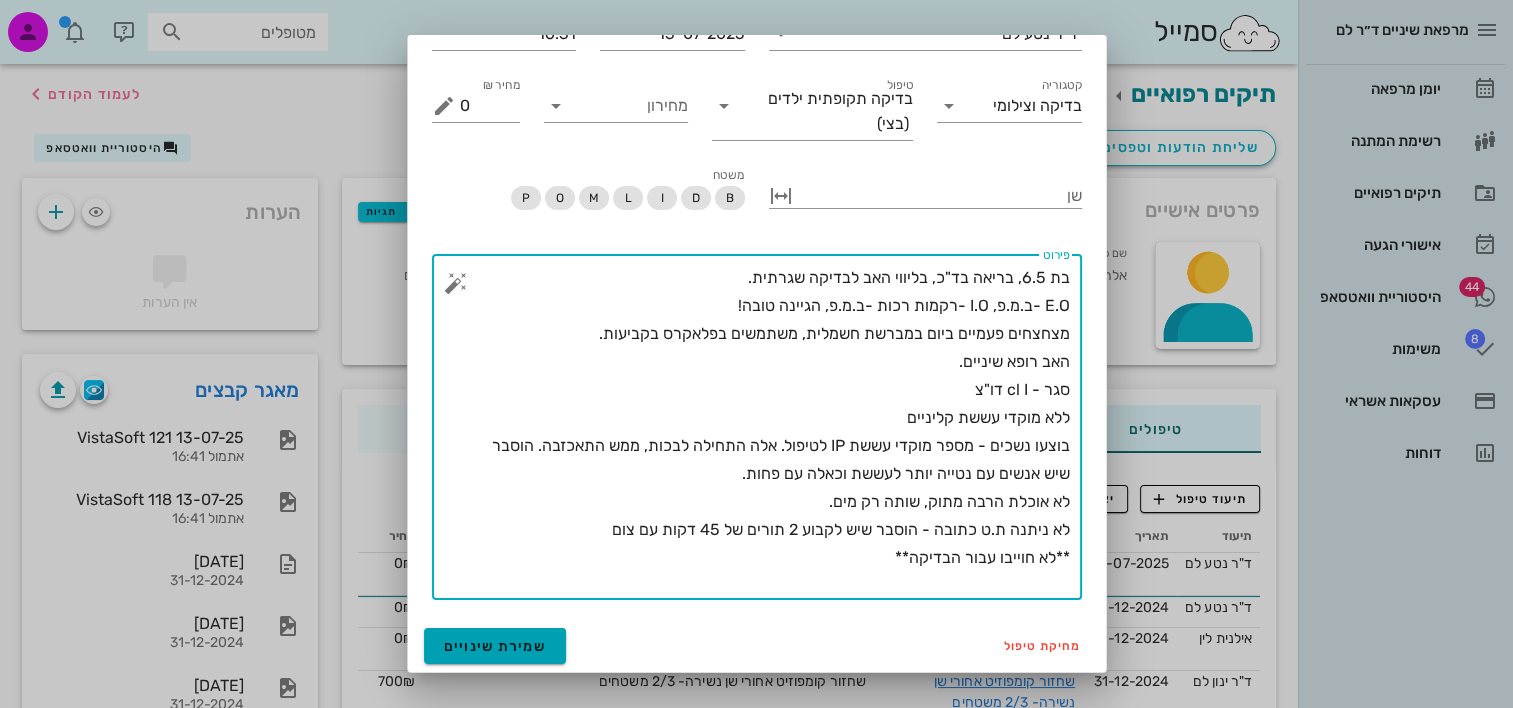 type on "בת 6.5, בריאה בד"כ, בליווי האב לבדיקה שגרתית.
E.O -ב.מ.פ, I.O -רקמות רכות -ב.מ.פ, הגיינה טובה!
מצחצחים פעמיים ביום במברשת חשמלית, משתמשים בפלאקרס בקביעות.
האב רופא שיניים.
סגר - cl I דו"צ
ללא מוקדי עששת קליניים
בוצעו נשכים - מספר מוקדי עששת IP לטיפול. אלה התחילה לבכות, ממש התאכזבה. הוסבר שיש אנשים עם נטייה יותר לעששת וכאלה עם פחות.
לא אוכלת הרבה מתוק, שותה רק מים.
לא ניתנה ת.ט כתובה - הוסבר שיש לקבוע 2 תורים של 45 דקות עם צום
**לא חוייבו עבור הבדיקה**" 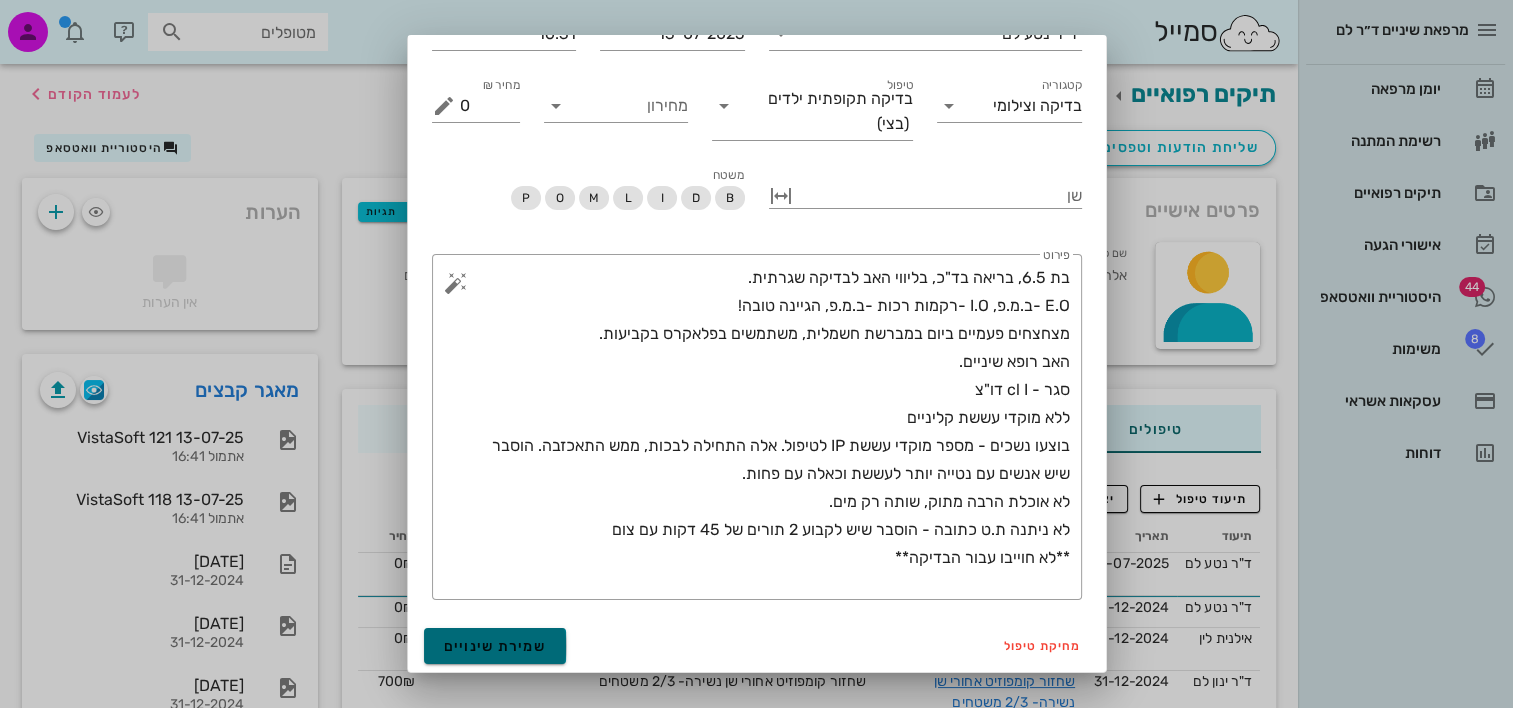 click on "שמירת שינויים" at bounding box center (495, 646) 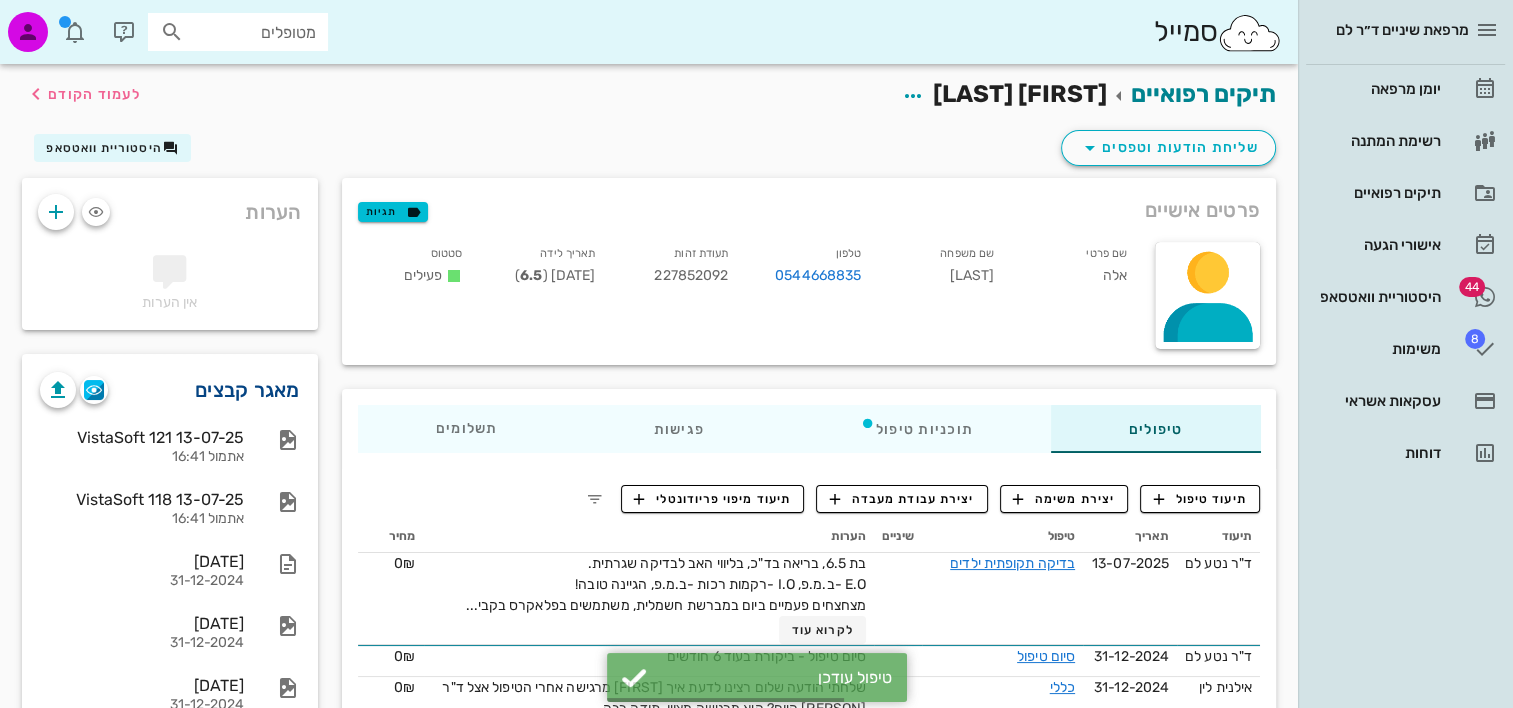 click on "מאגר קבצים" at bounding box center [247, 390] 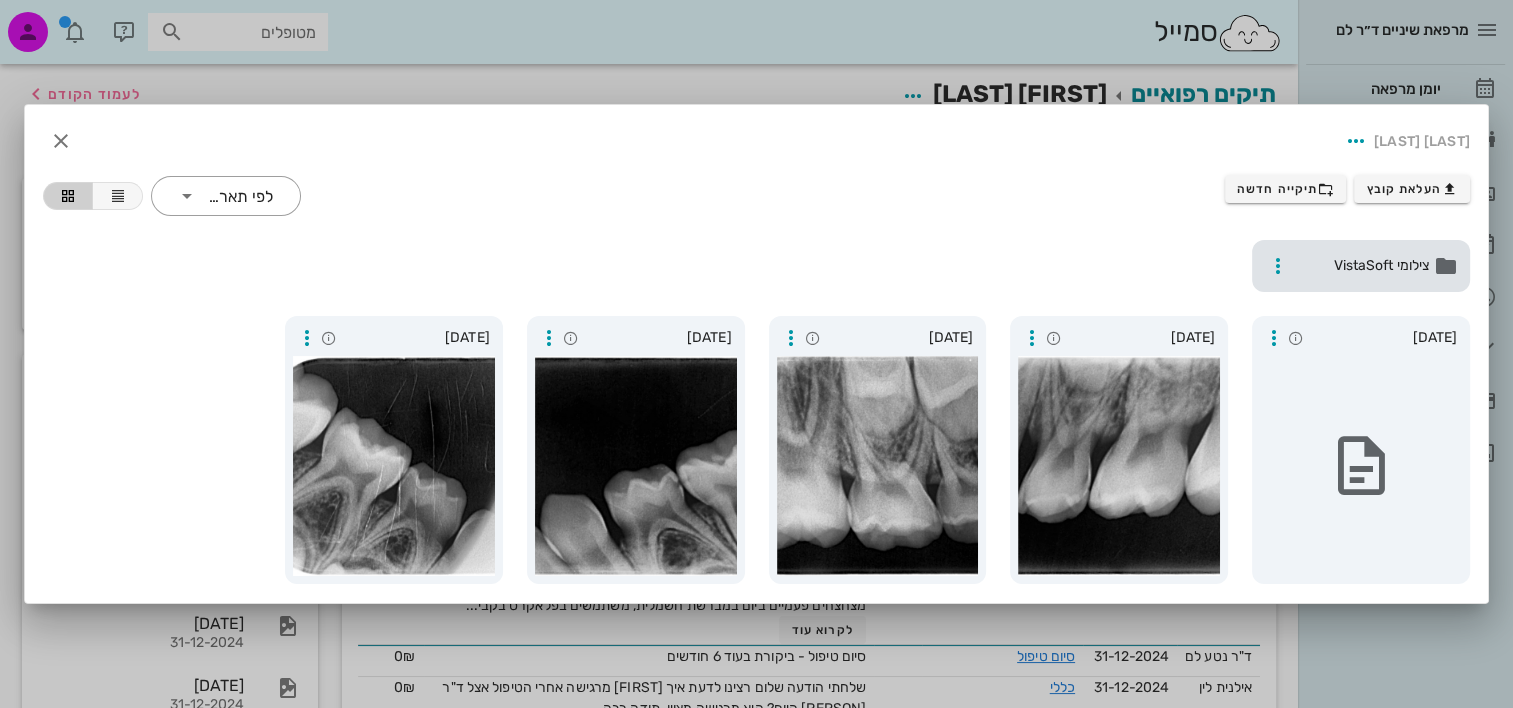 click on "צילומי VistaSoft" at bounding box center (1363, 266) 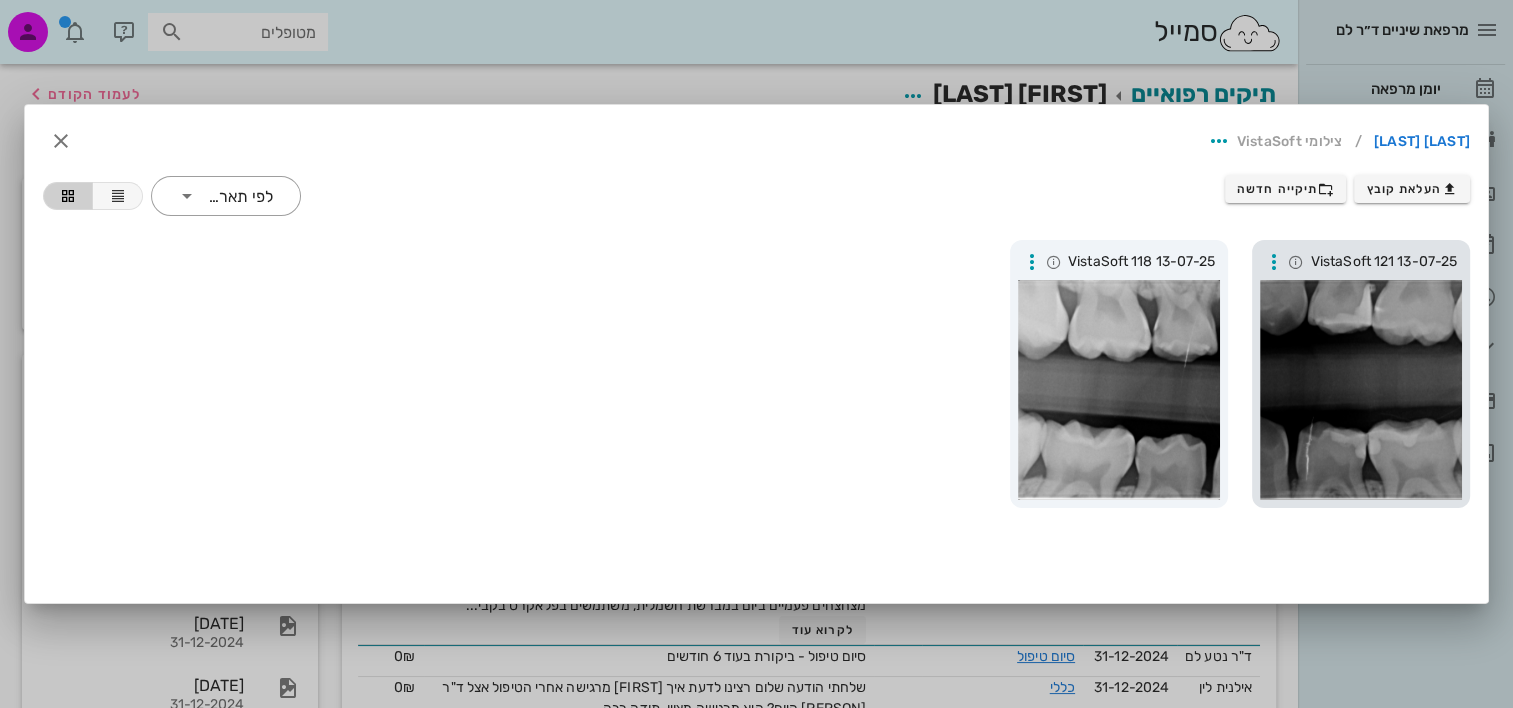click at bounding box center [1361, 390] 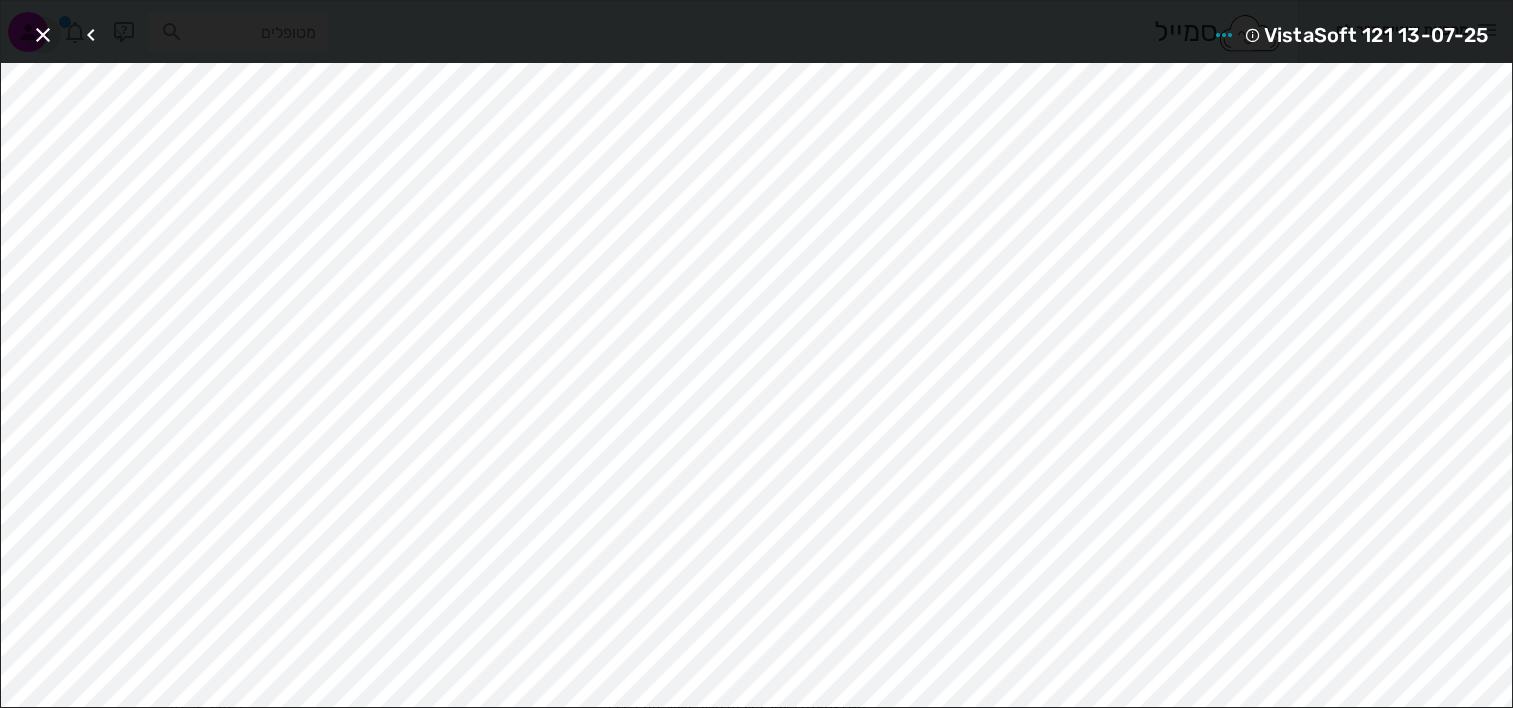 click at bounding box center (43, 35) 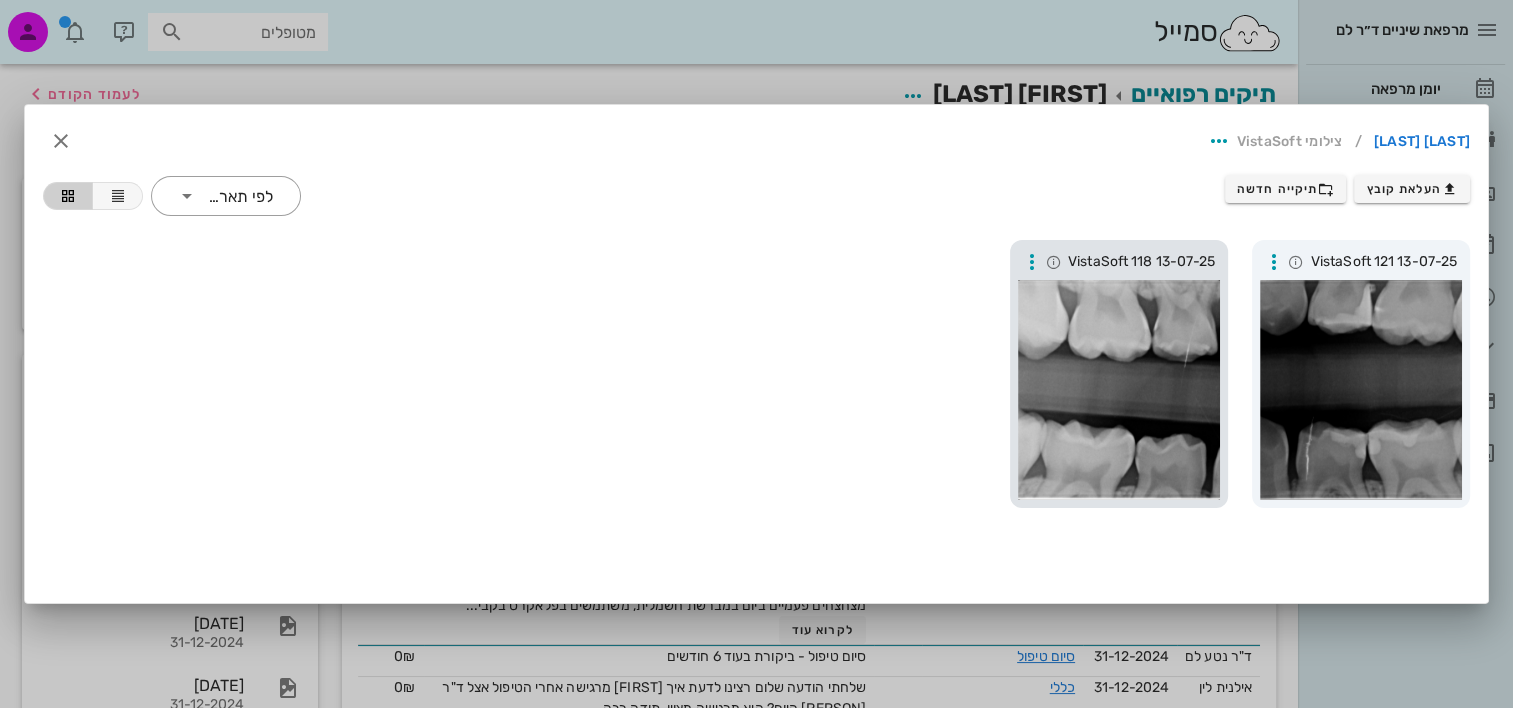 click at bounding box center (1119, 390) 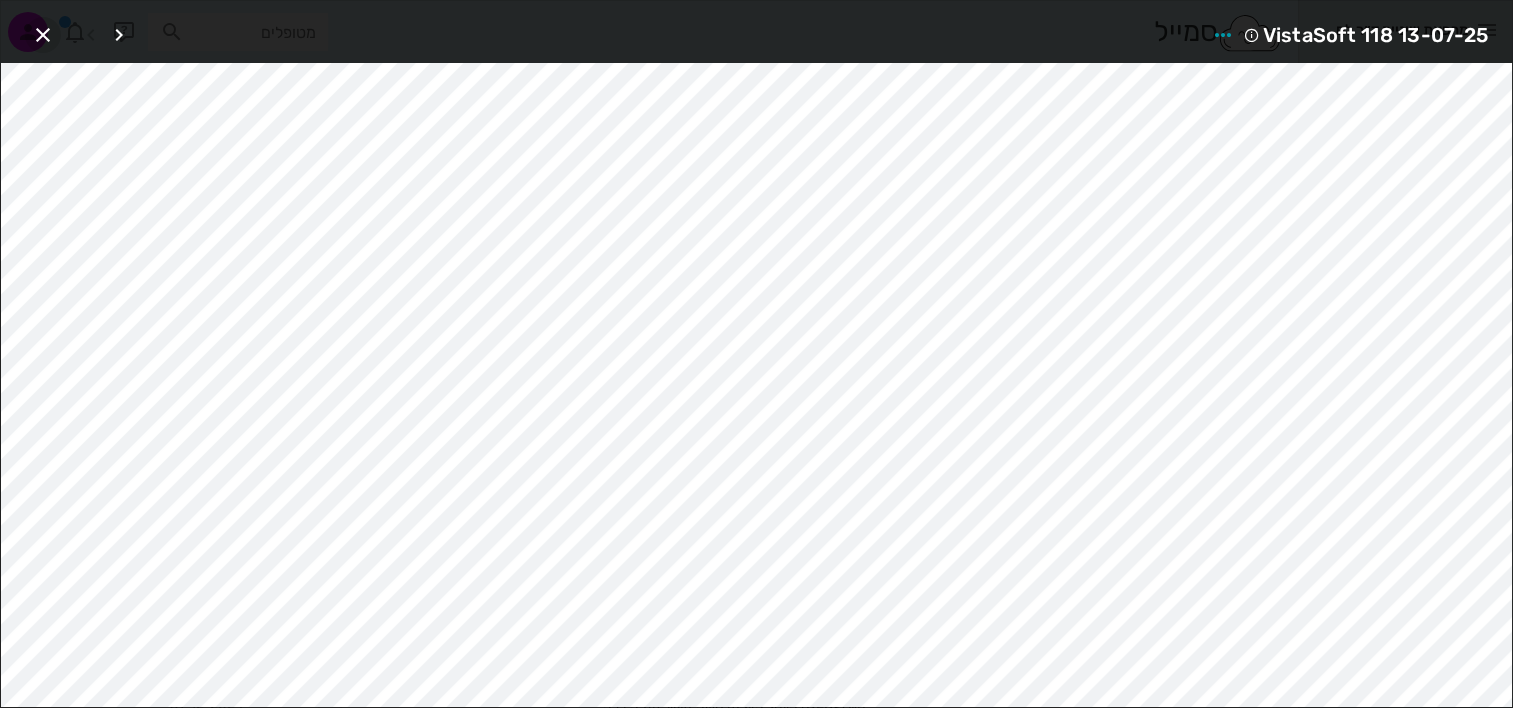 click at bounding box center (43, 35) 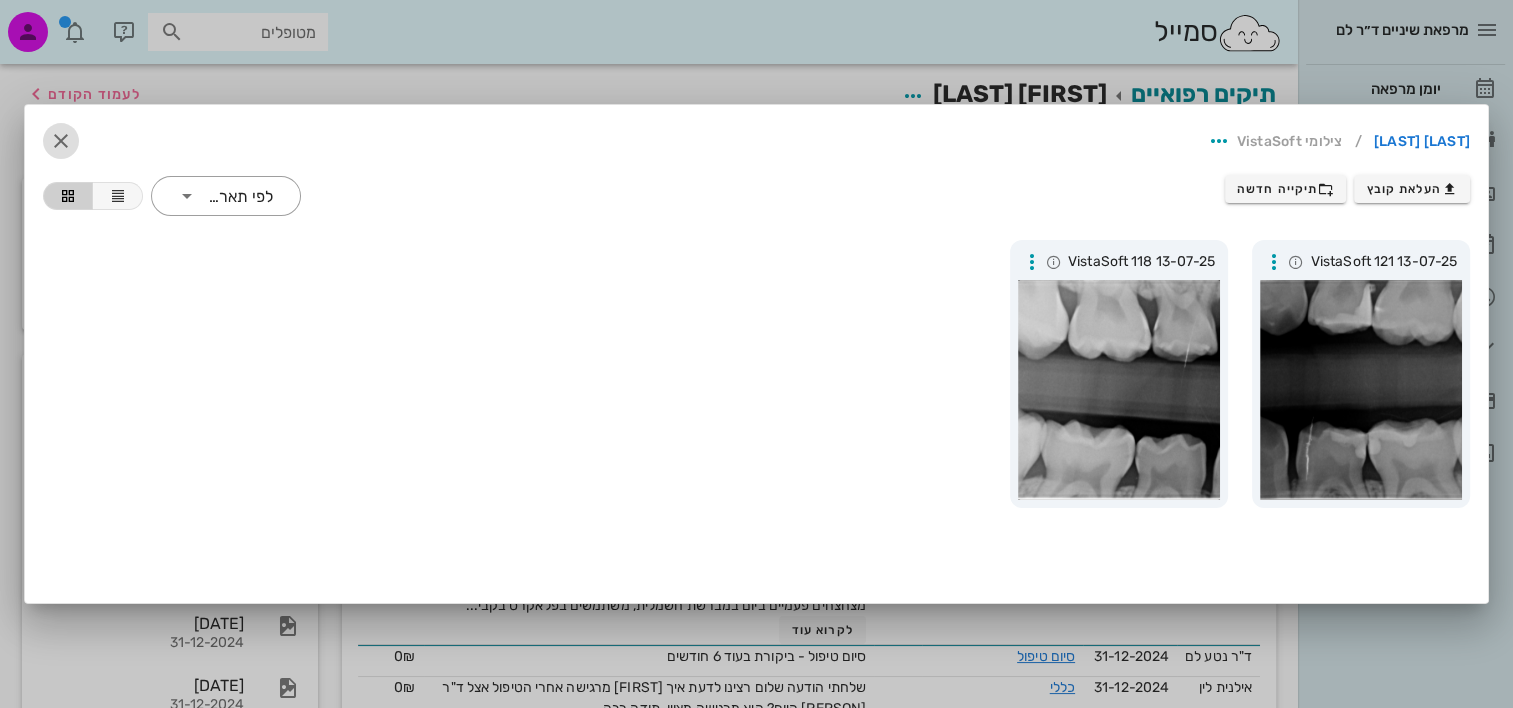 click at bounding box center (61, 141) 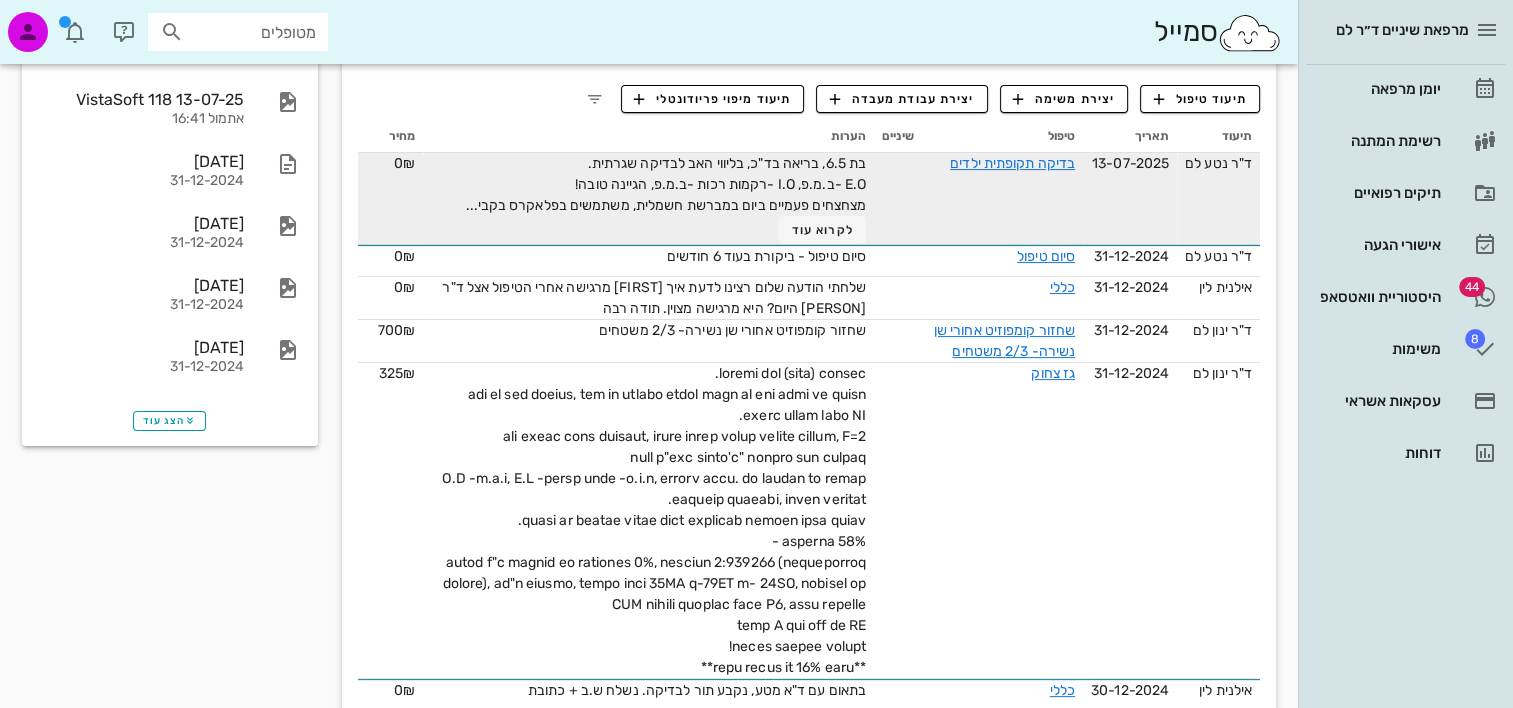 scroll, scrollTop: 0, scrollLeft: 0, axis: both 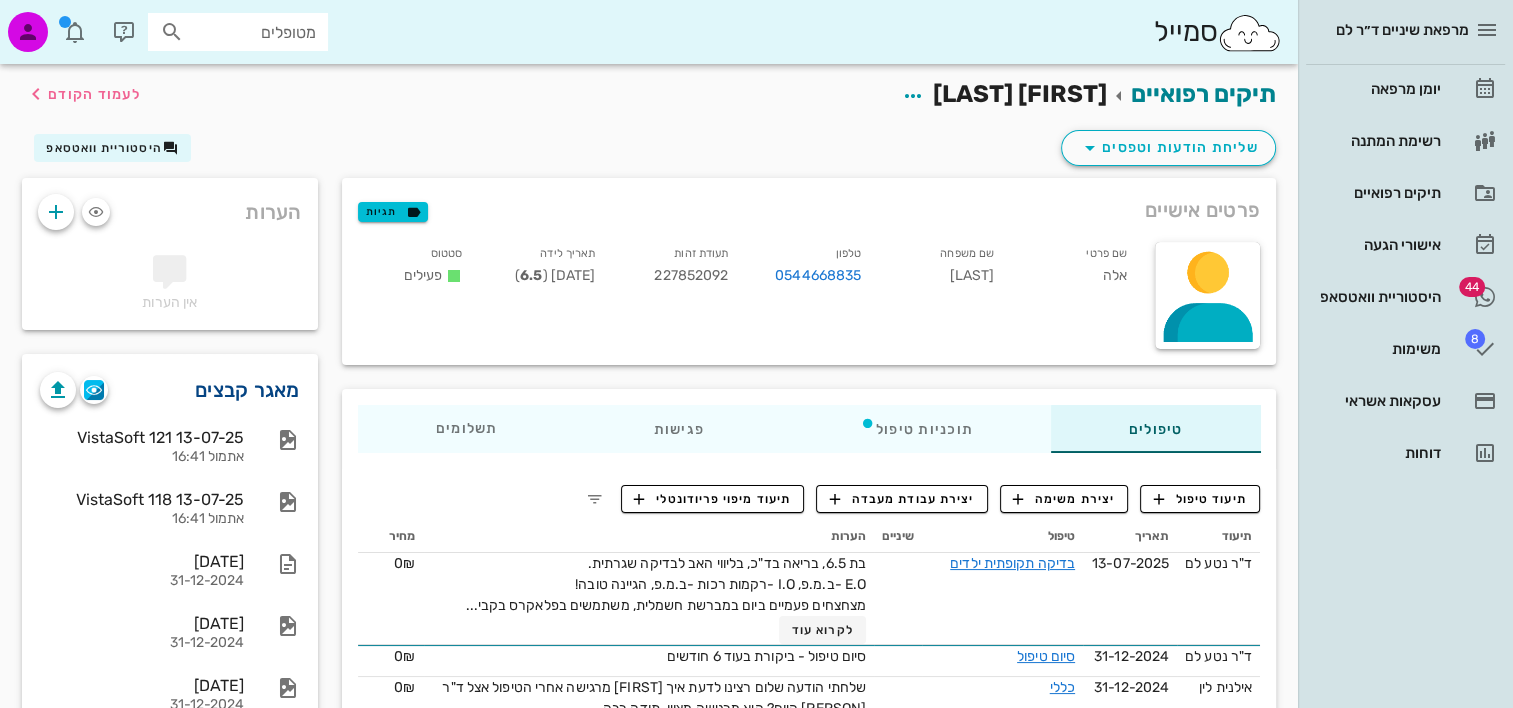 click on "מאגר קבצים" at bounding box center [247, 390] 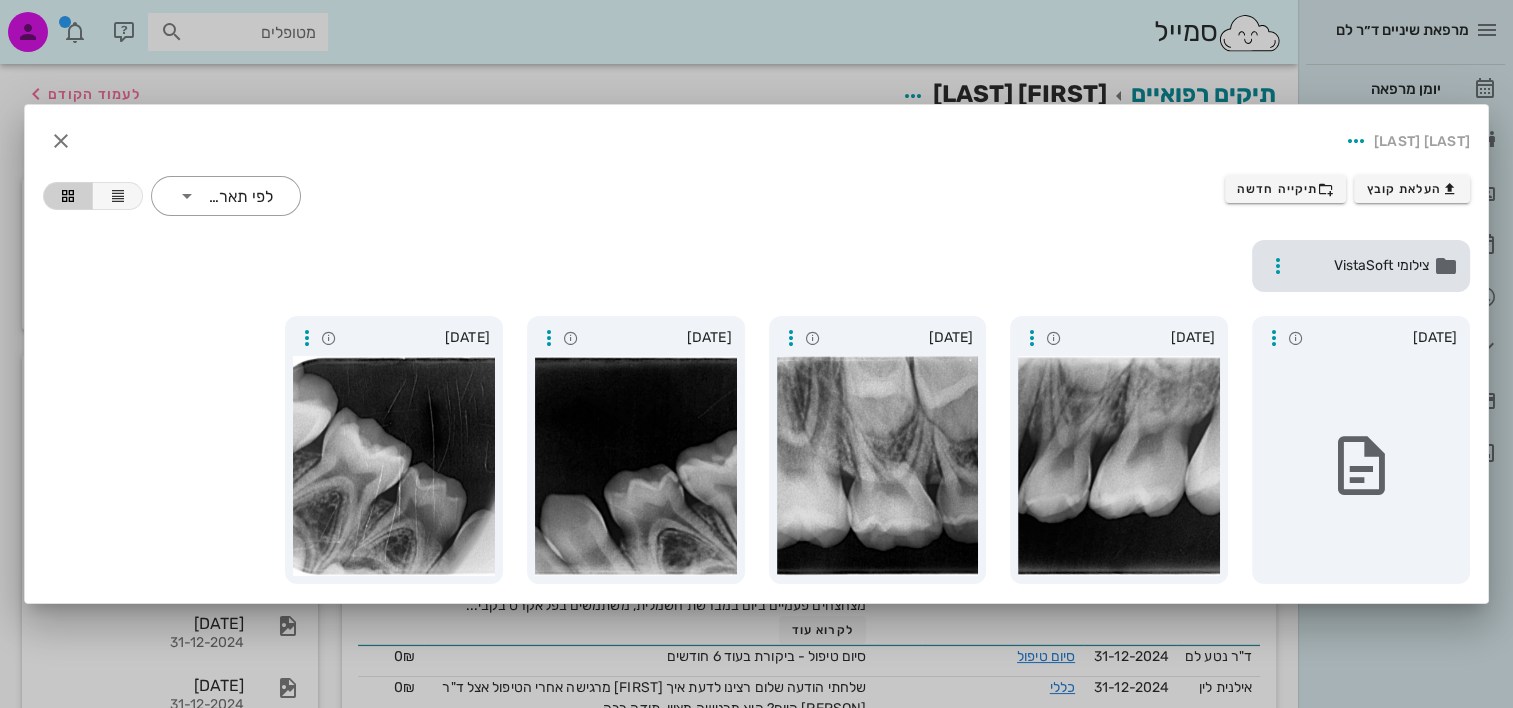 click on "צילומי VistaSoft" at bounding box center (1363, 266) 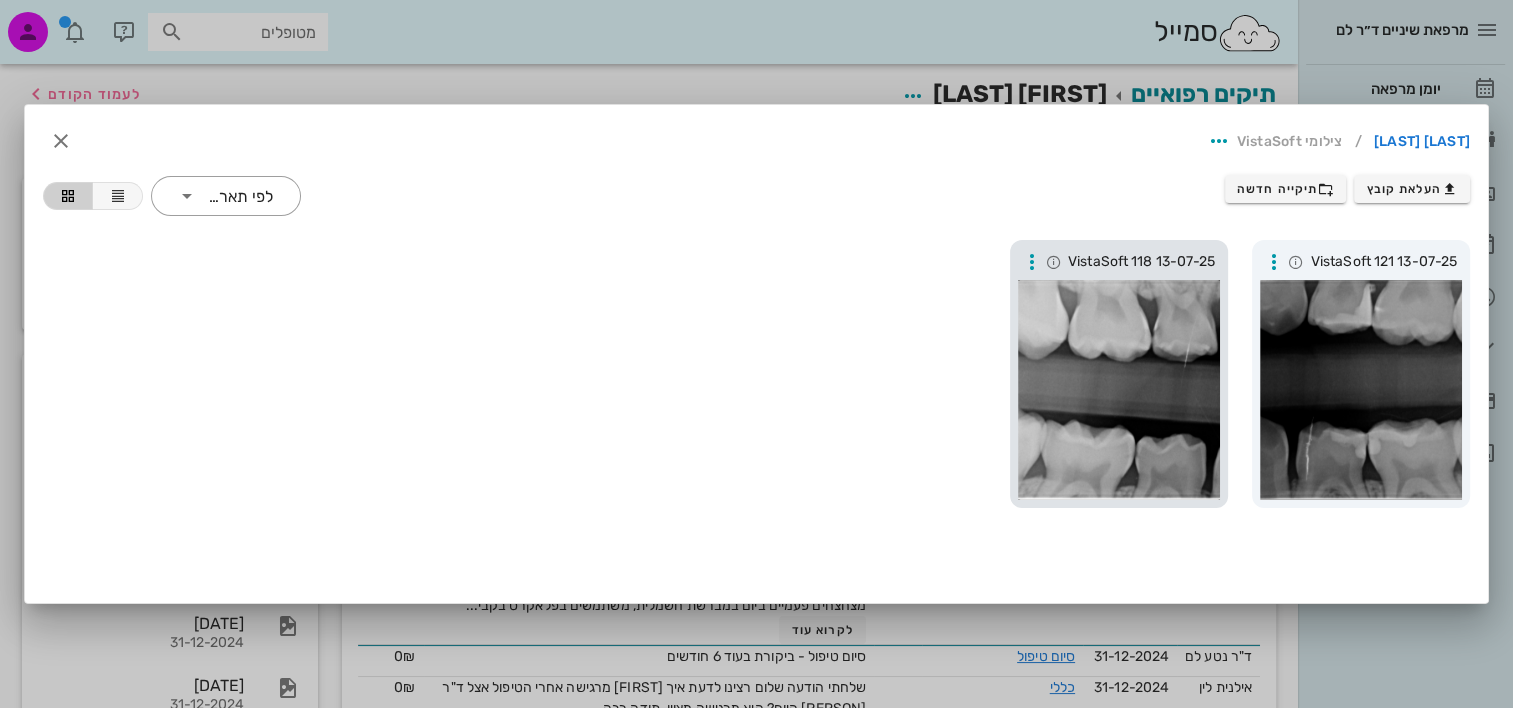 click at bounding box center (1119, 390) 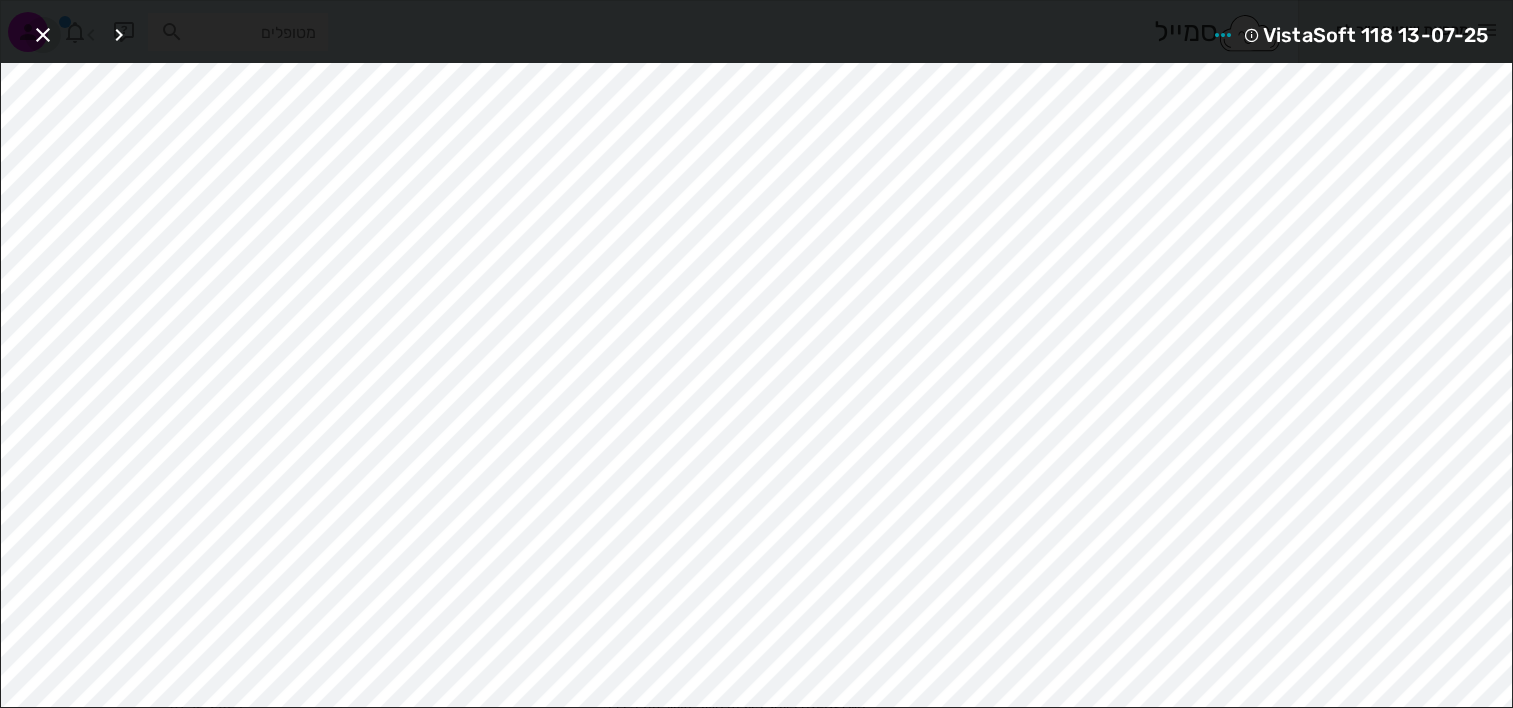 click at bounding box center [43, 35] 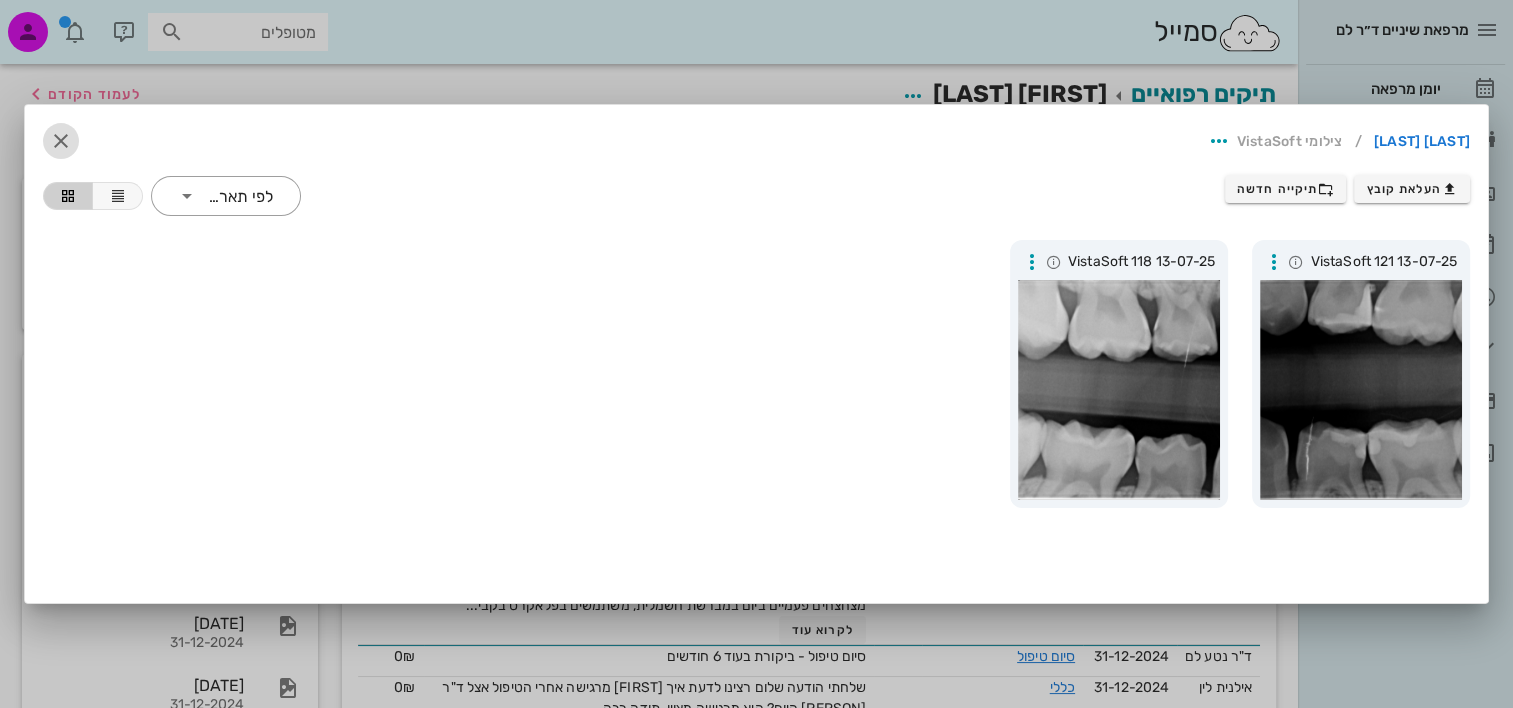click at bounding box center [61, 141] 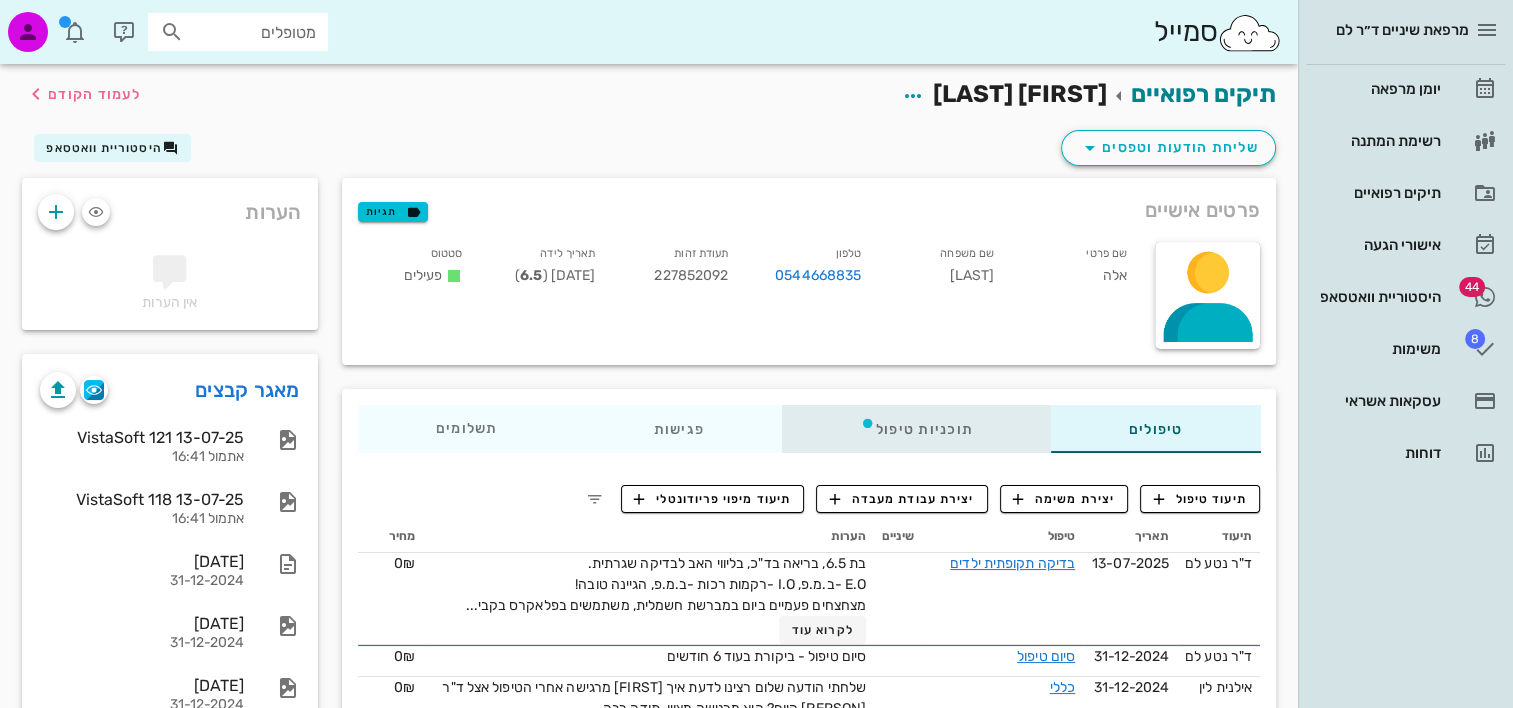 click on "תוכניות טיפול" at bounding box center [915, 429] 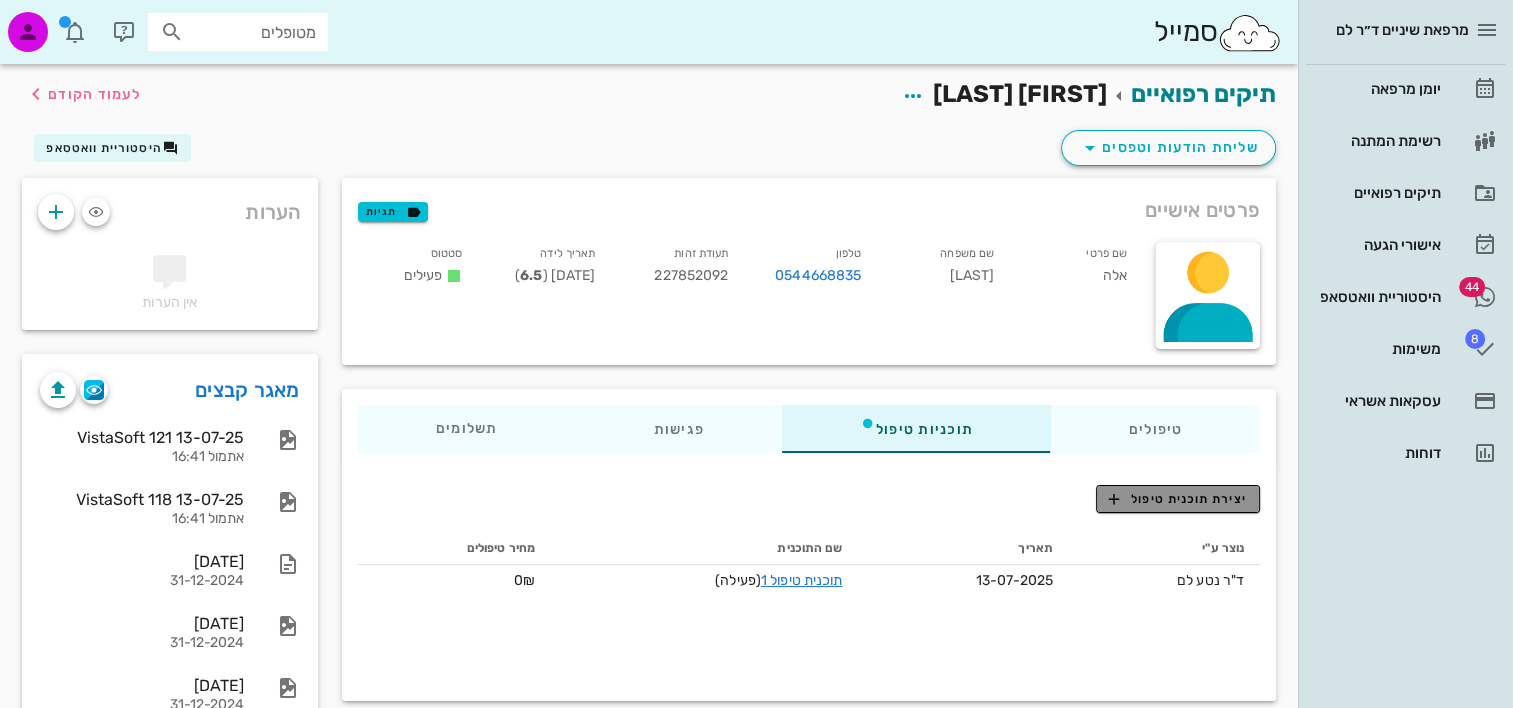 click on "יצירת תוכנית טיפול" at bounding box center [1177, 499] 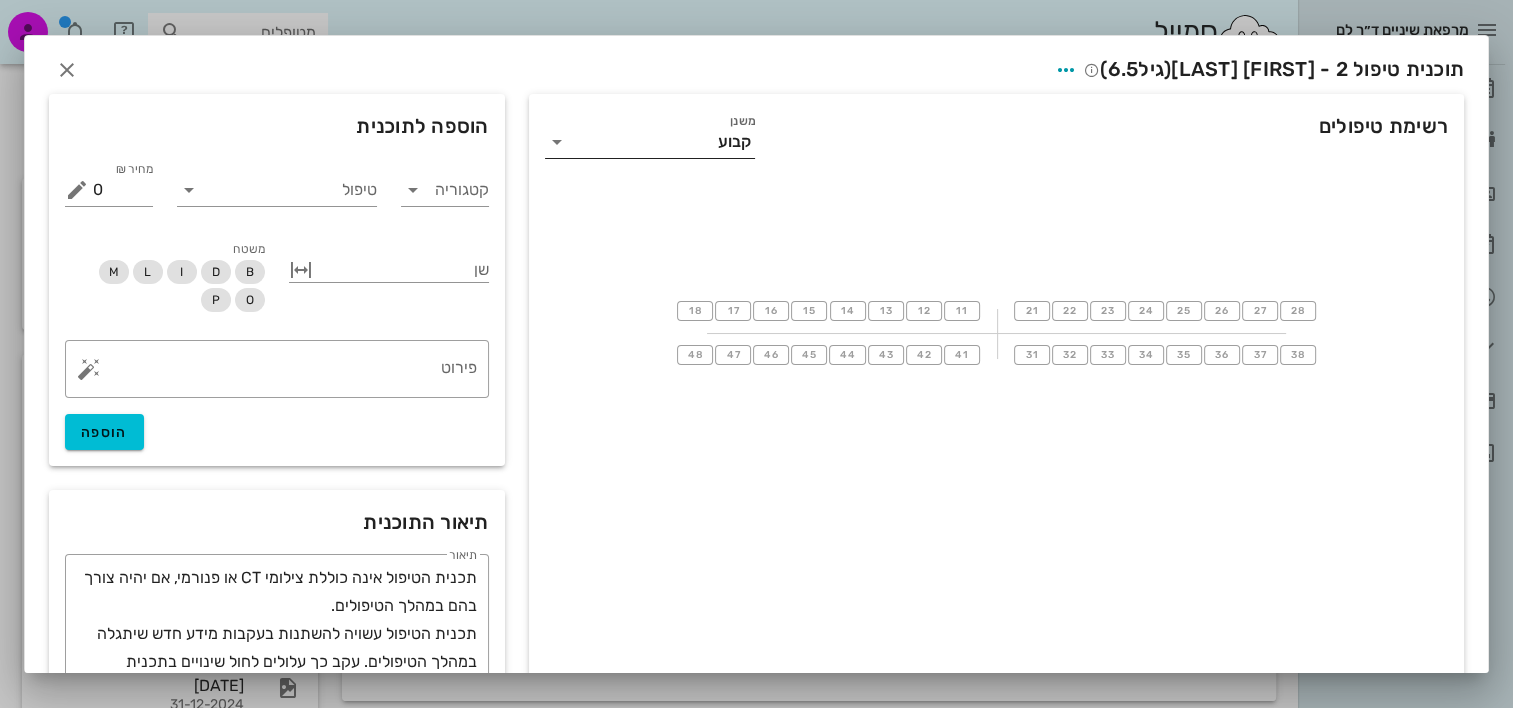 click on "קבוע" at bounding box center [664, 142] 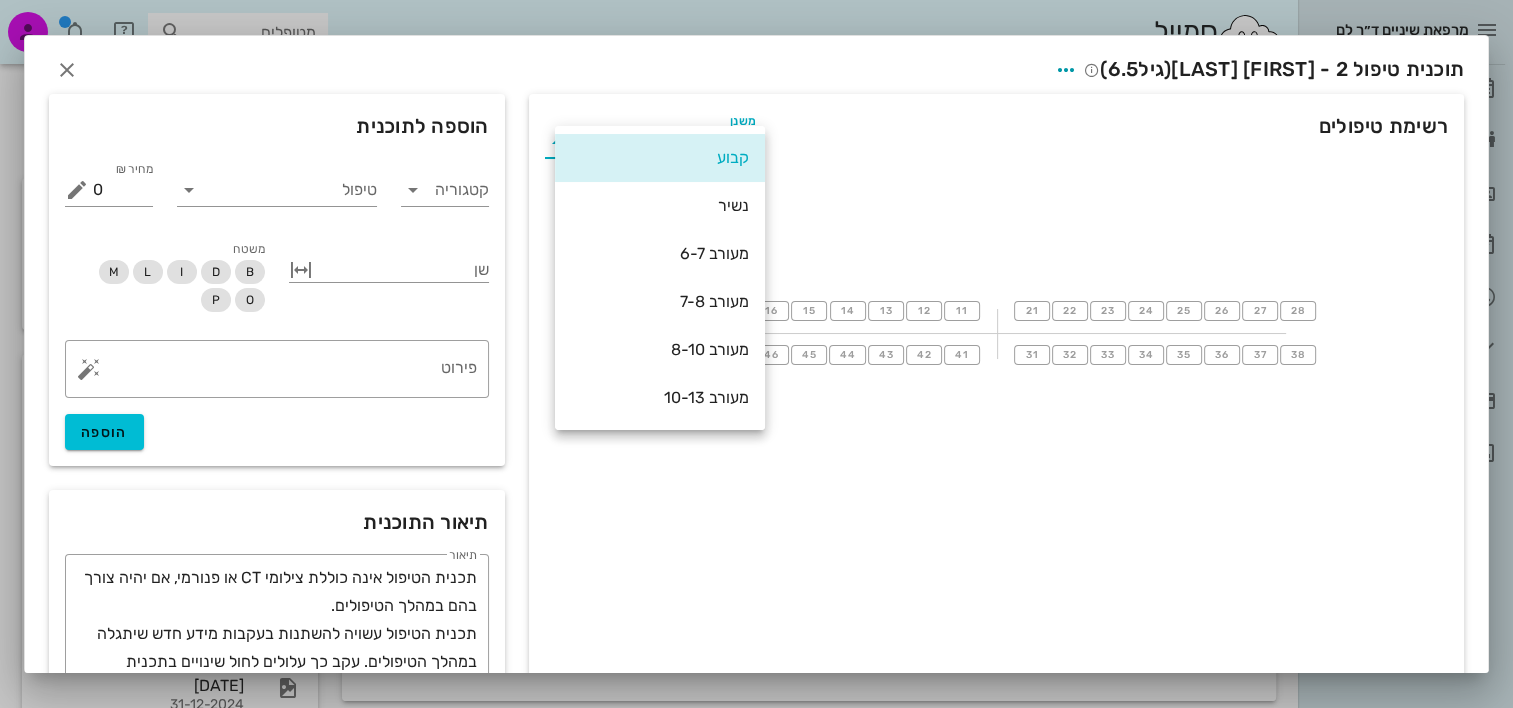 click on "קבוע" at bounding box center (660, 158) 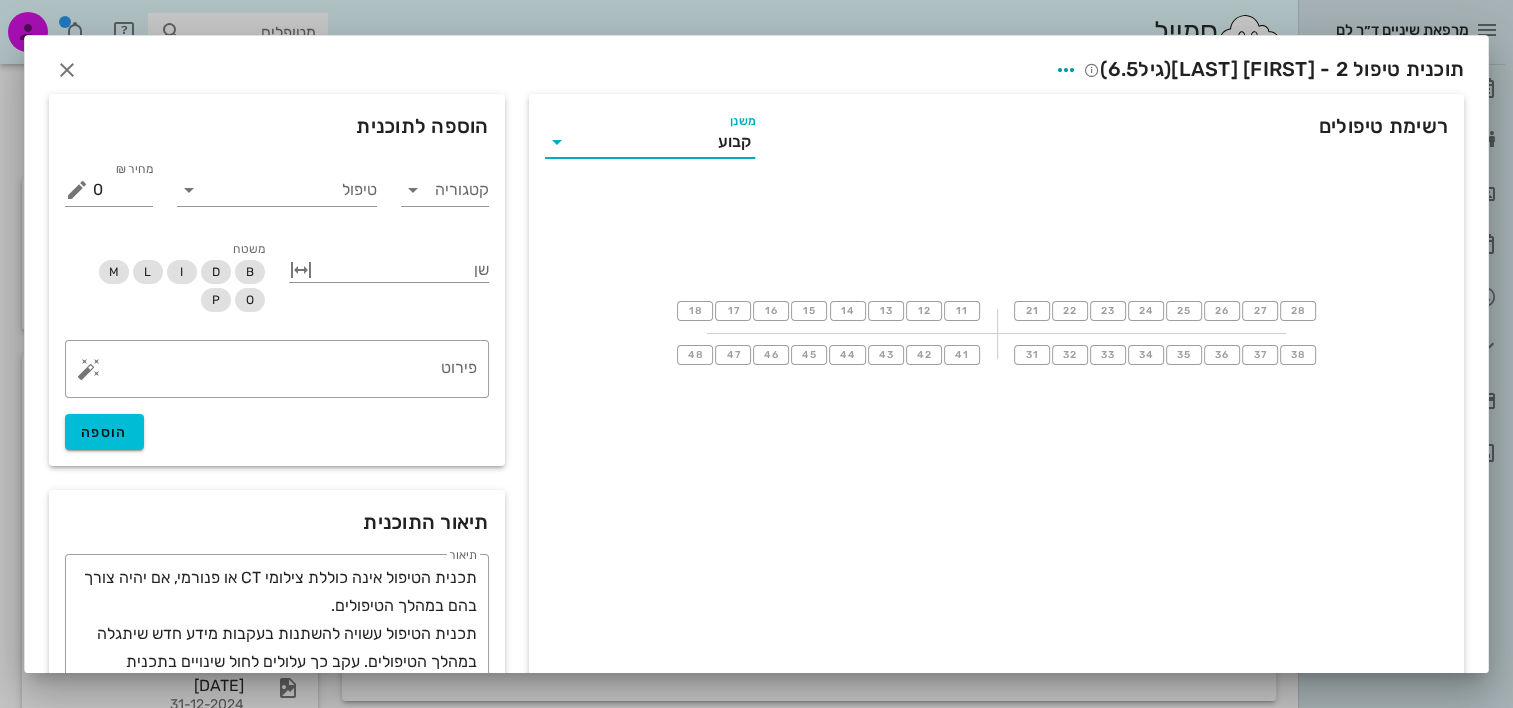 click on "משנן" at bounding box center (645, 142) 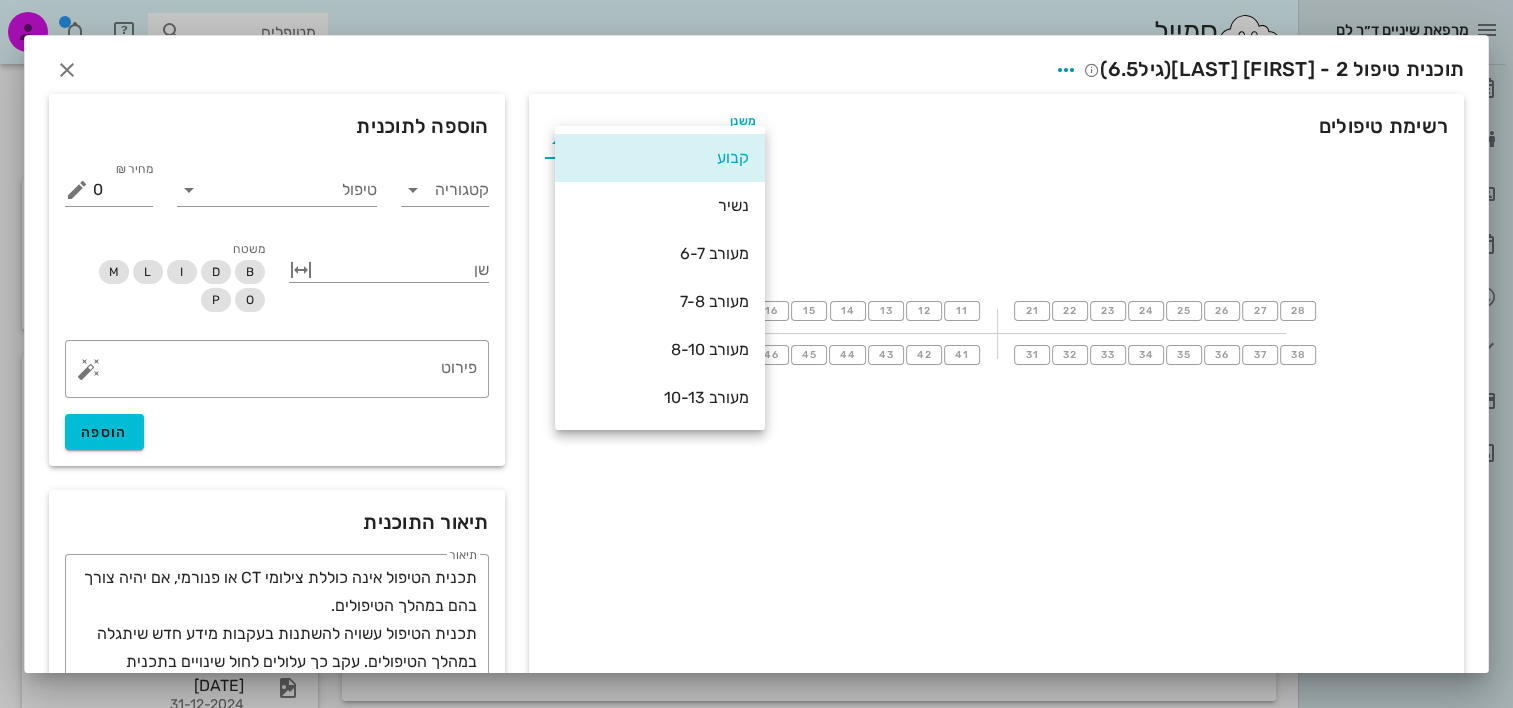 click on "מעורב 6-7" at bounding box center [660, 253] 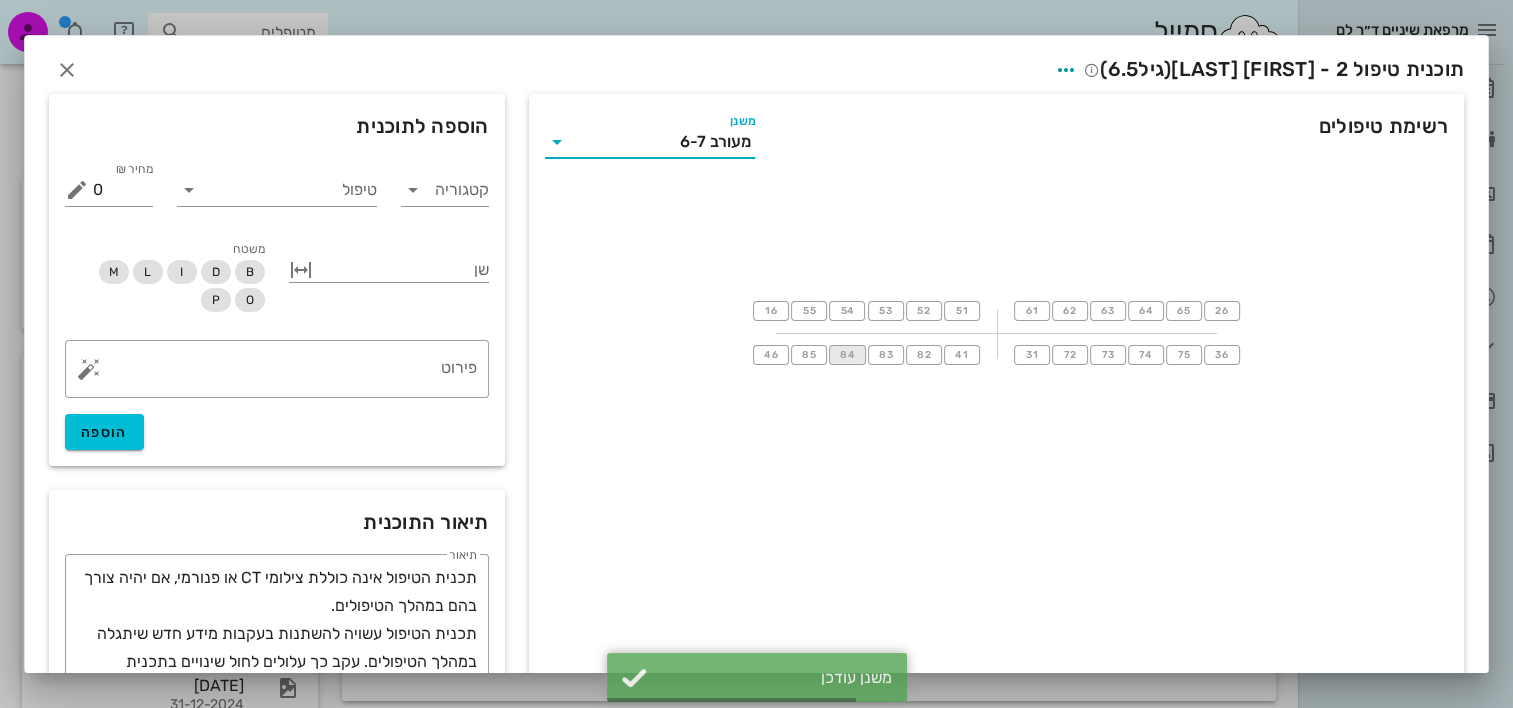click on "84" at bounding box center [847, 355] 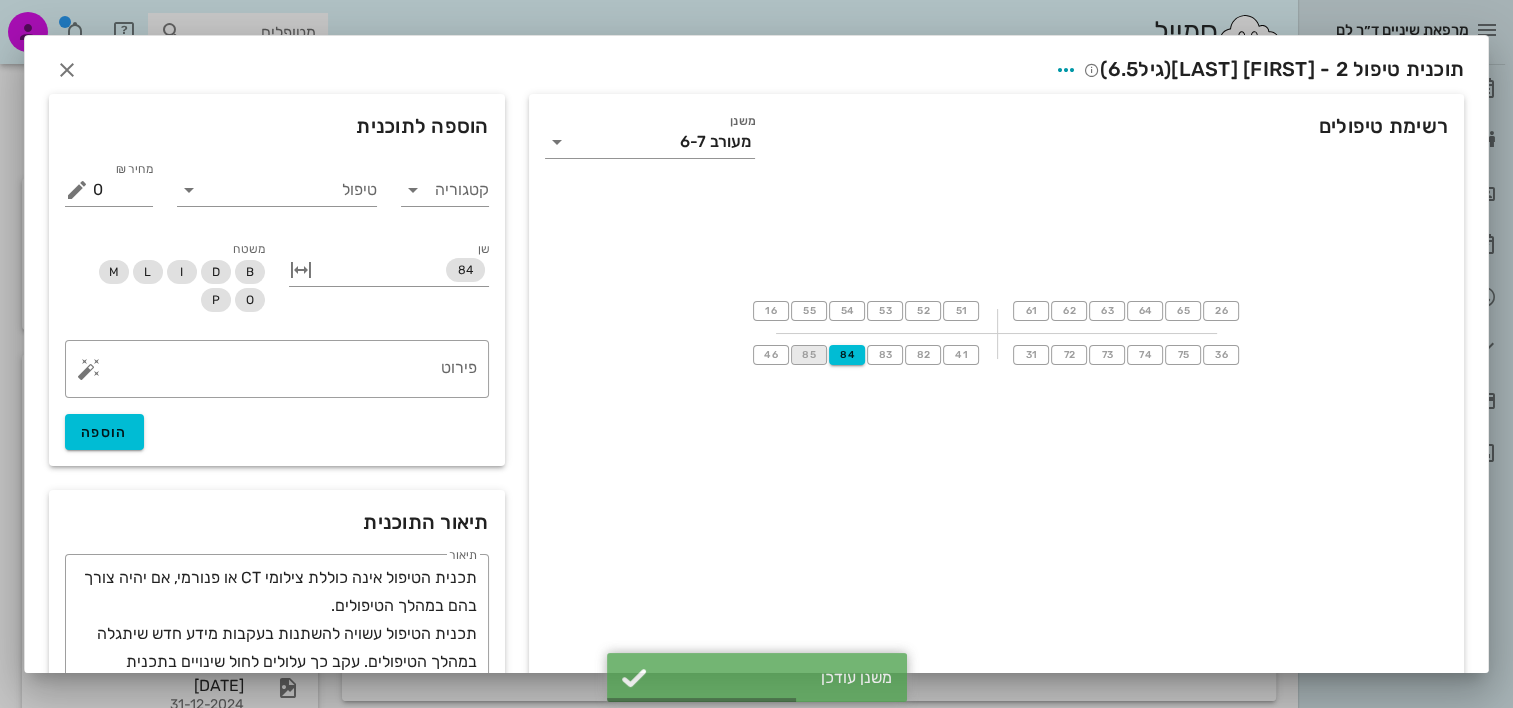 click on "85" at bounding box center (809, 355) 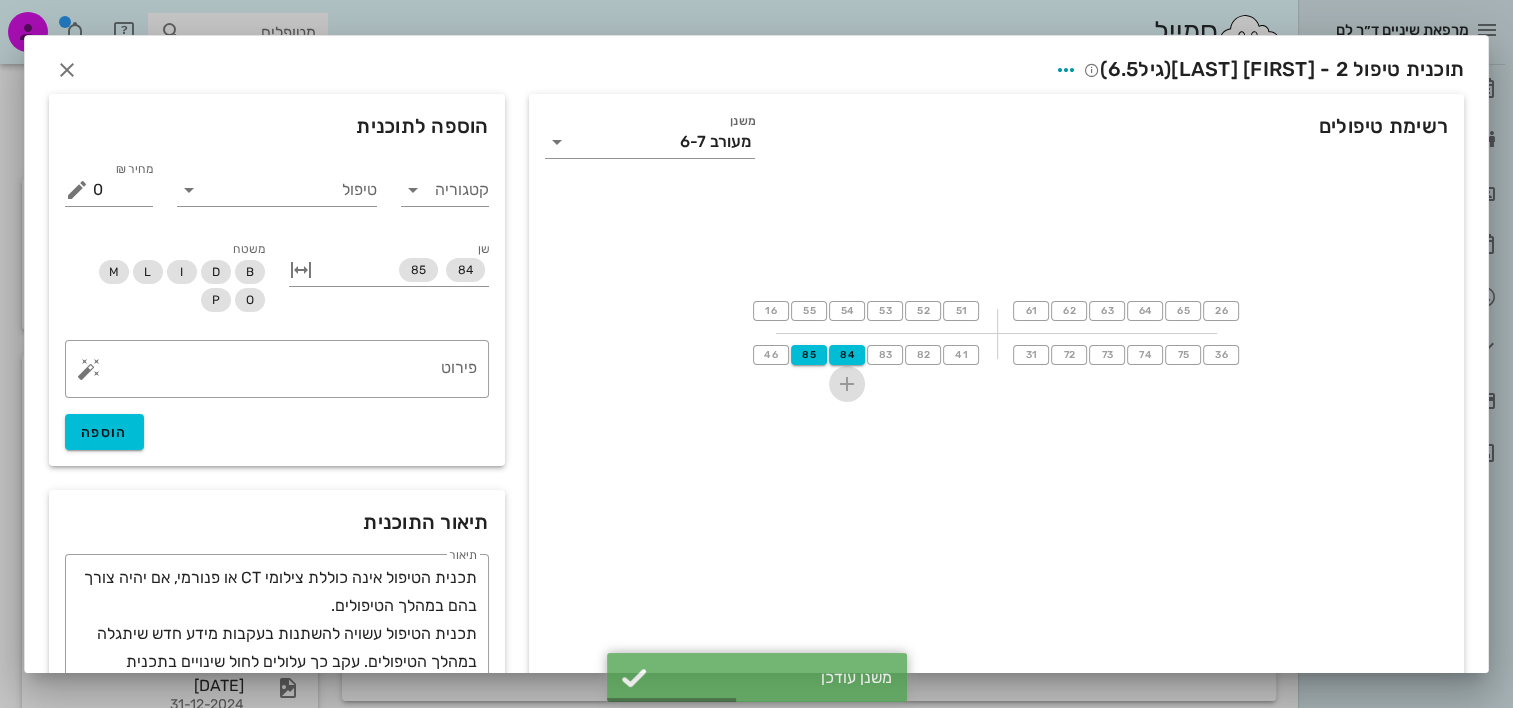 click at bounding box center (847, 384) 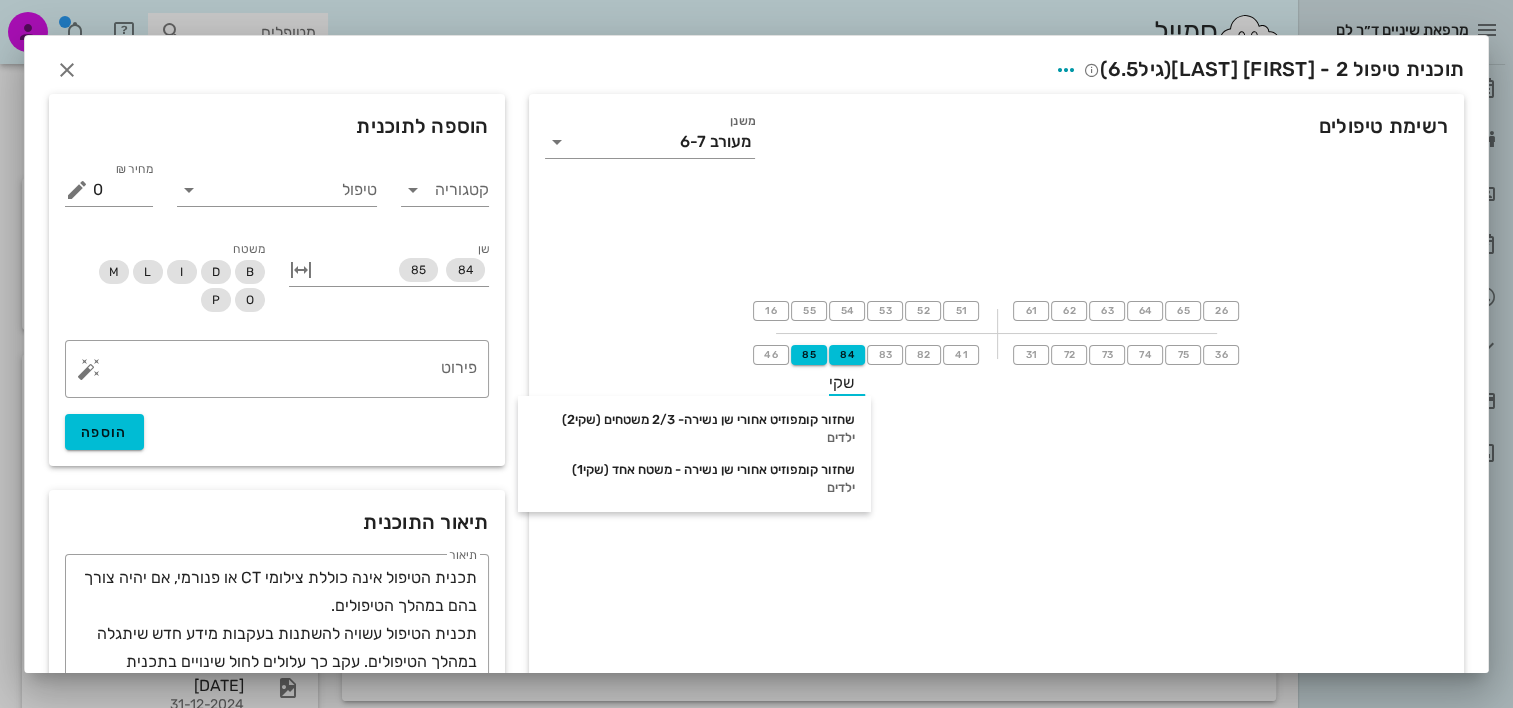 type on "שקי2" 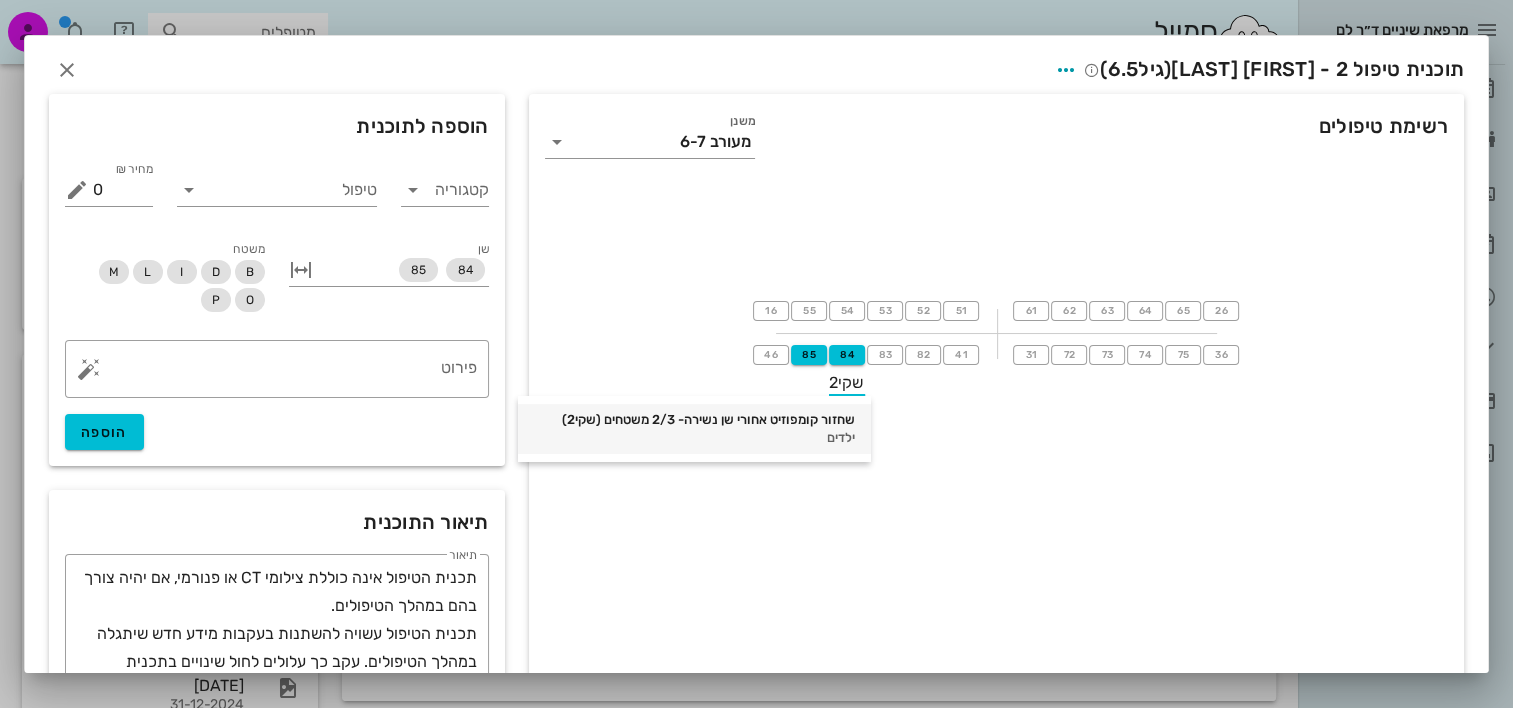 click on "שחזור קומפוזיט אחורי  שן נשירה- 2/3 משטחים
(שקי2) ילדים" at bounding box center (694, 429) 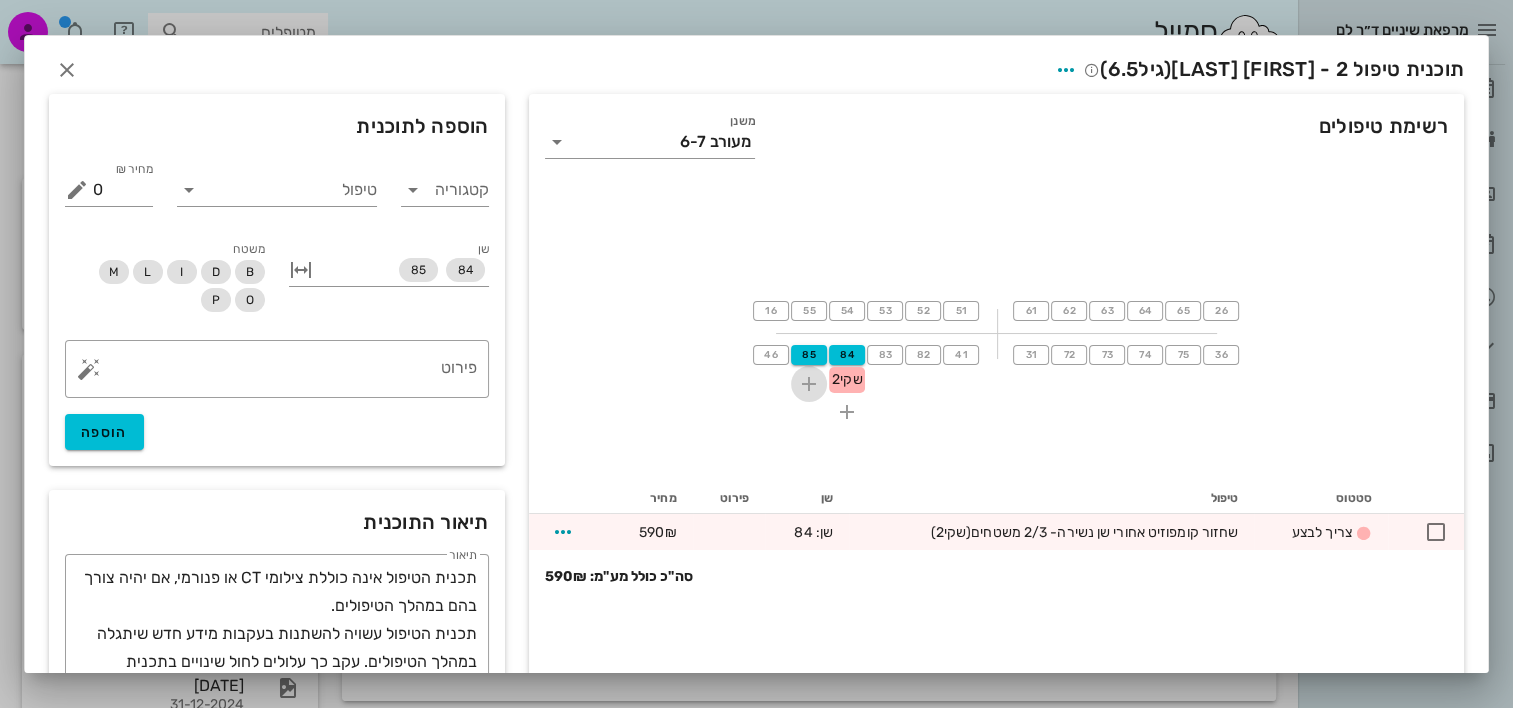 click at bounding box center [809, 384] 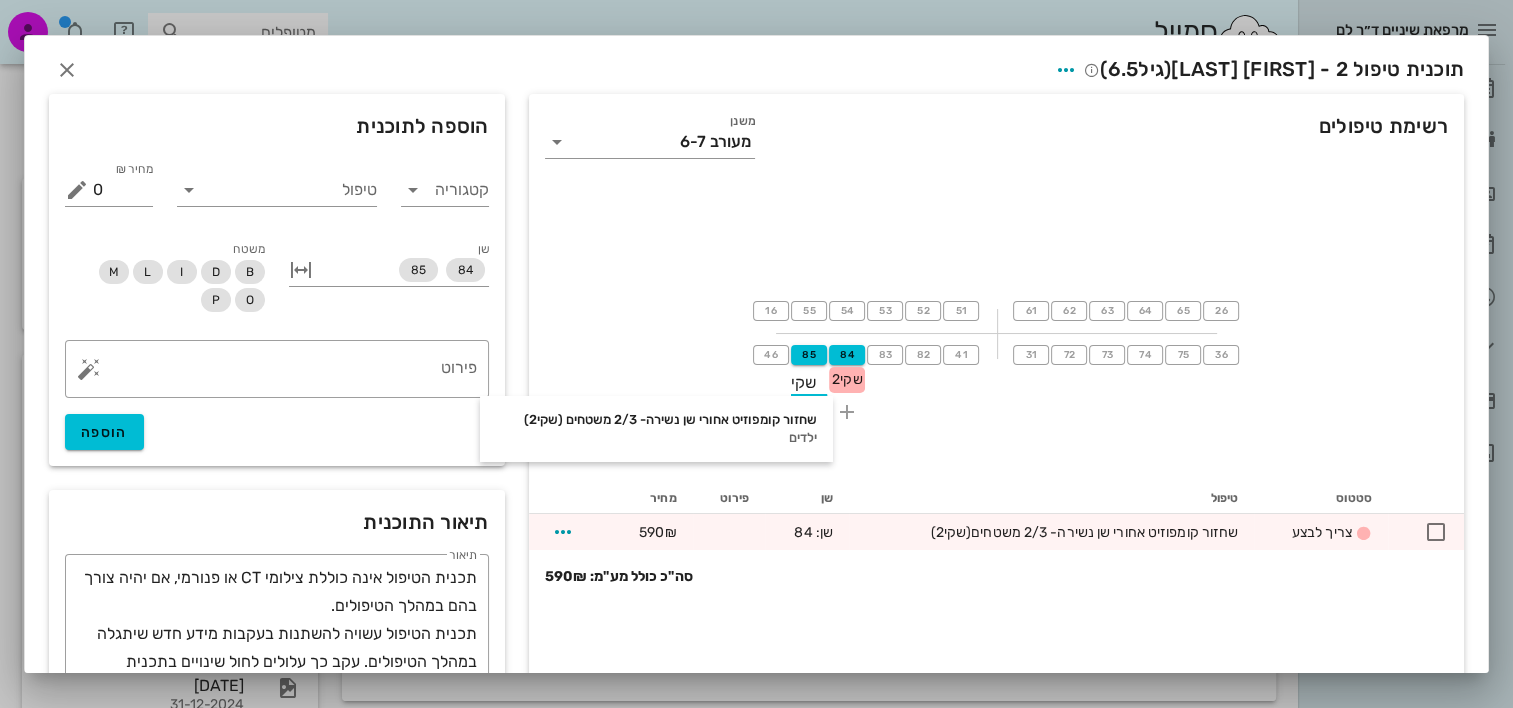 type on "שקי2" 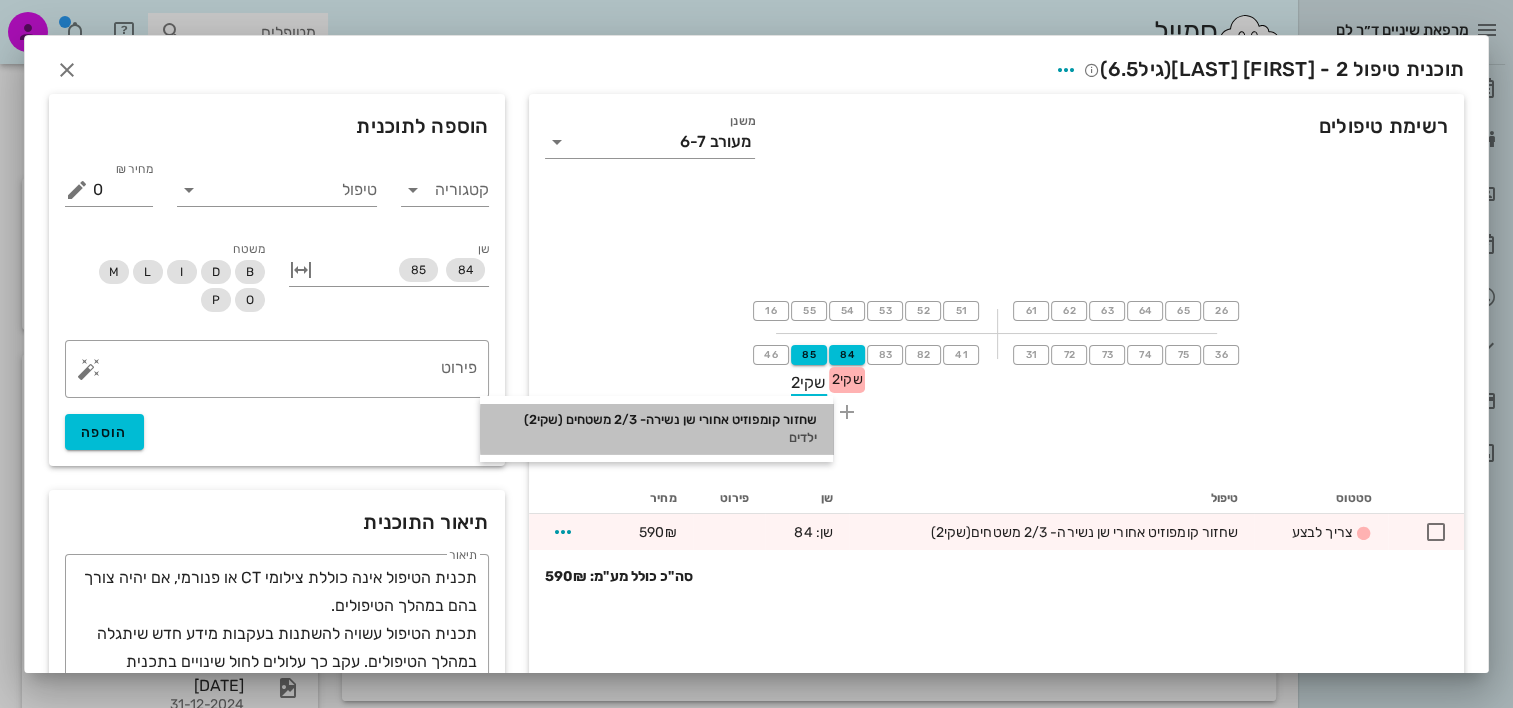 click on "ילדים" at bounding box center [656, 438] 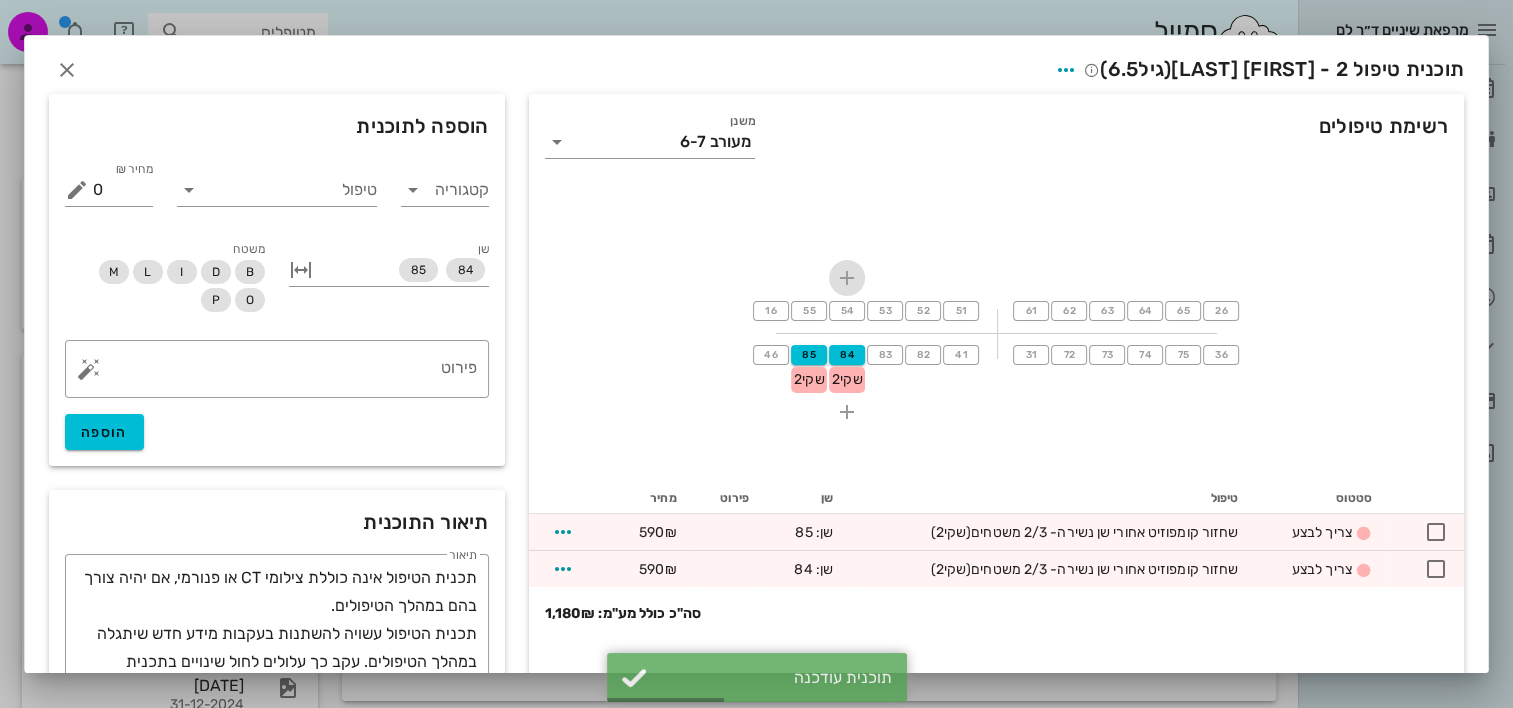 click at bounding box center (847, 278) 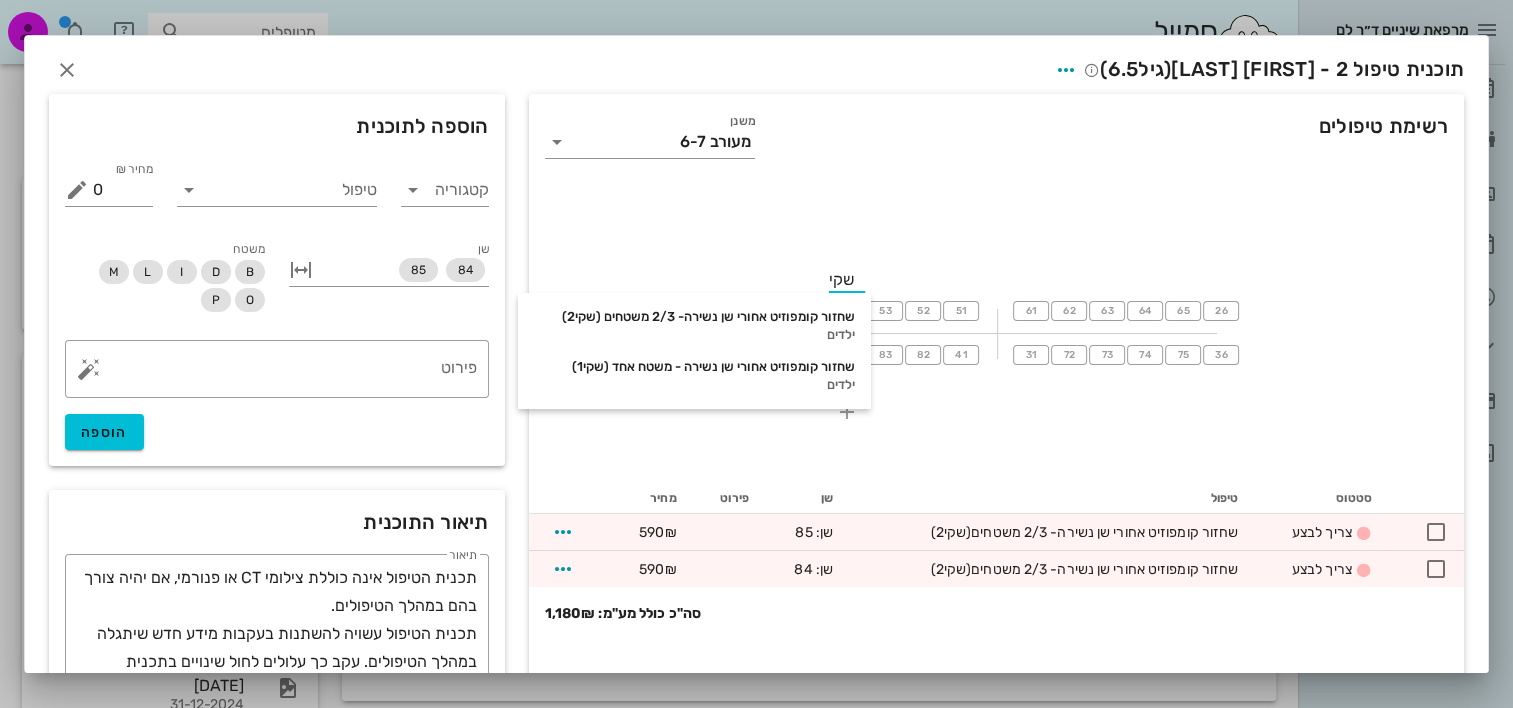 type on "שקי2" 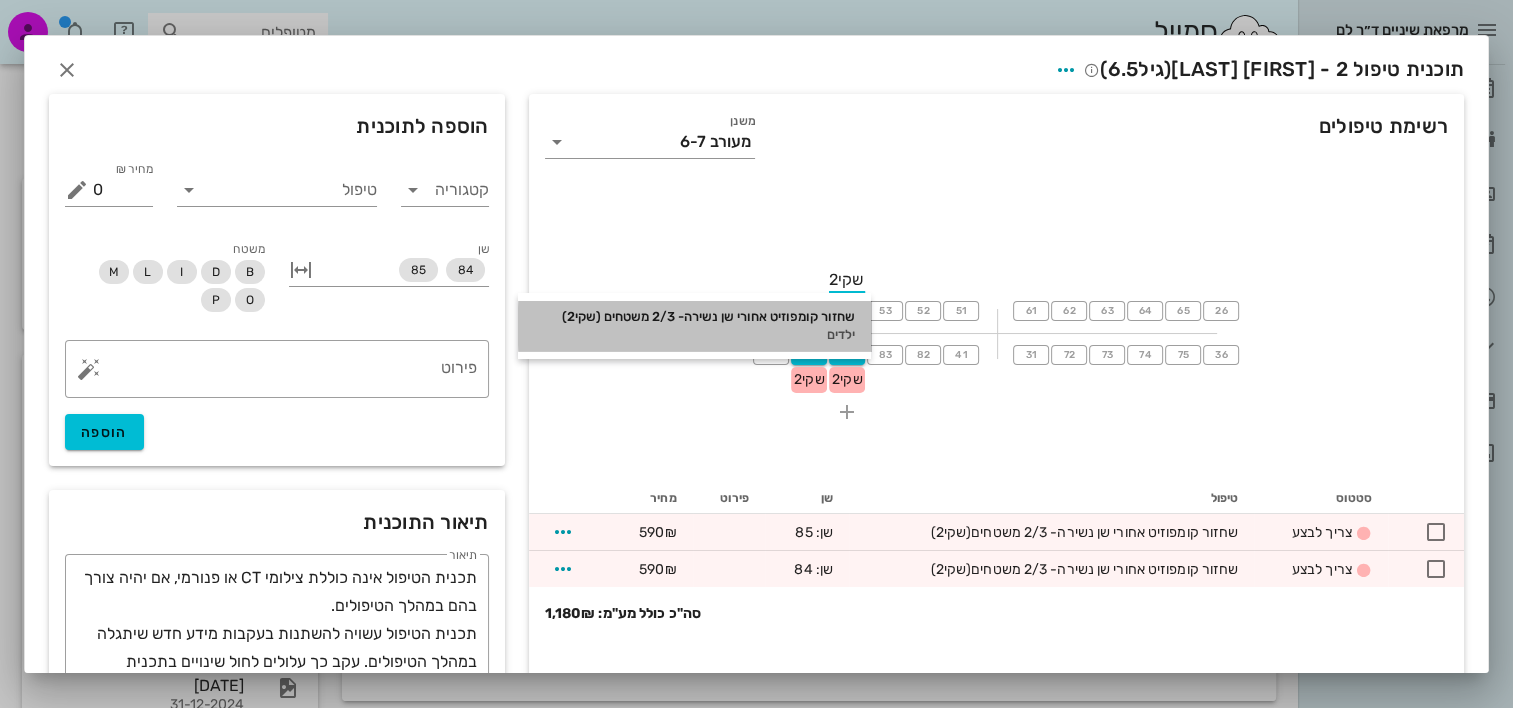 click on "שחזור קומפוזיט אחורי  שן נשירה- 2/3 משטחים
(שקי2)" at bounding box center [694, 317] 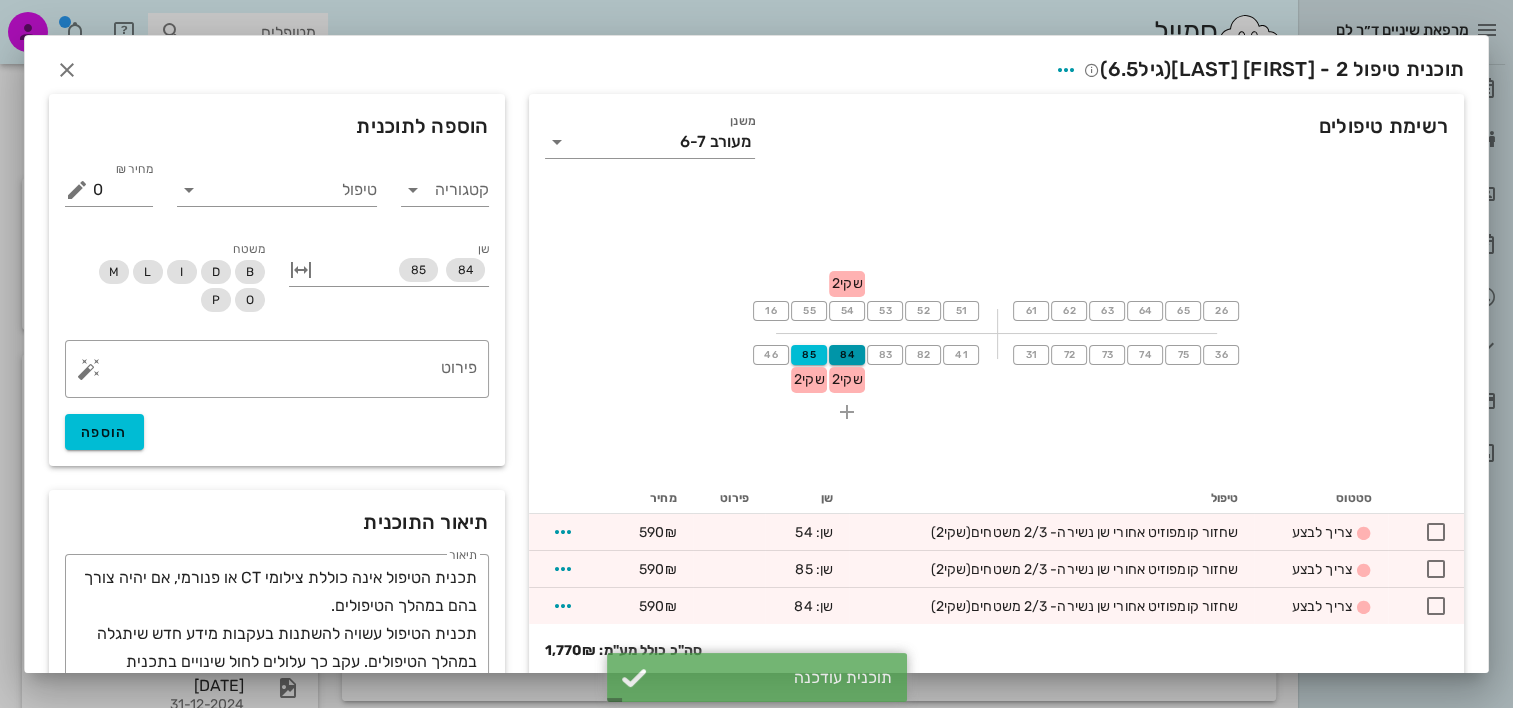 click on "84" at bounding box center (847, 355) 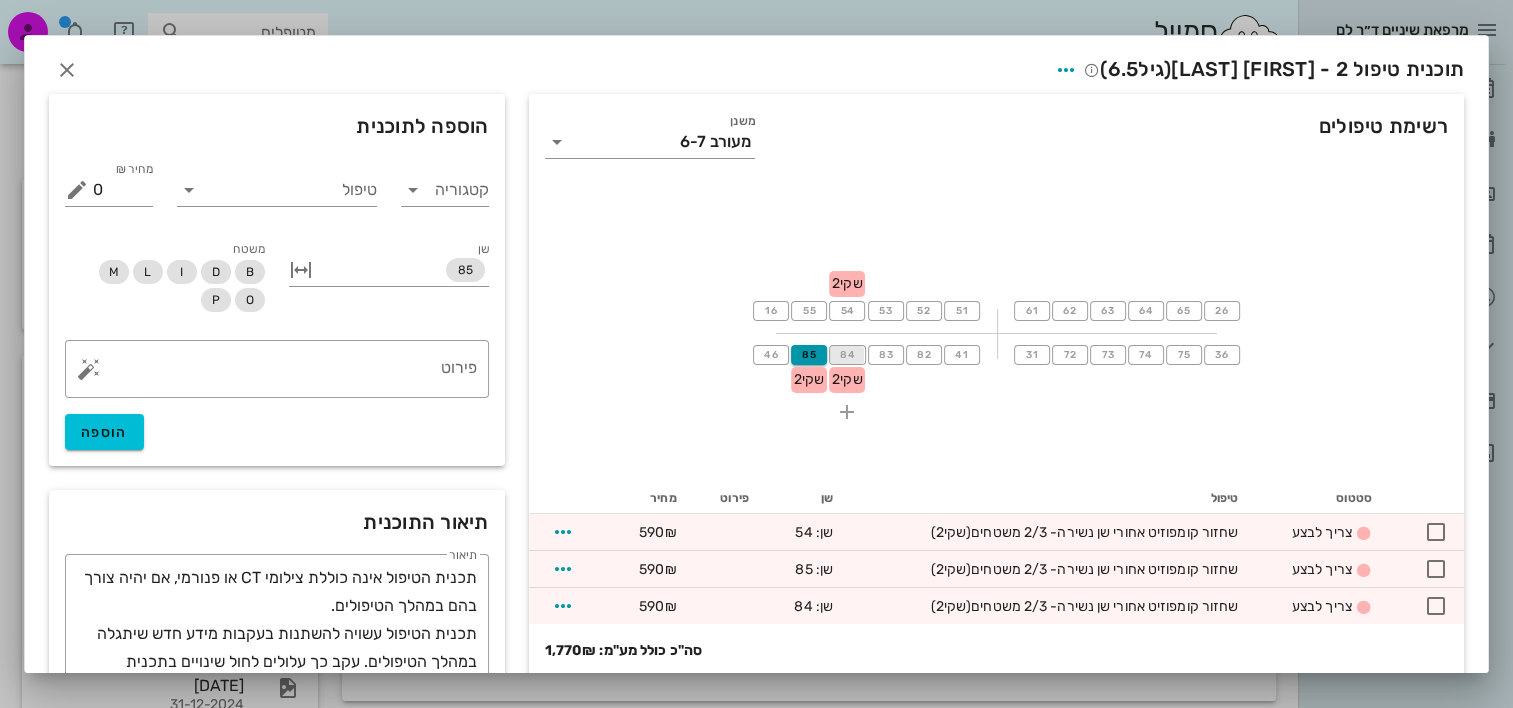 click on "85" at bounding box center [809, 355] 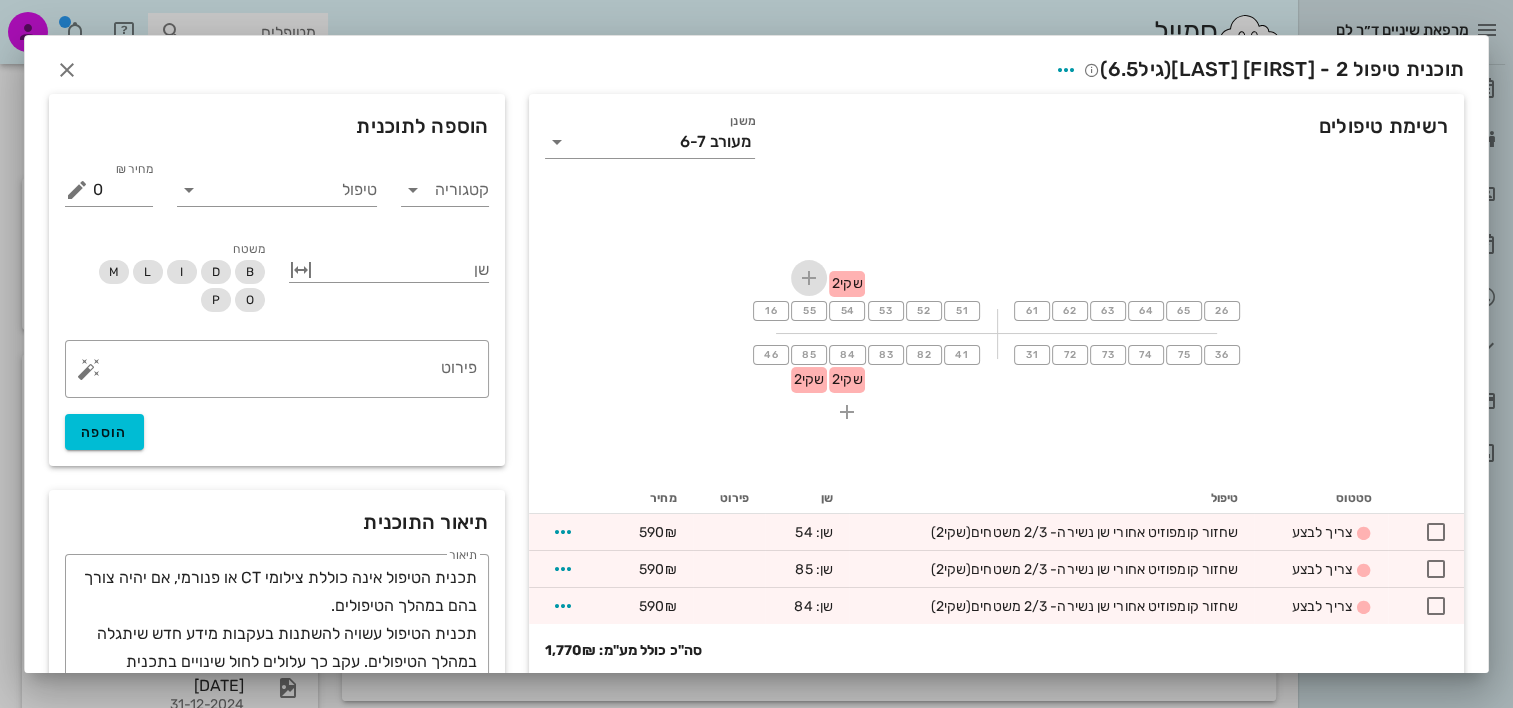 click at bounding box center [809, 278] 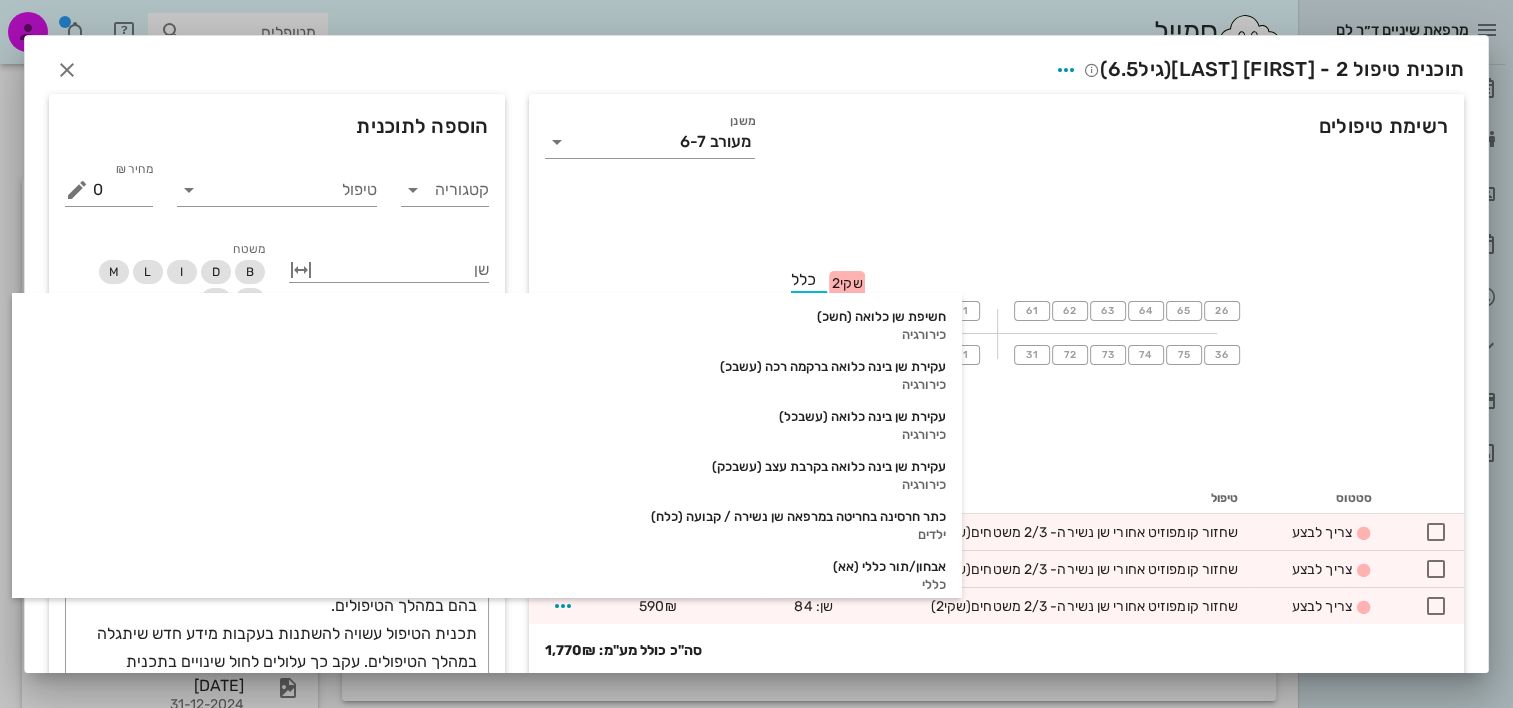 type on "כללי" 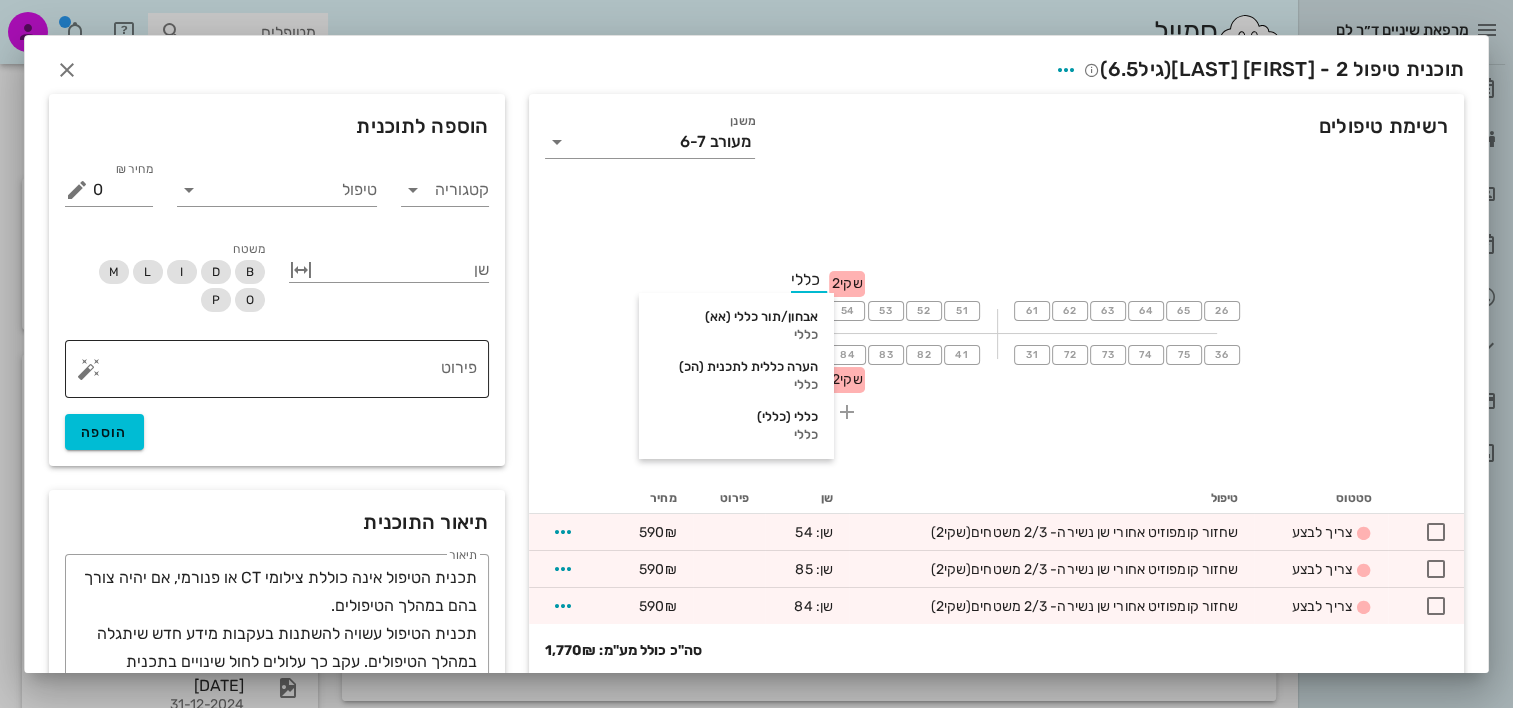 click on "פירוט" at bounding box center [285, 369] 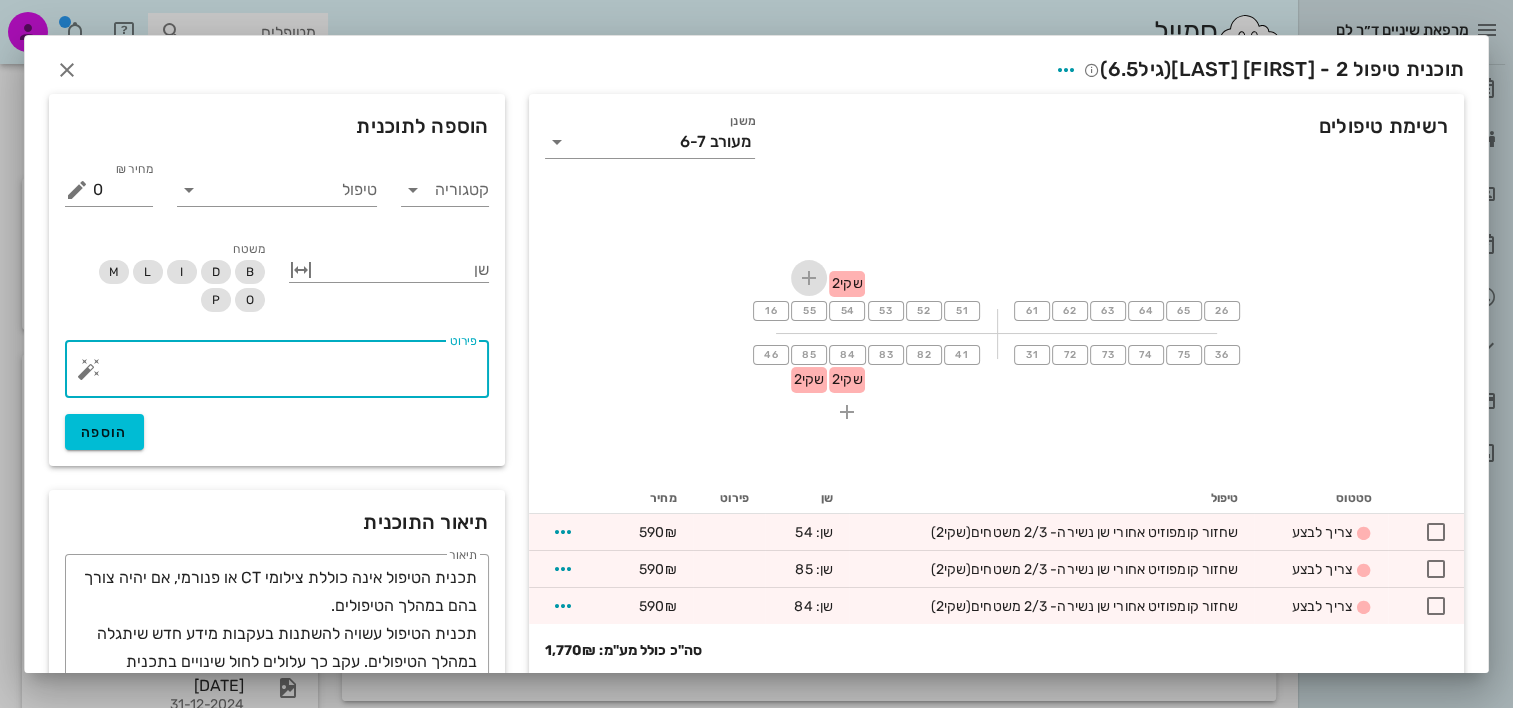 click at bounding box center [809, 278] 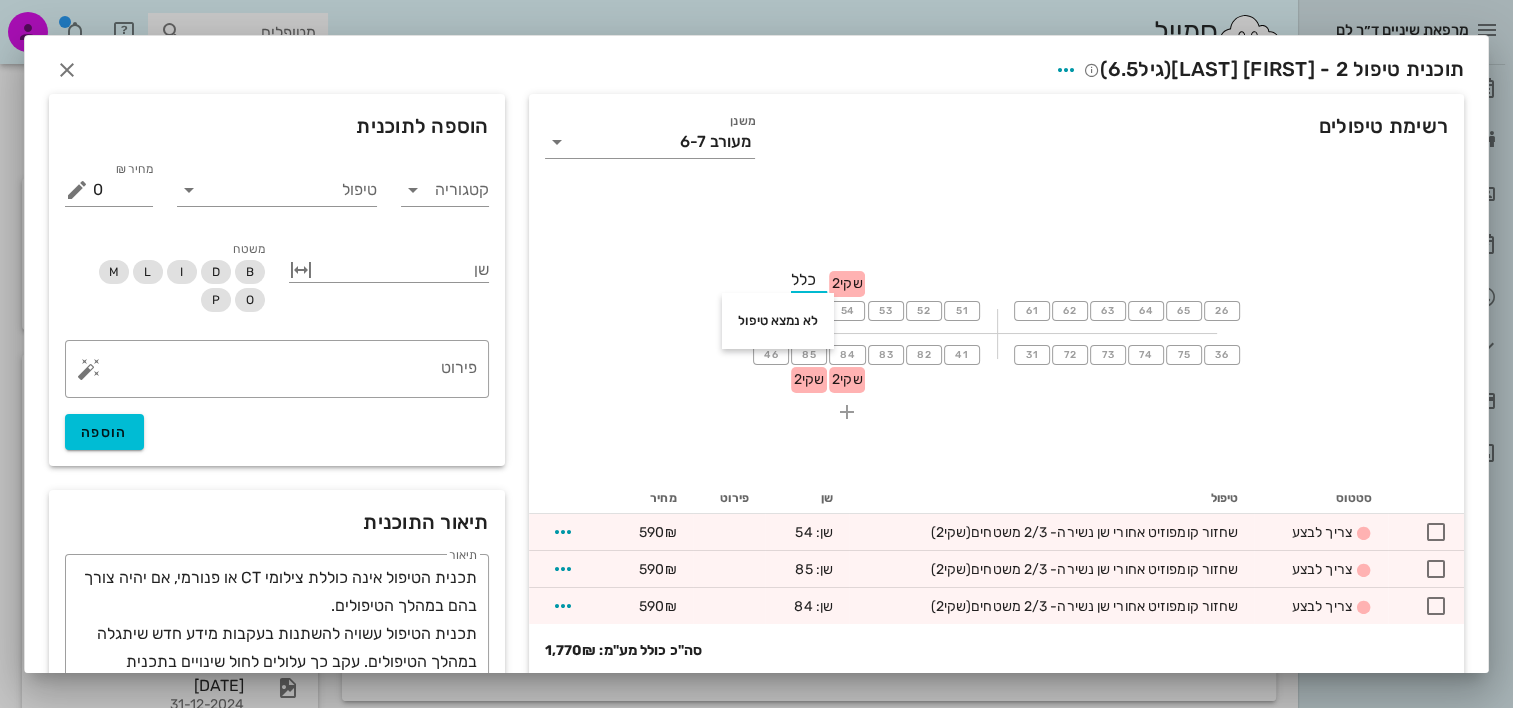 type on "כללי" 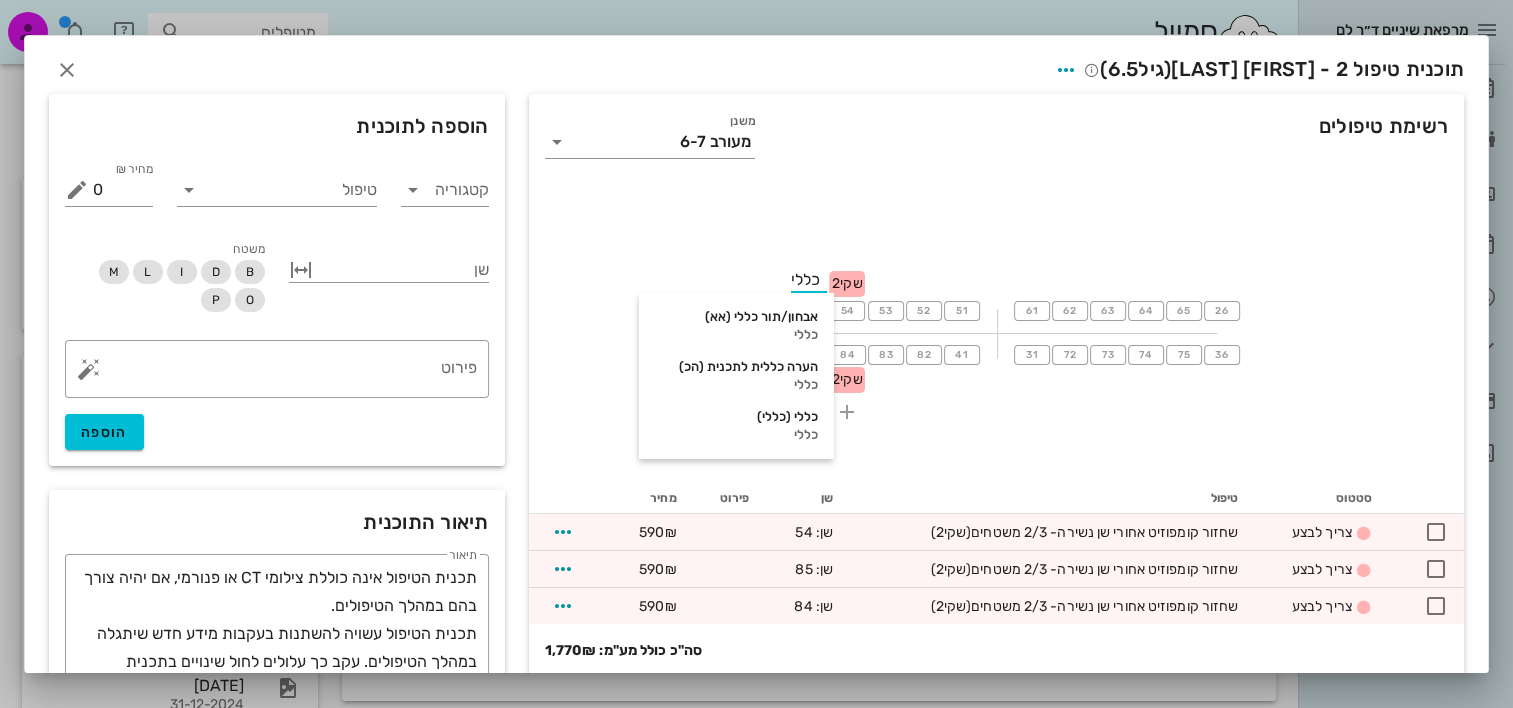 click on "אבחון/תור כללי
(אא)" at bounding box center (822, 317) 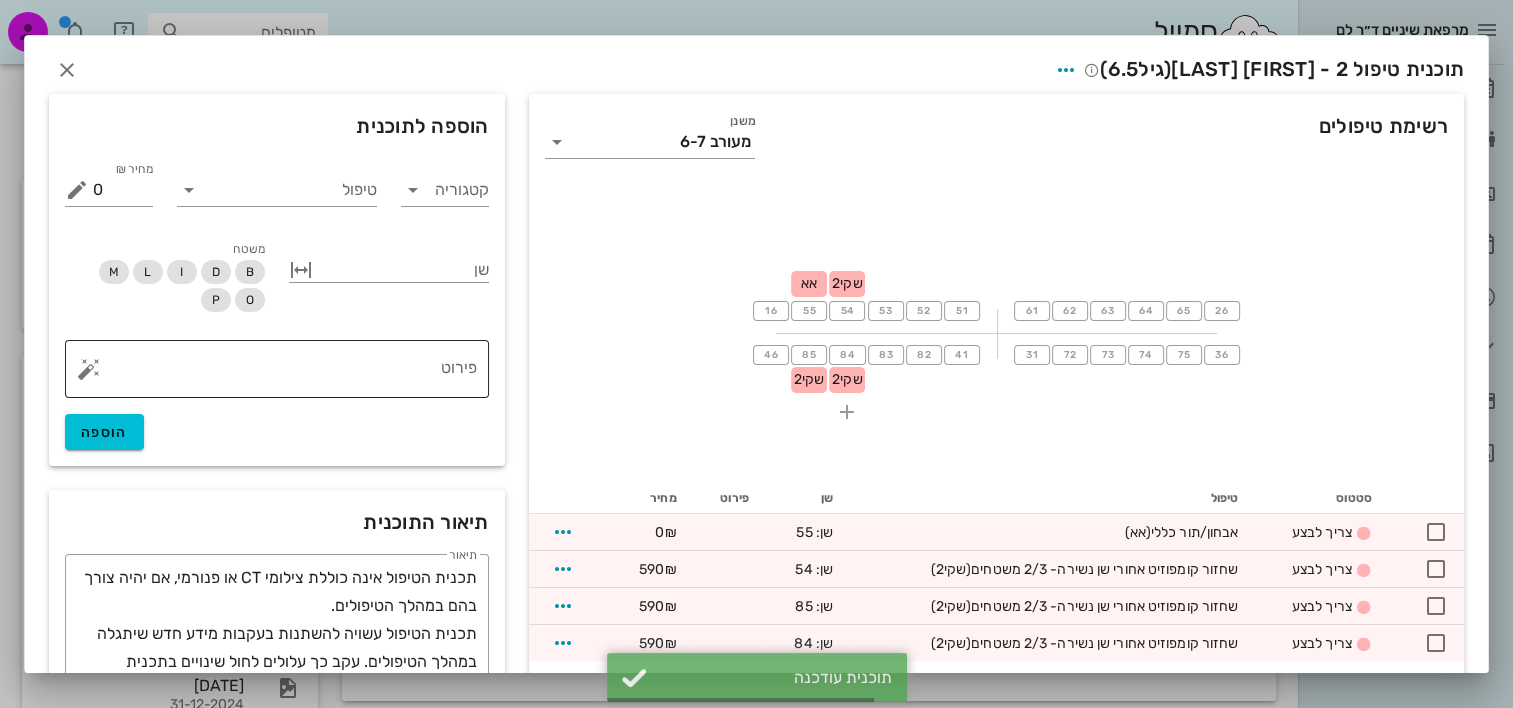 click on "פירוט" at bounding box center [285, 374] 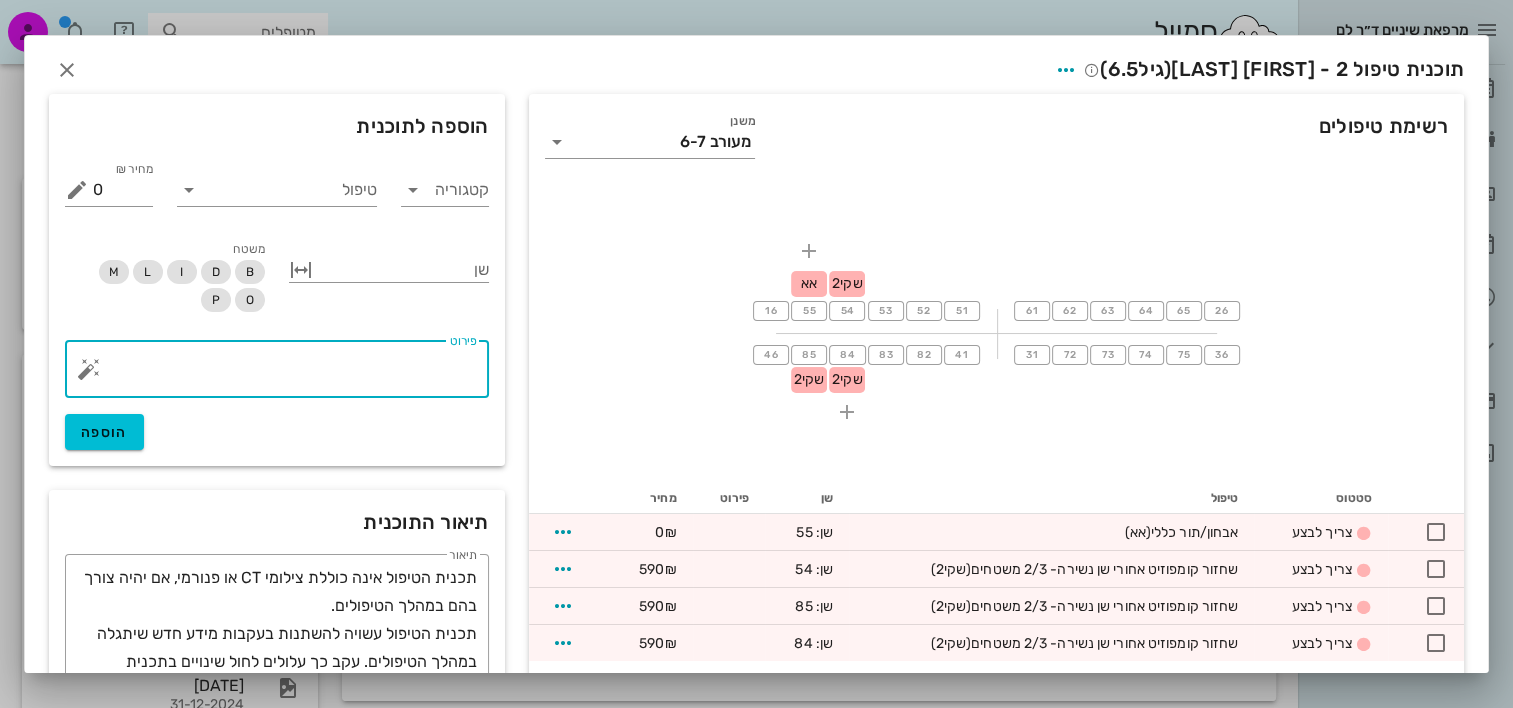 click on "אא" at bounding box center (809, 283) 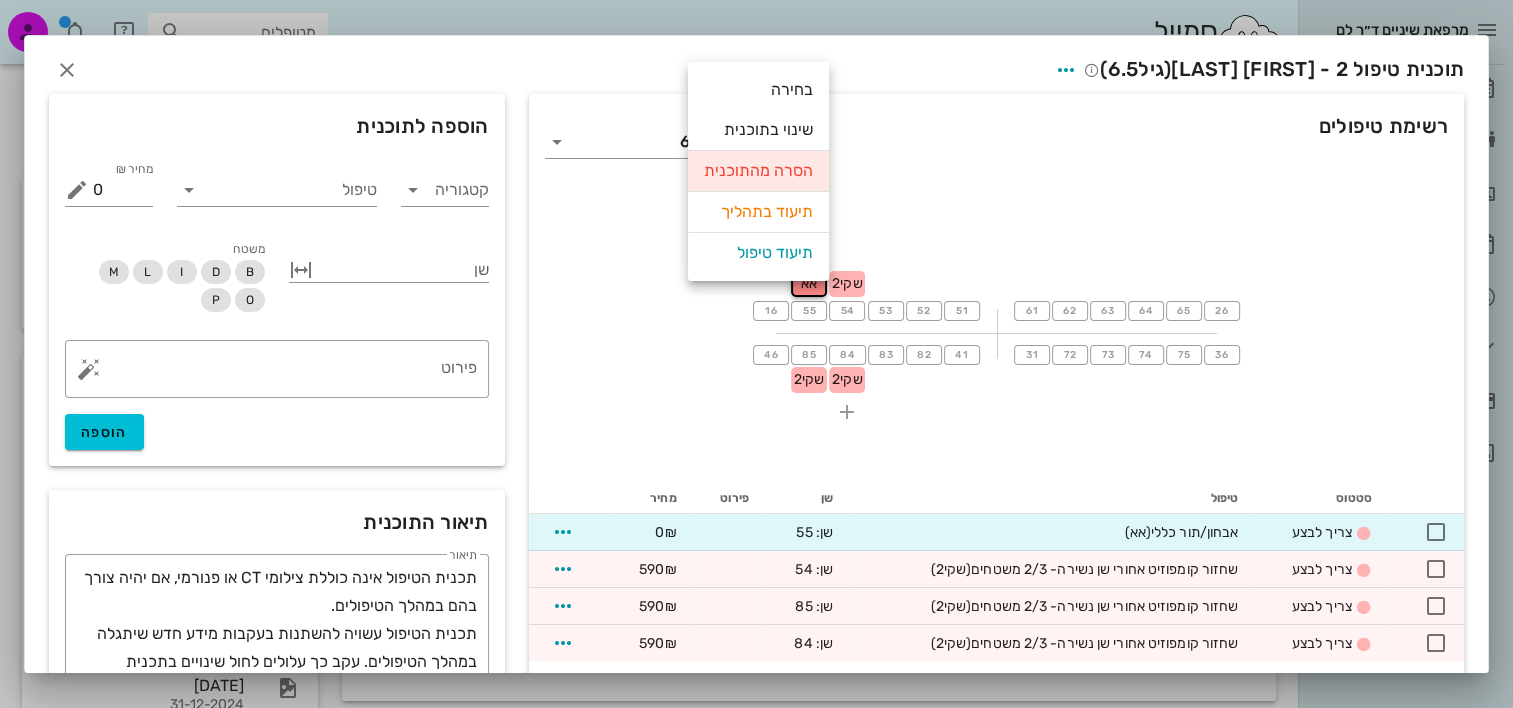 click on "הסרה מהתוכנית" at bounding box center (758, 171) 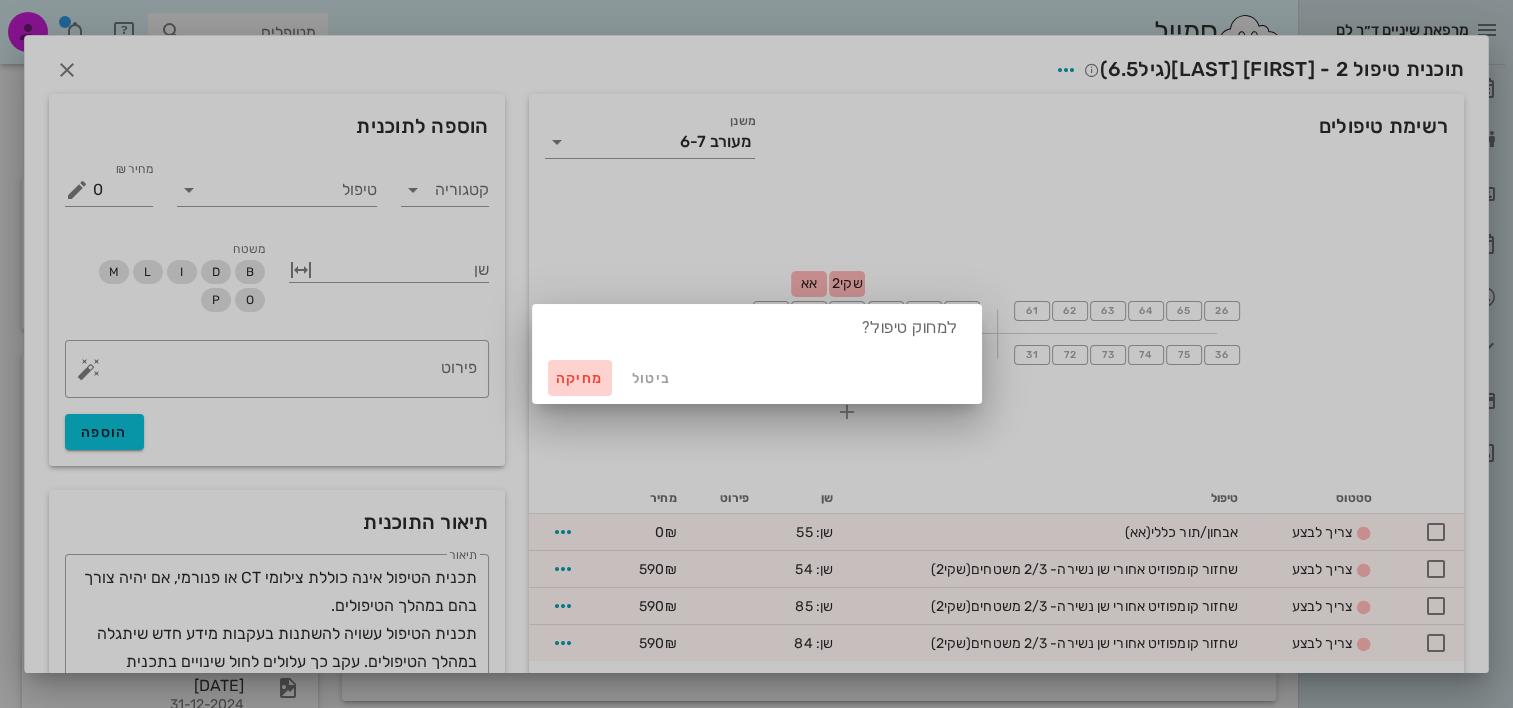 click on "מחיקה" at bounding box center (580, 378) 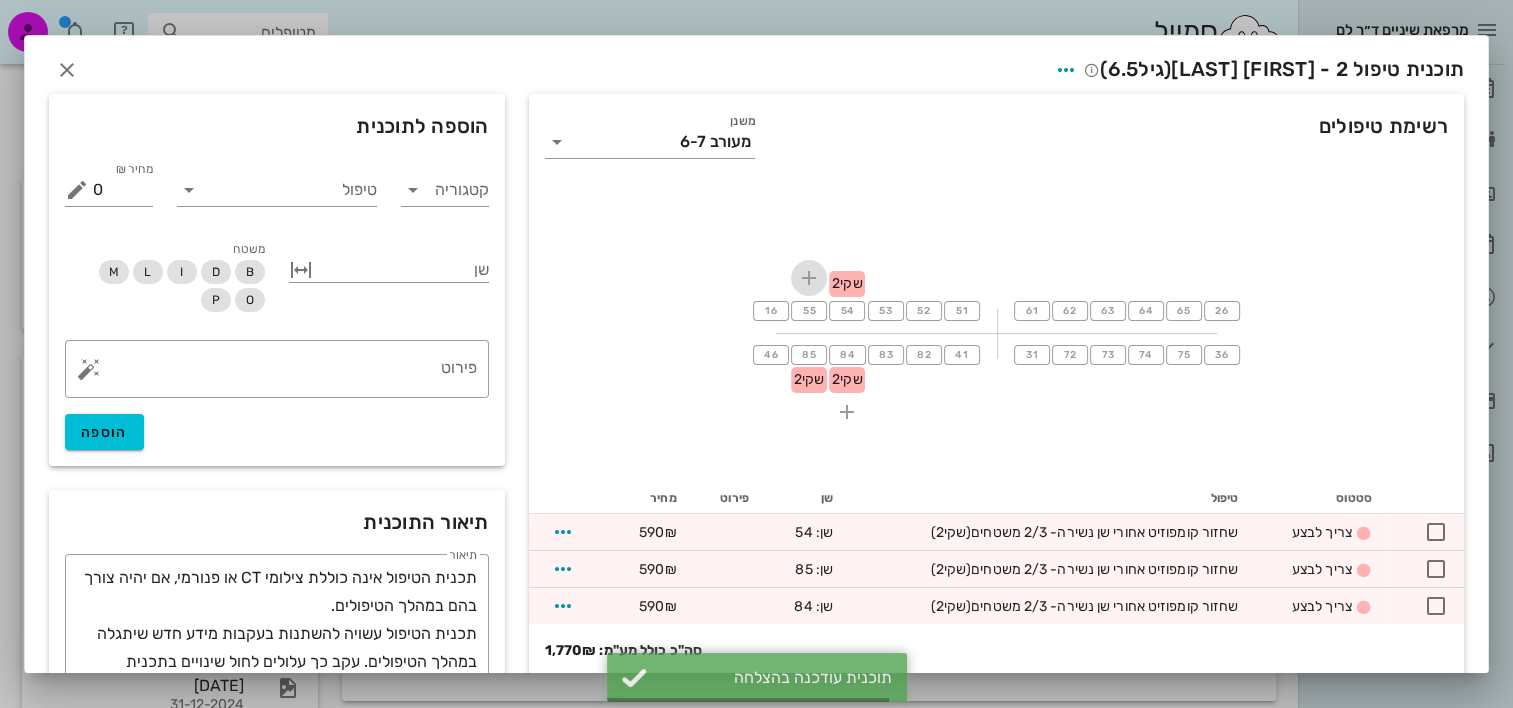 click at bounding box center [809, 278] 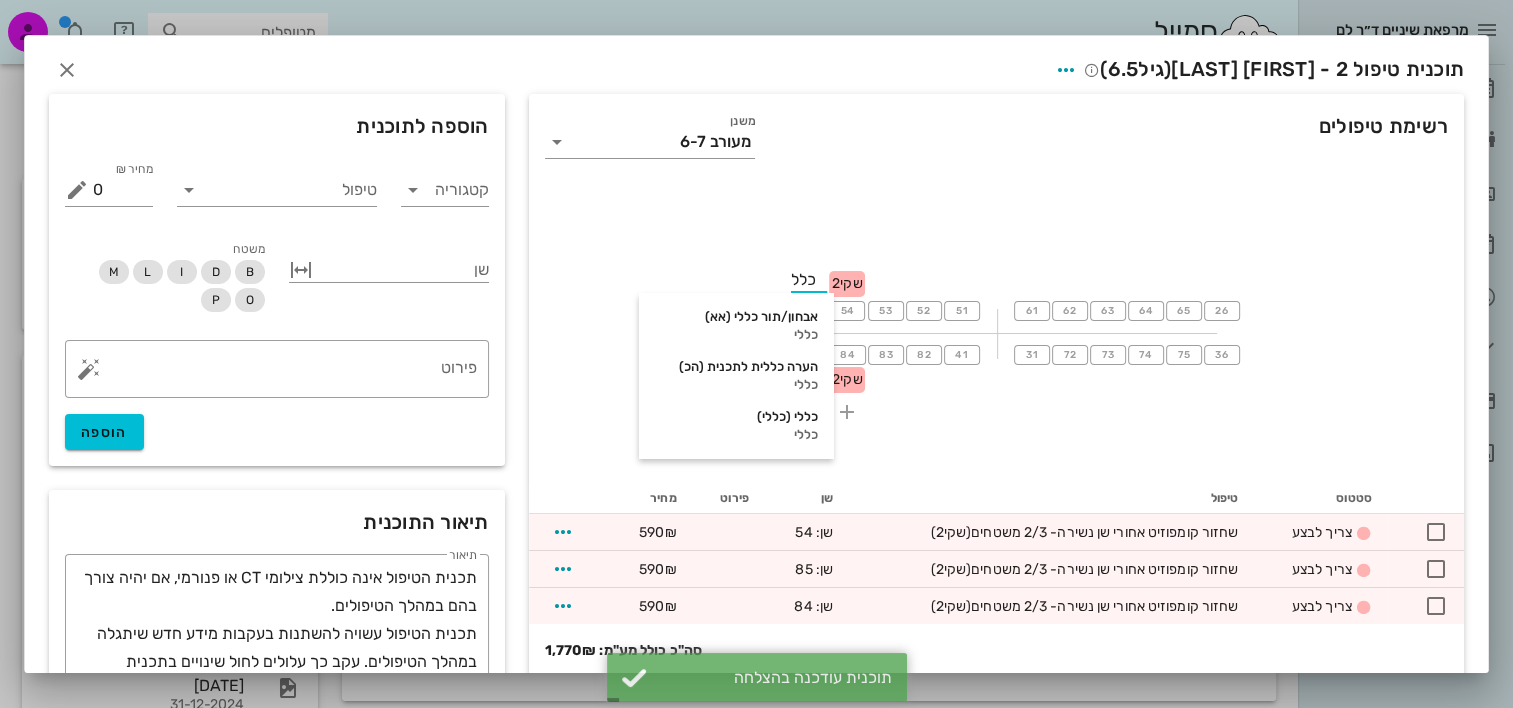 type on "כללי" 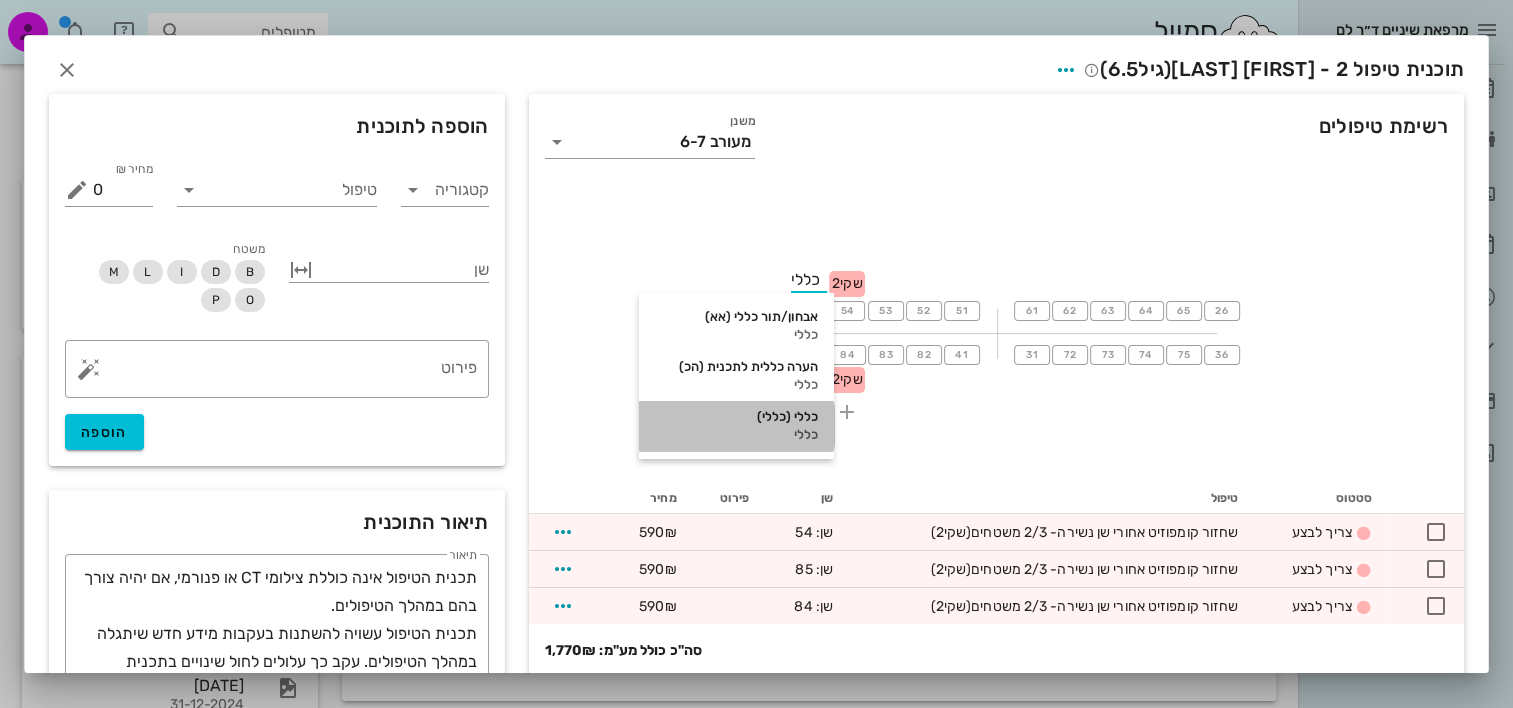 click on "כללי
(כללי) כללי" at bounding box center [822, 426] 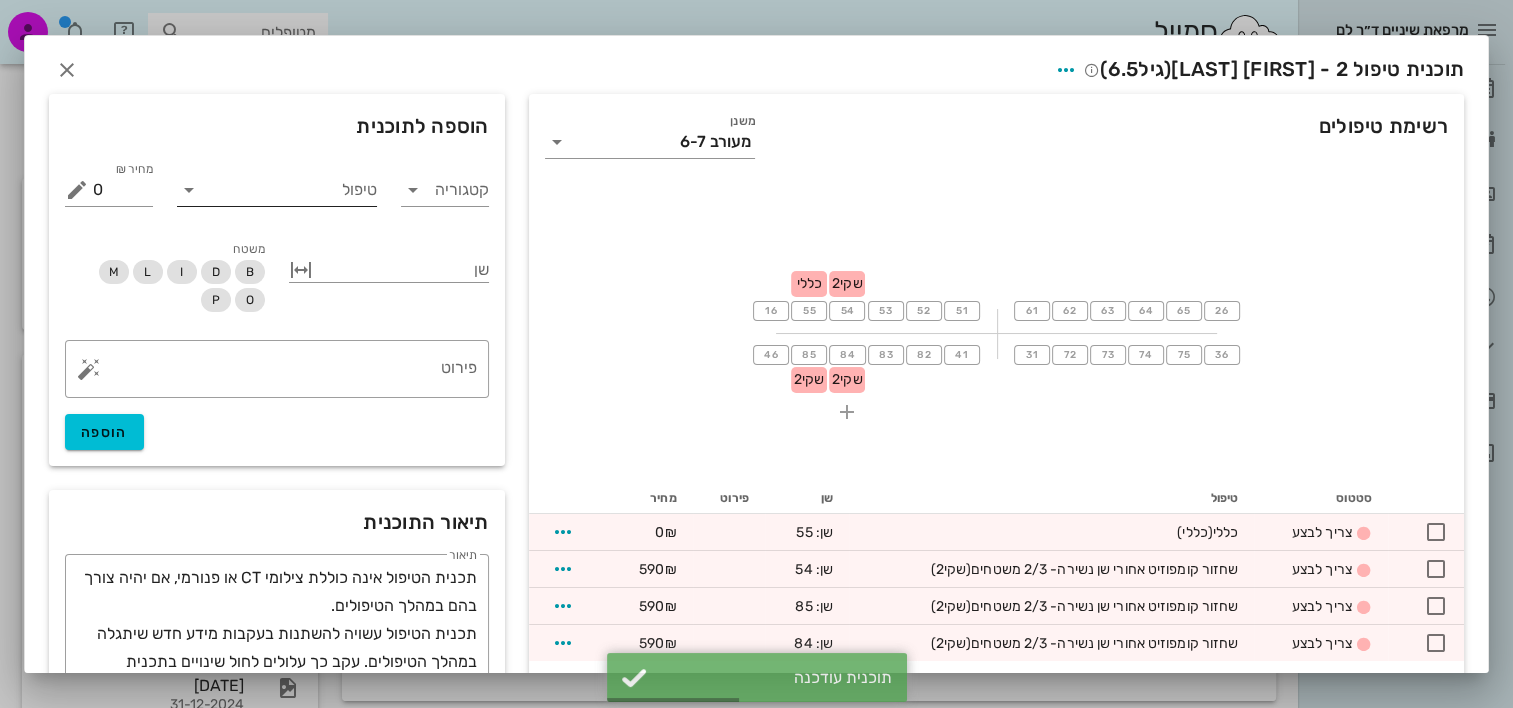 click on "טיפול" at bounding box center (291, 190) 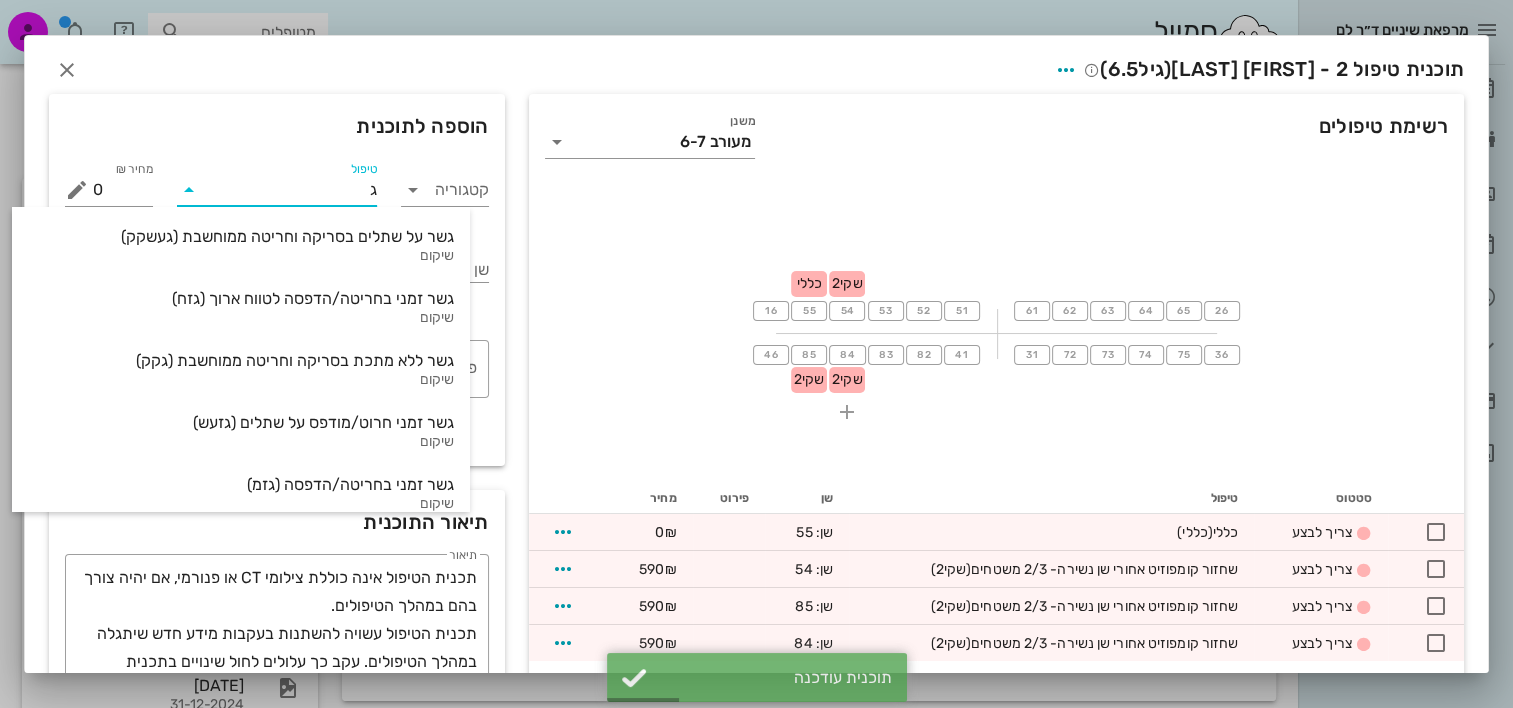 type on "גצ" 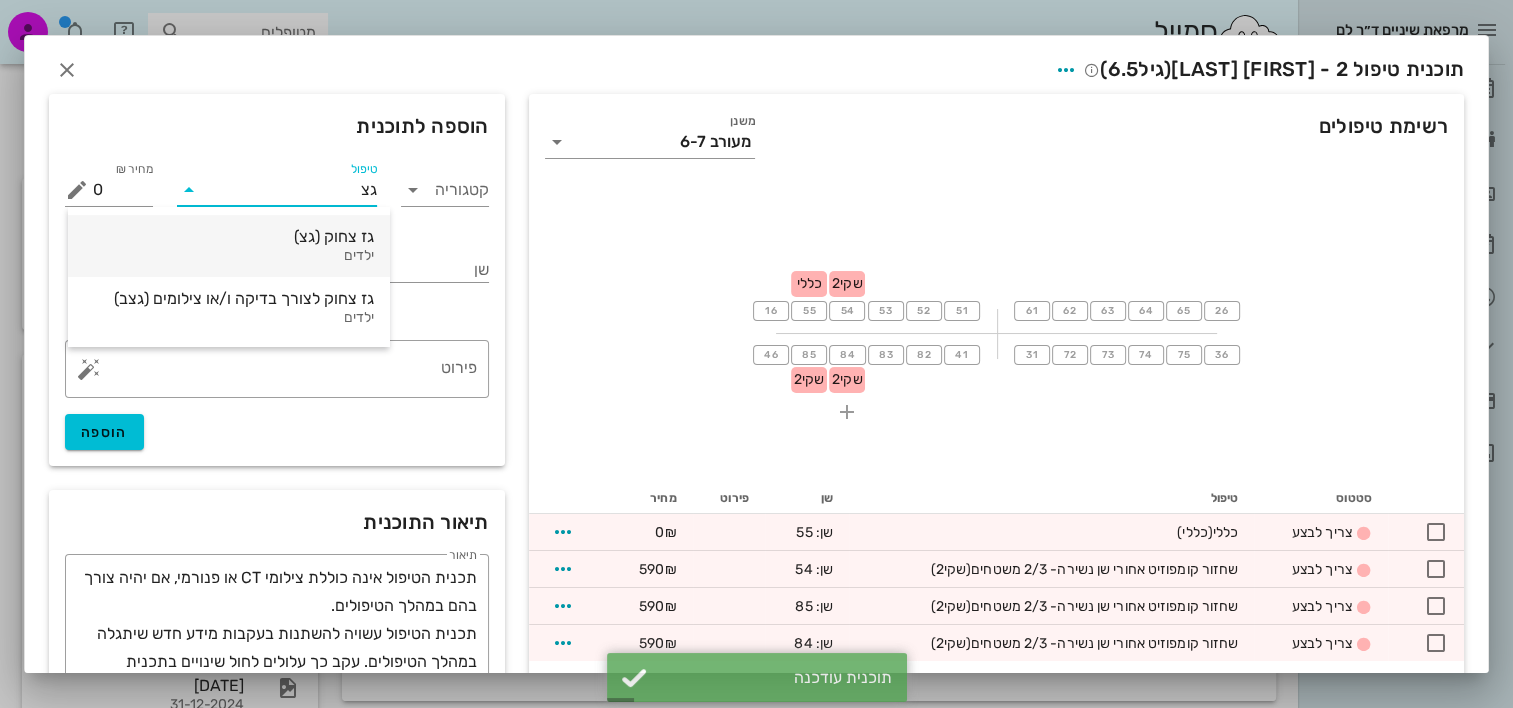 click on "גז צחוק
(גצ)" at bounding box center [229, 236] 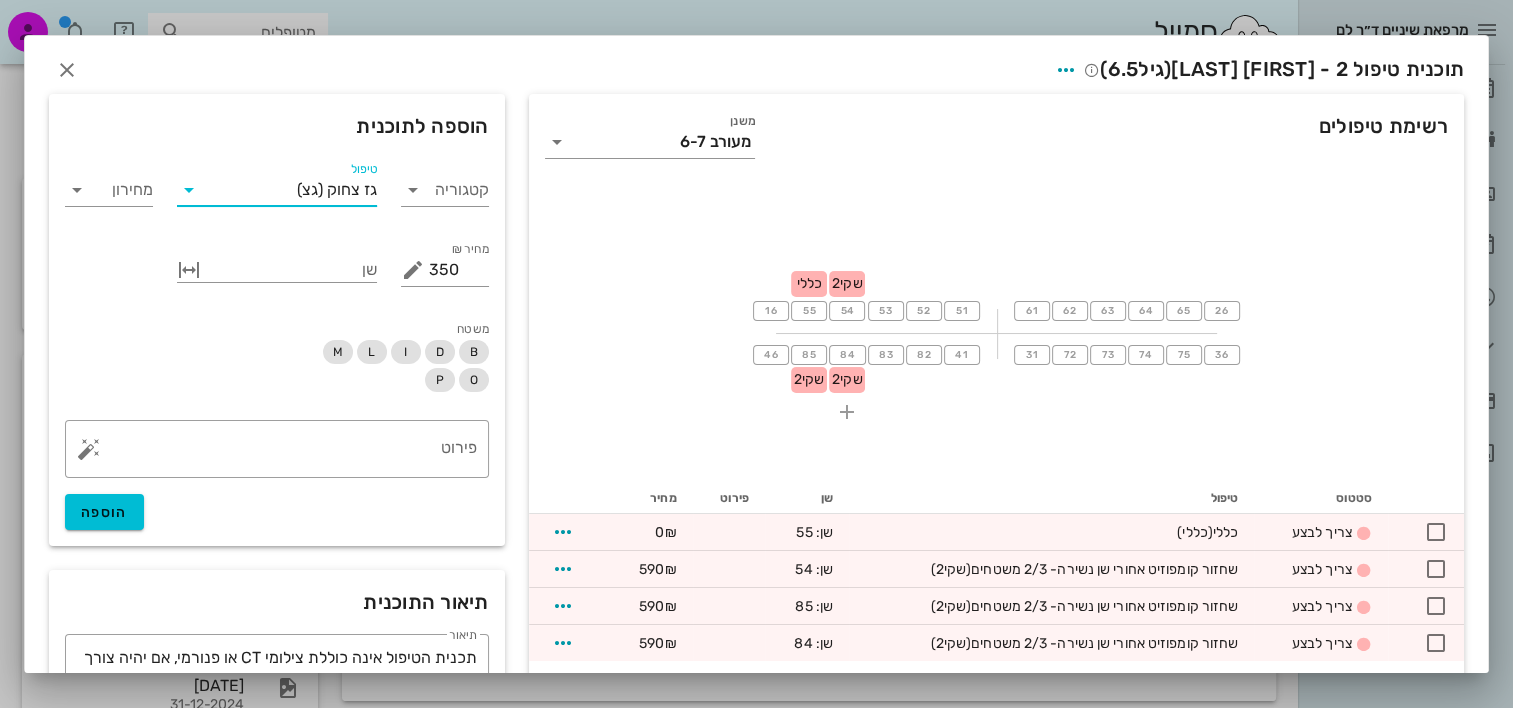 click on "טיפול" at bounding box center (251, 190) 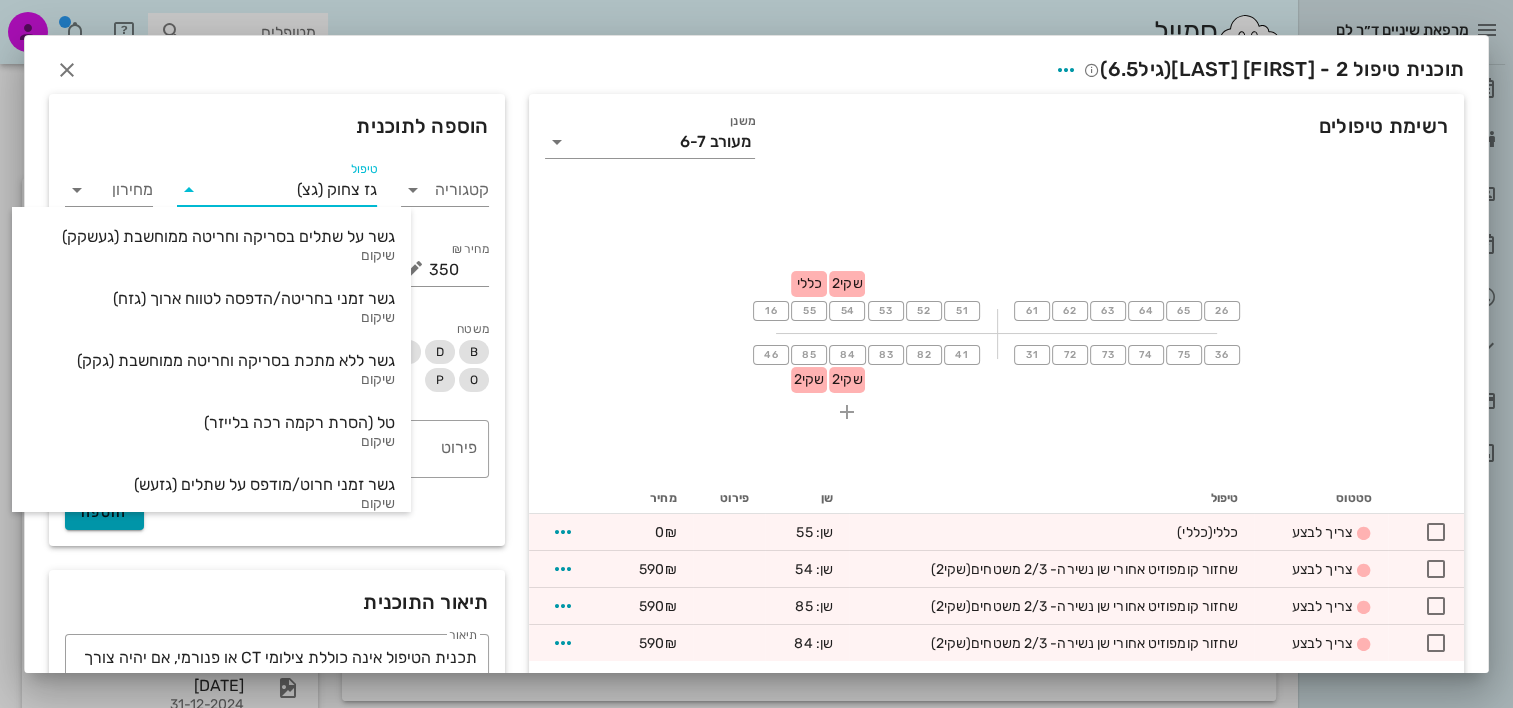 drag, startPoint x: 141, startPoint y: 516, endPoint x: 160, endPoint y: 509, distance: 20.248457 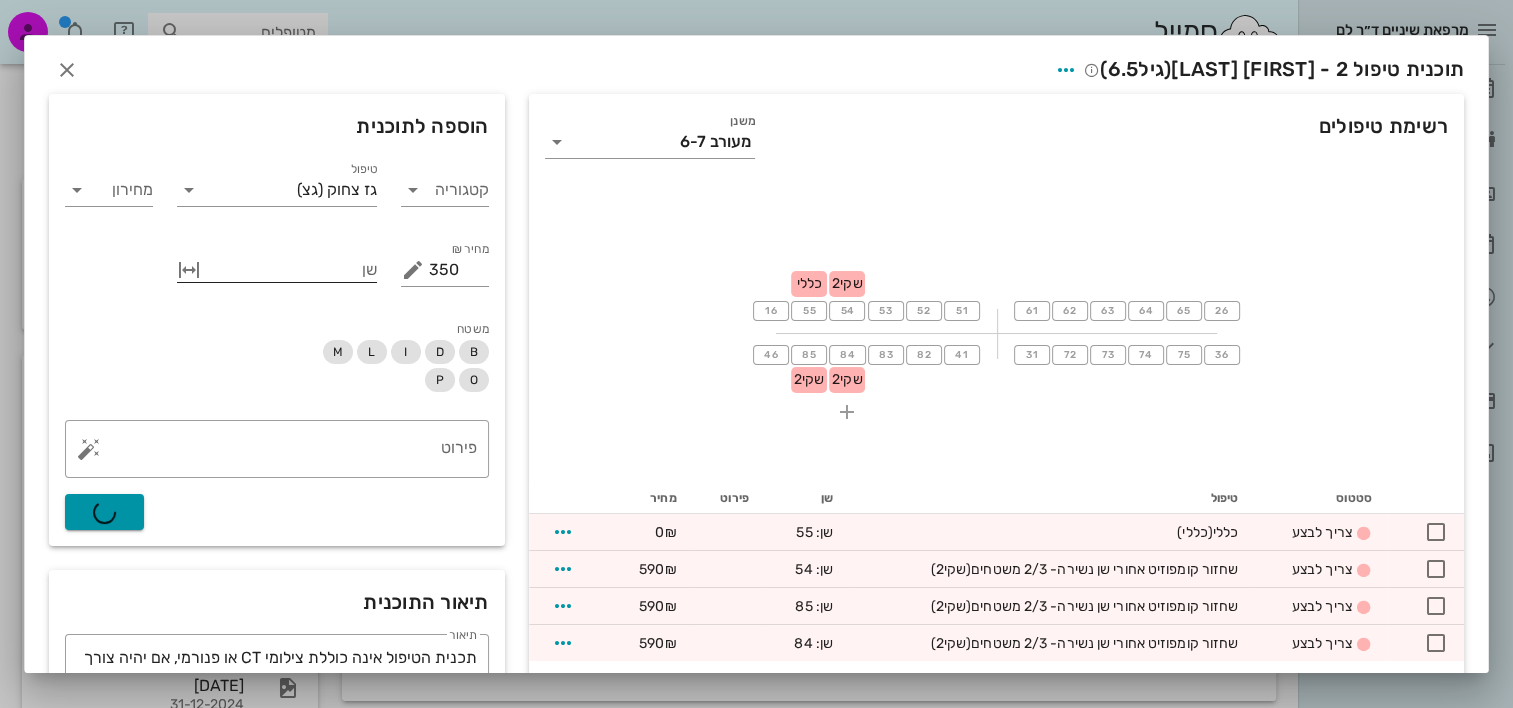 type on "0" 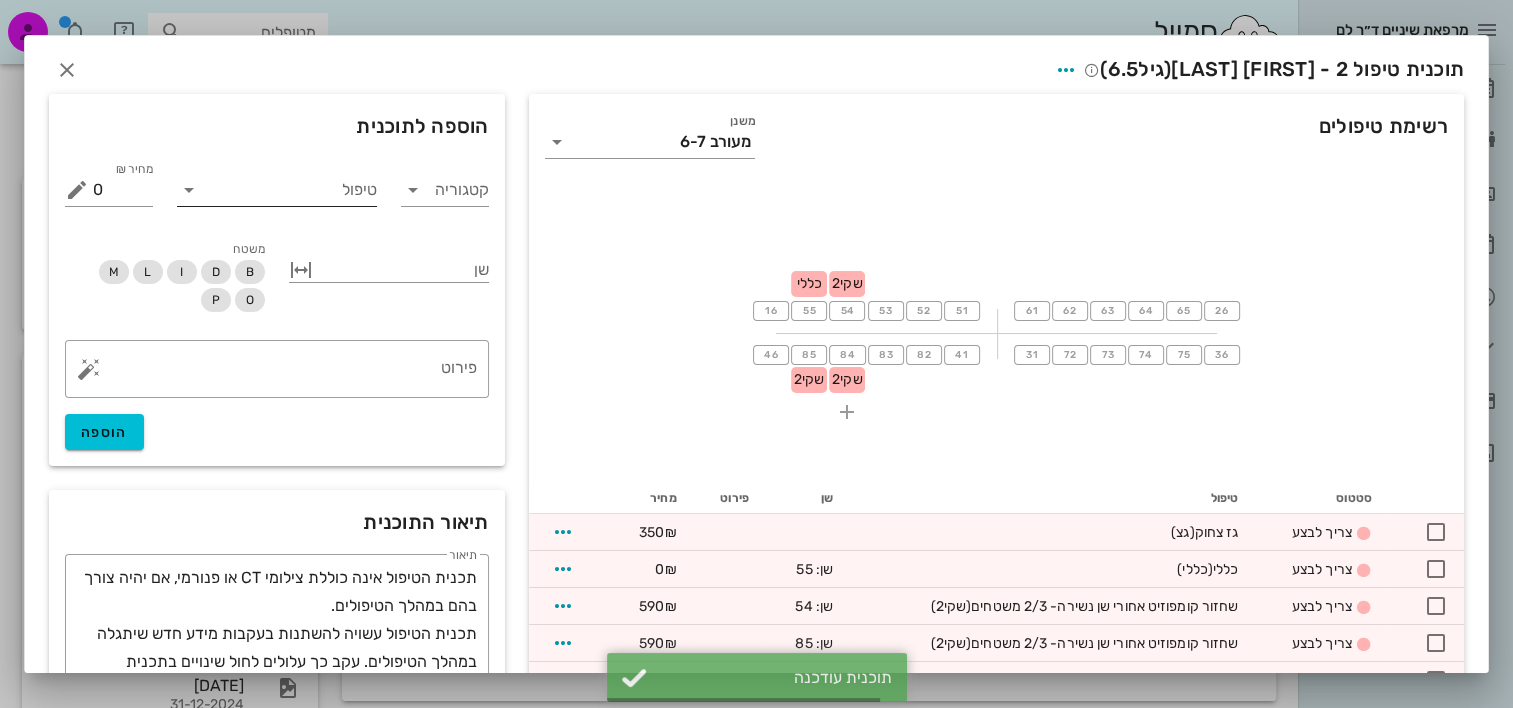 click on "טיפול" at bounding box center (291, 190) 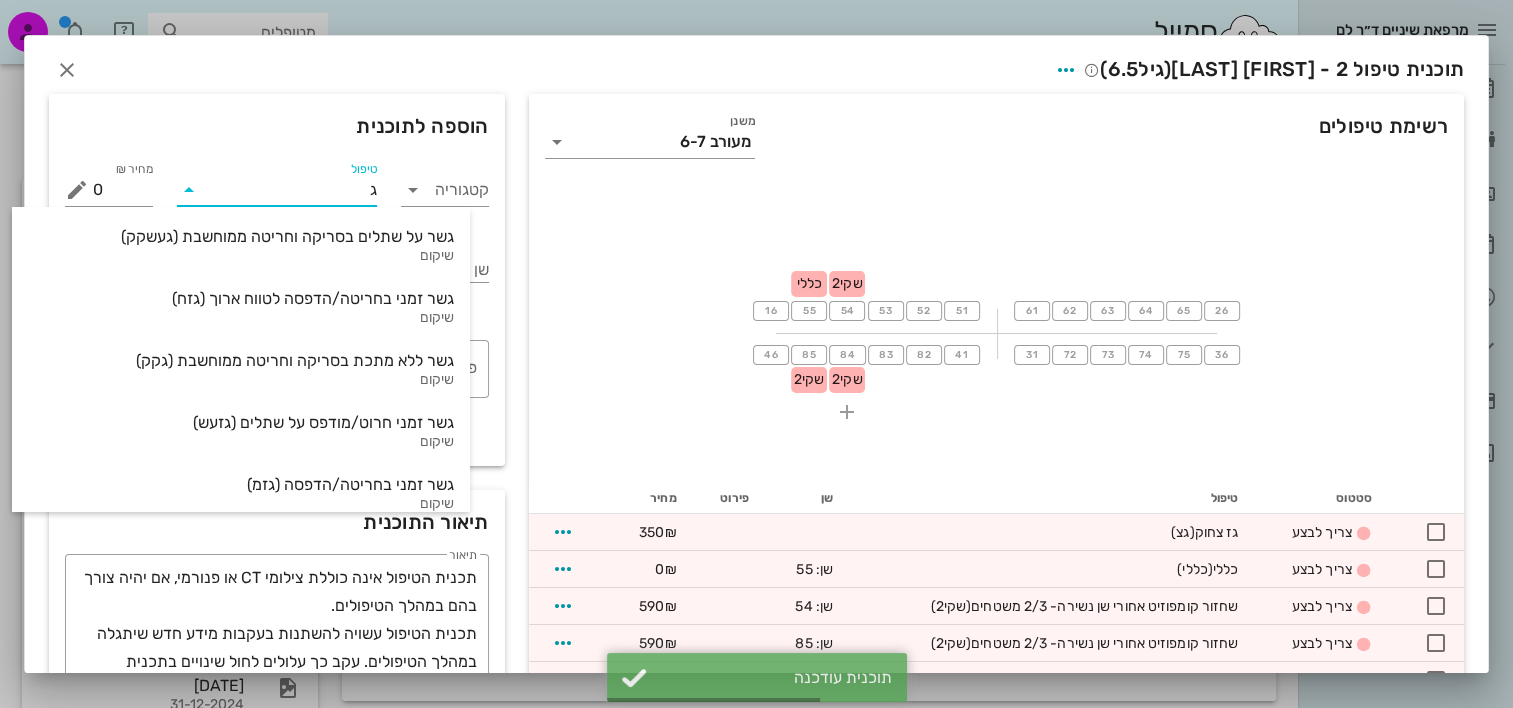 type on "גצ" 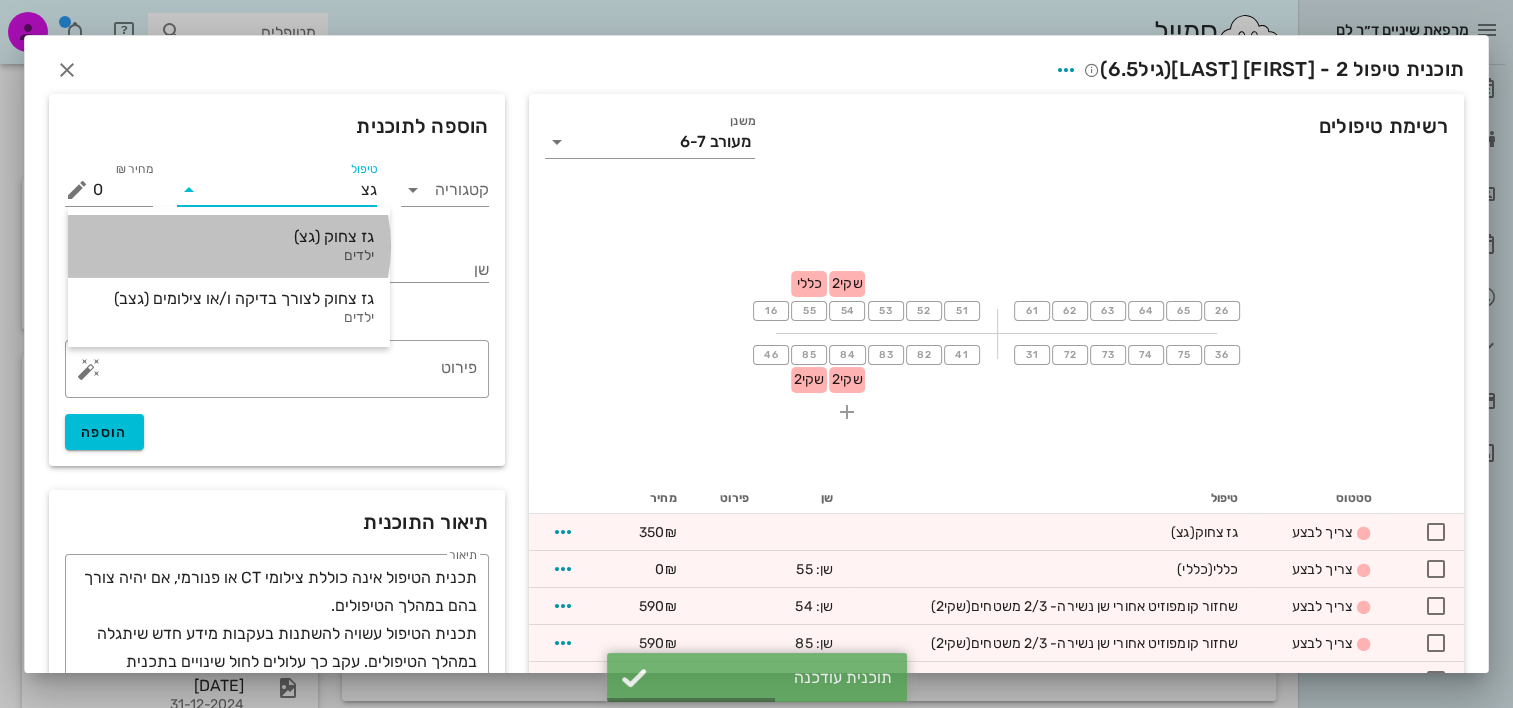click on "גז צחוק
(גצ)" at bounding box center [229, 236] 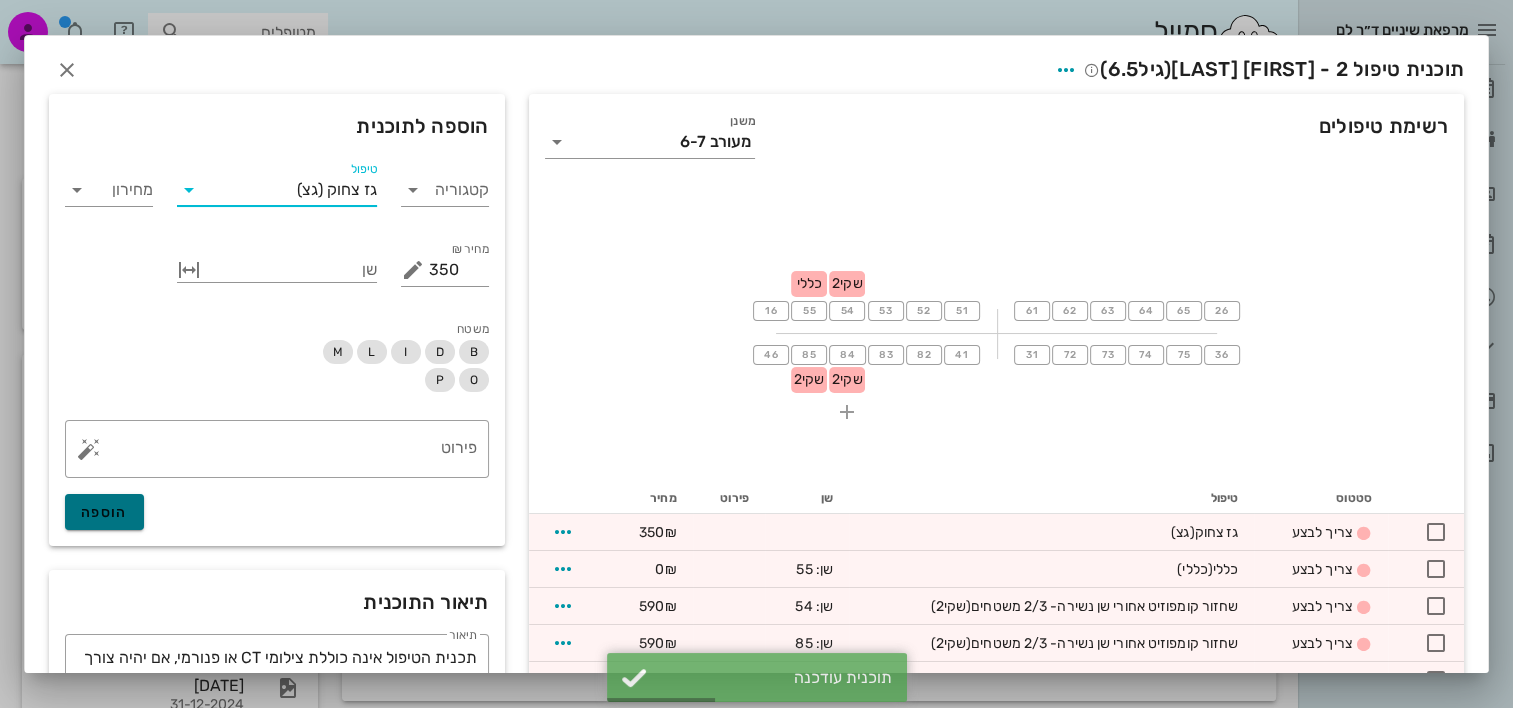 click on "הוספה" at bounding box center [104, 512] 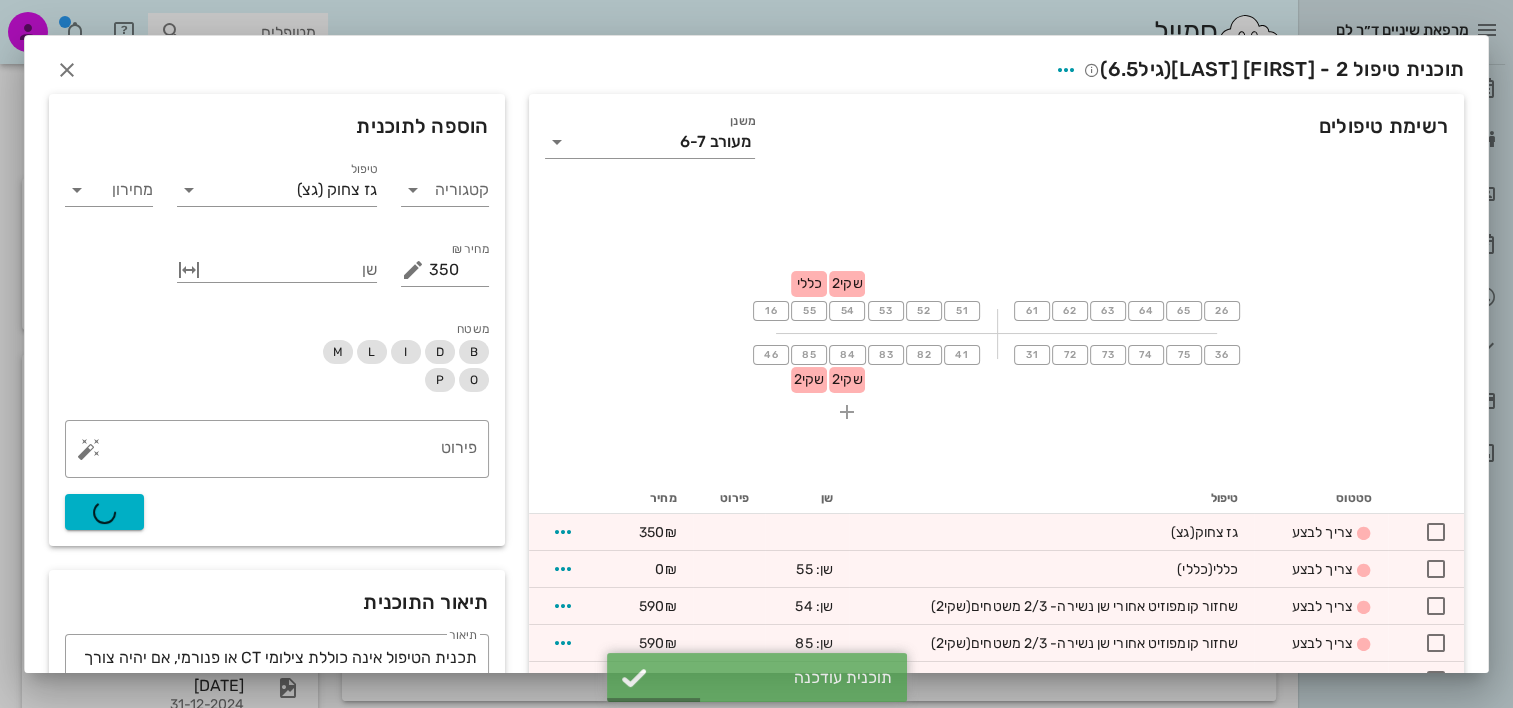 type on "0" 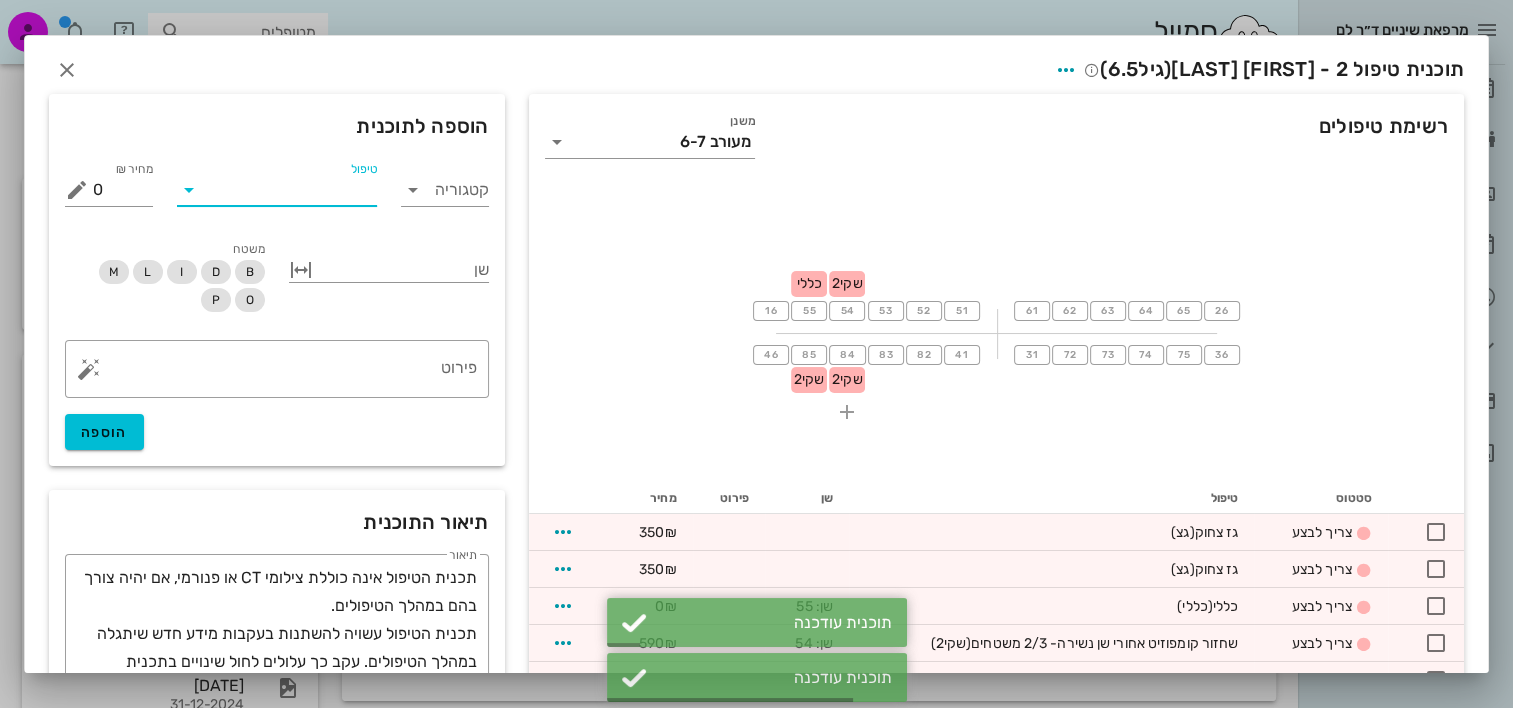 click on "טיפול" at bounding box center (291, 190) 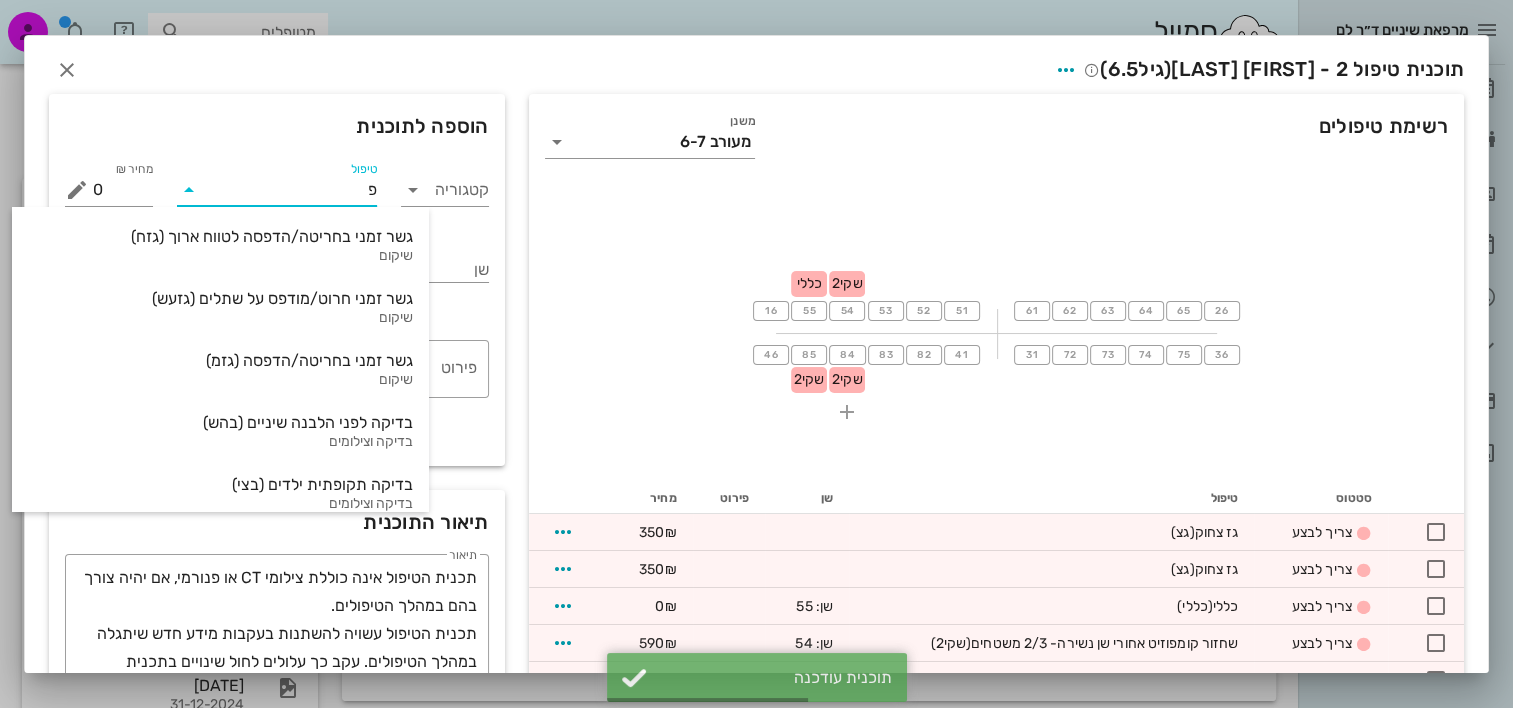 type on "פל" 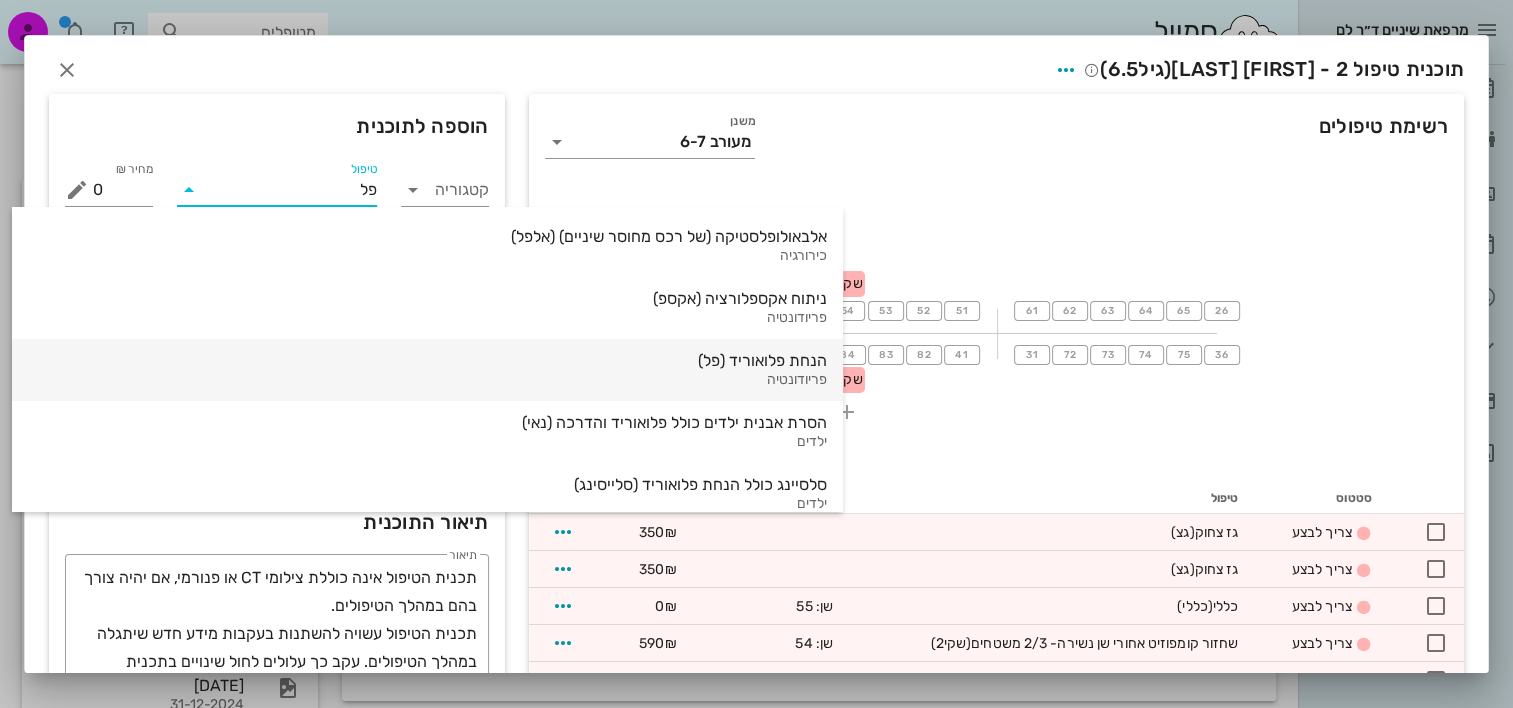 click on "הנחת פלואוריד
(פל)" at bounding box center [427, 360] 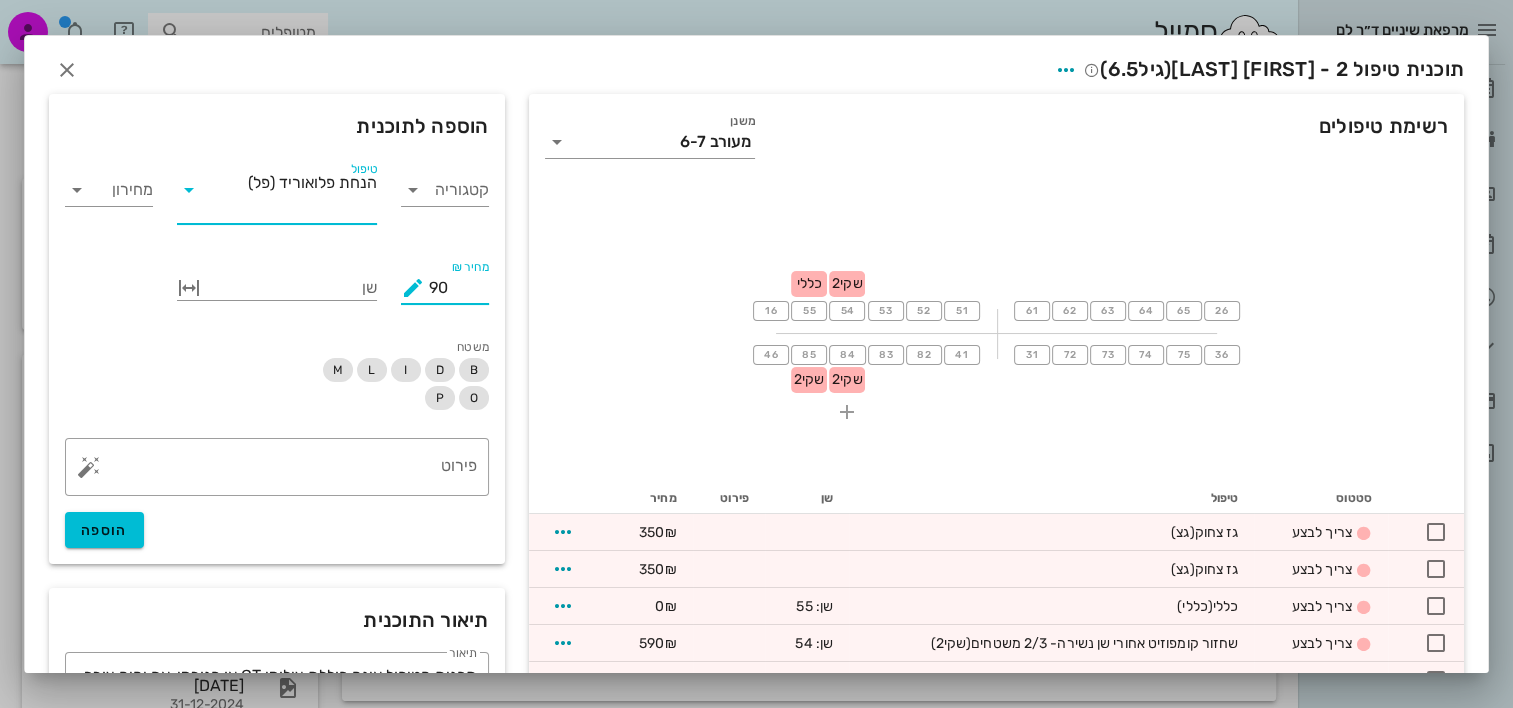 drag, startPoint x: 461, startPoint y: 299, endPoint x: 411, endPoint y: 297, distance: 50.039986 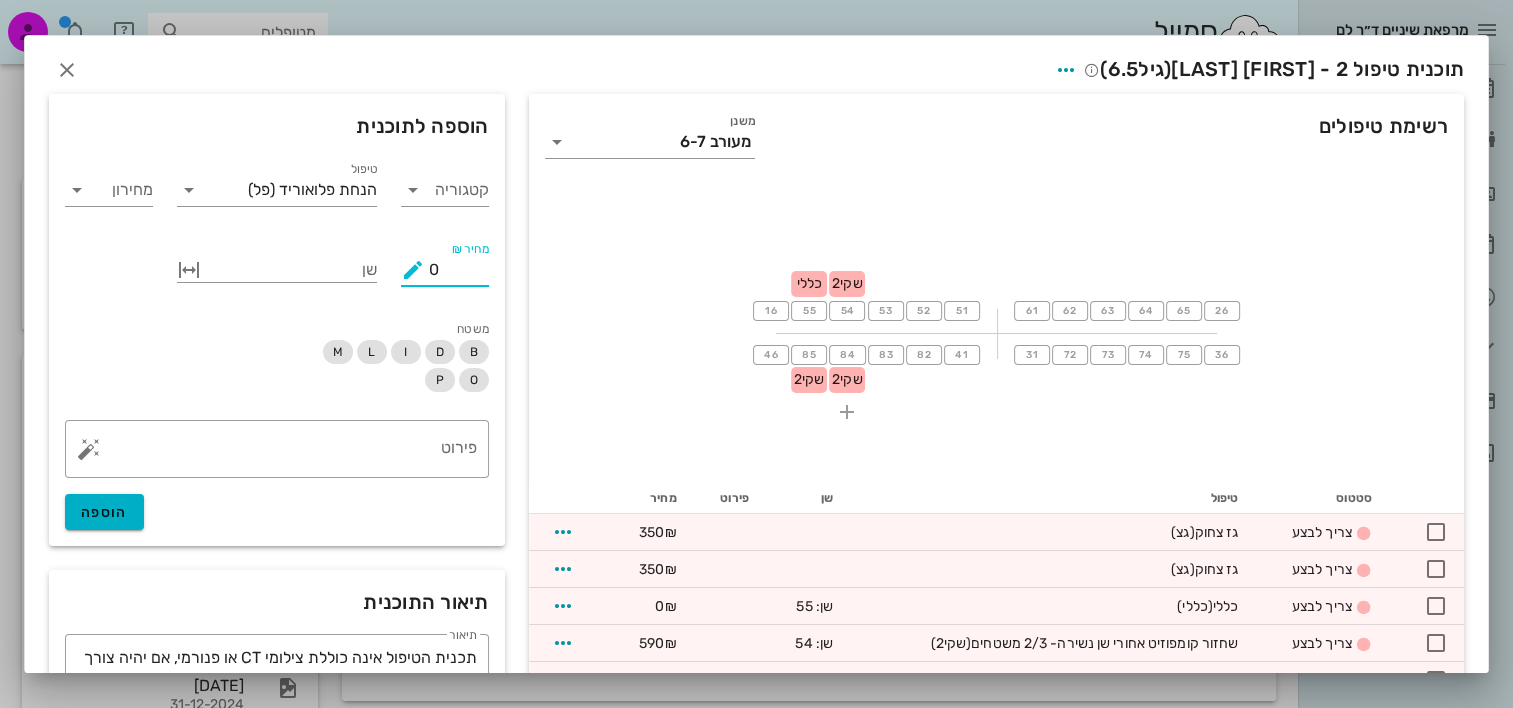 type on "0" 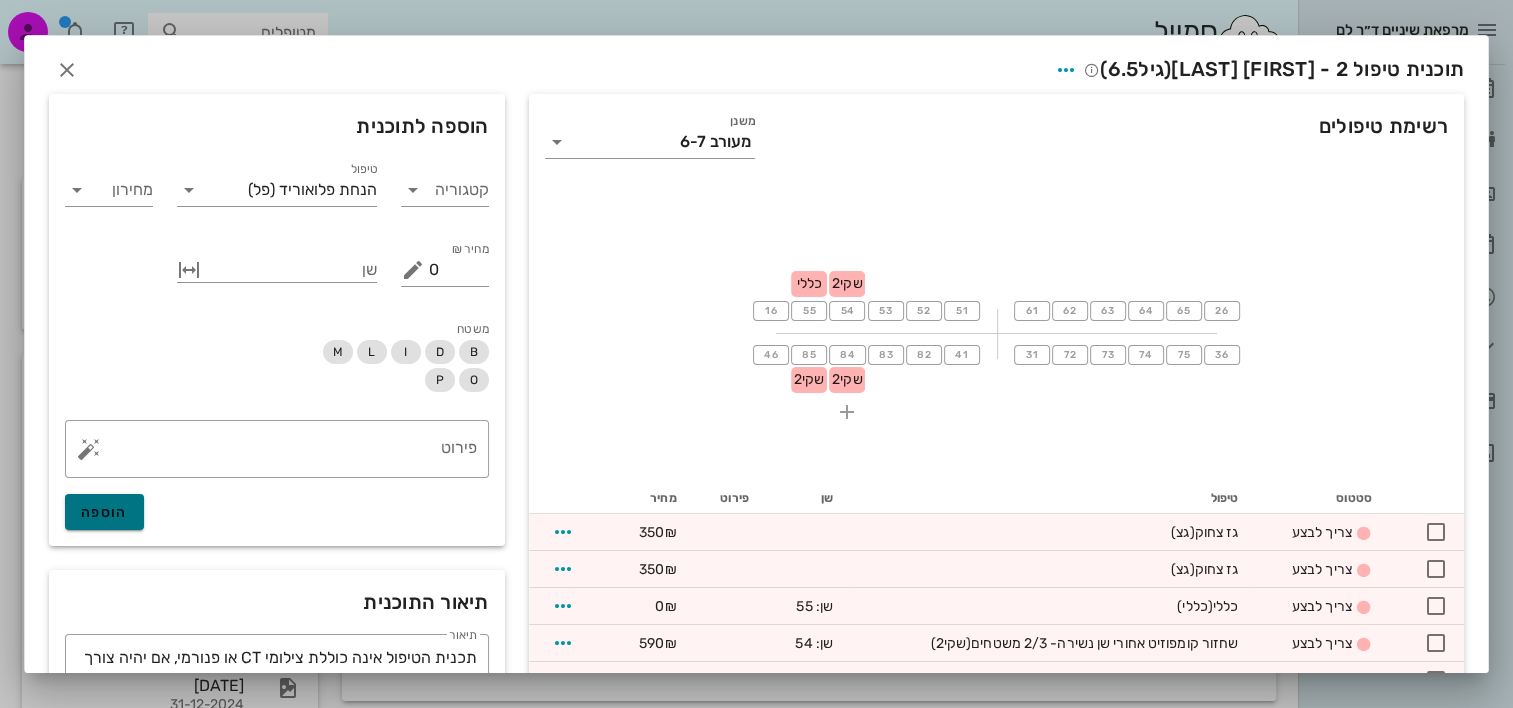 click on "הוספה" at bounding box center [104, 512] 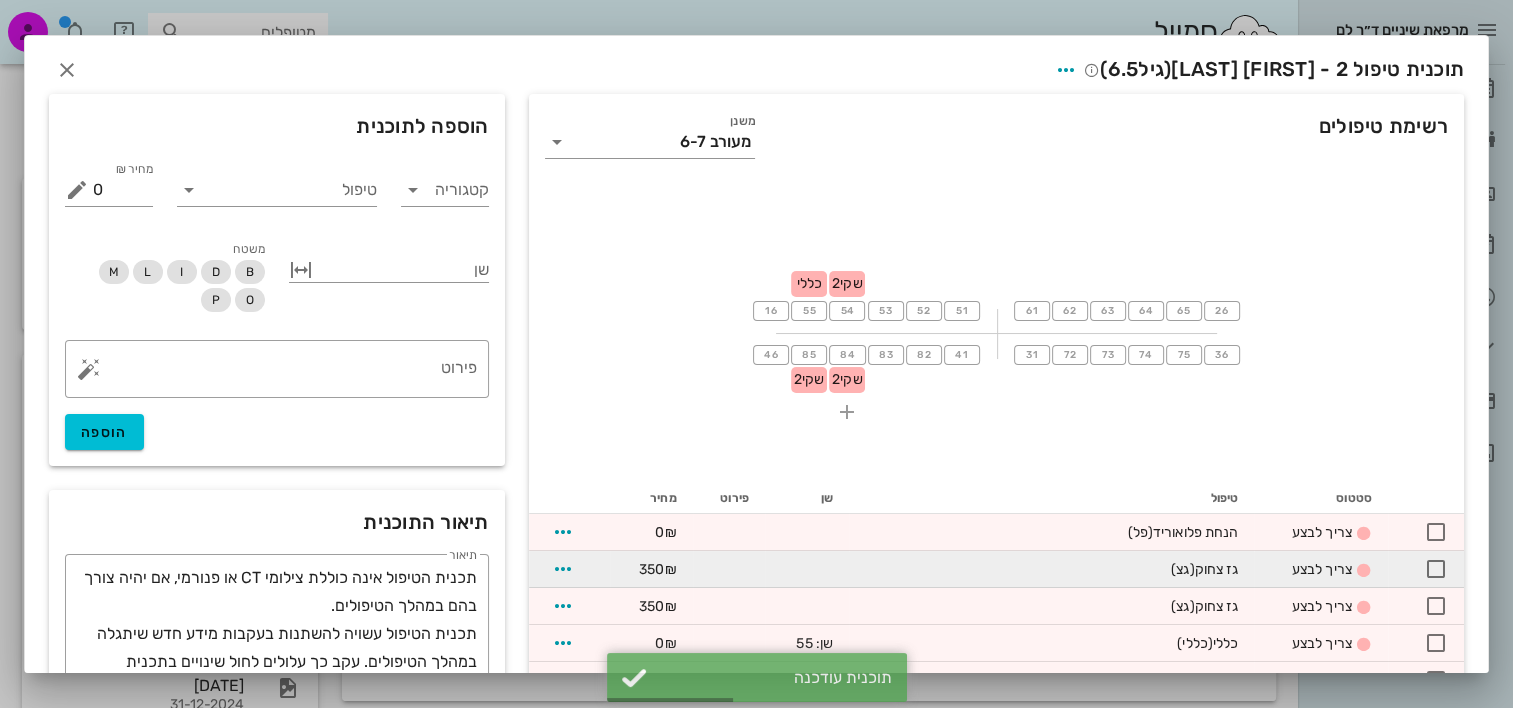 scroll, scrollTop: 172, scrollLeft: 0, axis: vertical 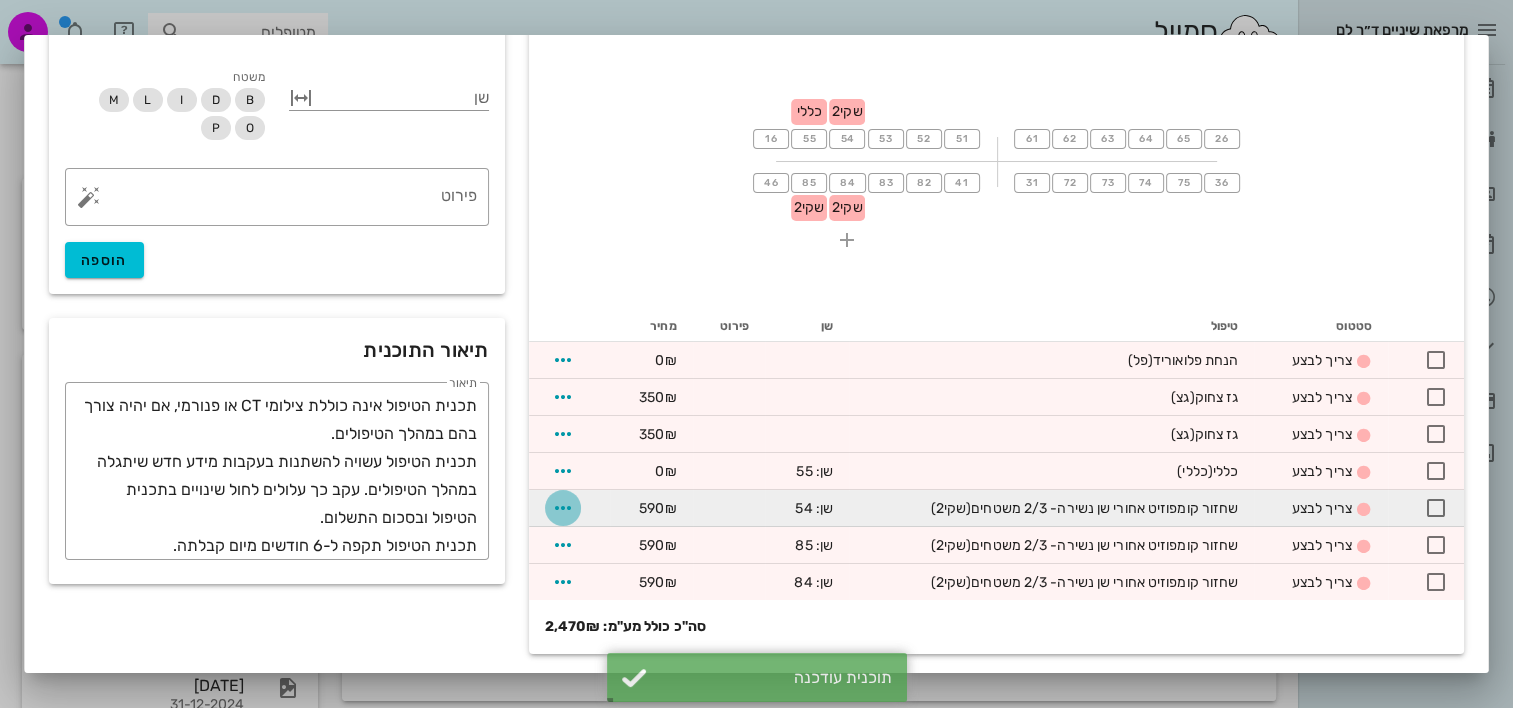 click at bounding box center (563, 508) 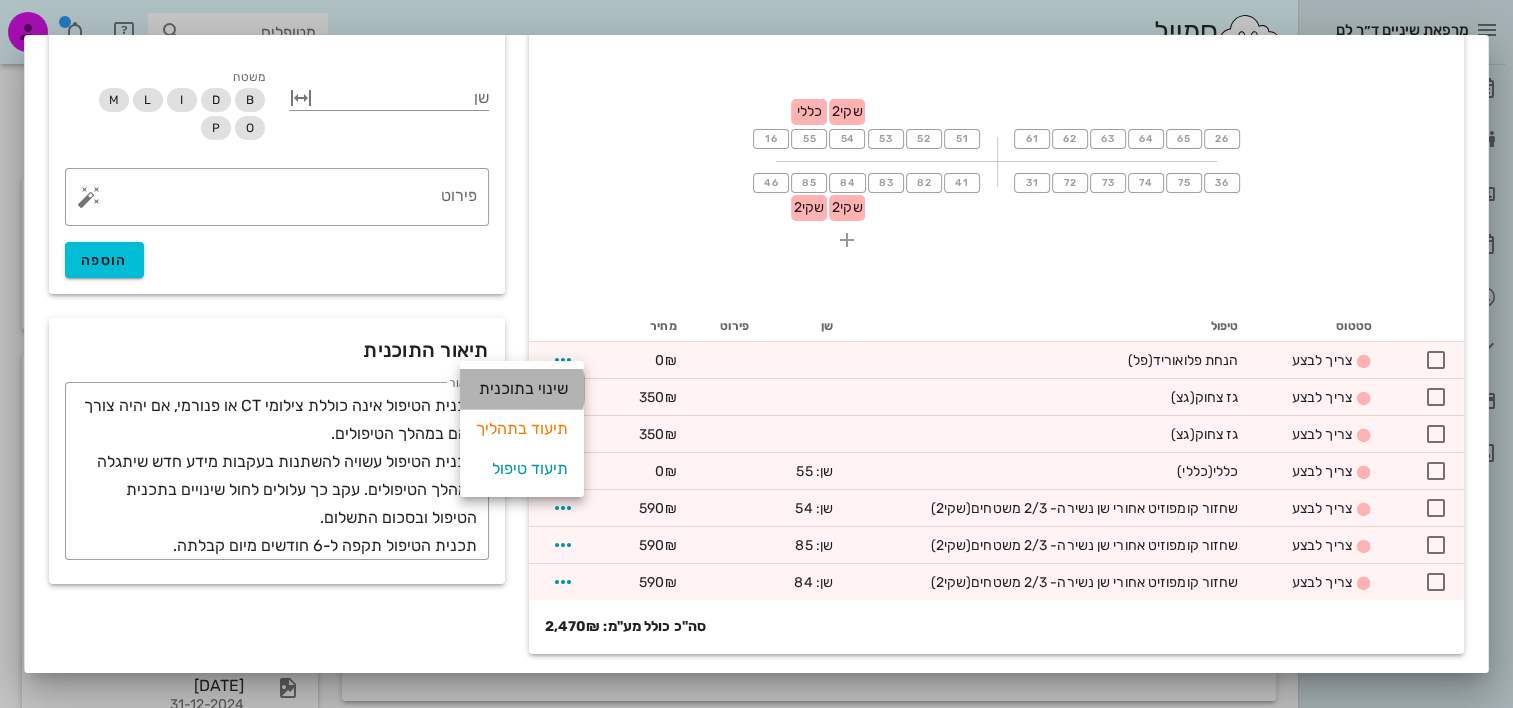 click on "שינוי בתוכנית" at bounding box center (522, 389) 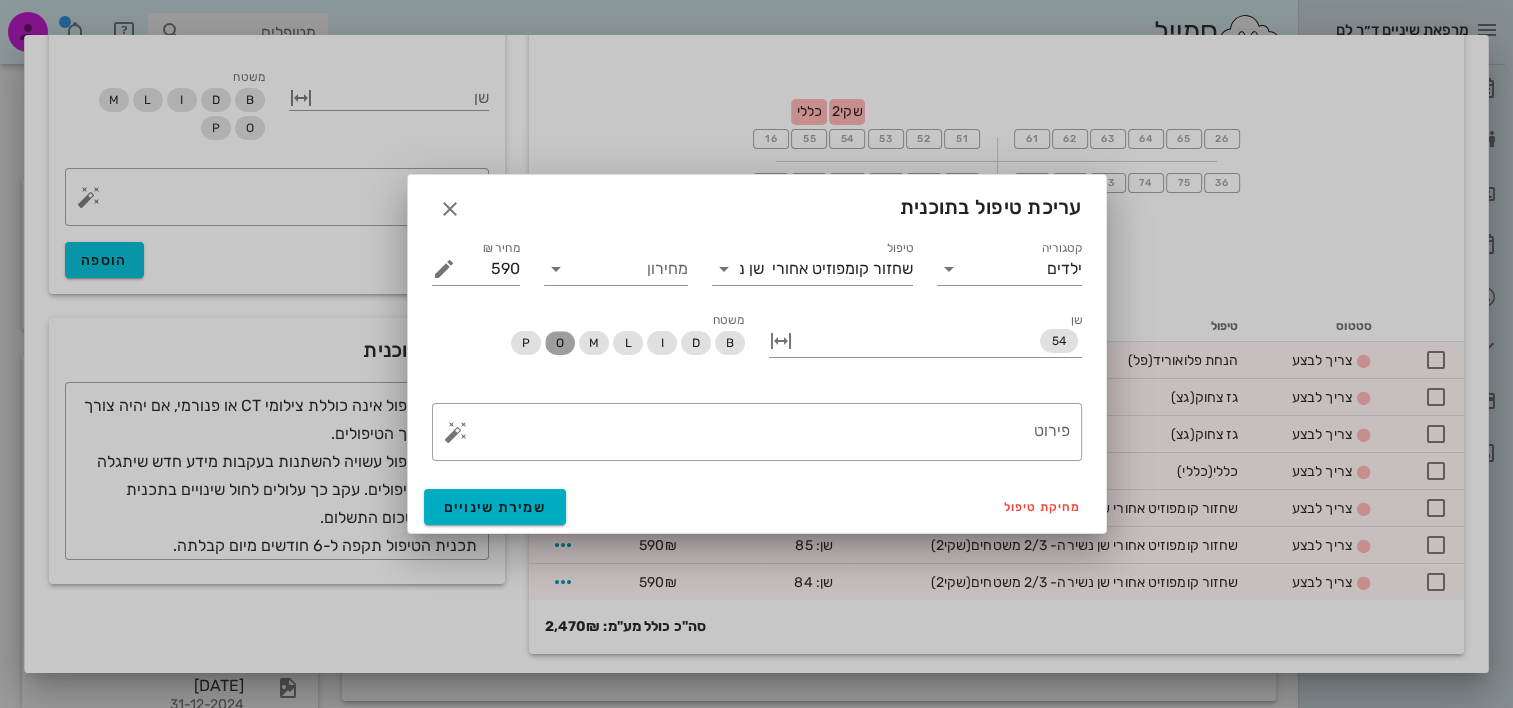 click on "O" at bounding box center [559, 343] 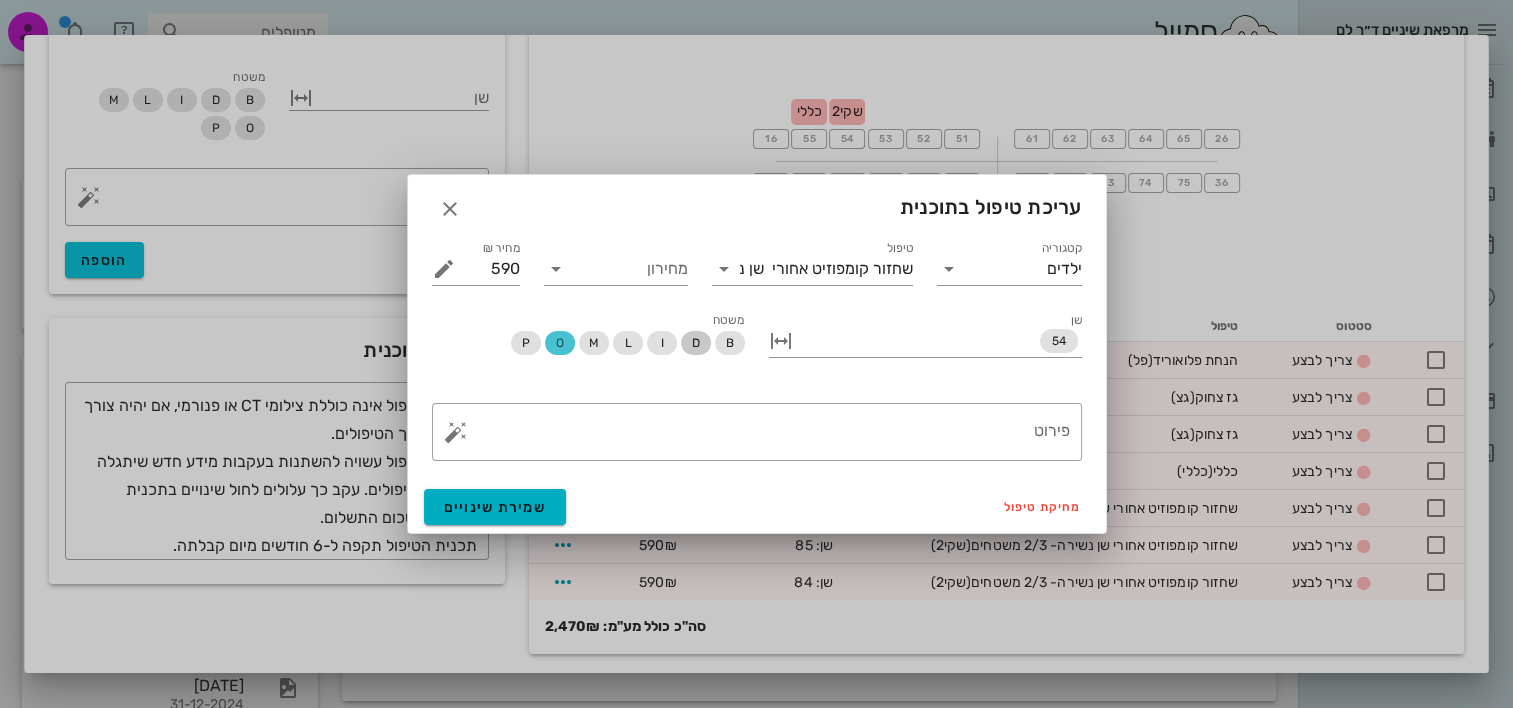click on "D" at bounding box center [696, 343] 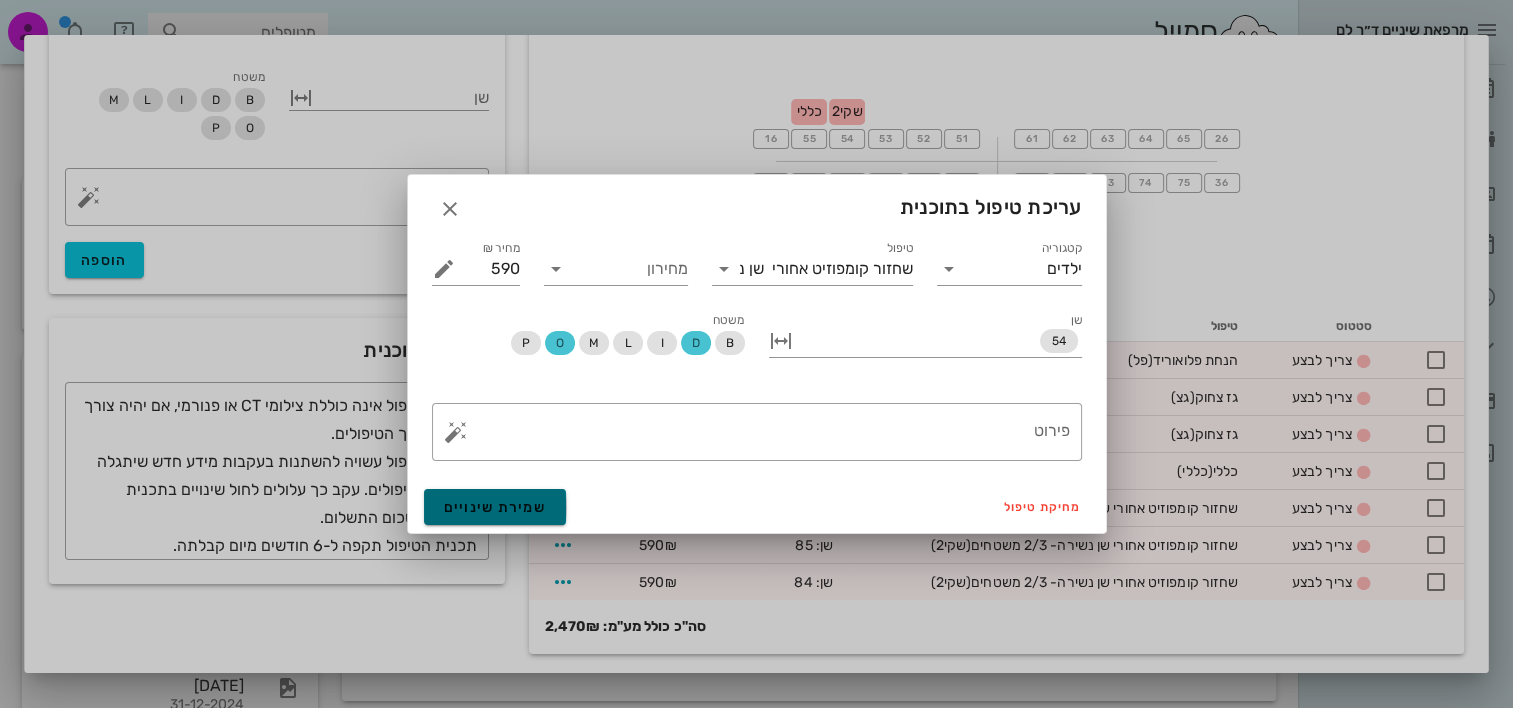 click on "שמירת שינויים" at bounding box center (495, 507) 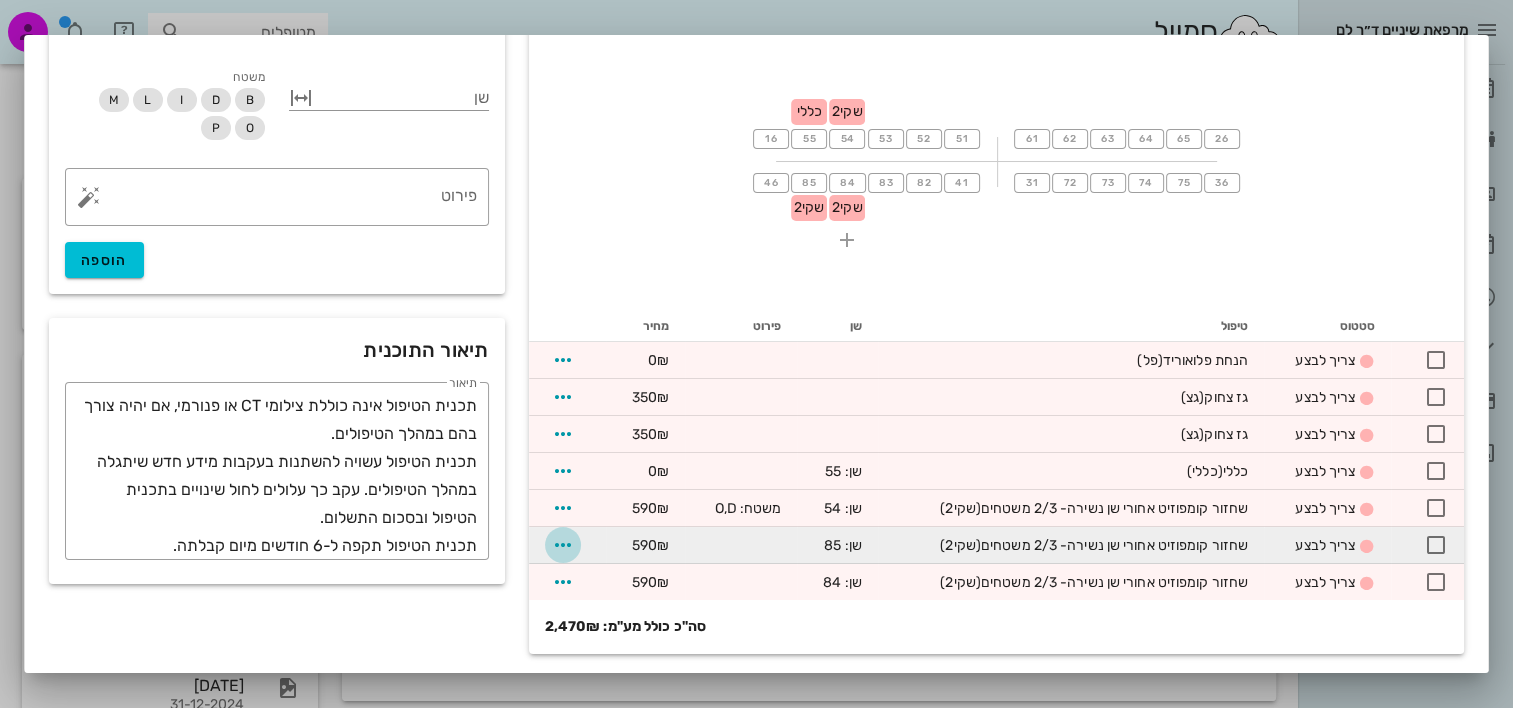 click at bounding box center [563, 545] 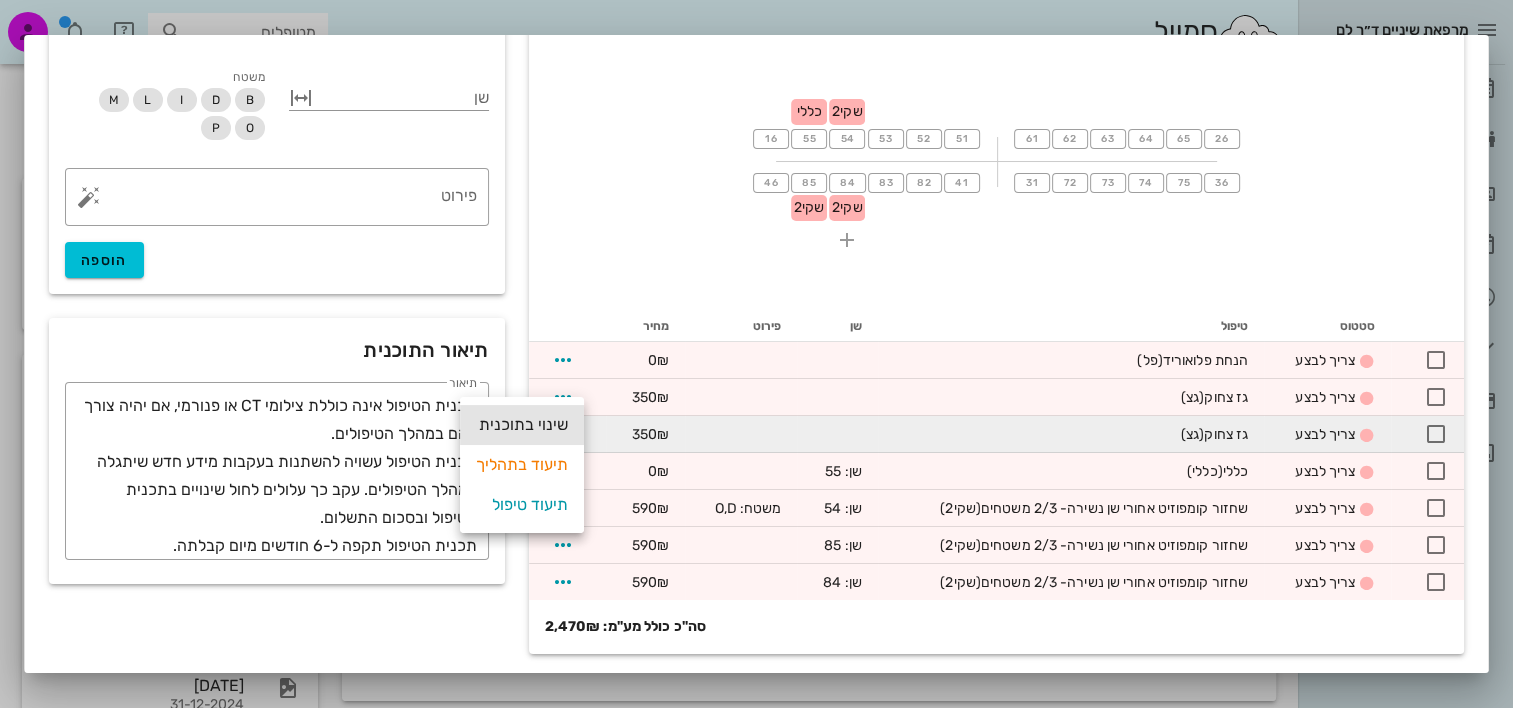 click on "שינוי בתוכנית" at bounding box center [522, 425] 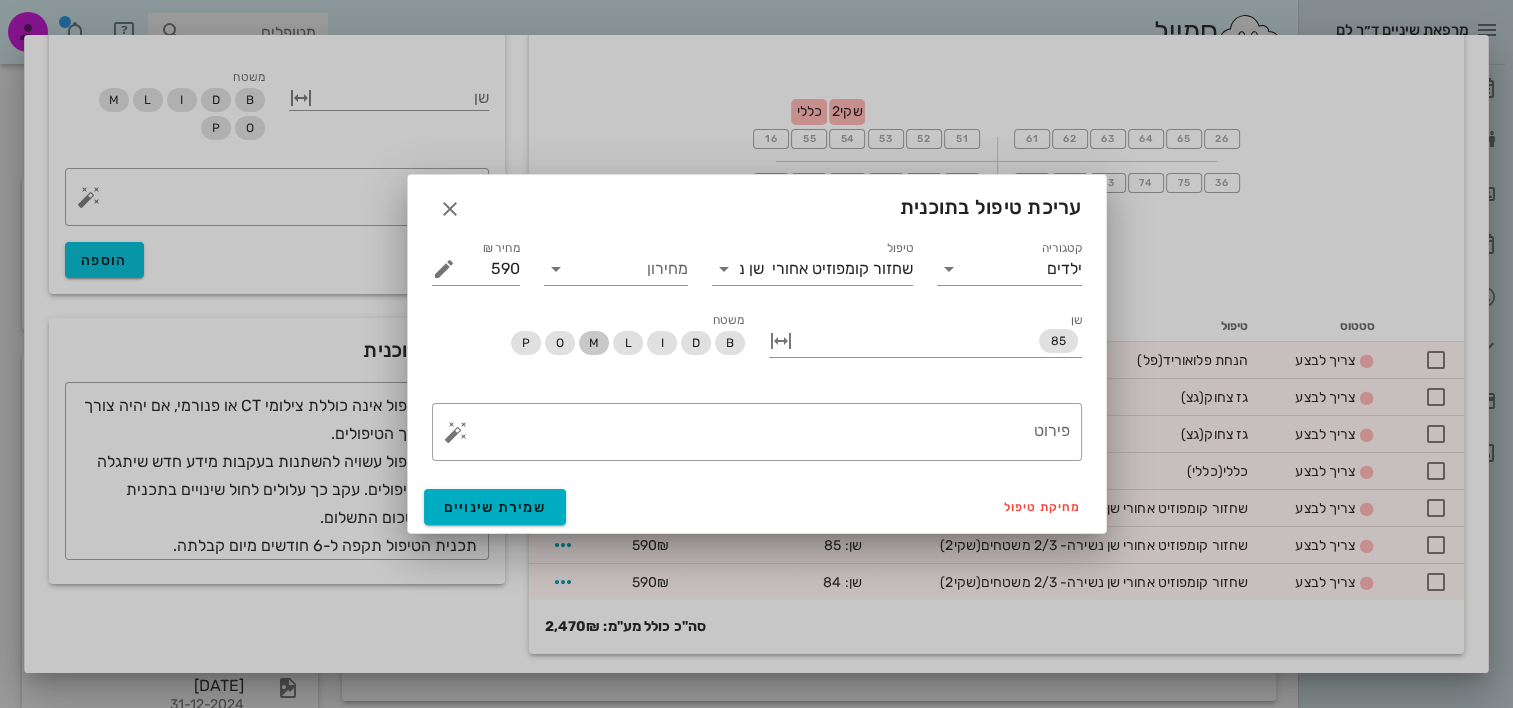 click on "M" at bounding box center [594, 343] 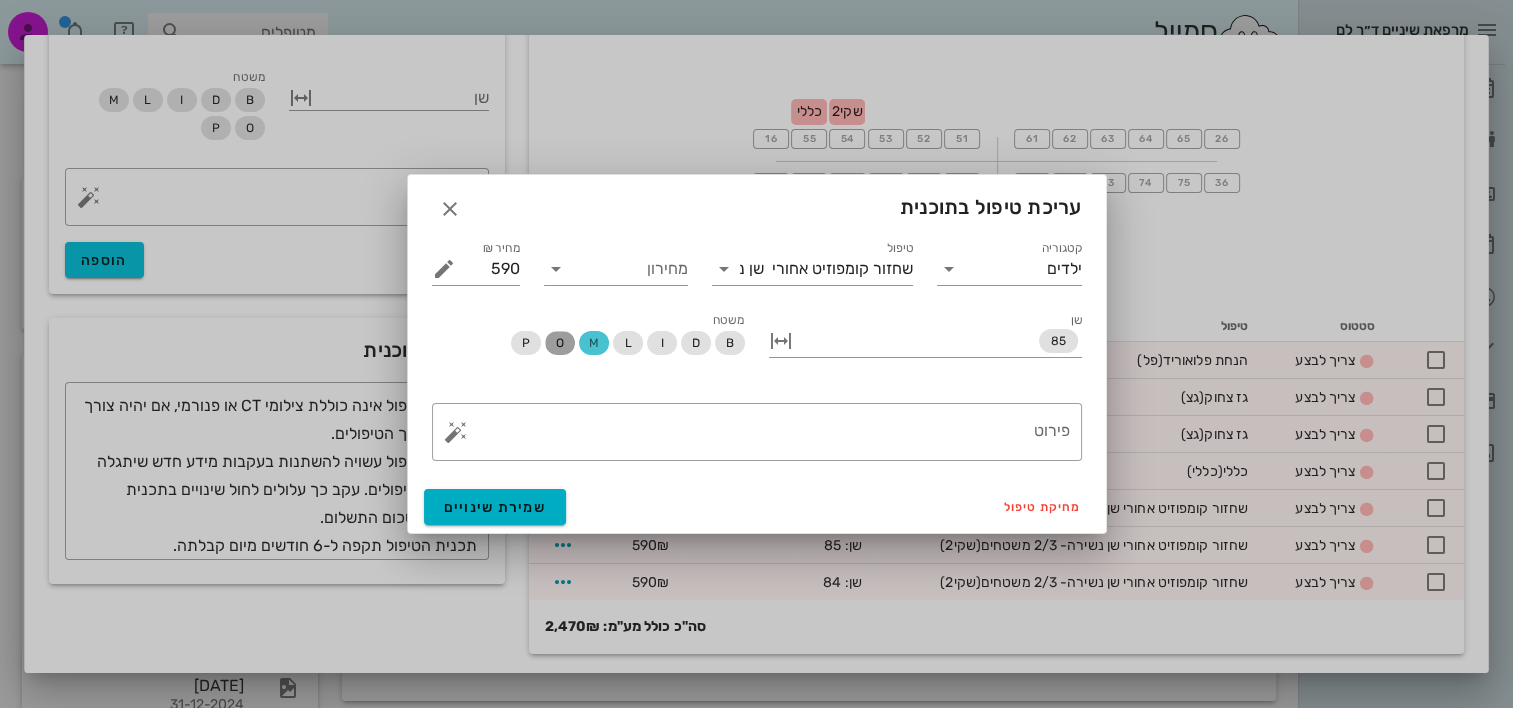 drag, startPoint x: 544, startPoint y: 345, endPoint x: 554, endPoint y: 354, distance: 13.453624 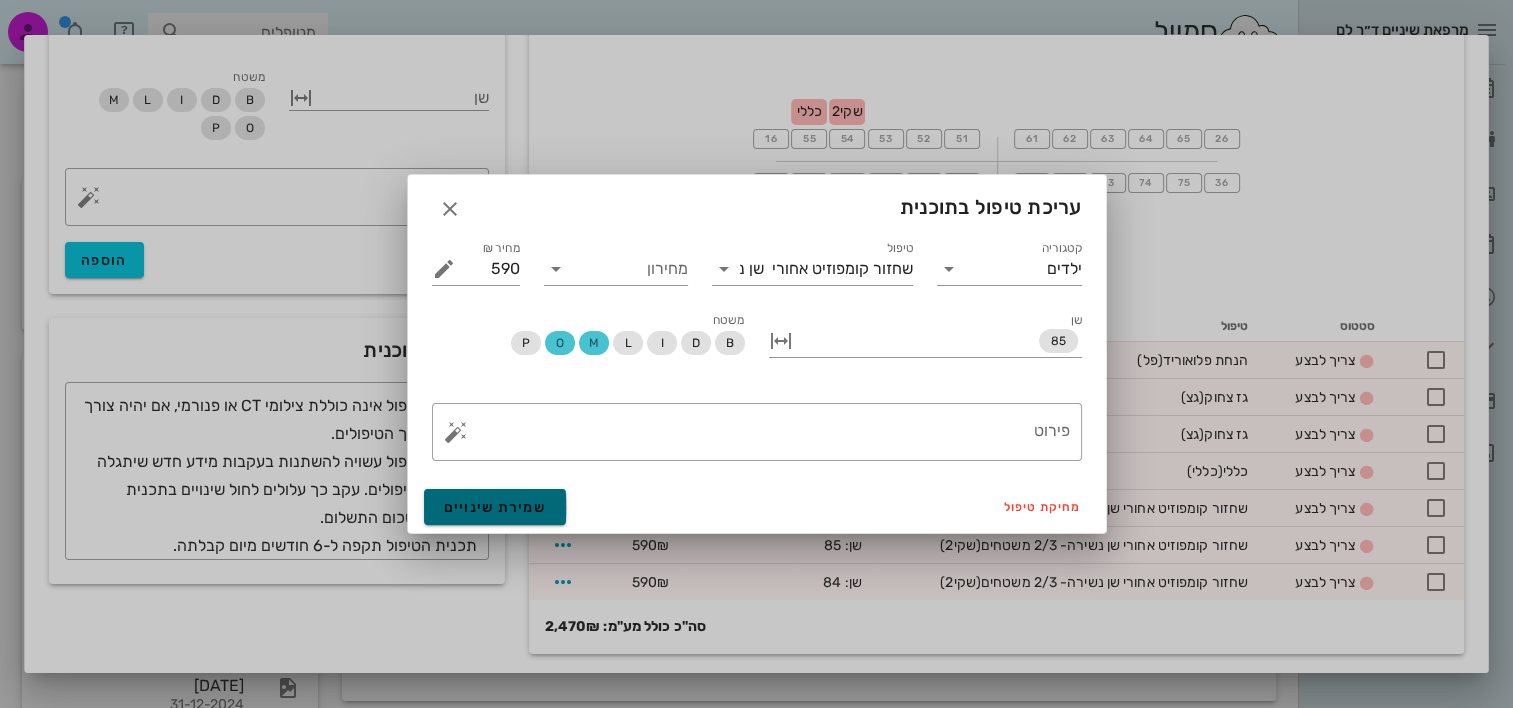 click on "שמירת שינויים" at bounding box center [495, 507] 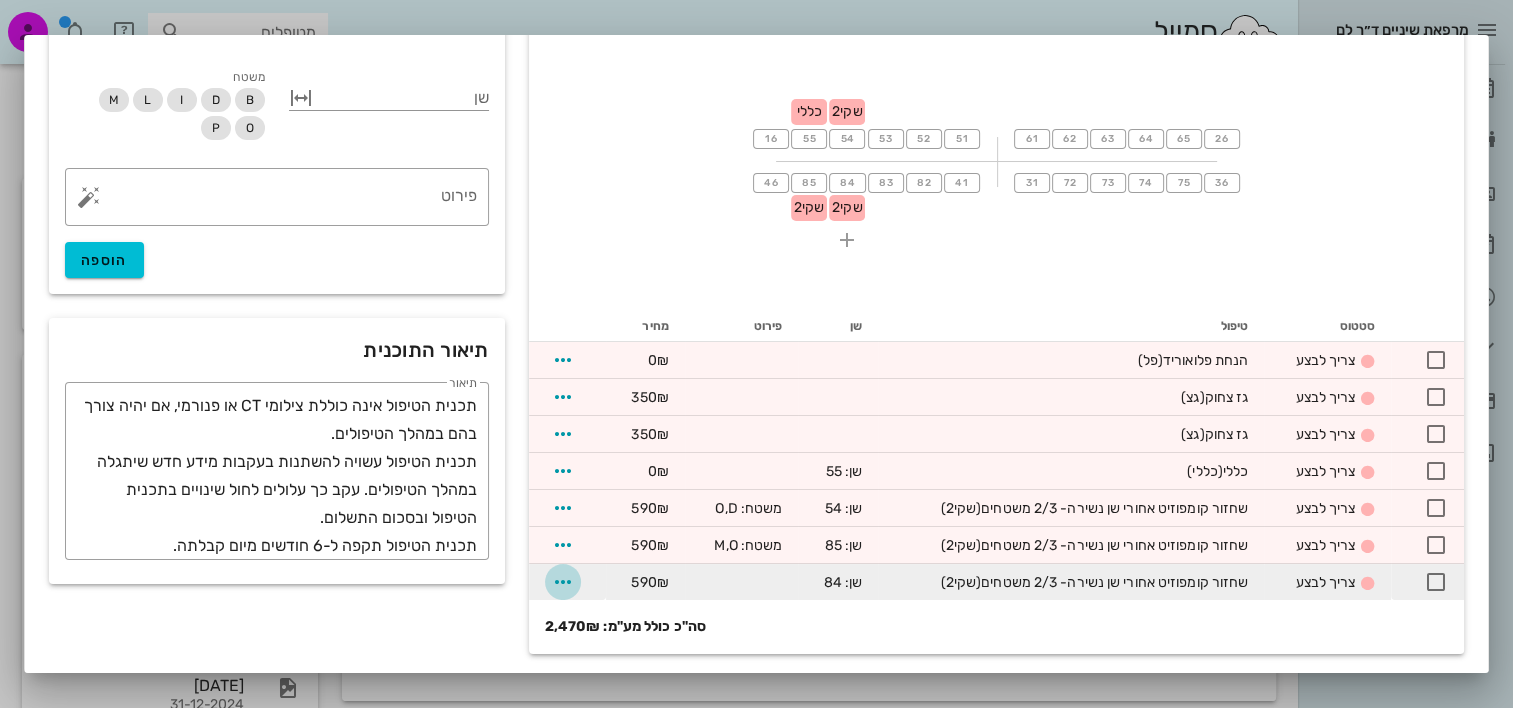 click at bounding box center (563, 582) 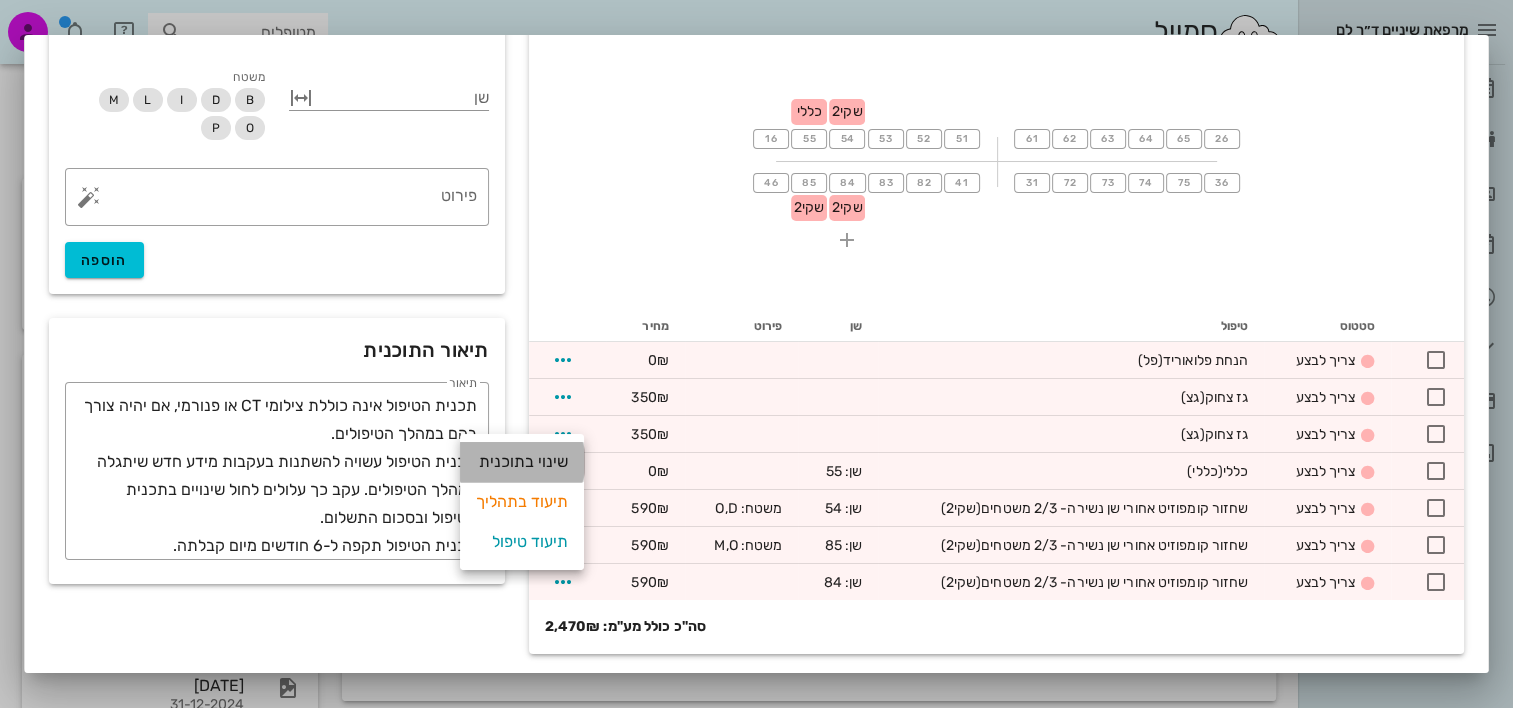 click on "שינוי בתוכנית" at bounding box center (522, 462) 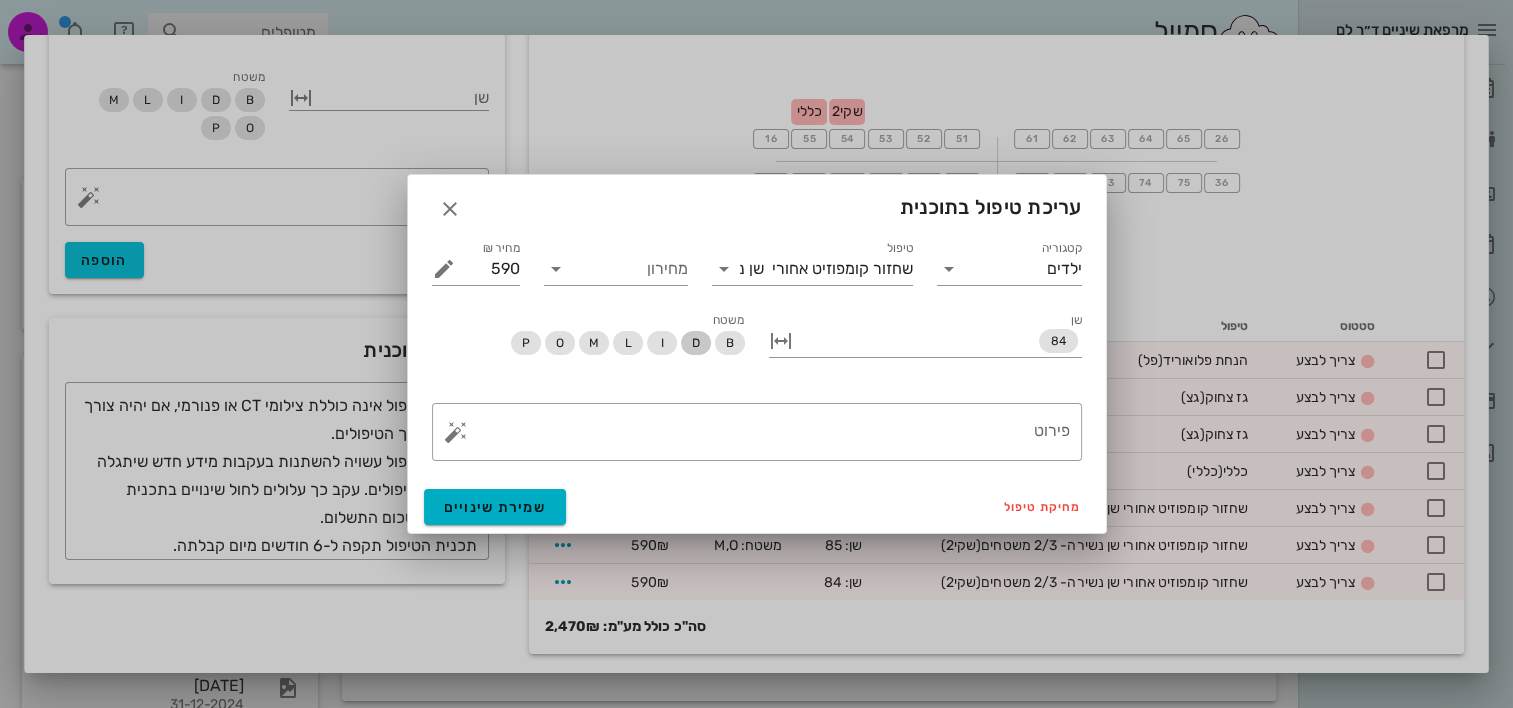 click on "D" at bounding box center (696, 343) 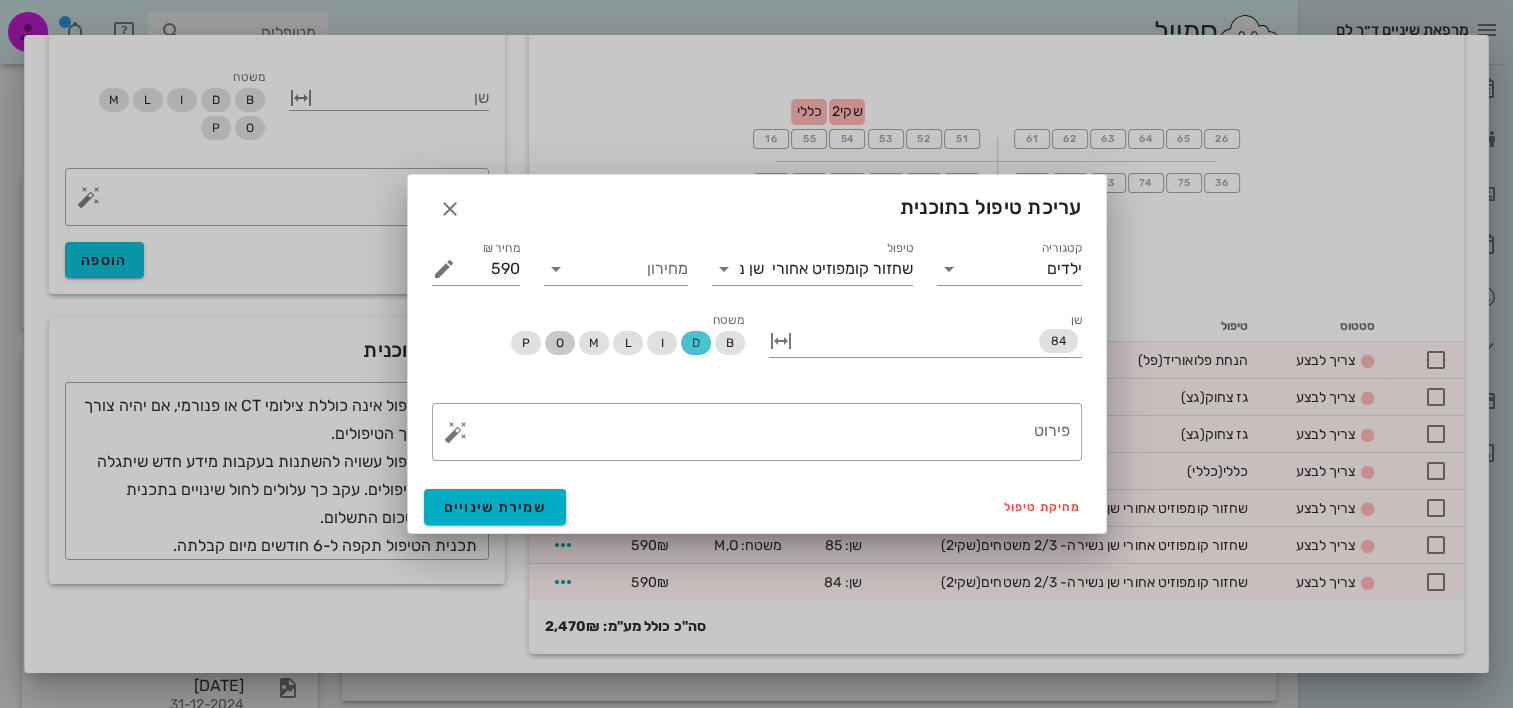 drag, startPoint x: 562, startPoint y: 346, endPoint x: 552, endPoint y: 370, distance: 26 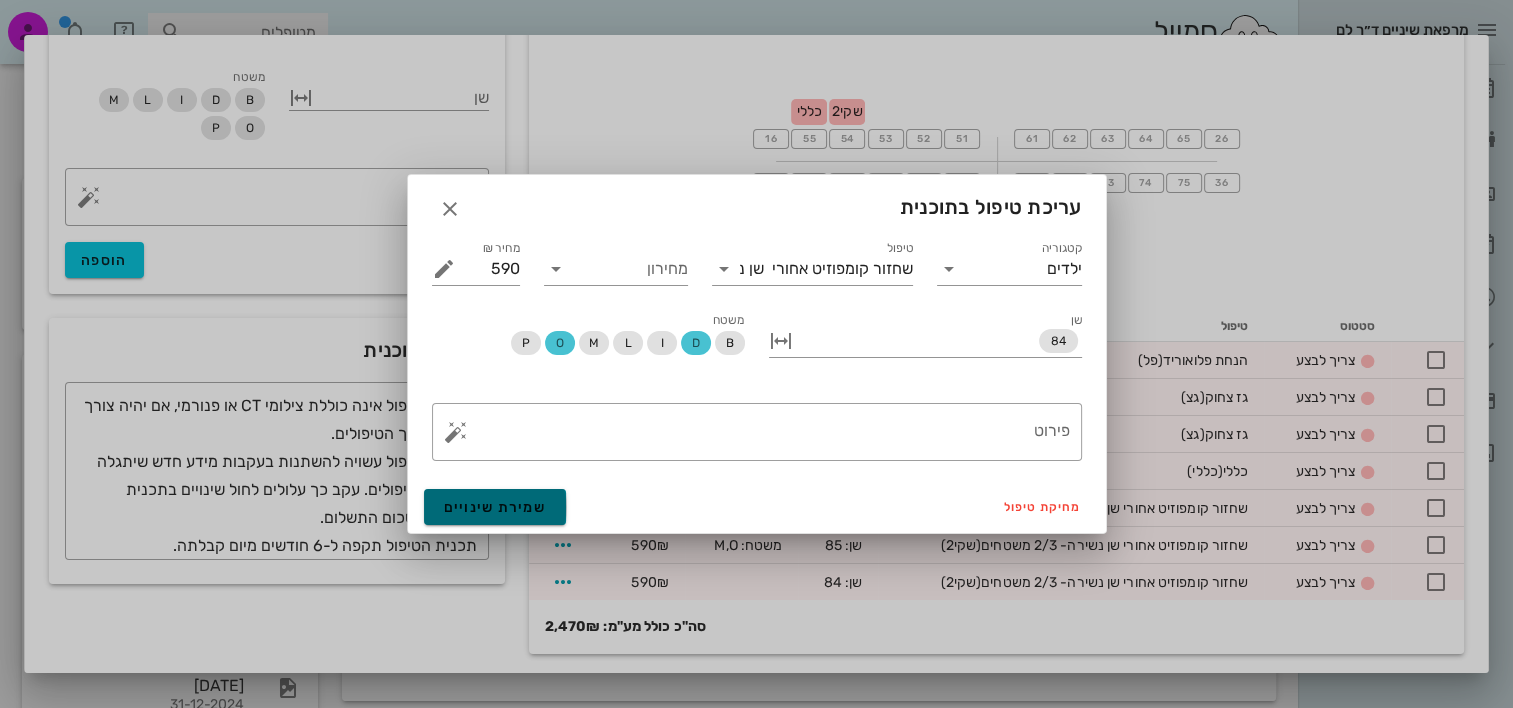 click on "שמירת שינויים" at bounding box center (495, 507) 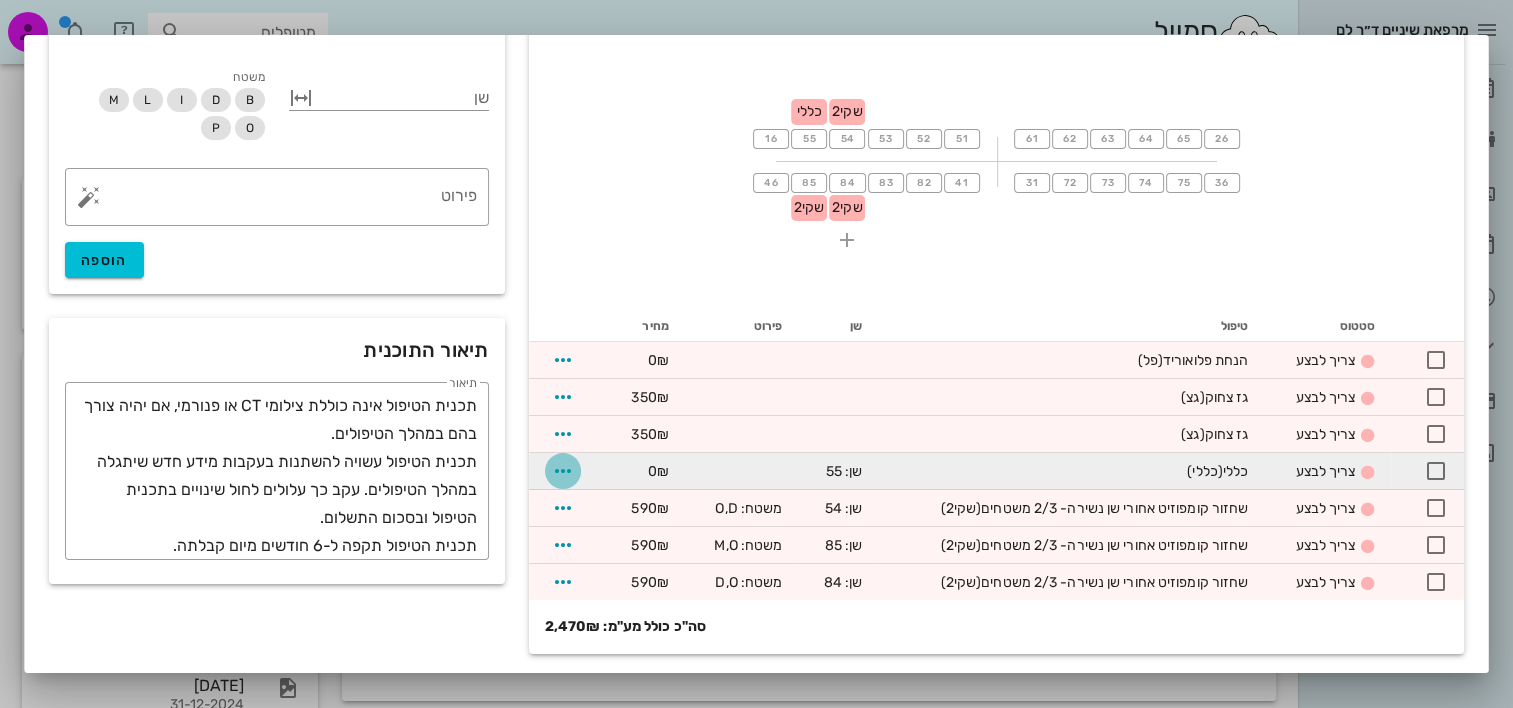 click at bounding box center [563, 471] 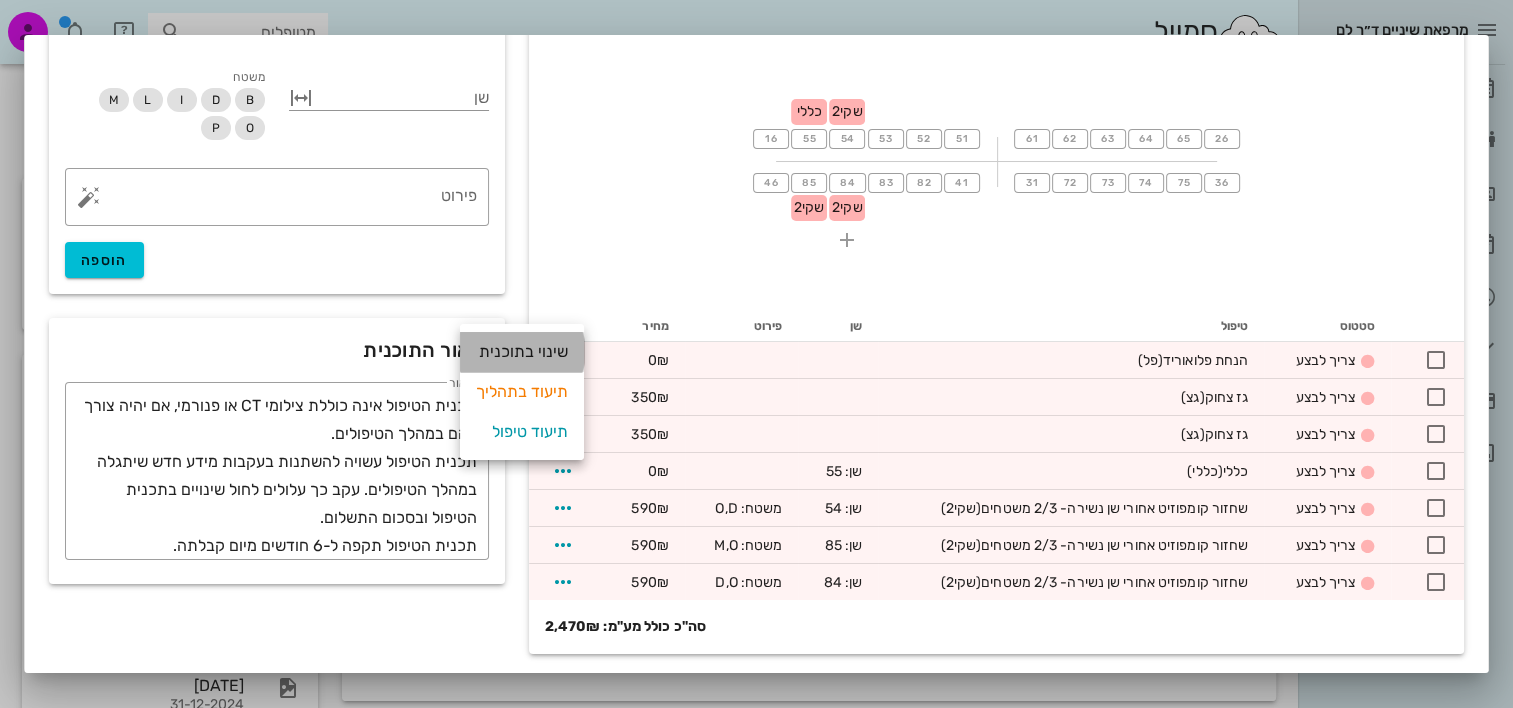 click on "שינוי בתוכנית" at bounding box center [522, 352] 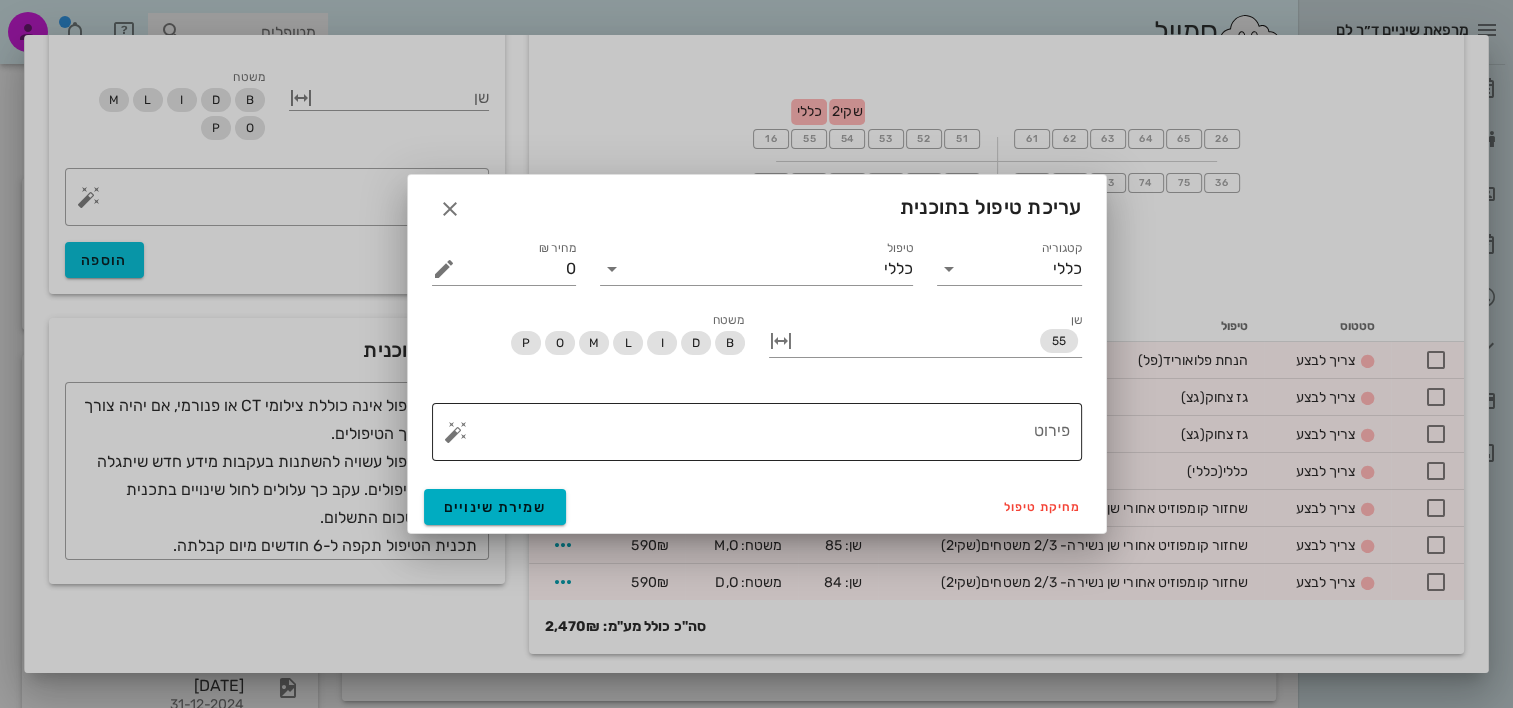 click on "פירוט" at bounding box center (765, 437) 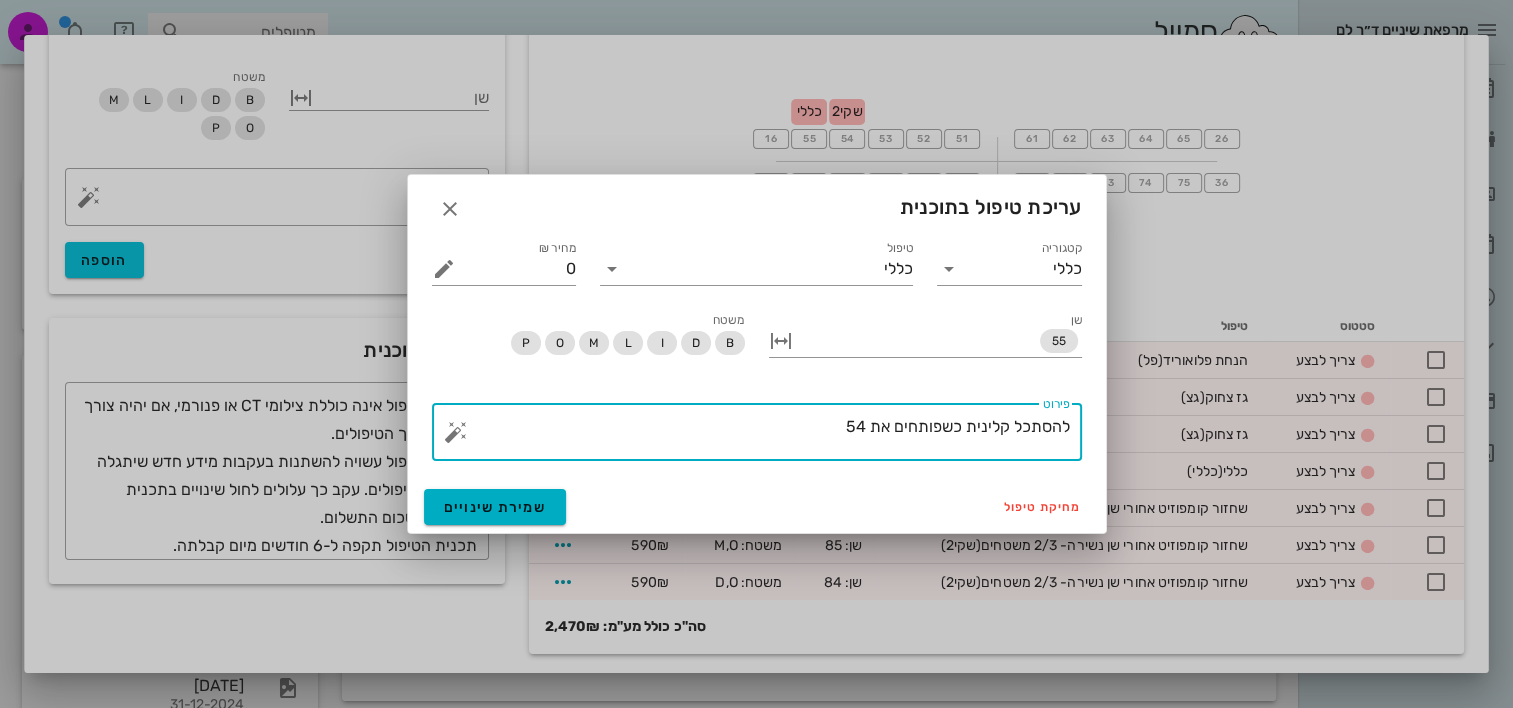 type on "להסתכל קלינית כשפותחים את 54" 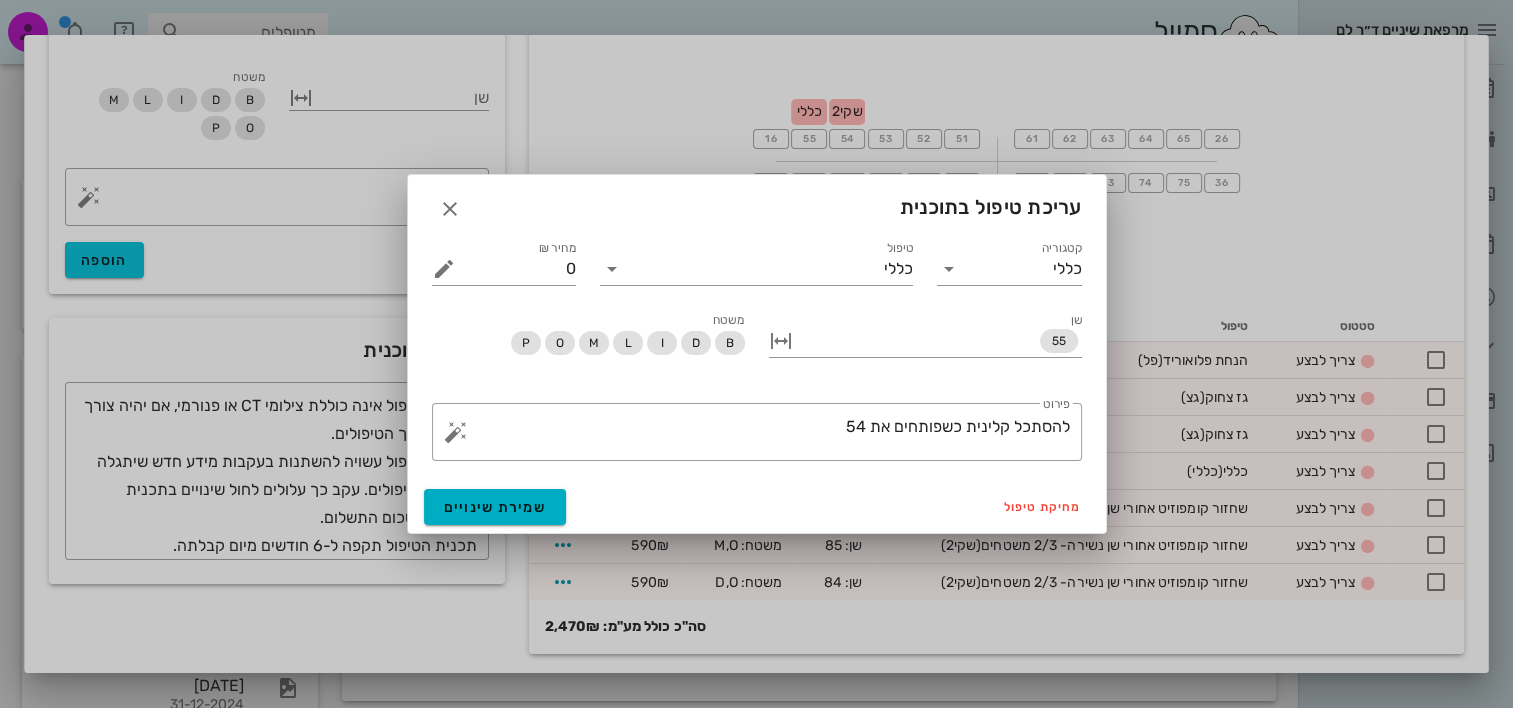 click on "מחיקת טיפול
שמירת שינויים" at bounding box center [757, 507] 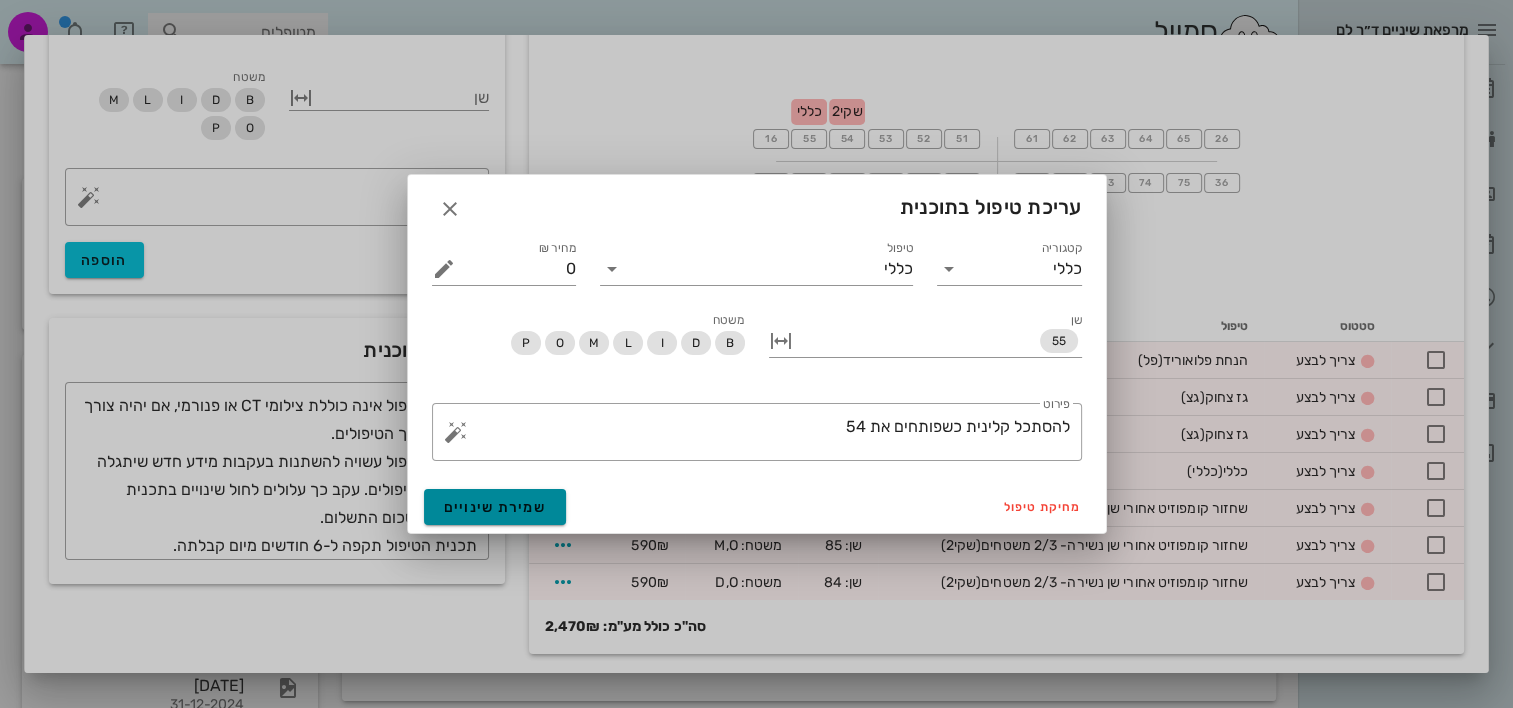 click on "שמירת שינויים" at bounding box center (495, 507) 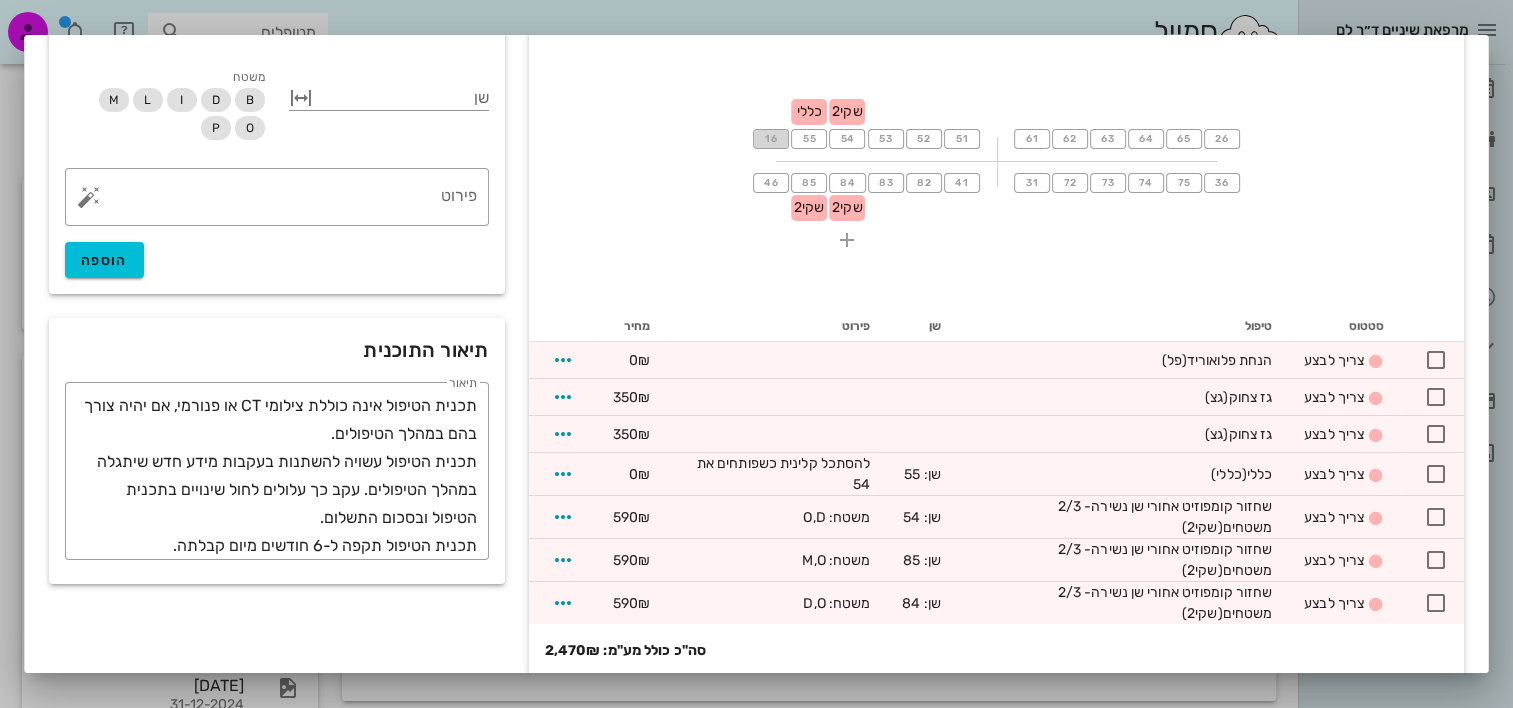 click on "16" at bounding box center [771, 139] 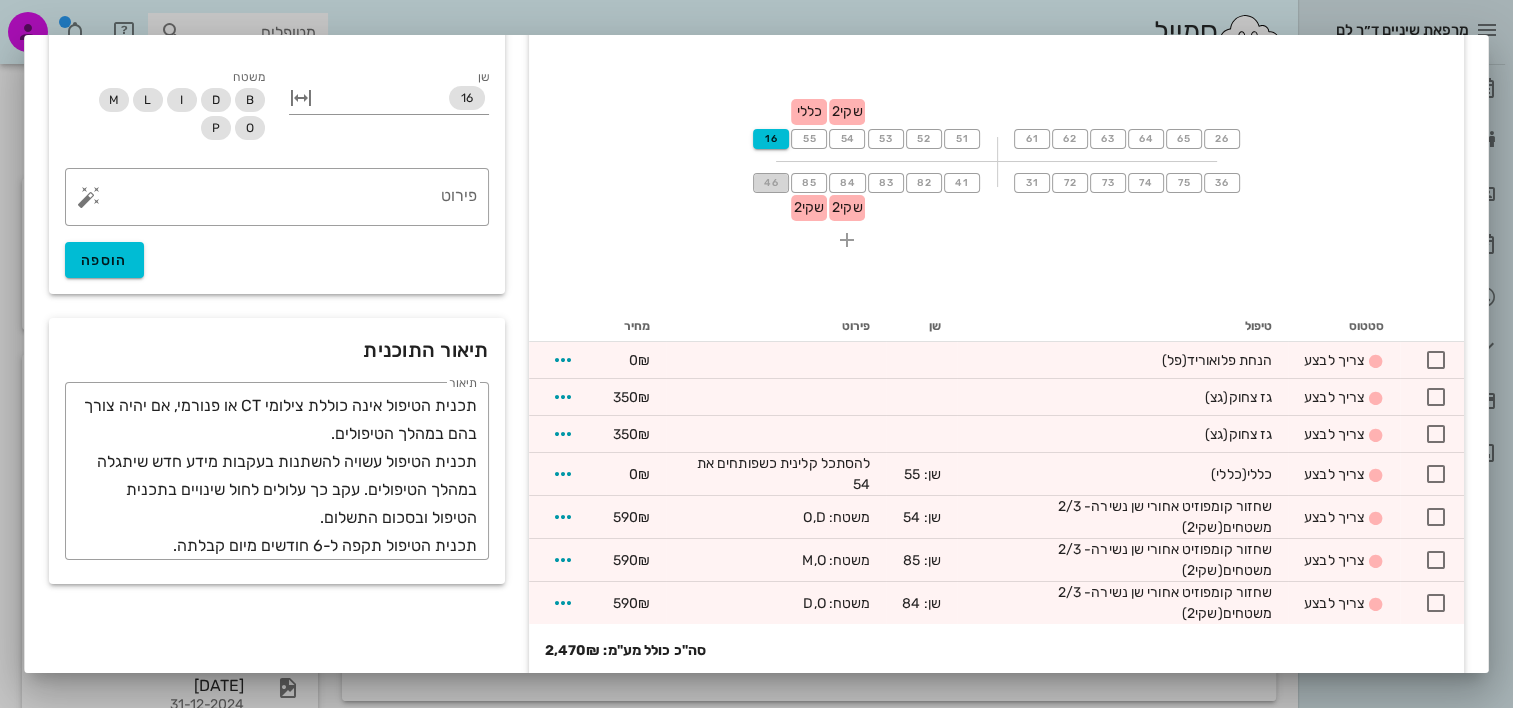 click on "46" at bounding box center (771, 183) 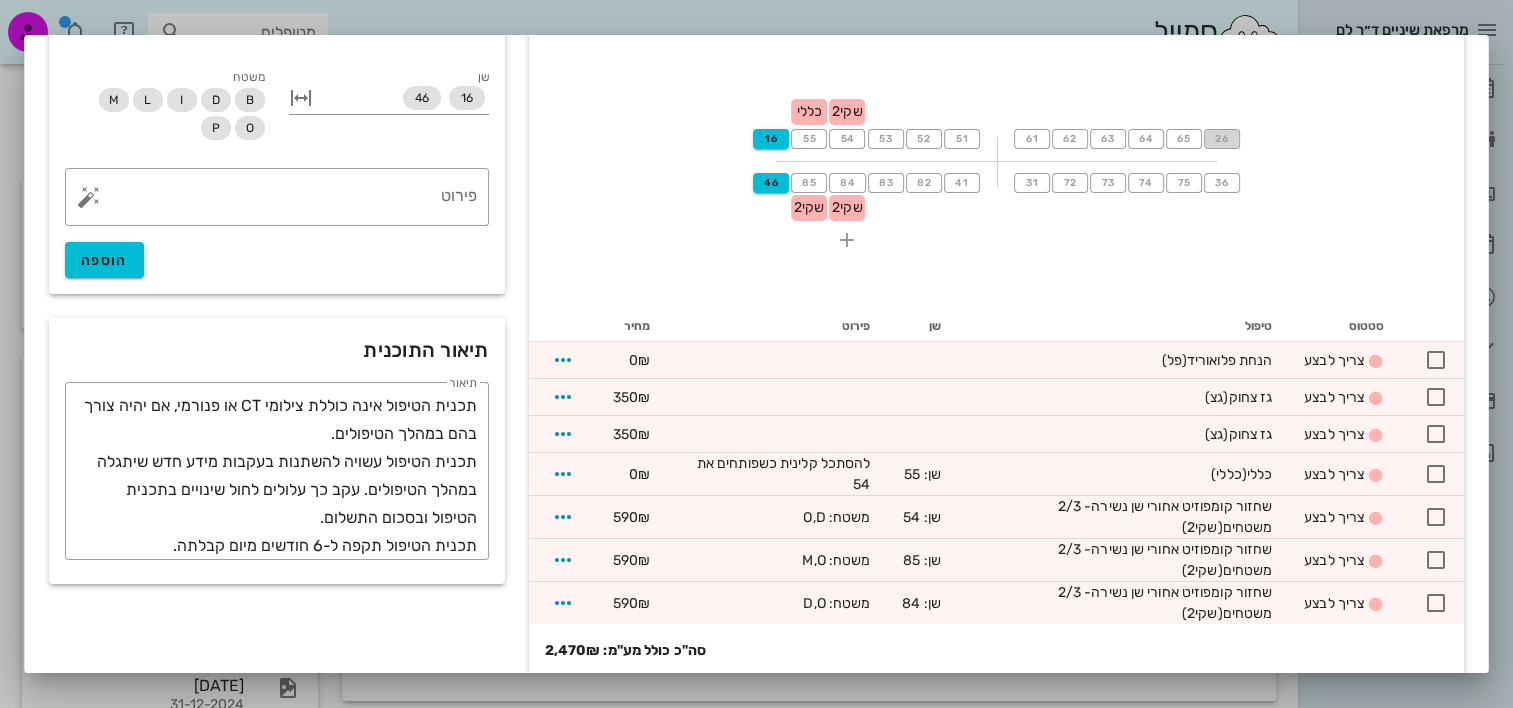 click on "26" at bounding box center (1221, 139) 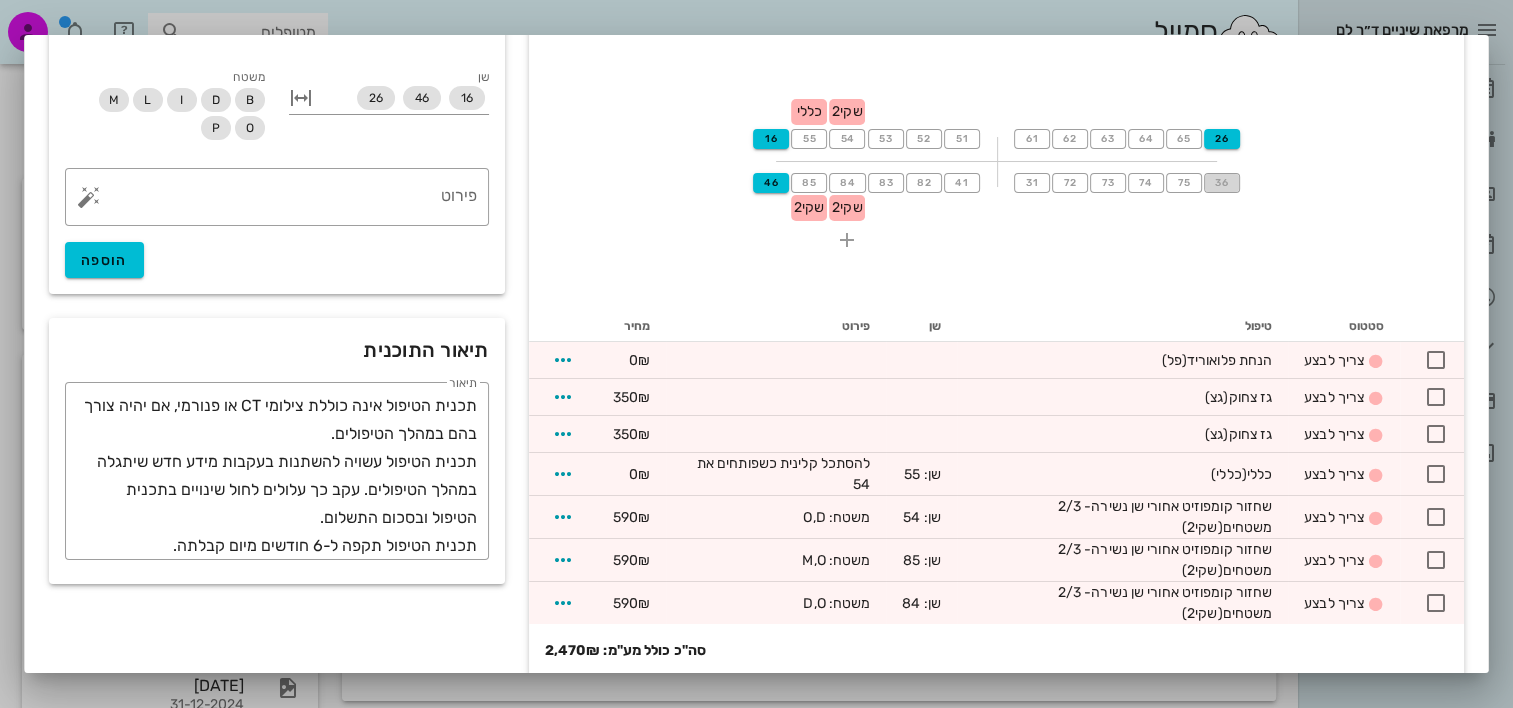 click on "36" at bounding box center [1221, 183] 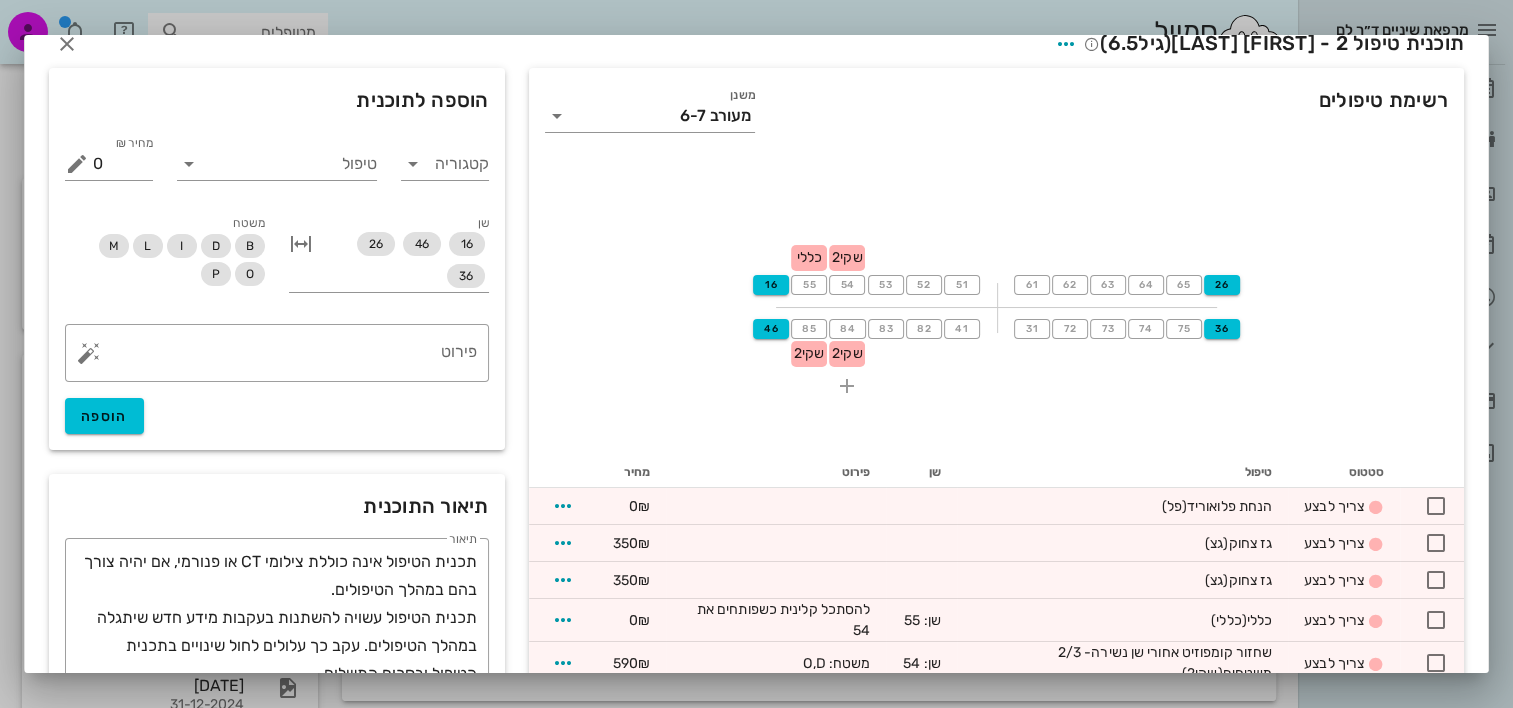 scroll, scrollTop: 0, scrollLeft: 0, axis: both 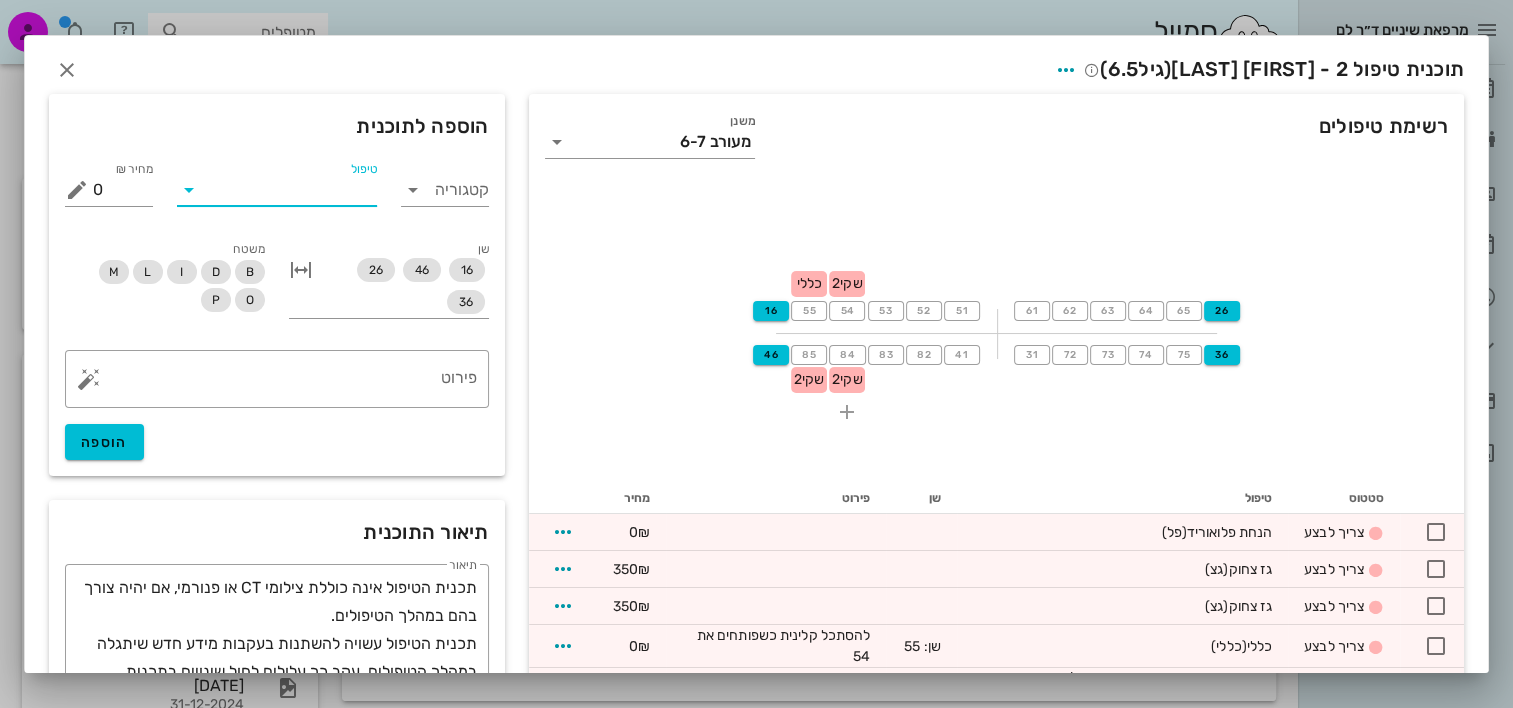 click on "טיפול" at bounding box center [291, 190] 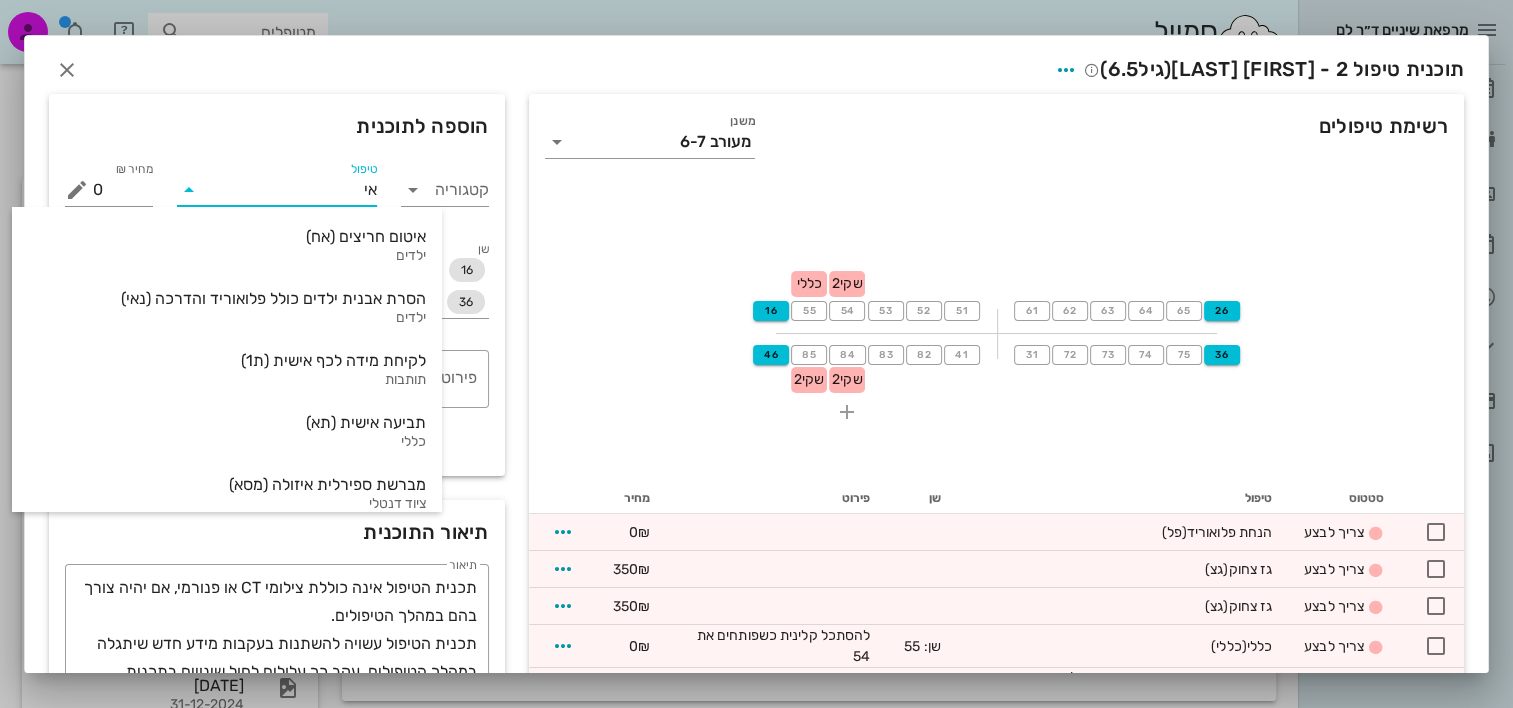 type on "איט" 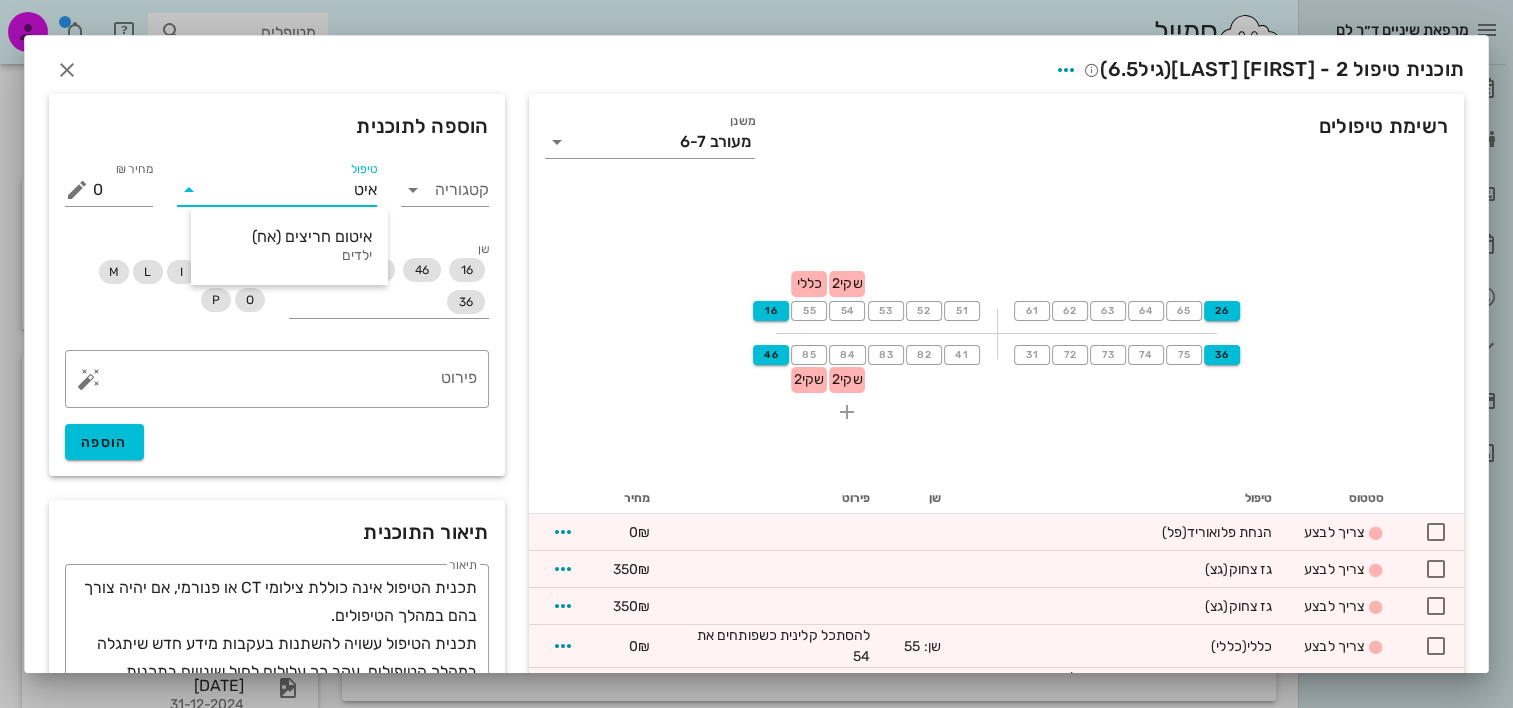 click on "איטום חריצים
(אח)" at bounding box center (289, 236) 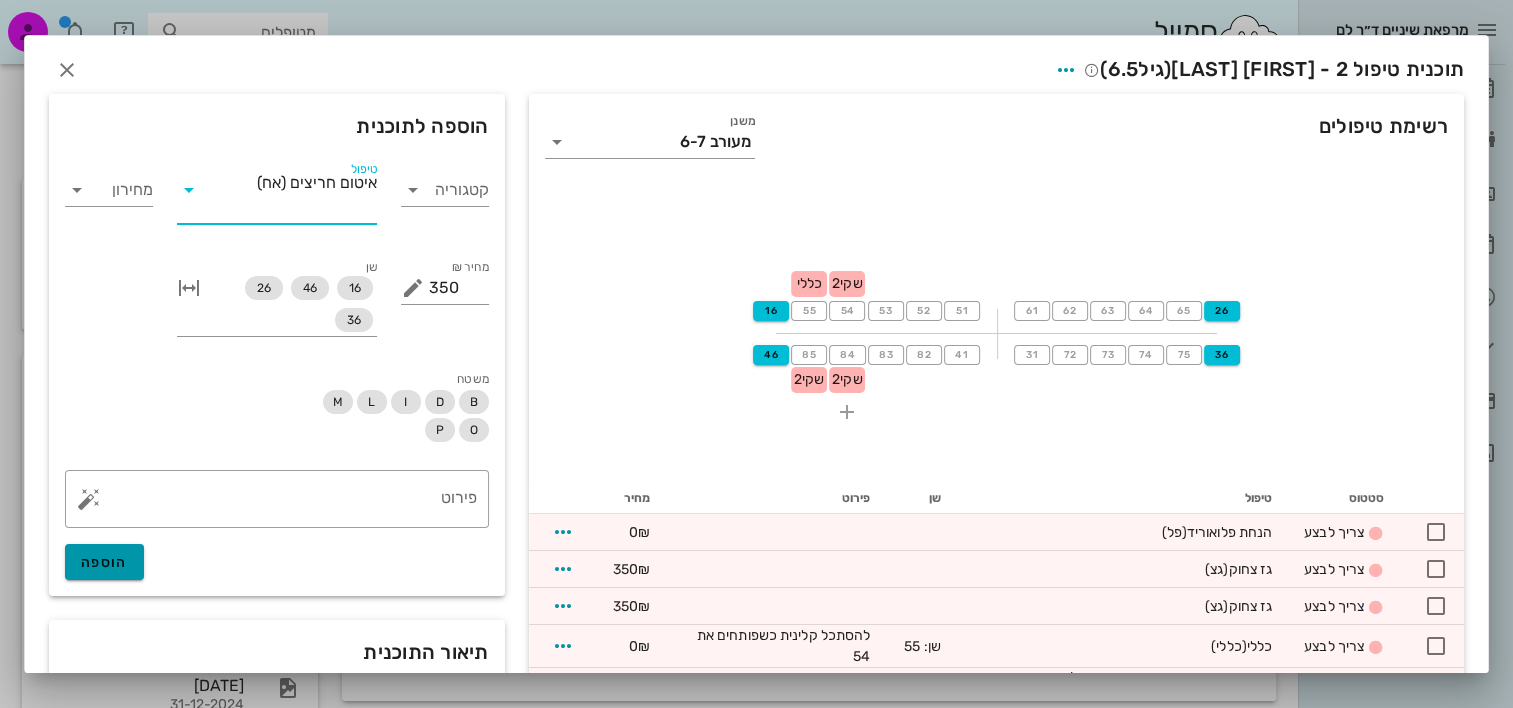 click on "הוספה" at bounding box center [104, 562] 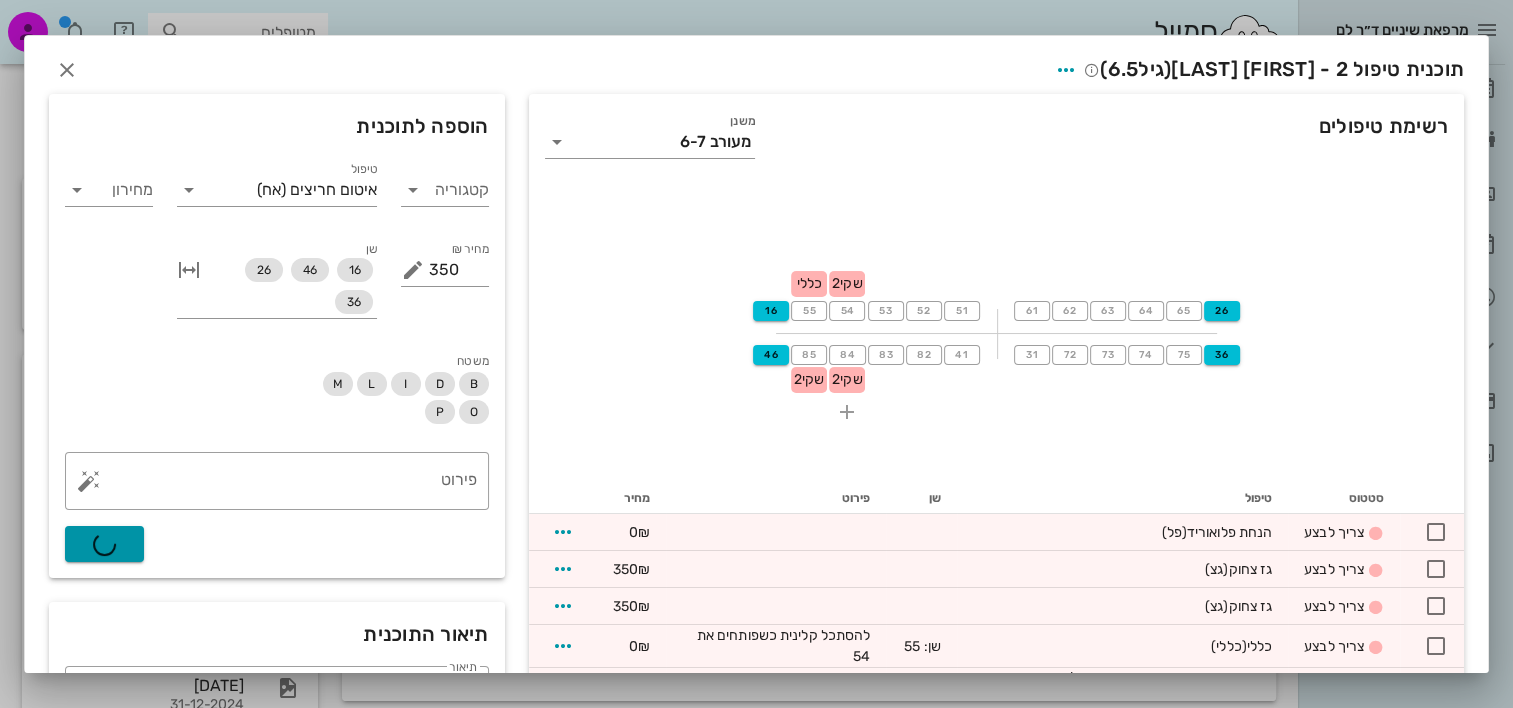 type on "0" 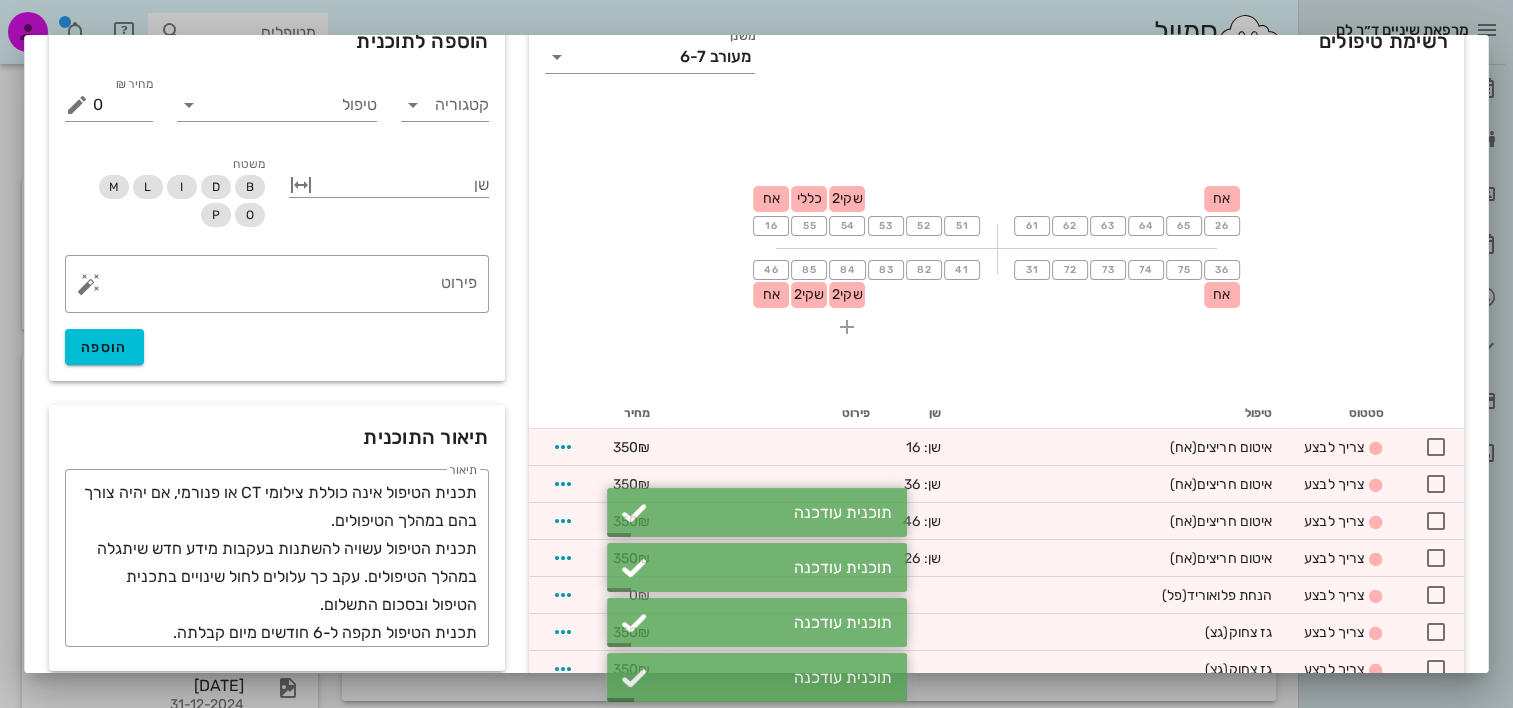 scroll, scrollTop: 0, scrollLeft: 0, axis: both 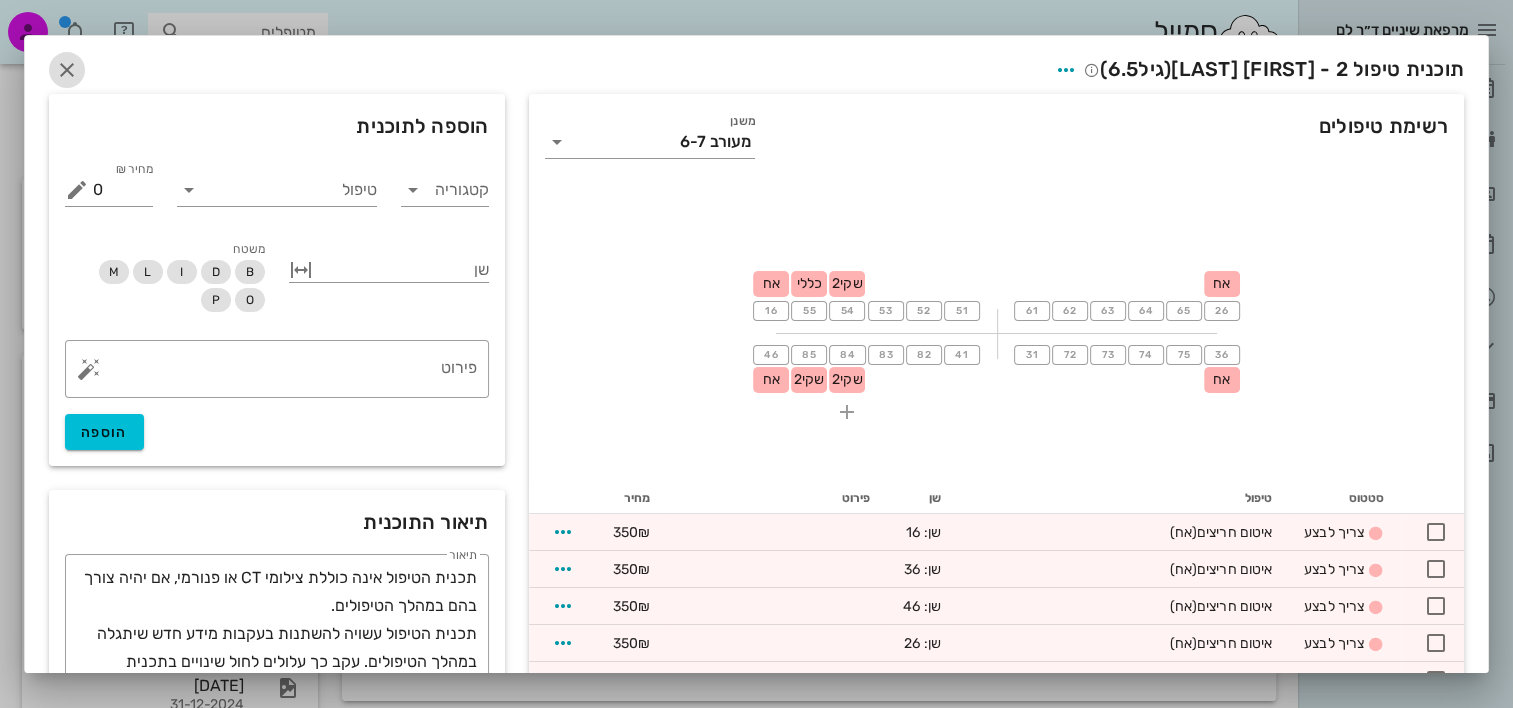 click at bounding box center (67, 70) 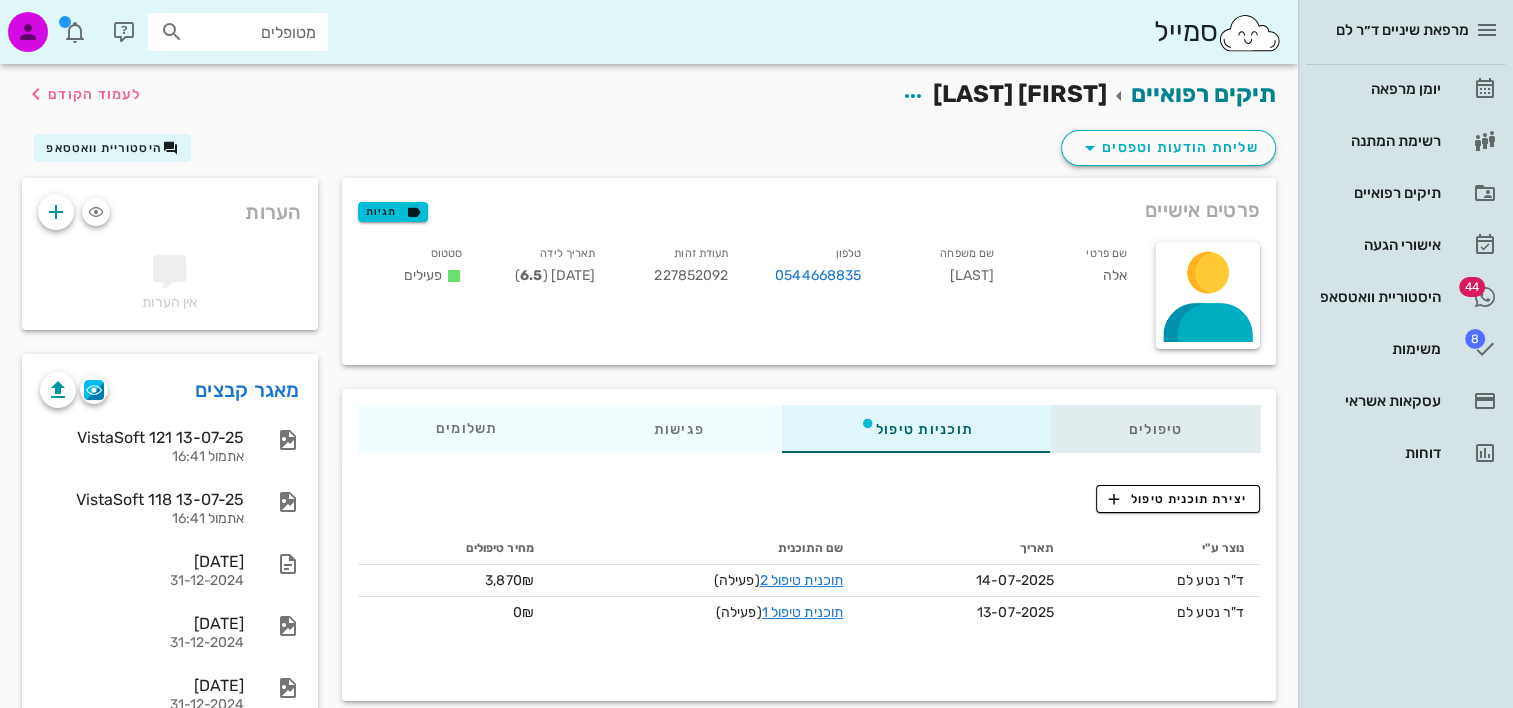 click on "טיפולים" at bounding box center (1155, 429) 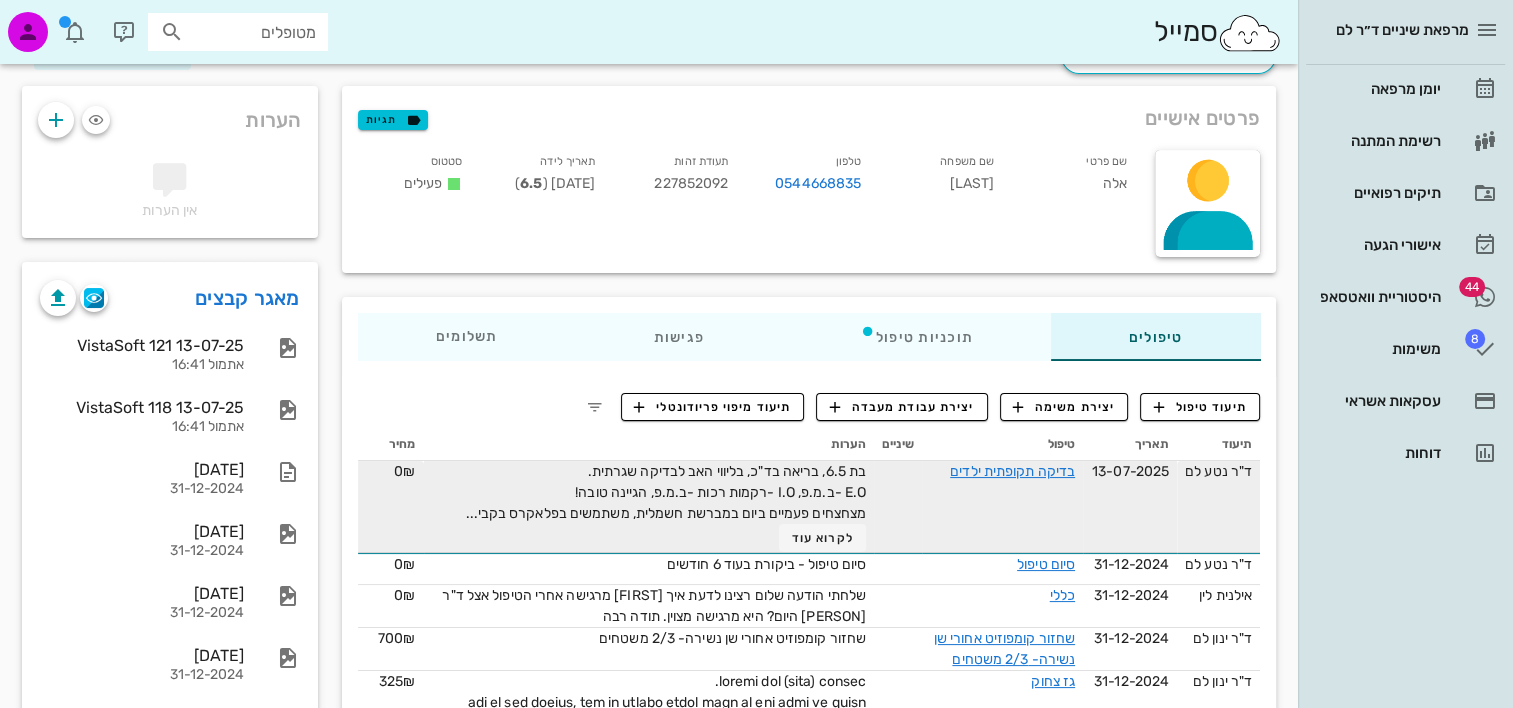 scroll, scrollTop: 200, scrollLeft: 0, axis: vertical 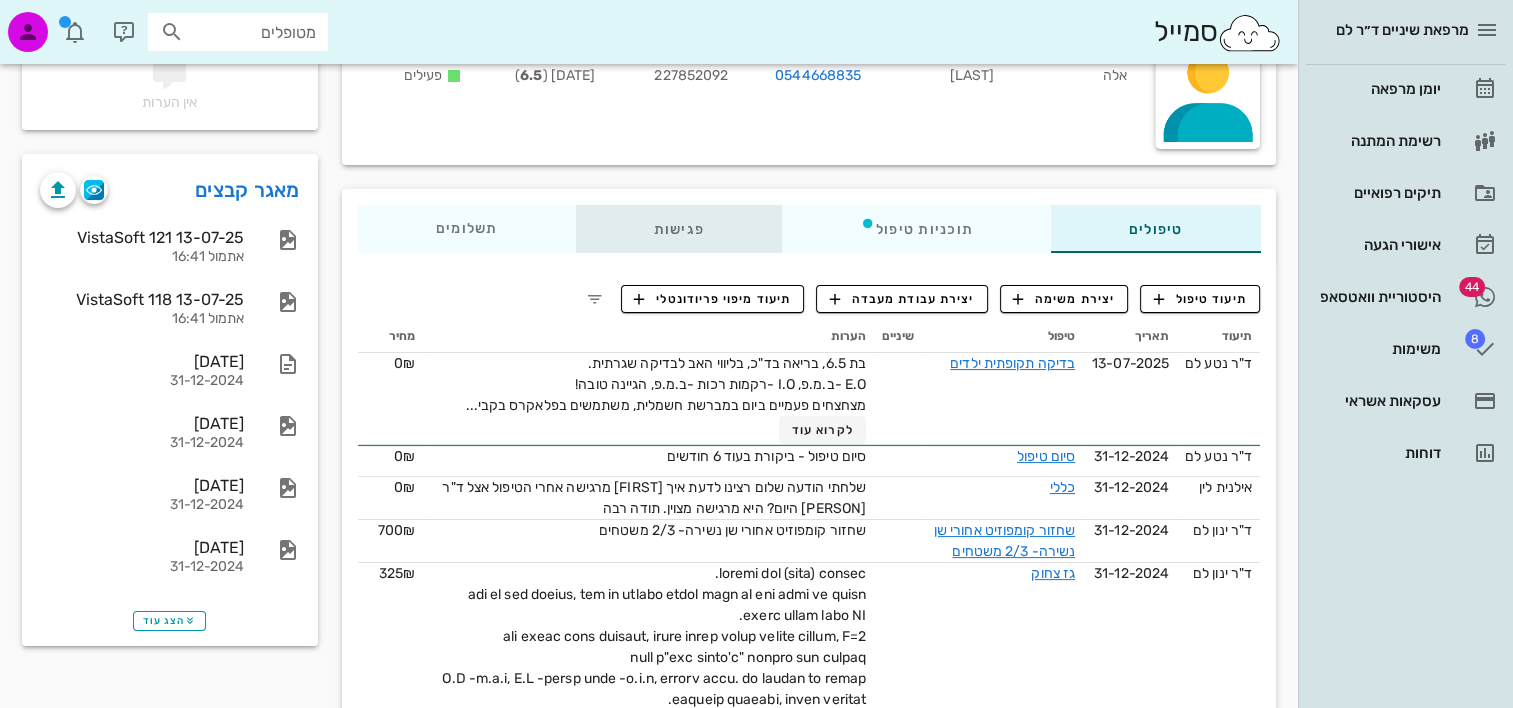 click on "פגישות" at bounding box center [678, 229] 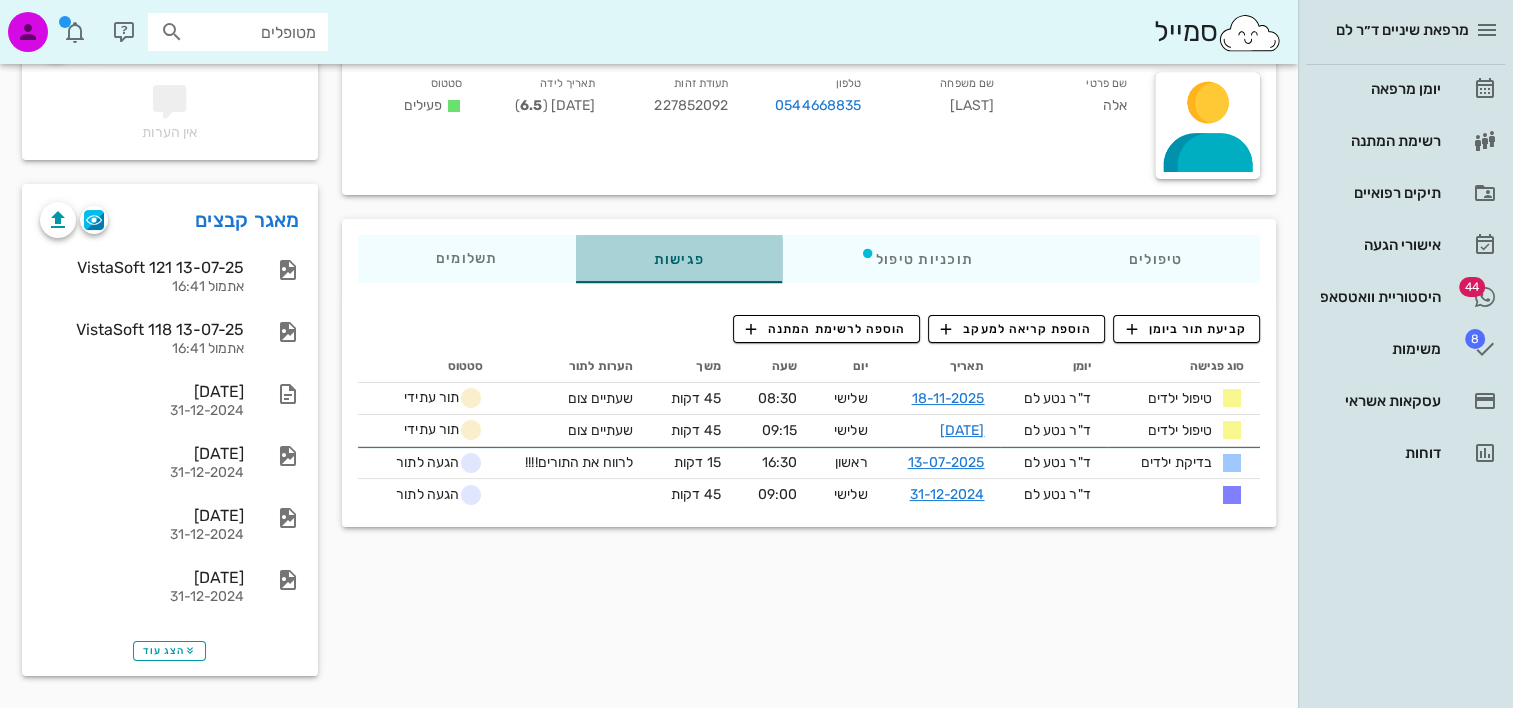scroll, scrollTop: 168, scrollLeft: 0, axis: vertical 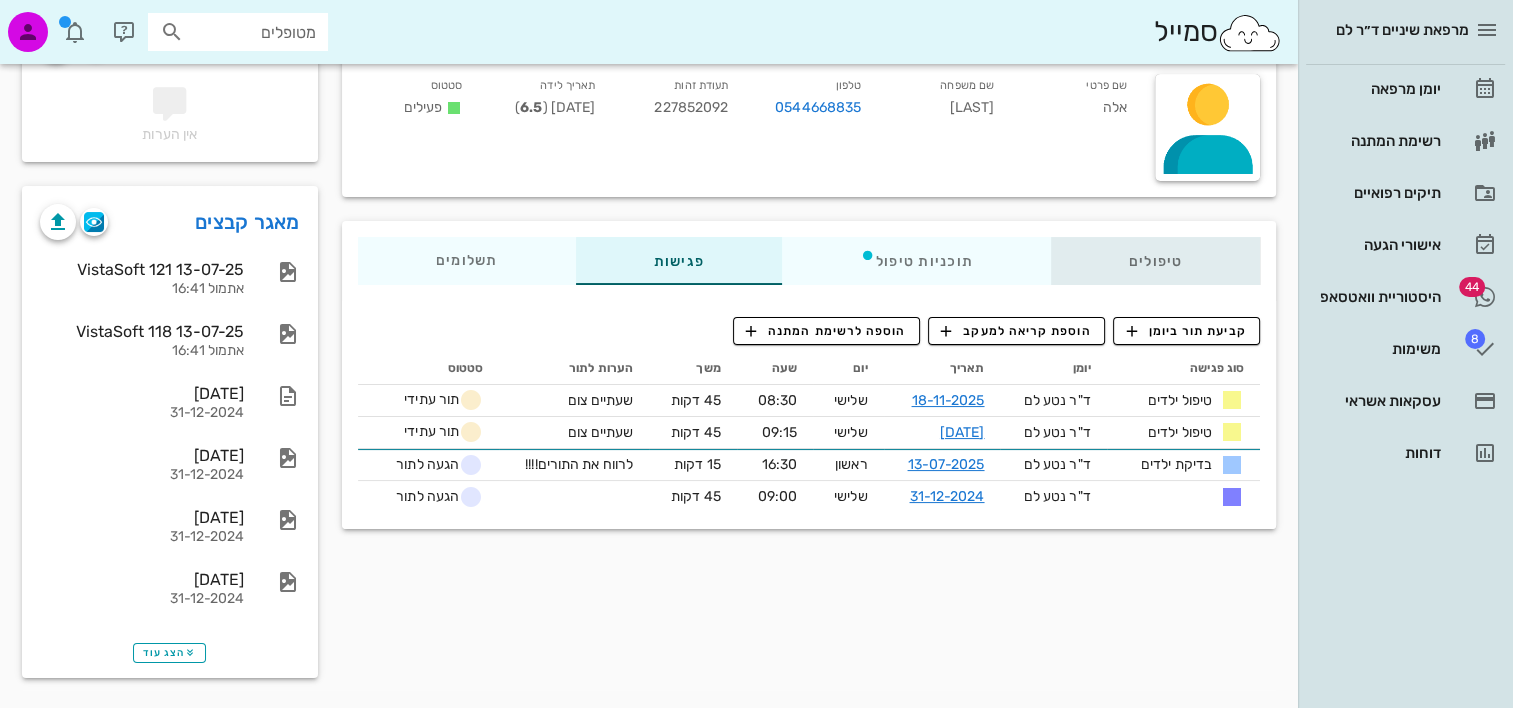 click on "טיפולים" at bounding box center (1155, 261) 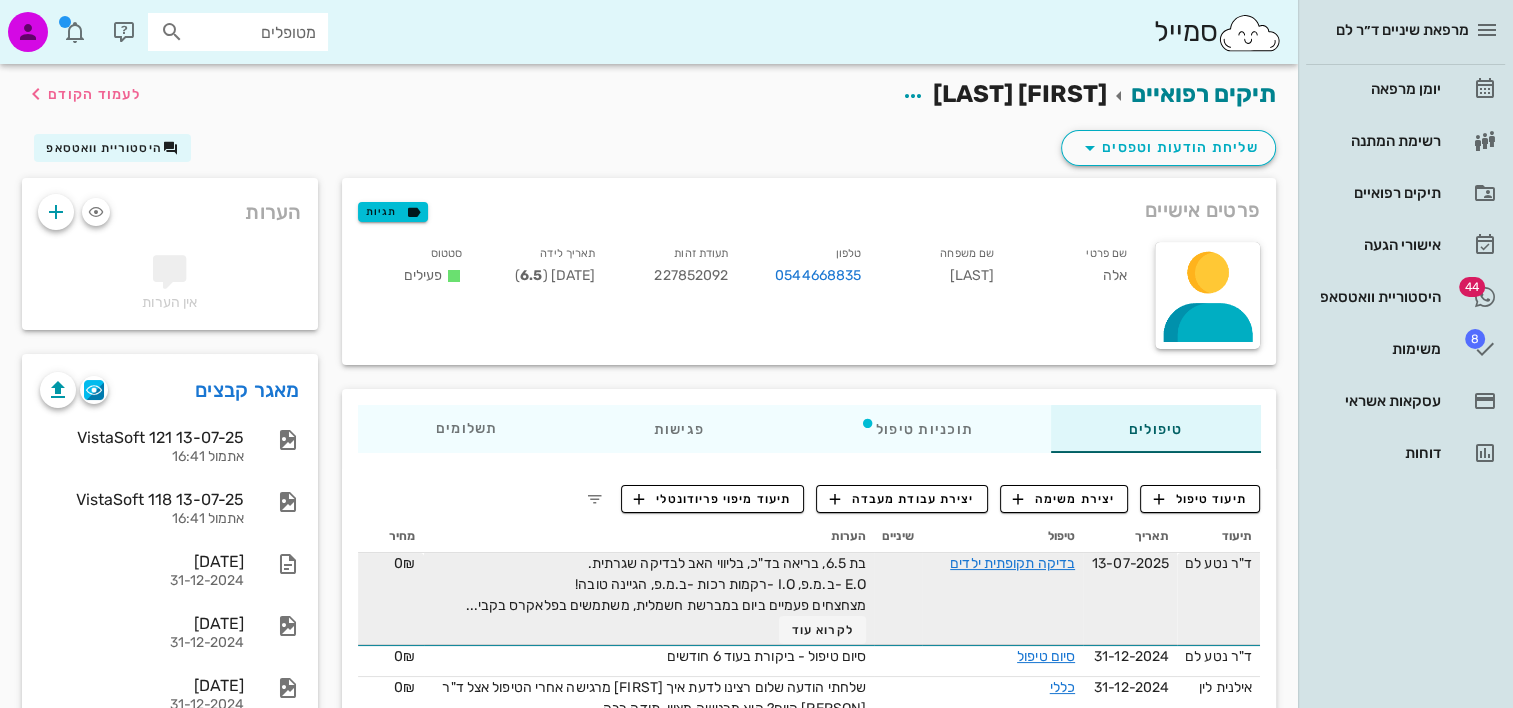 scroll, scrollTop: 0, scrollLeft: 0, axis: both 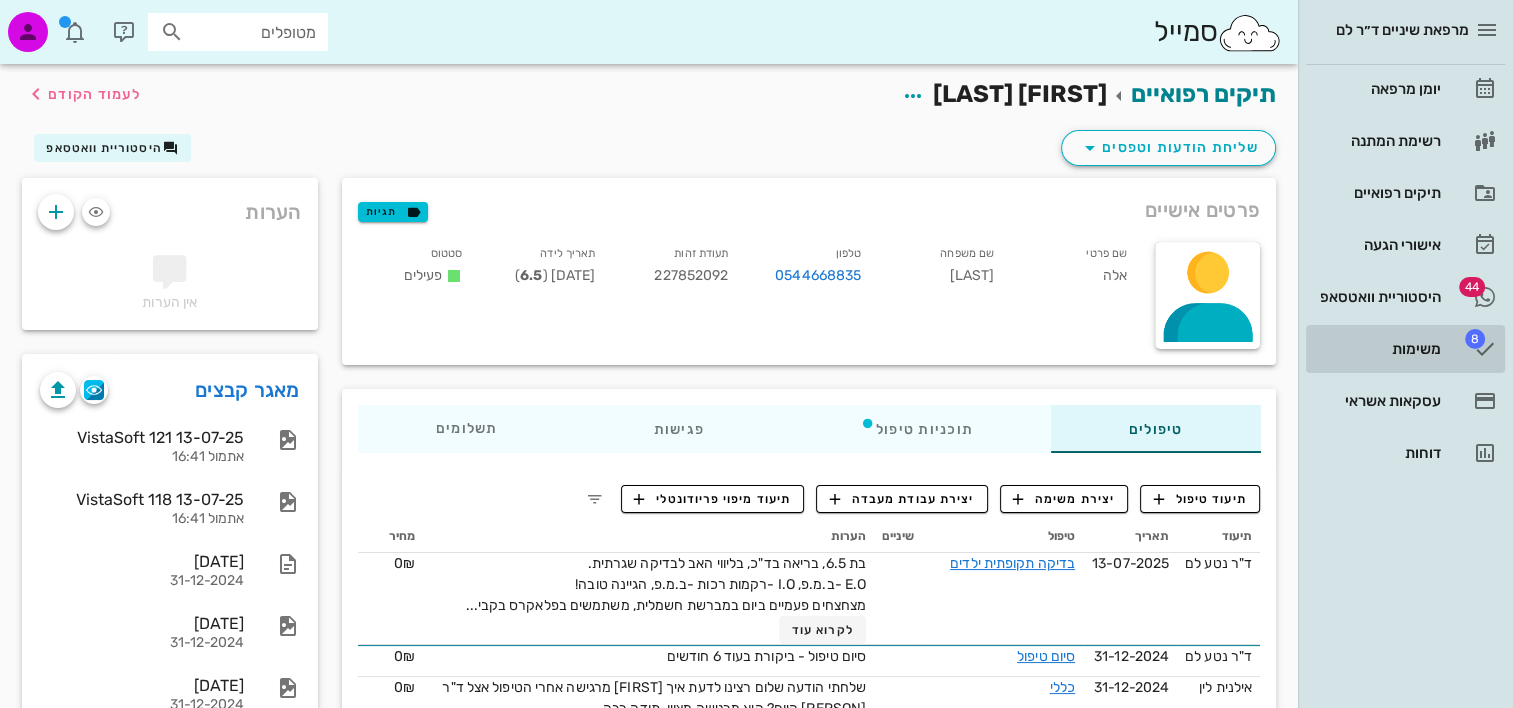 drag, startPoint x: 1391, startPoint y: 351, endPoint x: 1361, endPoint y: 359, distance: 31.04835 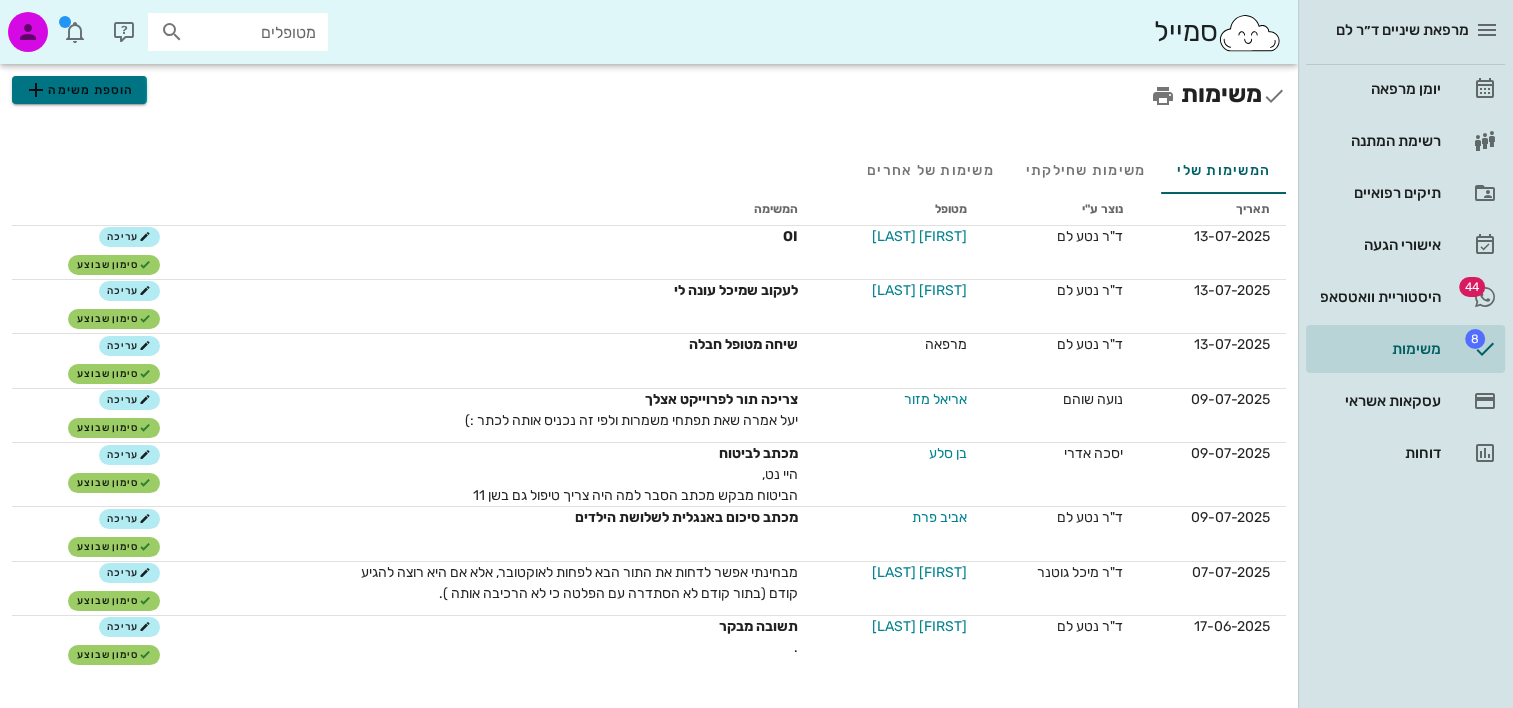 click on "הוספת משימה" at bounding box center (79, 90) 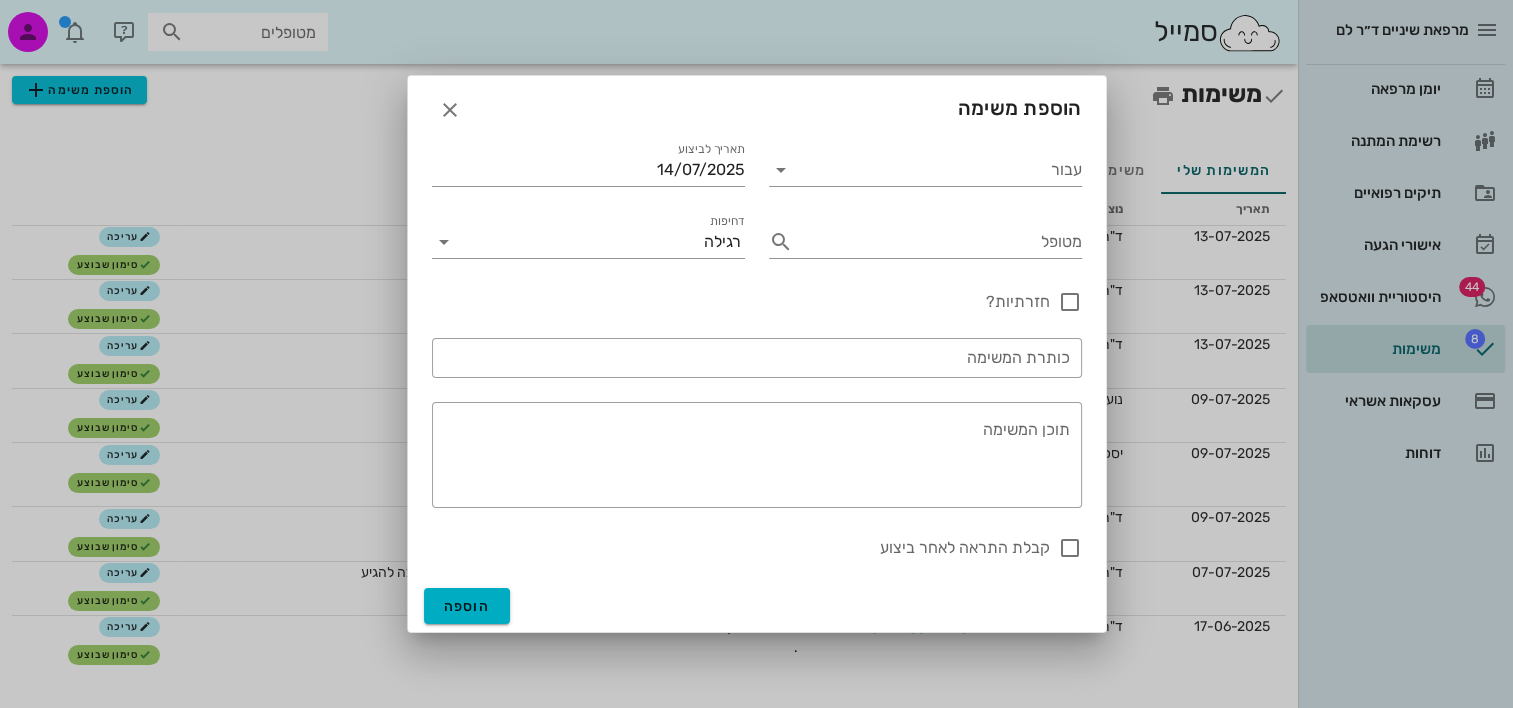click on "עבור" at bounding box center (925, 162) 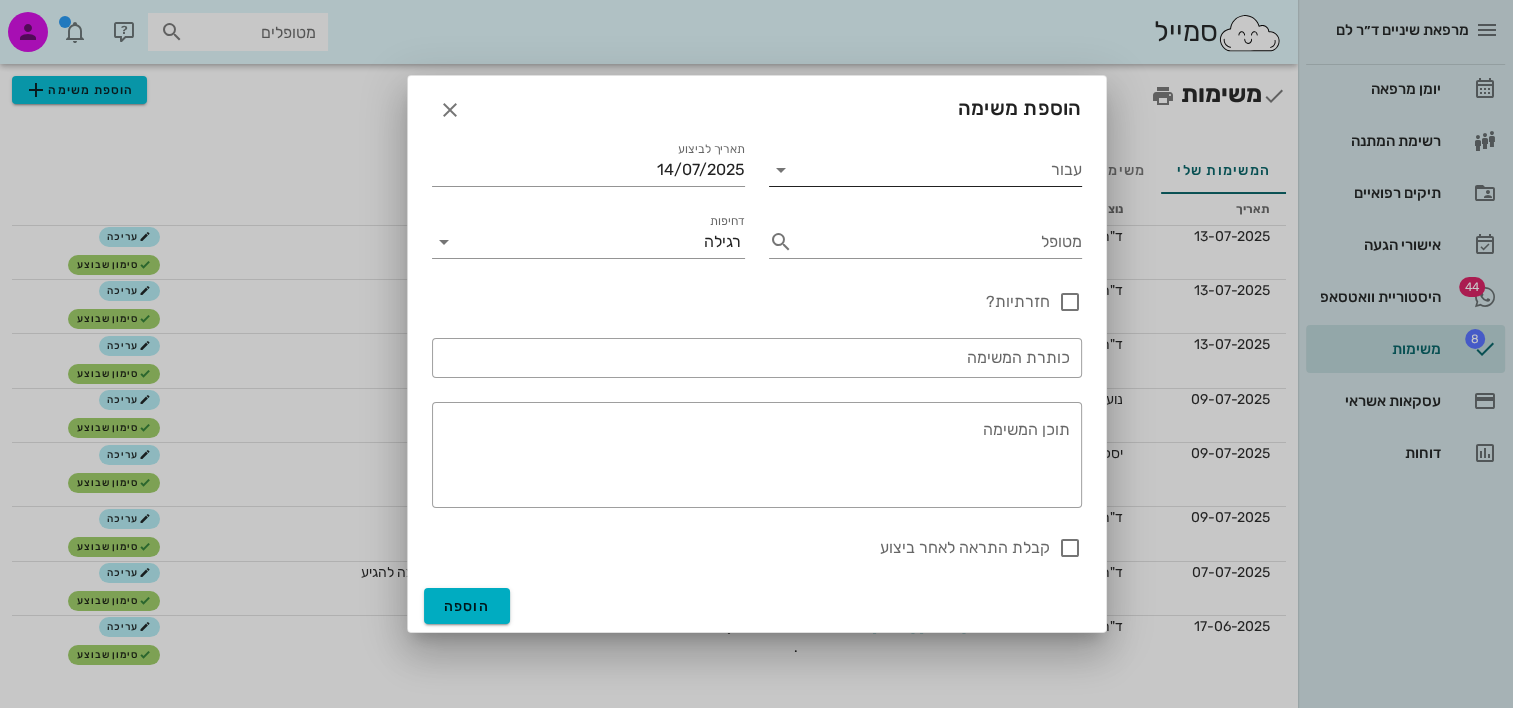 click on "עבור" at bounding box center [939, 170] 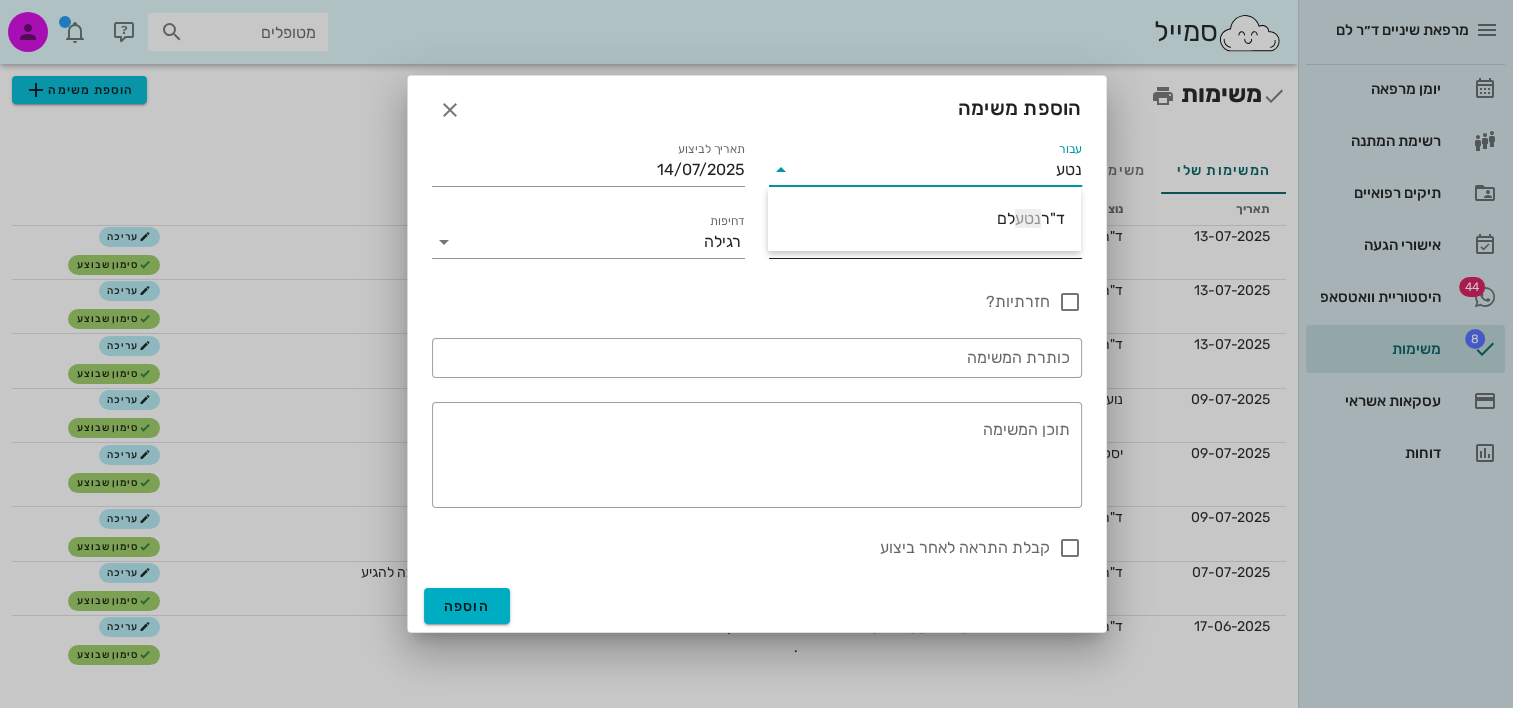 click on "ד"ר  נטע  לם" at bounding box center (924, 218) 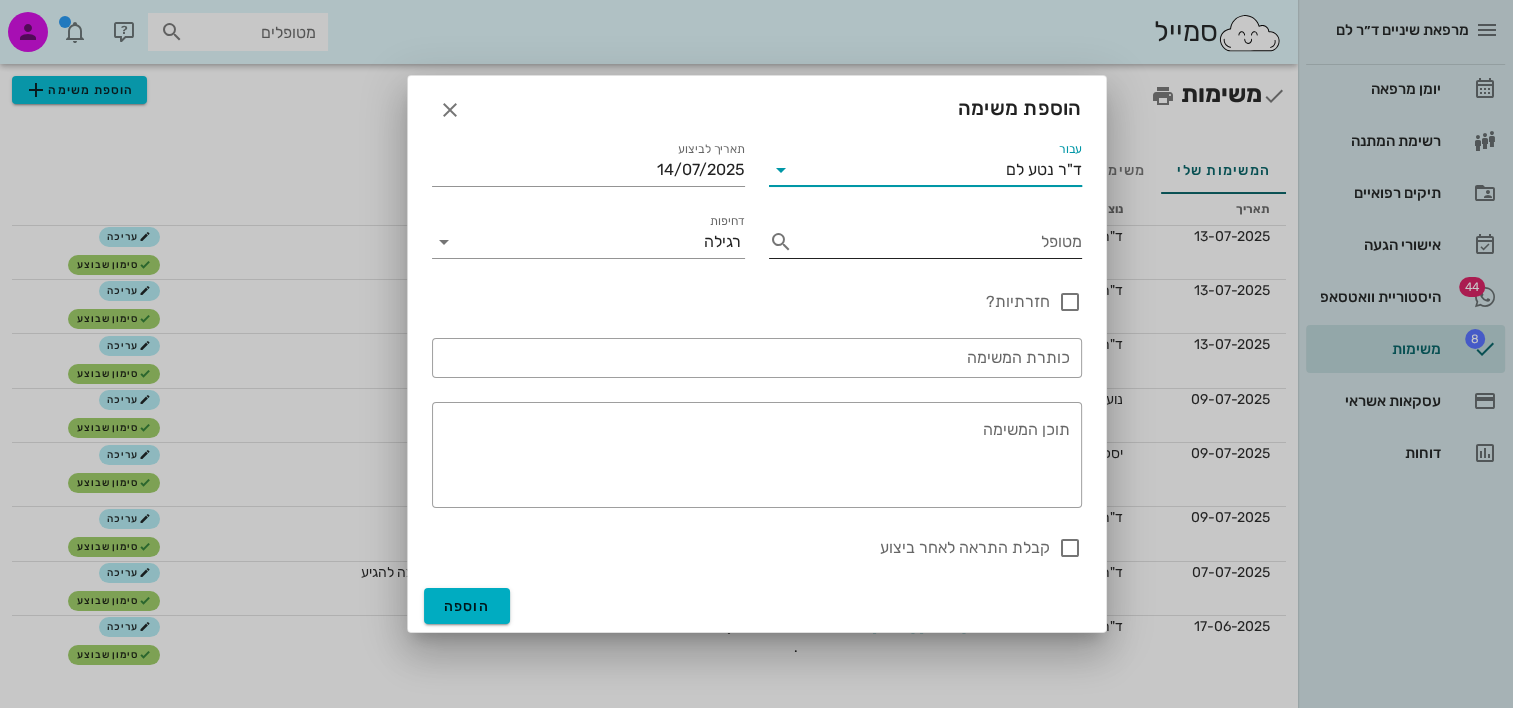 type on "ד"ר נטע לם" 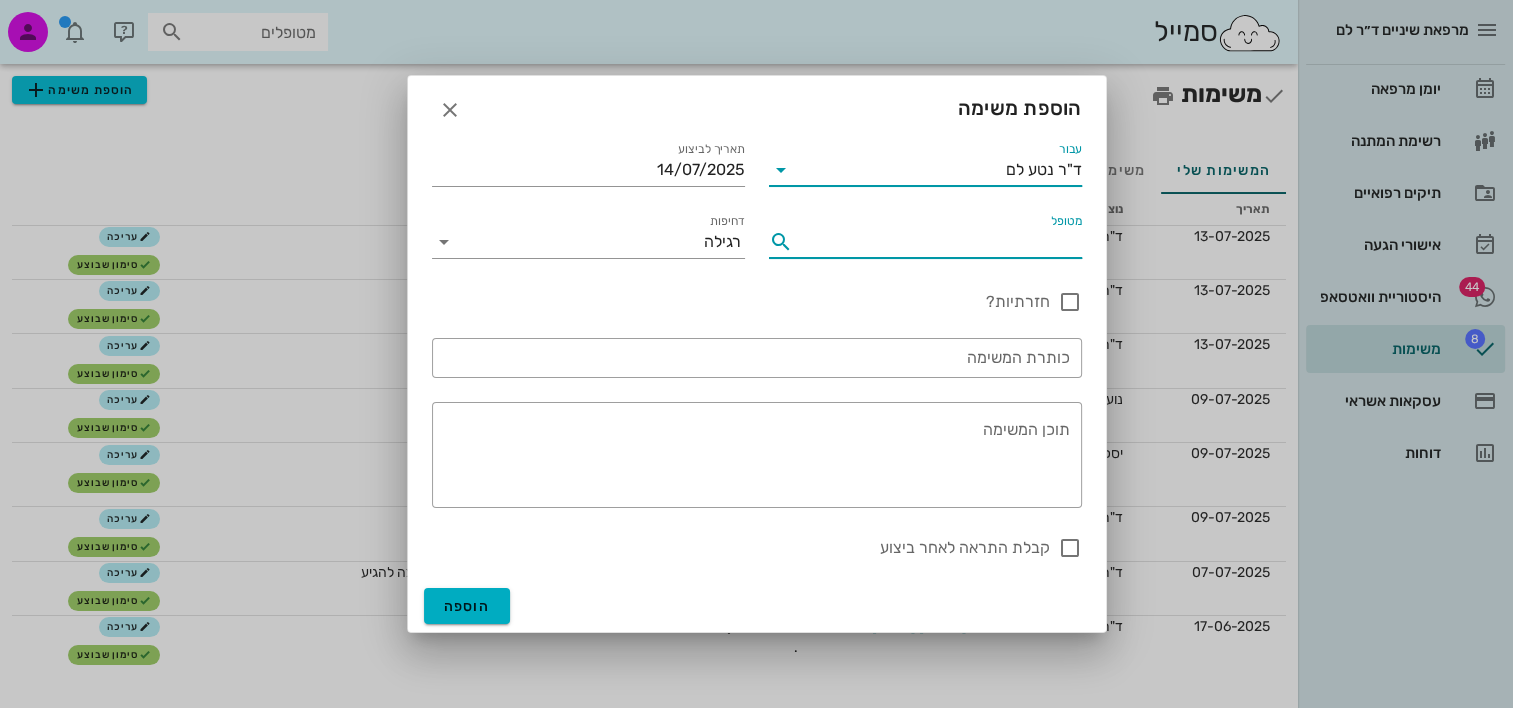 click on "מטופל" at bounding box center (941, 242) 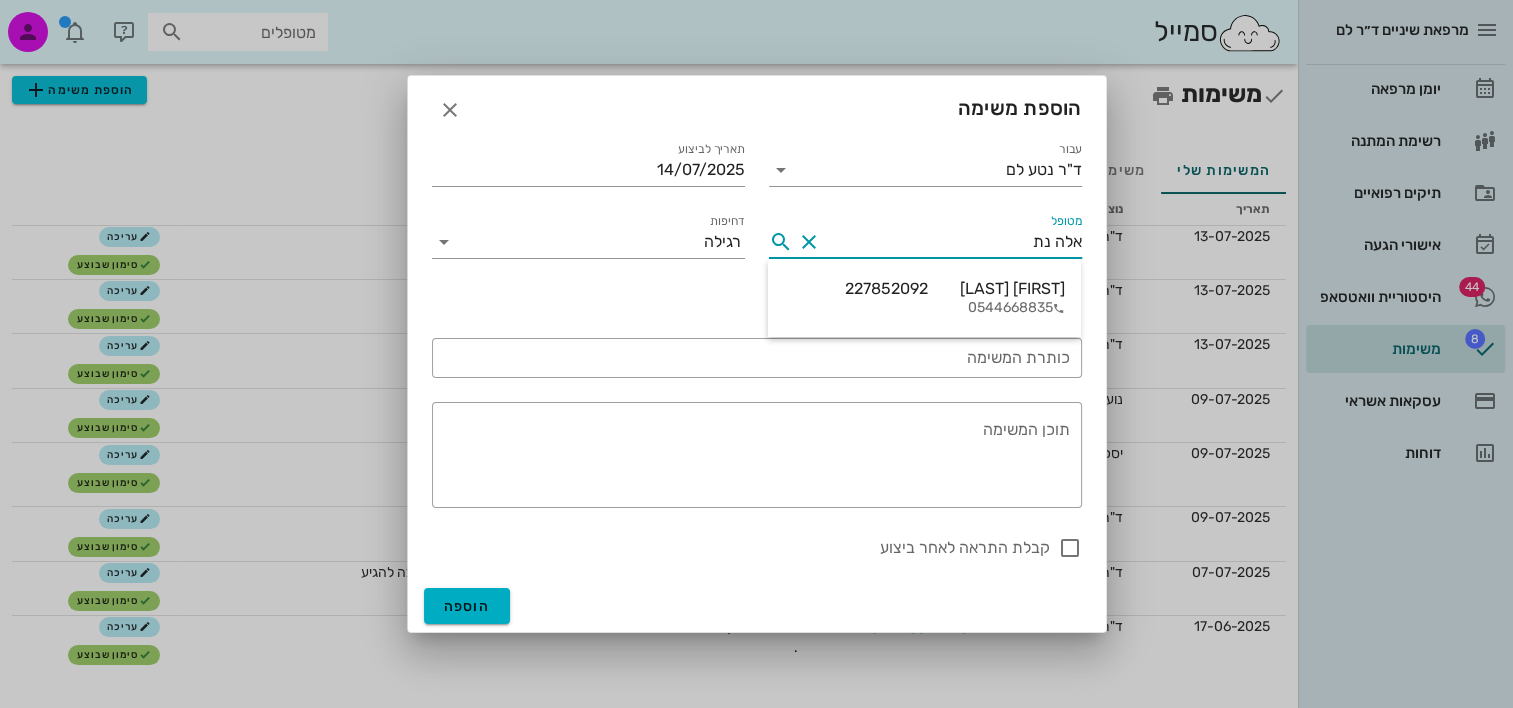 click on "אלה נתנאלי  227852092" at bounding box center (955, 288) 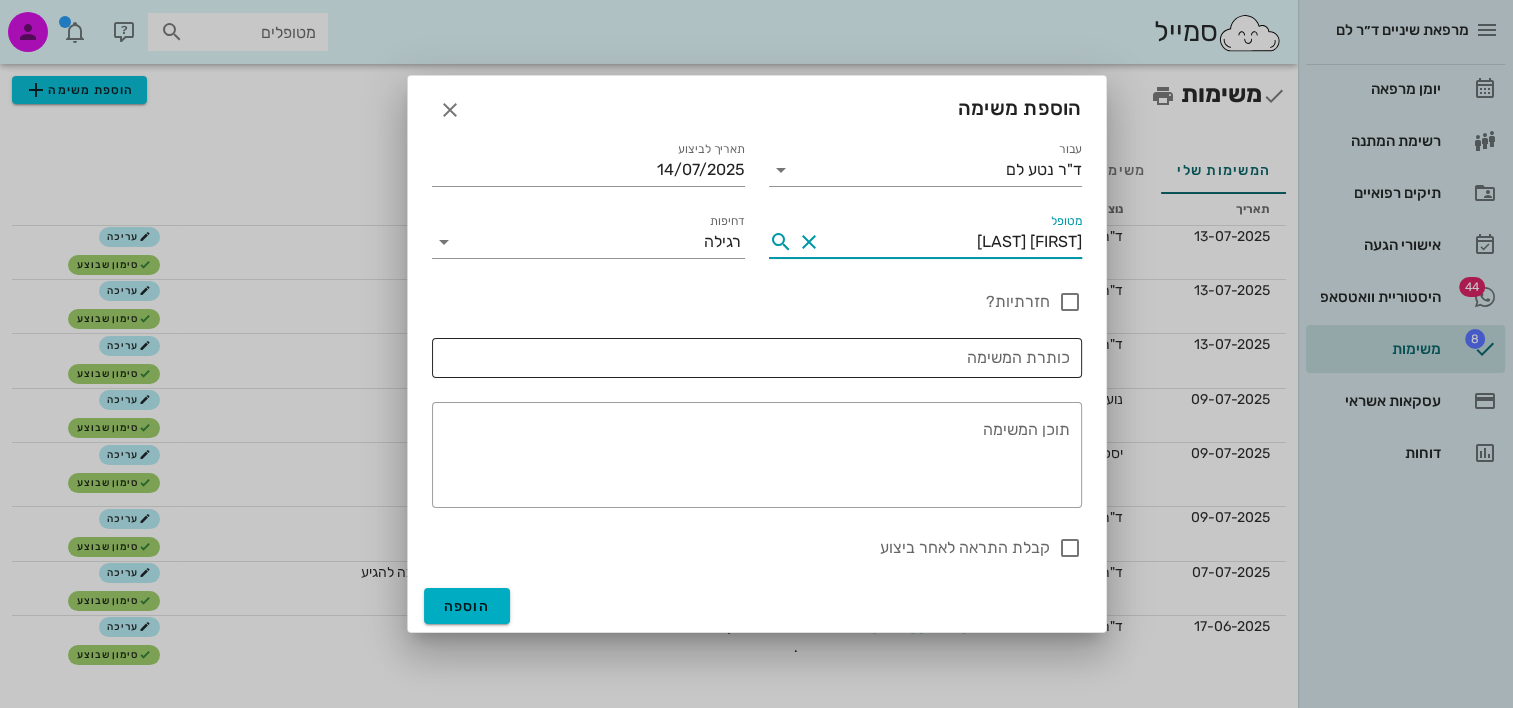 type on "[FIRST] [LAST]" 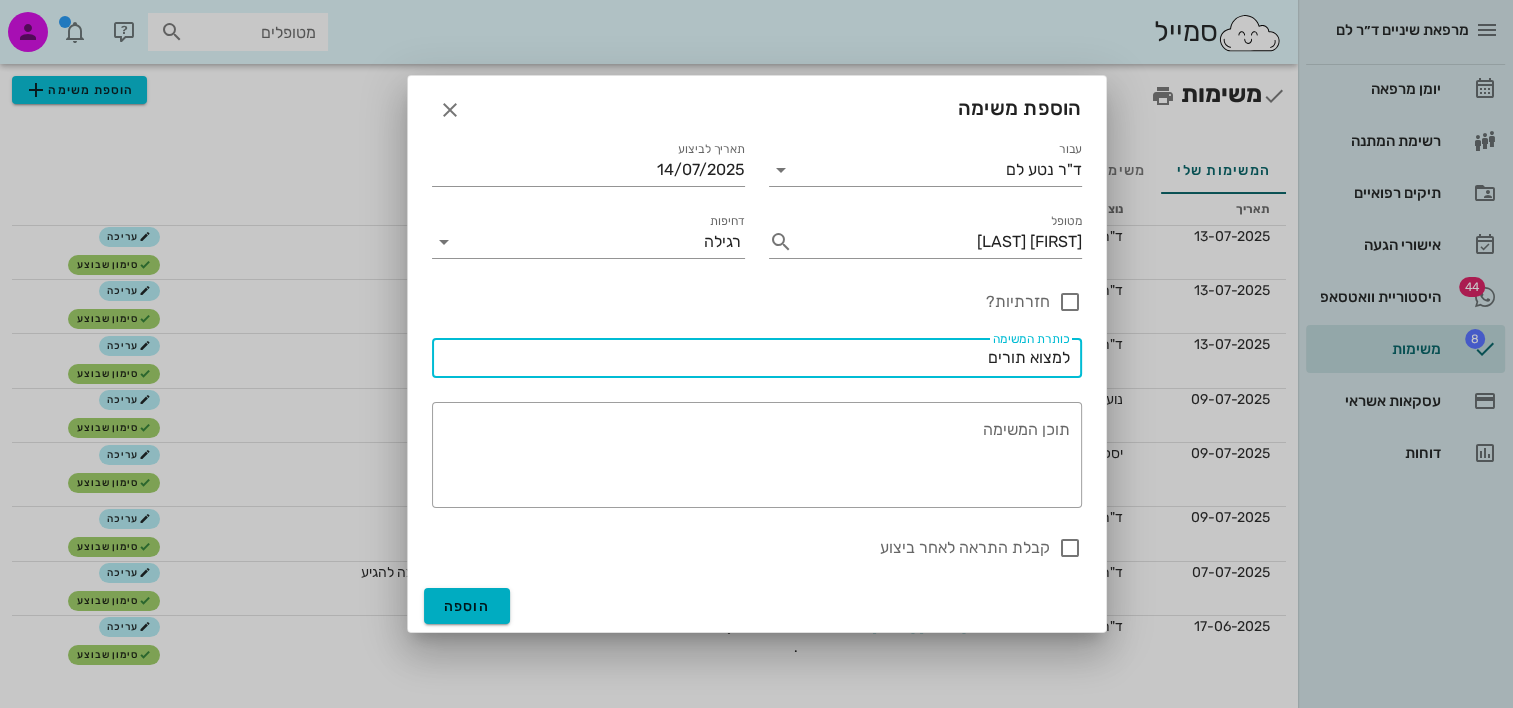 type on "למצוא תורים" 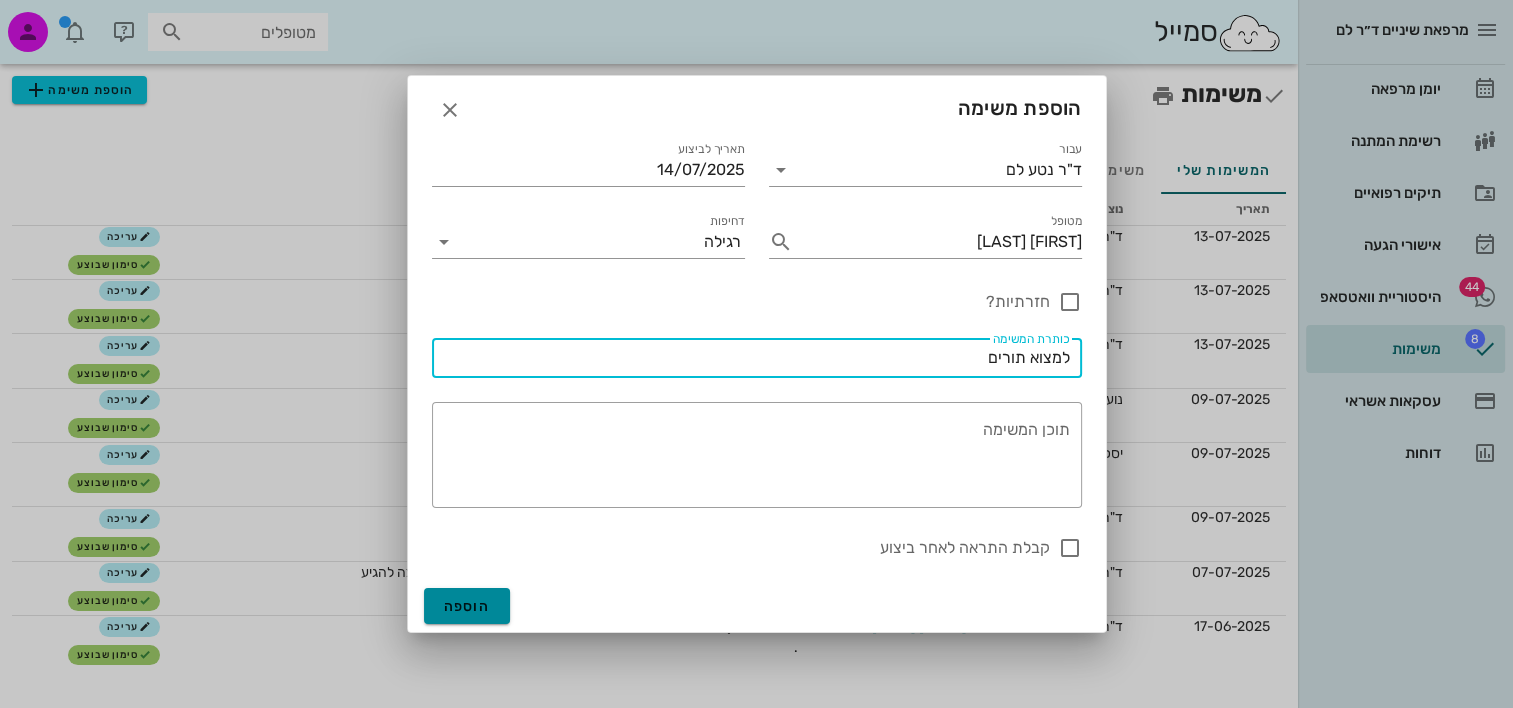 click on "הוספה" at bounding box center [467, 606] 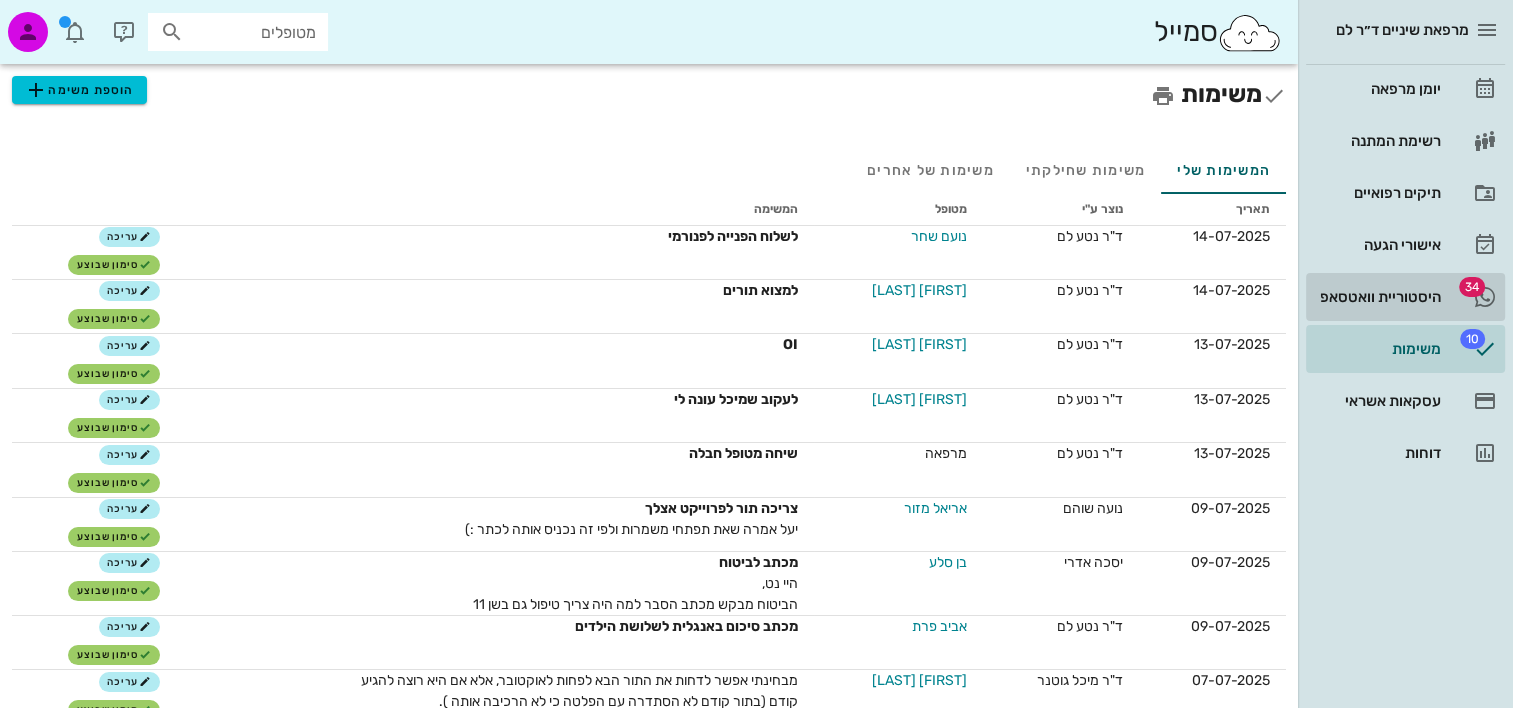 drag, startPoint x: 1432, startPoint y: 292, endPoint x: 904, endPoint y: 16, distance: 595.7852 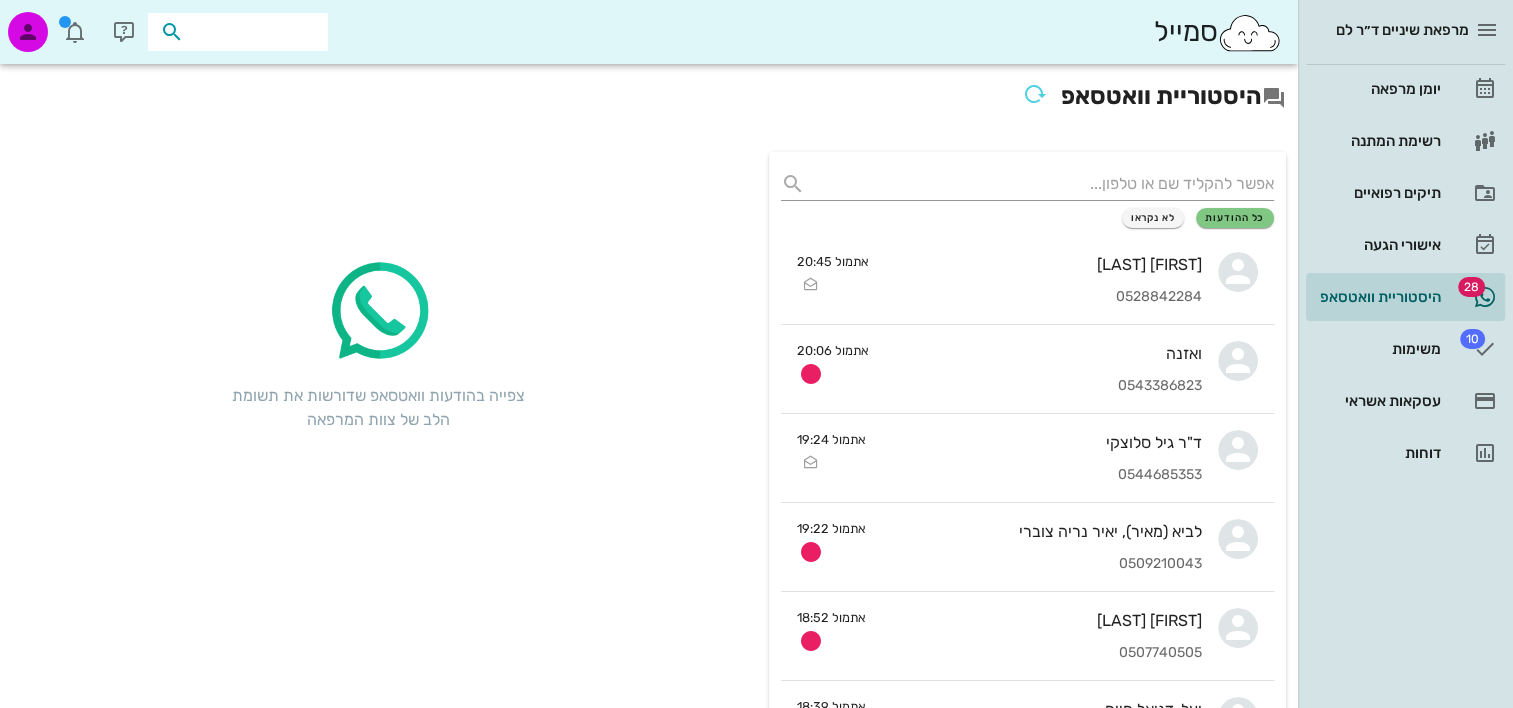 click at bounding box center (252, 32) 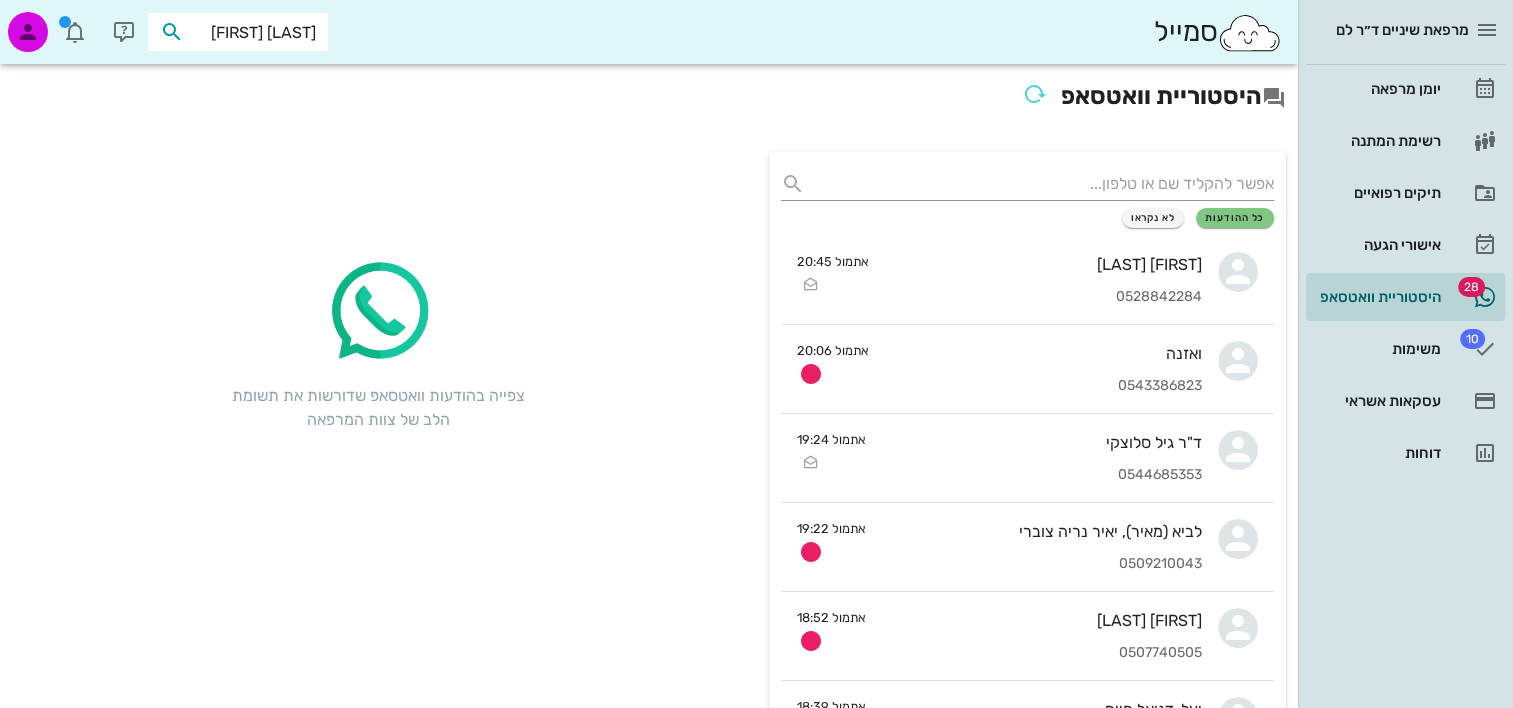 type on "כהן אורי" 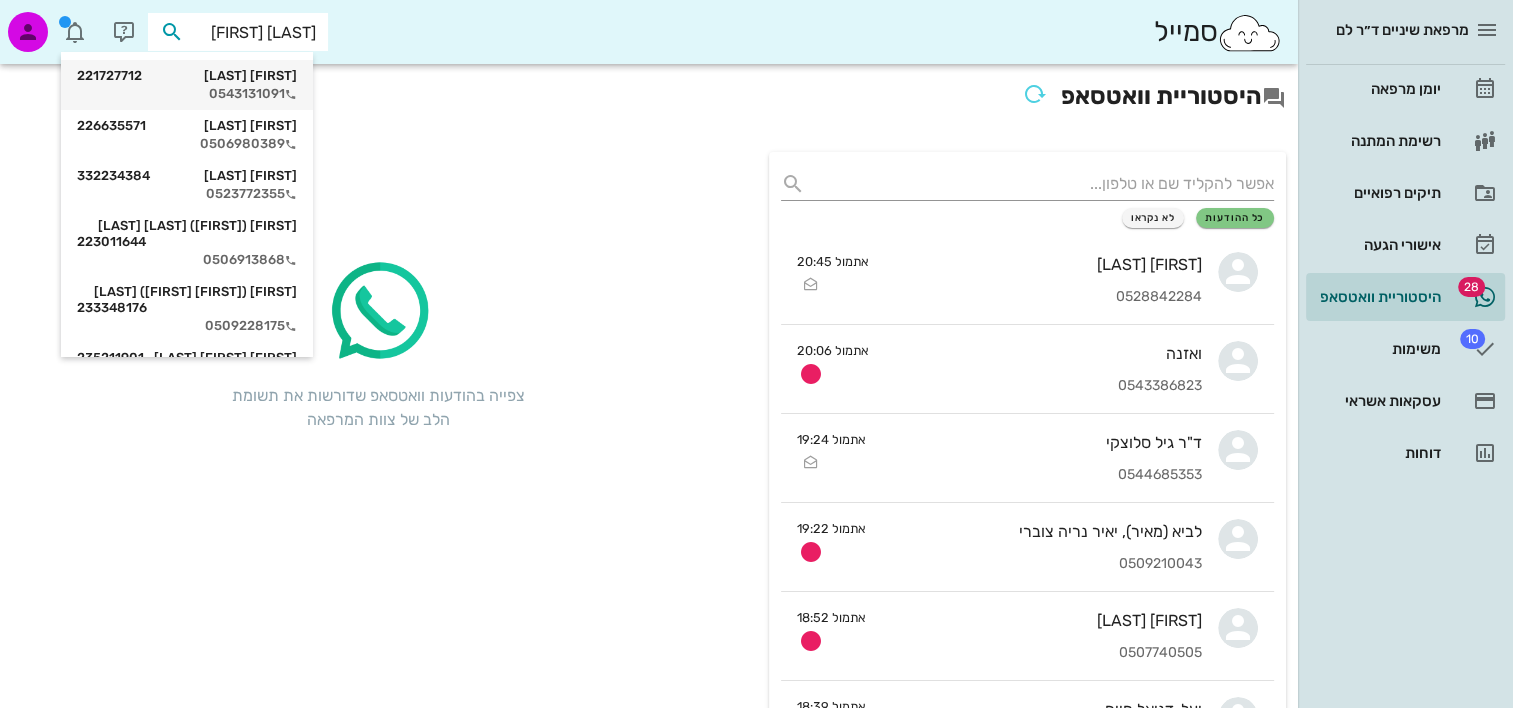click on "אורי כהן  221727712" at bounding box center (187, 76) 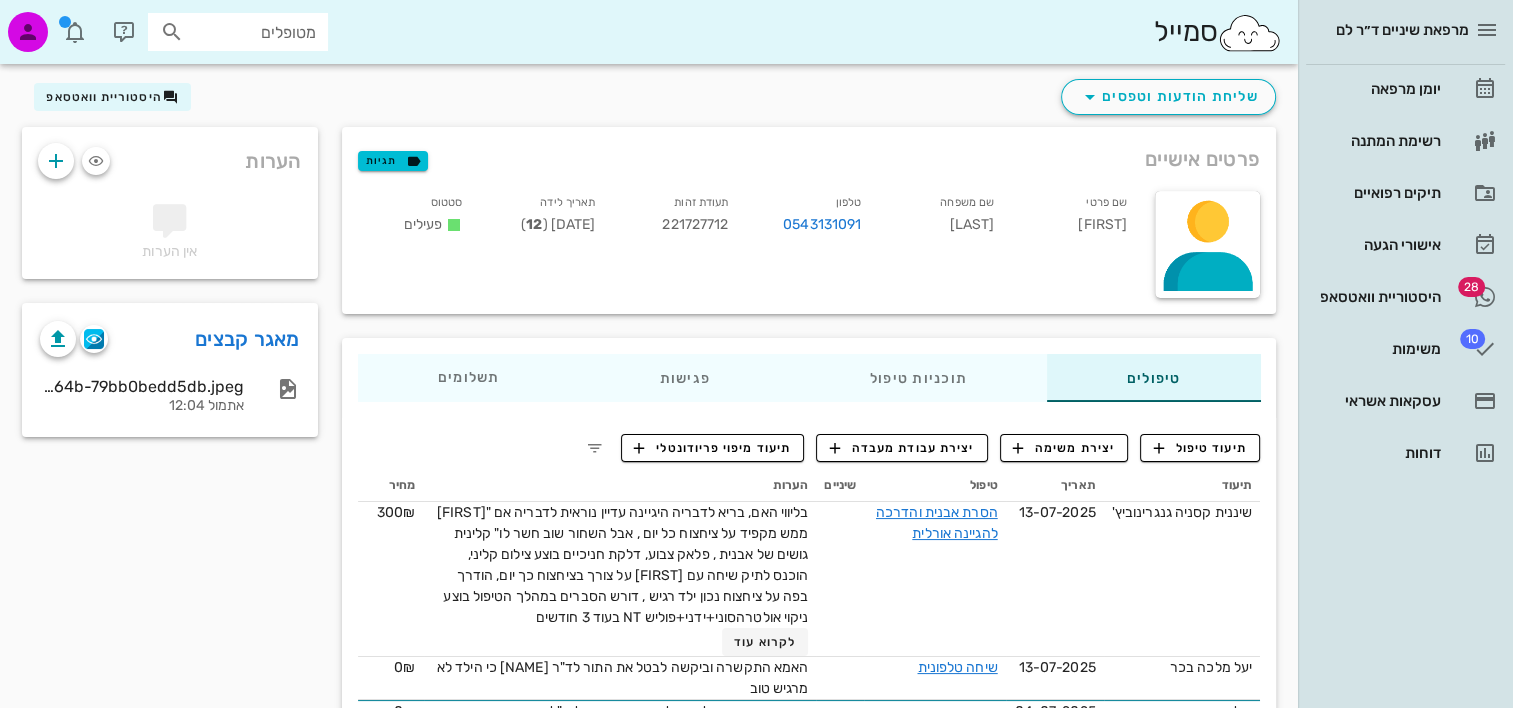 scroll, scrollTop: 100, scrollLeft: 0, axis: vertical 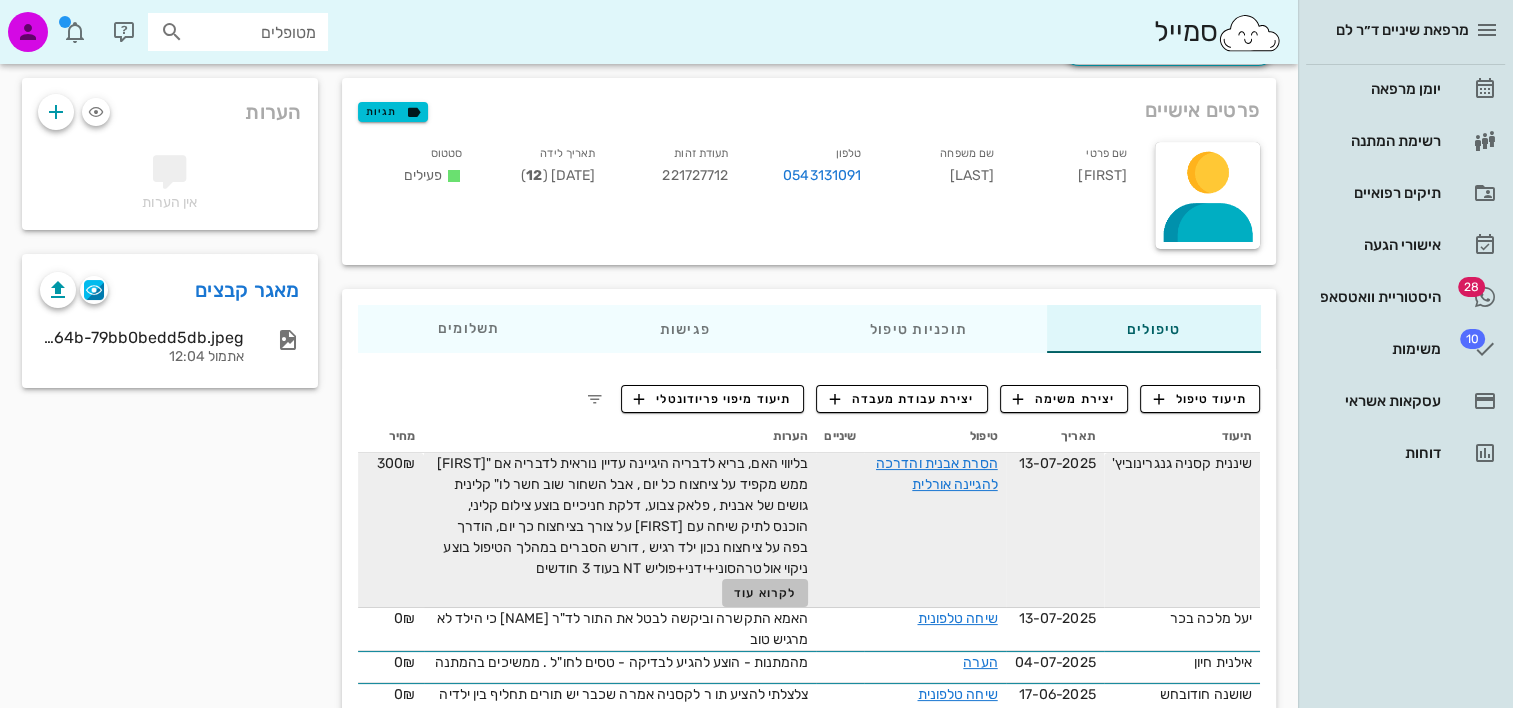 click on "לקרוא עוד" at bounding box center (765, 593) 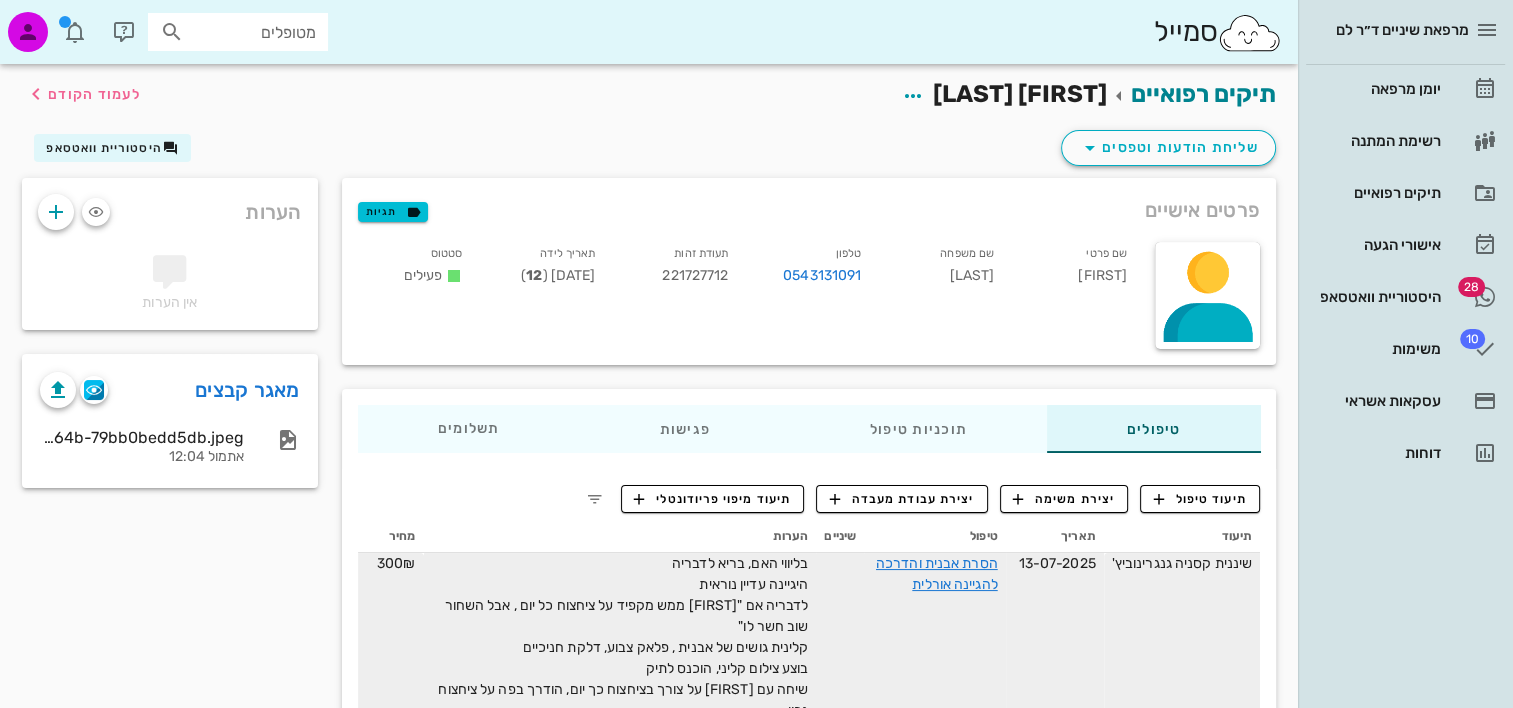 scroll, scrollTop: 0, scrollLeft: 0, axis: both 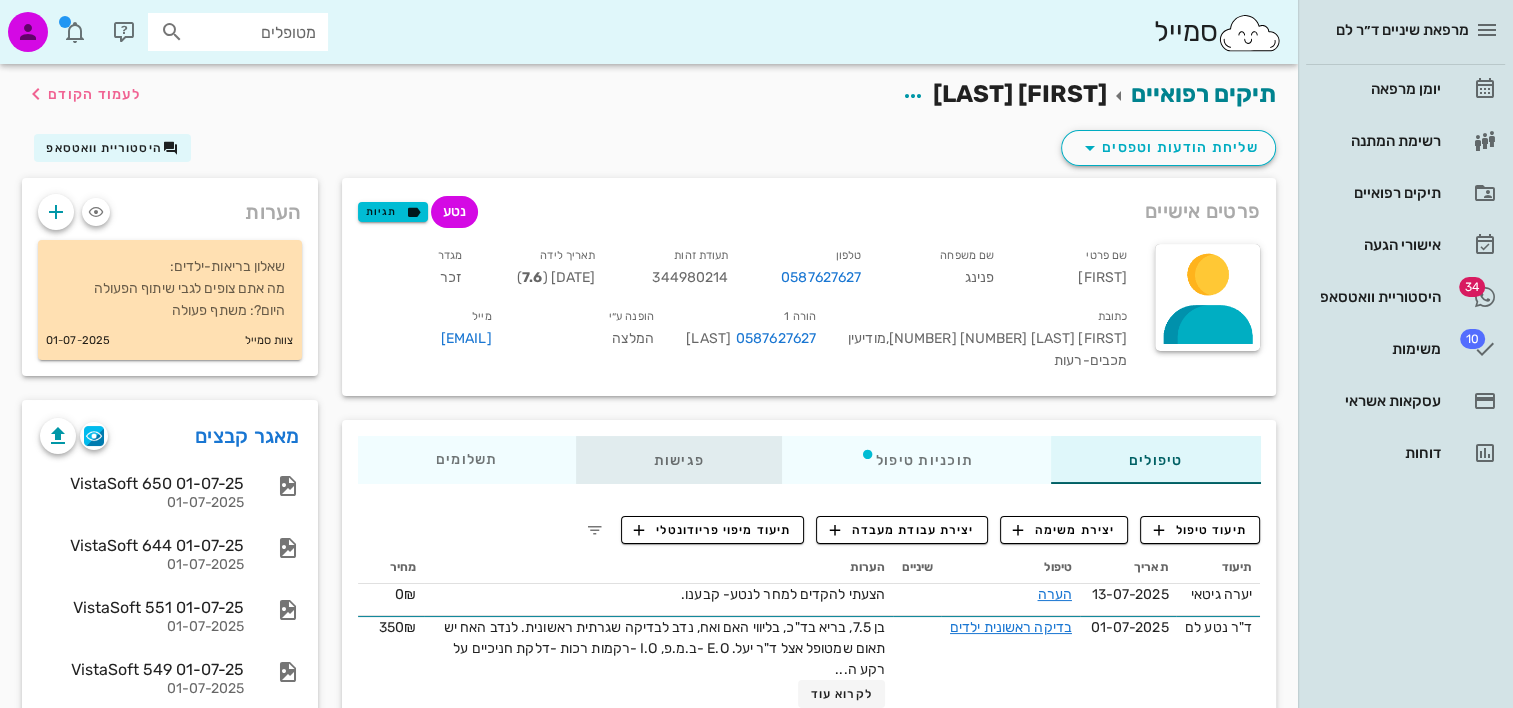 click on "פגישות" at bounding box center (678, 460) 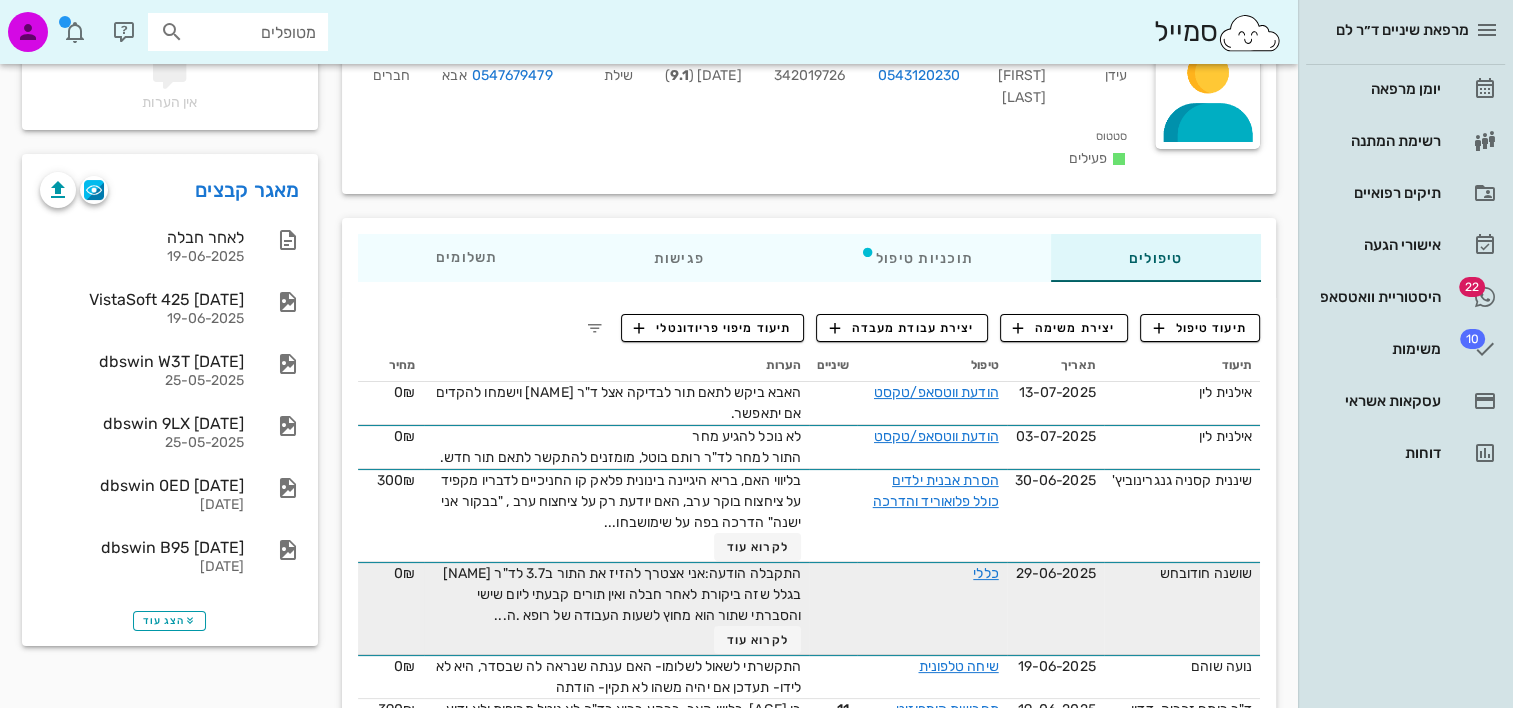 scroll, scrollTop: 300, scrollLeft: 0, axis: vertical 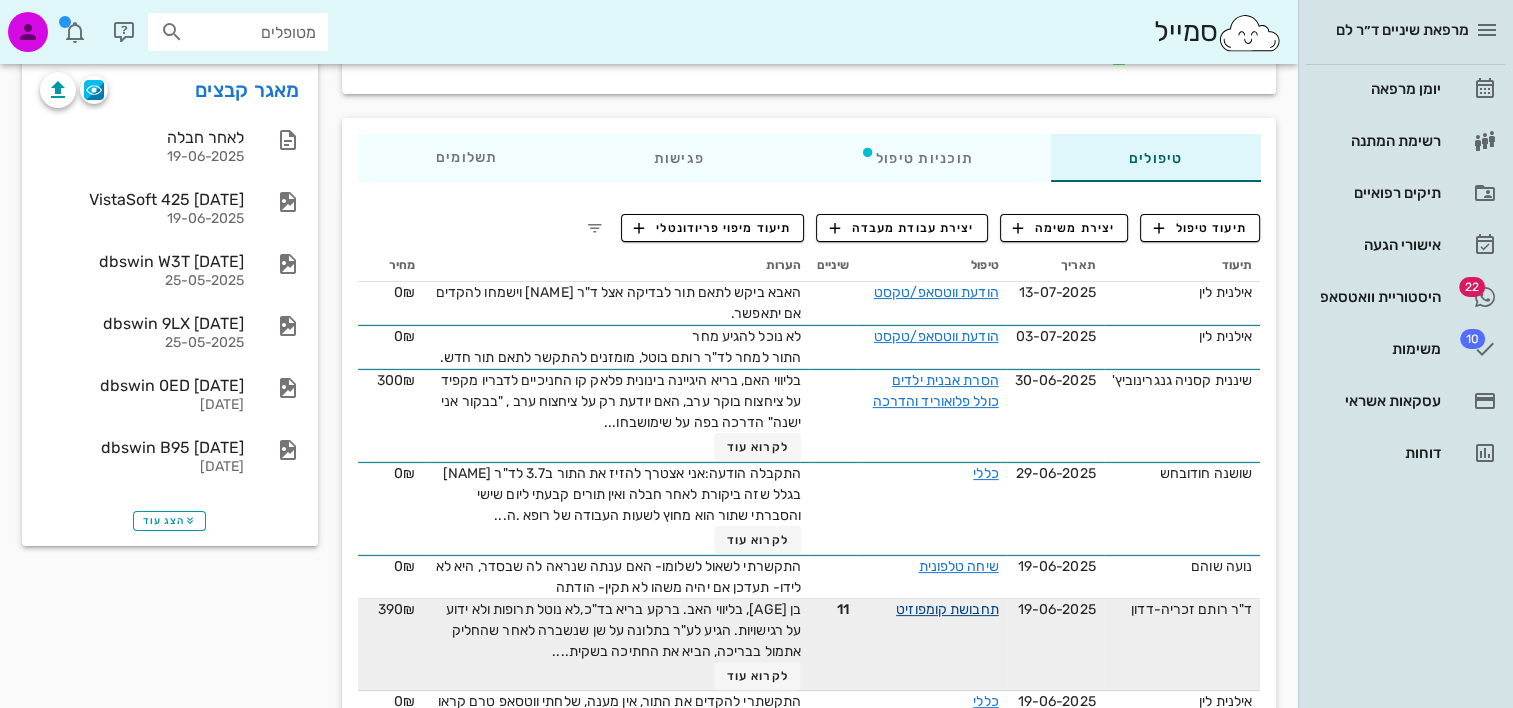 click on "תחבושת קומפוזיט" at bounding box center [784, 787] 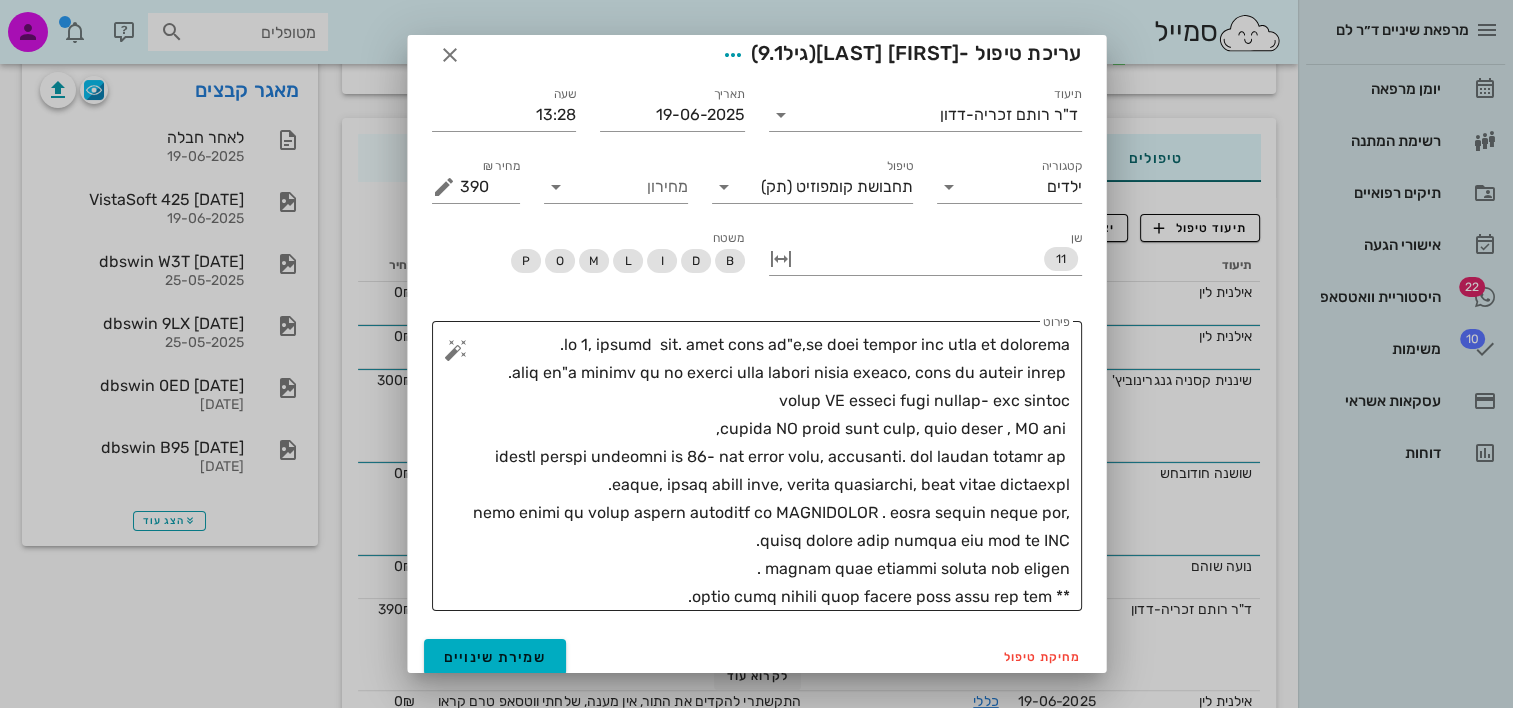 scroll, scrollTop: 26, scrollLeft: 0, axis: vertical 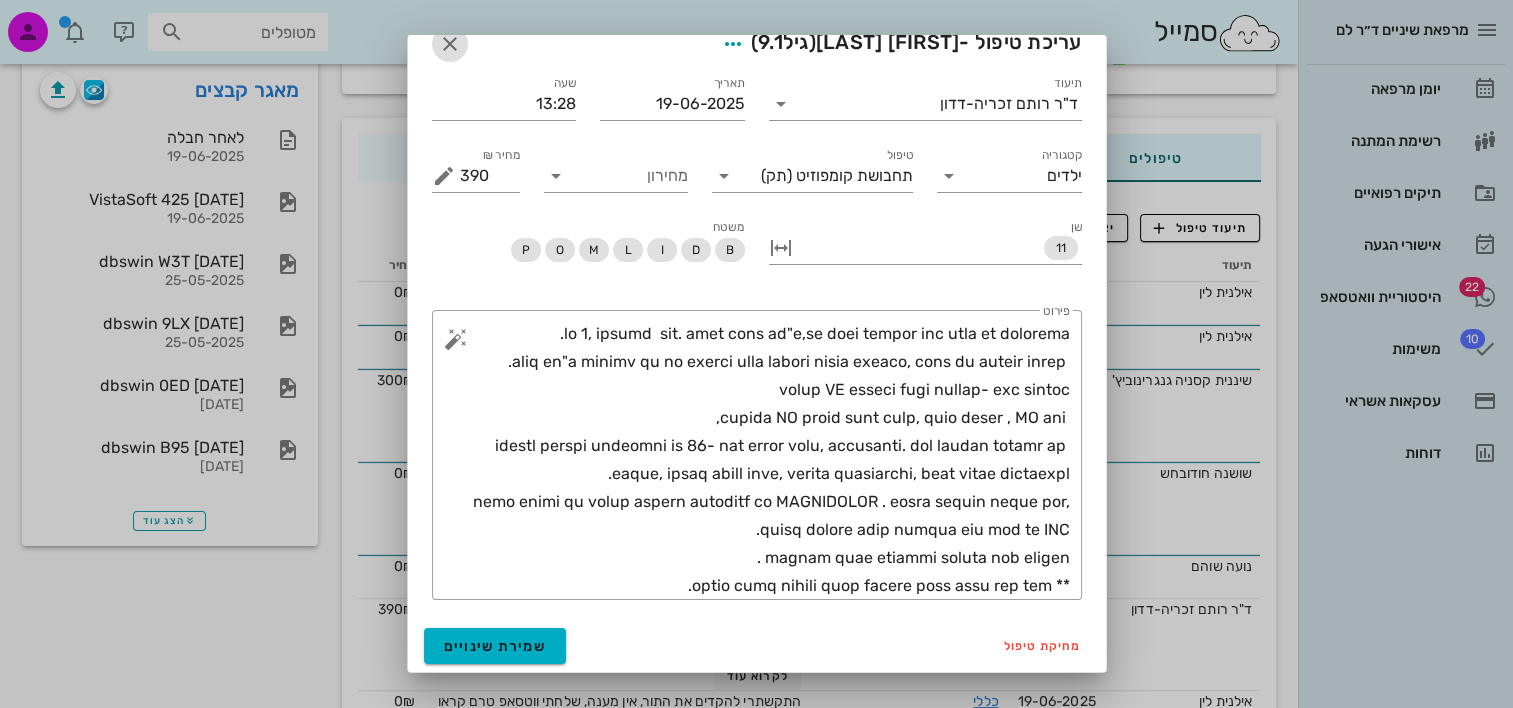 click at bounding box center (450, 44) 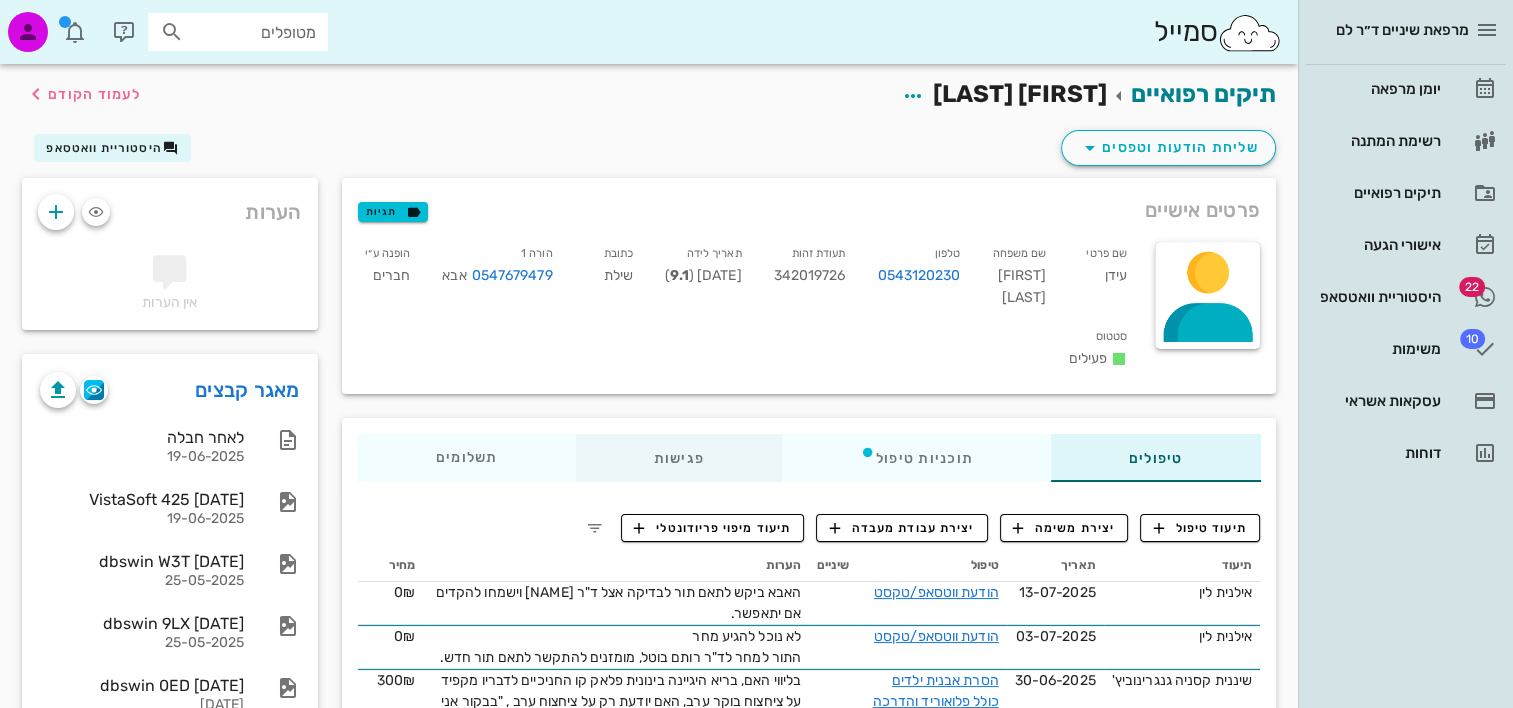 scroll, scrollTop: 0, scrollLeft: 0, axis: both 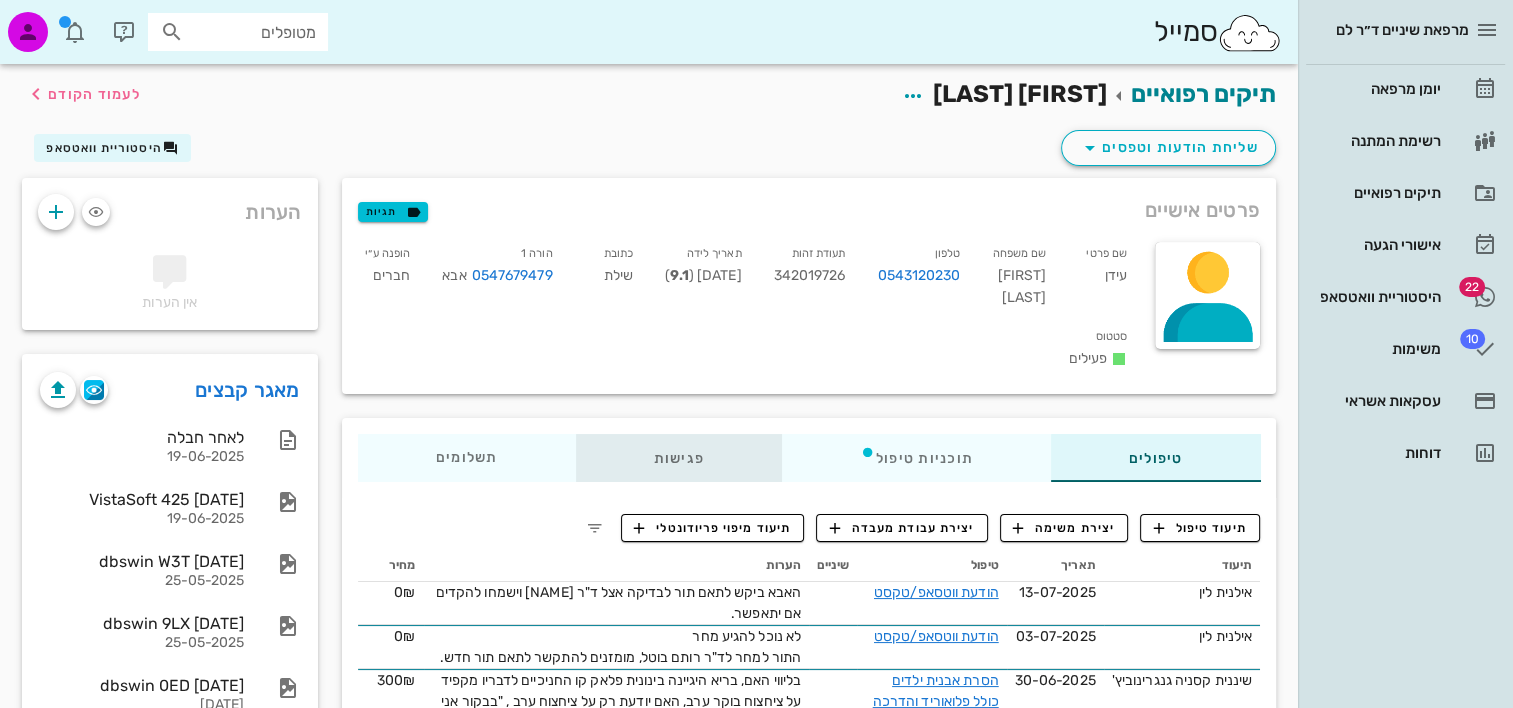 click on "פגישות" at bounding box center [678, 436] 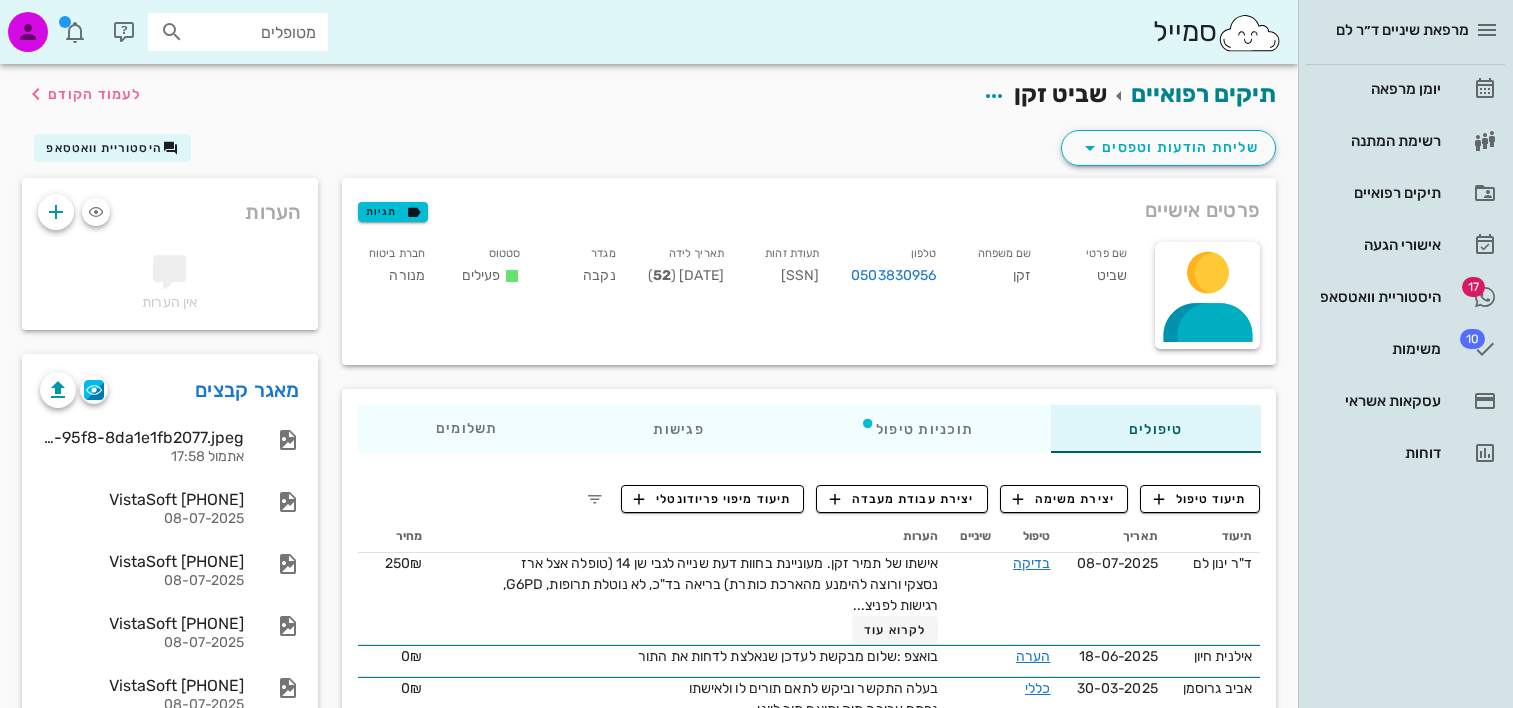 scroll, scrollTop: 0, scrollLeft: 0, axis: both 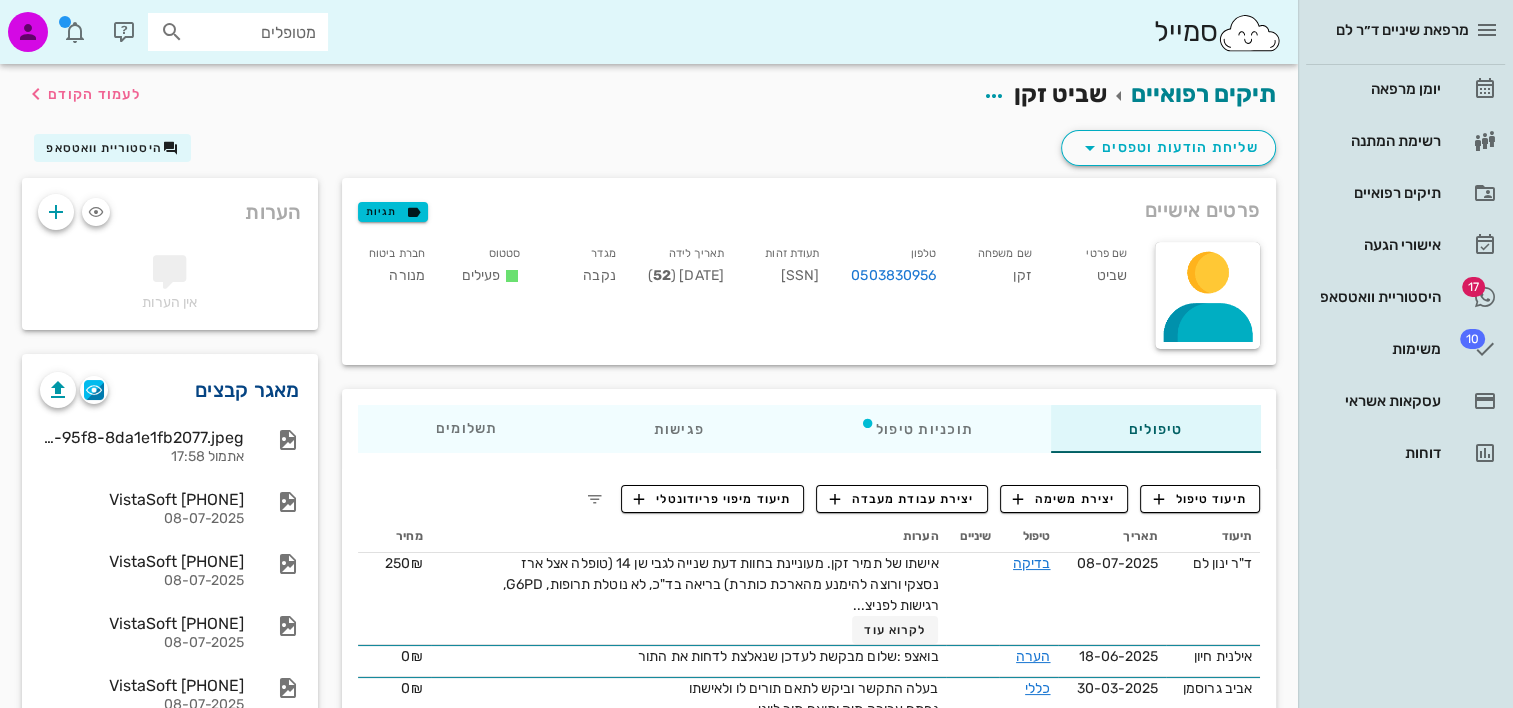 click on "מאגר קבצים" at bounding box center [247, 390] 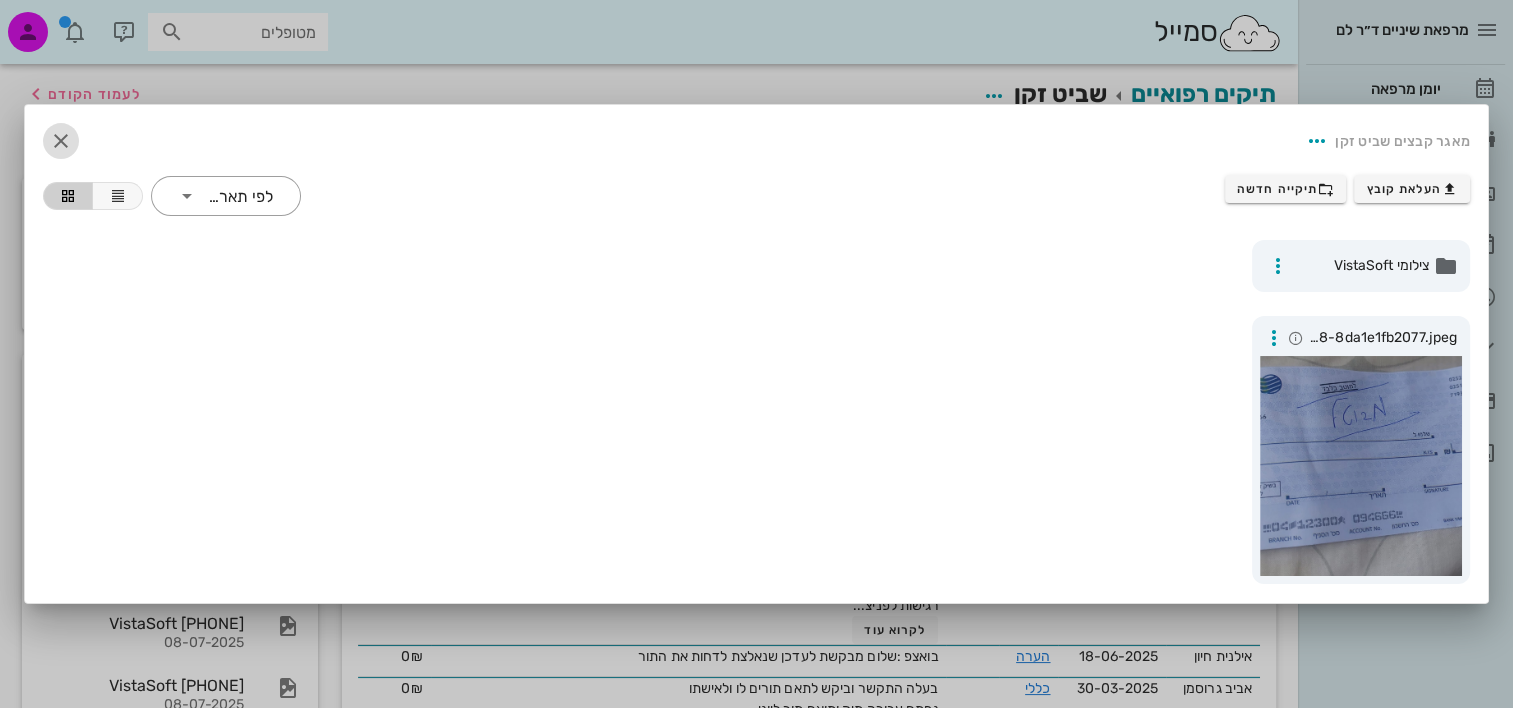 click at bounding box center [61, 141] 